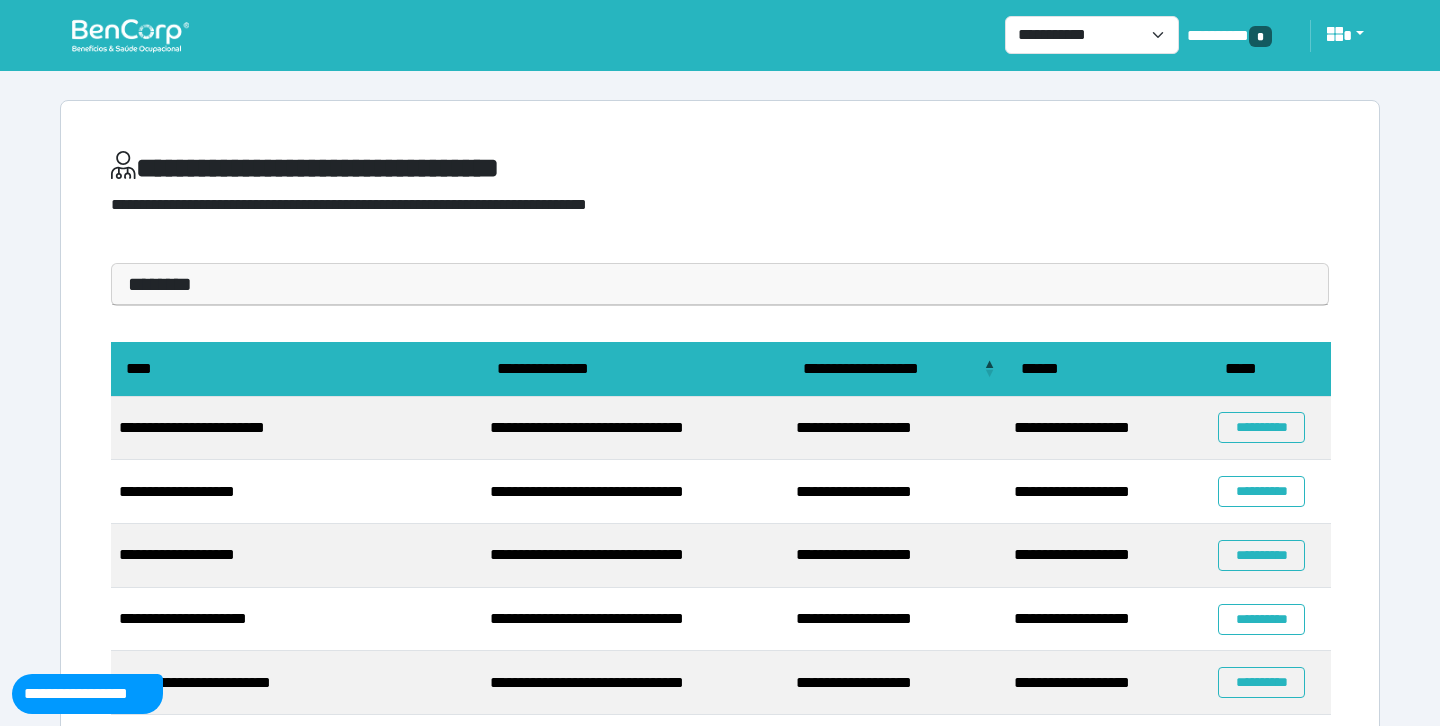 scroll, scrollTop: 0, scrollLeft: 0, axis: both 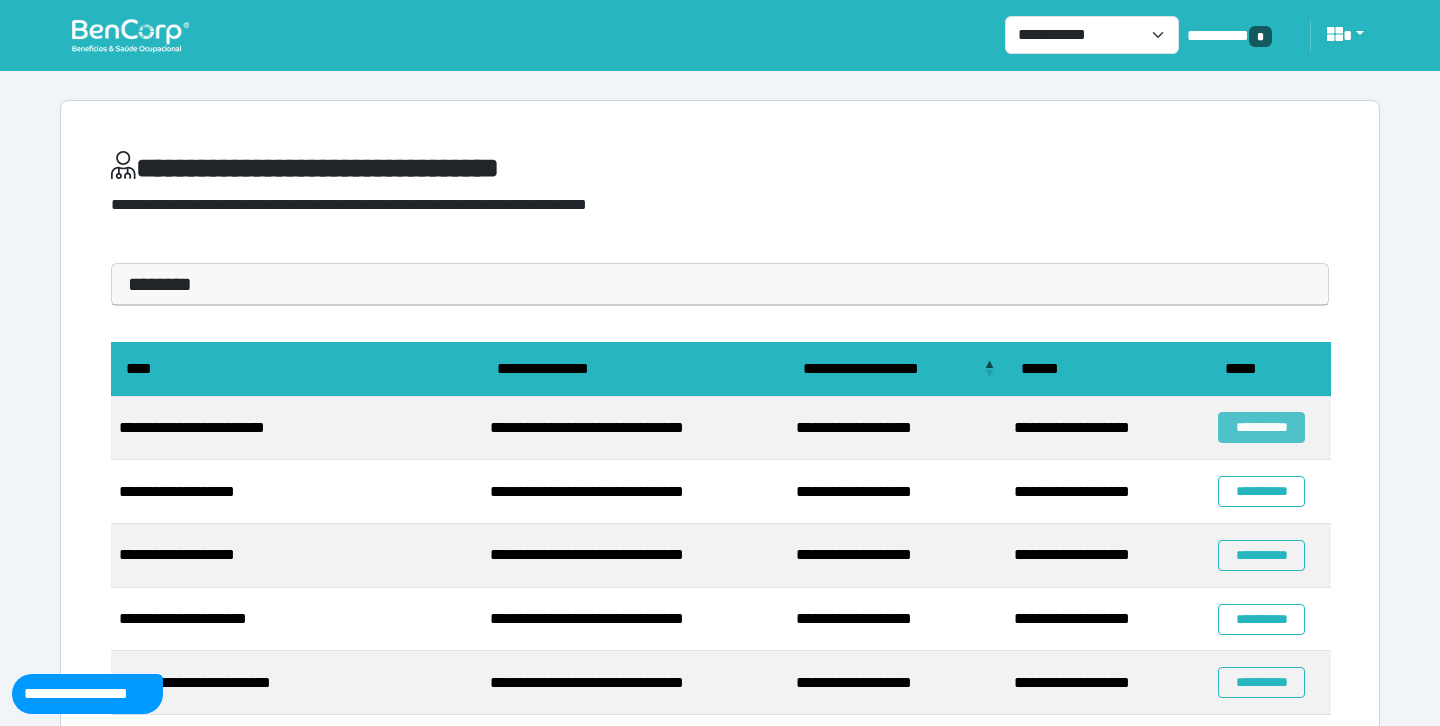 click on "**********" at bounding box center (1261, 427) 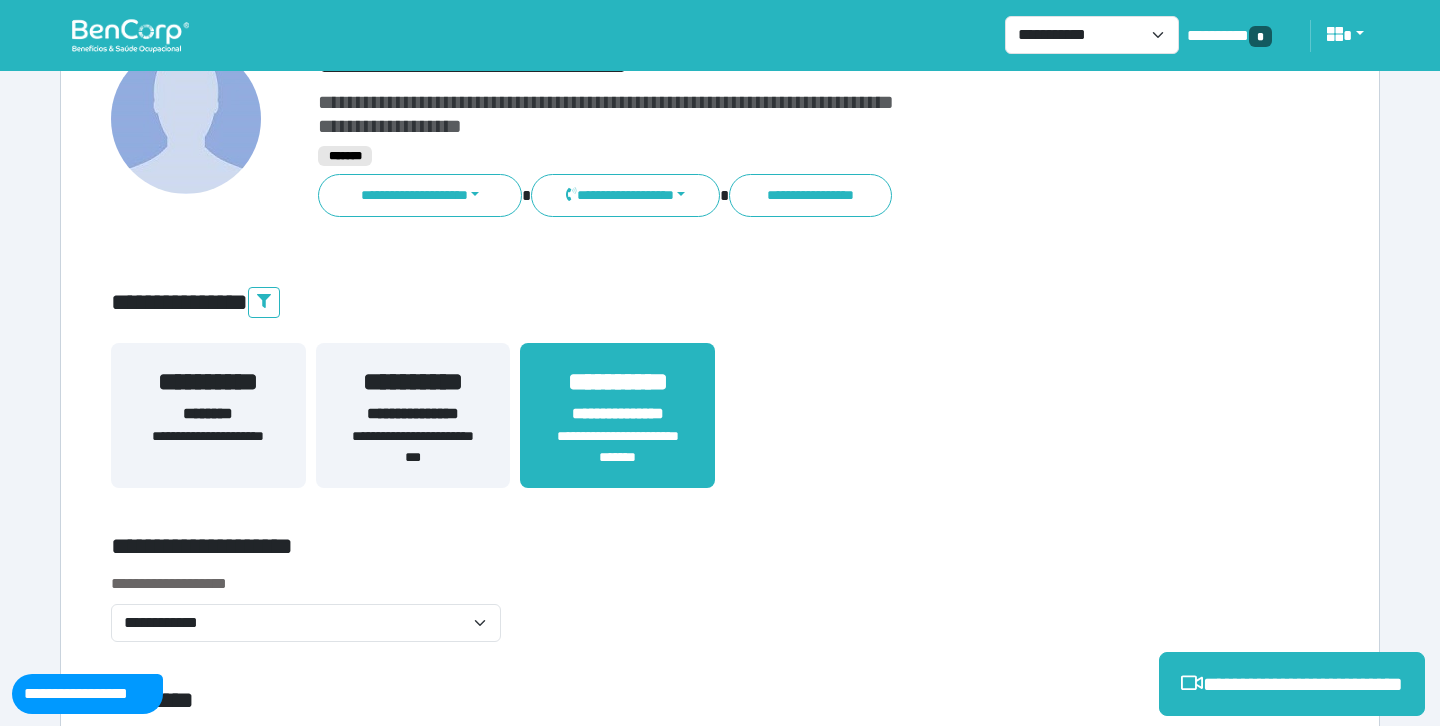 scroll, scrollTop: 191, scrollLeft: 0, axis: vertical 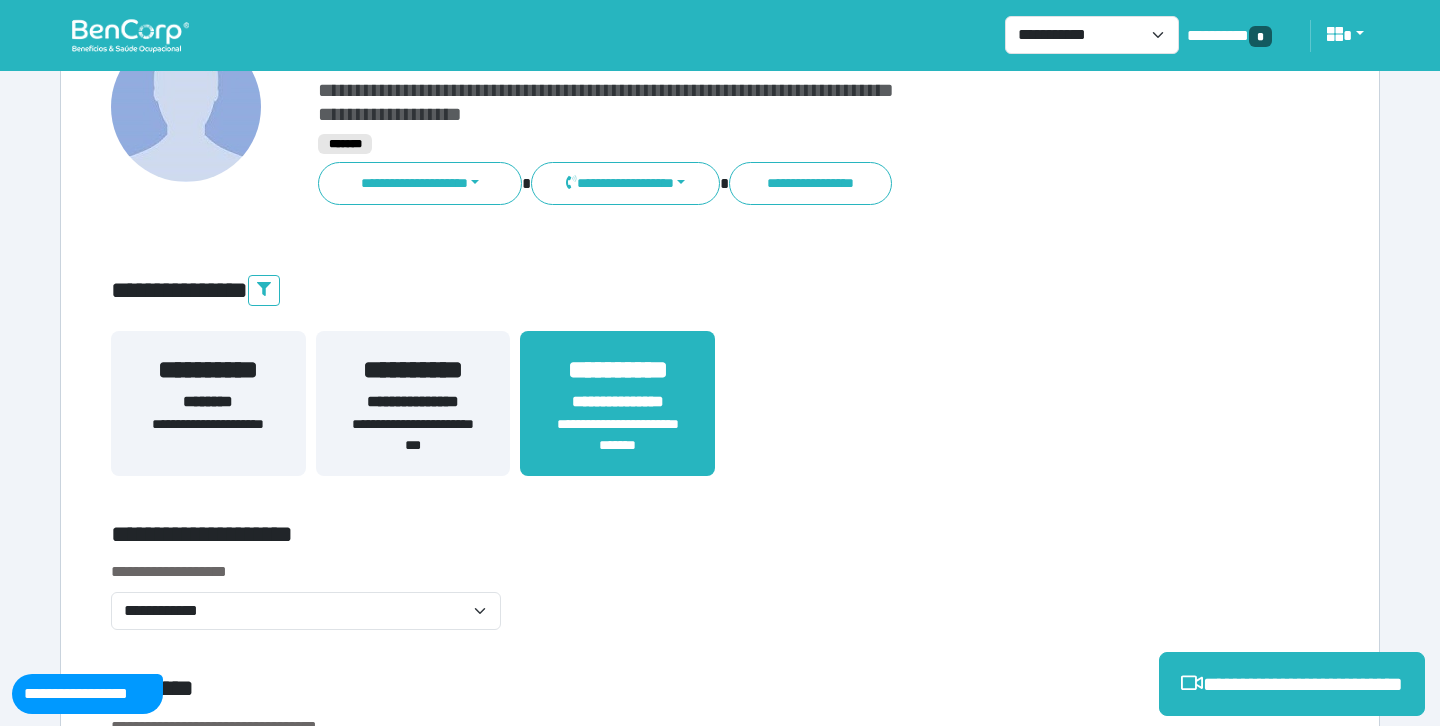 click on "**********" at bounding box center [413, 370] 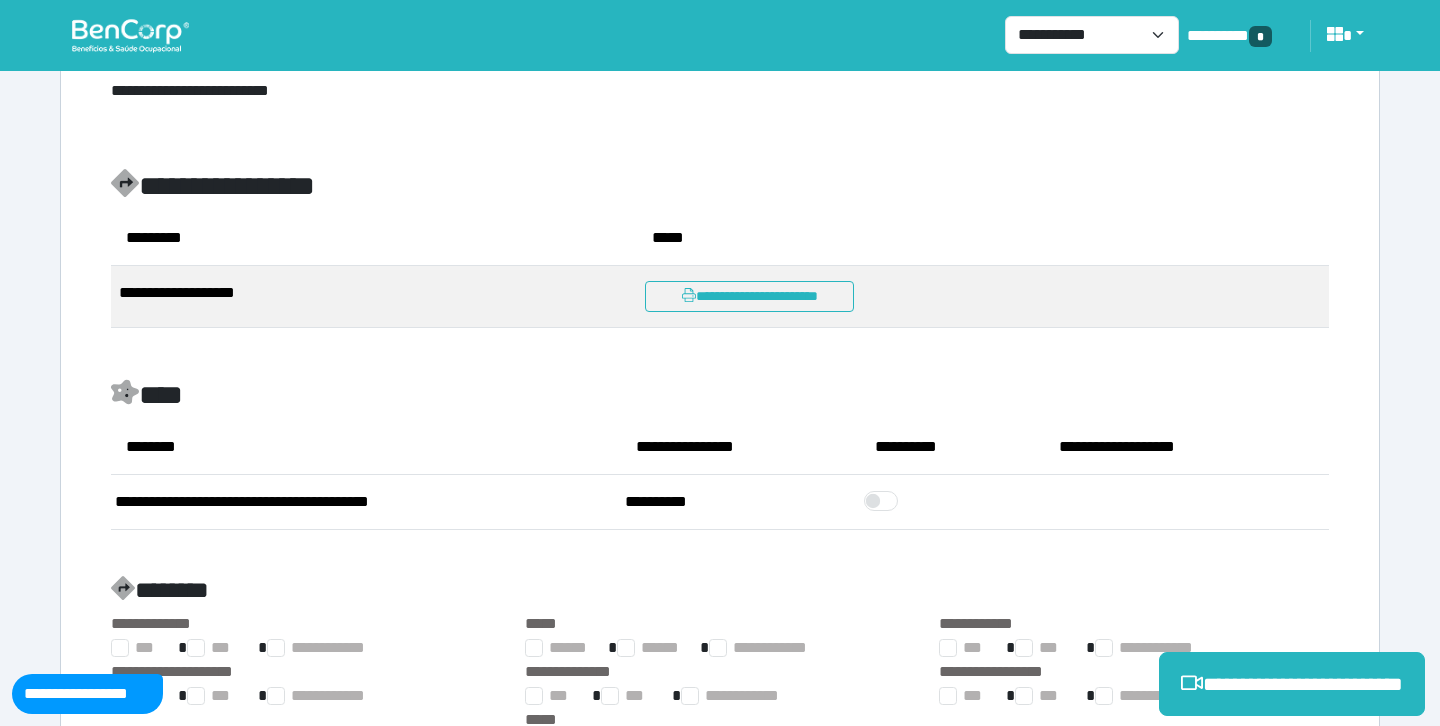 scroll, scrollTop: 1284, scrollLeft: 0, axis: vertical 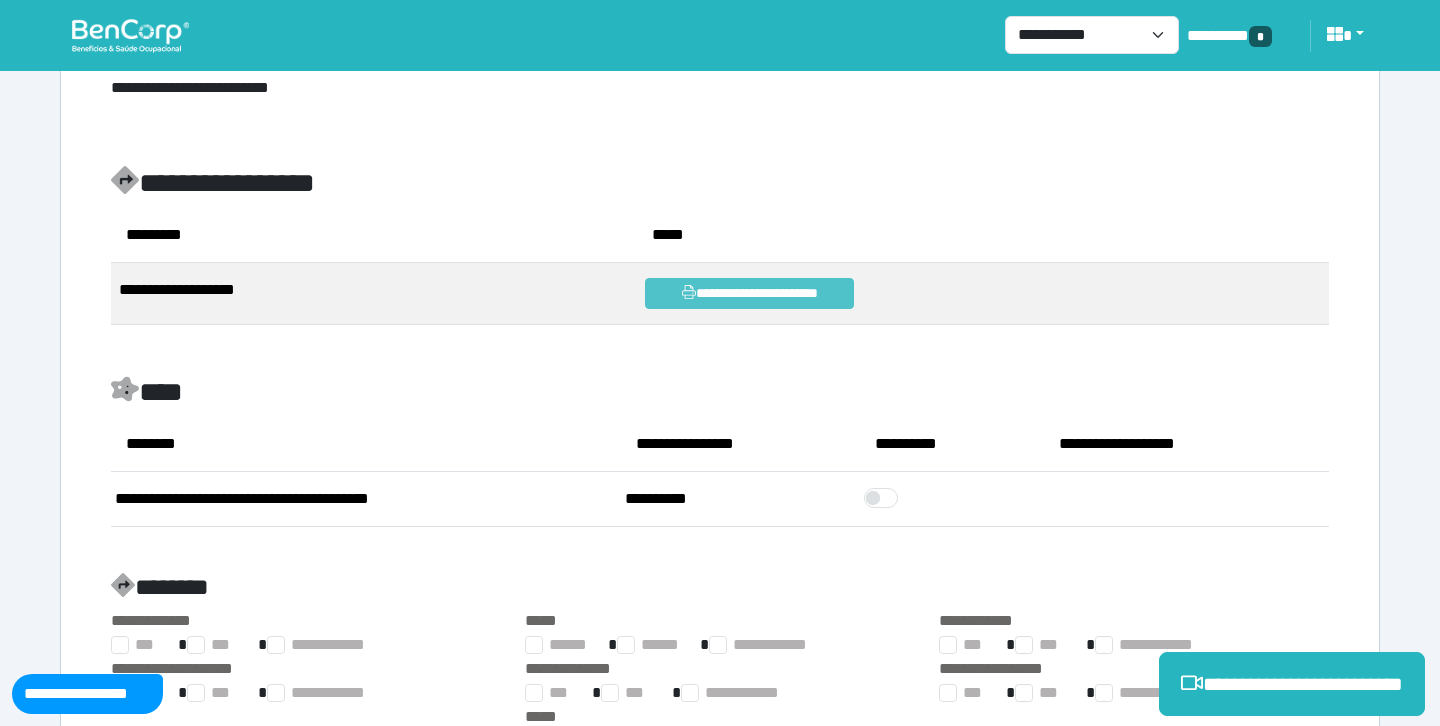 click on "**********" at bounding box center (749, 293) 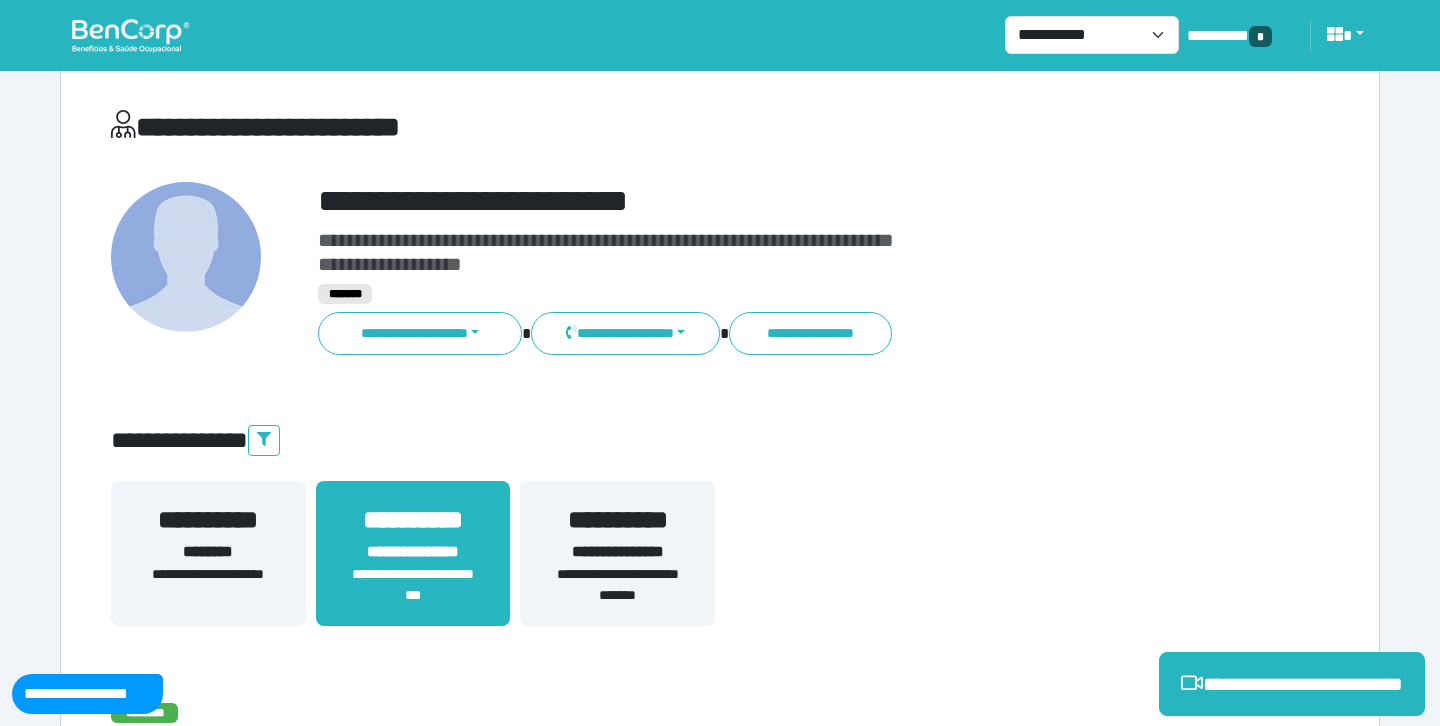 scroll, scrollTop: 65, scrollLeft: 0, axis: vertical 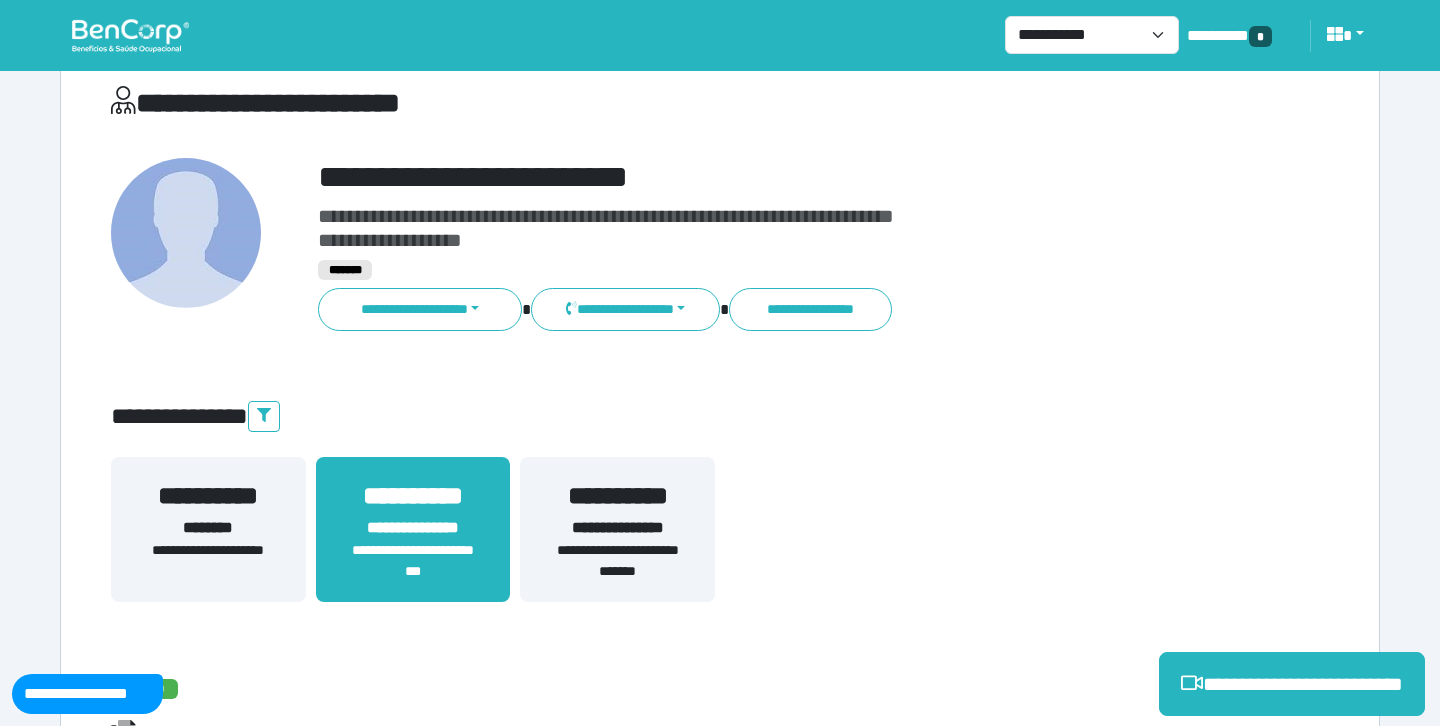 click on "**********" at bounding box center (617, 496) 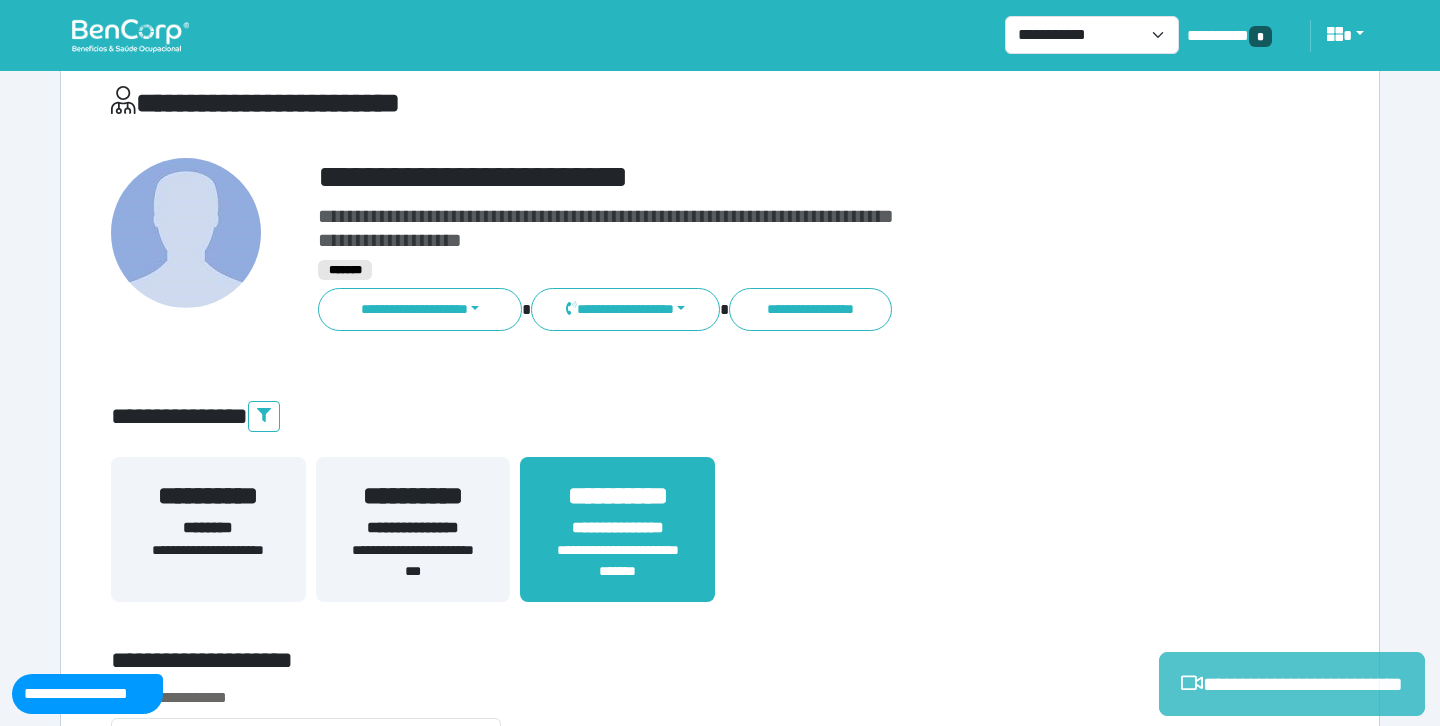 click on "**********" at bounding box center [1292, 684] 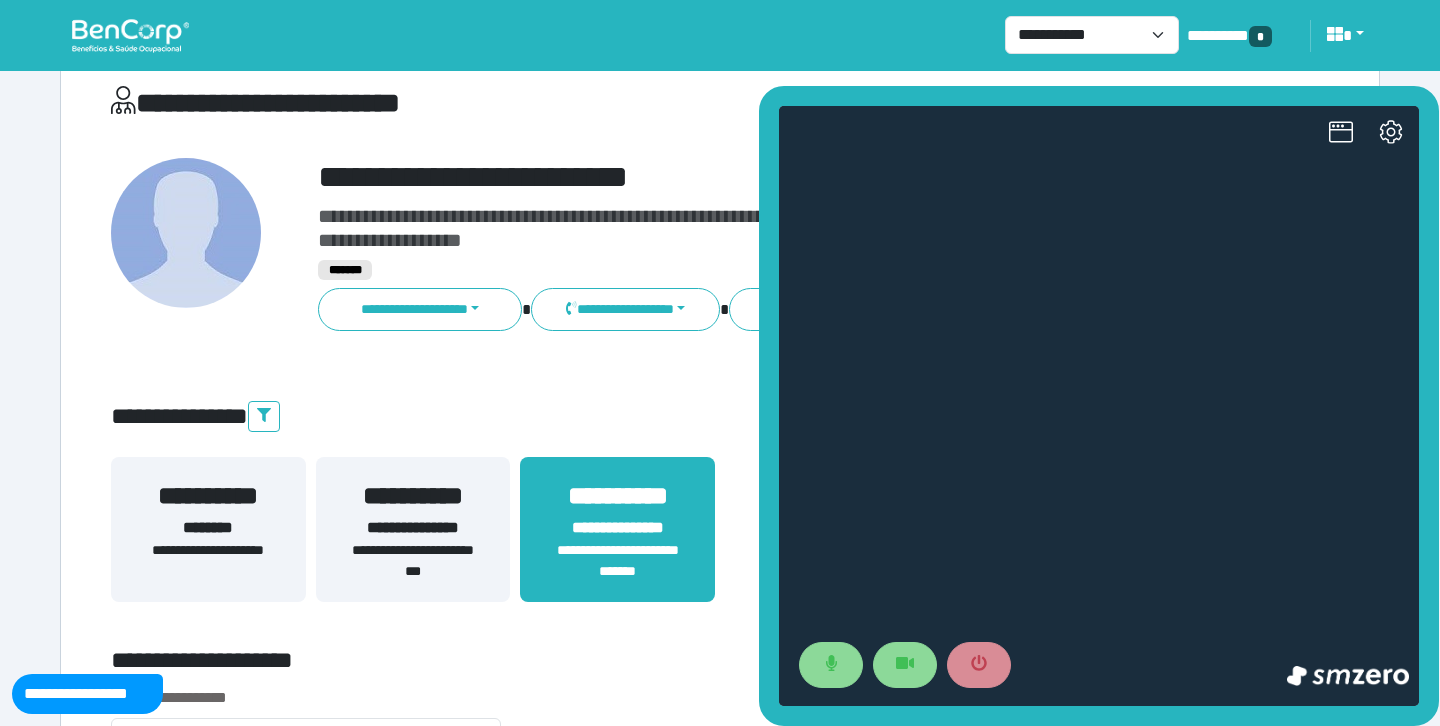 scroll, scrollTop: 0, scrollLeft: 0, axis: both 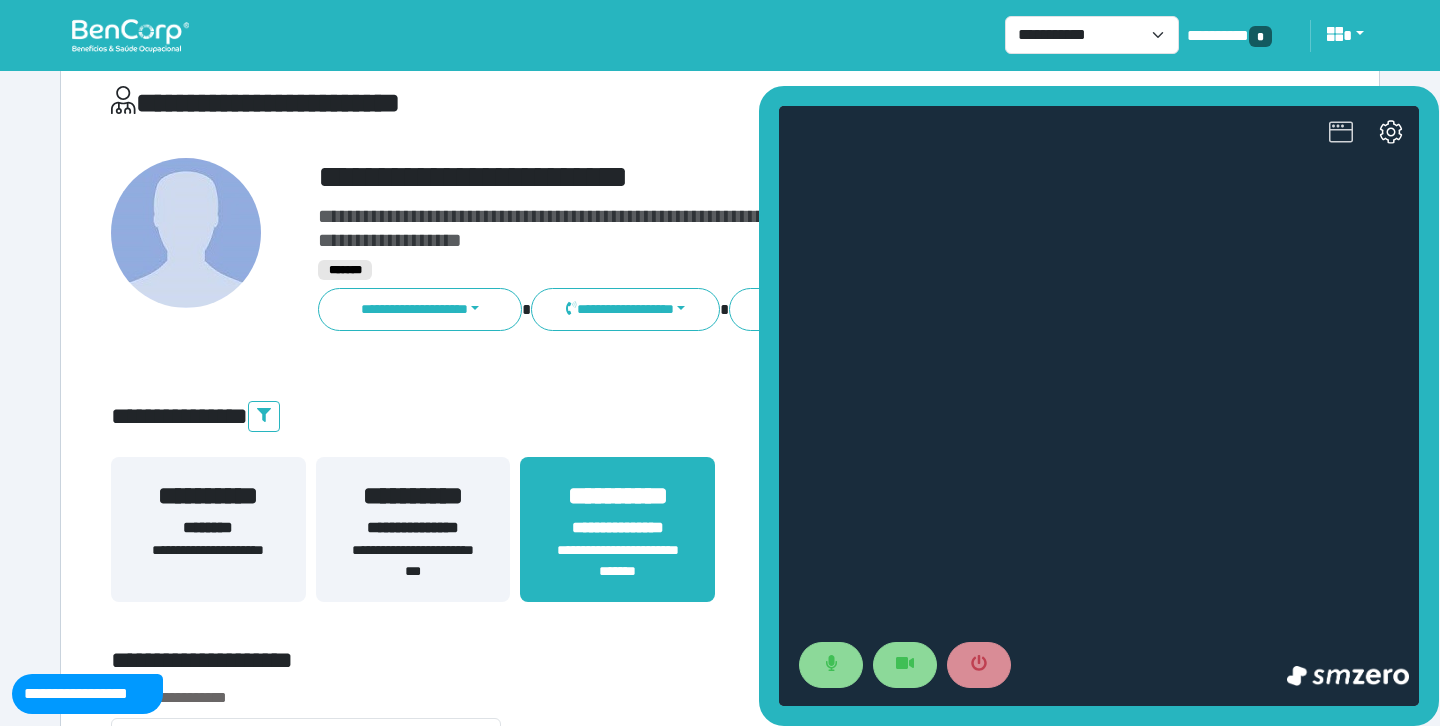 click at bounding box center (1341, 134) 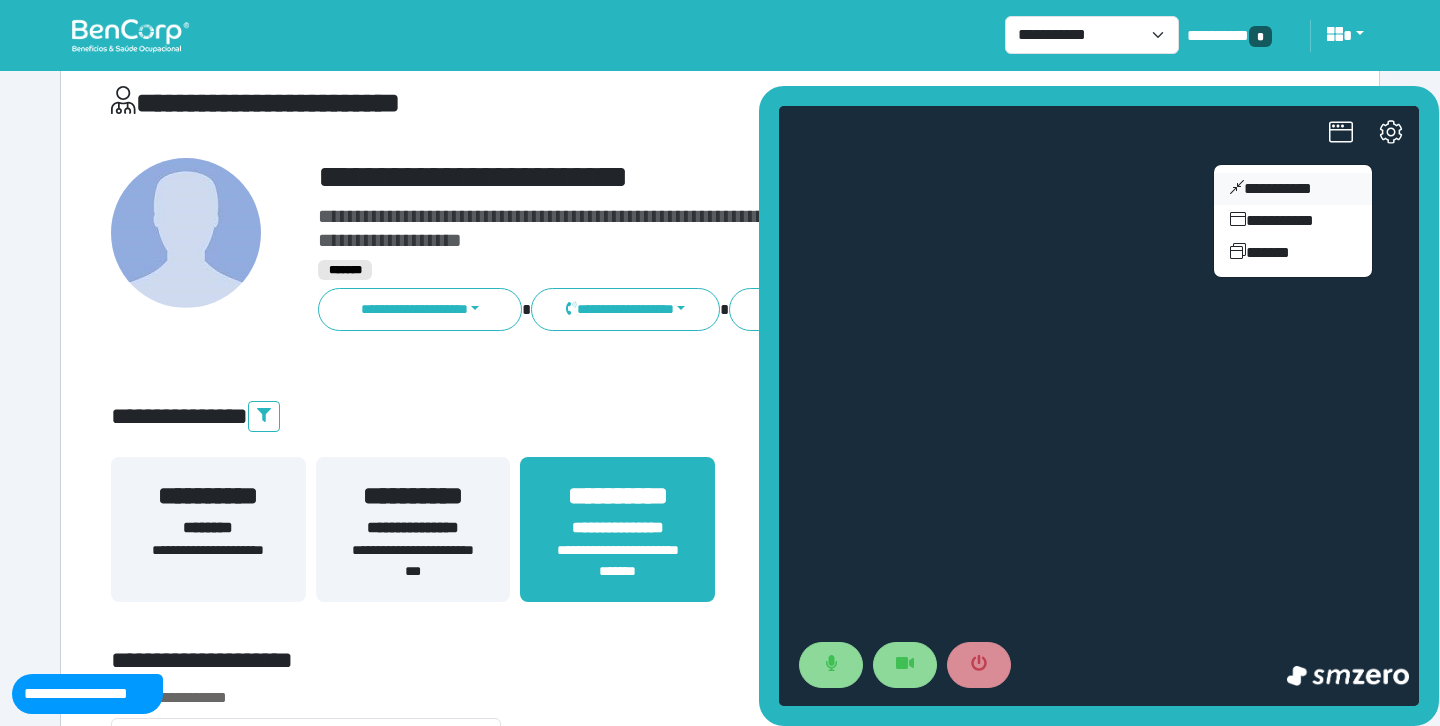 click on "**********" at bounding box center [1293, 189] 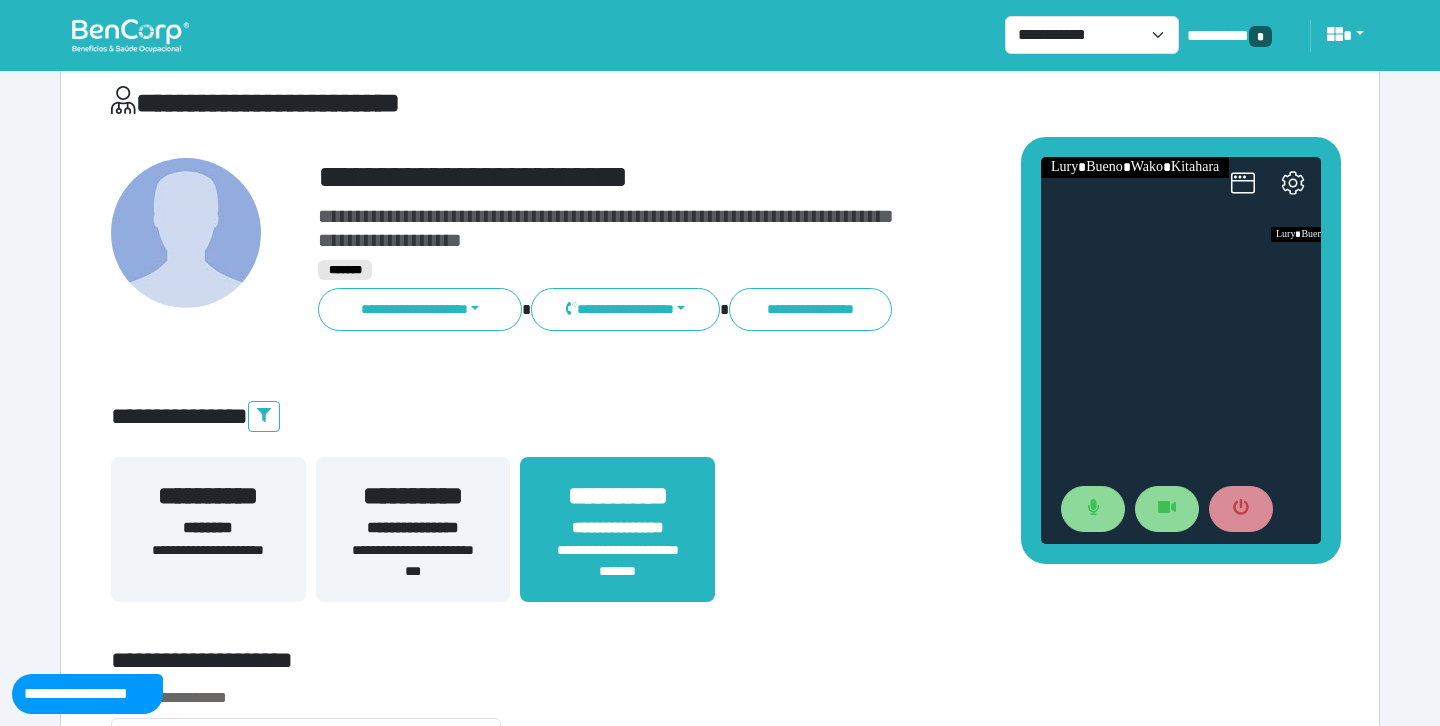 drag, startPoint x: 1252, startPoint y: 307, endPoint x: 1139, endPoint y: 121, distance: 217.63501 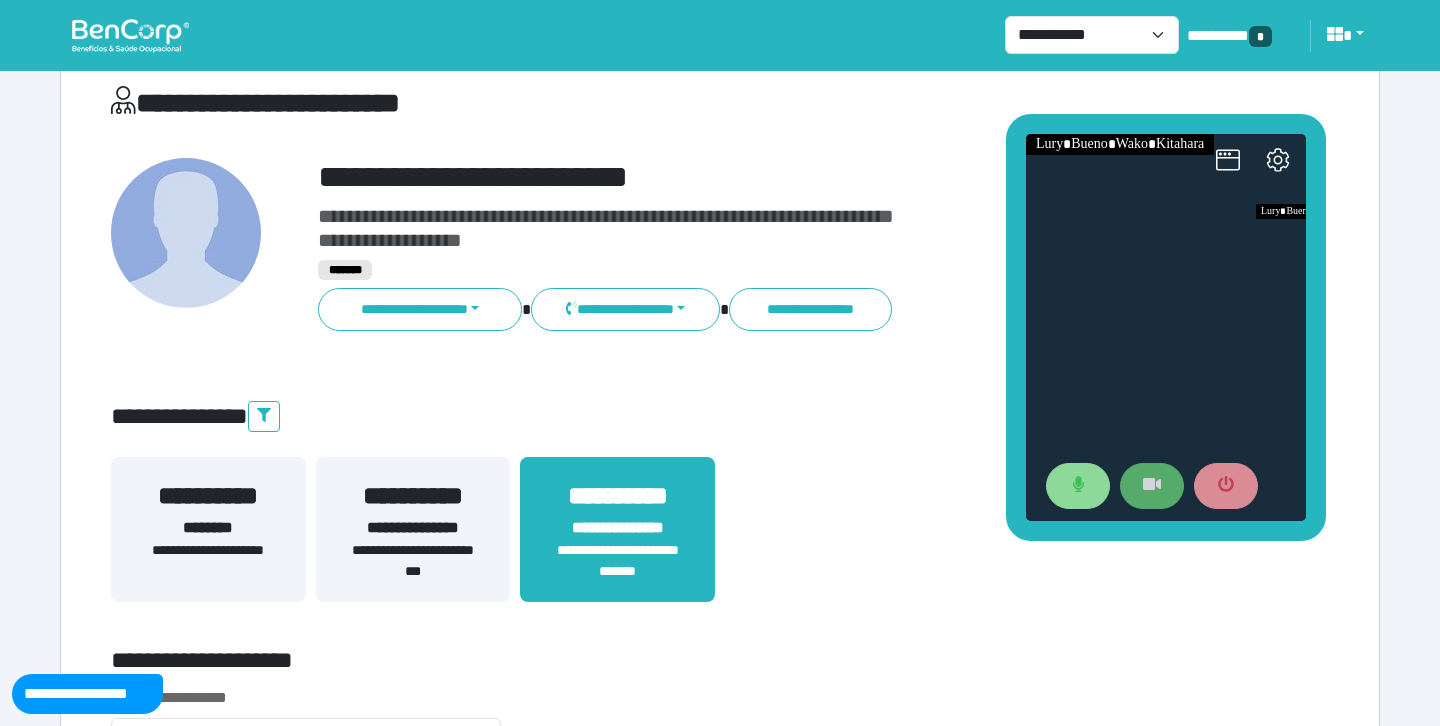 click 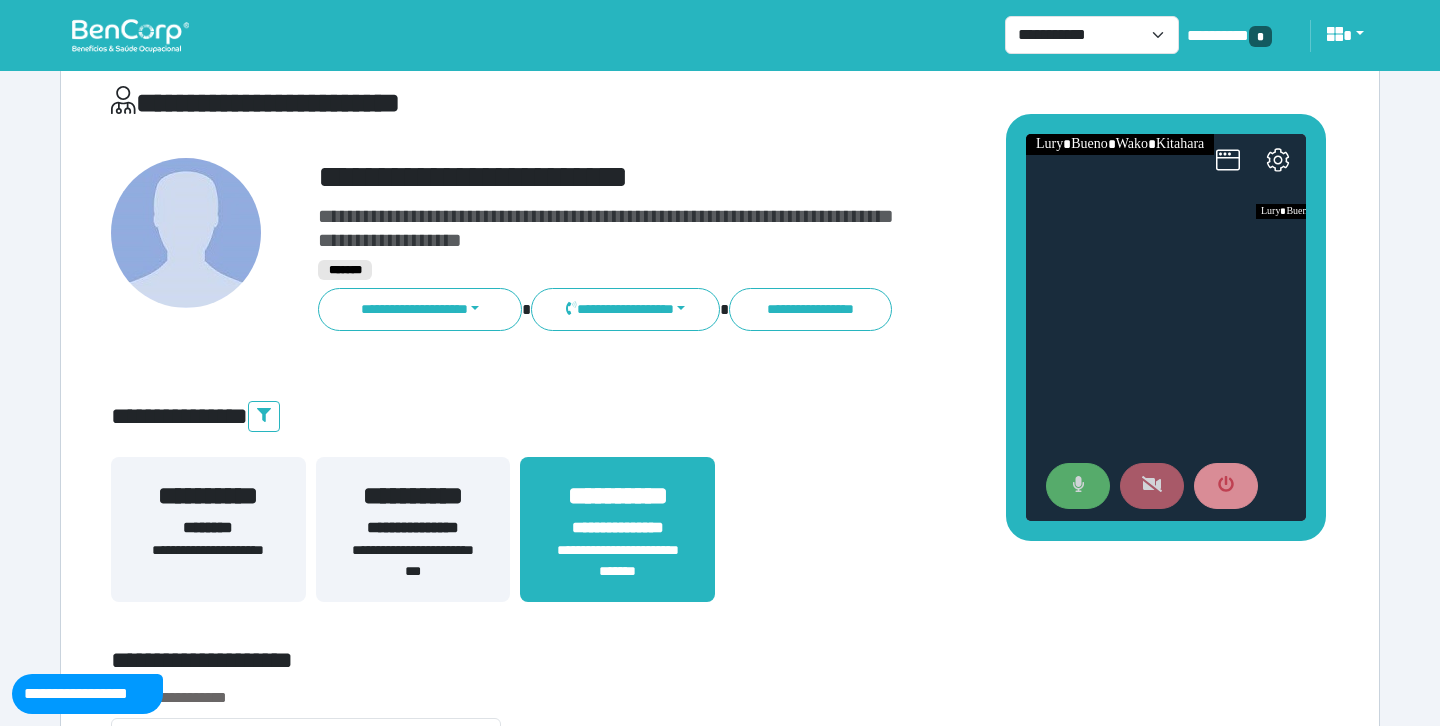 click 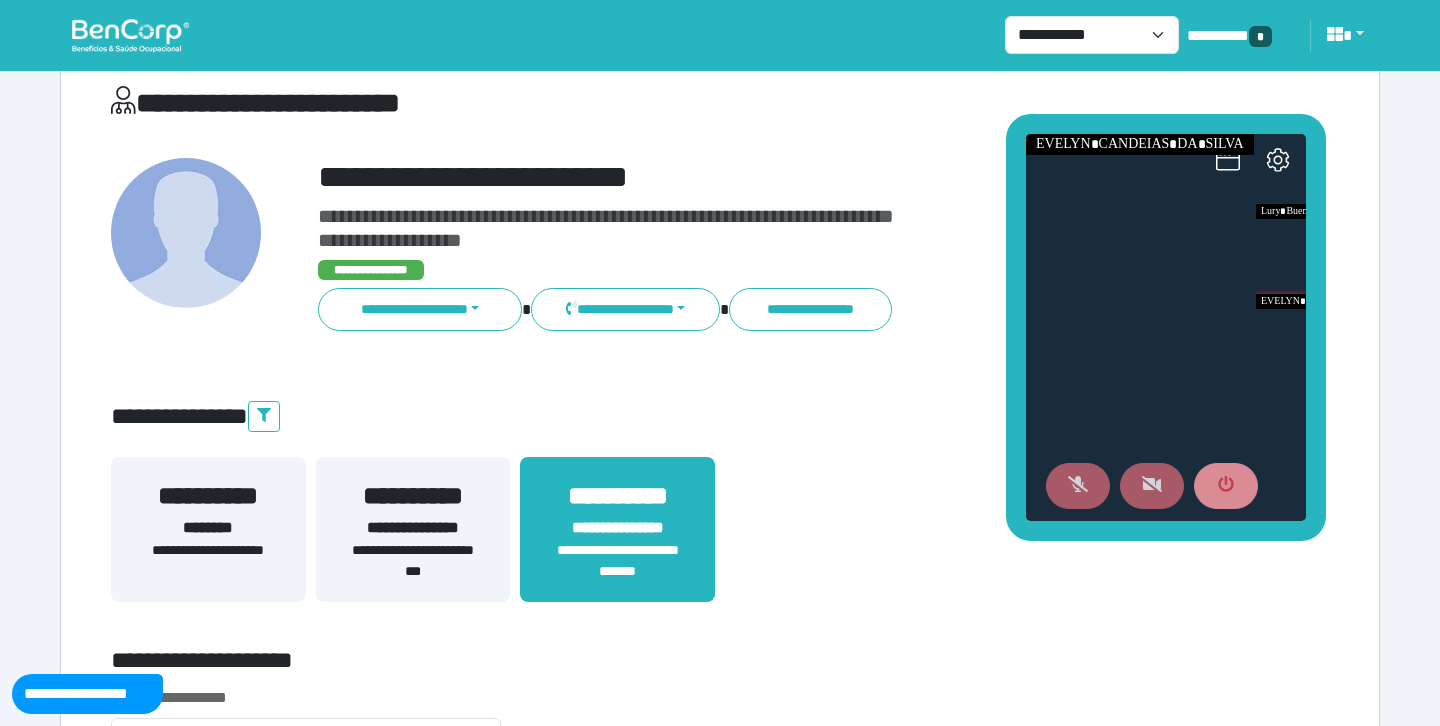 click 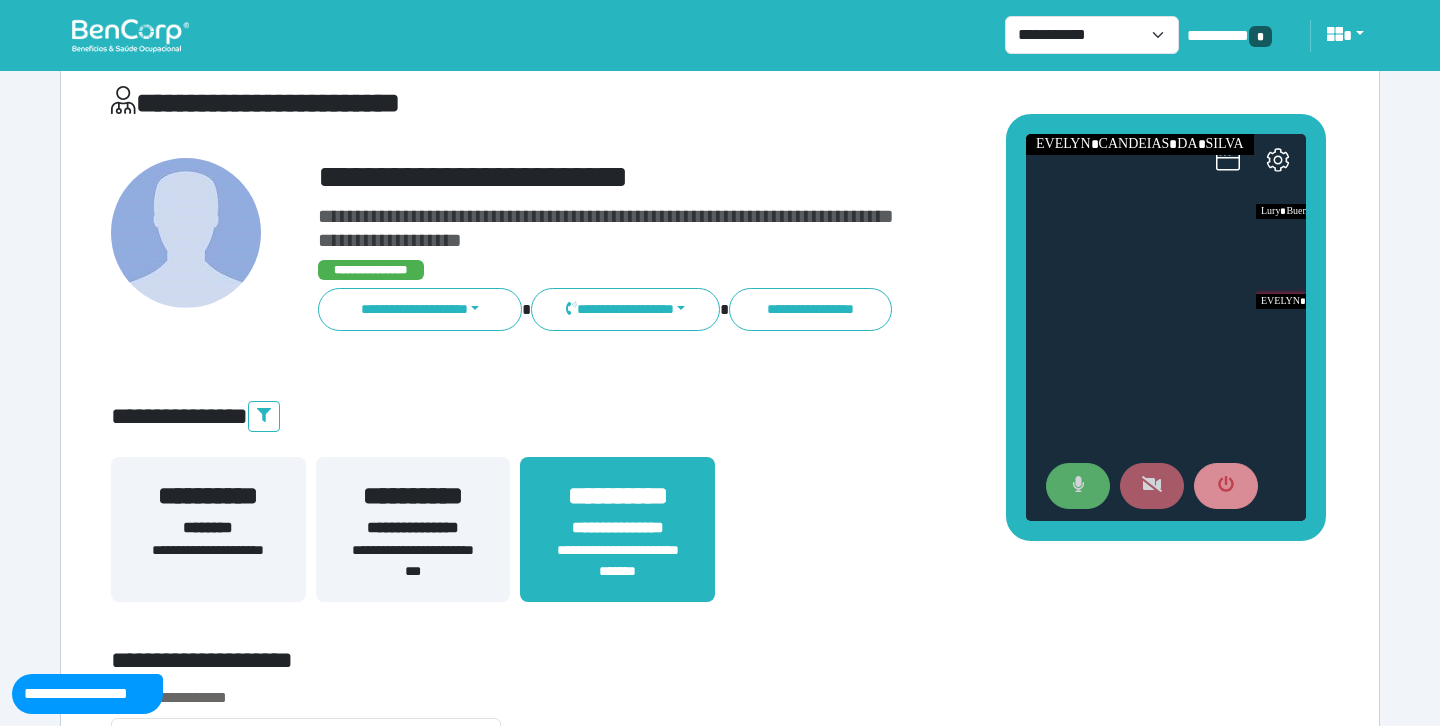 click 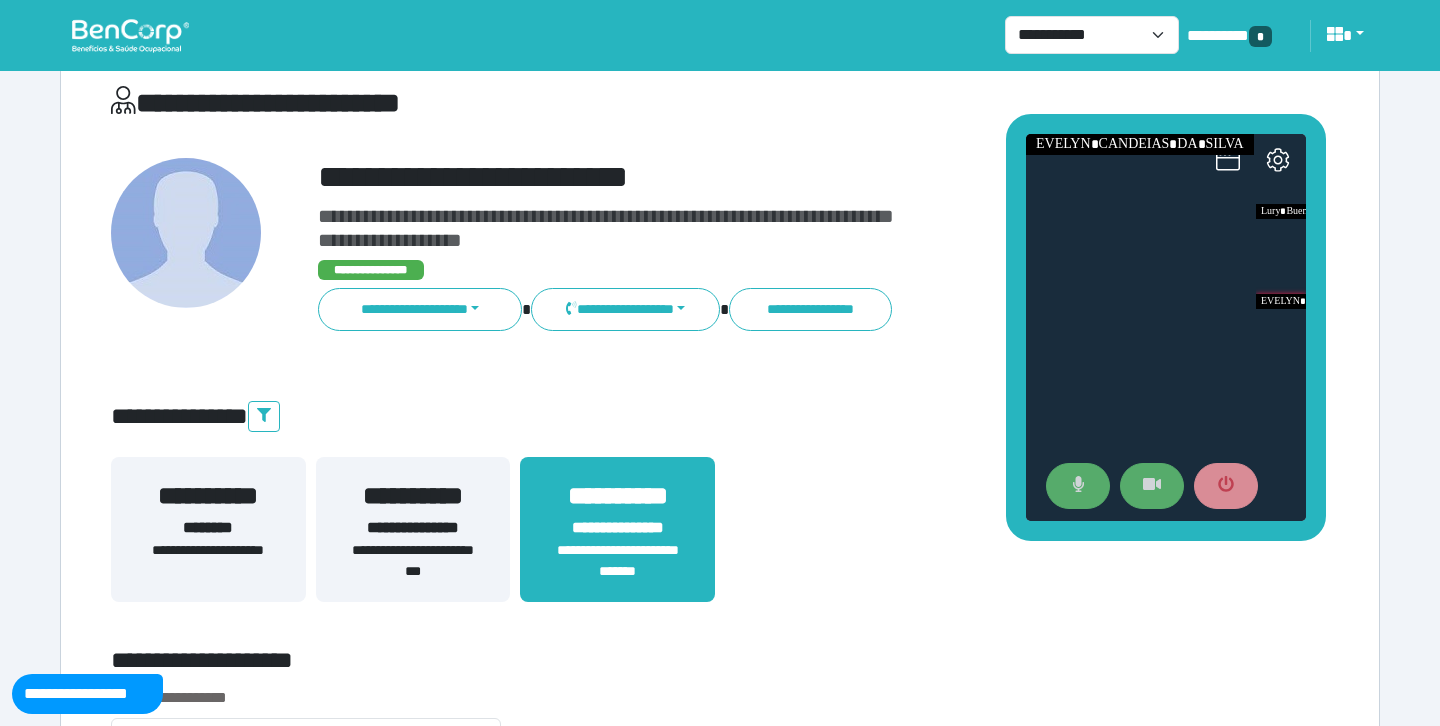 click on "**********" at bounding box center (772, 177) 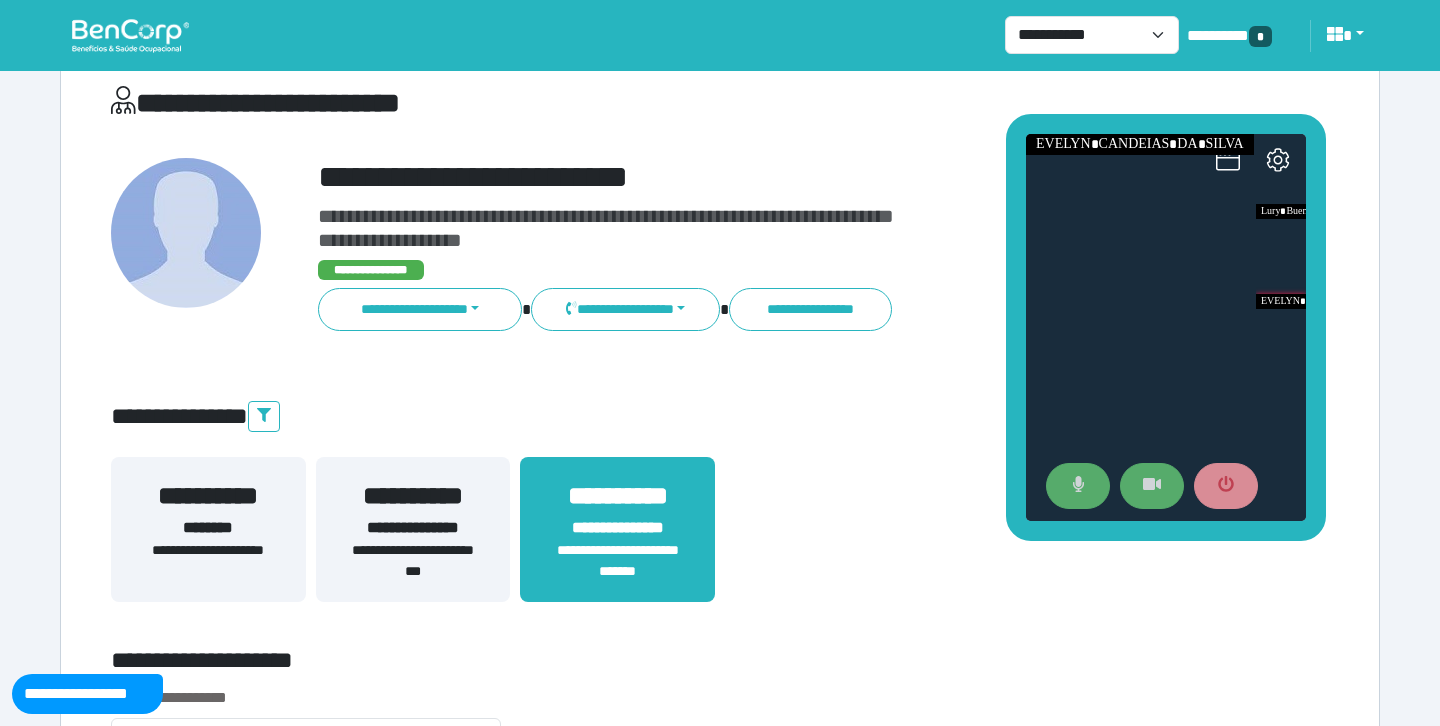 click on "**********" at bounding box center (772, 177) 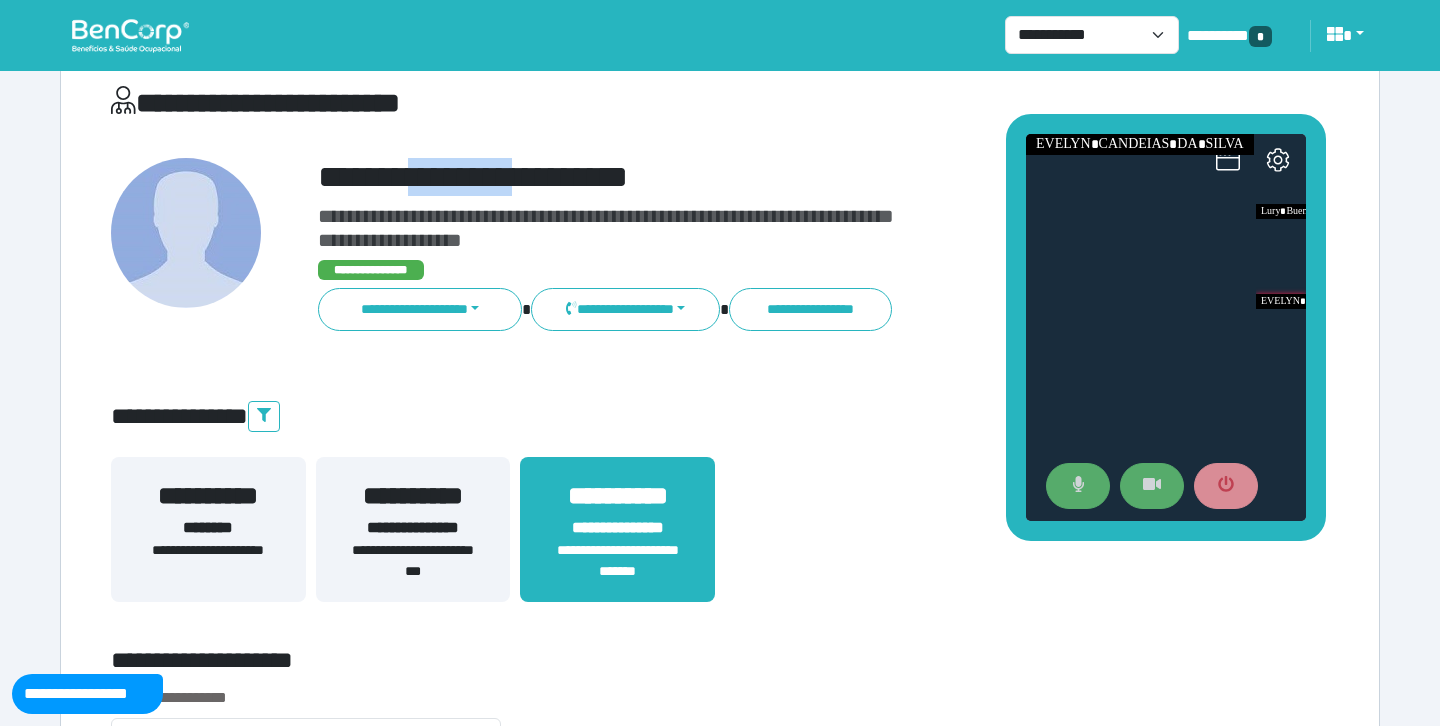 click on "**********" at bounding box center (772, 177) 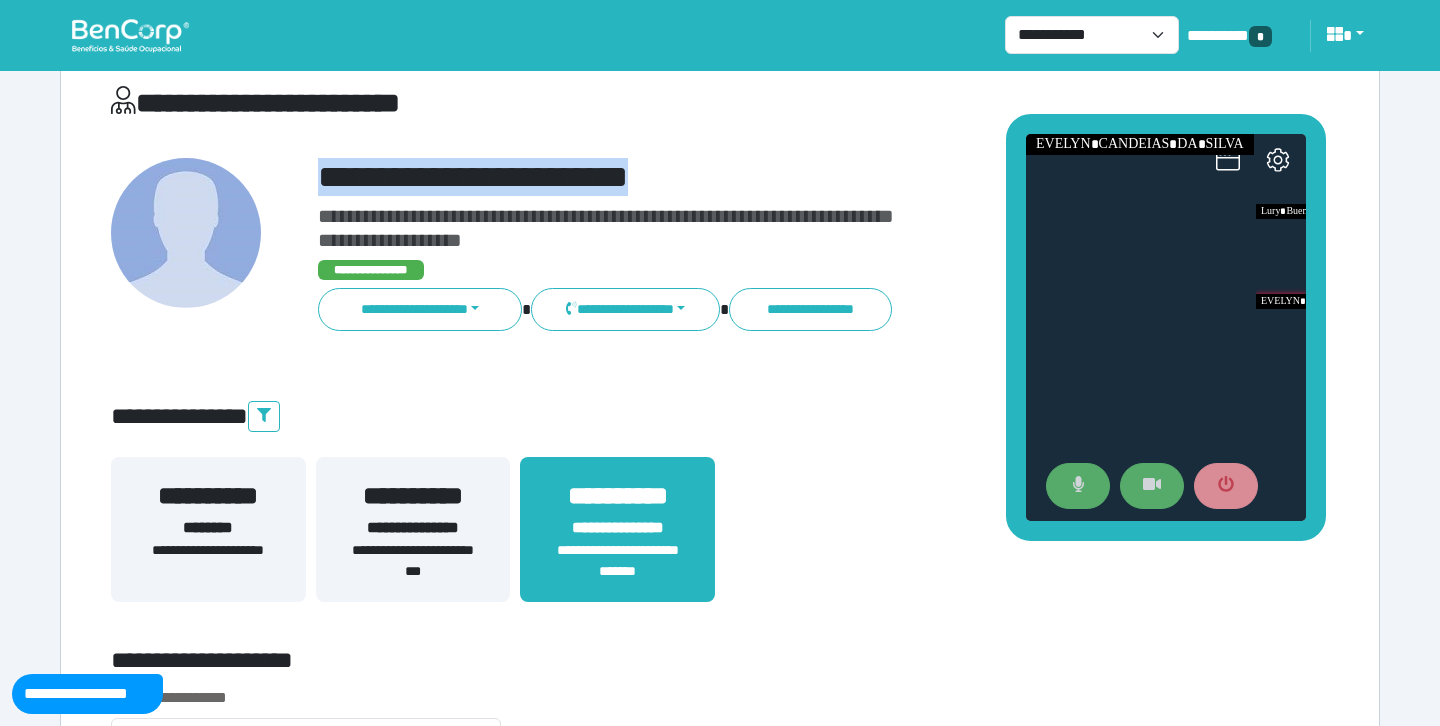 click on "**********" at bounding box center (772, 177) 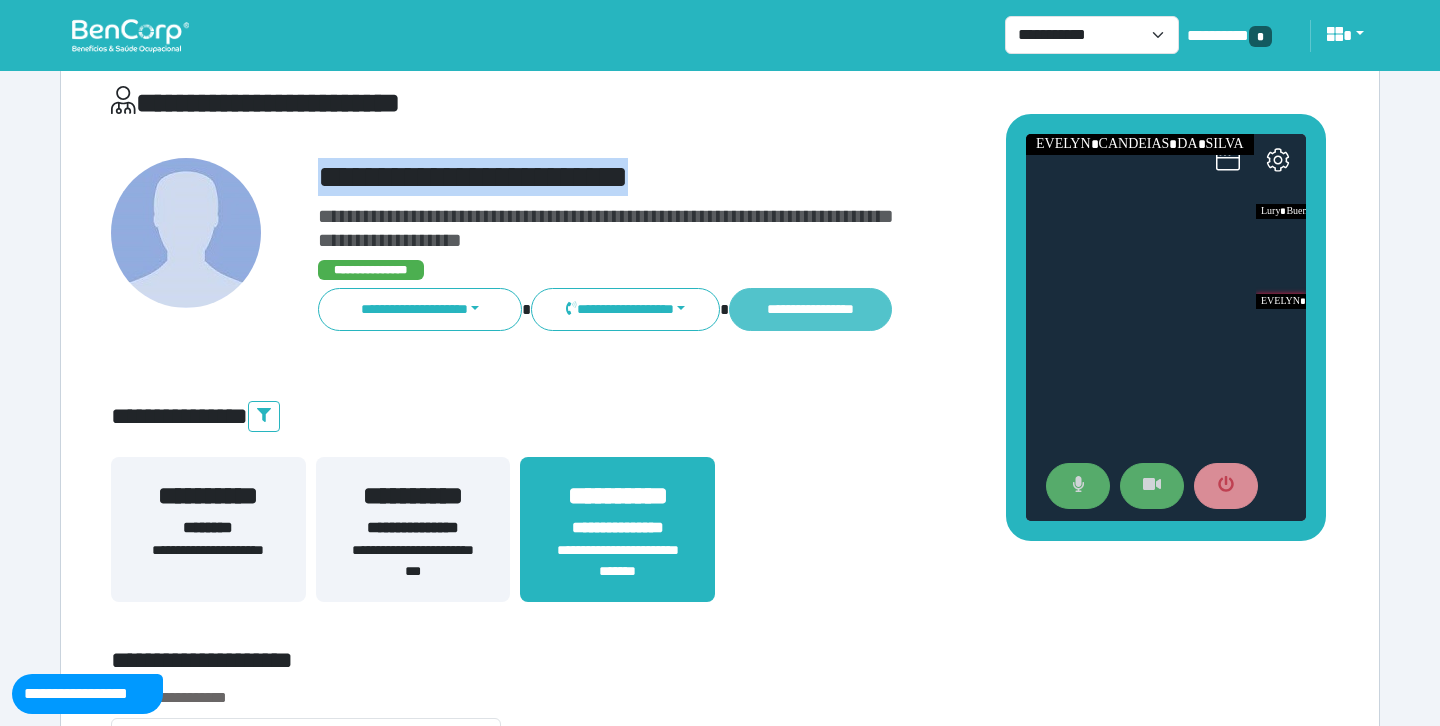 click on "**********" at bounding box center (810, 309) 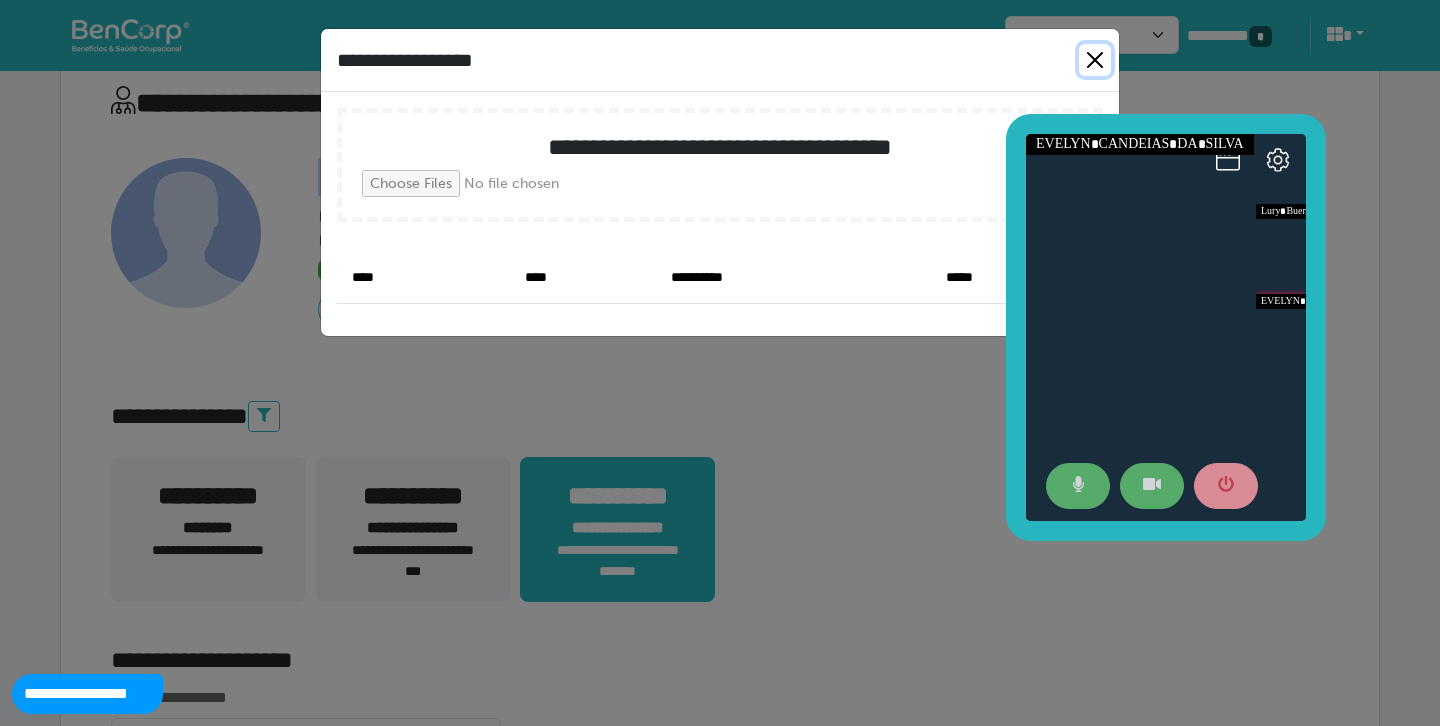 click at bounding box center [1095, 60] 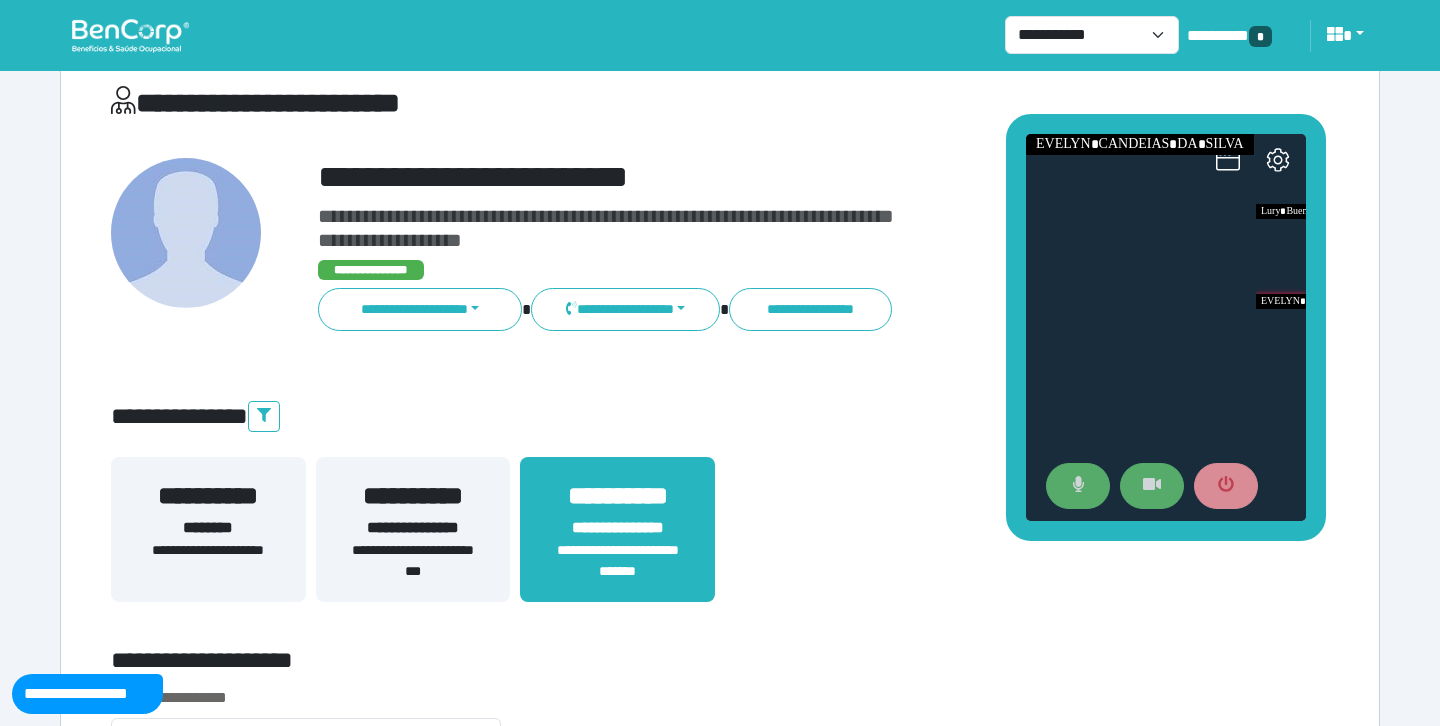 click on "**********" at bounding box center (513, 107) 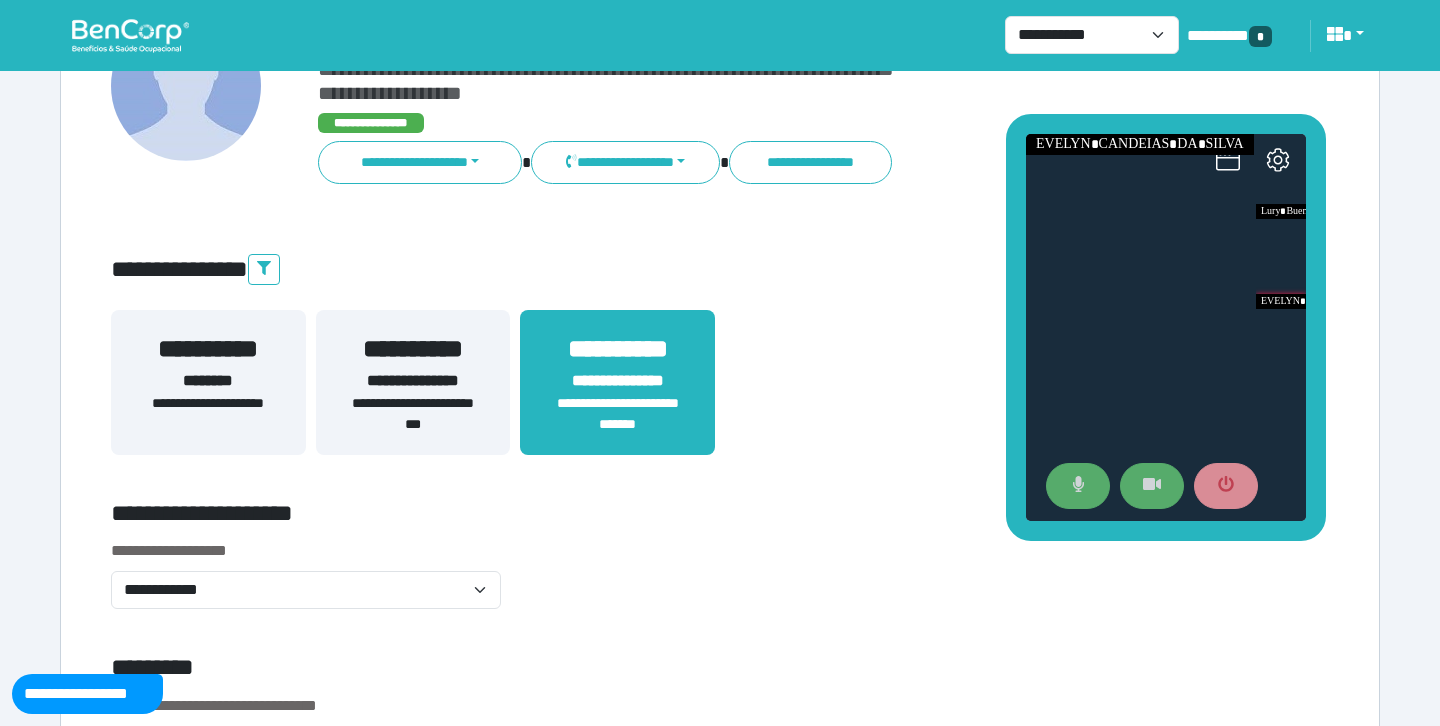 scroll, scrollTop: 213, scrollLeft: 0, axis: vertical 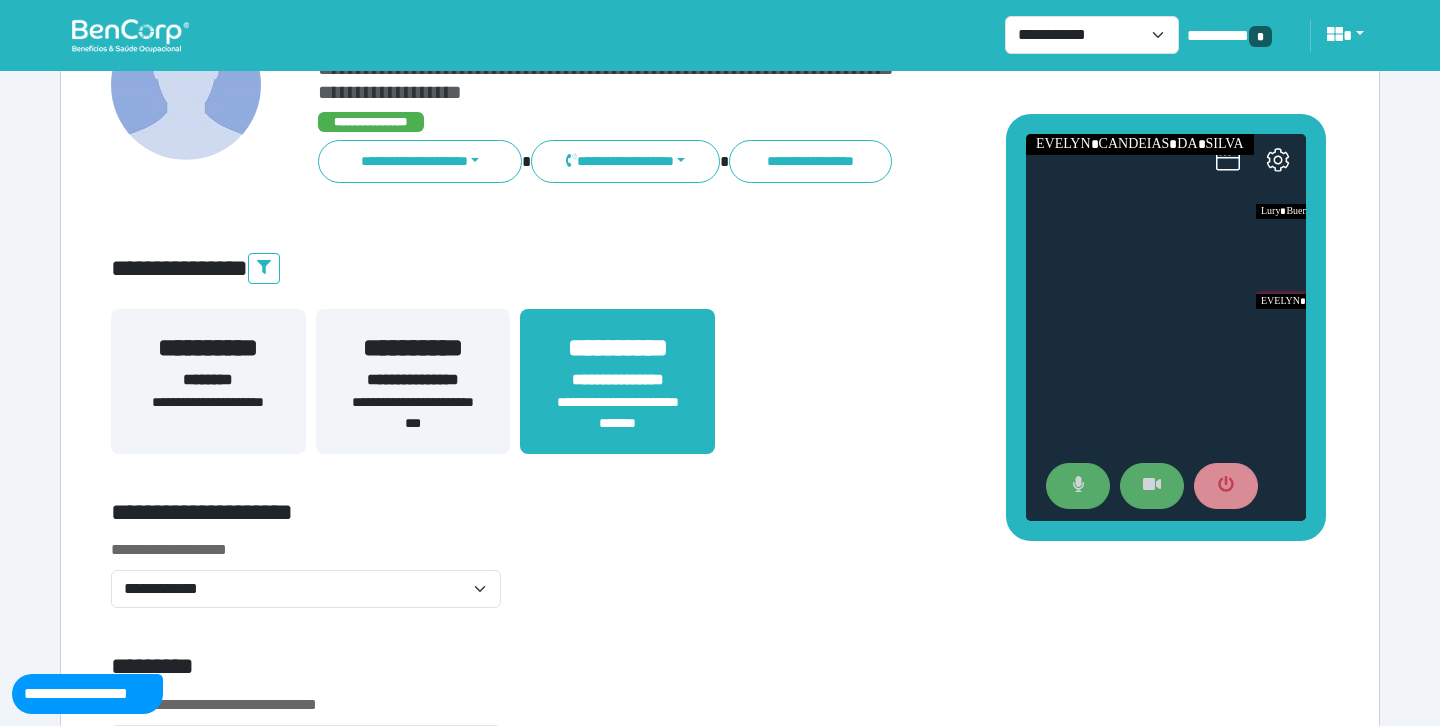 click on "**********" at bounding box center (513, 516) 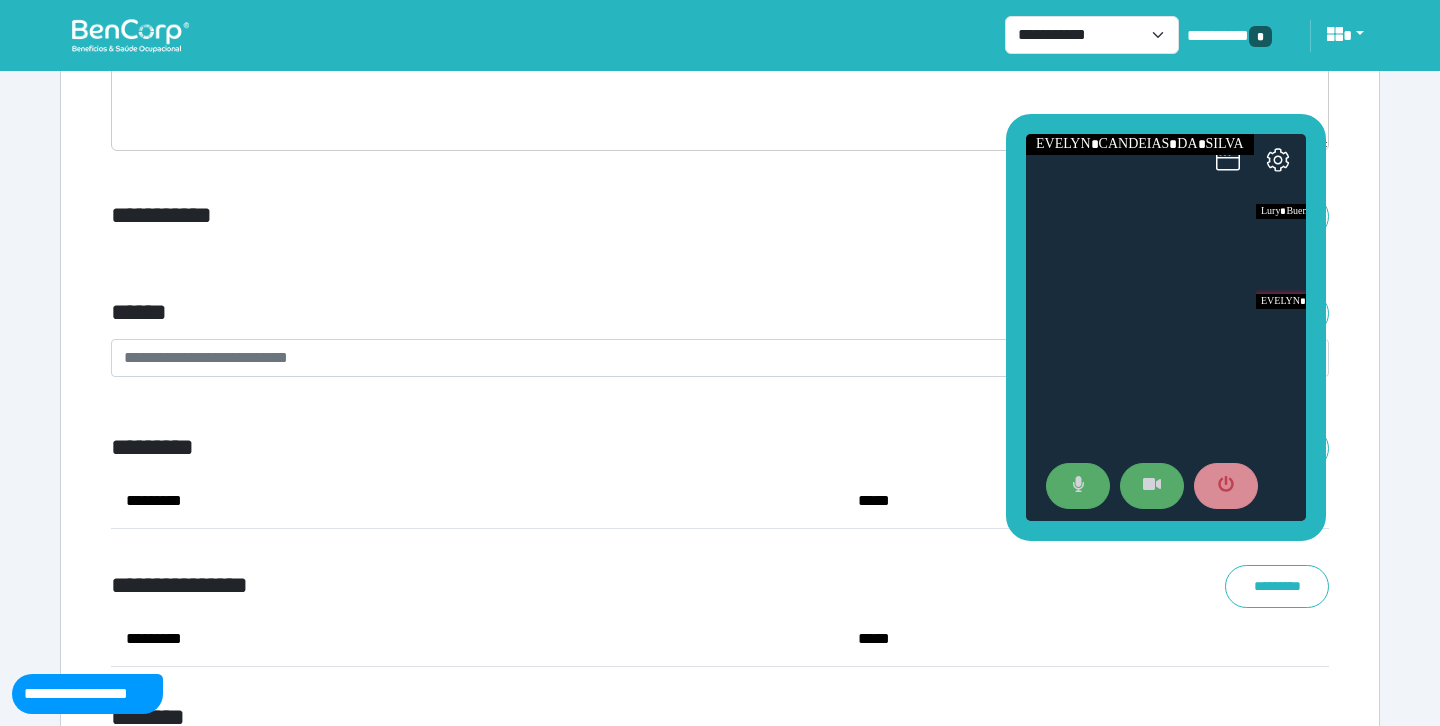 scroll, scrollTop: 7131, scrollLeft: 0, axis: vertical 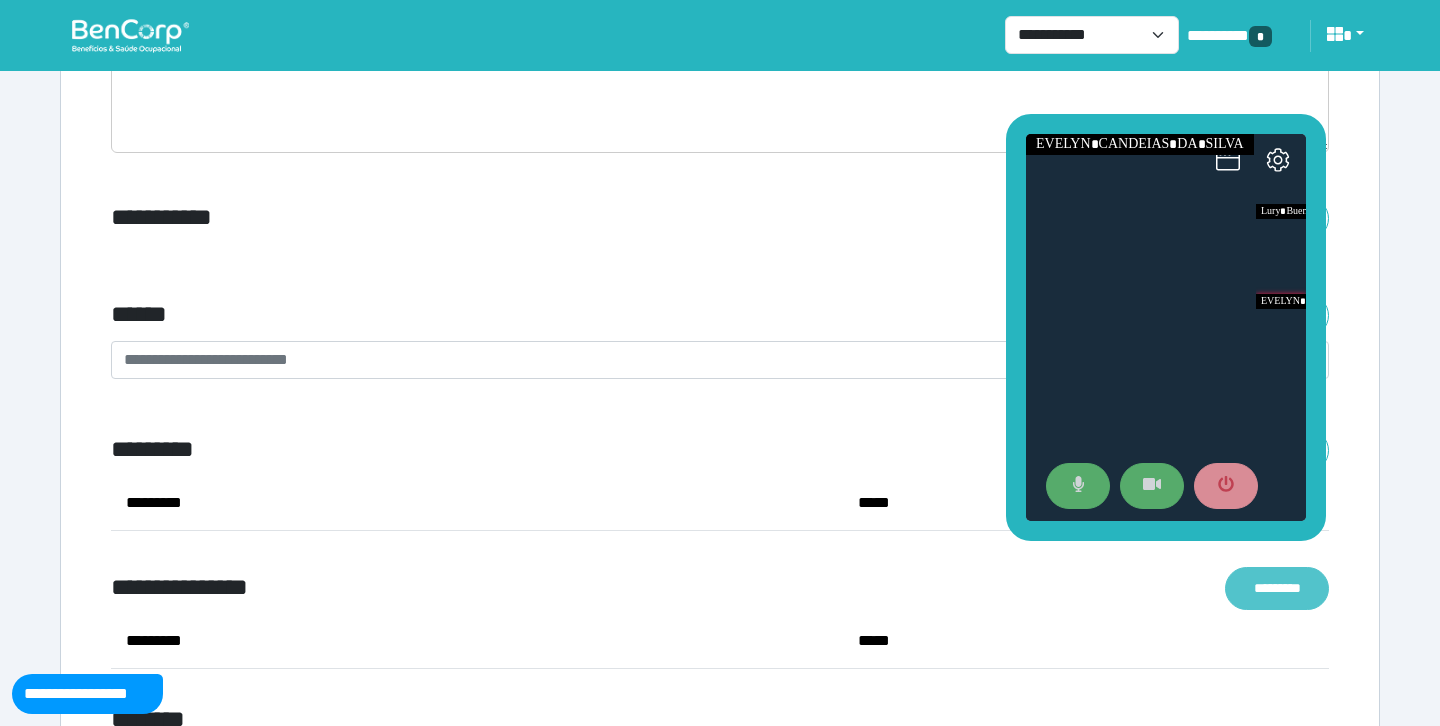 click on "*********" at bounding box center (1277, 588) 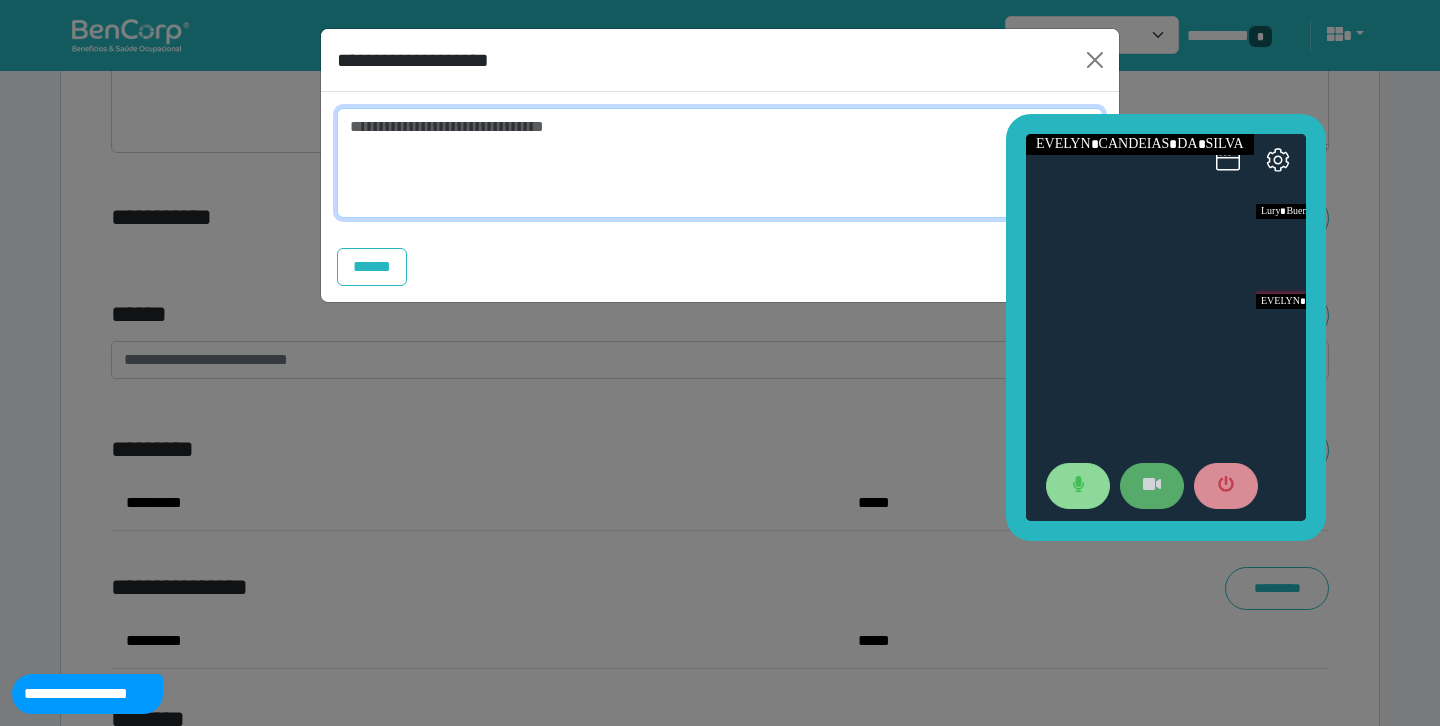 click at bounding box center (720, 163) 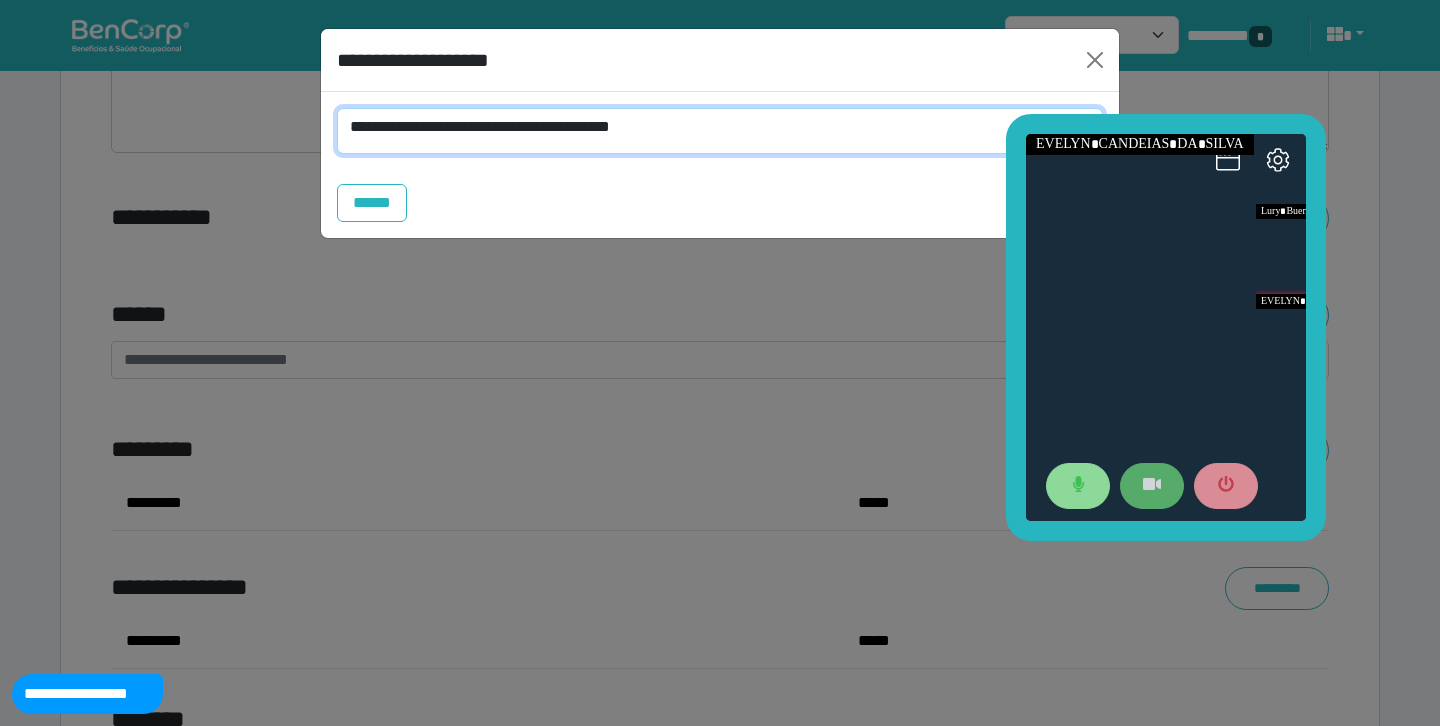 click on "**********" at bounding box center [720, 131] 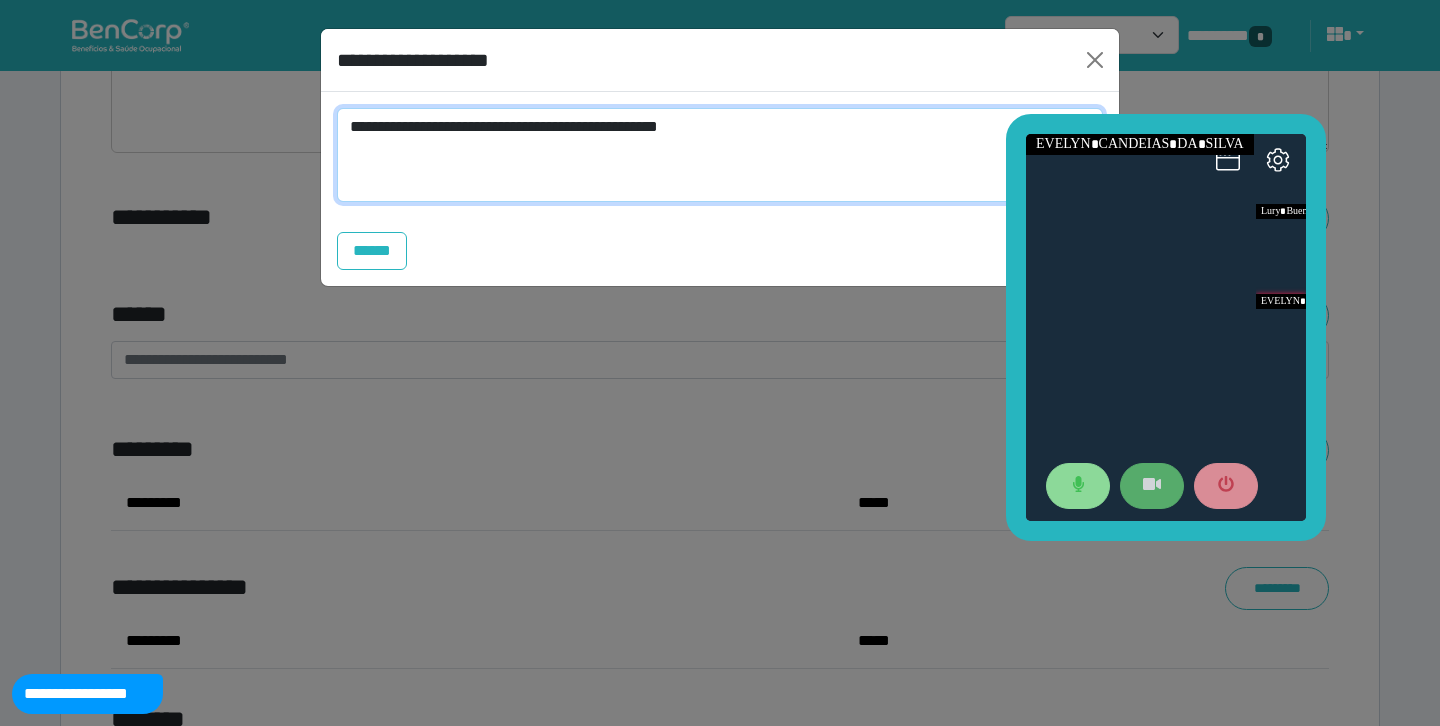 scroll, scrollTop: 0, scrollLeft: 0, axis: both 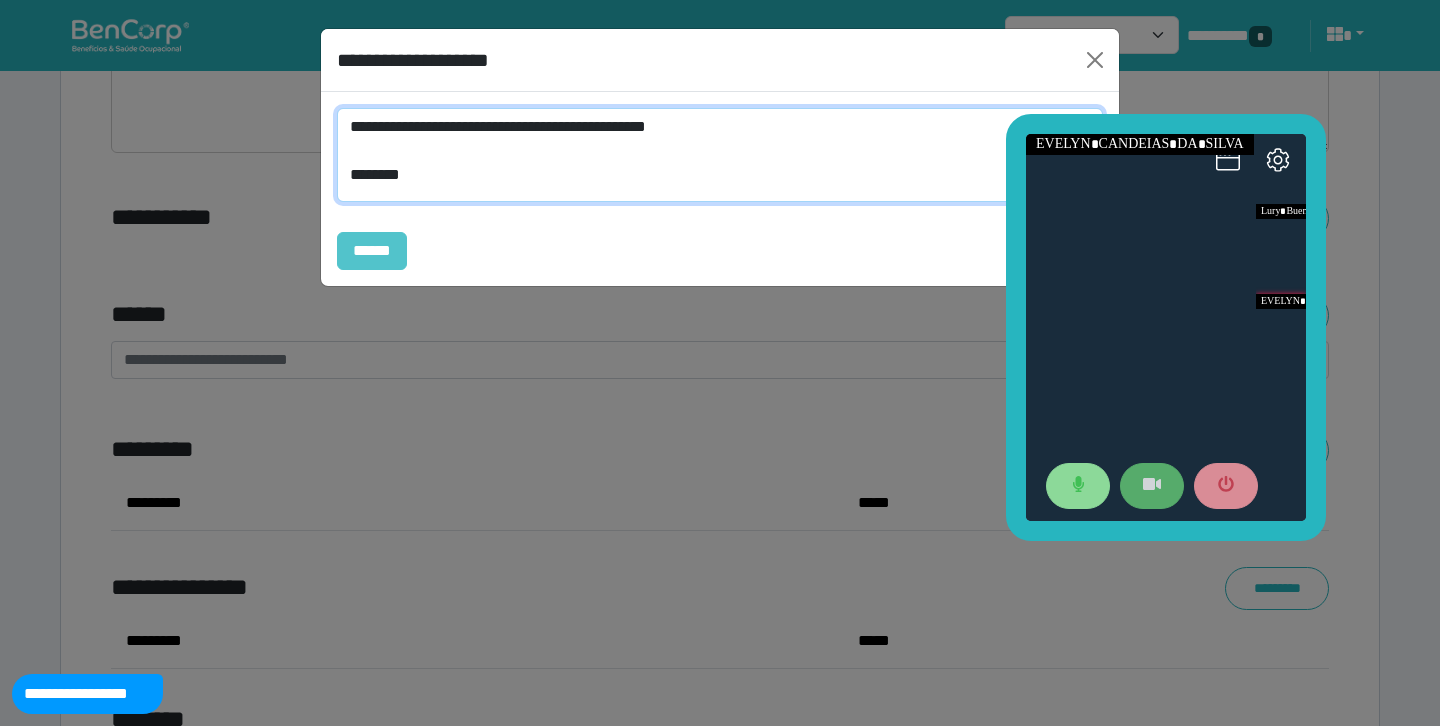 type on "**********" 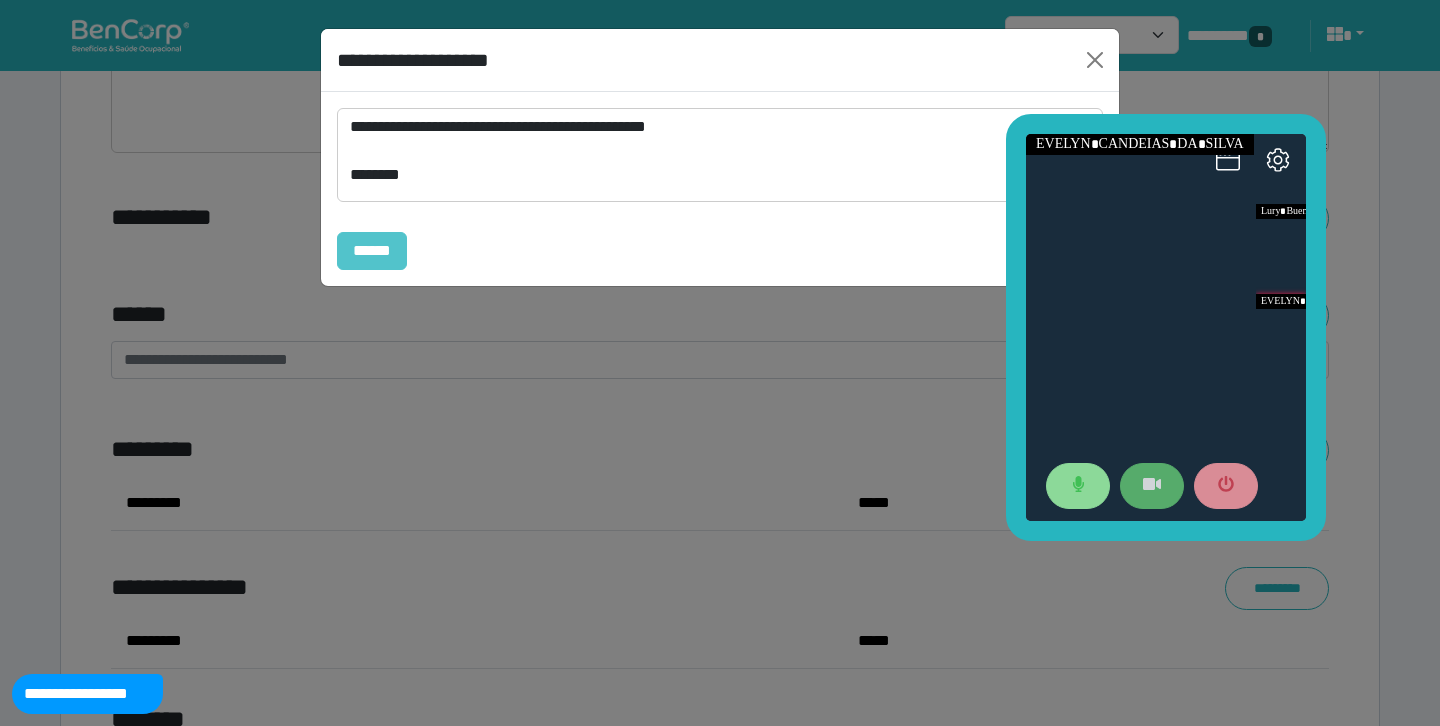 click on "******" at bounding box center (372, 251) 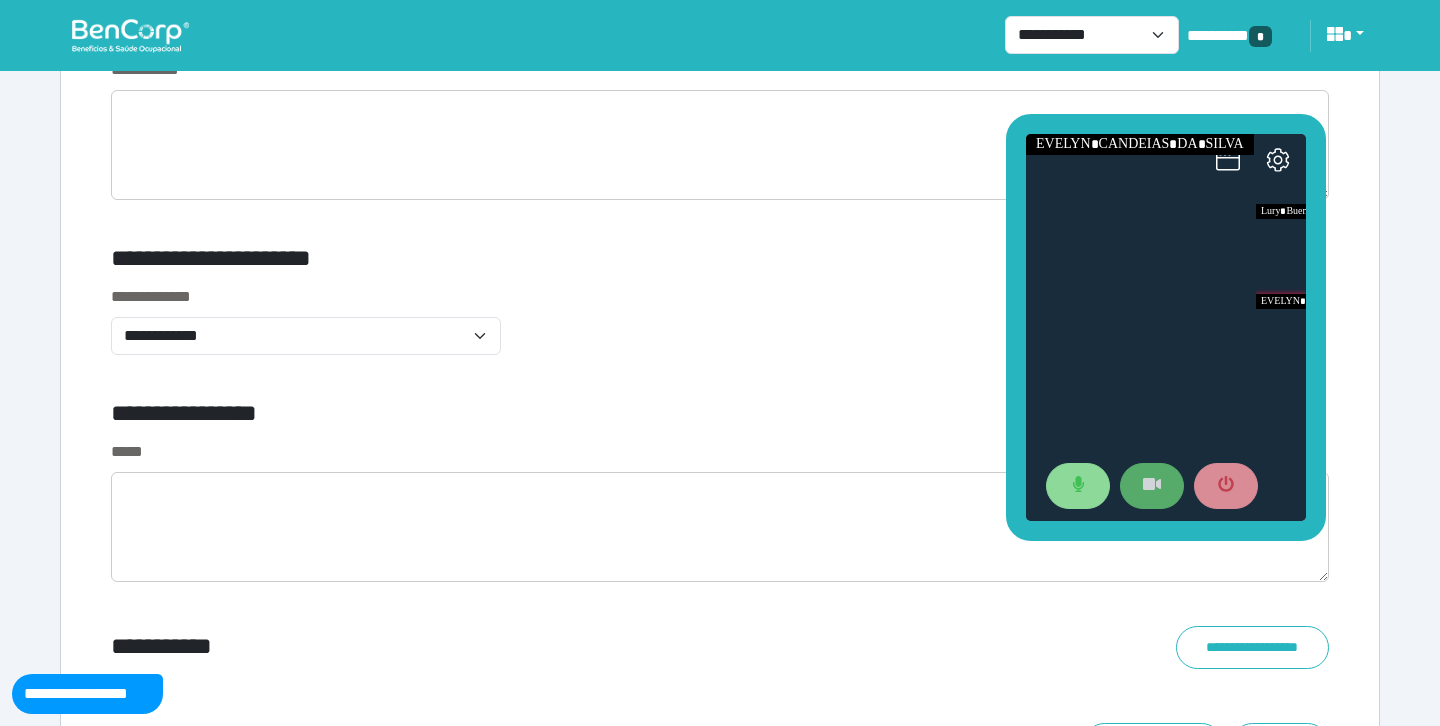 scroll, scrollTop: 6704, scrollLeft: 0, axis: vertical 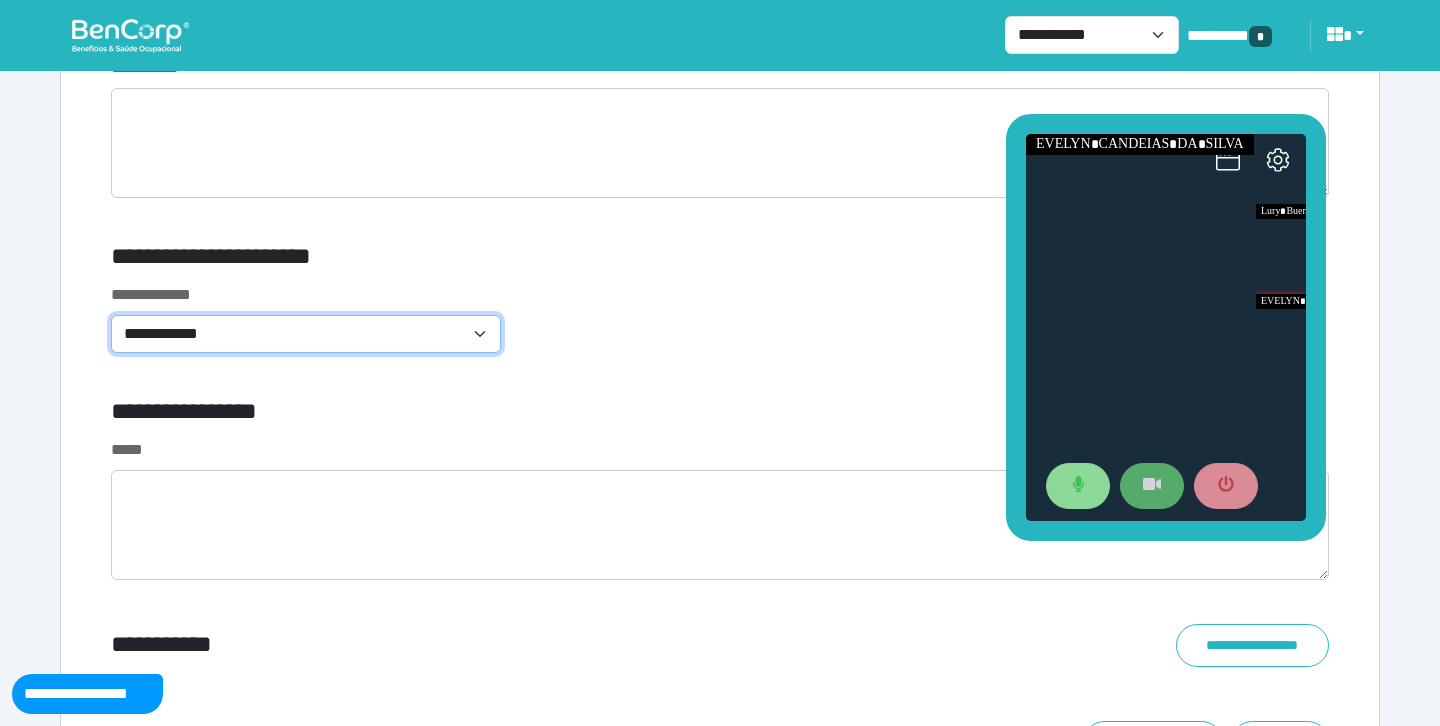 click on "**********" at bounding box center (306, 334) 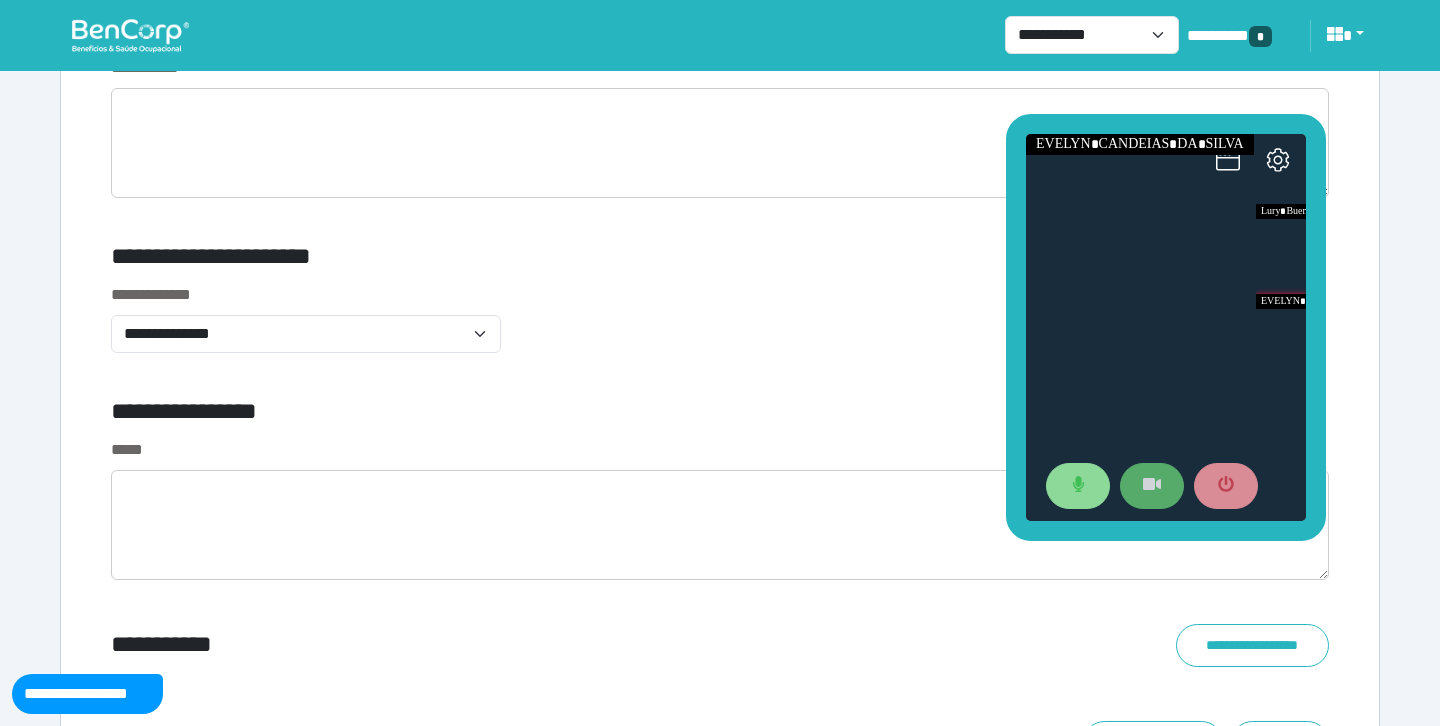 click on "**********" at bounding box center (720, 330) 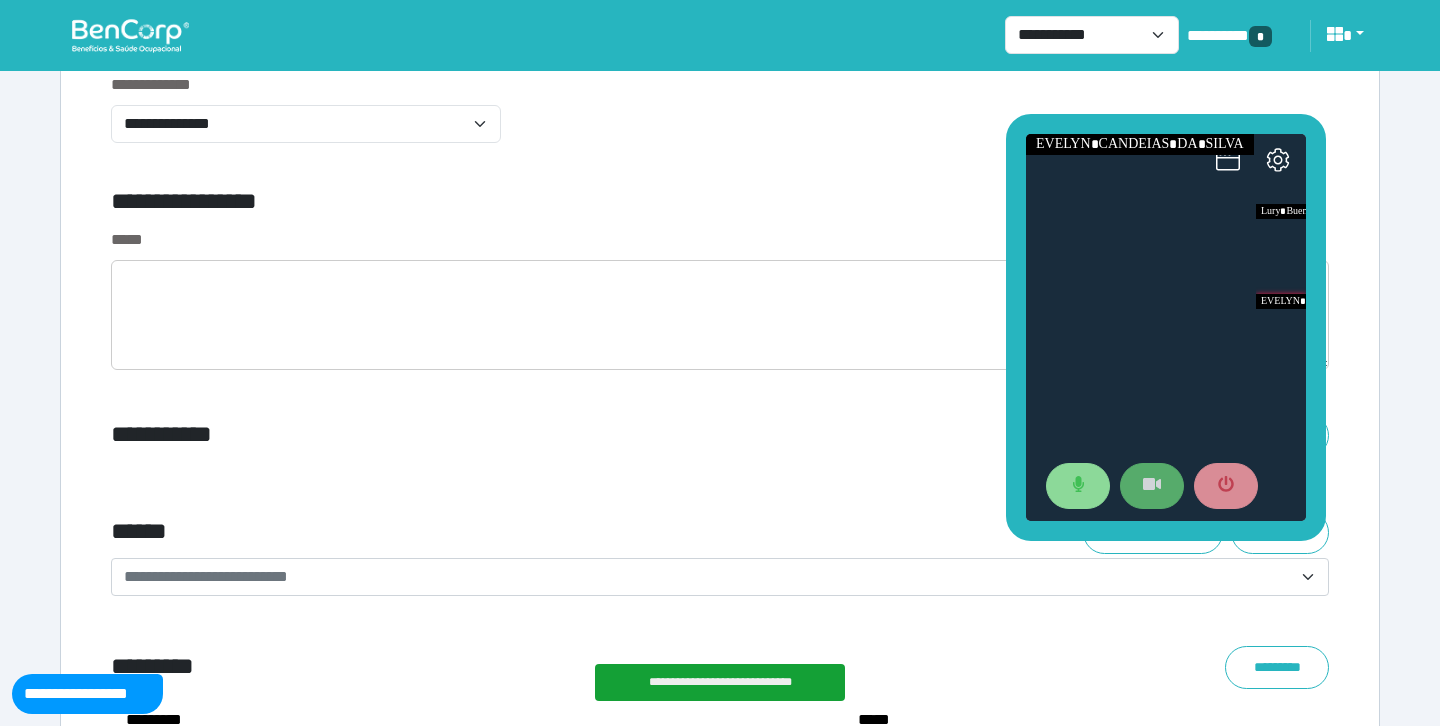 scroll, scrollTop: 6956, scrollLeft: 0, axis: vertical 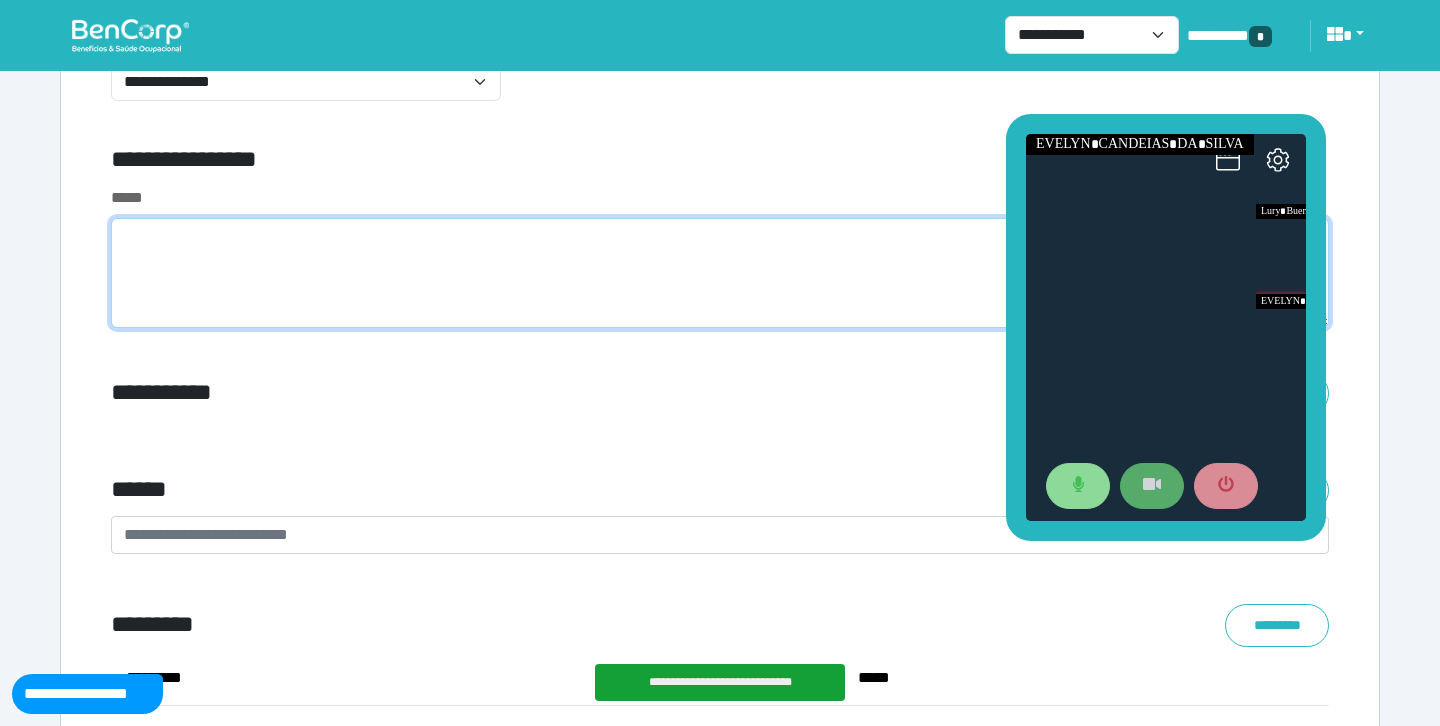 click at bounding box center [720, 273] 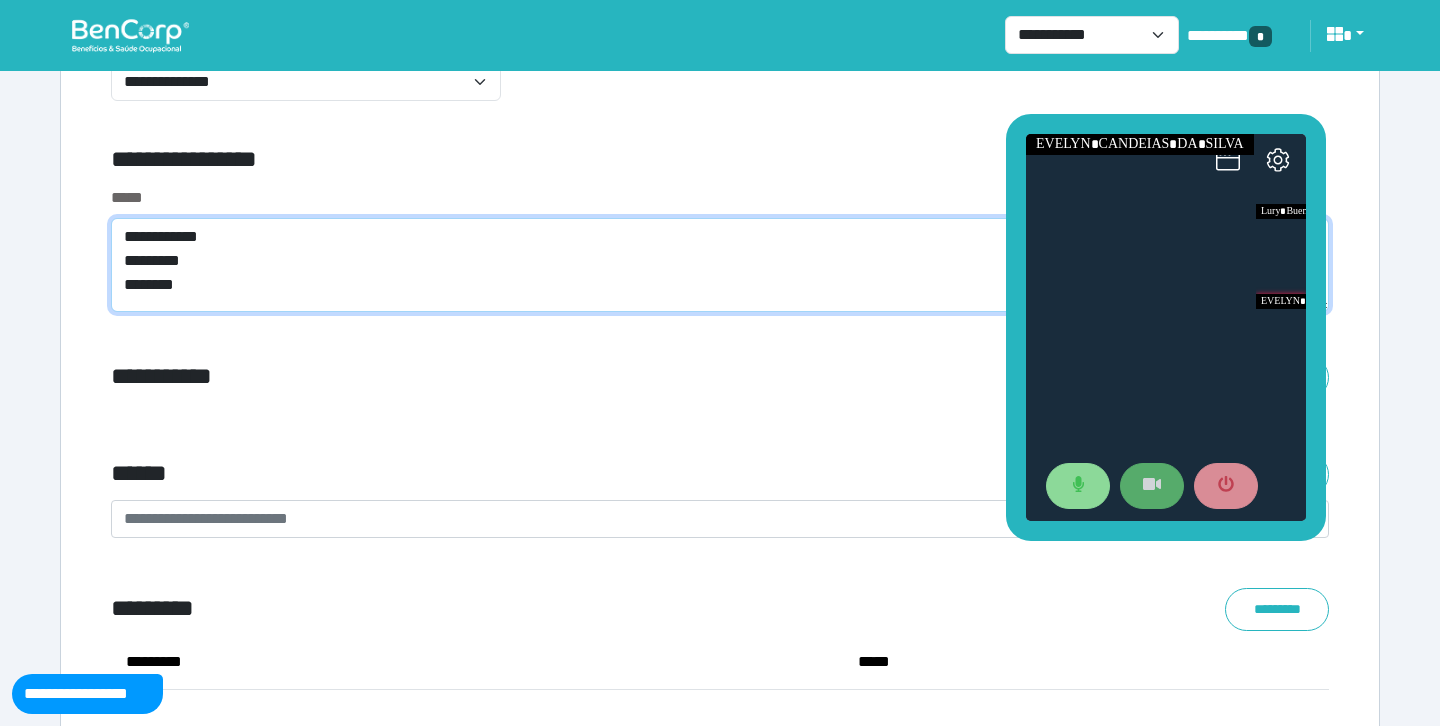 scroll, scrollTop: 0, scrollLeft: 0, axis: both 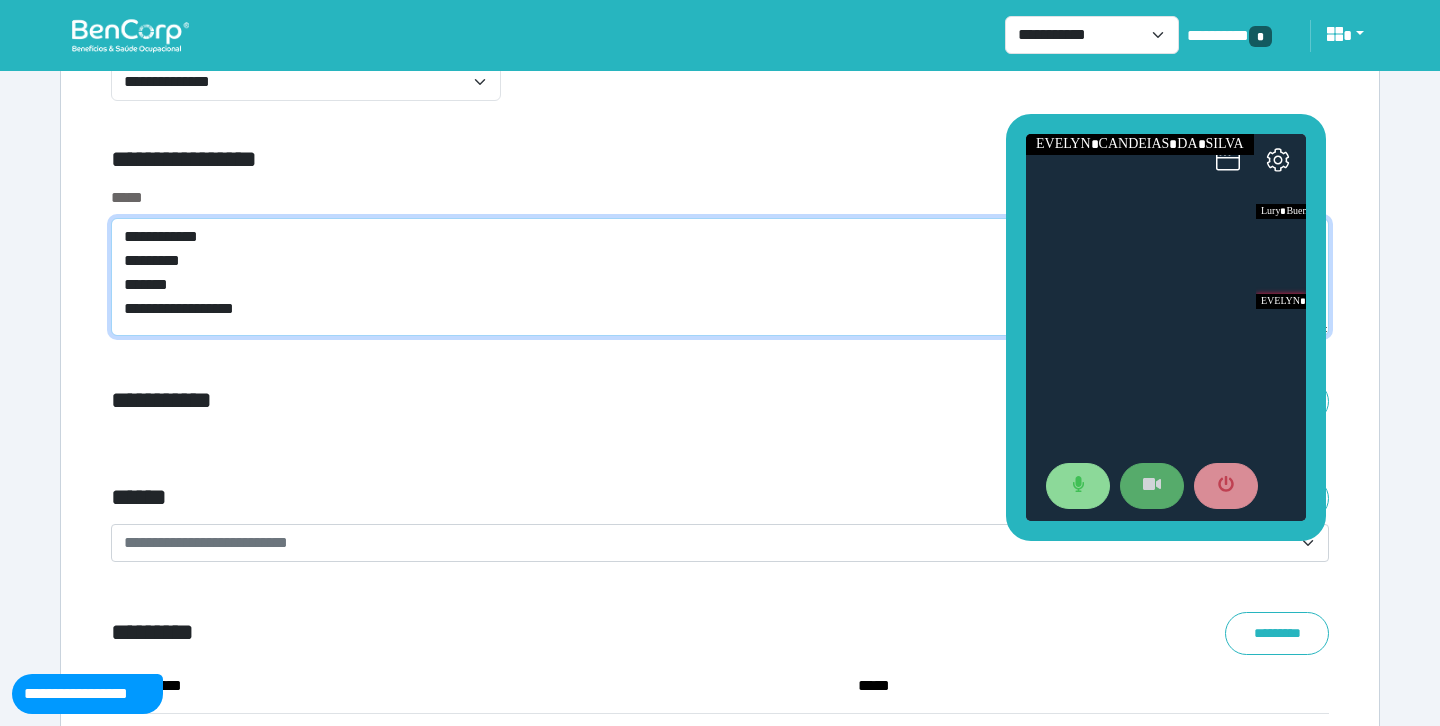 type on "**********" 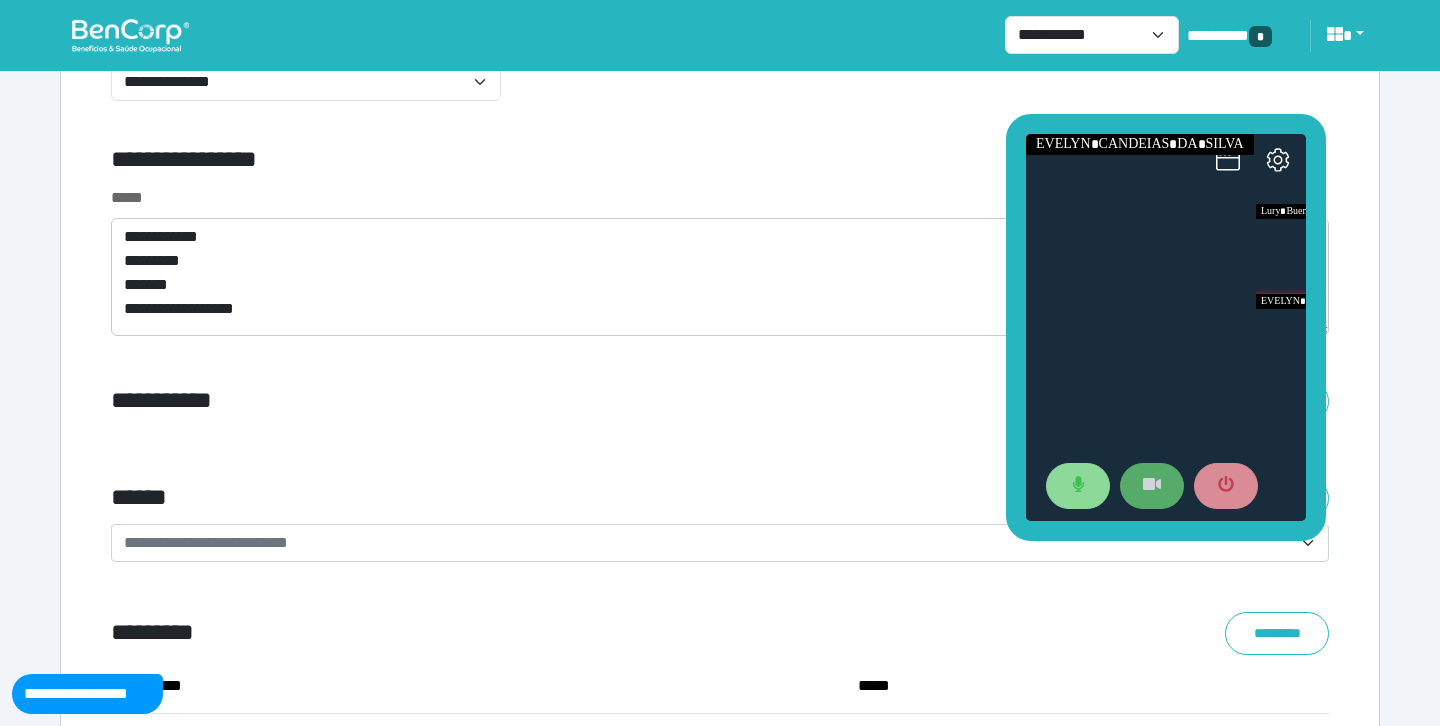 click on "**********" at bounding box center (513, 401) 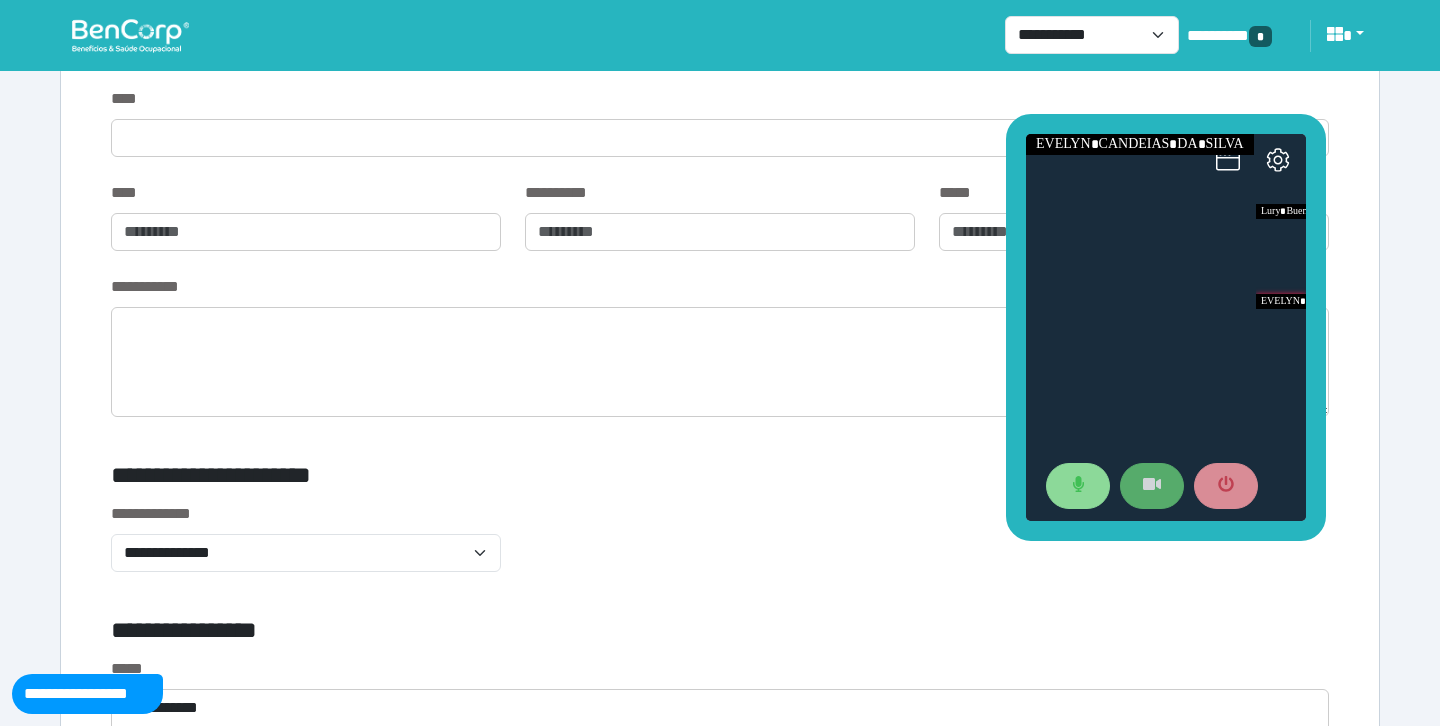scroll, scrollTop: 6472, scrollLeft: 0, axis: vertical 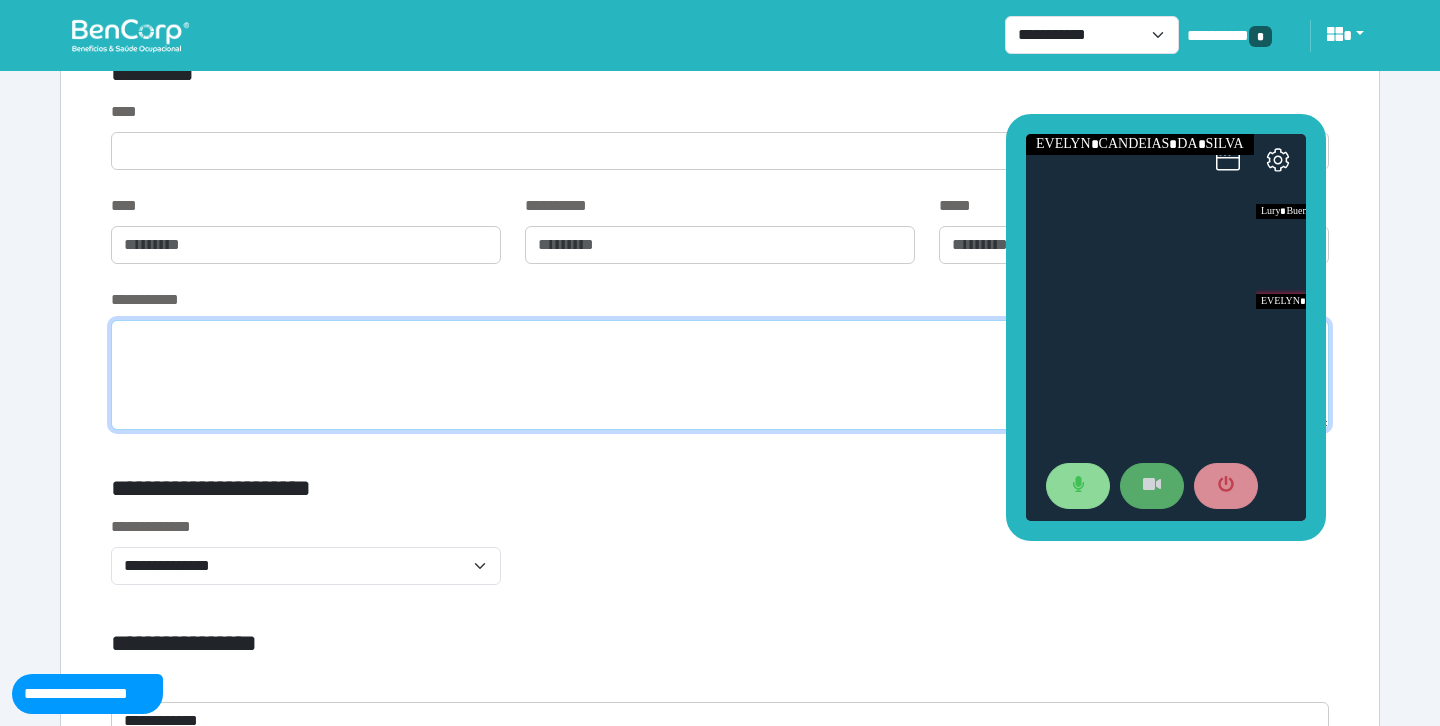 click at bounding box center (720, 375) 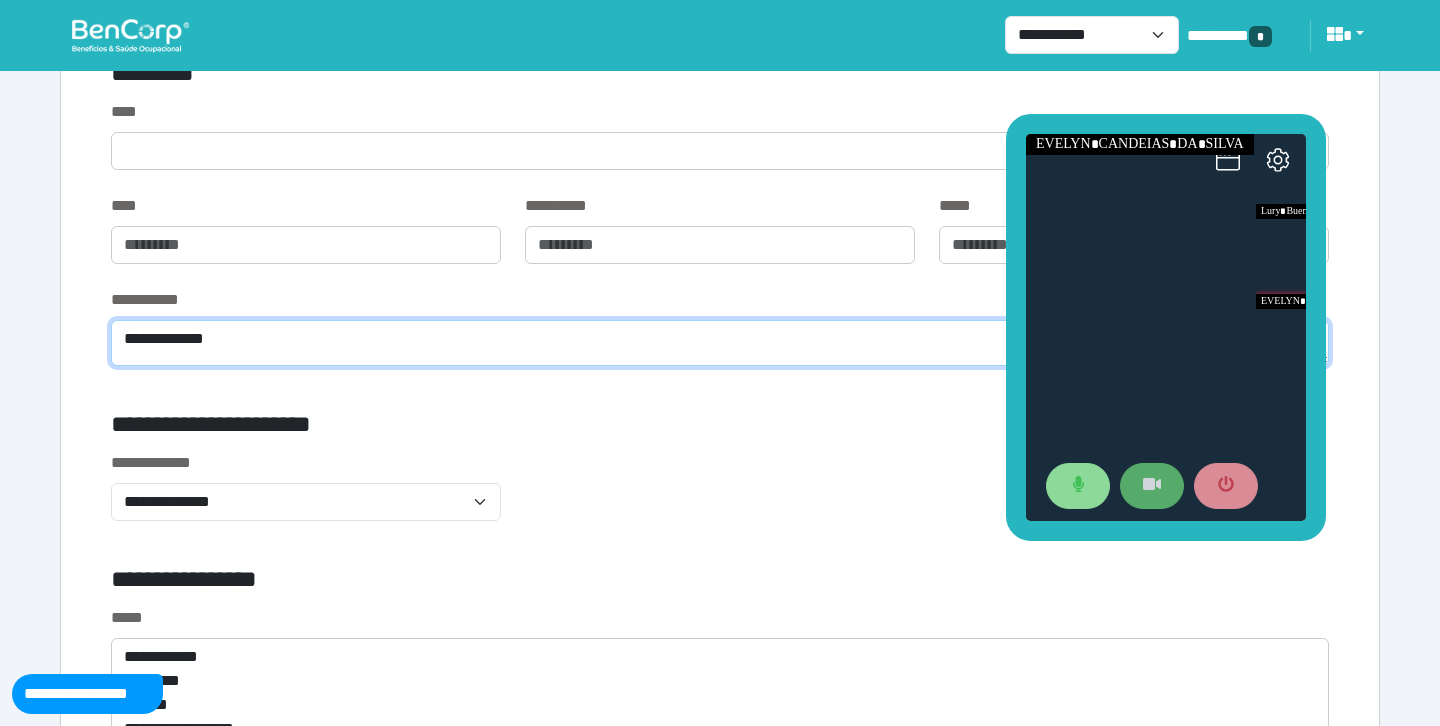 click on "**********" at bounding box center [720, 343] 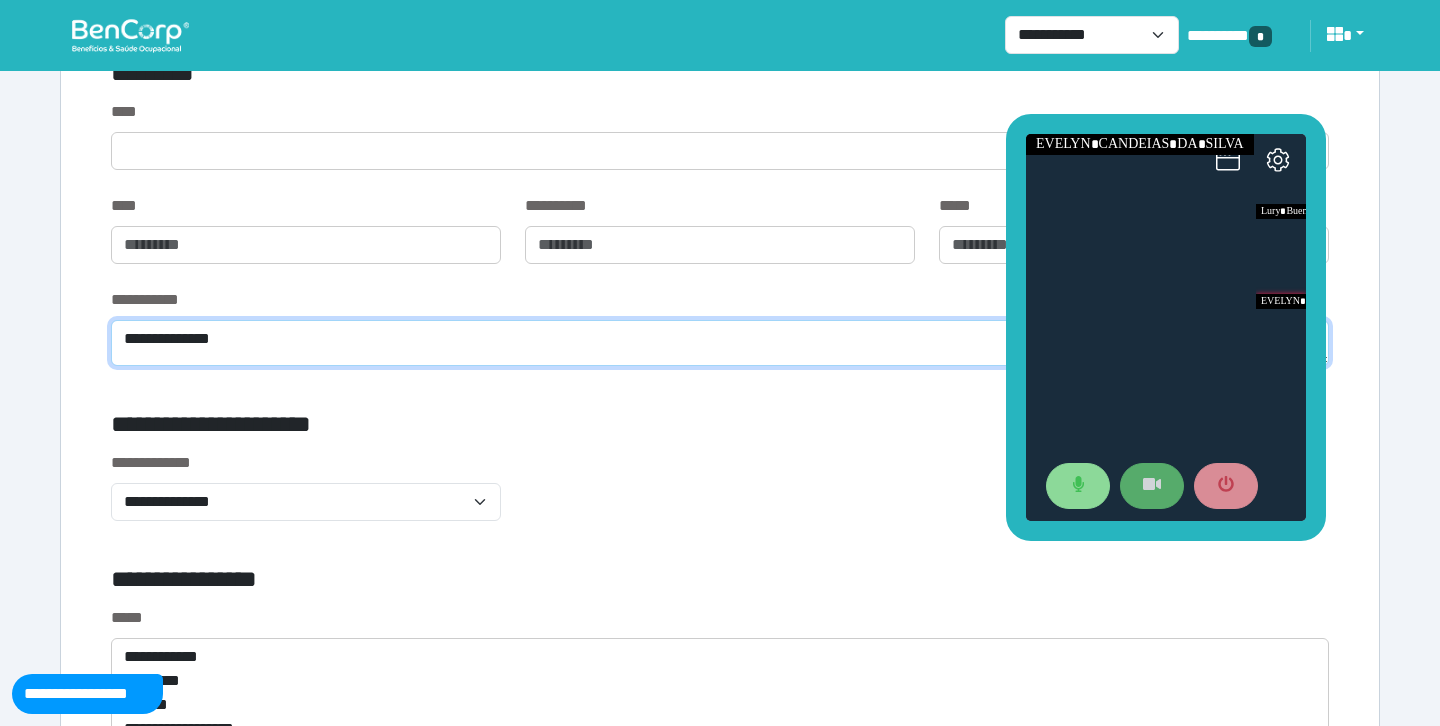 scroll, scrollTop: 0, scrollLeft: 0, axis: both 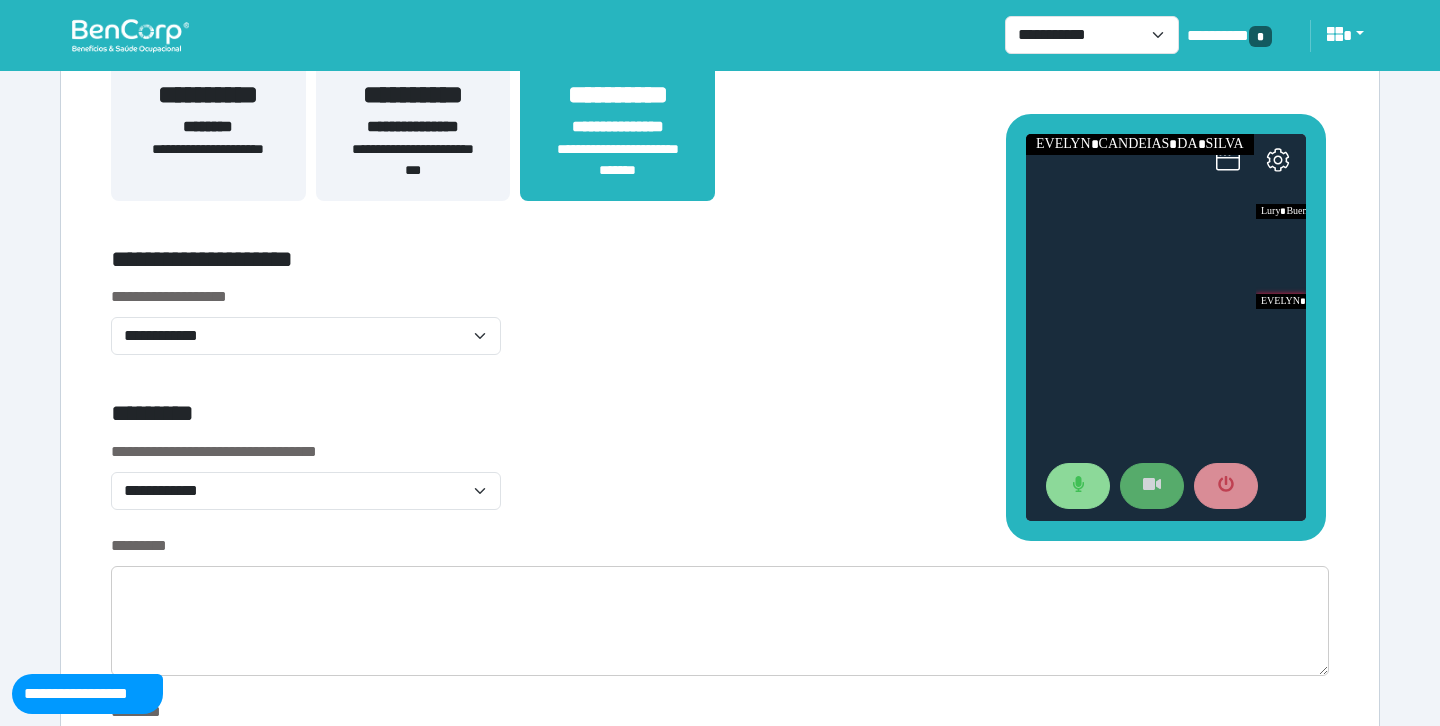 type on "**********" 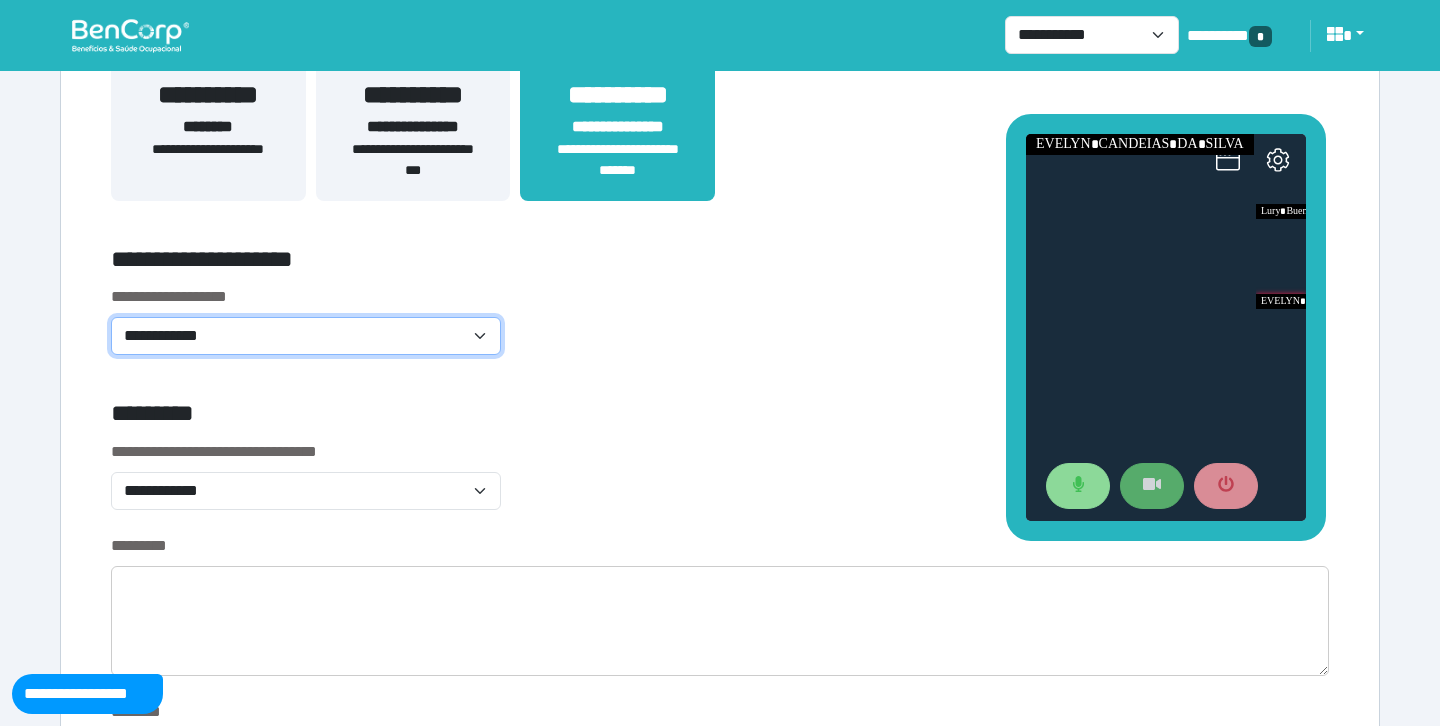 click on "**********" at bounding box center [306, 336] 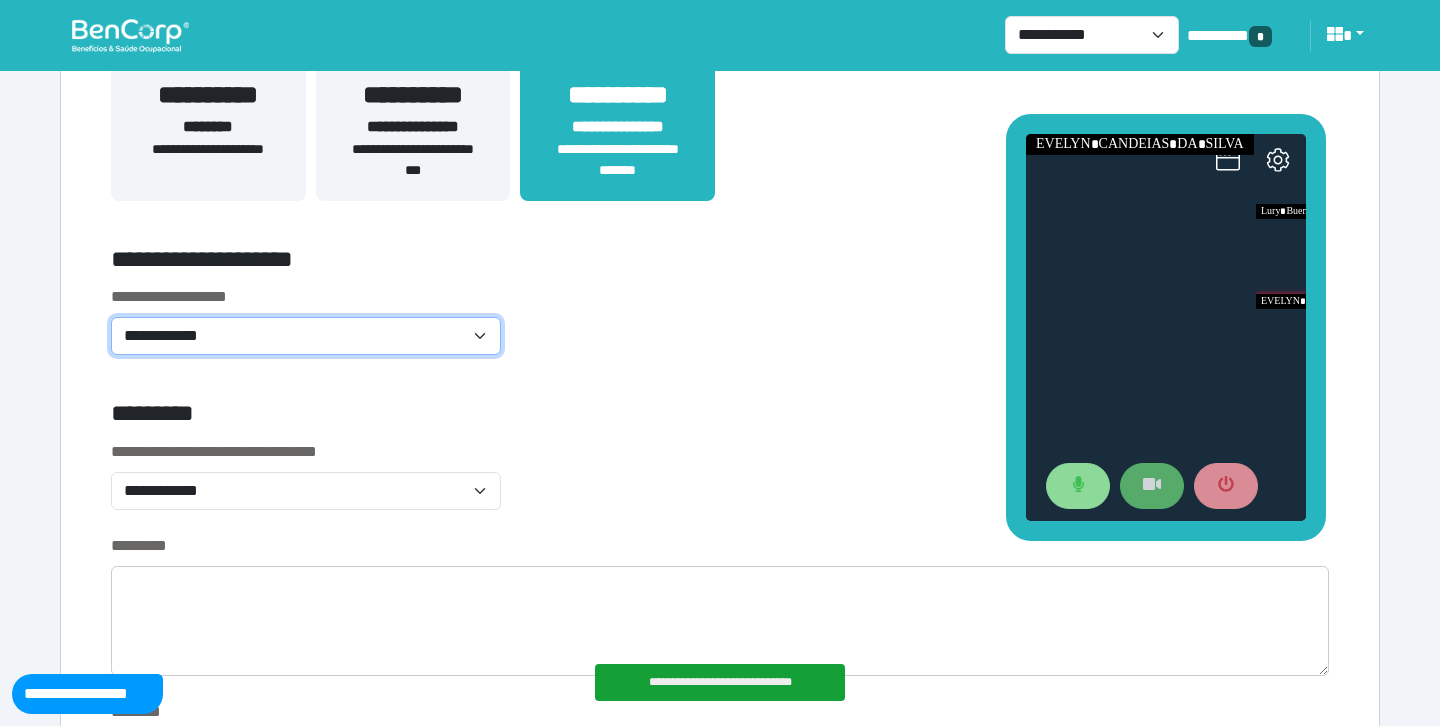 select on "**********" 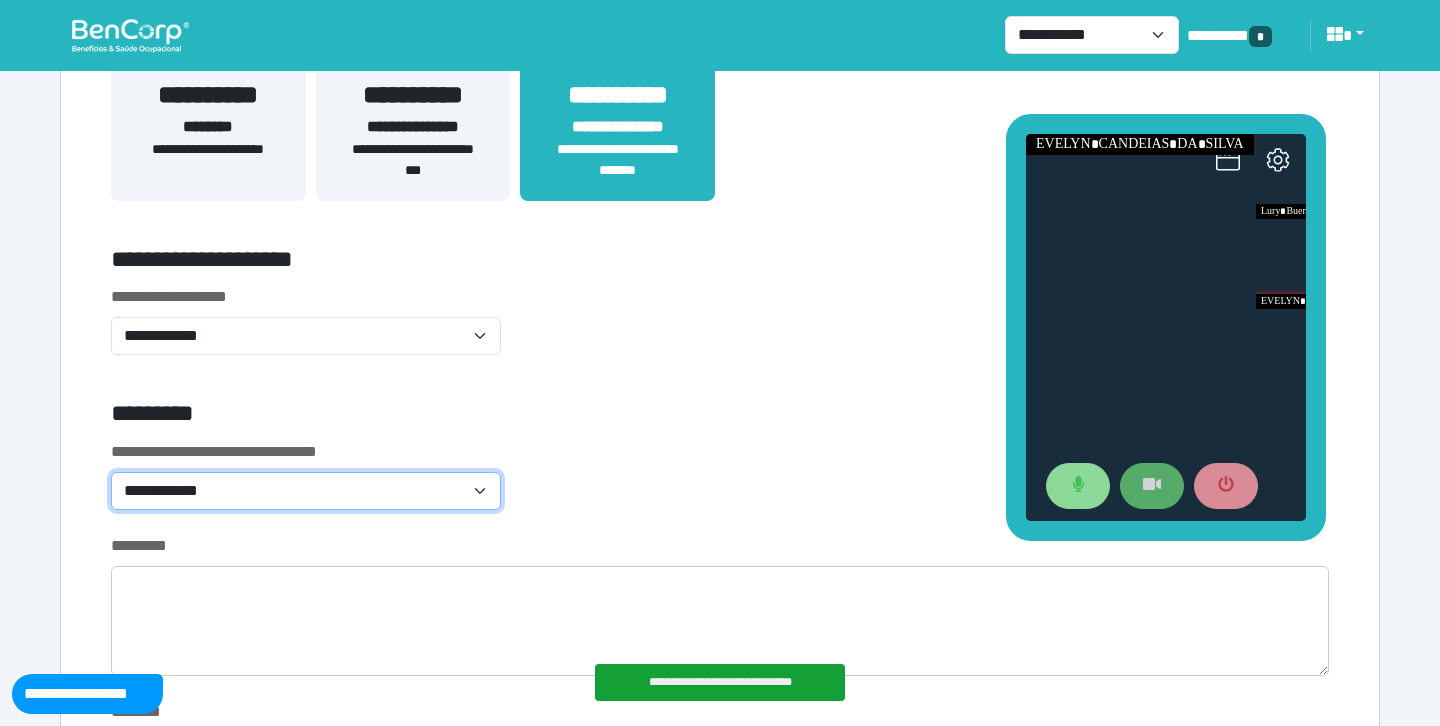 click on "**********" at bounding box center (306, 491) 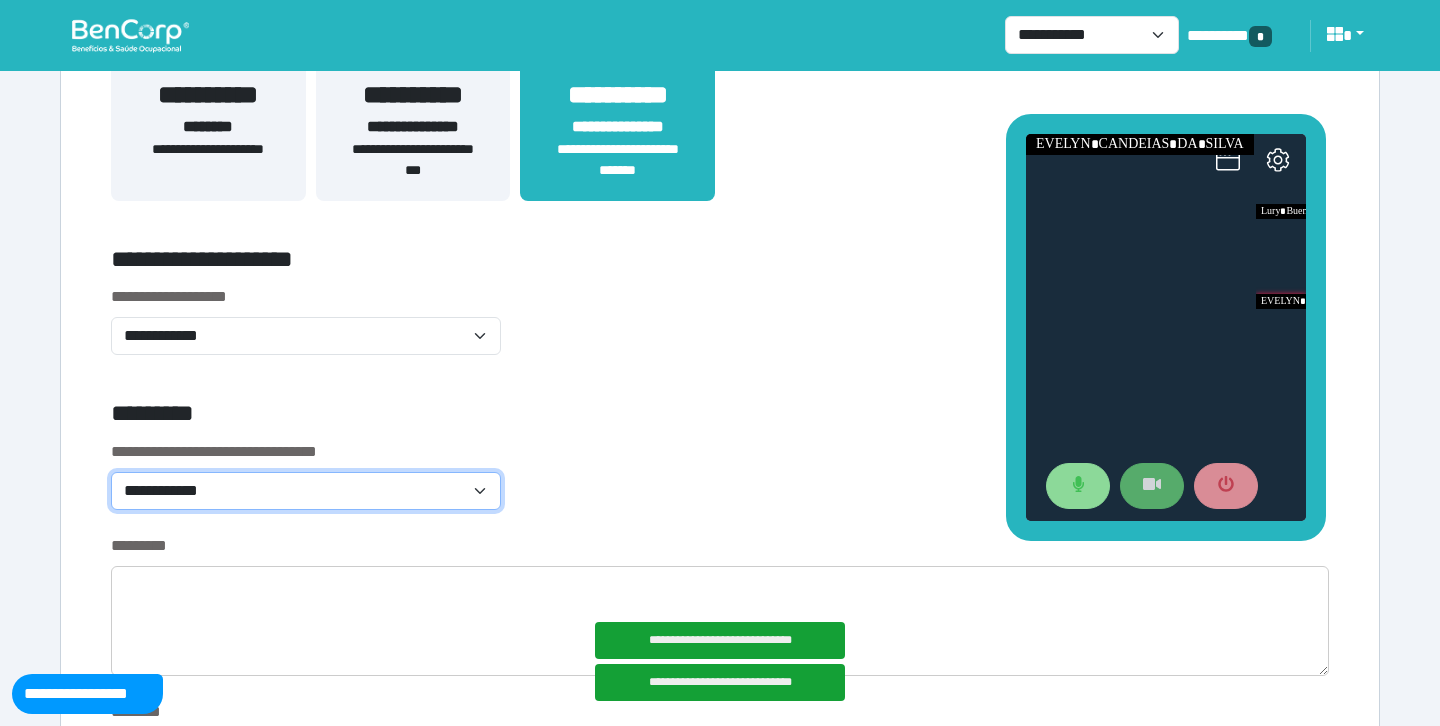 select on "*******" 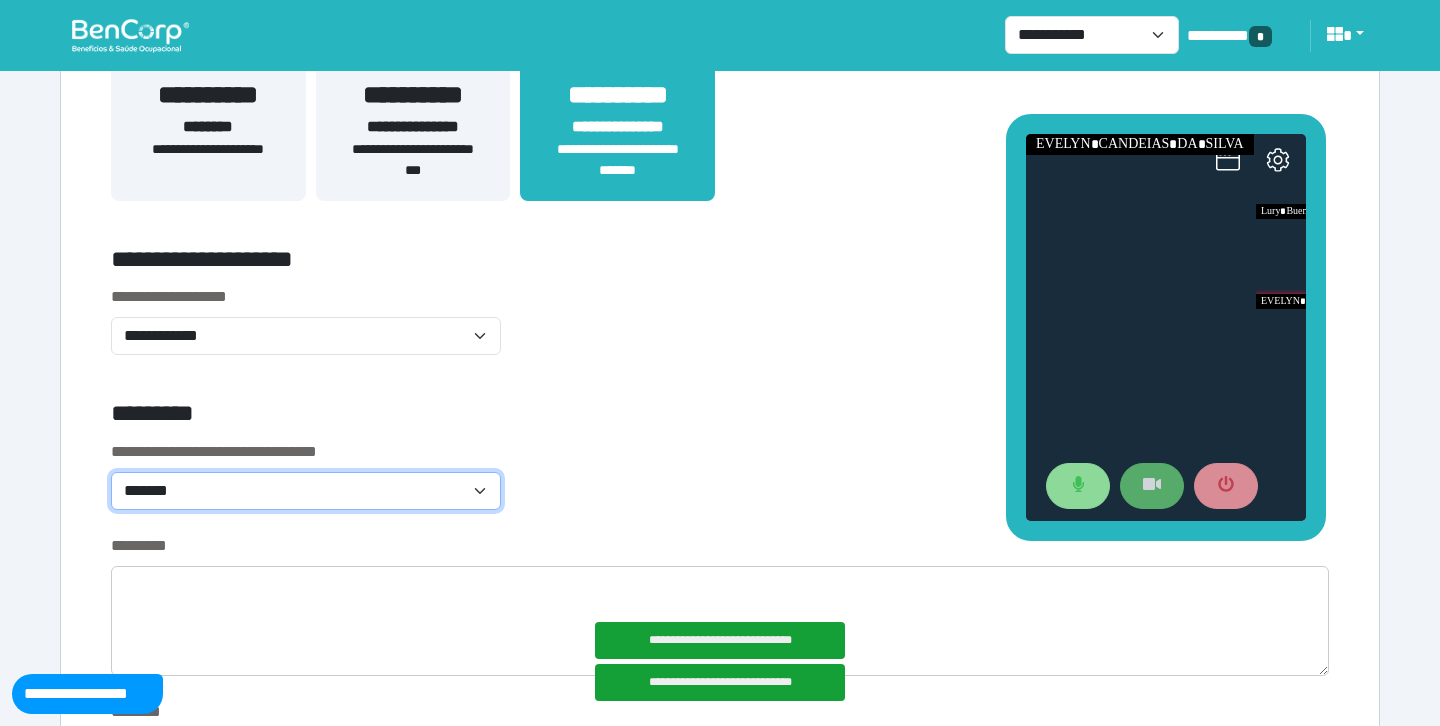 click on "**********" at bounding box center (306, 491) 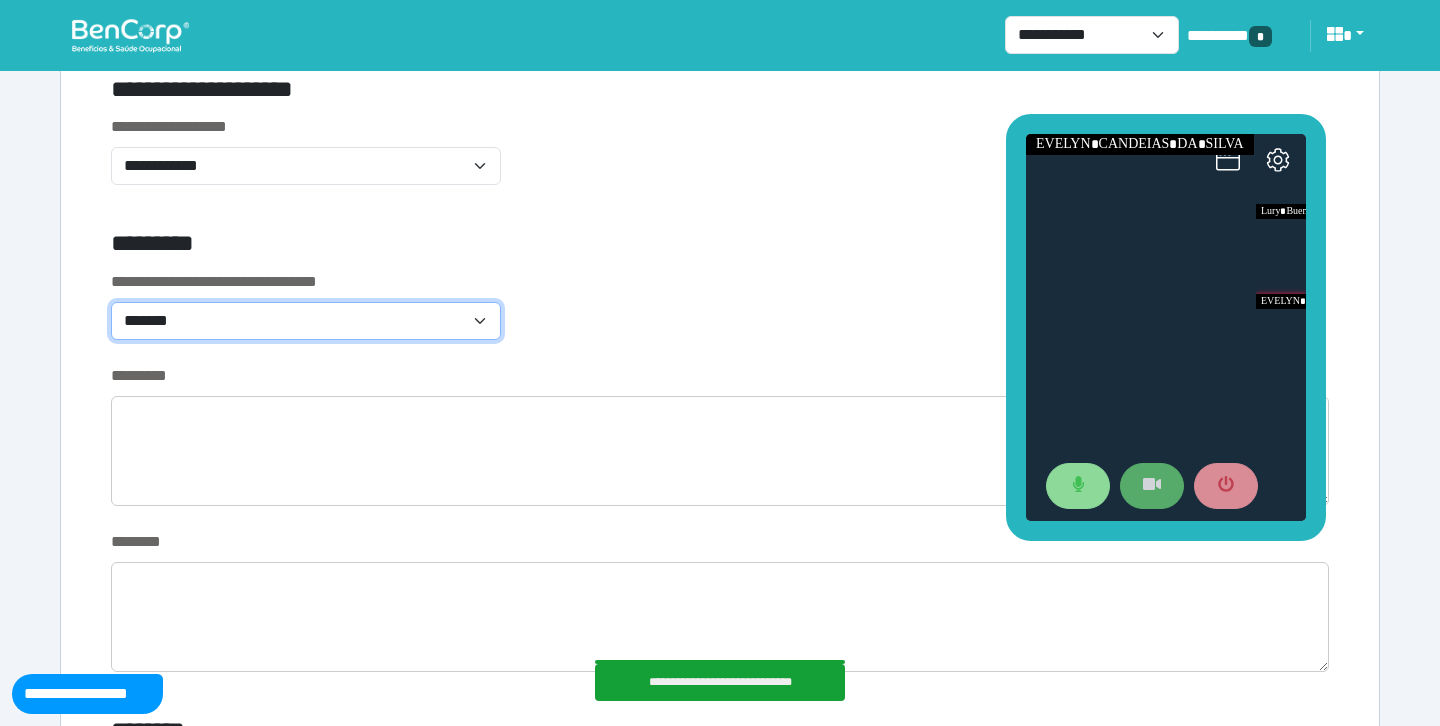 scroll, scrollTop: 806, scrollLeft: 0, axis: vertical 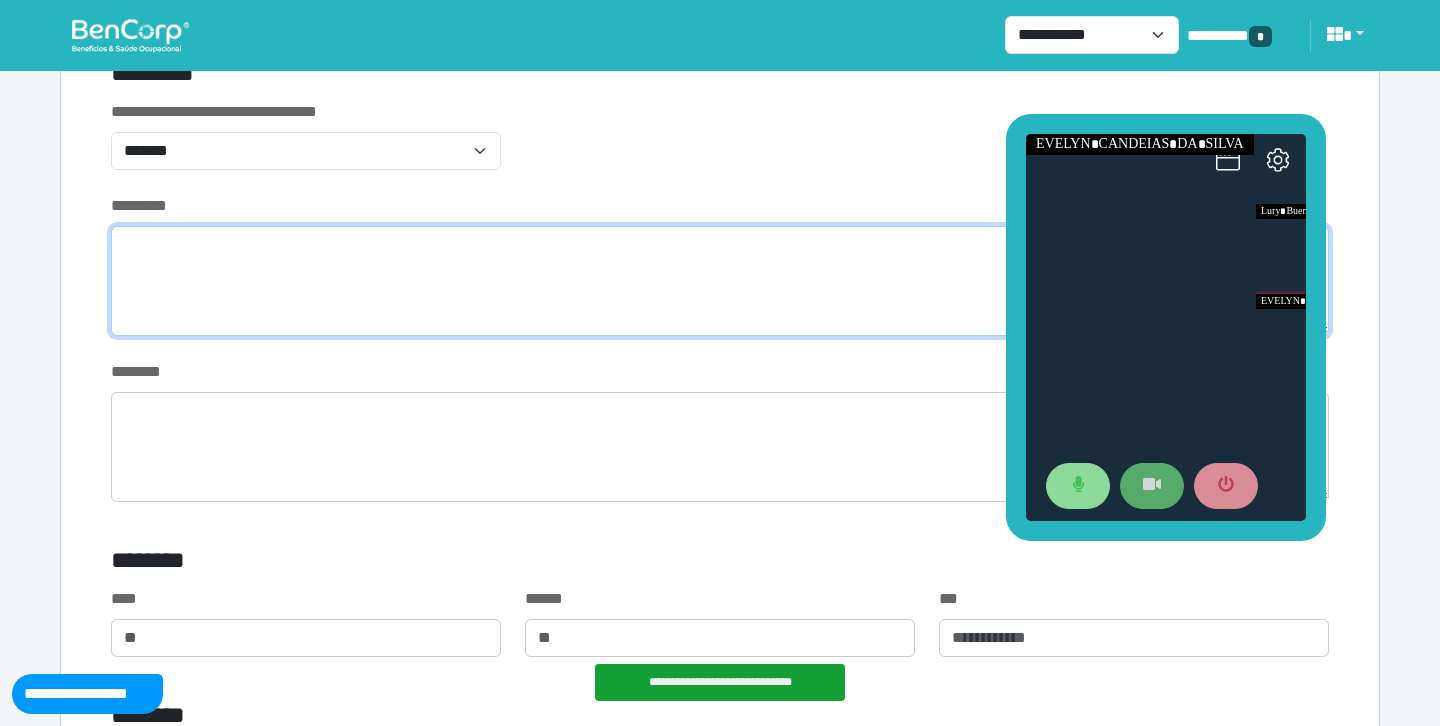 click at bounding box center (720, 281) 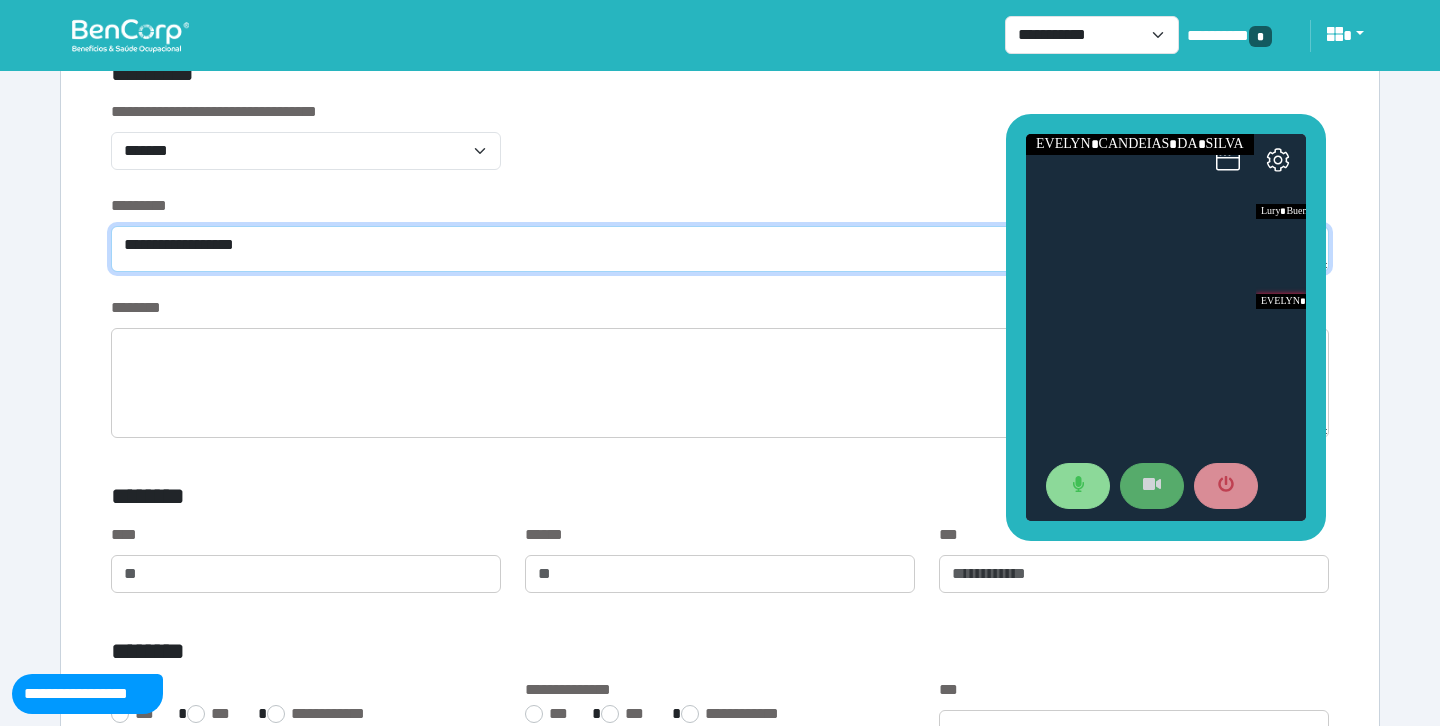 type on "**********" 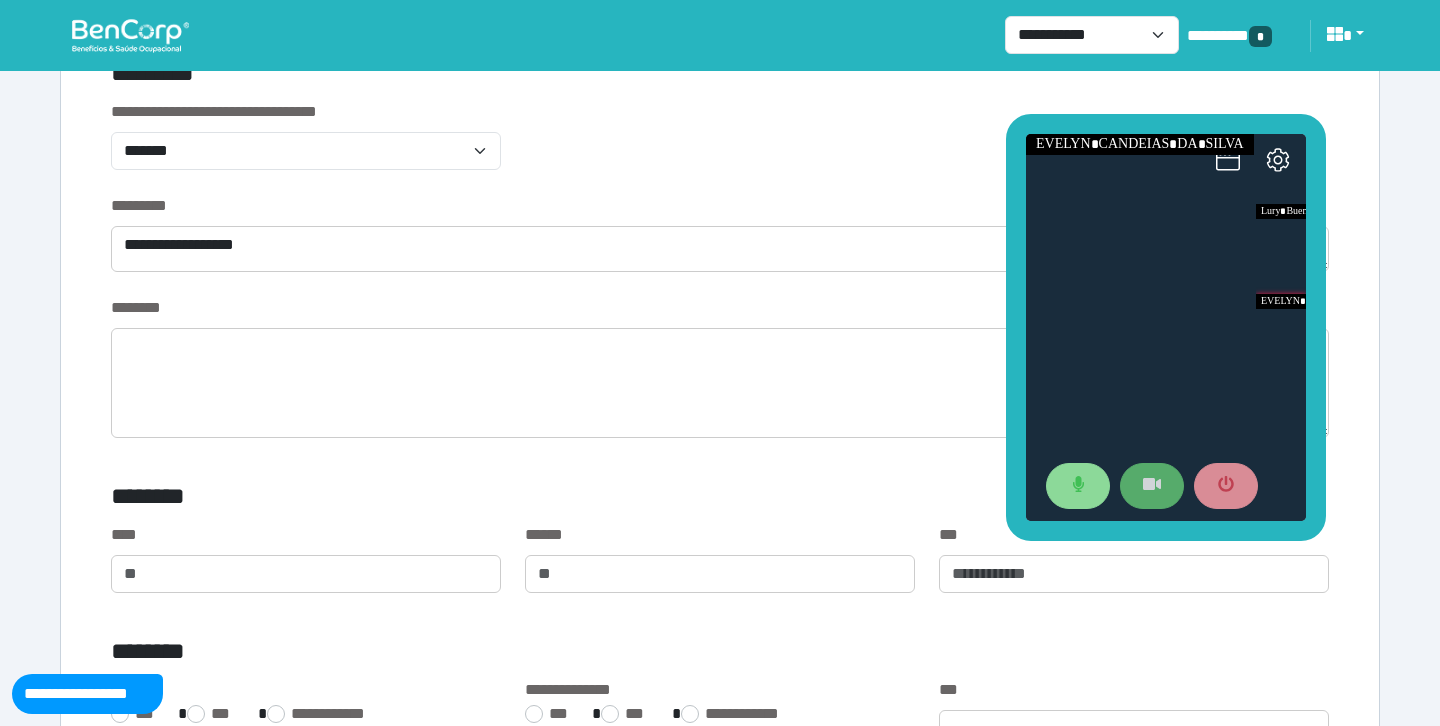 click on "*********" at bounding box center [720, 206] 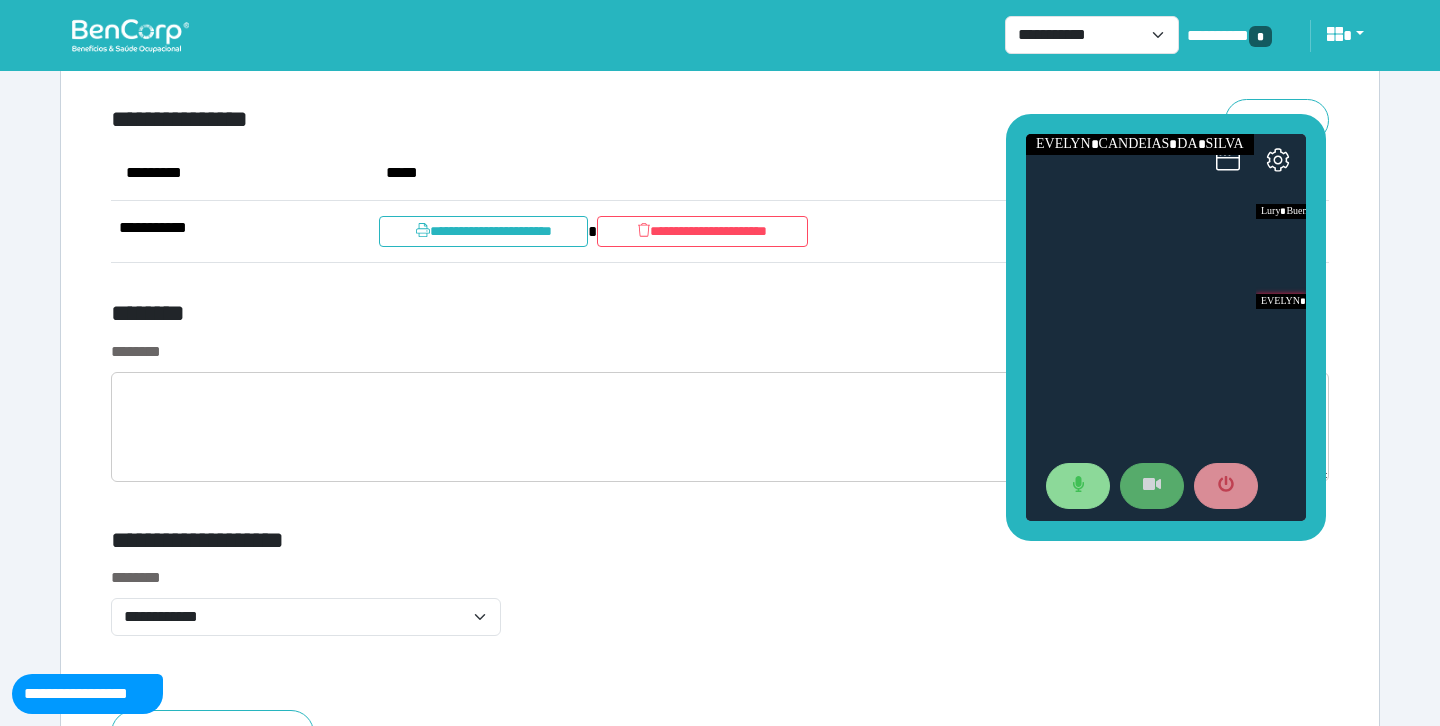 scroll, scrollTop: 7535, scrollLeft: 0, axis: vertical 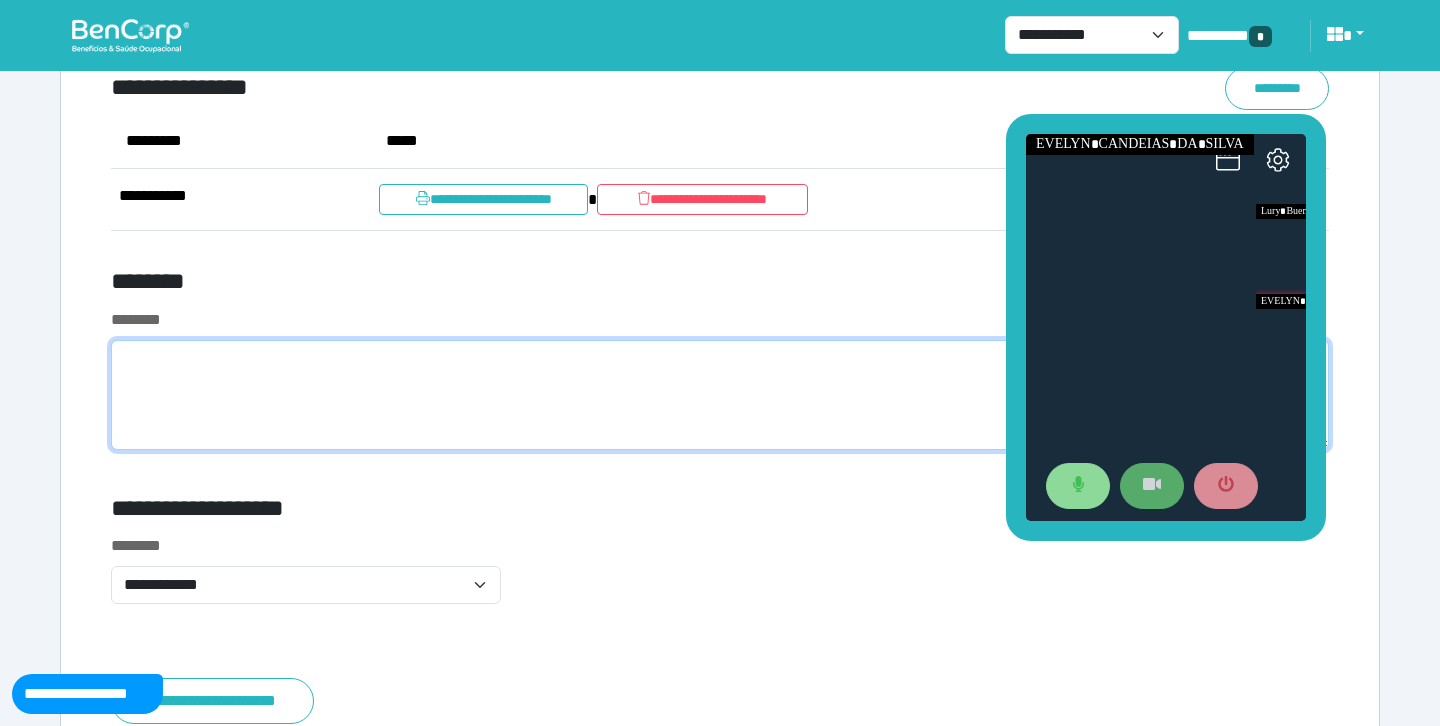 click at bounding box center (720, 395) 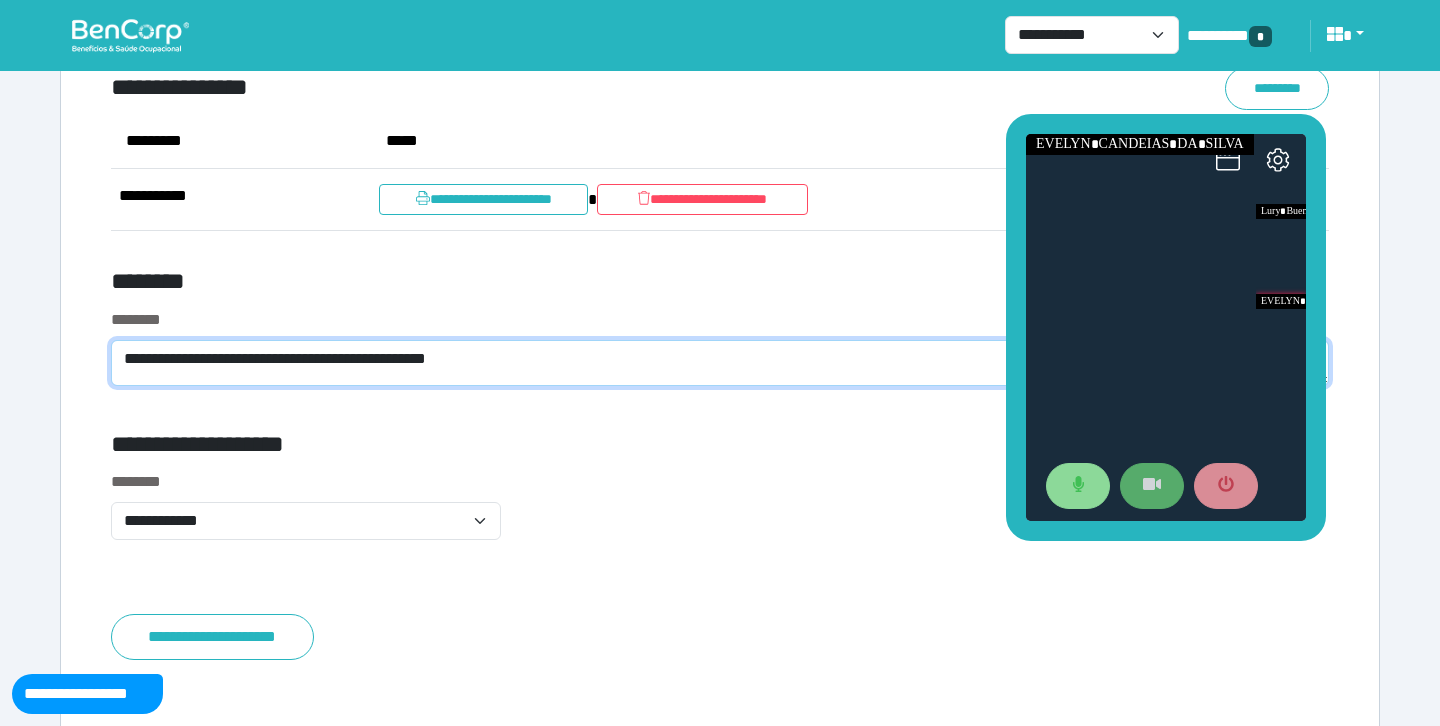 scroll, scrollTop: 0, scrollLeft: 0, axis: both 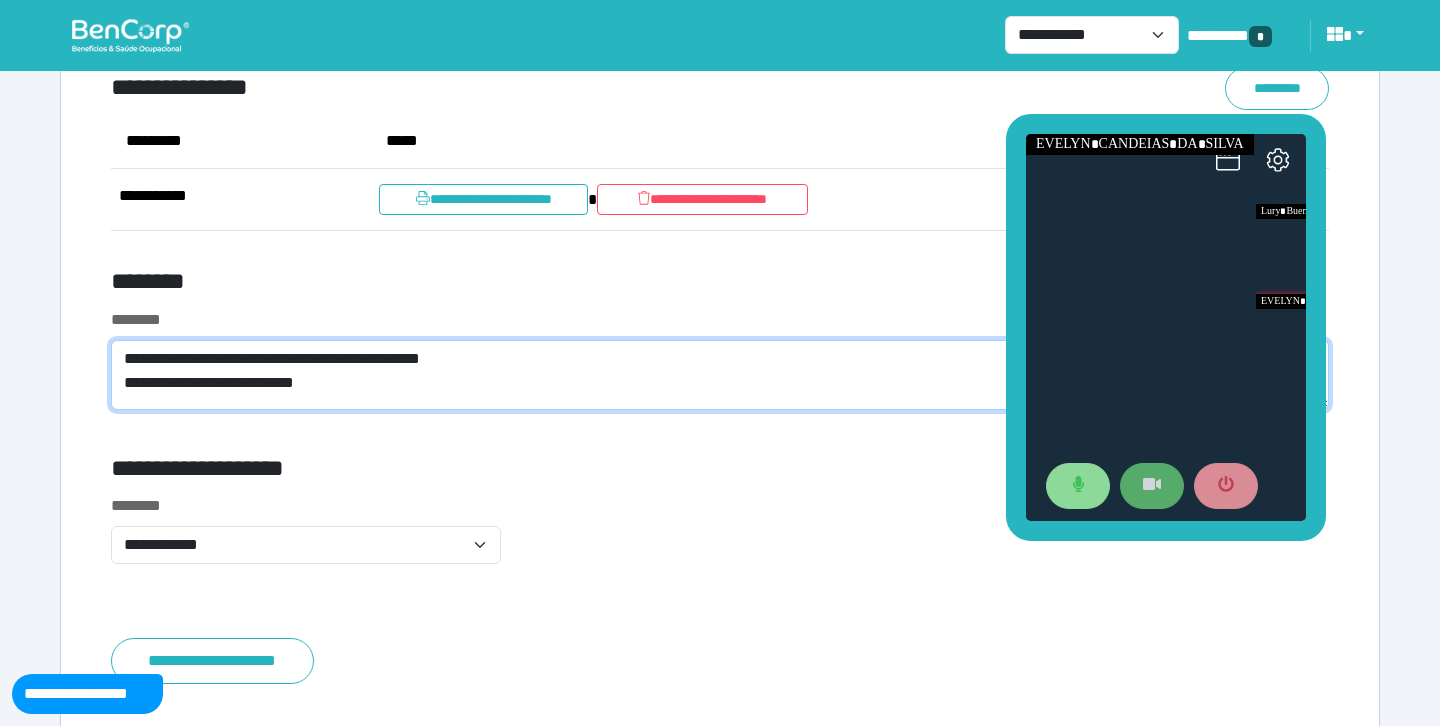click on "**********" at bounding box center [720, 375] 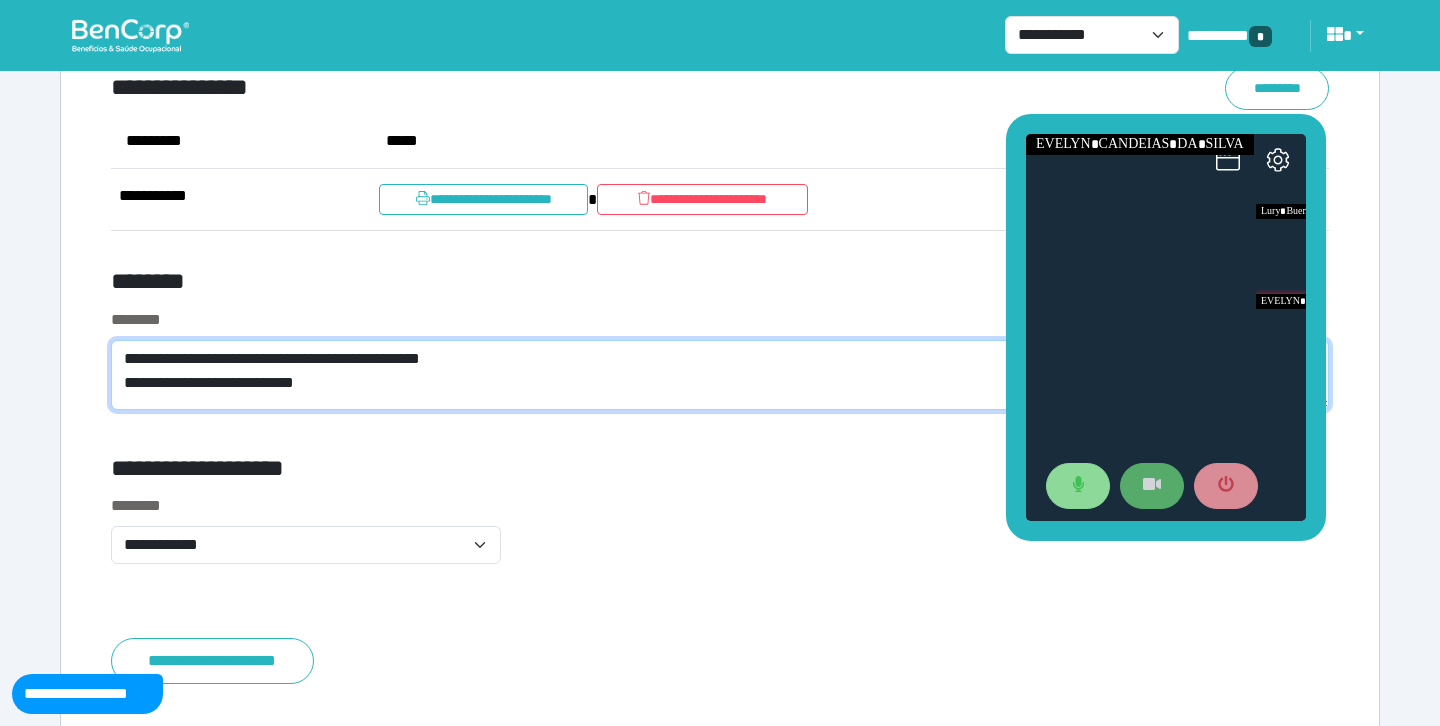 click on "**********" at bounding box center (720, 375) 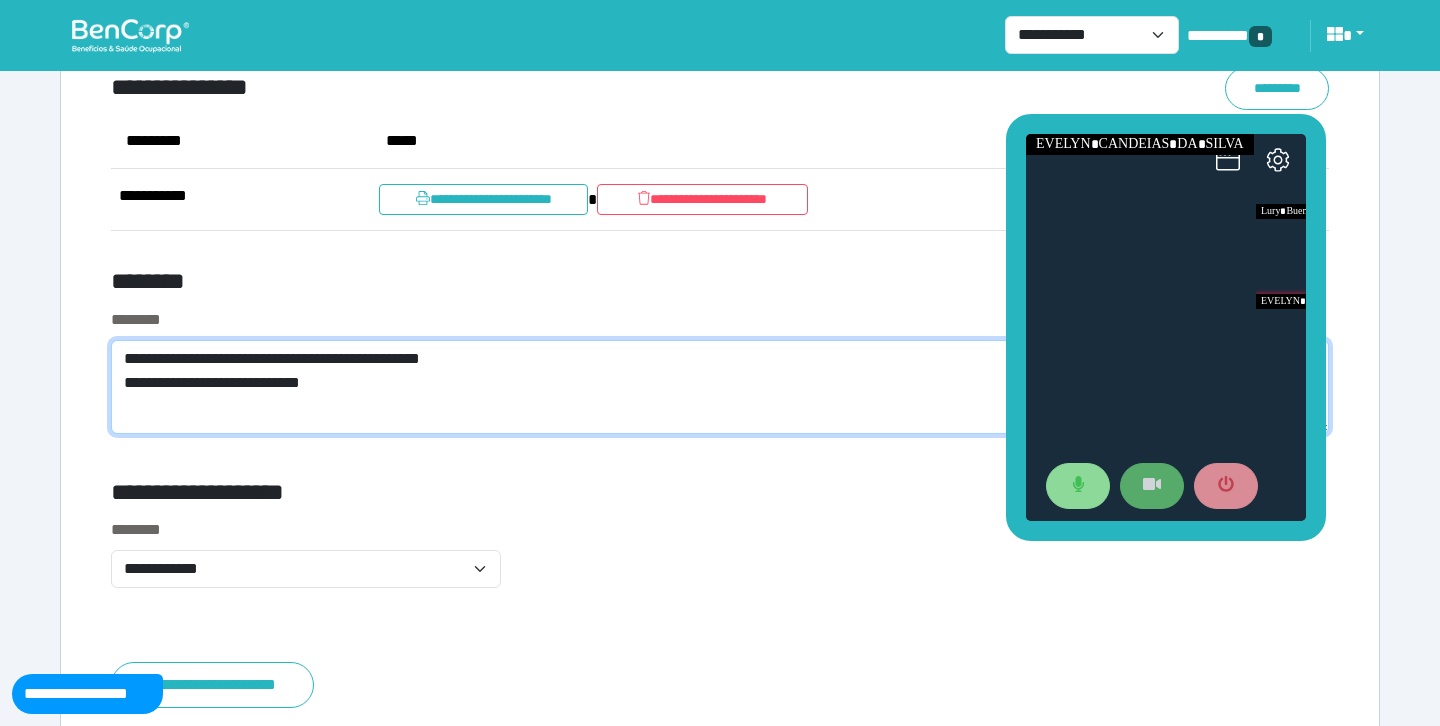 scroll, scrollTop: 0, scrollLeft: 0, axis: both 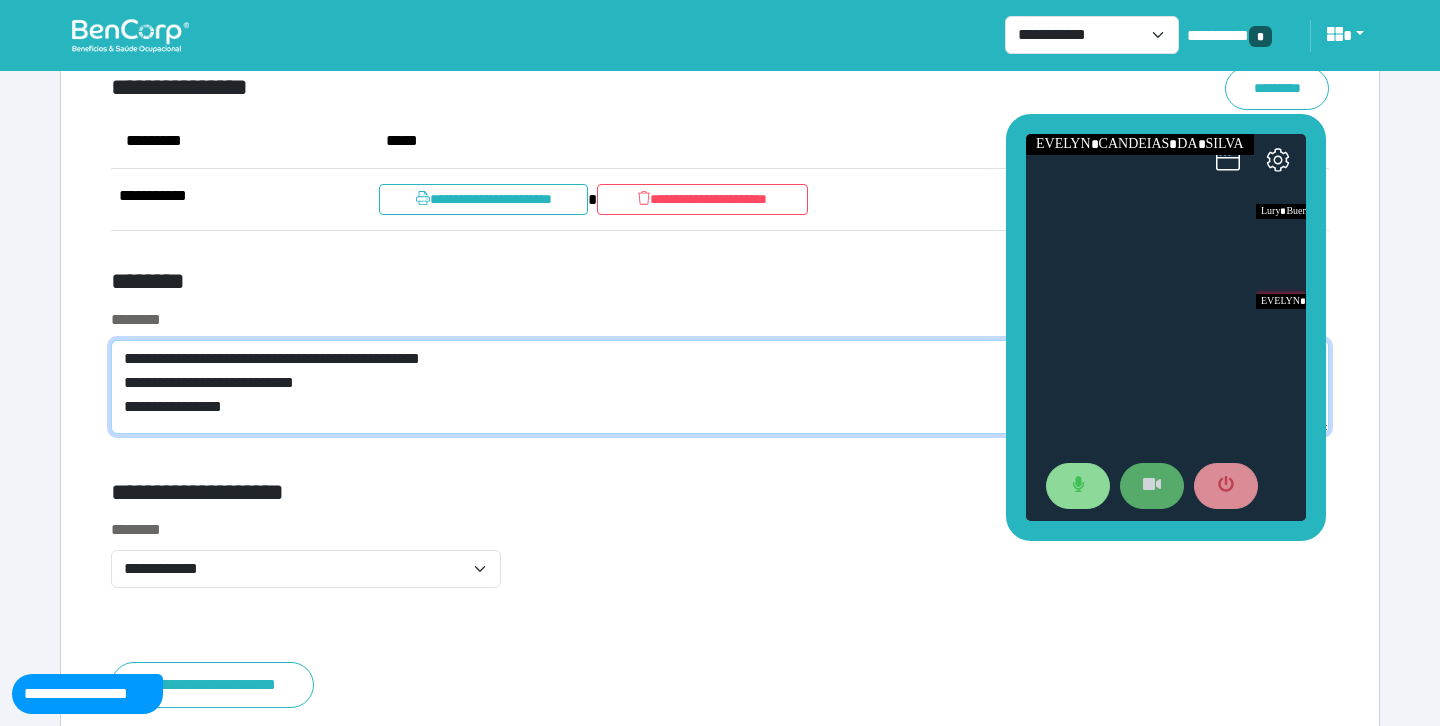 click on "**********" at bounding box center (720, 387) 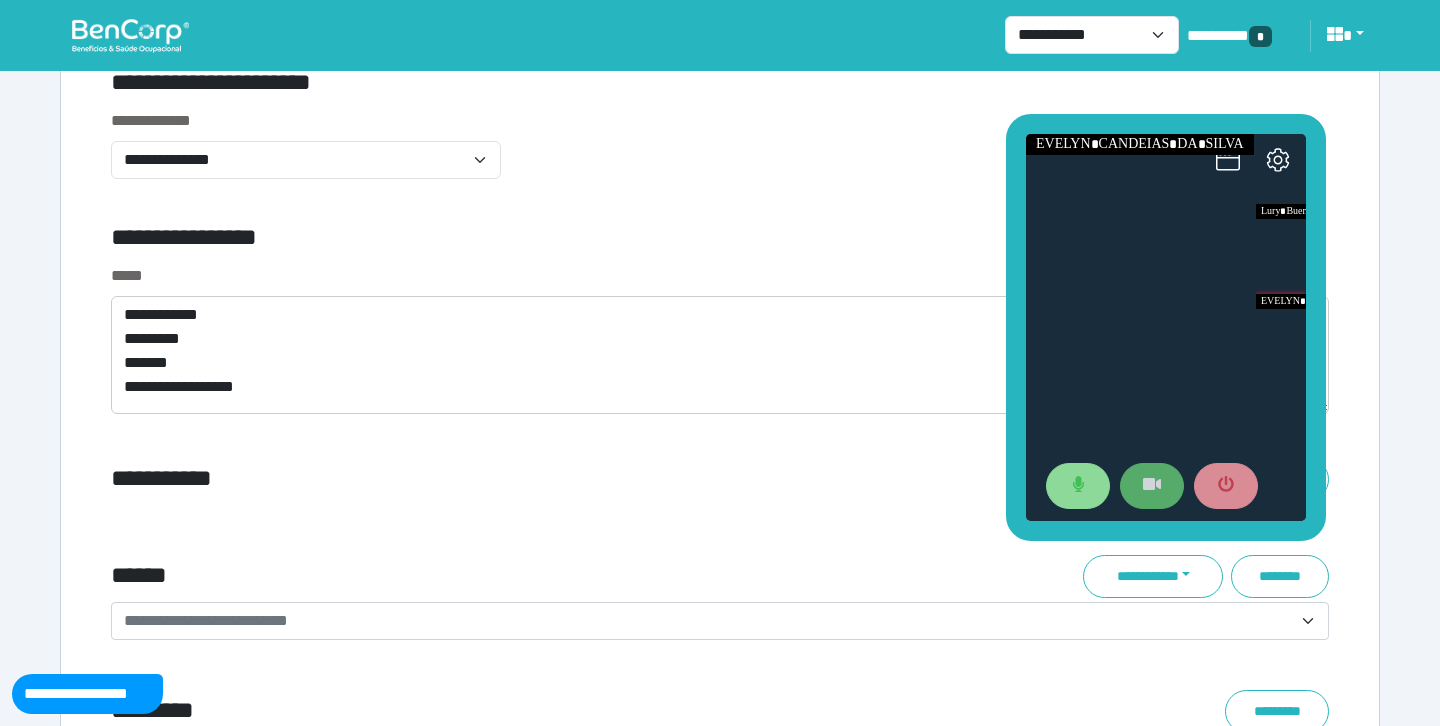 scroll, scrollTop: 6698, scrollLeft: 0, axis: vertical 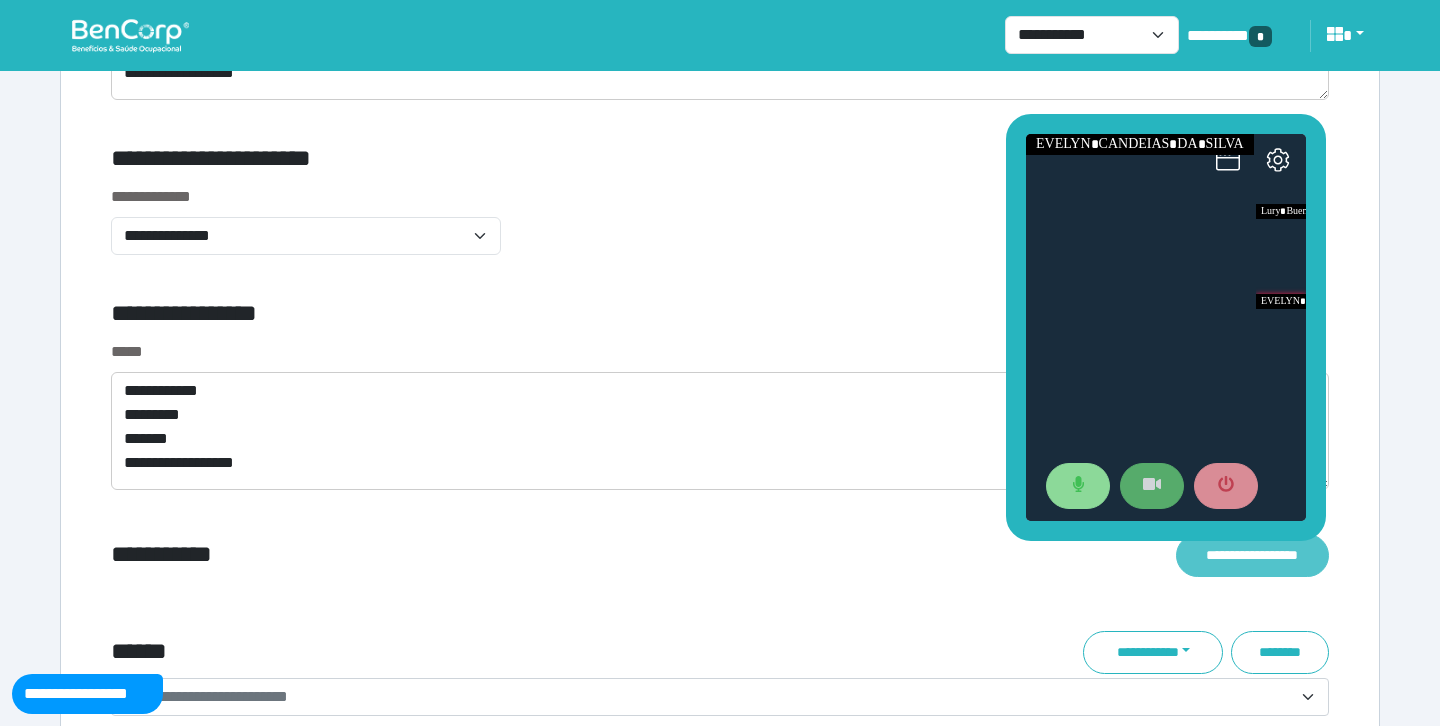 type on "**********" 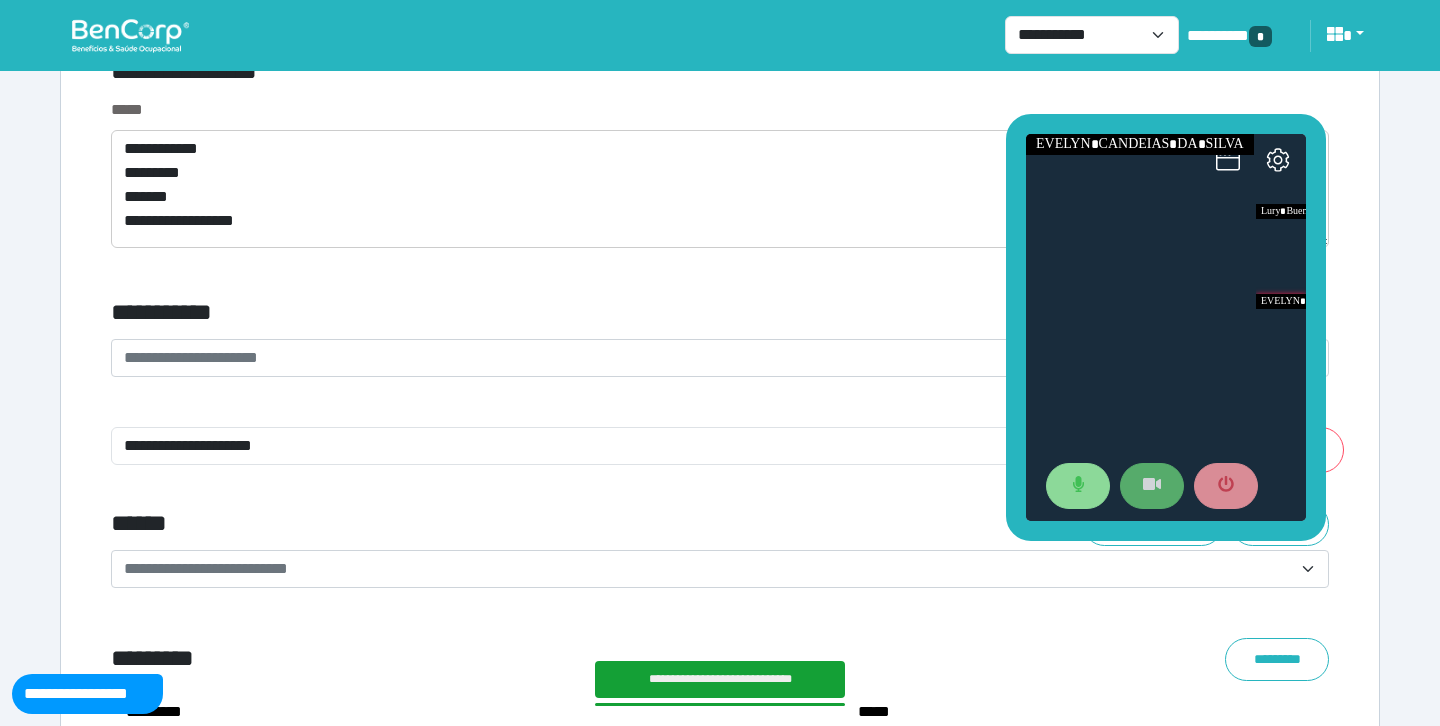 scroll, scrollTop: 6995, scrollLeft: 0, axis: vertical 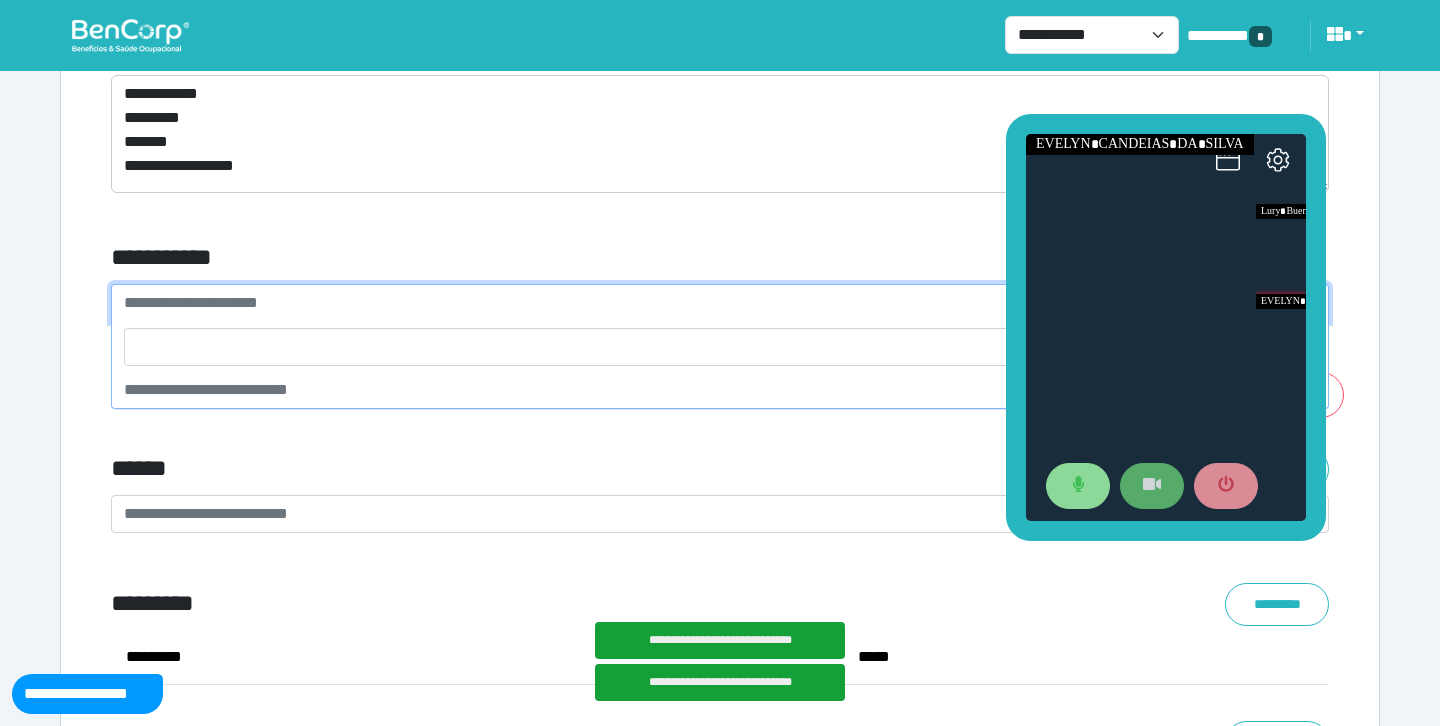 click on "**********" at bounding box center (720, 303) 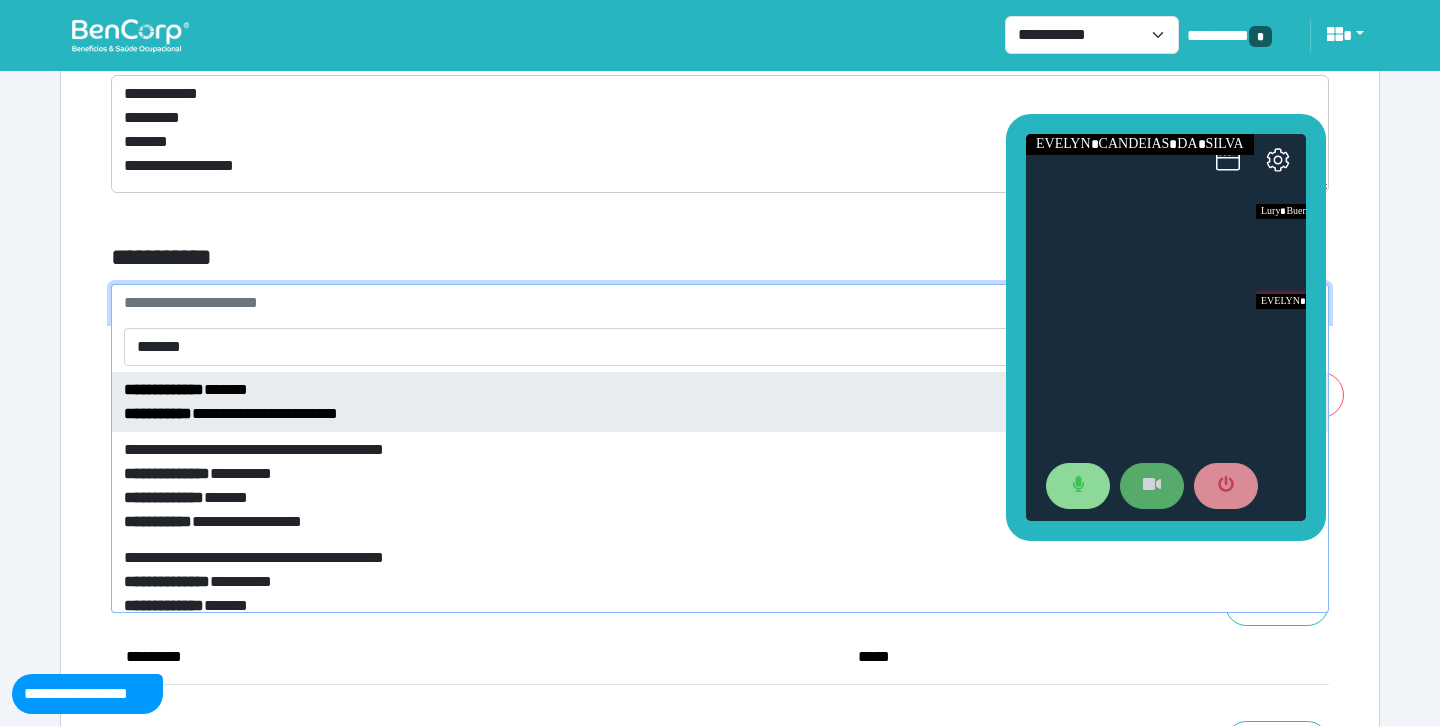 scroll, scrollTop: 484, scrollLeft: 0, axis: vertical 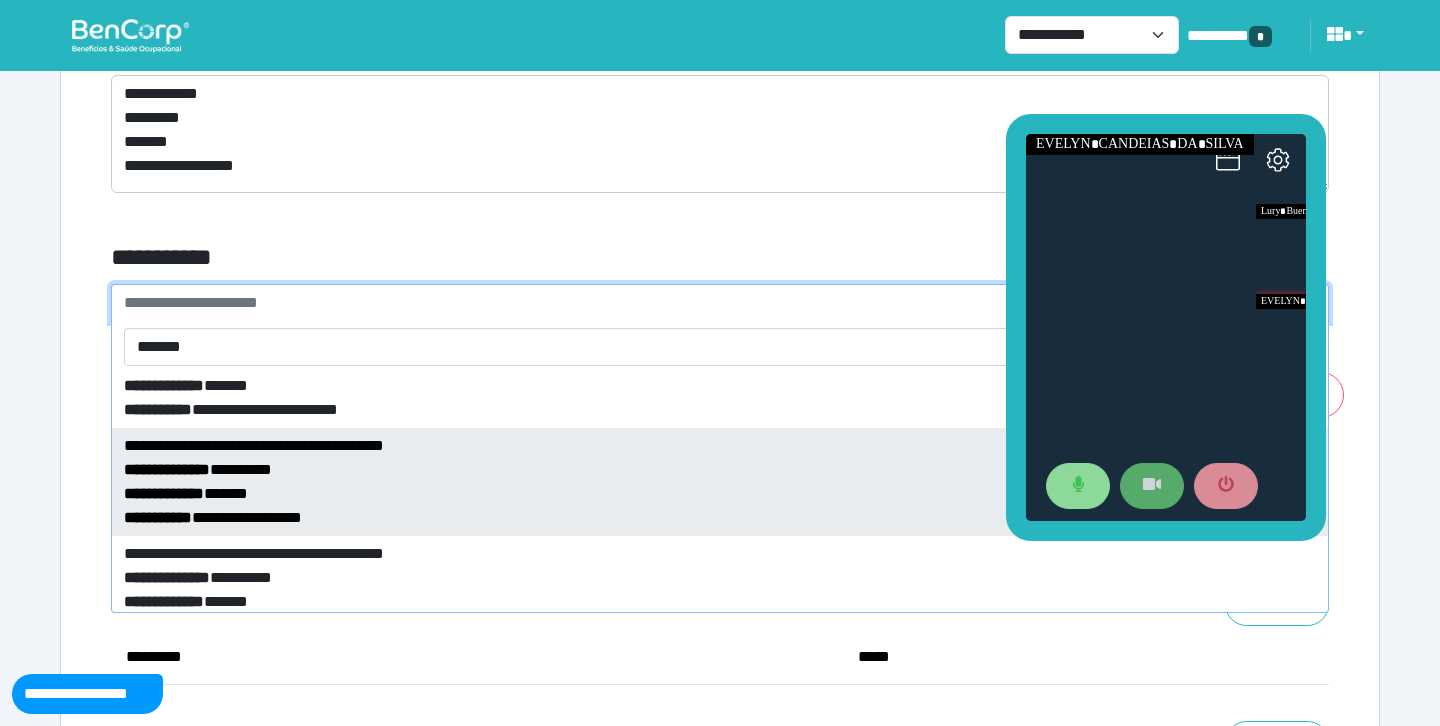 type on "*******" 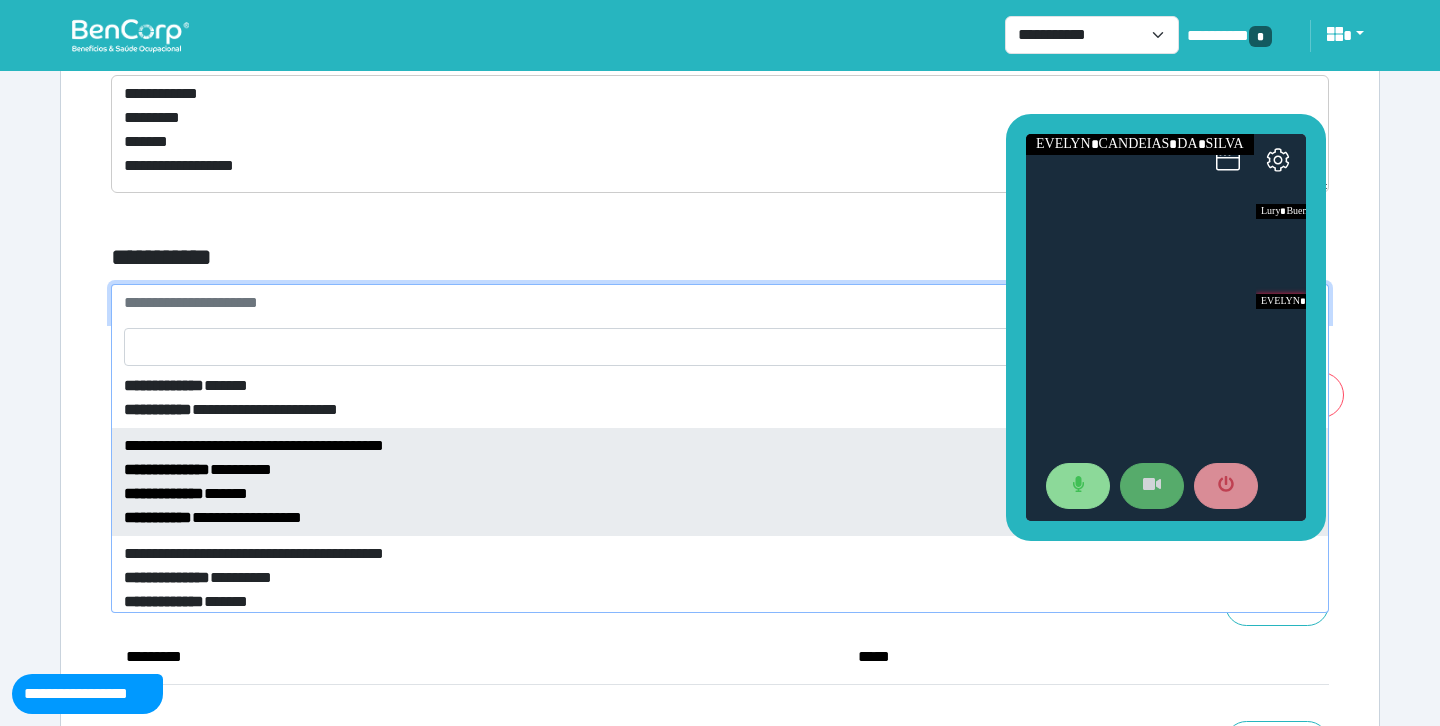 select on "*****" 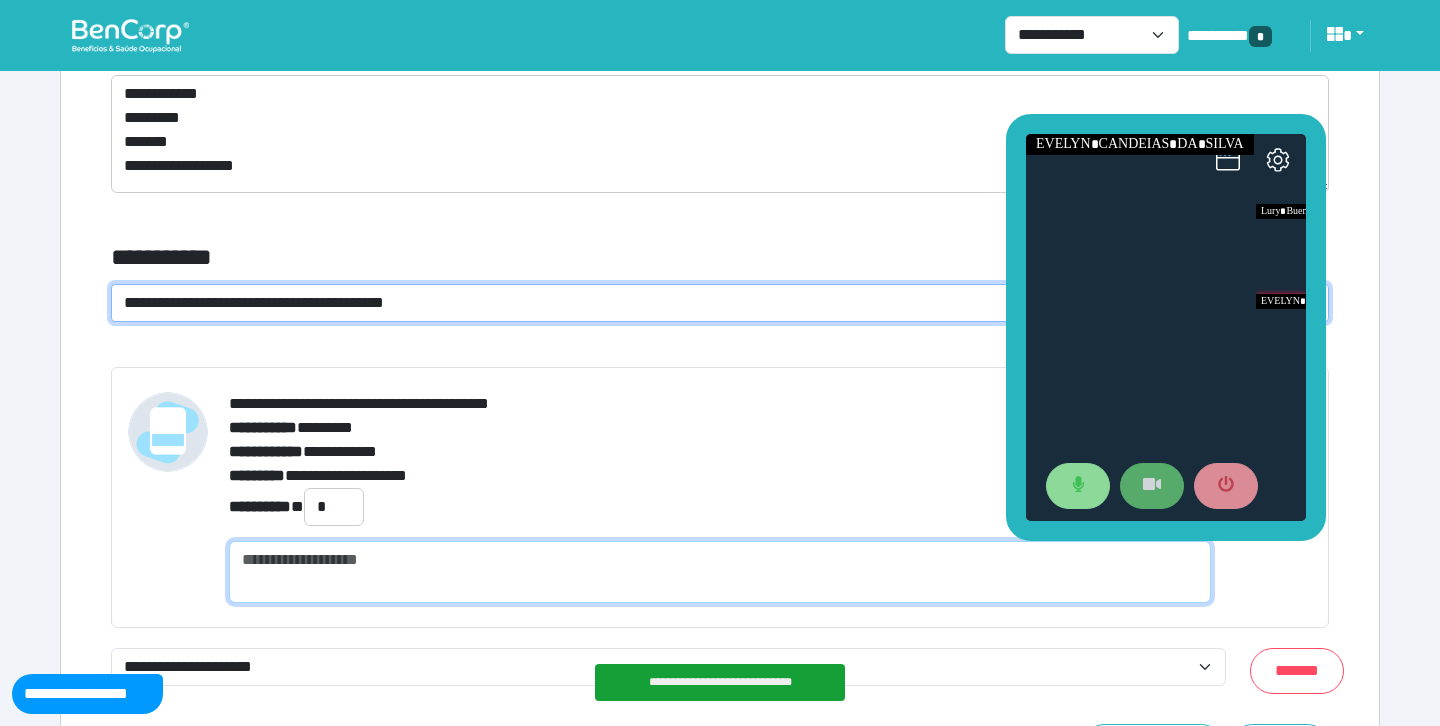 click at bounding box center (720, 572) 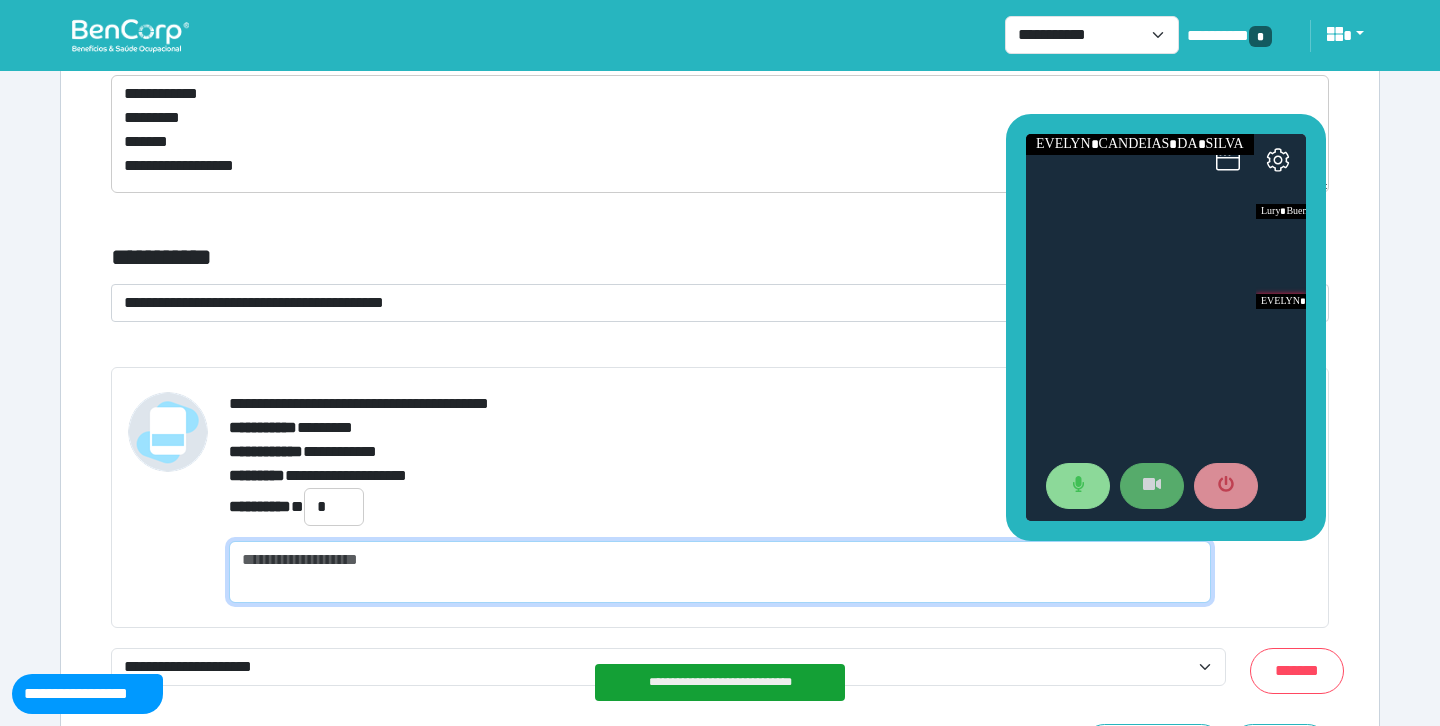 paste on "**********" 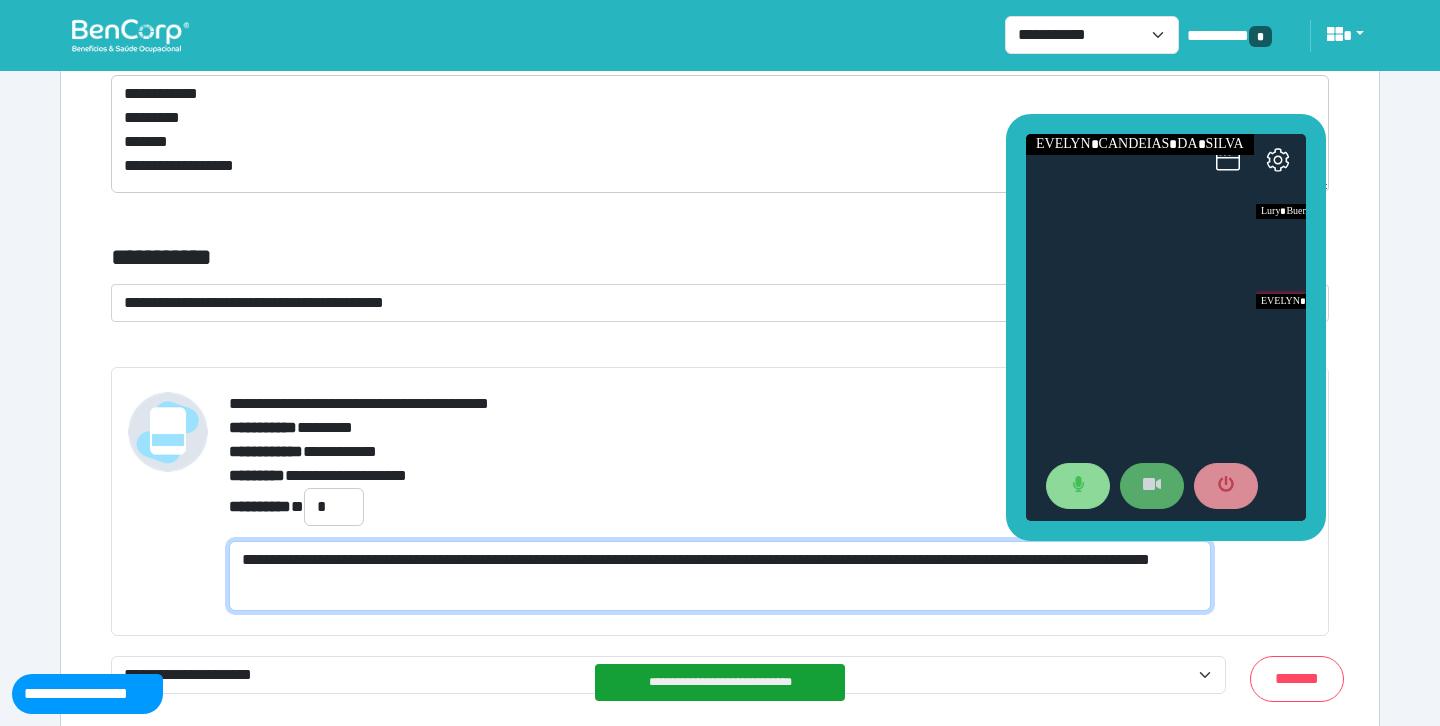 click on "**********" at bounding box center (720, 576) 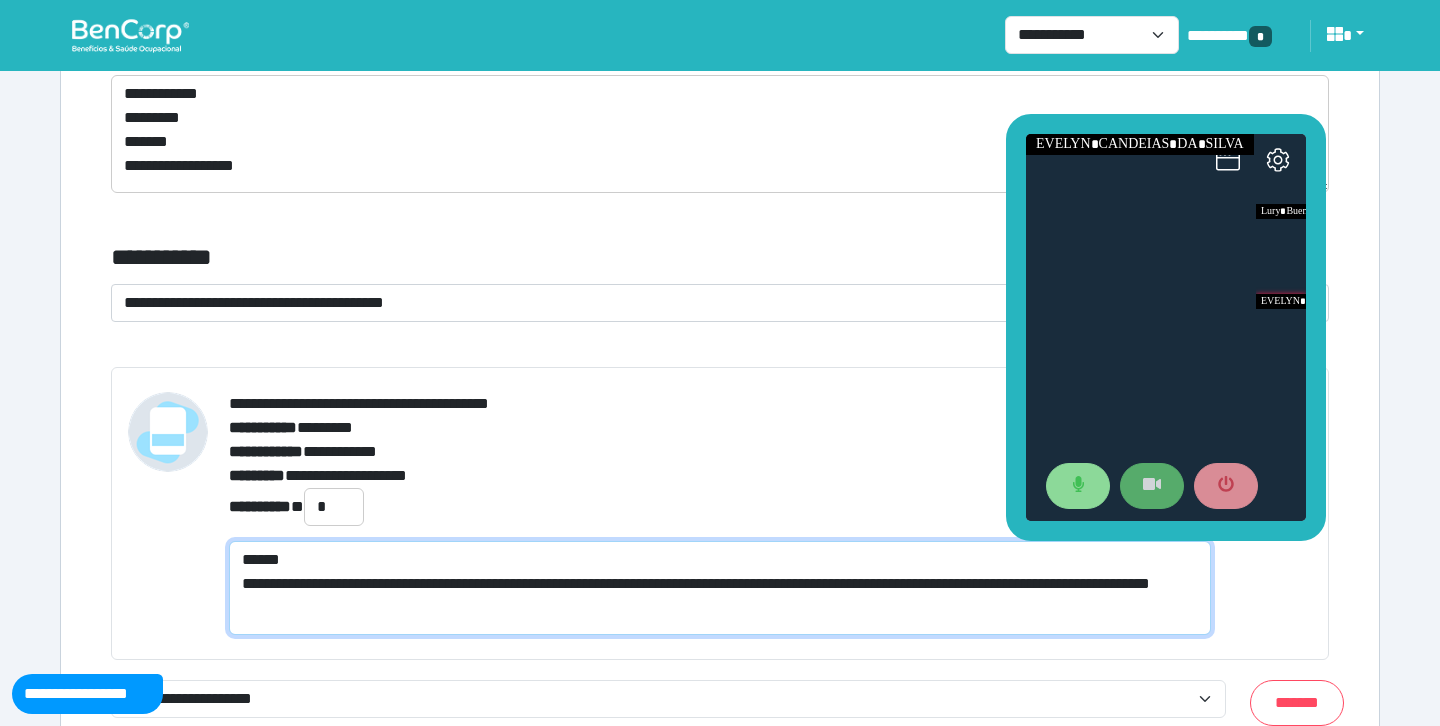 type on "**********" 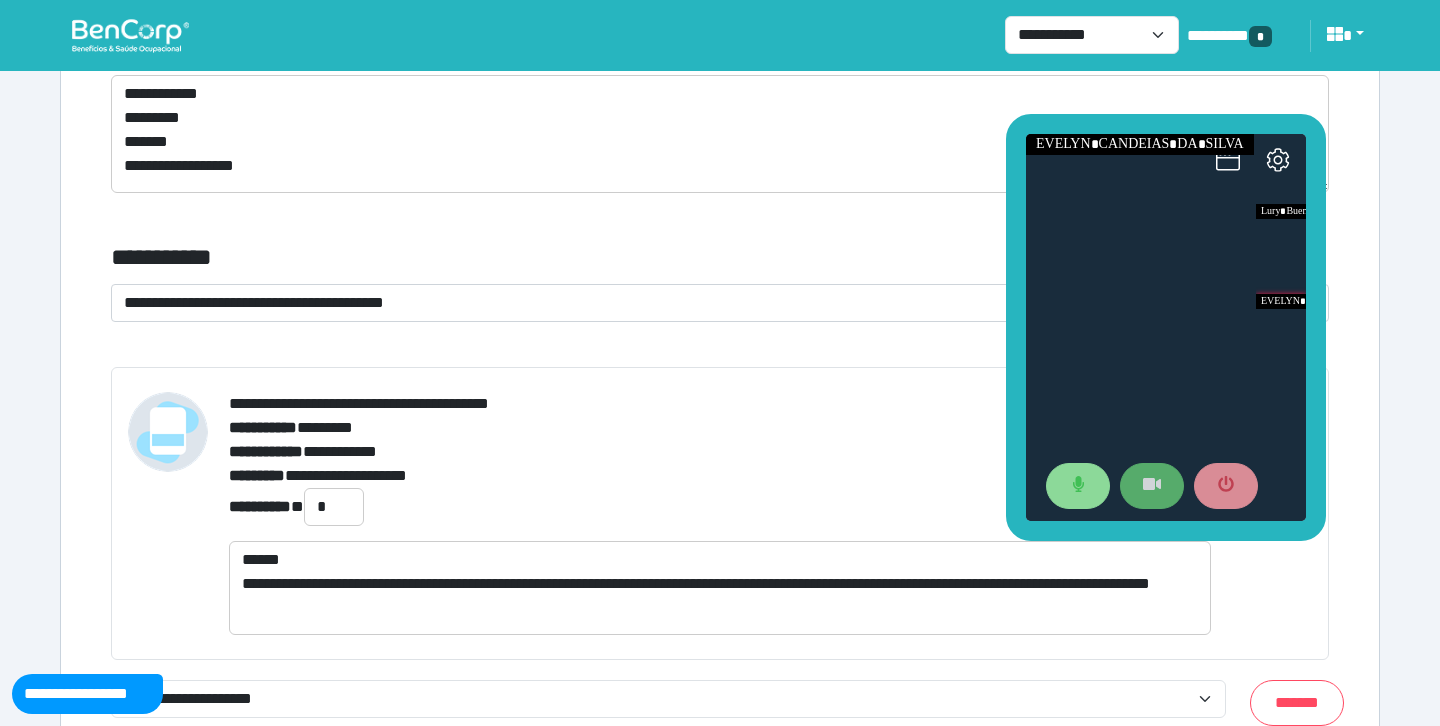 click on "**********" at bounding box center [720, -2307] 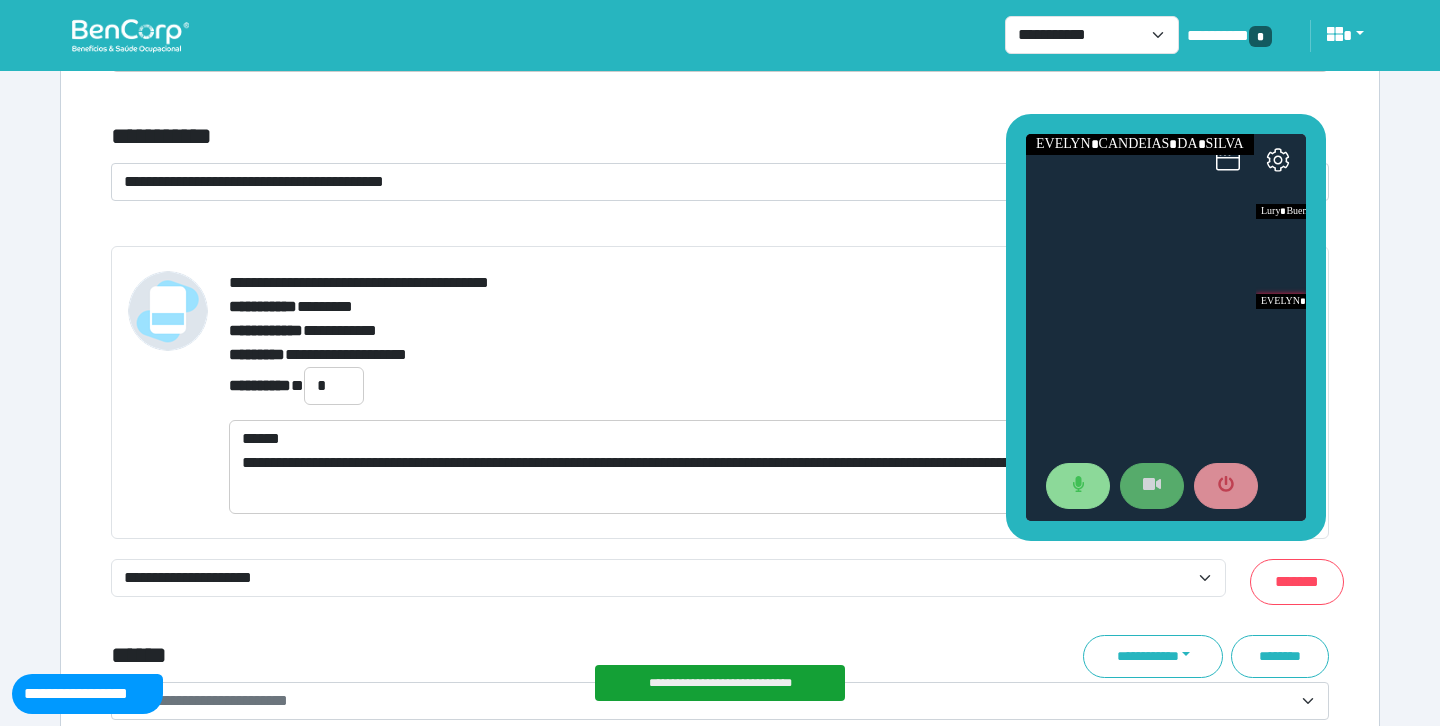 scroll, scrollTop: 7195, scrollLeft: 0, axis: vertical 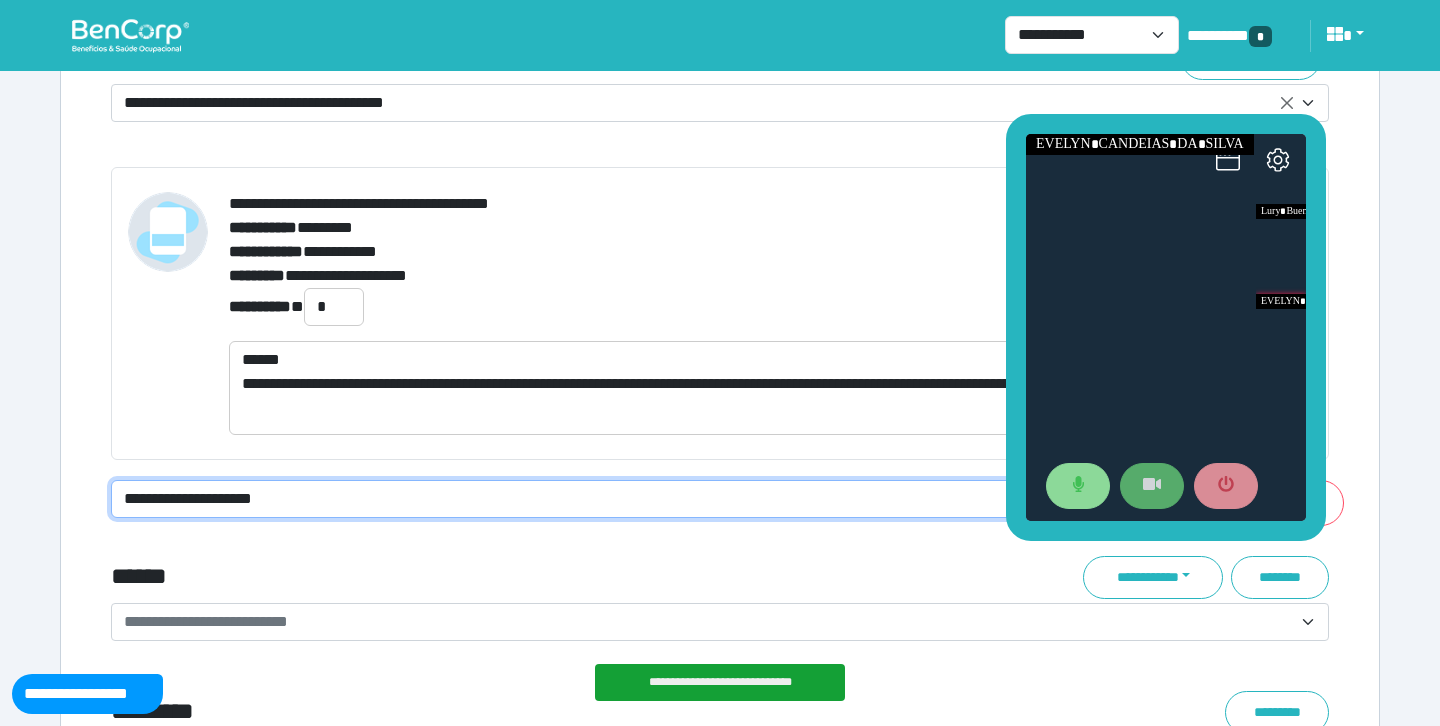 click on "**********" at bounding box center (668, 499) 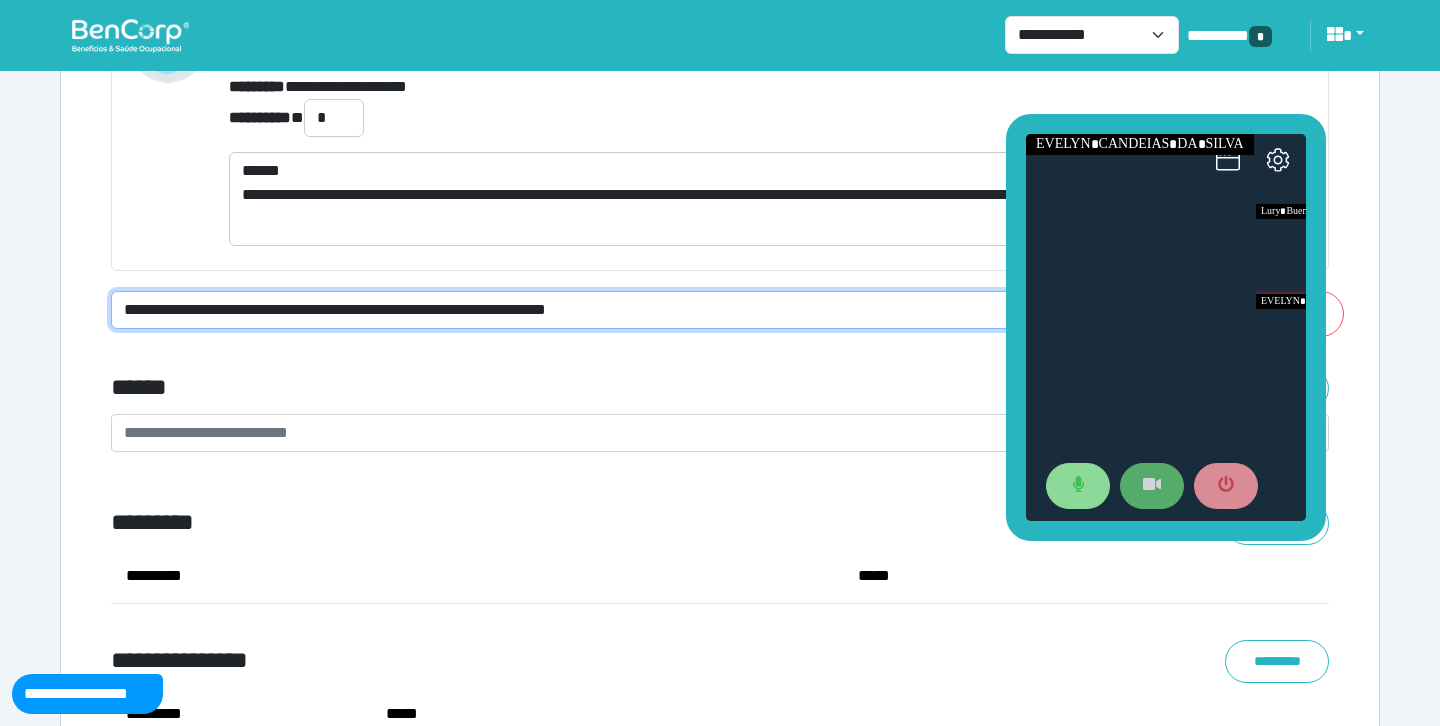 scroll, scrollTop: 7380, scrollLeft: 0, axis: vertical 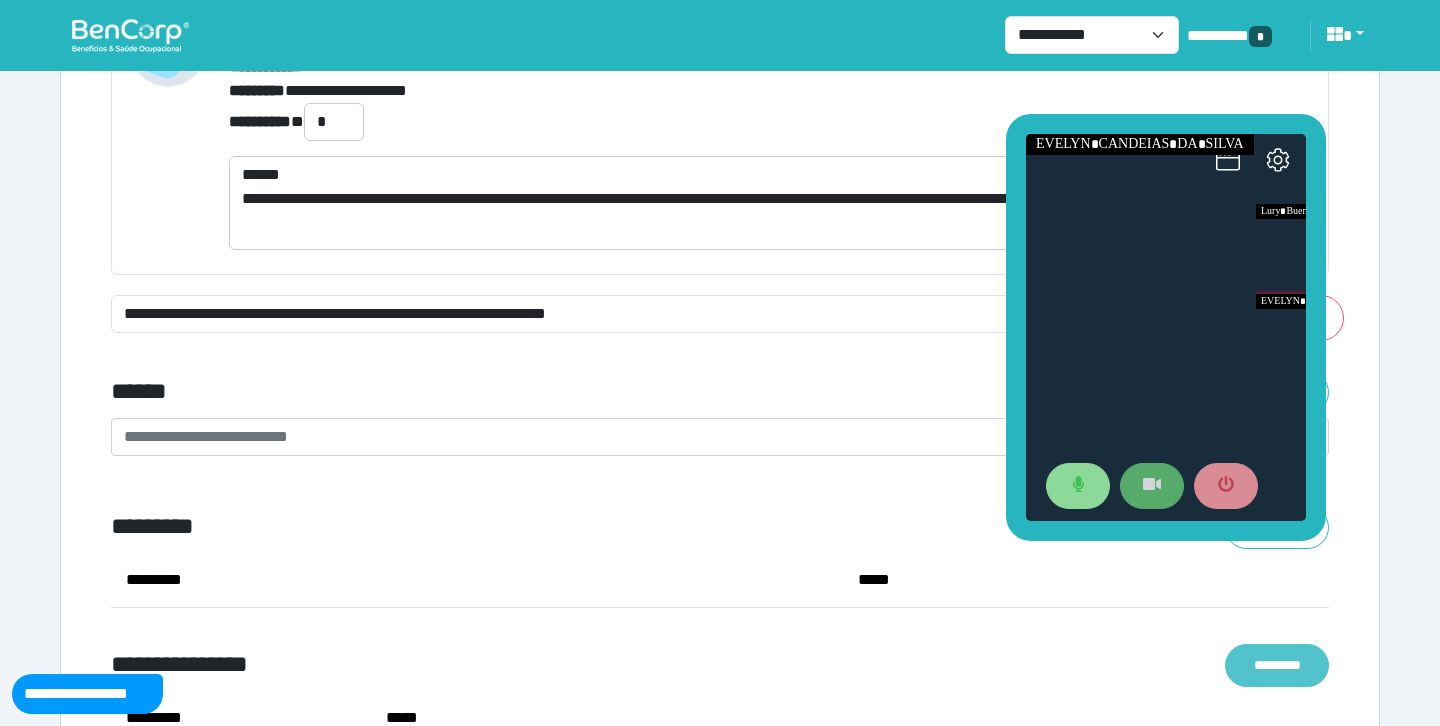 click on "*********" at bounding box center (1277, 665) 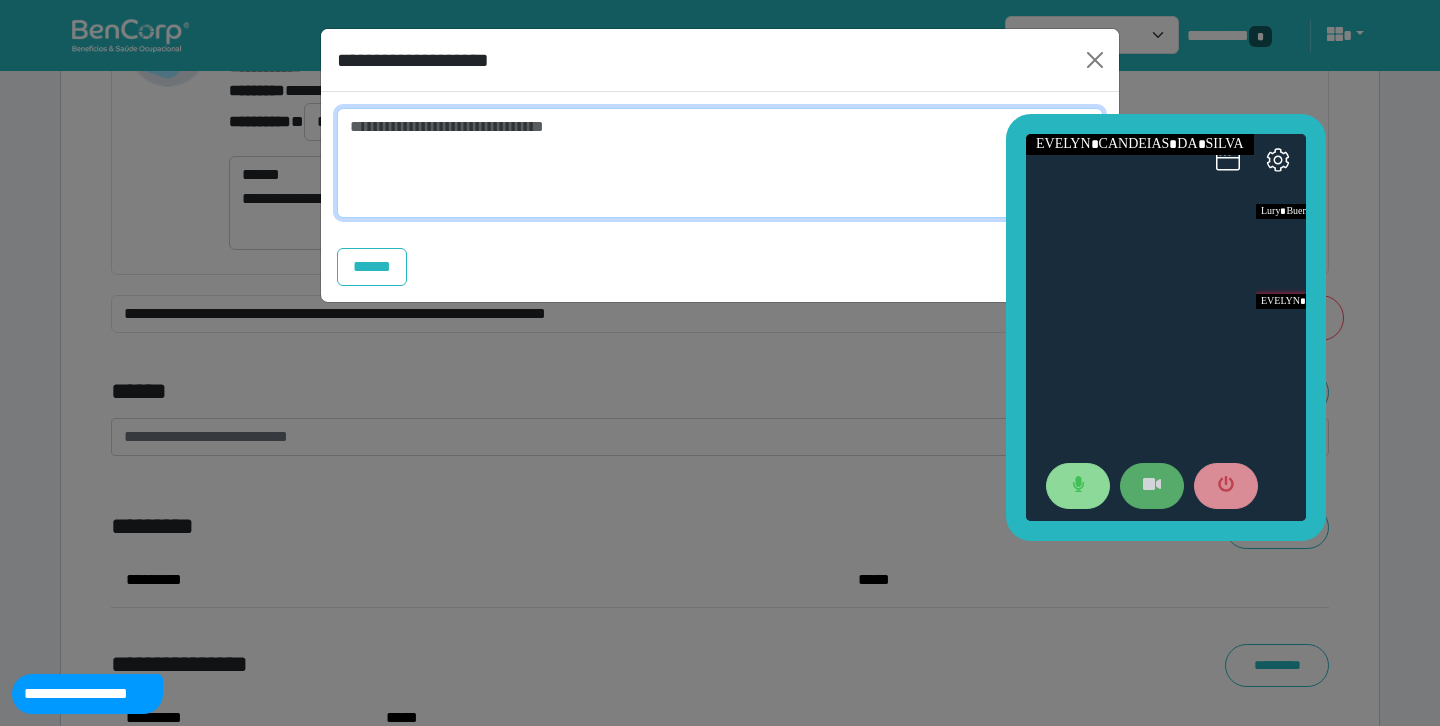 click at bounding box center [720, 163] 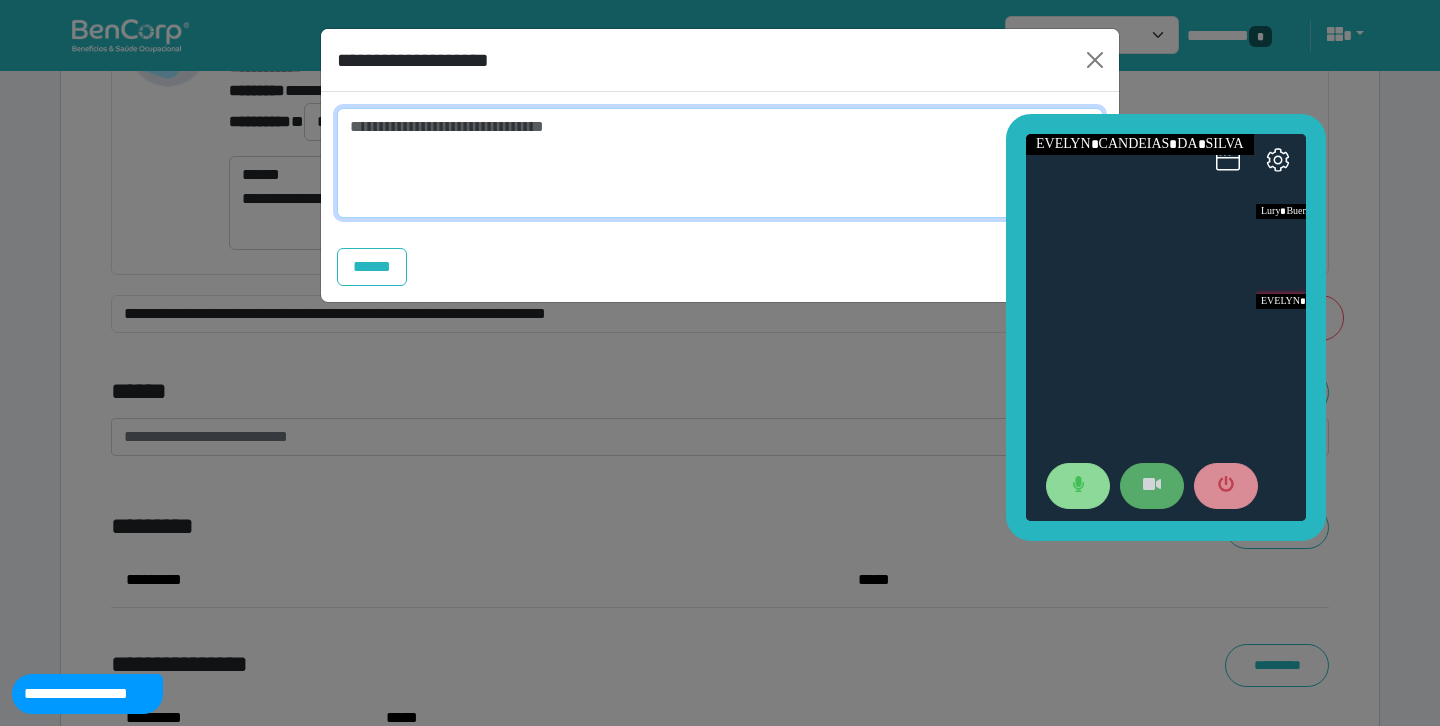 type on "*" 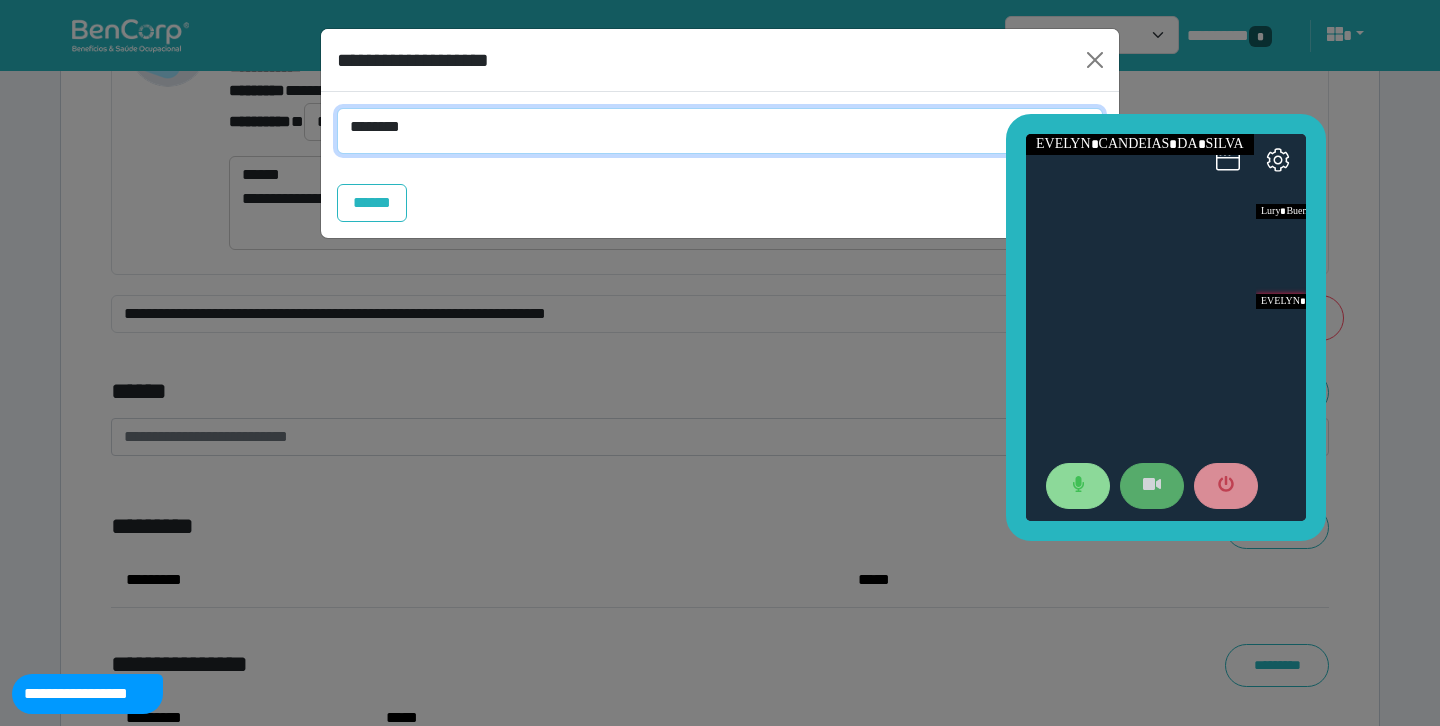scroll, scrollTop: 0, scrollLeft: 0, axis: both 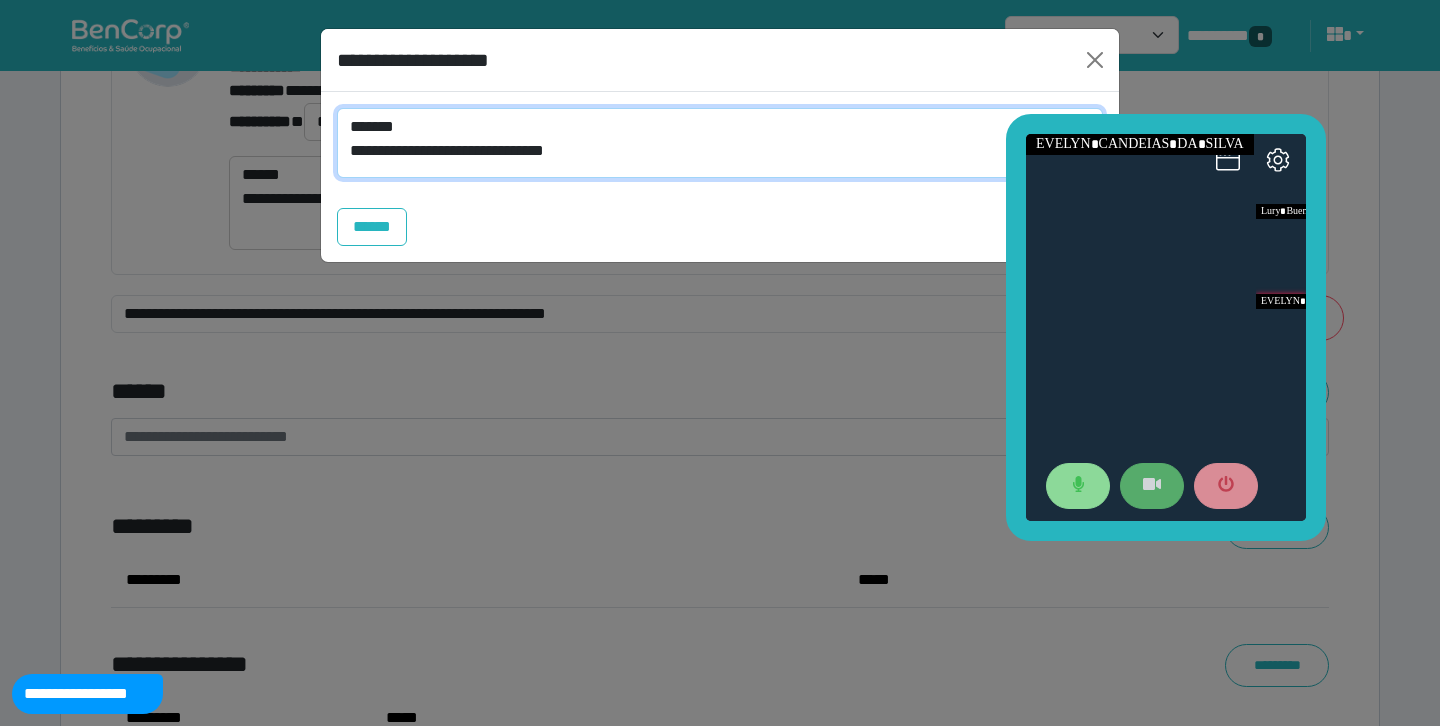 click on "**********" at bounding box center [720, 143] 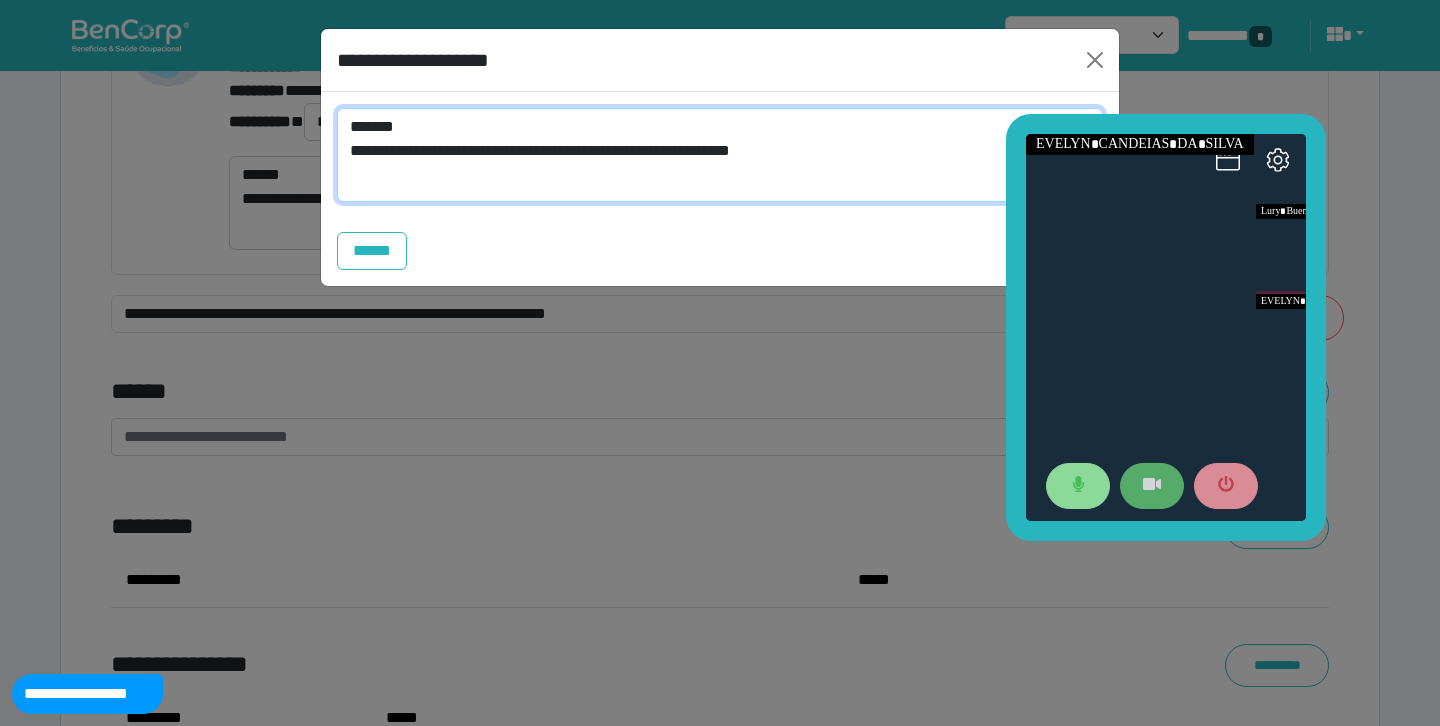 paste on "**********" 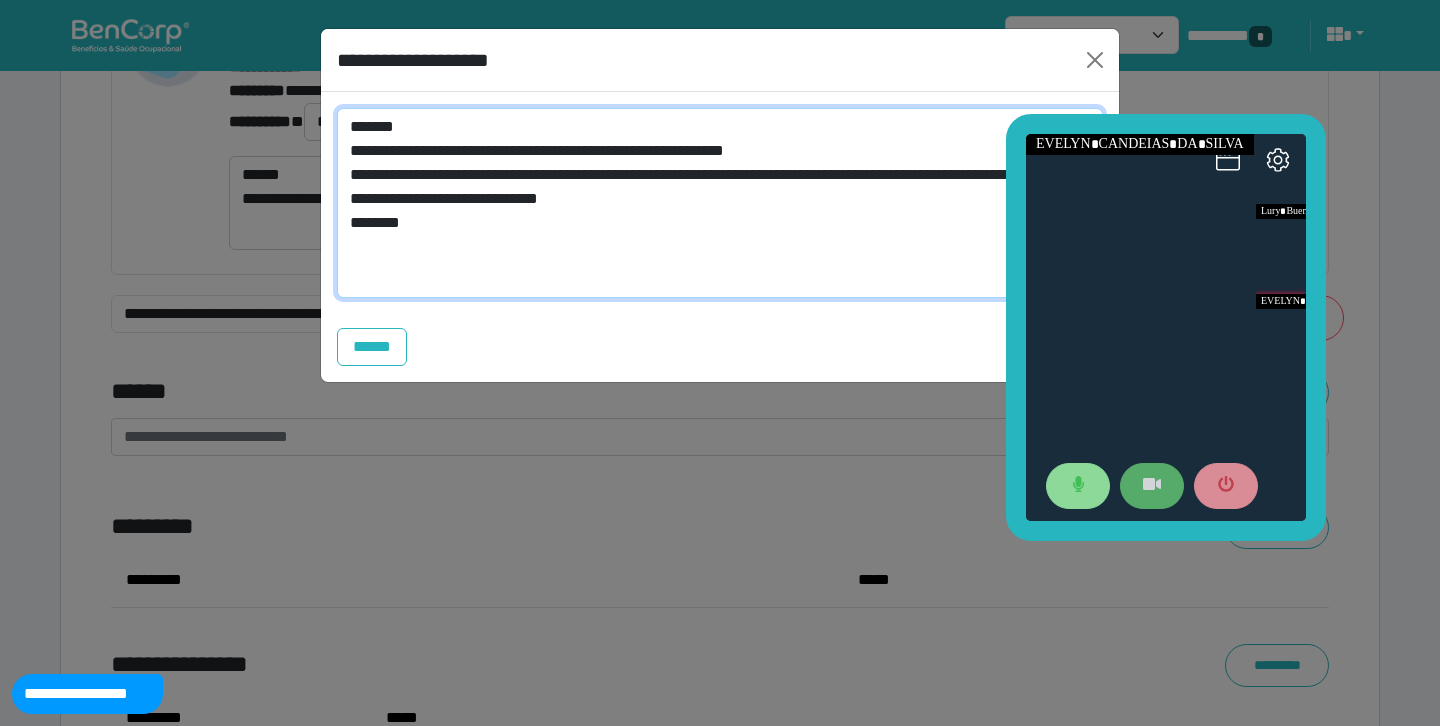scroll, scrollTop: 0, scrollLeft: 0, axis: both 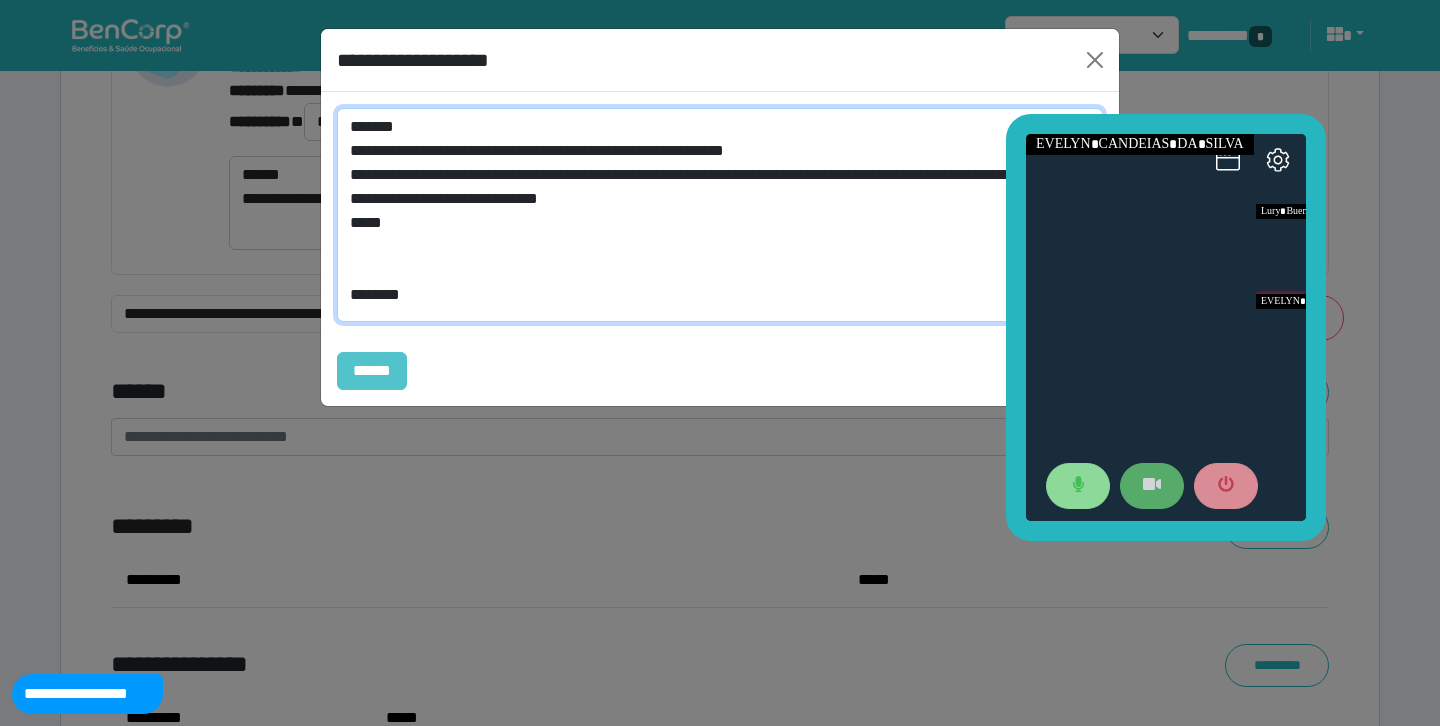 type on "**********" 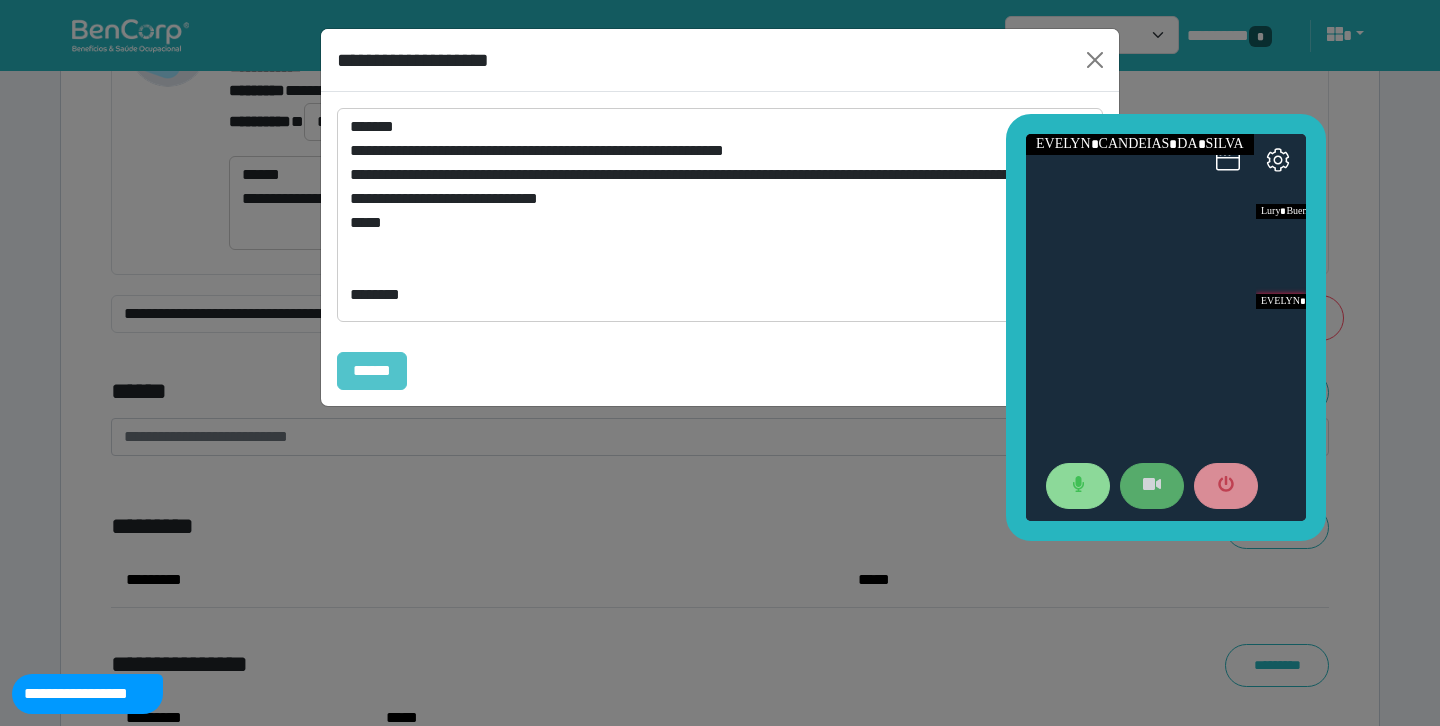 click on "******" at bounding box center (372, 371) 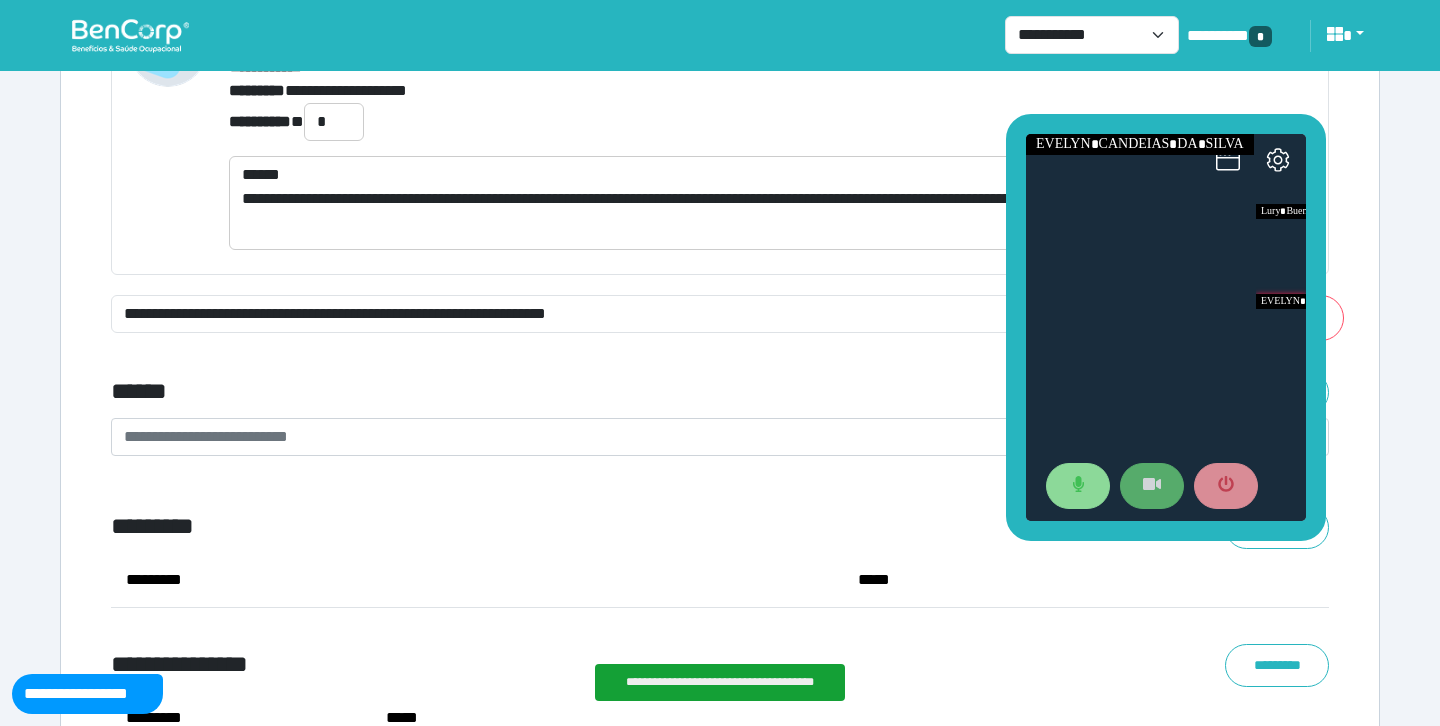 click on "*********" at bounding box center (513, 527) 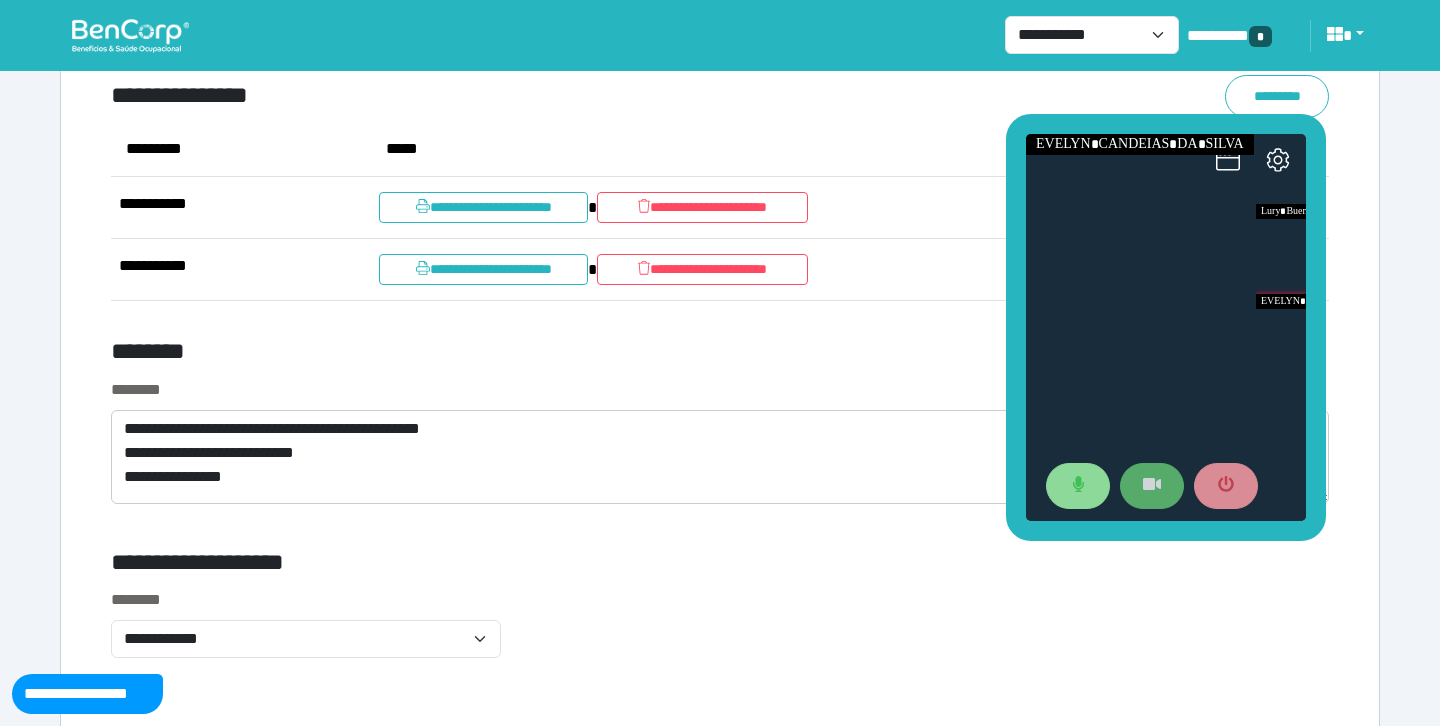 scroll, scrollTop: 7950, scrollLeft: 0, axis: vertical 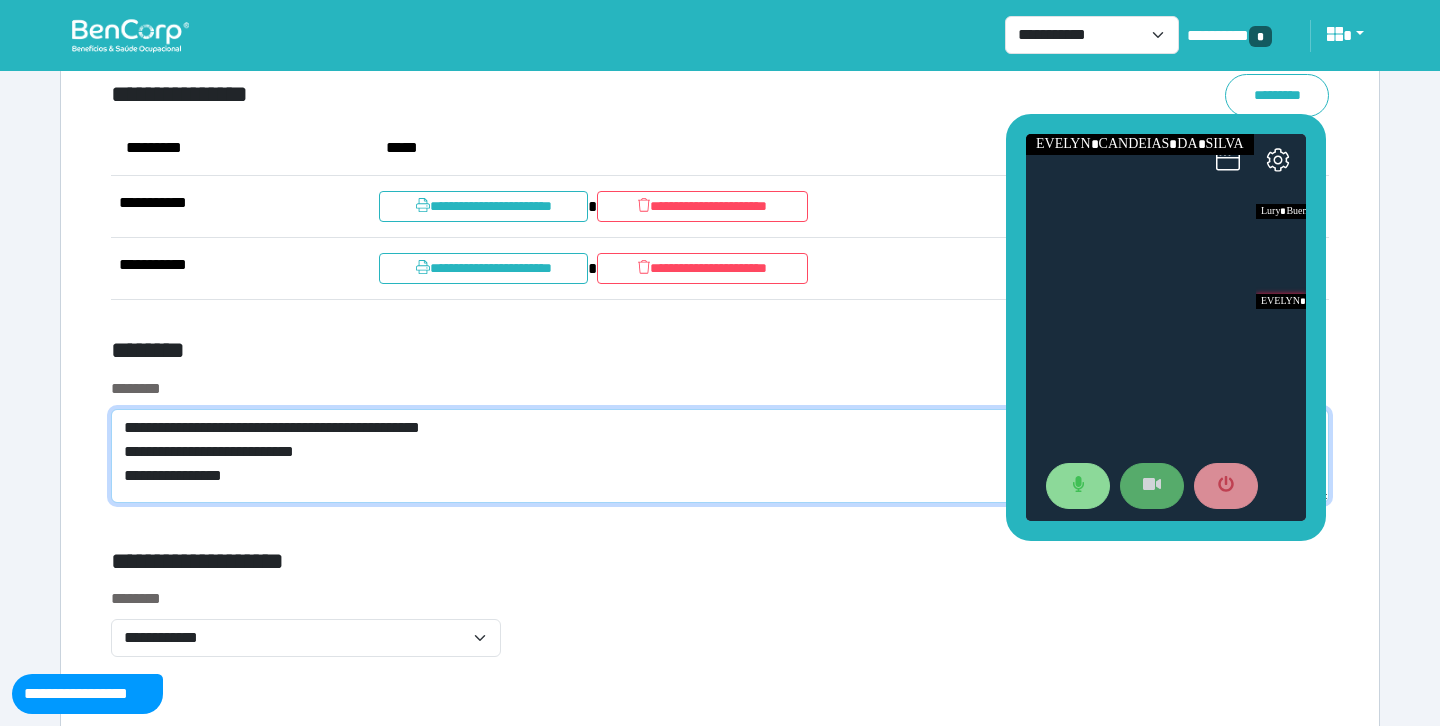click on "**********" at bounding box center (720, 456) 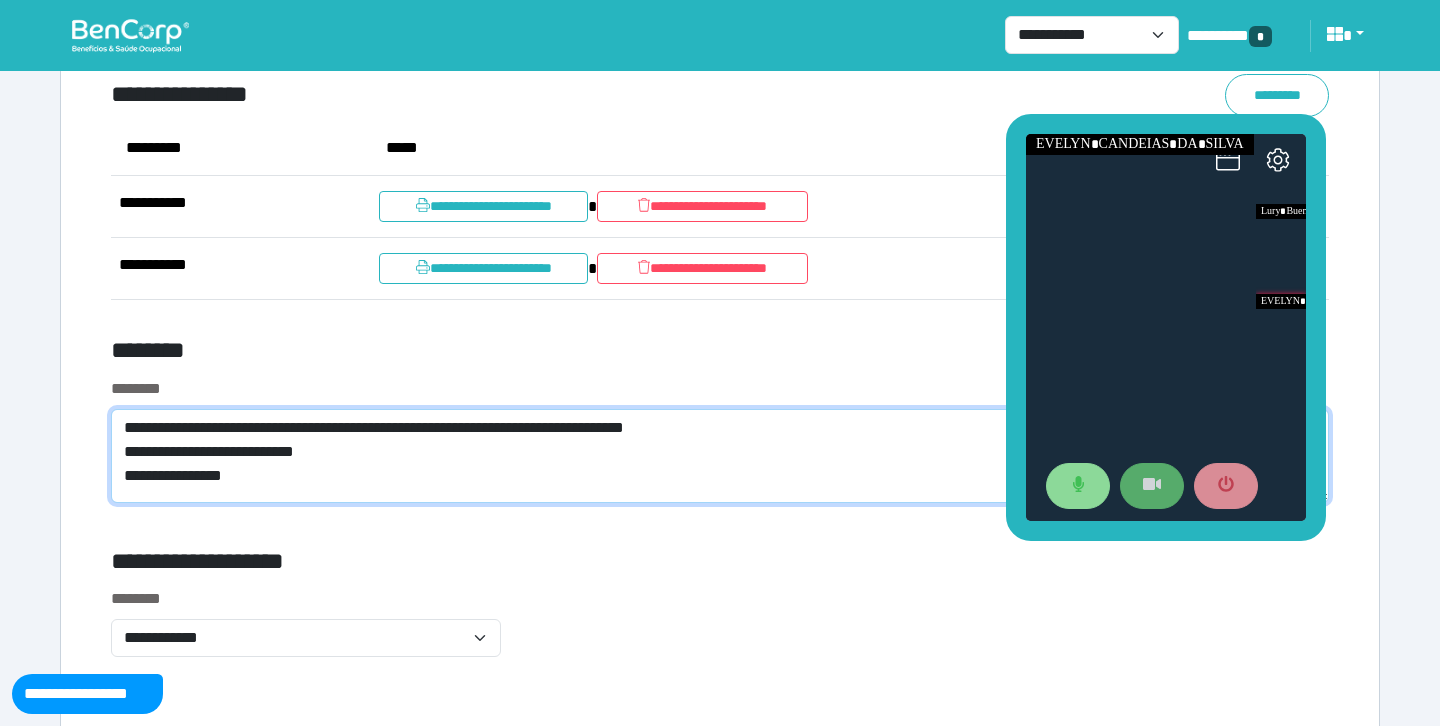click on "**********" at bounding box center [720, 456] 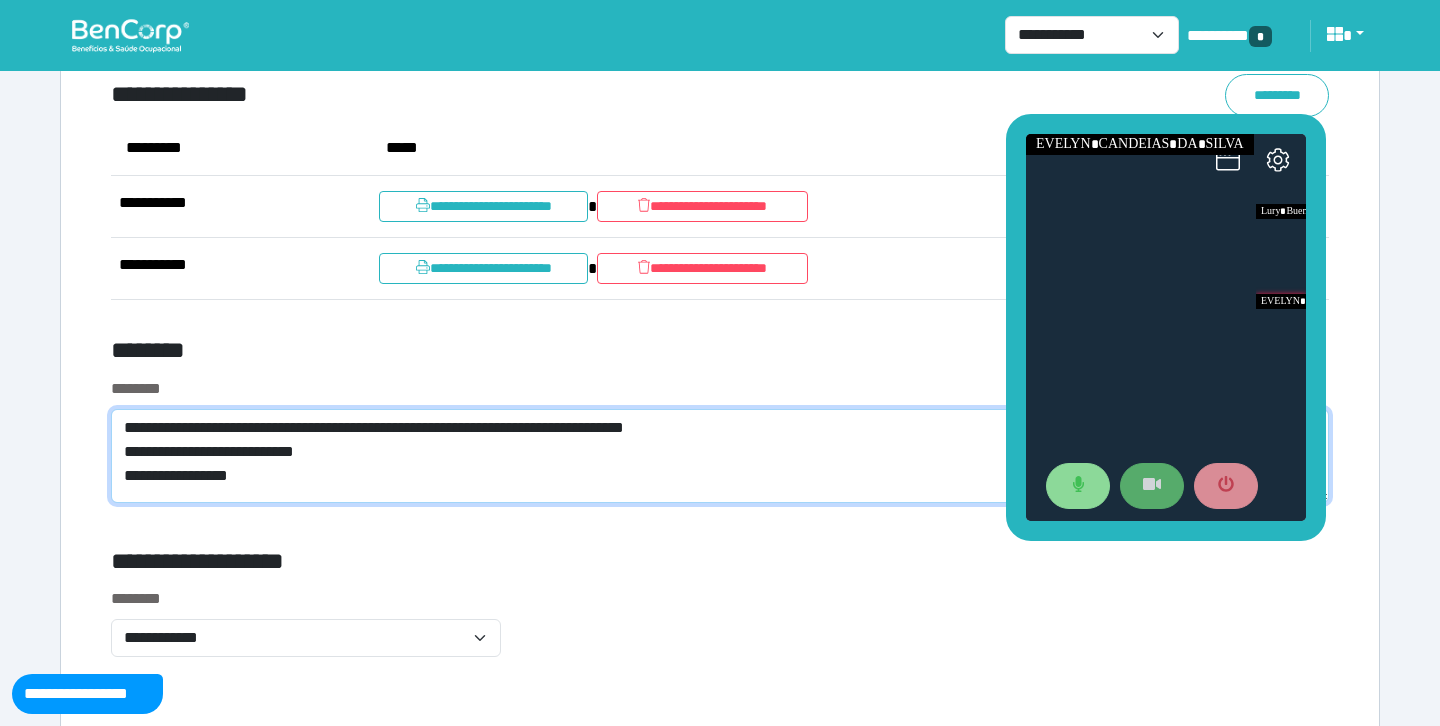 scroll, scrollTop: 0, scrollLeft: 0, axis: both 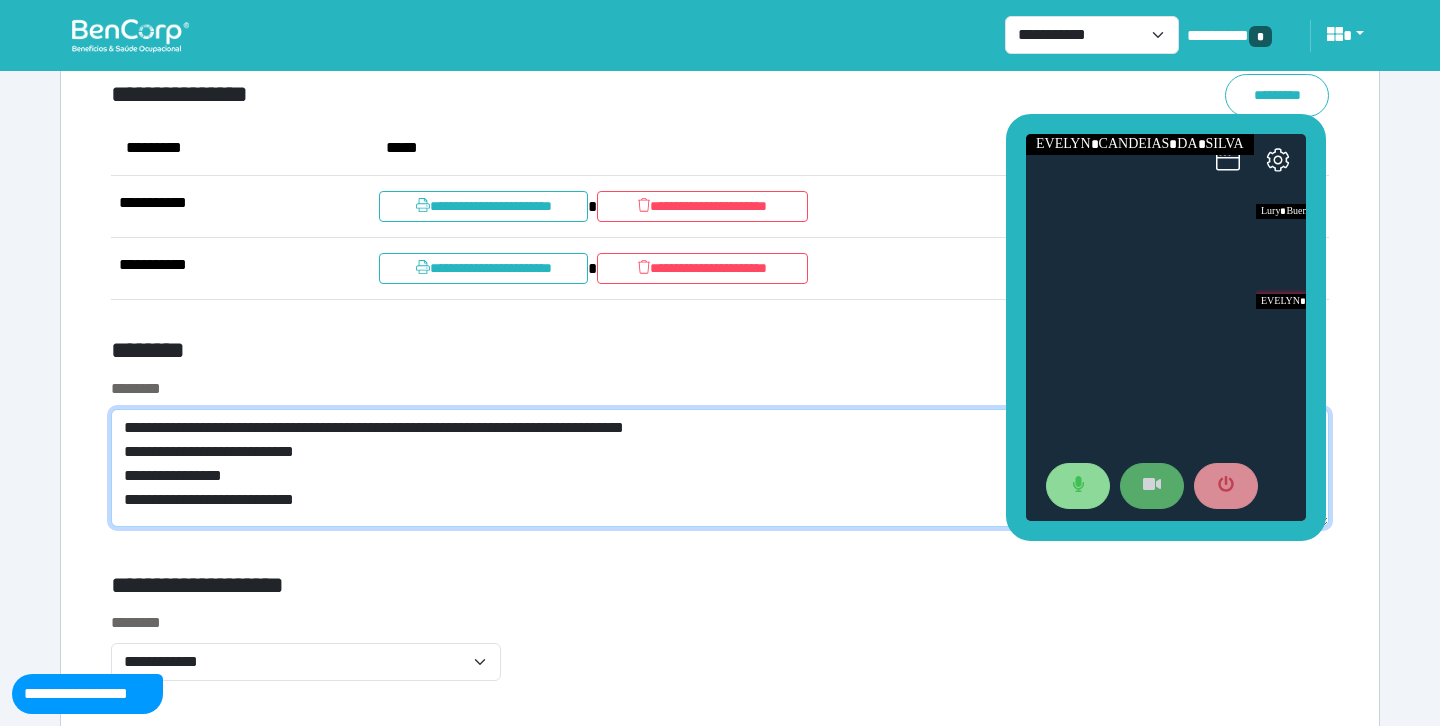 type on "**********" 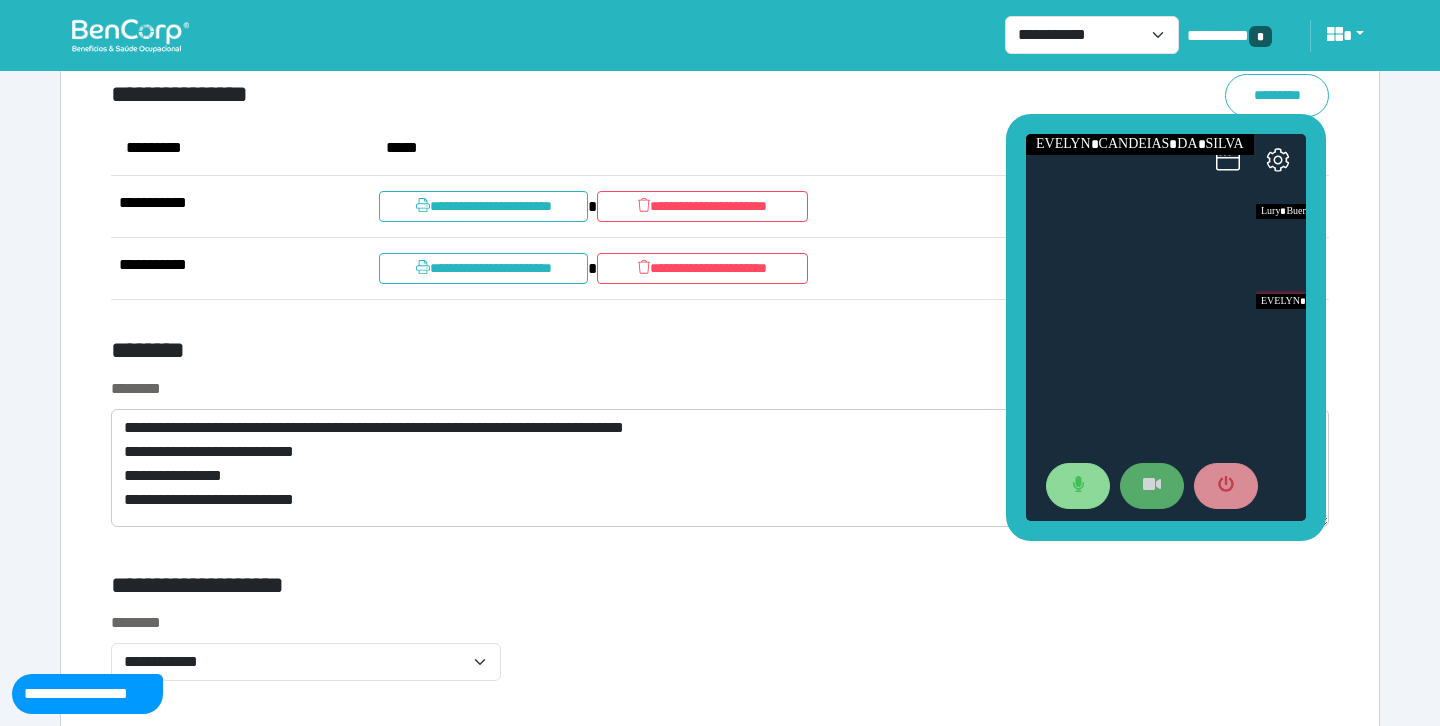 click on "********" at bounding box center (513, 354) 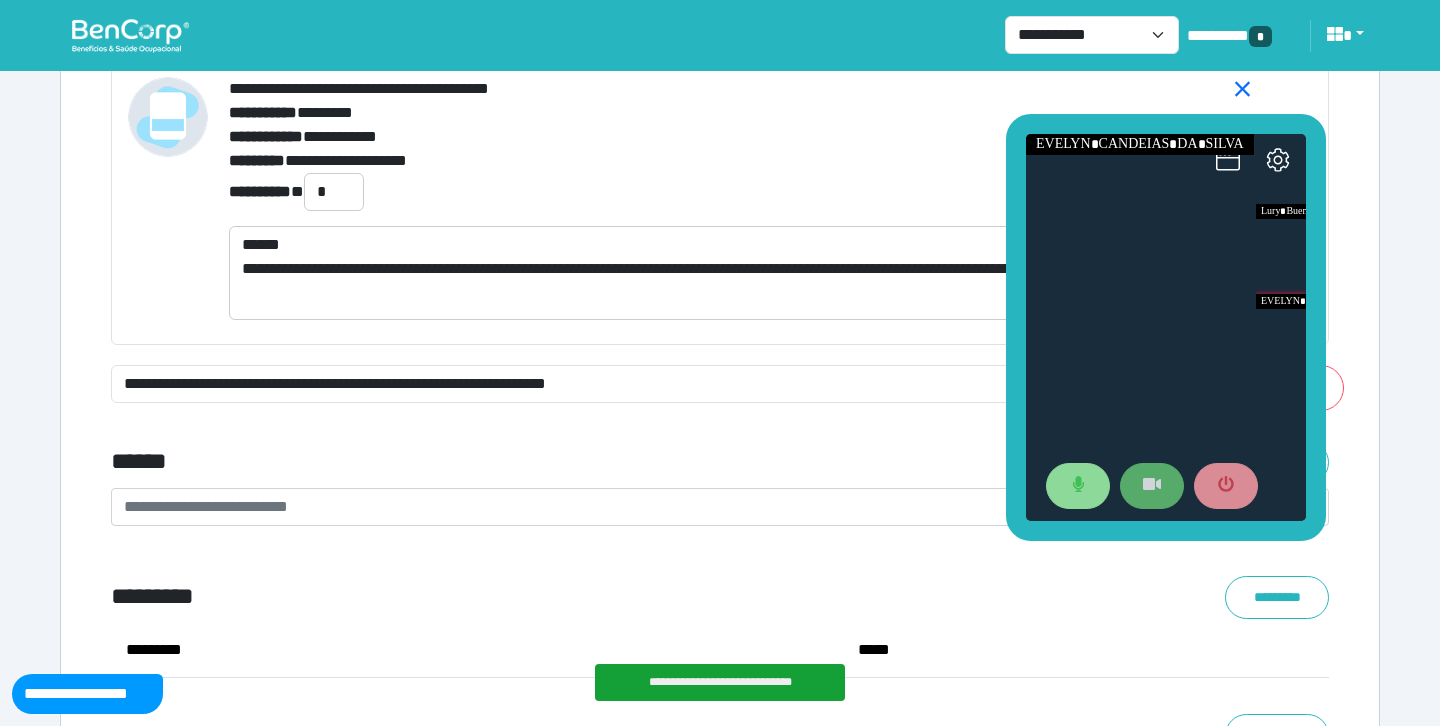 scroll, scrollTop: 7345, scrollLeft: 0, axis: vertical 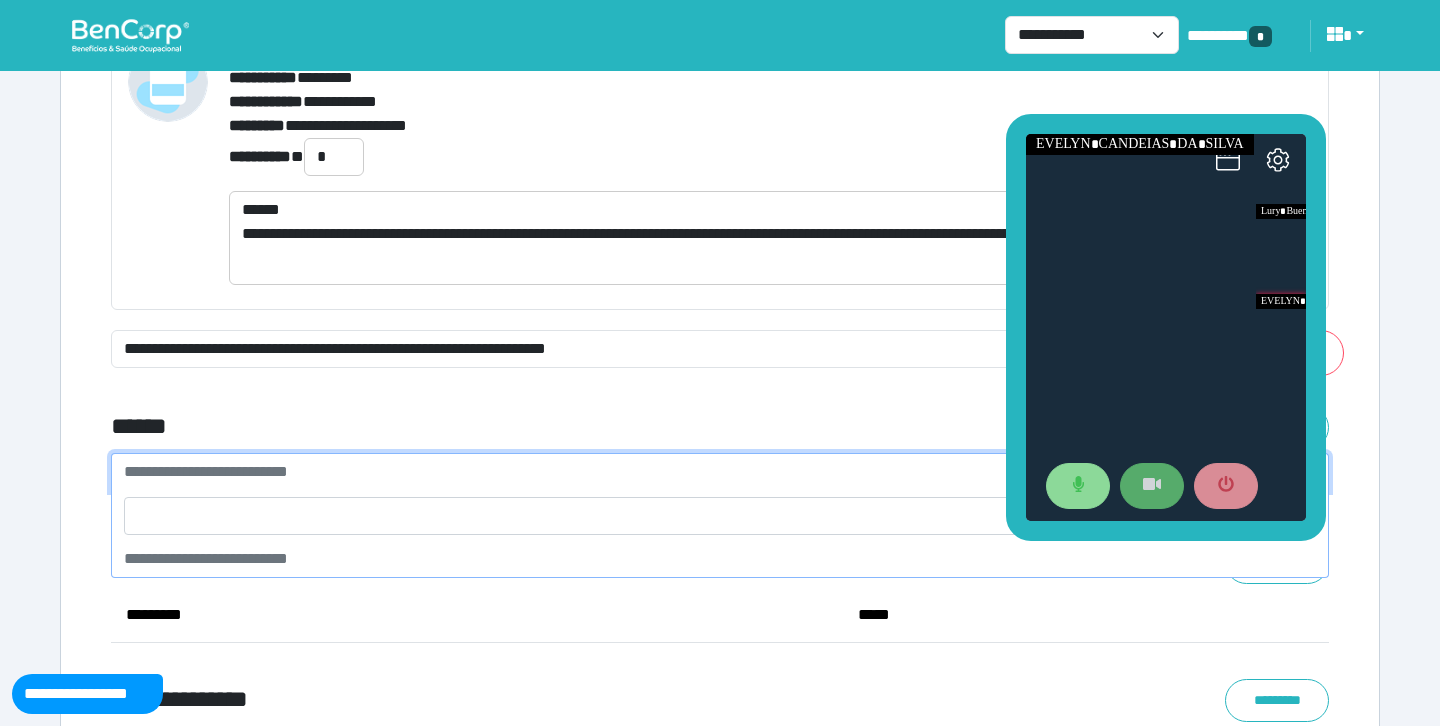 click on "**********" at bounding box center [708, 472] 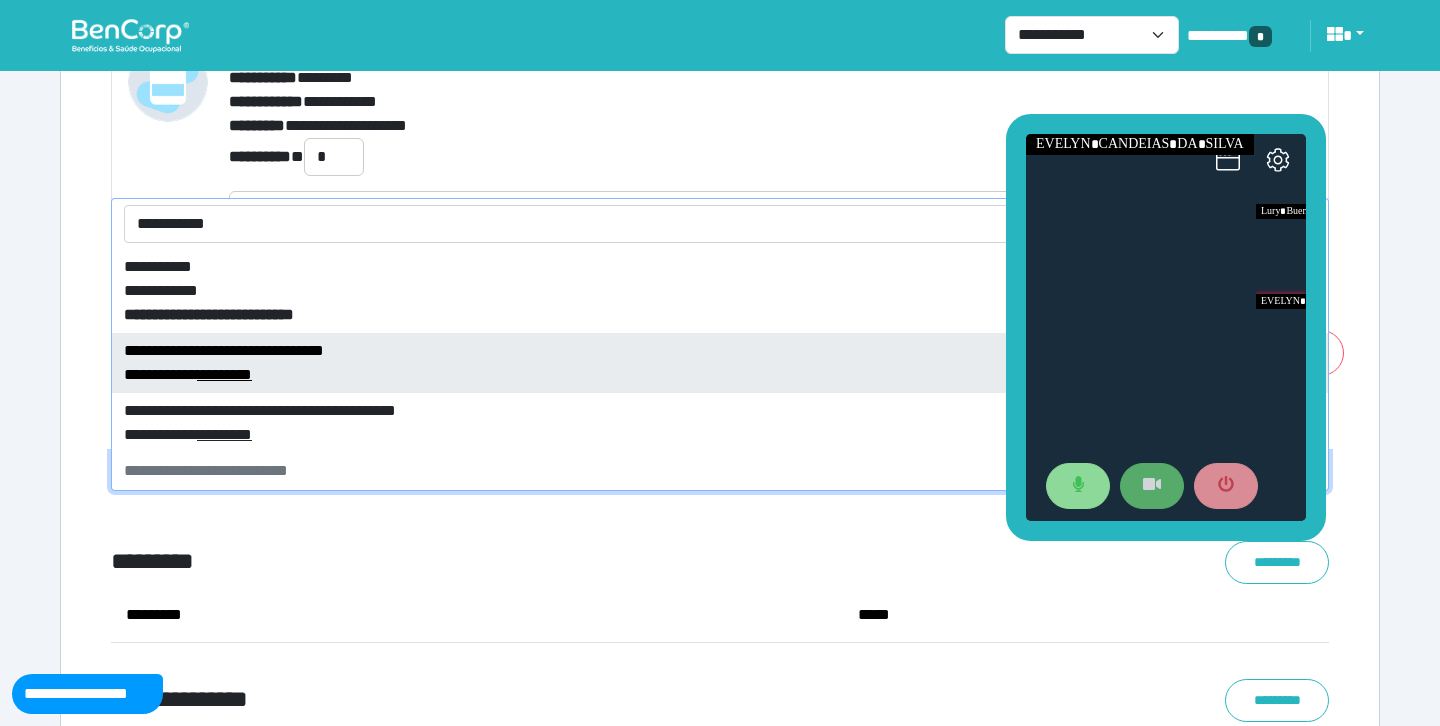type on "**********" 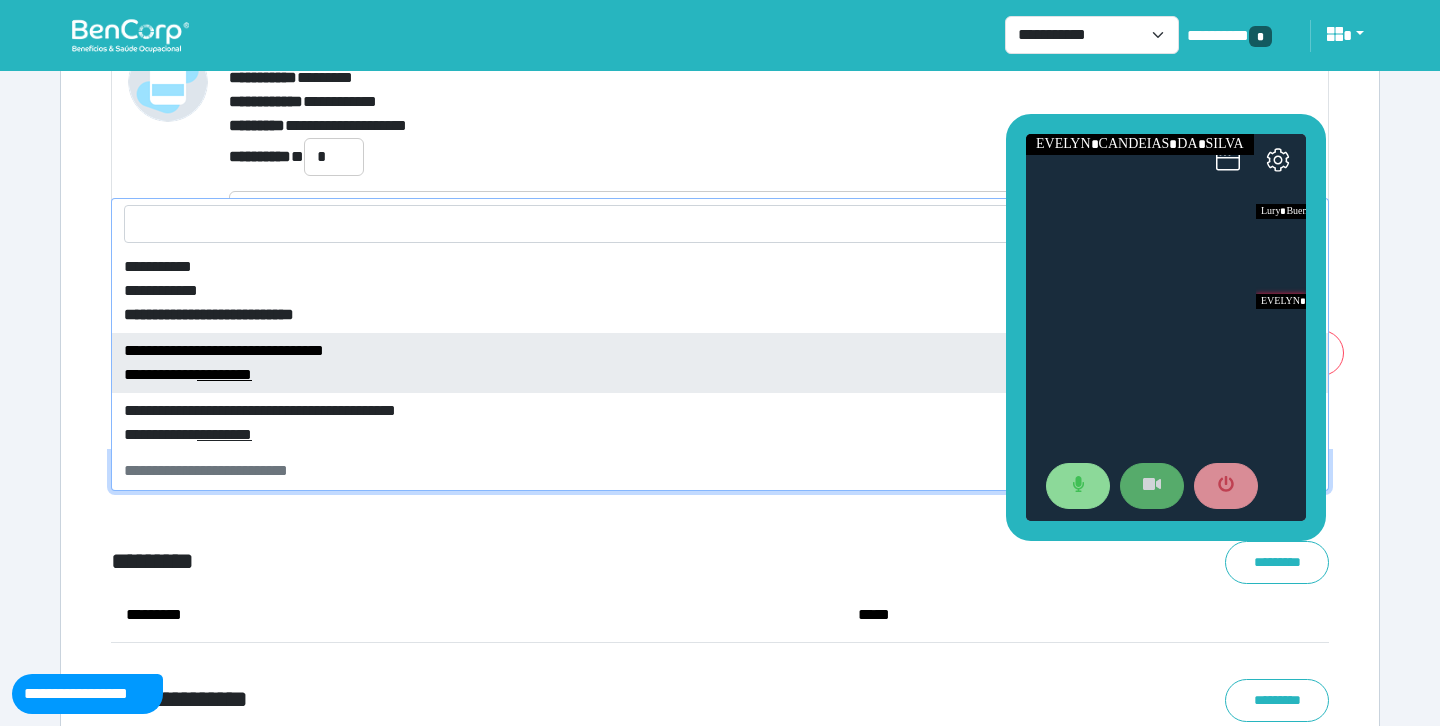 select on "****" 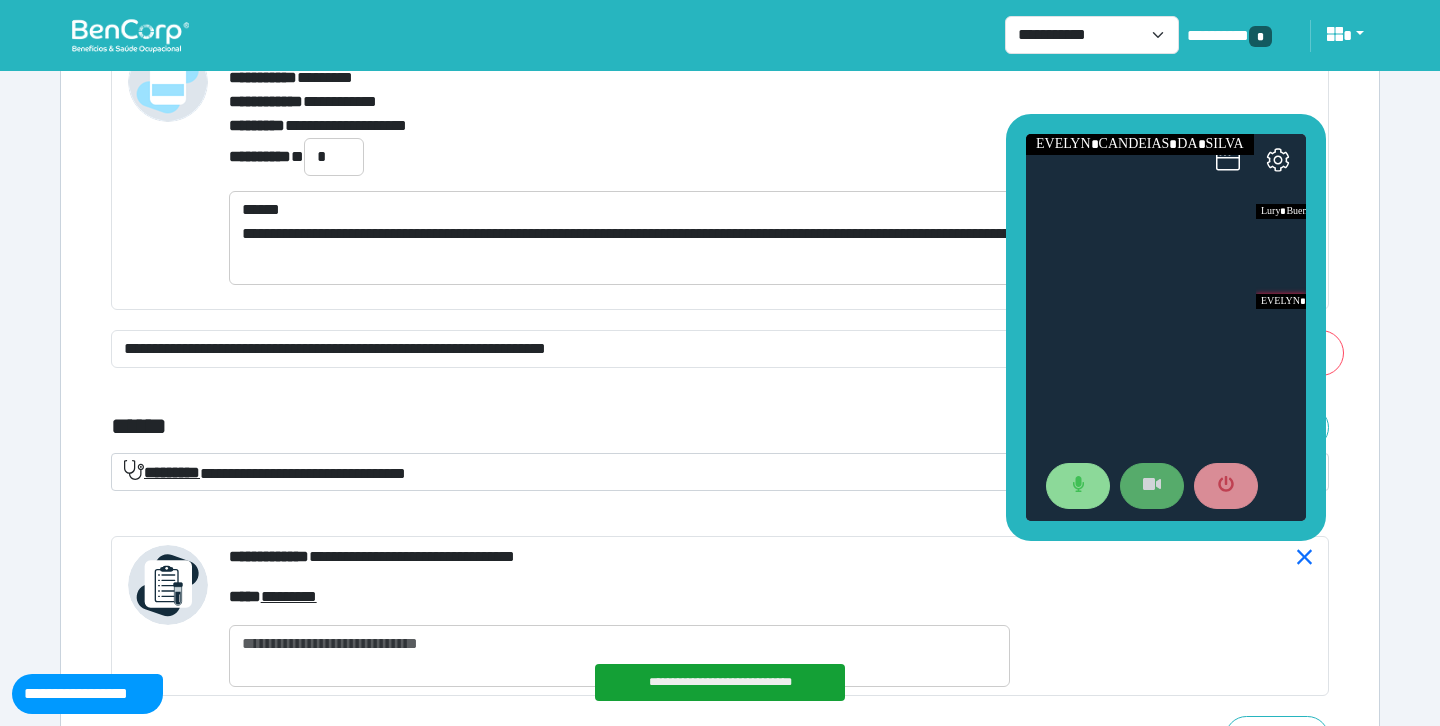 click on "**********" at bounding box center (720, -2526) 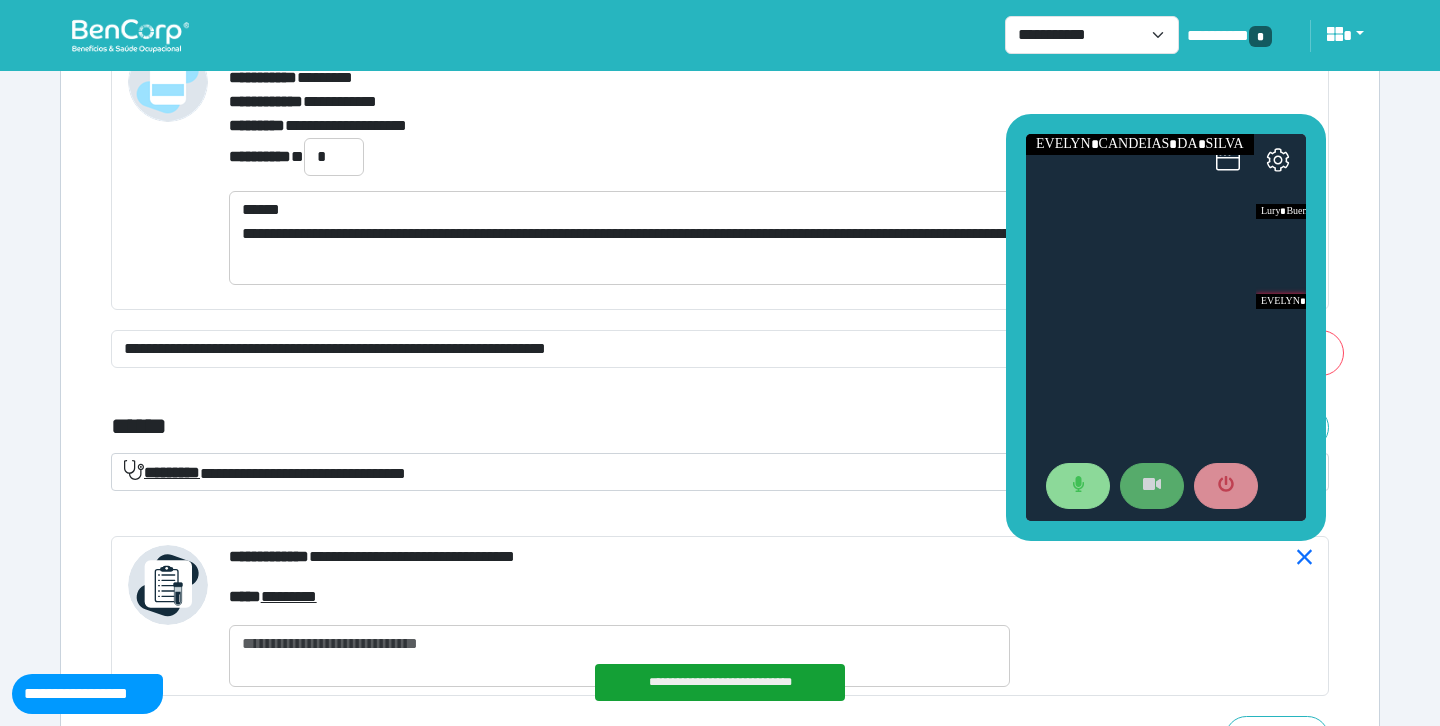 click on "**********" at bounding box center [720, 472] 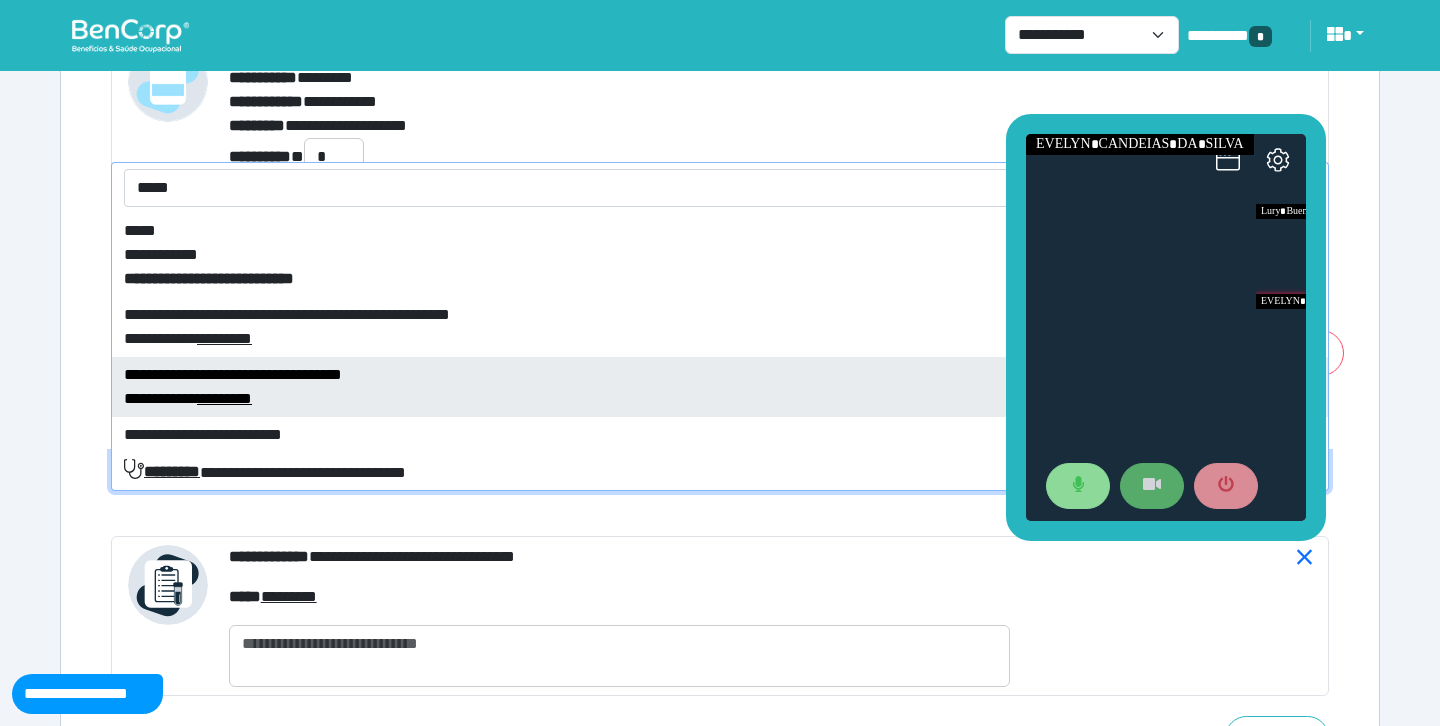 type on "*****" 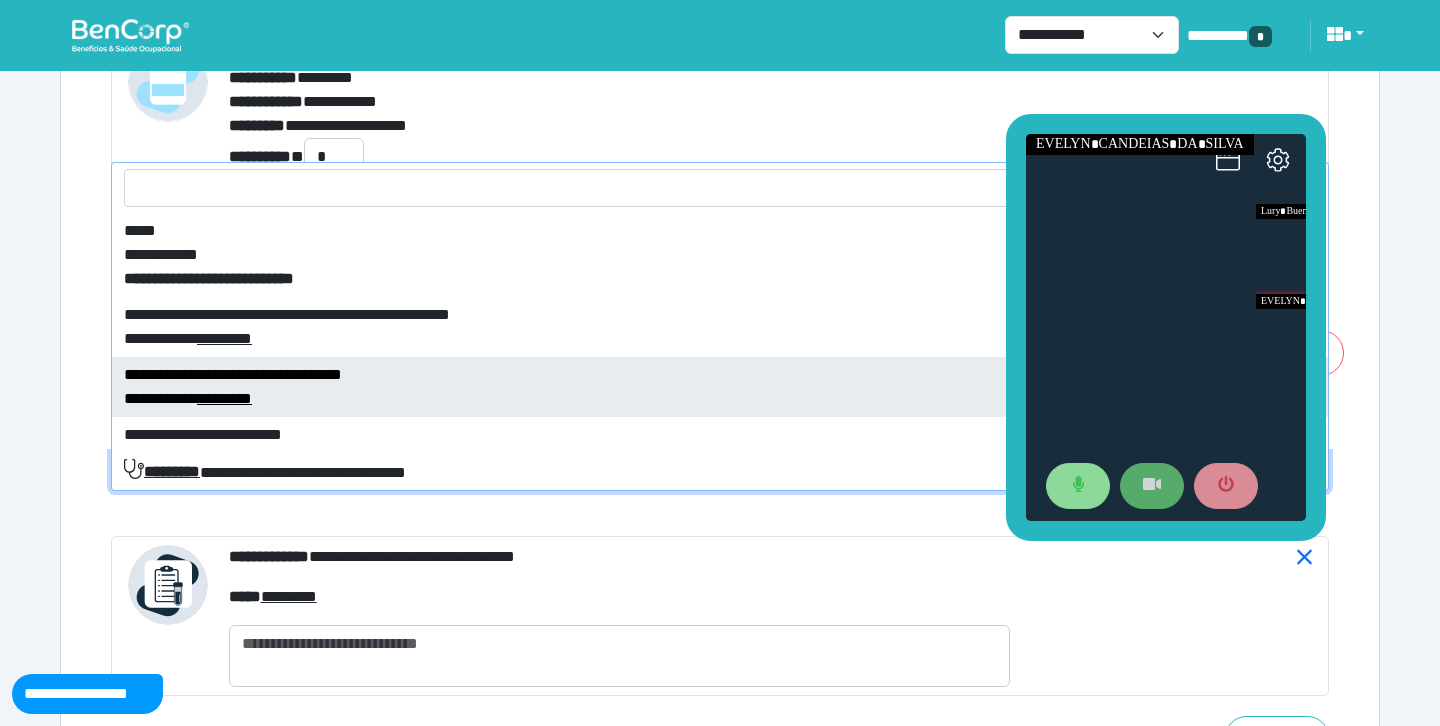 select on "****" 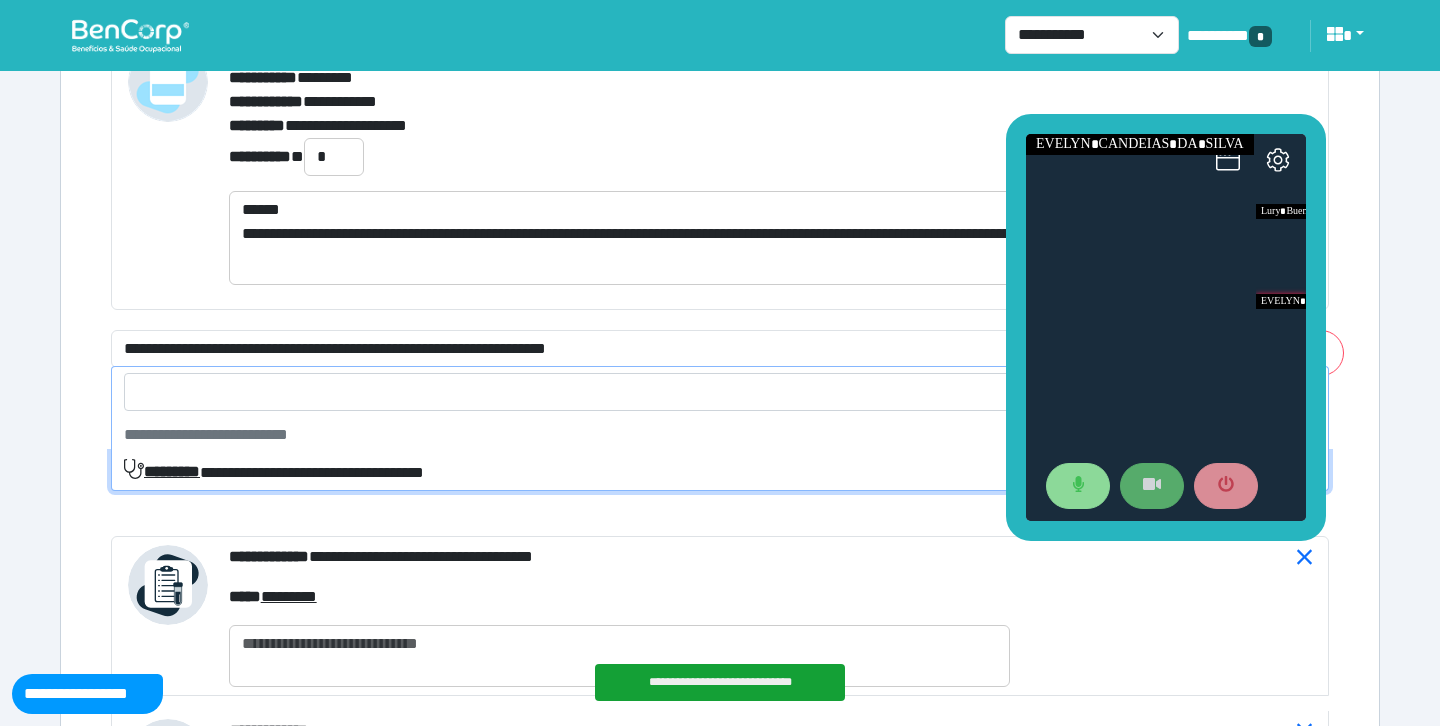 click on "**********" at bounding box center (708, 472) 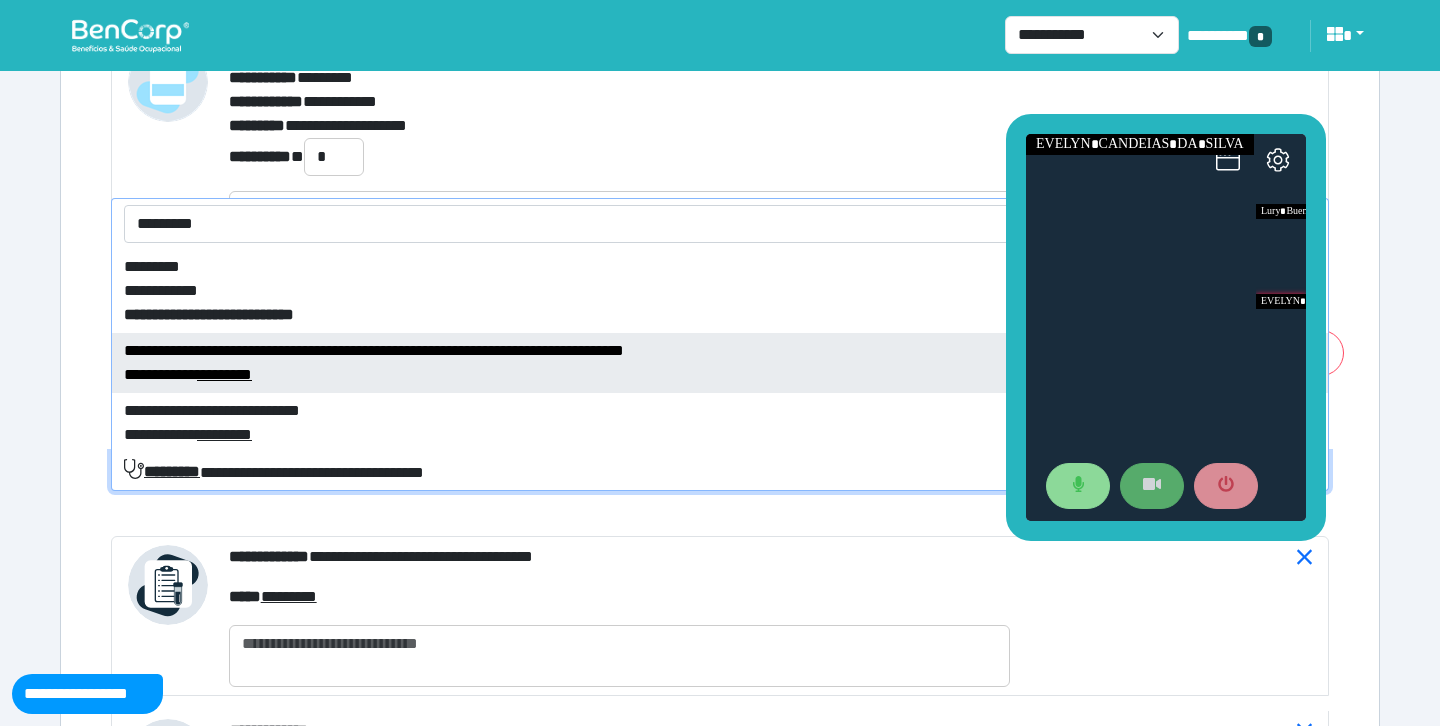 type on "*********" 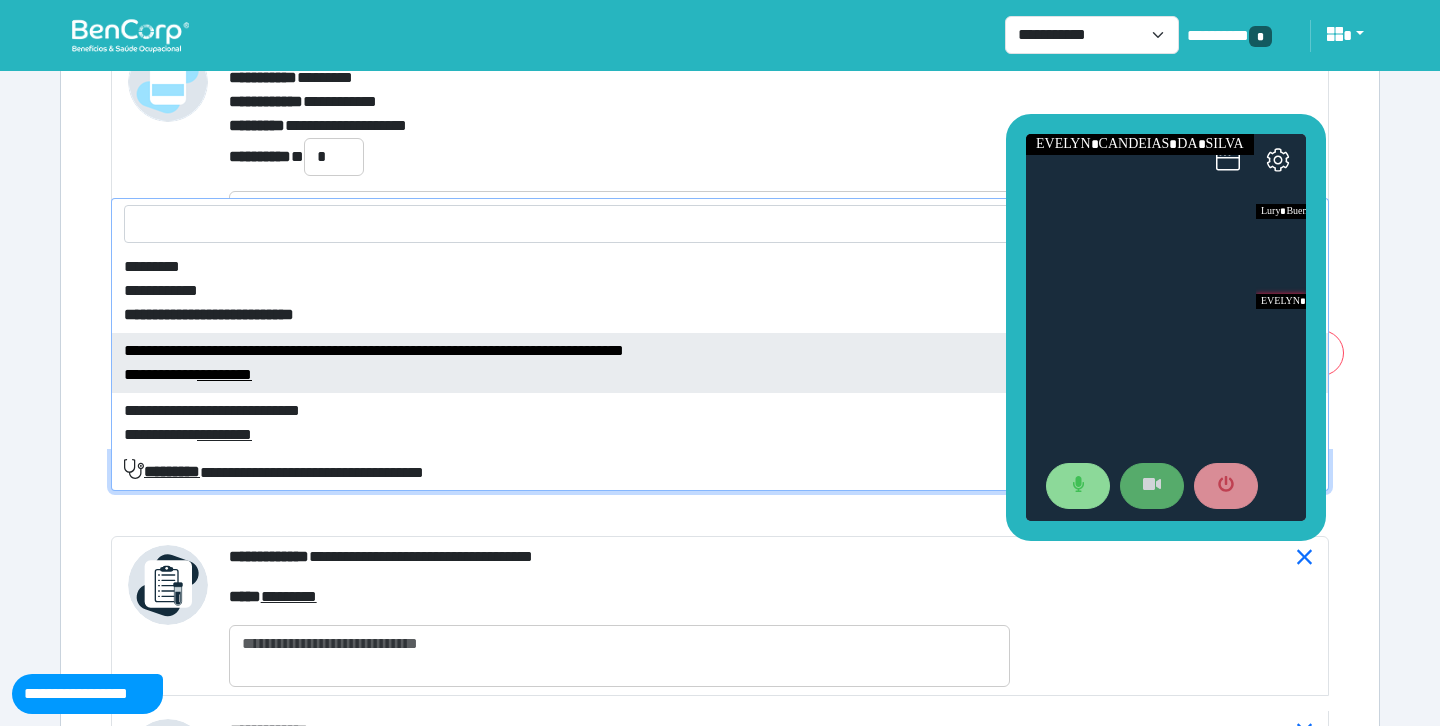 select on "****" 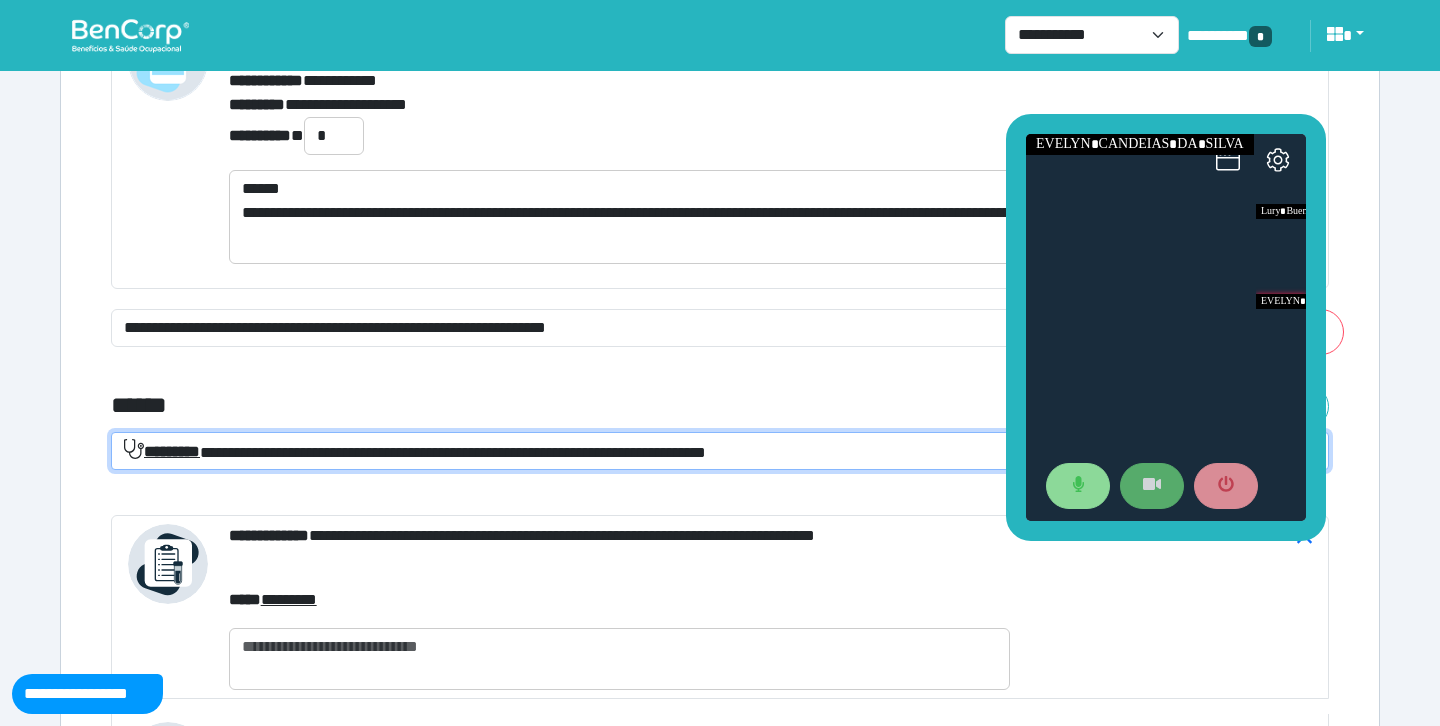 scroll, scrollTop: 7368, scrollLeft: 0, axis: vertical 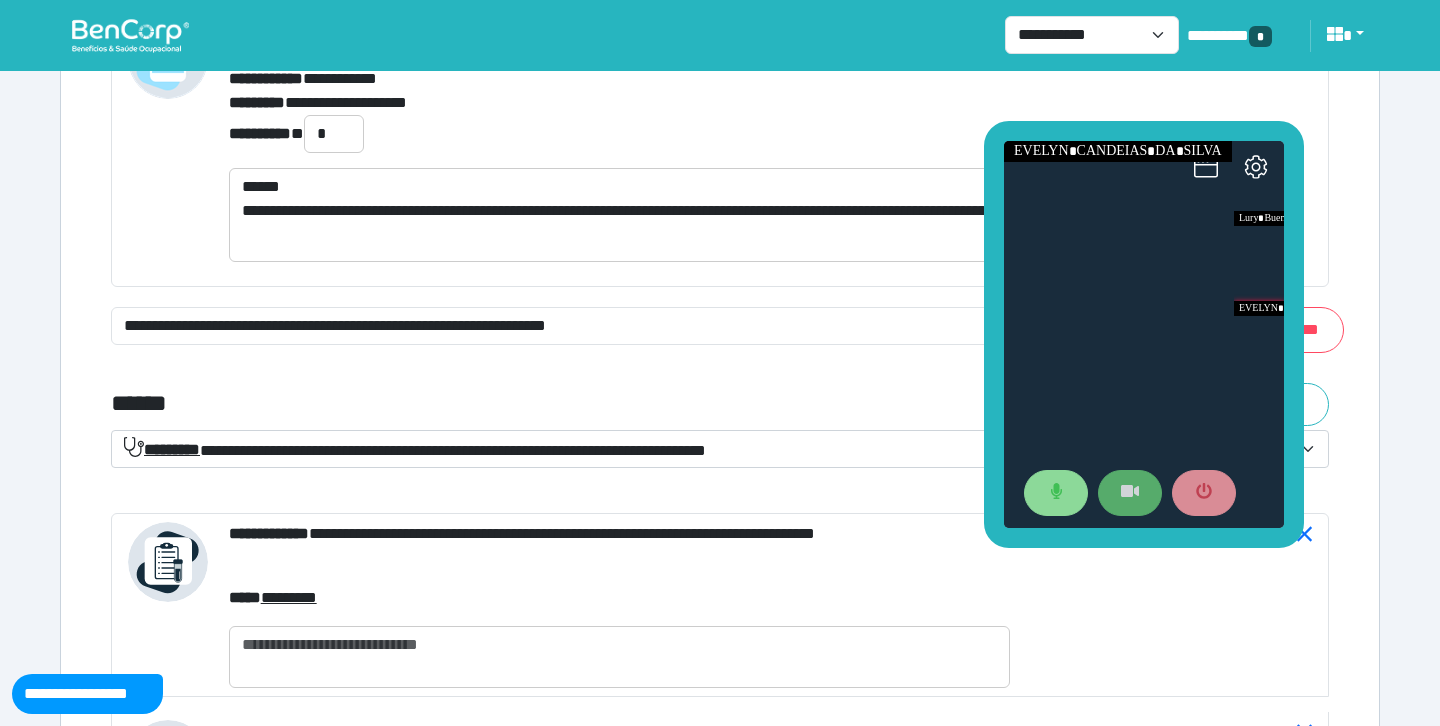 drag, startPoint x: 1015, startPoint y: 250, endPoint x: 993, endPoint y: 257, distance: 23.086792 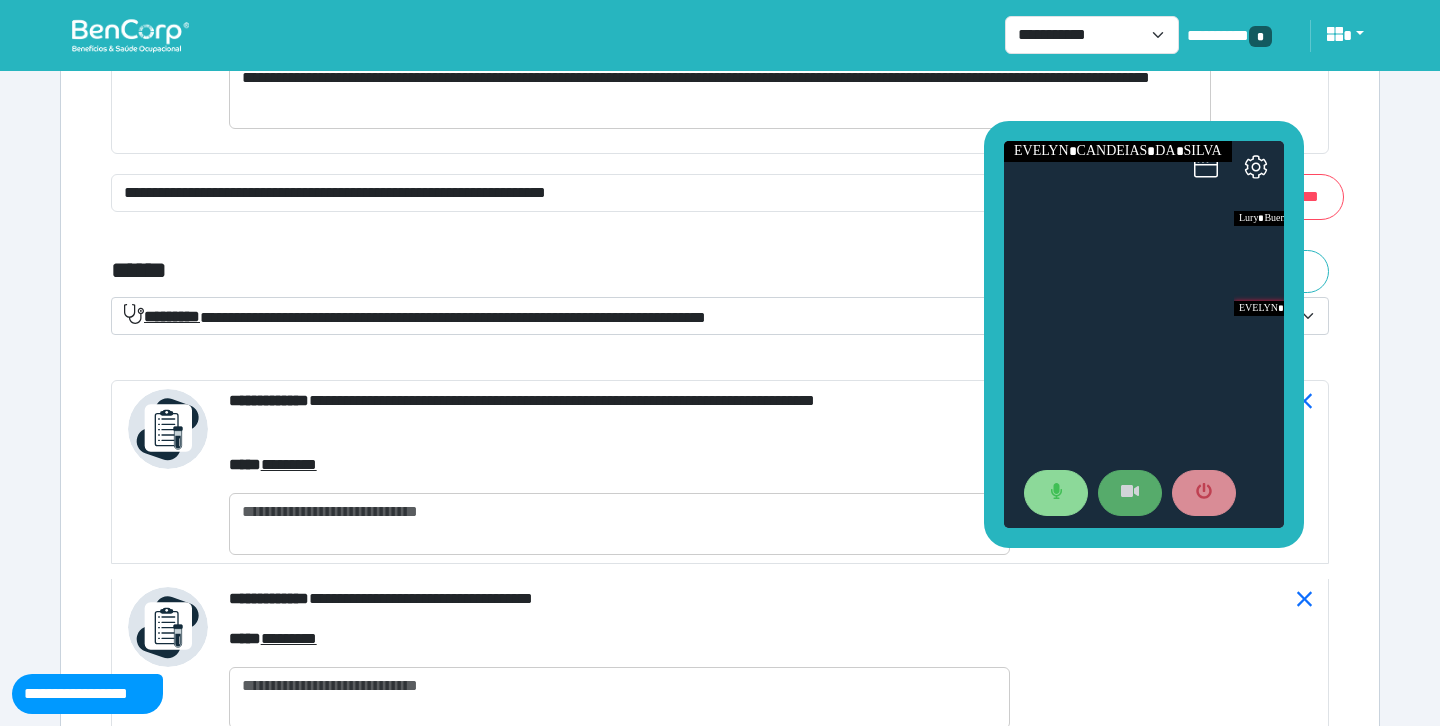 scroll, scrollTop: 7499, scrollLeft: 0, axis: vertical 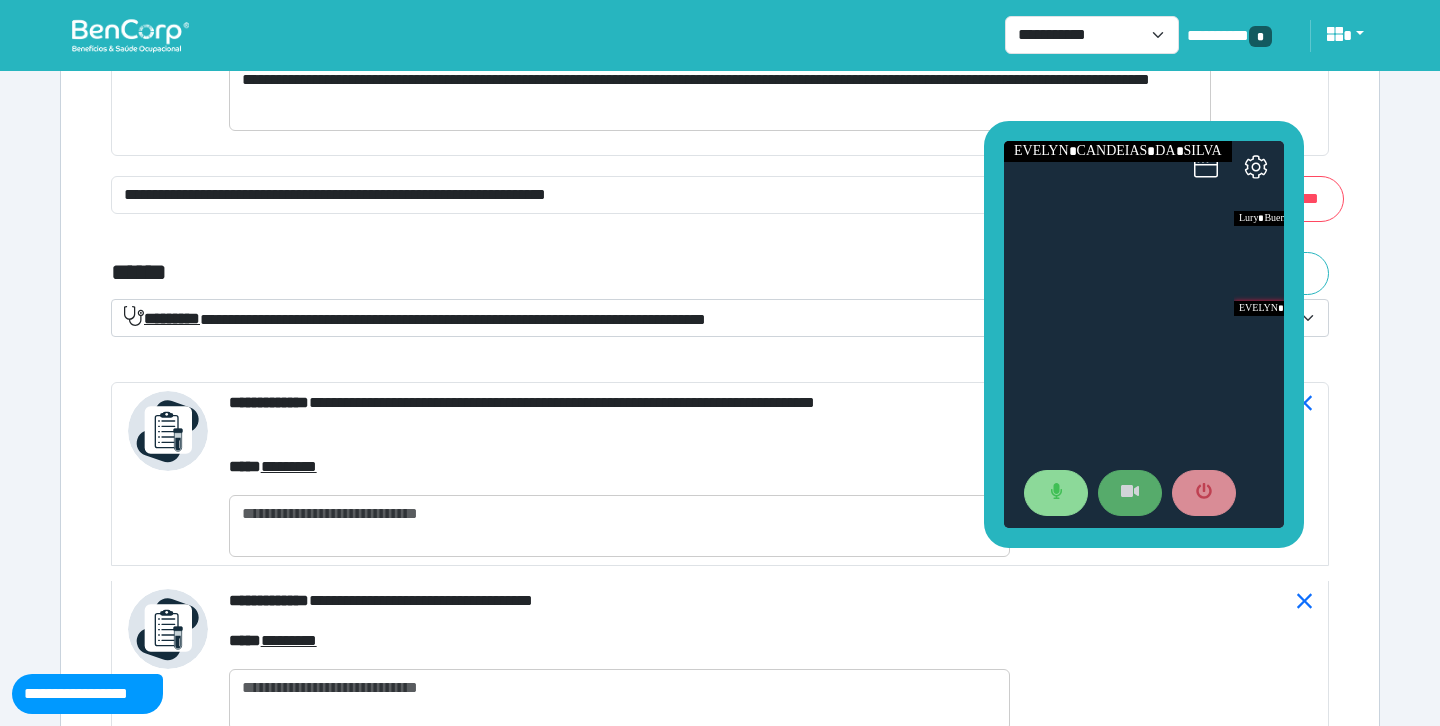 click on "**********" at bounding box center [720, -2494] 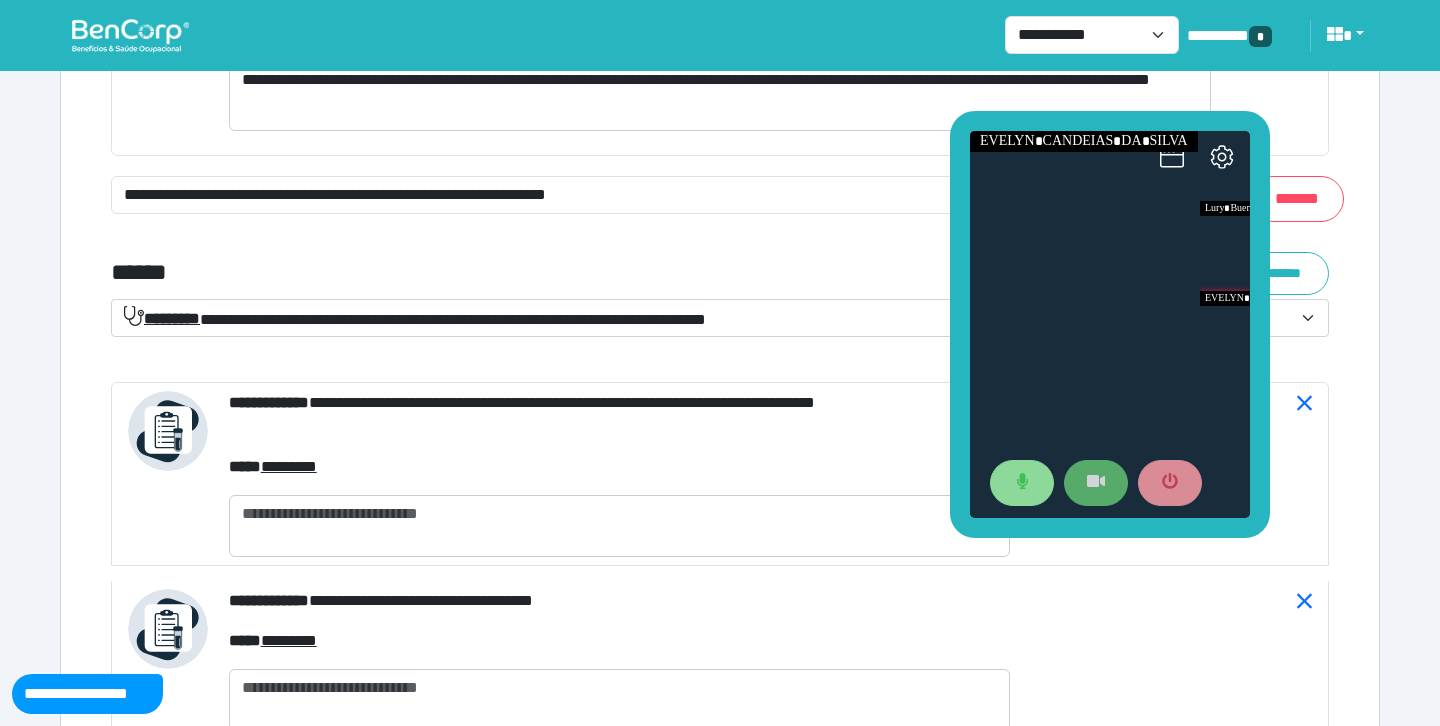 drag, startPoint x: 990, startPoint y: 263, endPoint x: 955, endPoint y: 253, distance: 36.40055 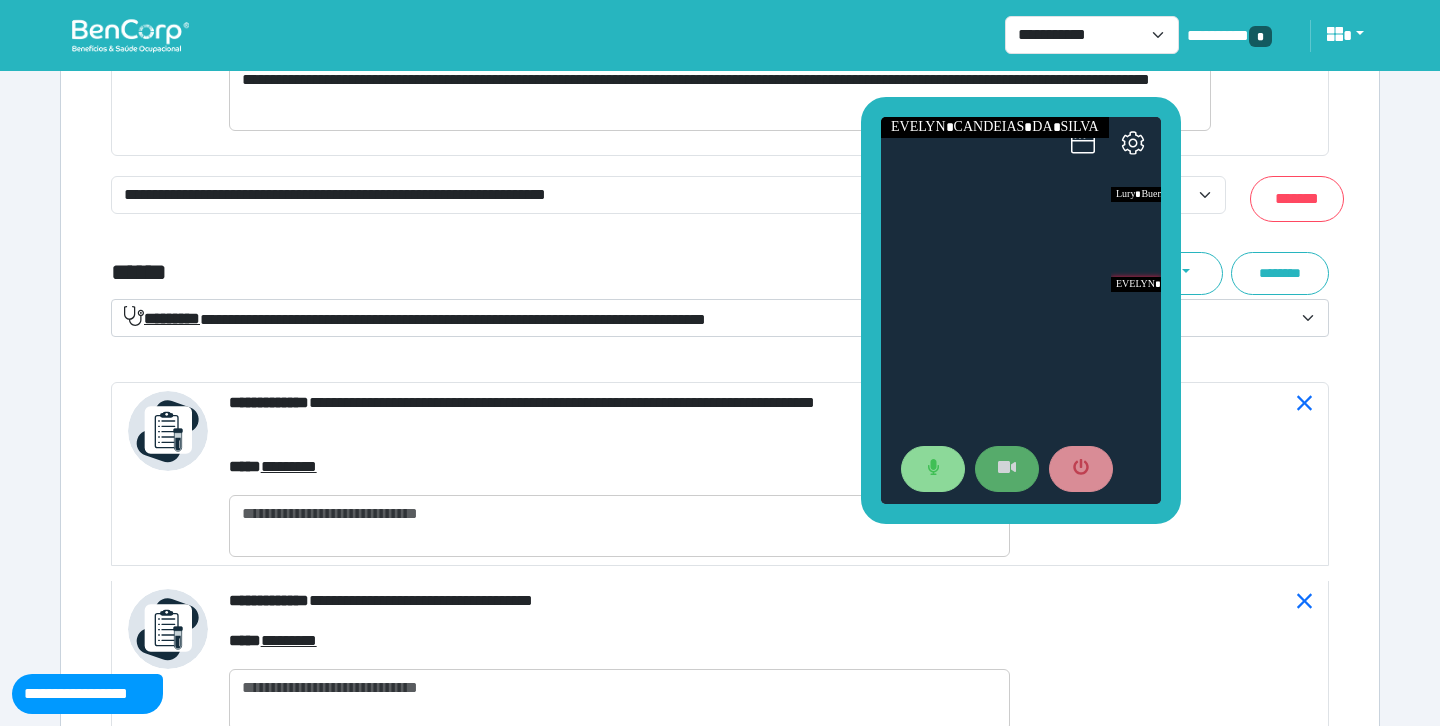 drag, startPoint x: 953, startPoint y: 219, endPoint x: 863, endPoint y: 202, distance: 91.591484 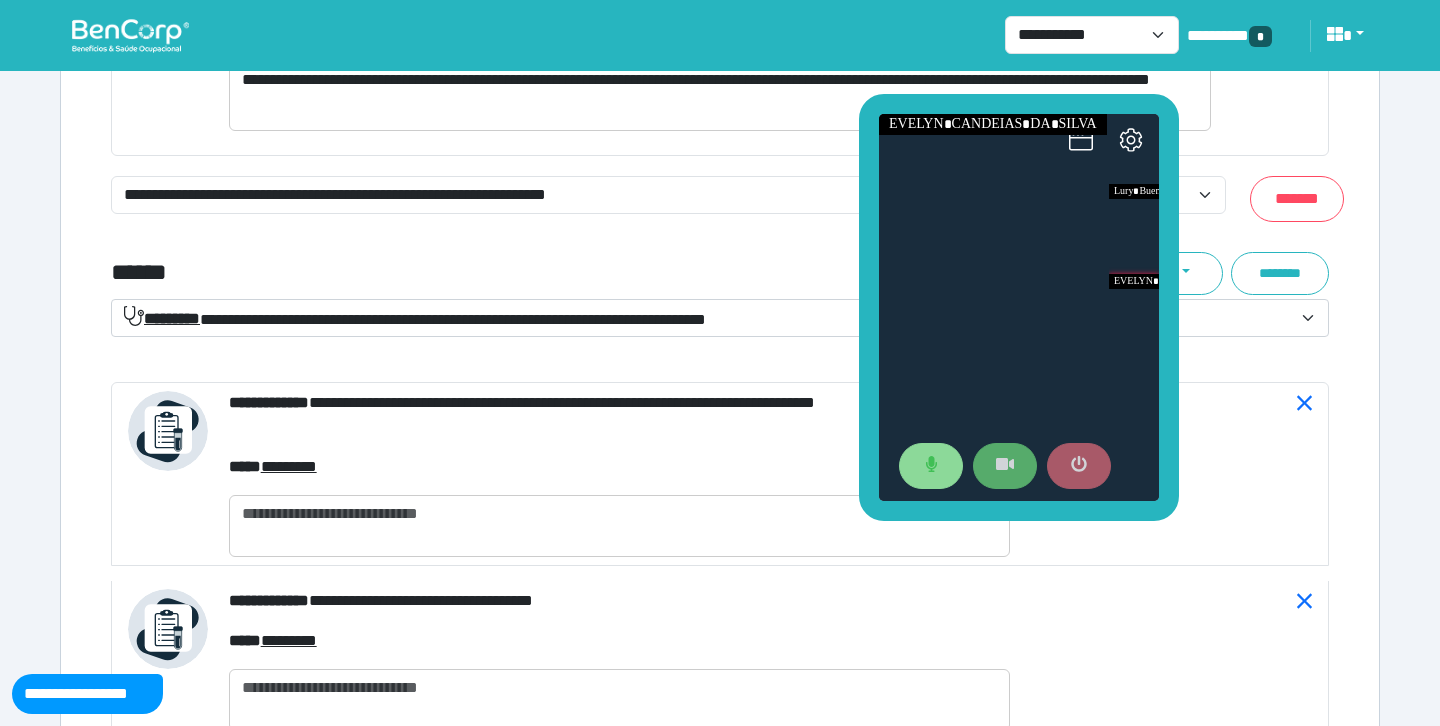 click at bounding box center [1079, 466] 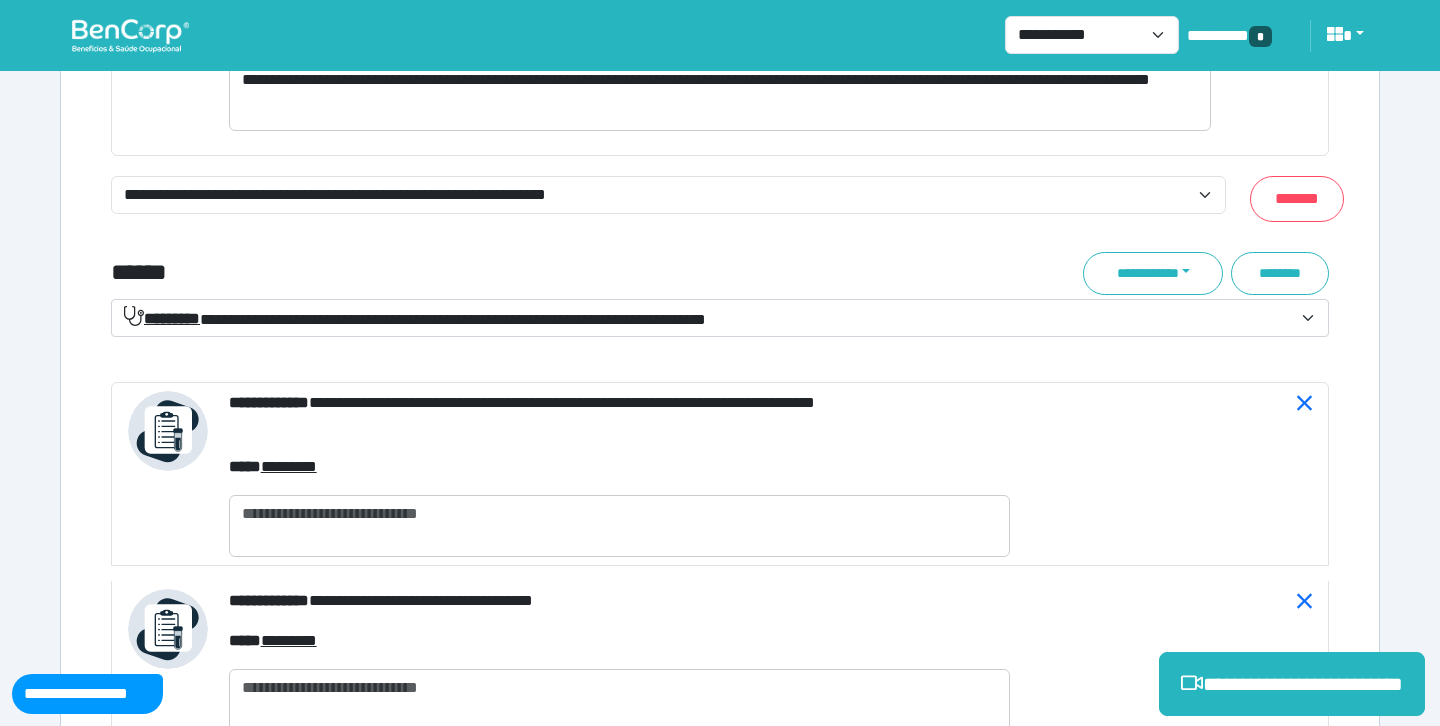 click on "**********" at bounding box center [415, 318] 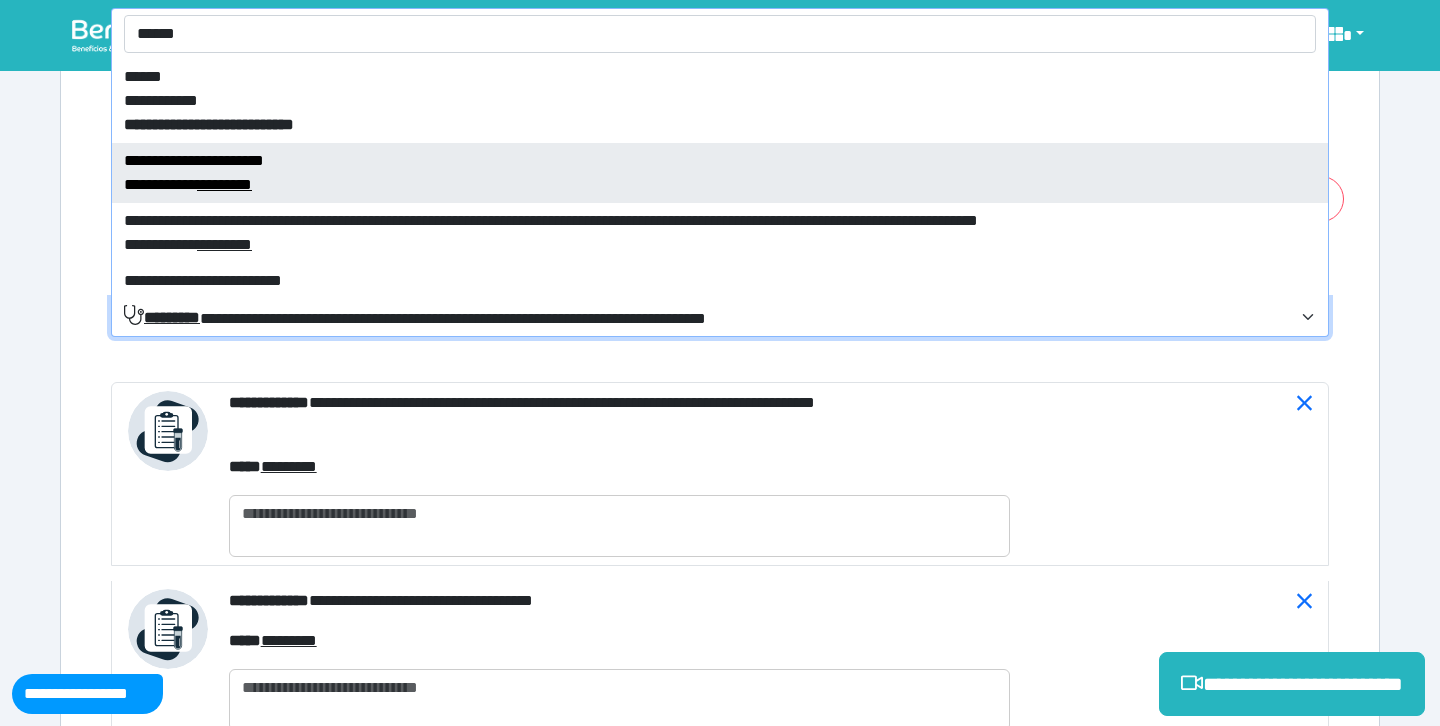 type on "******" 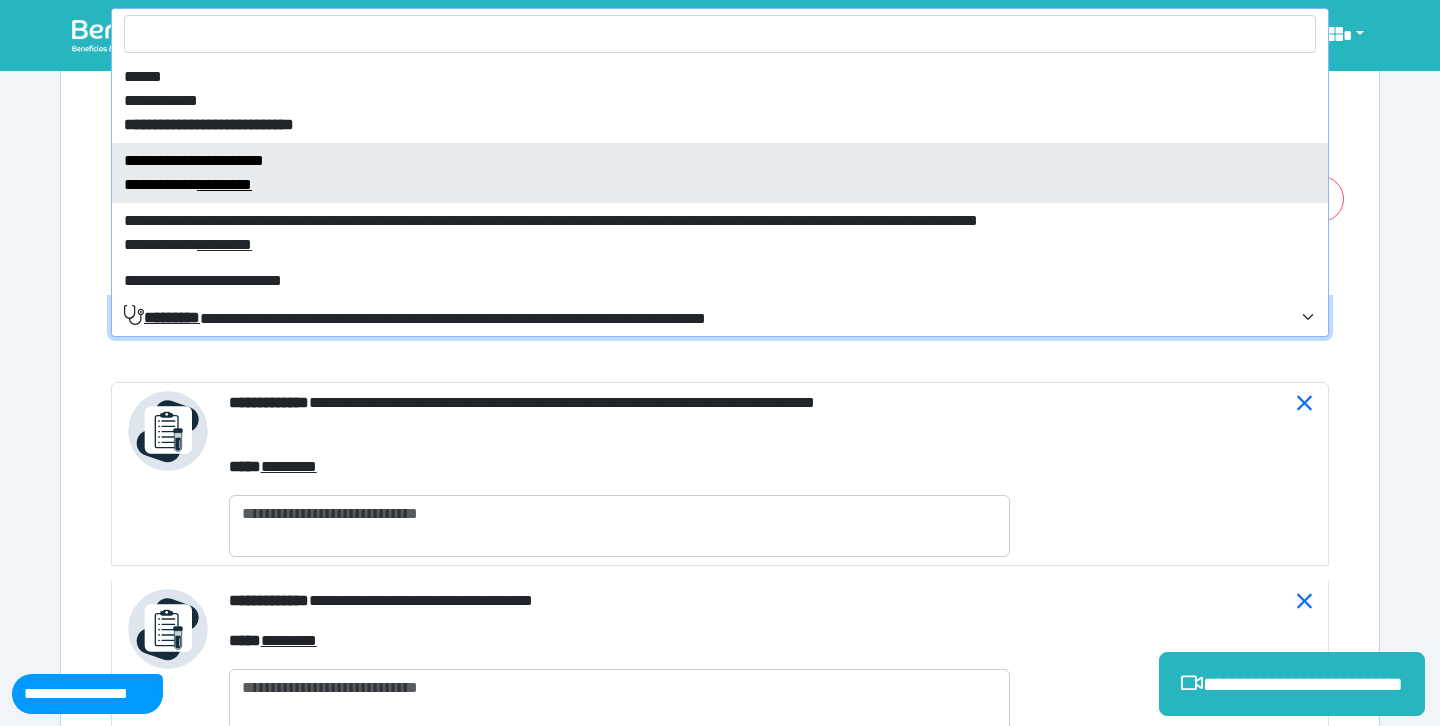 select on "****" 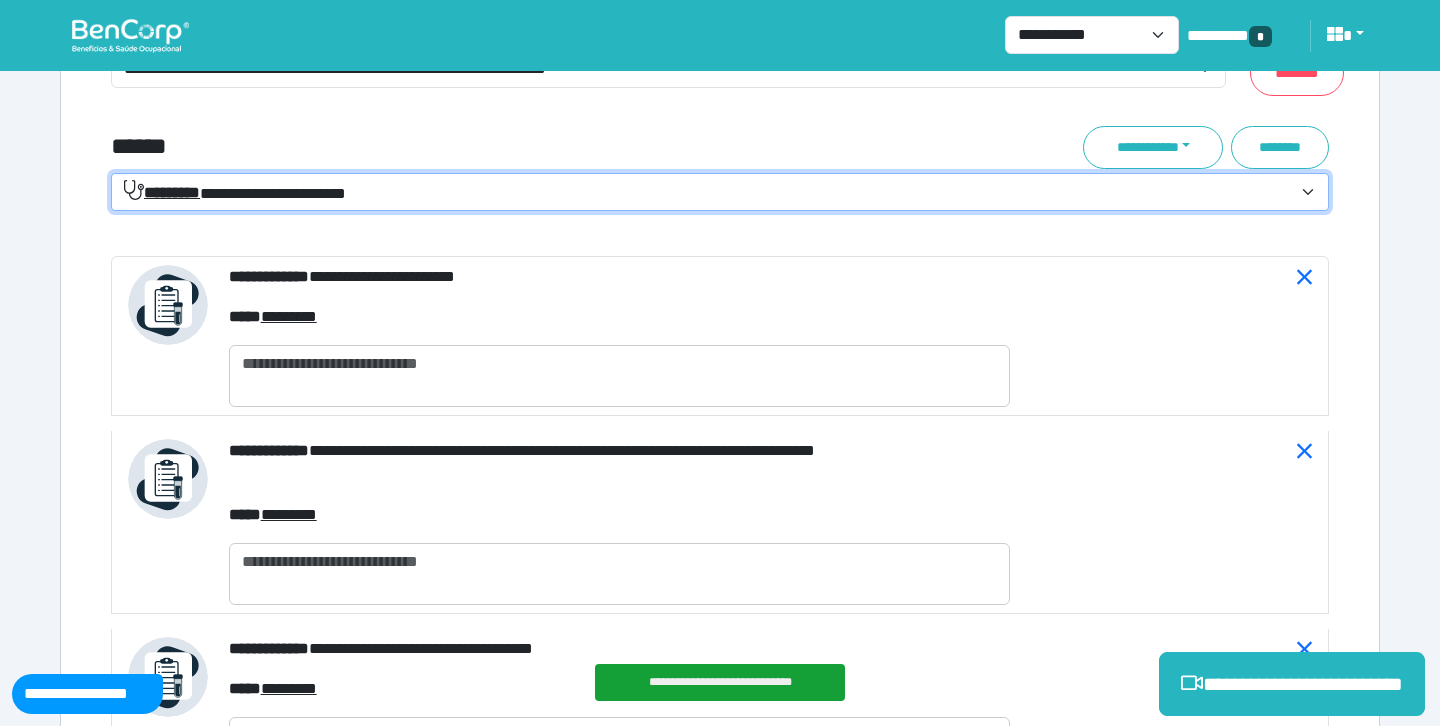 scroll, scrollTop: 7576, scrollLeft: 0, axis: vertical 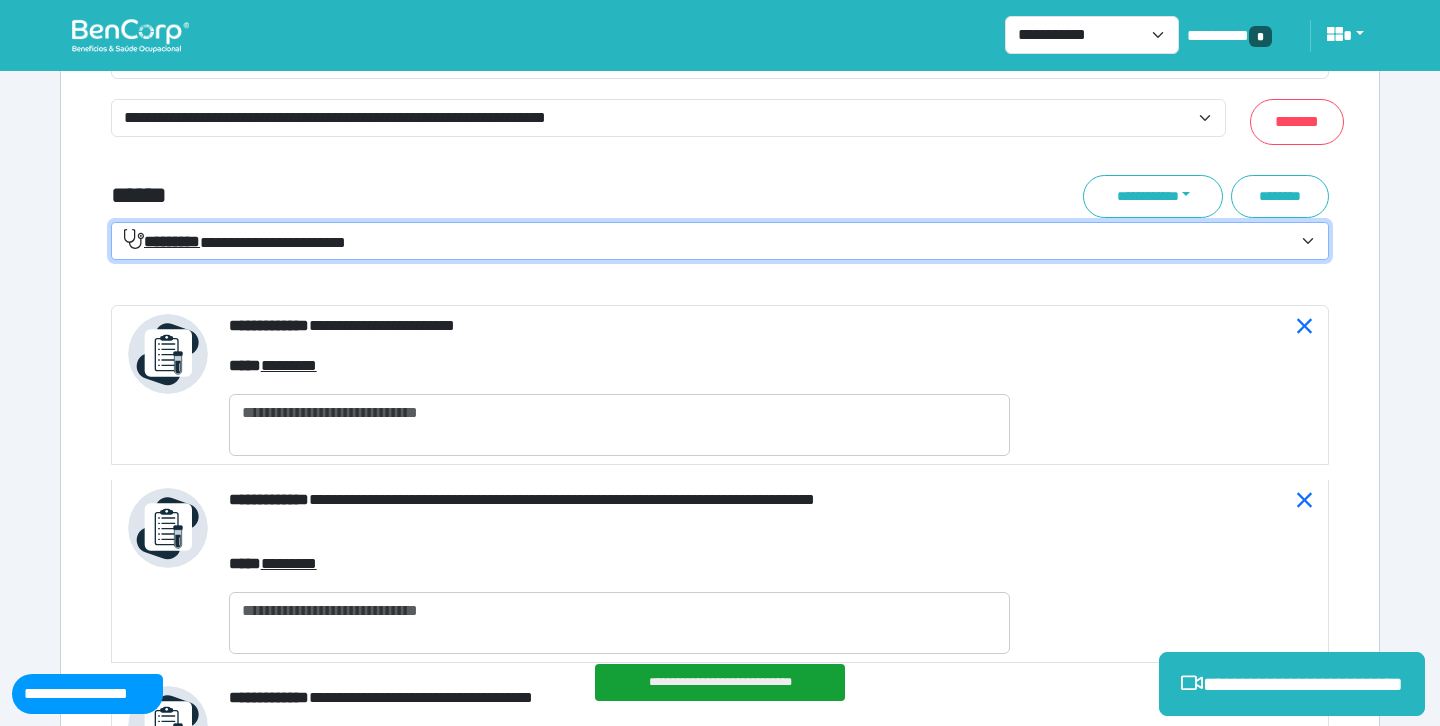 click on "**********" at bounding box center (708, 242) 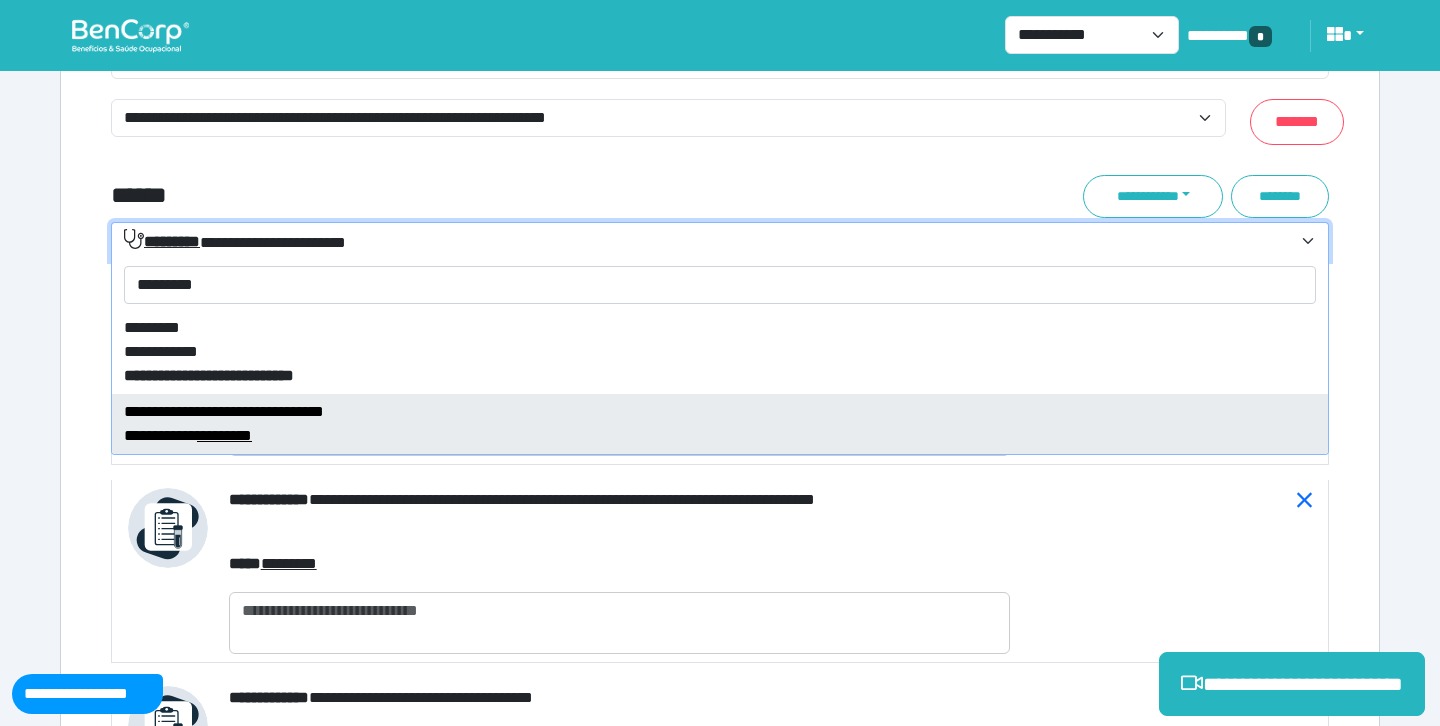 type on "*********" 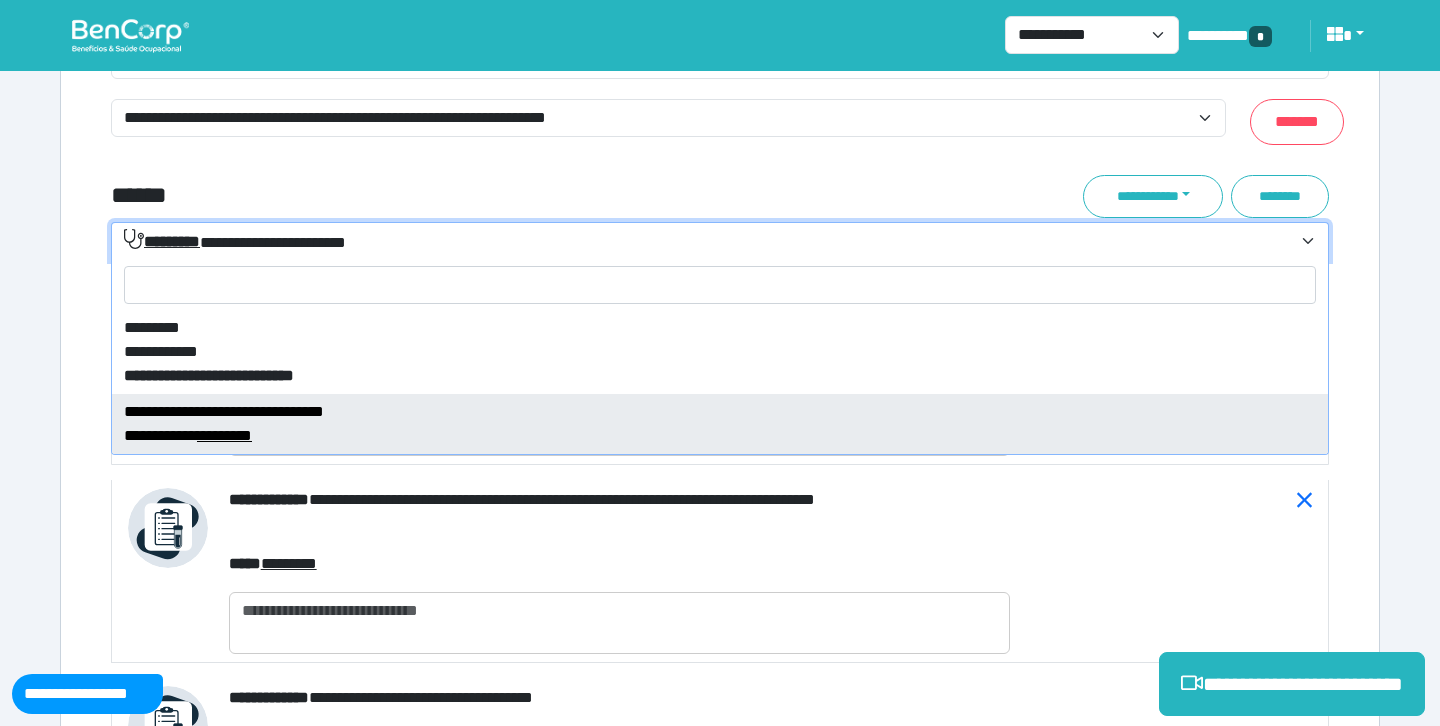 select on "****" 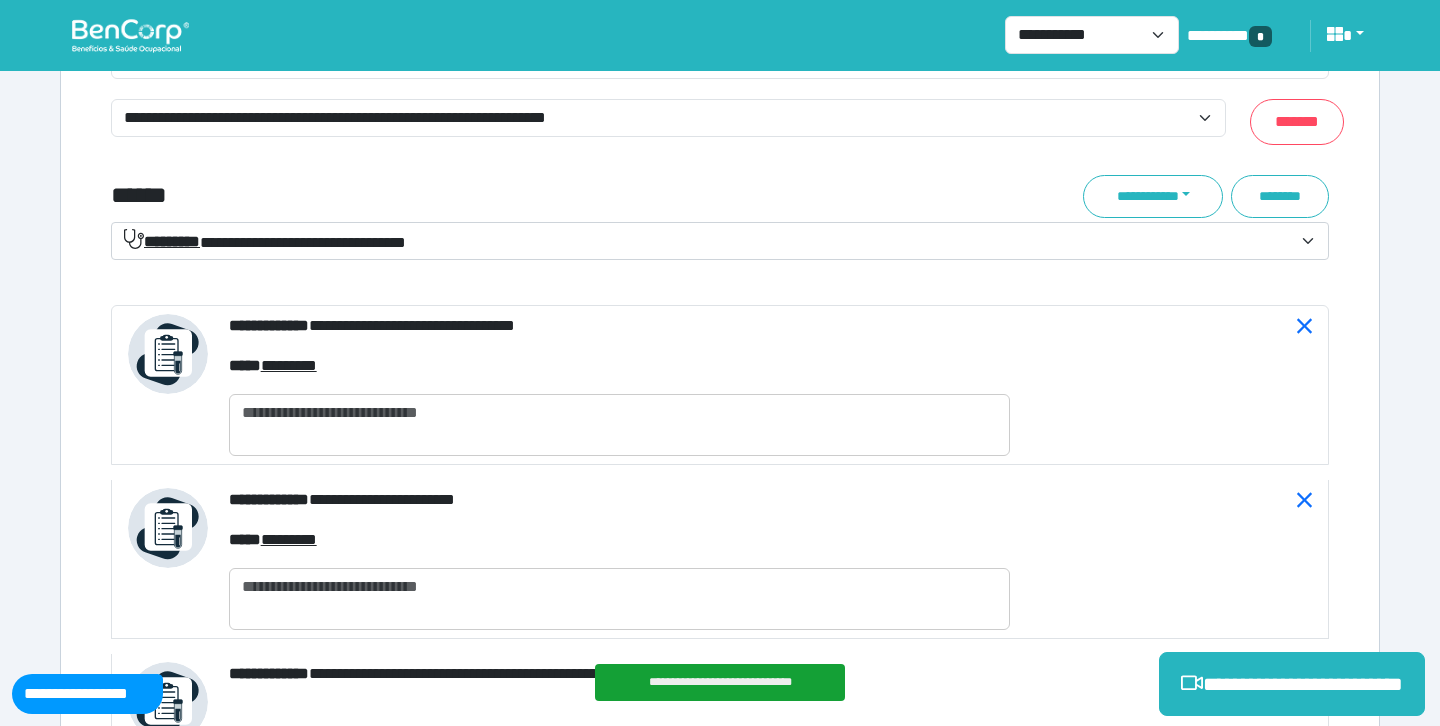click on "**********" at bounding box center (265, 241) 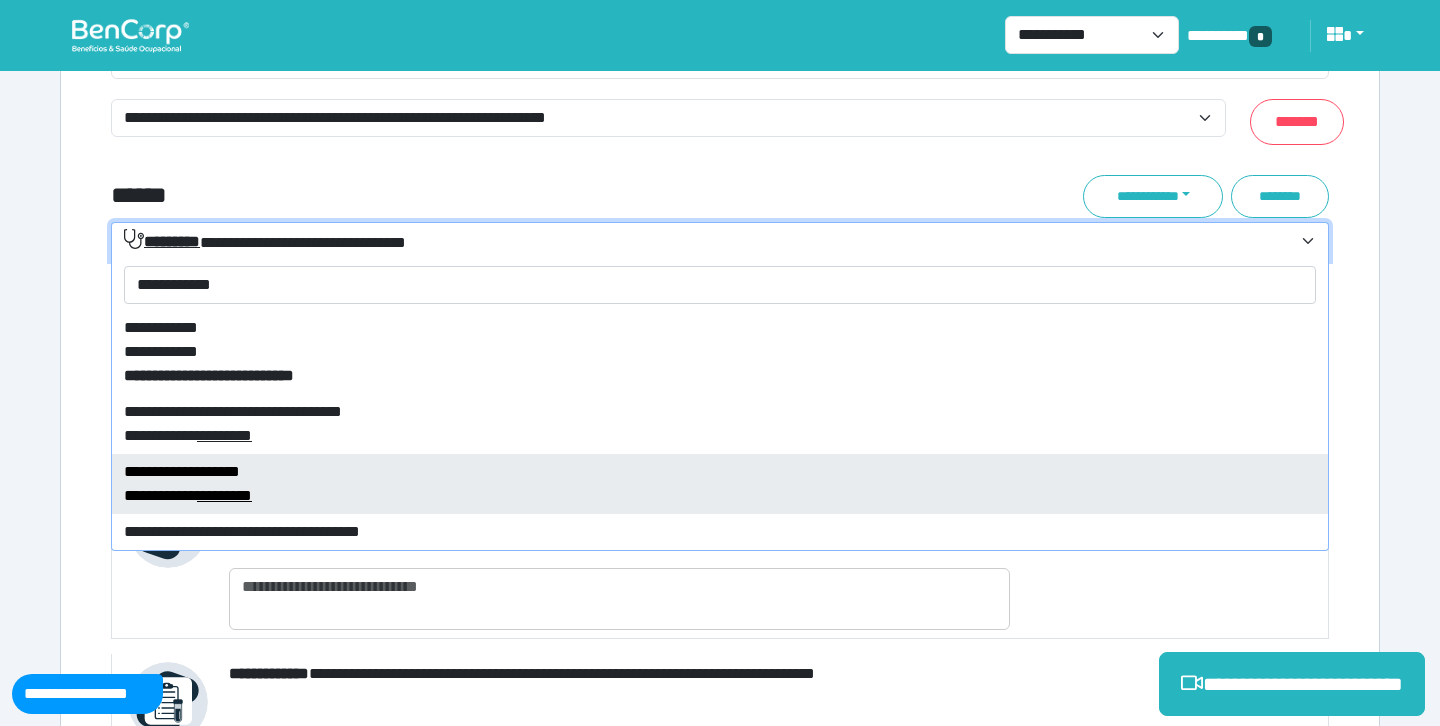 type on "**********" 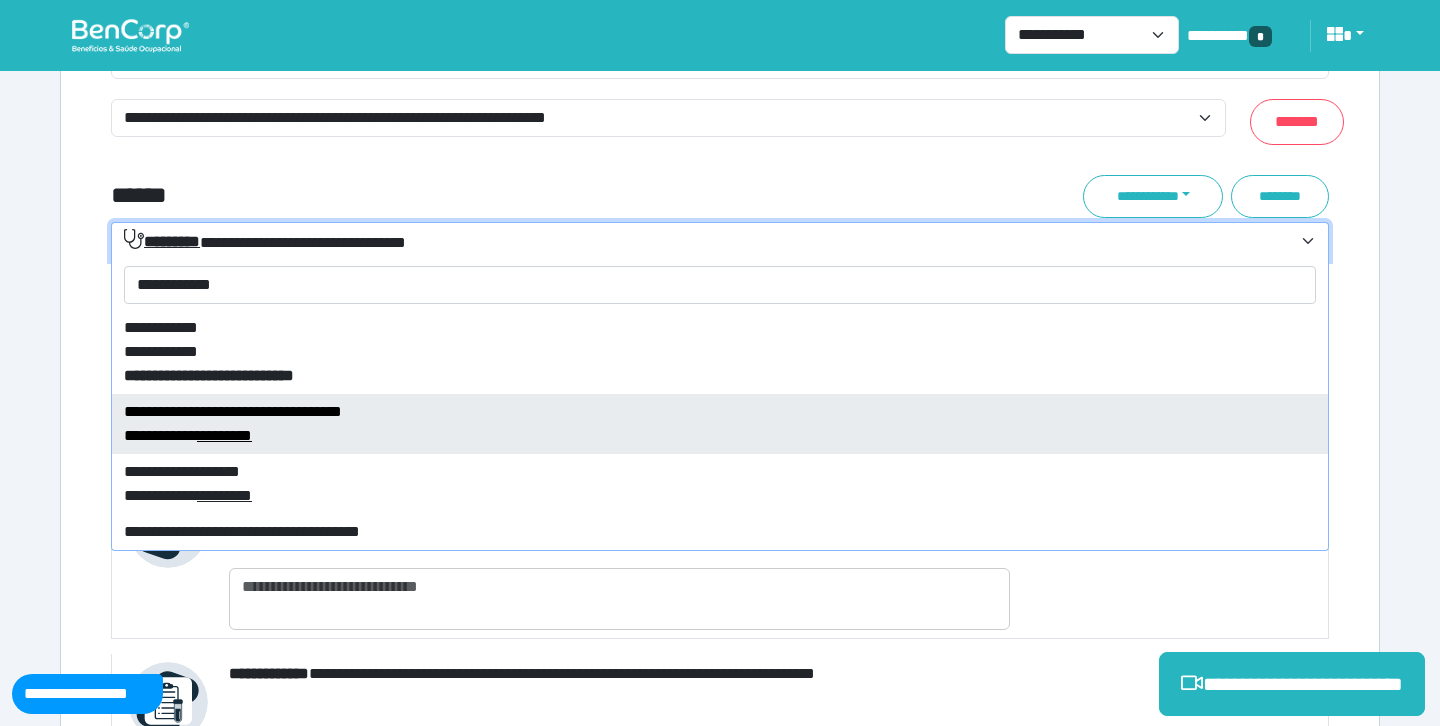 type 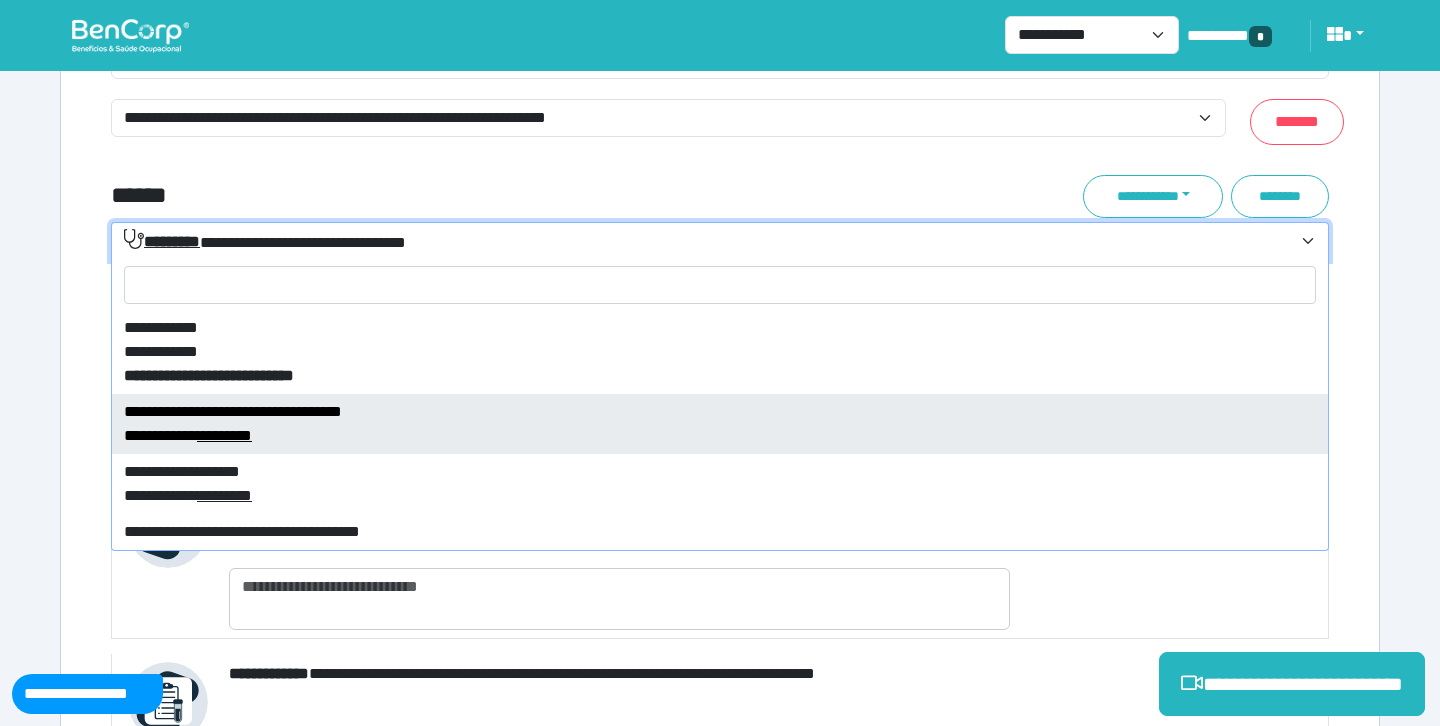 select on "****" 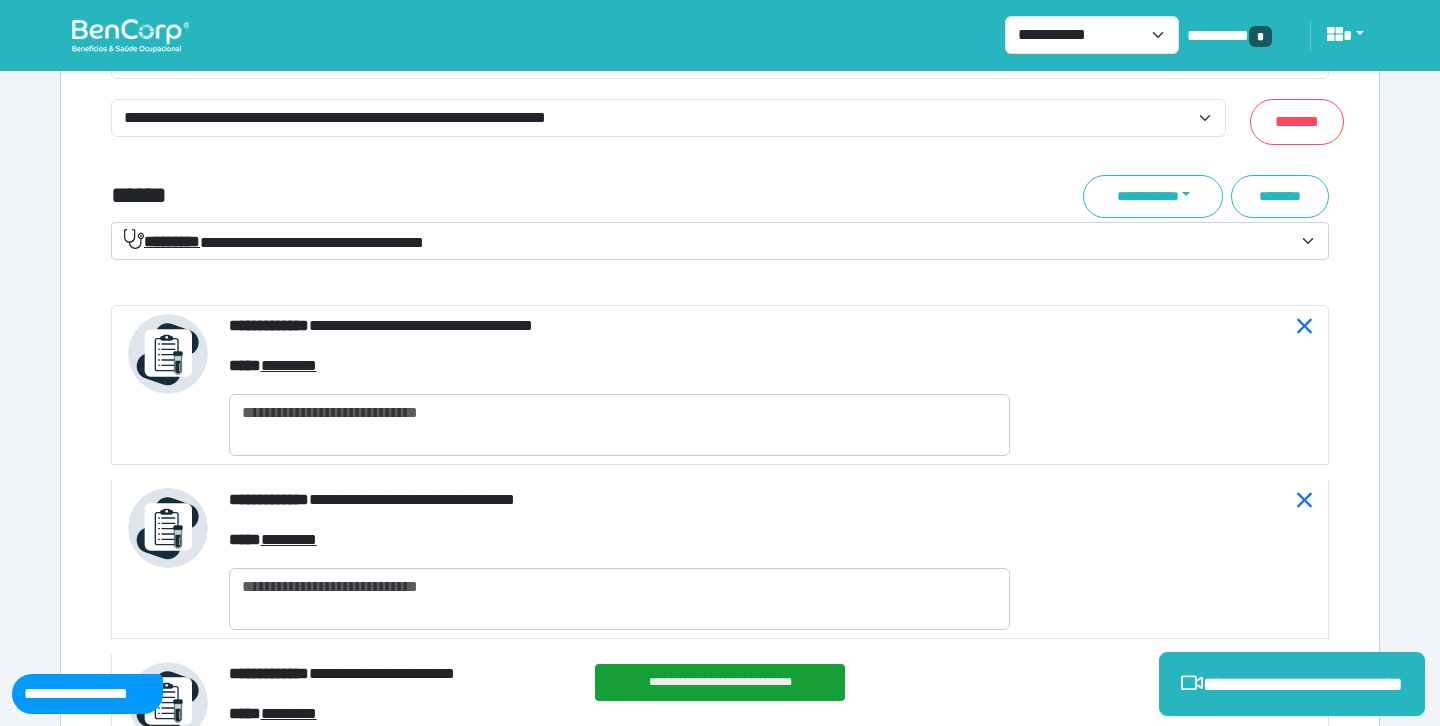 click on "**********" at bounding box center [274, 241] 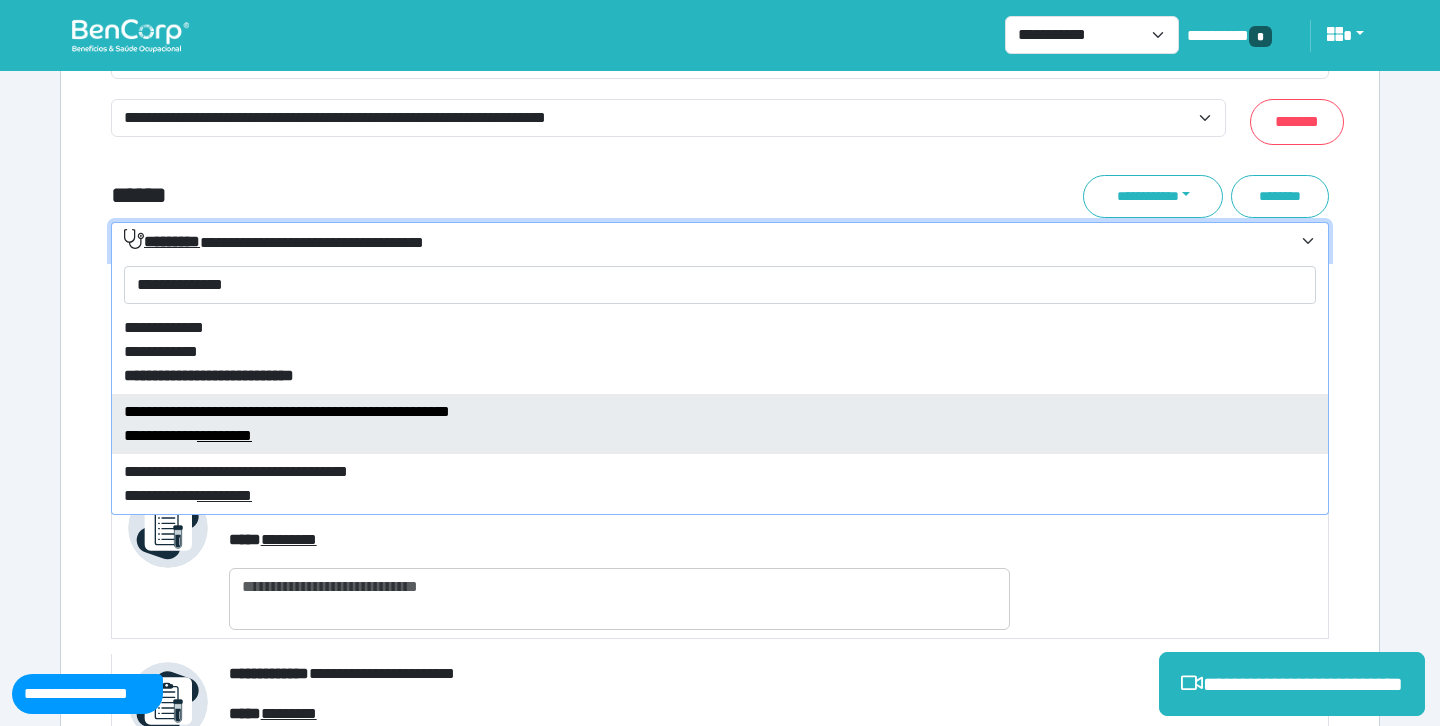 type on "**********" 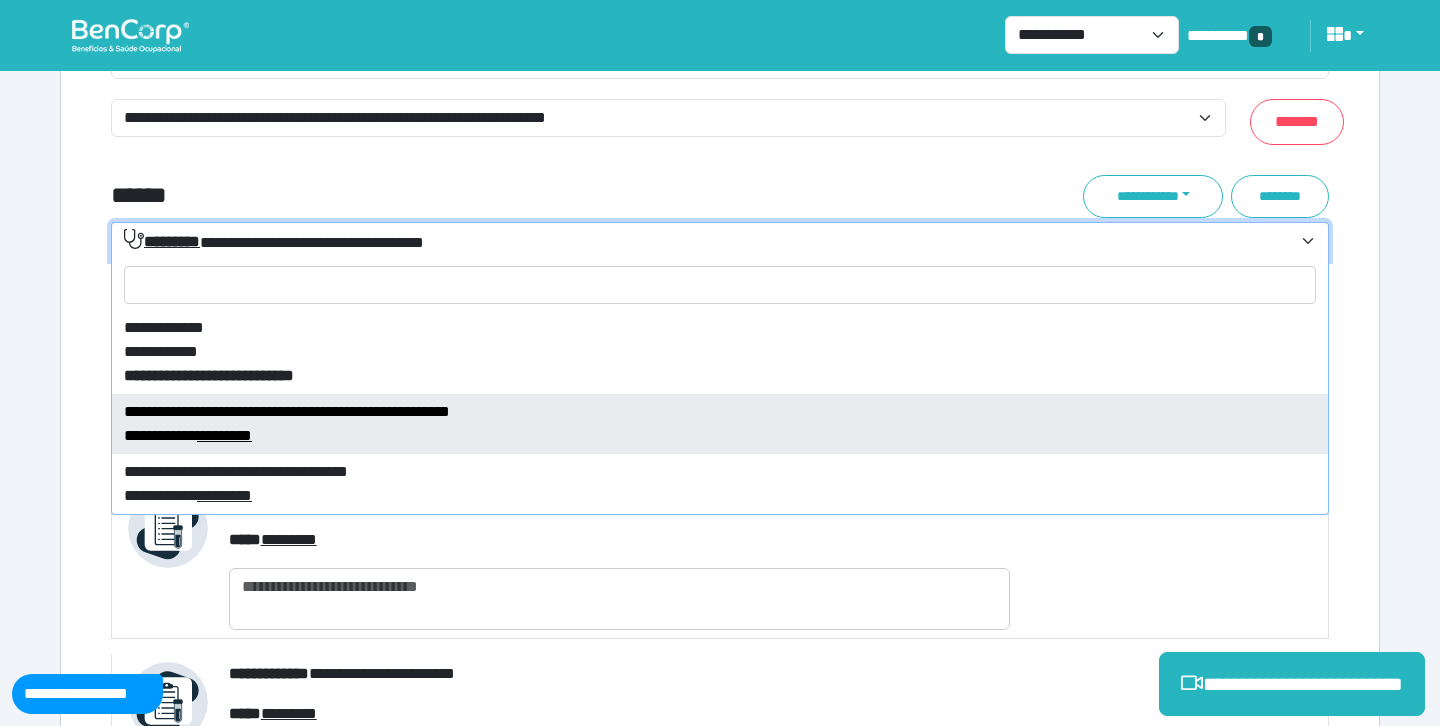 select on "****" 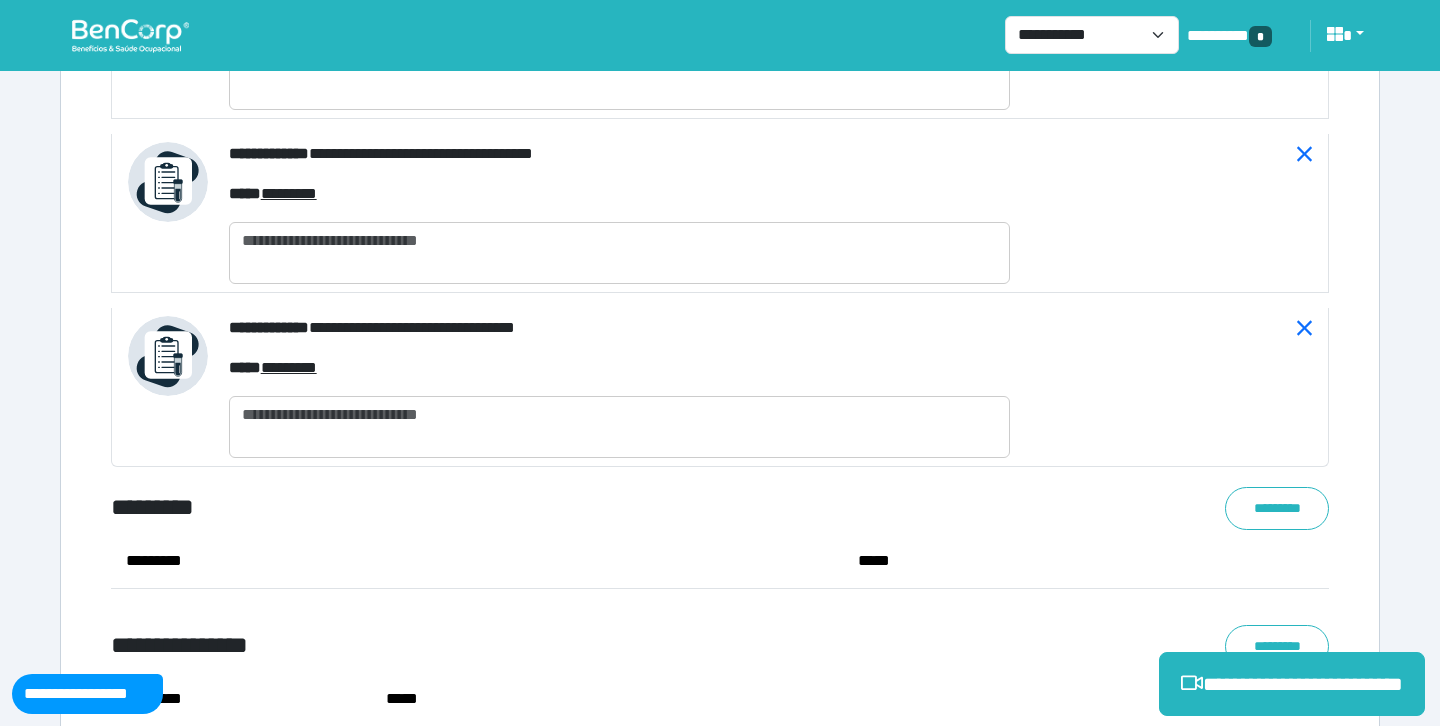 scroll, scrollTop: 8630, scrollLeft: 0, axis: vertical 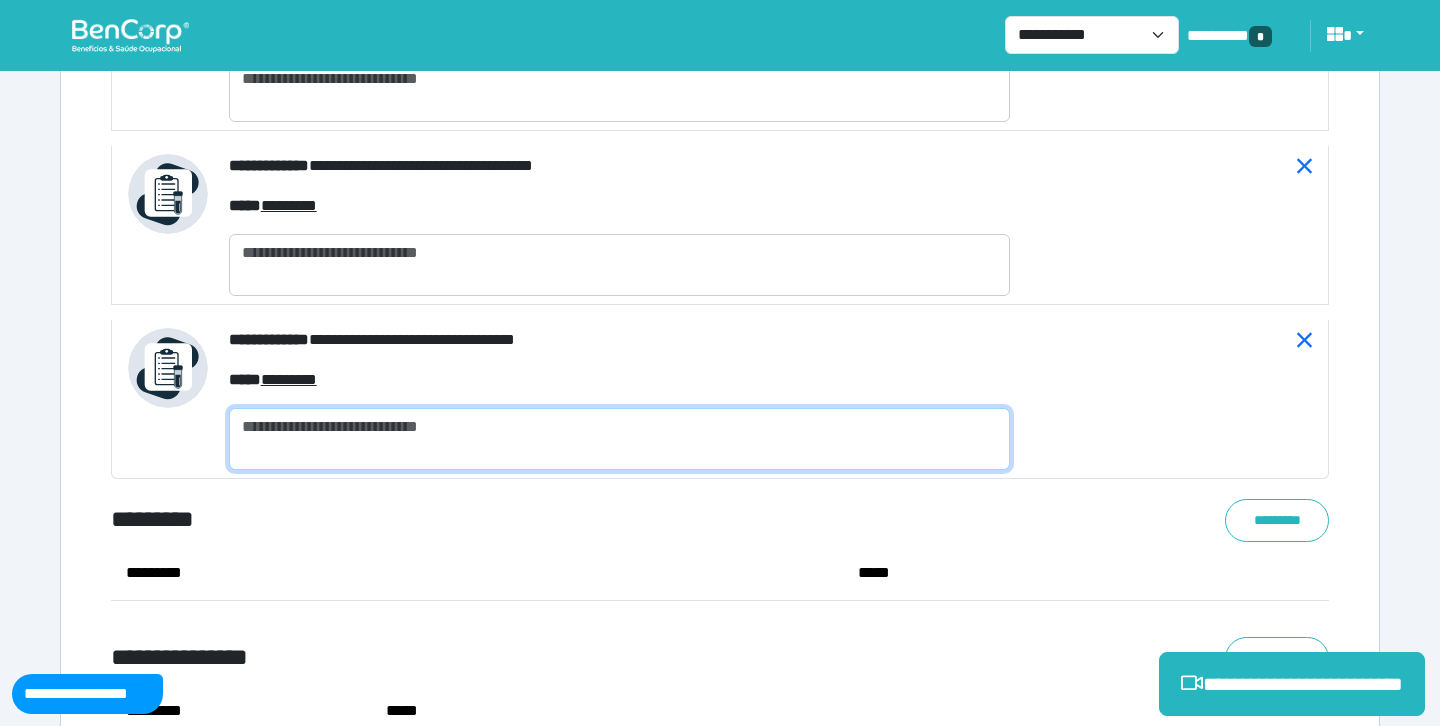 click at bounding box center [619, 439] 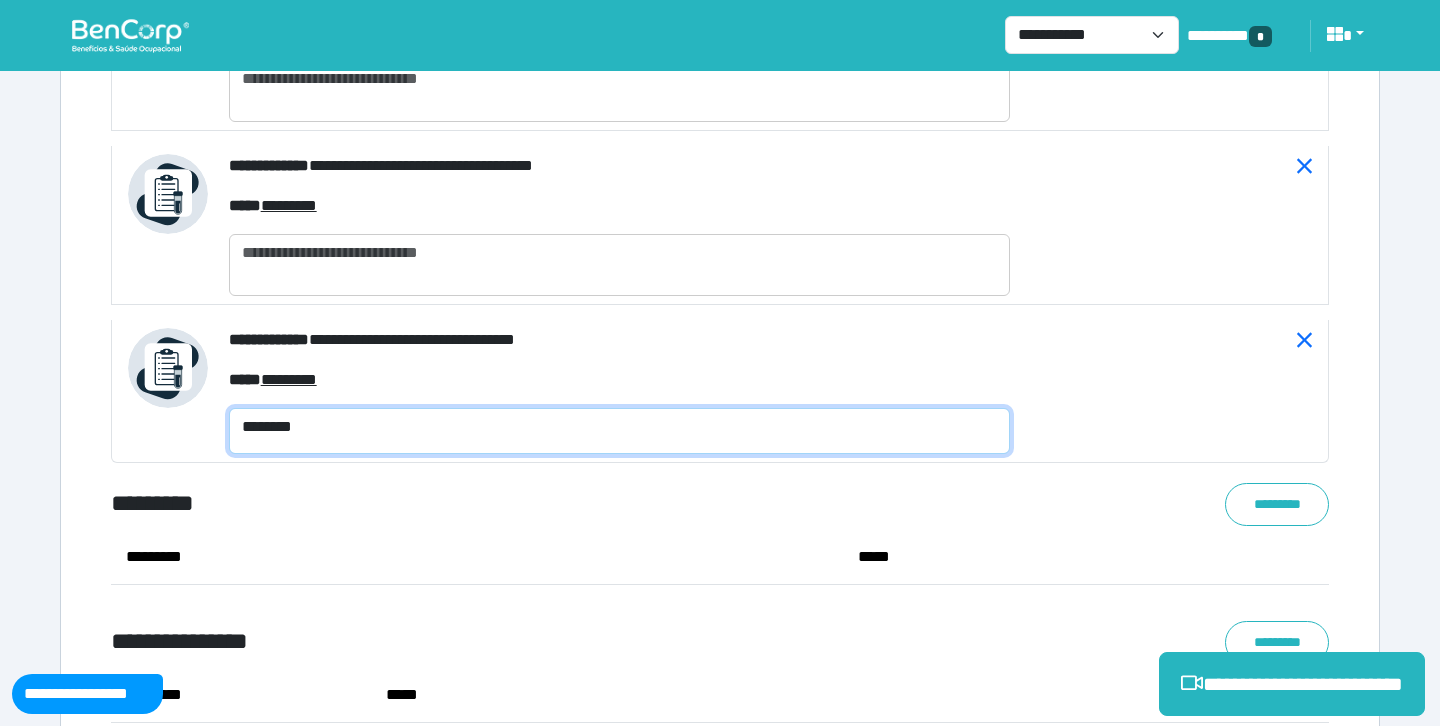 click on "********" at bounding box center [619, 431] 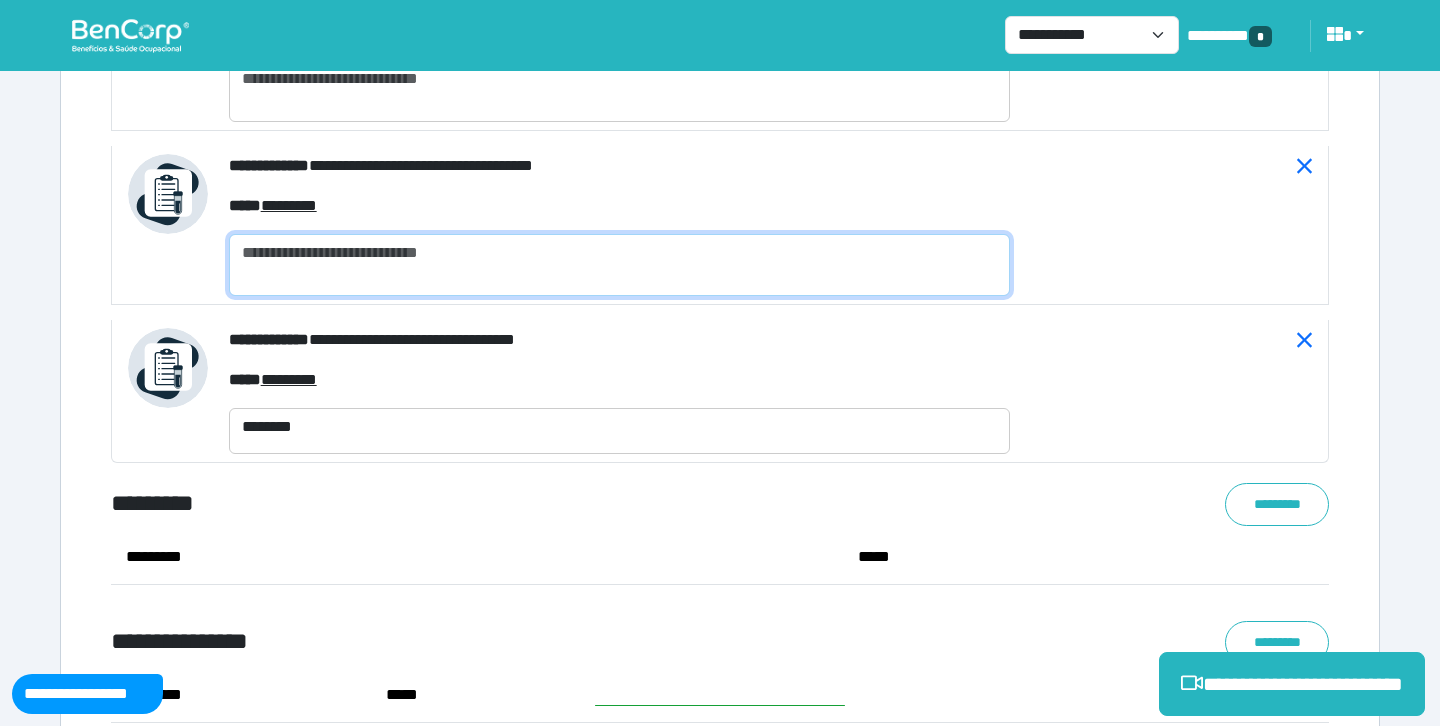 click at bounding box center [619, 265] 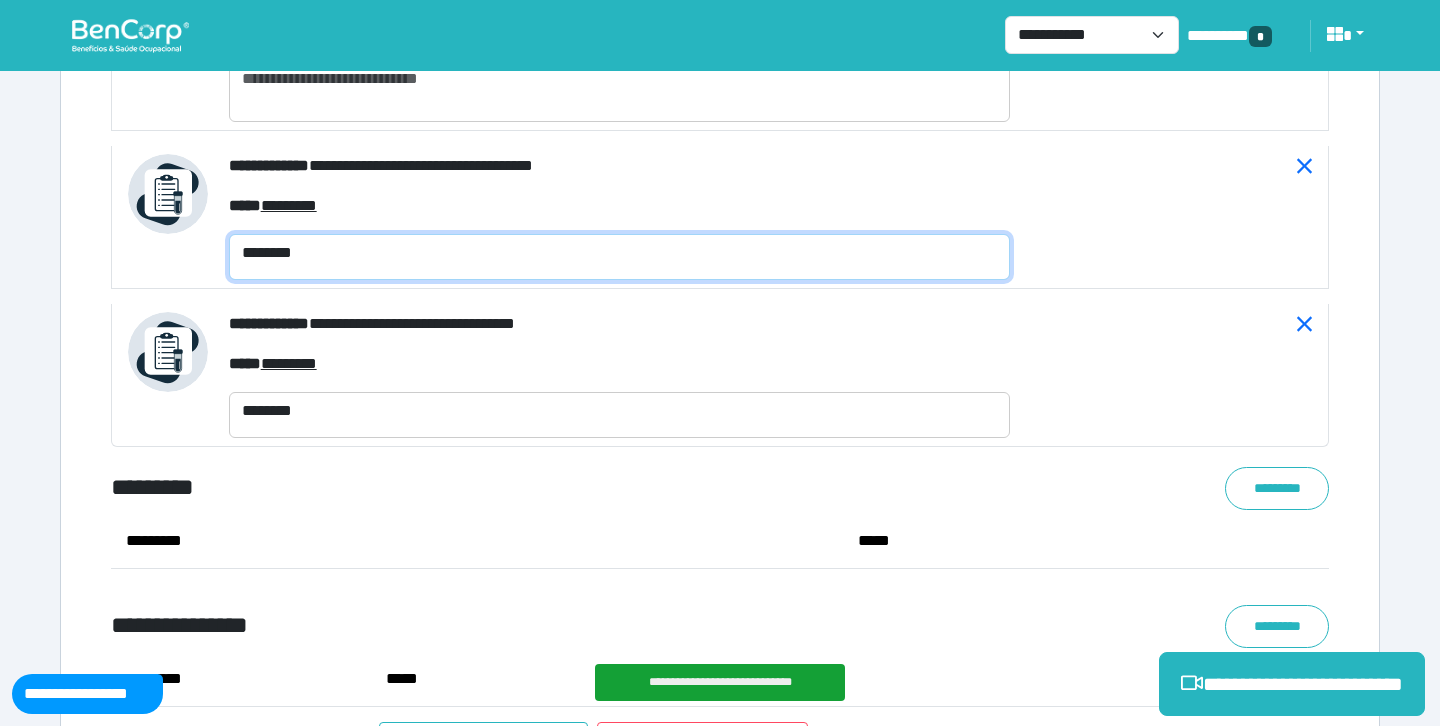 scroll, scrollTop: 8466, scrollLeft: 0, axis: vertical 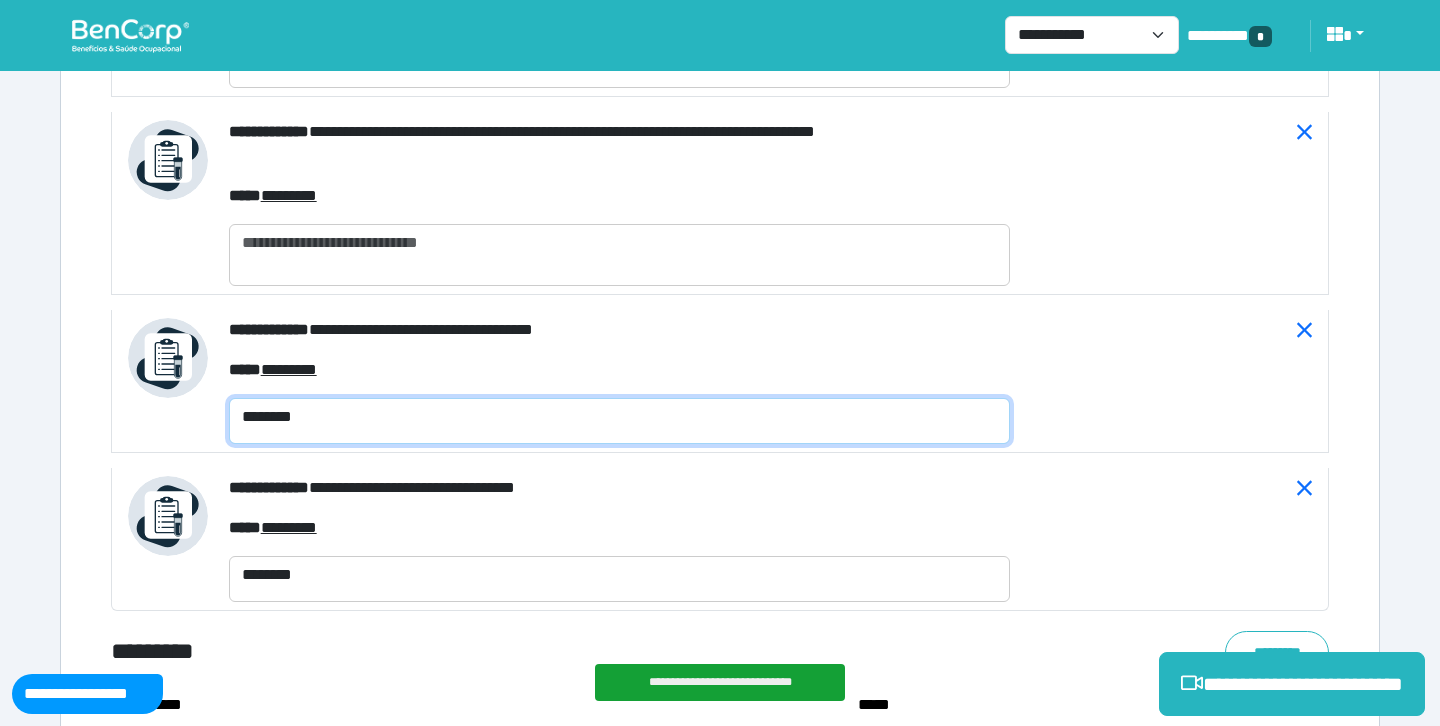 type on "********" 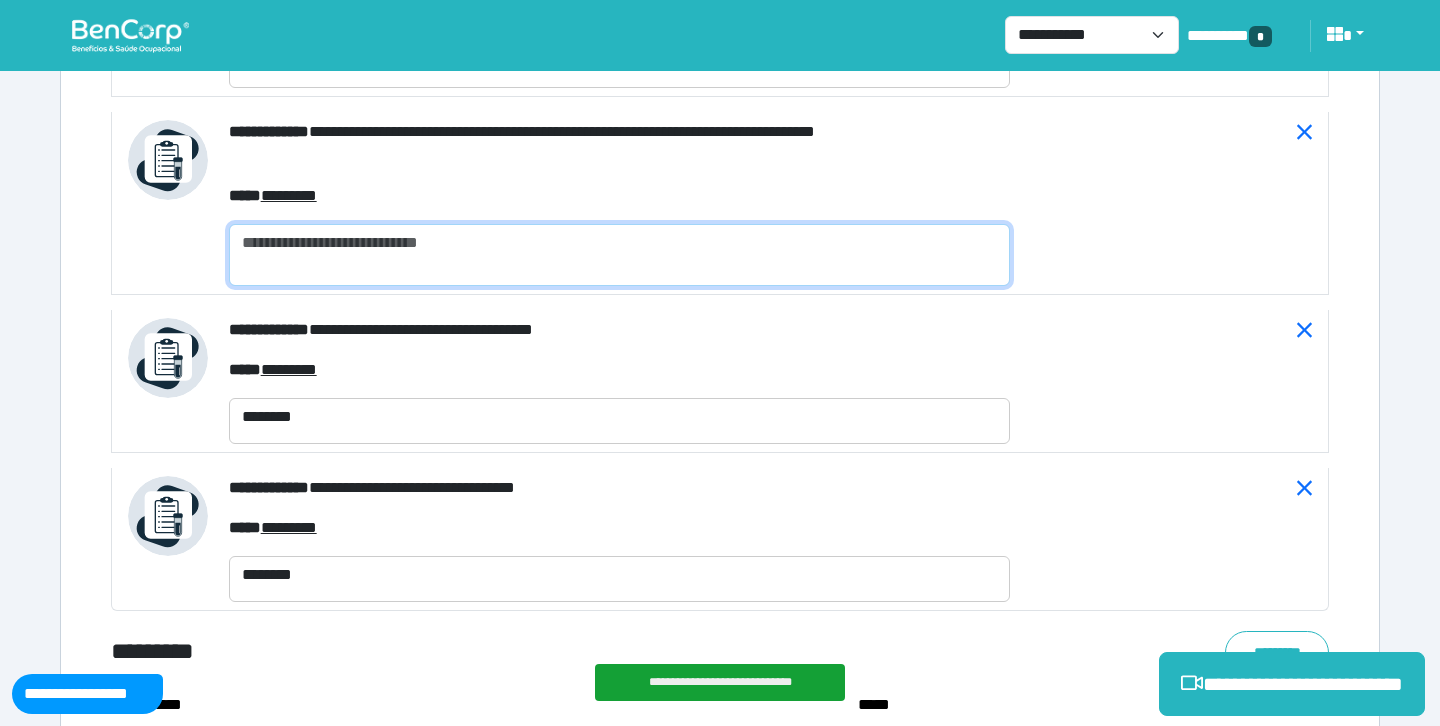 click at bounding box center (619, 255) 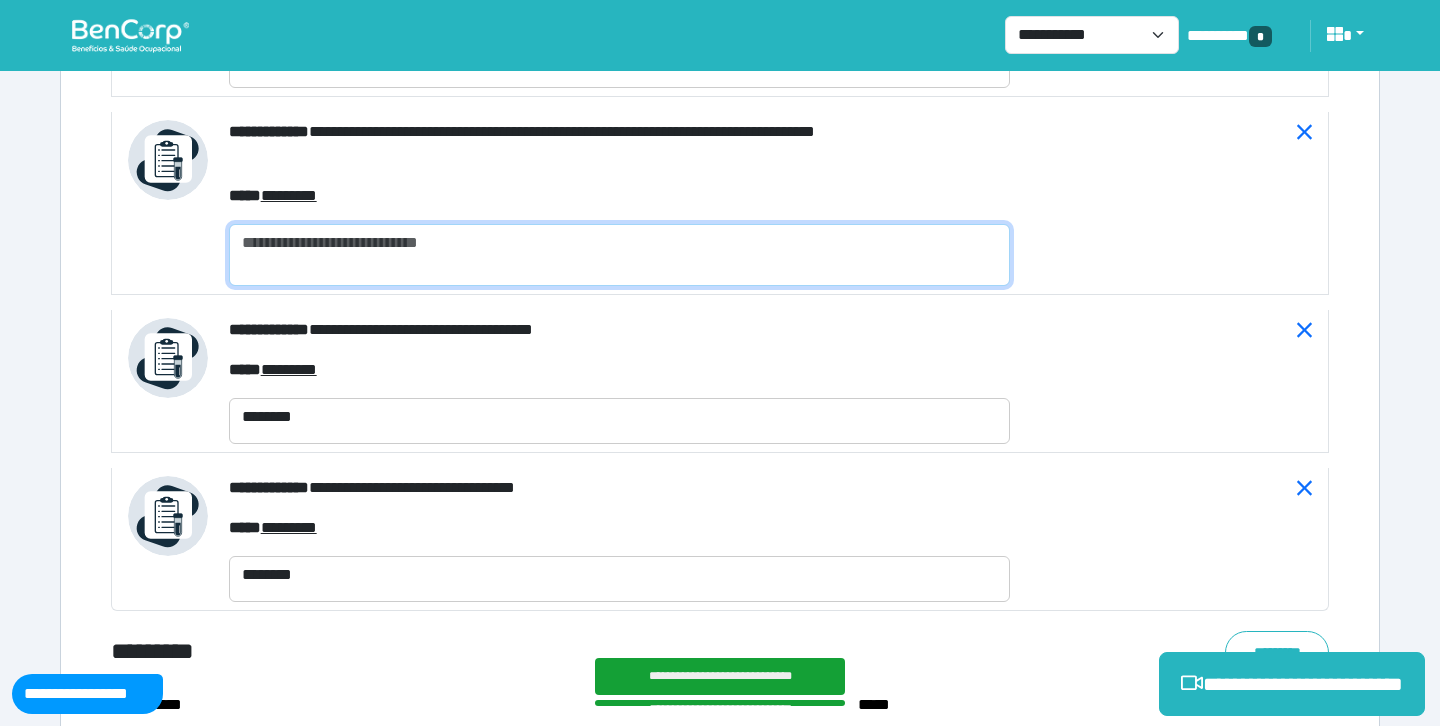 paste on "********" 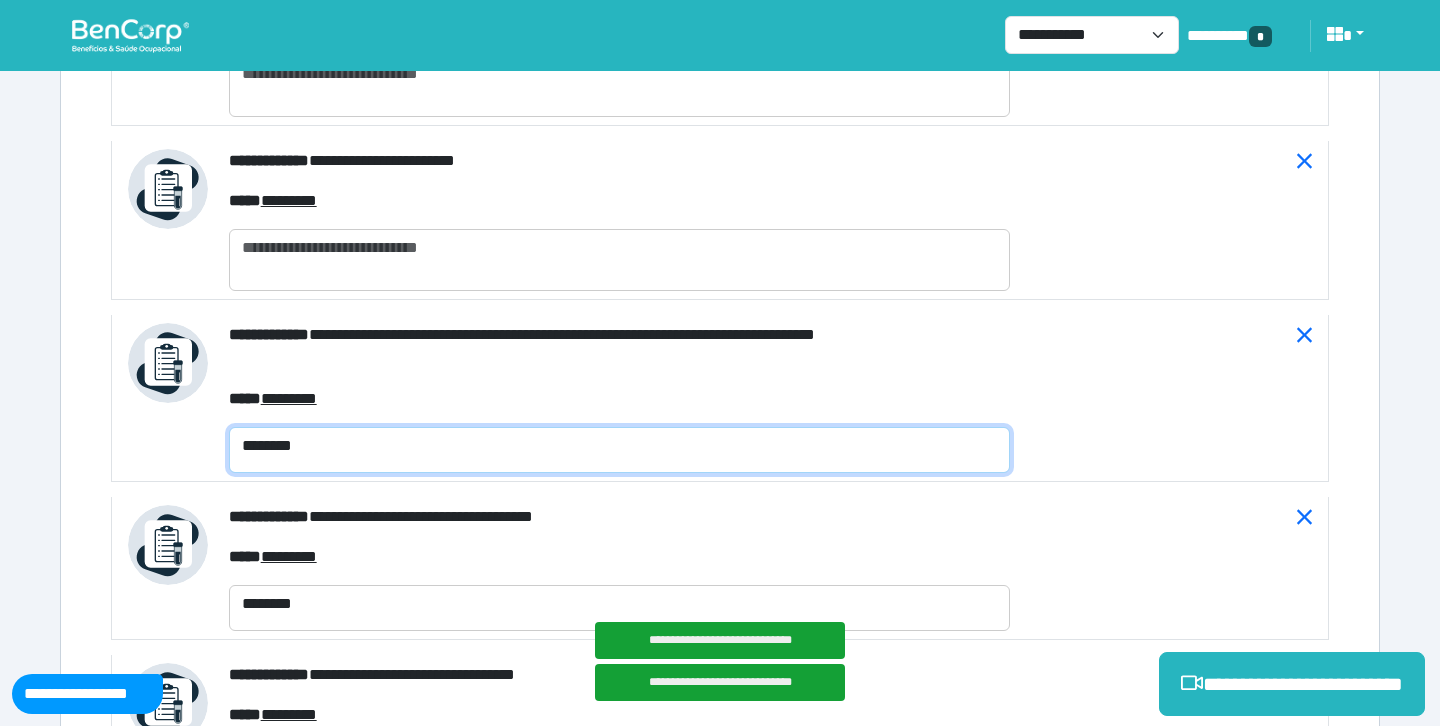 type on "********" 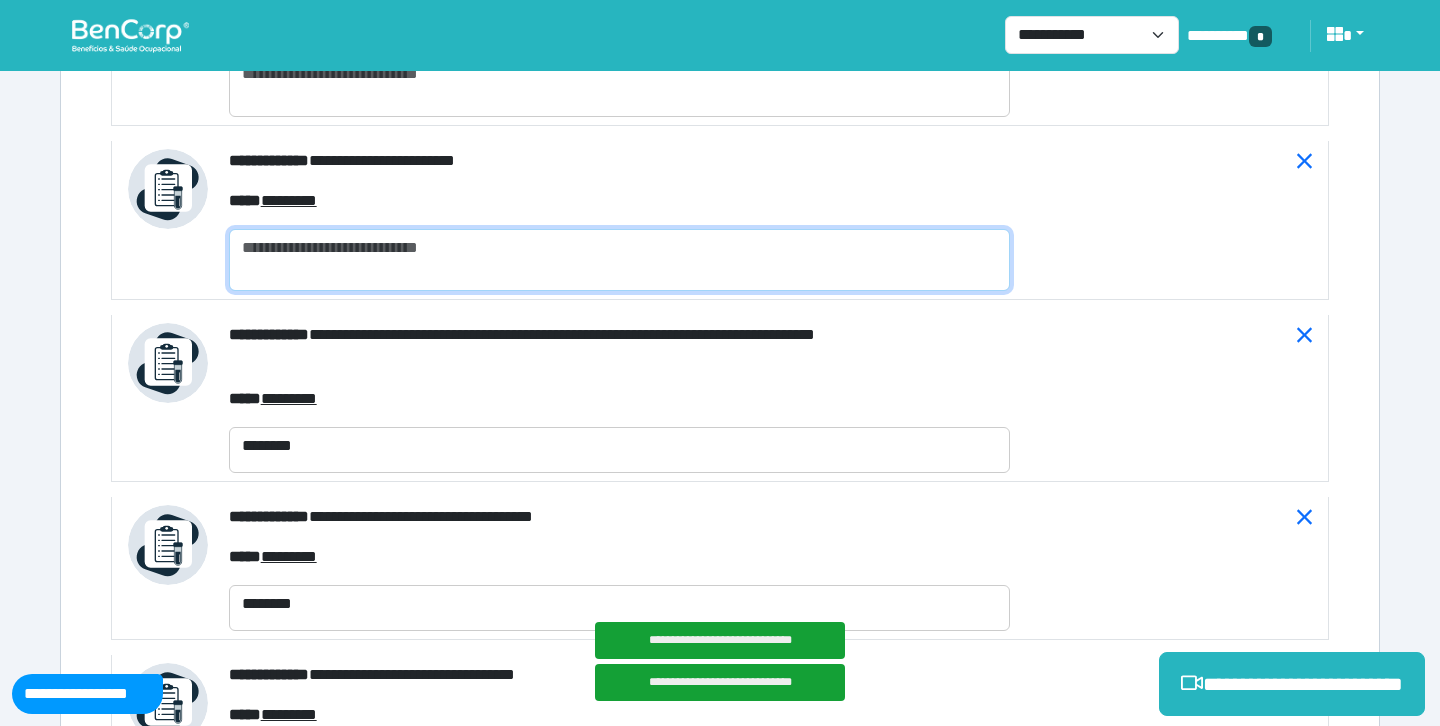 click at bounding box center [619, 260] 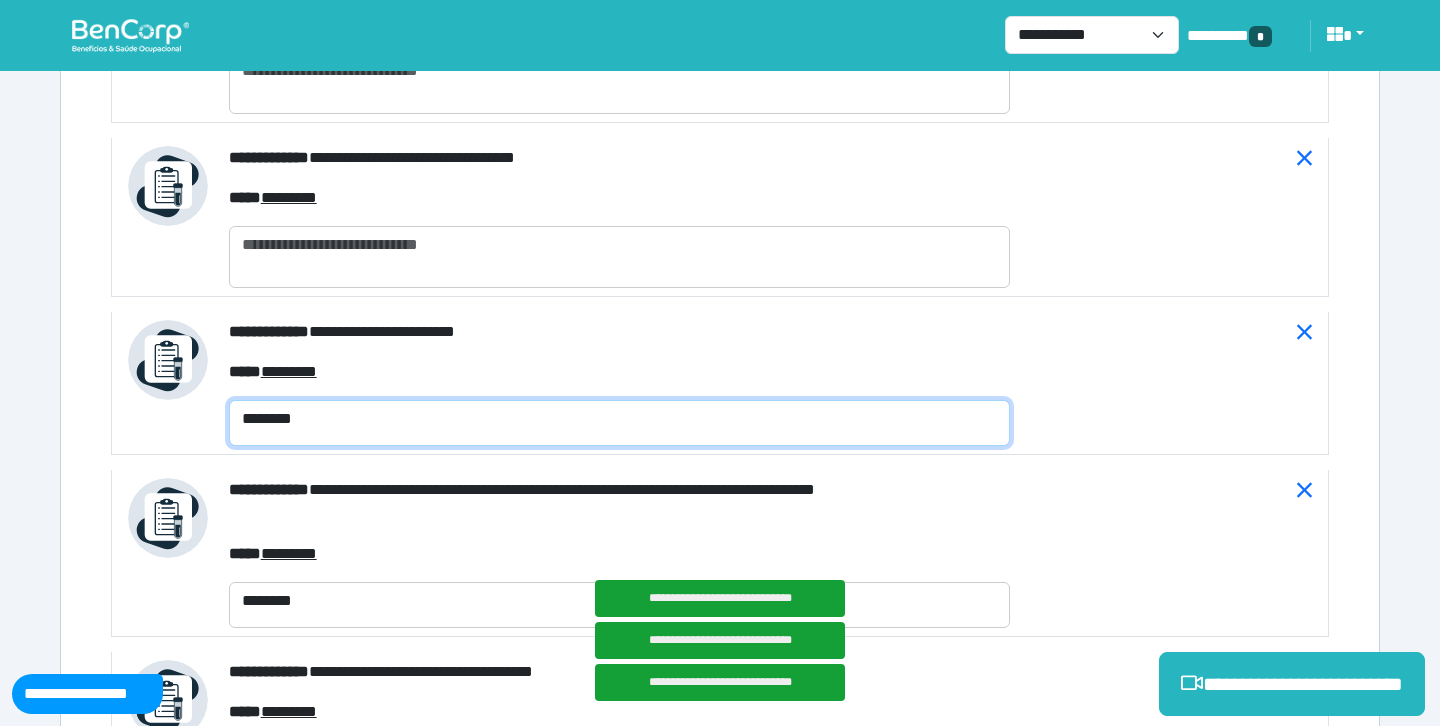 type on "********" 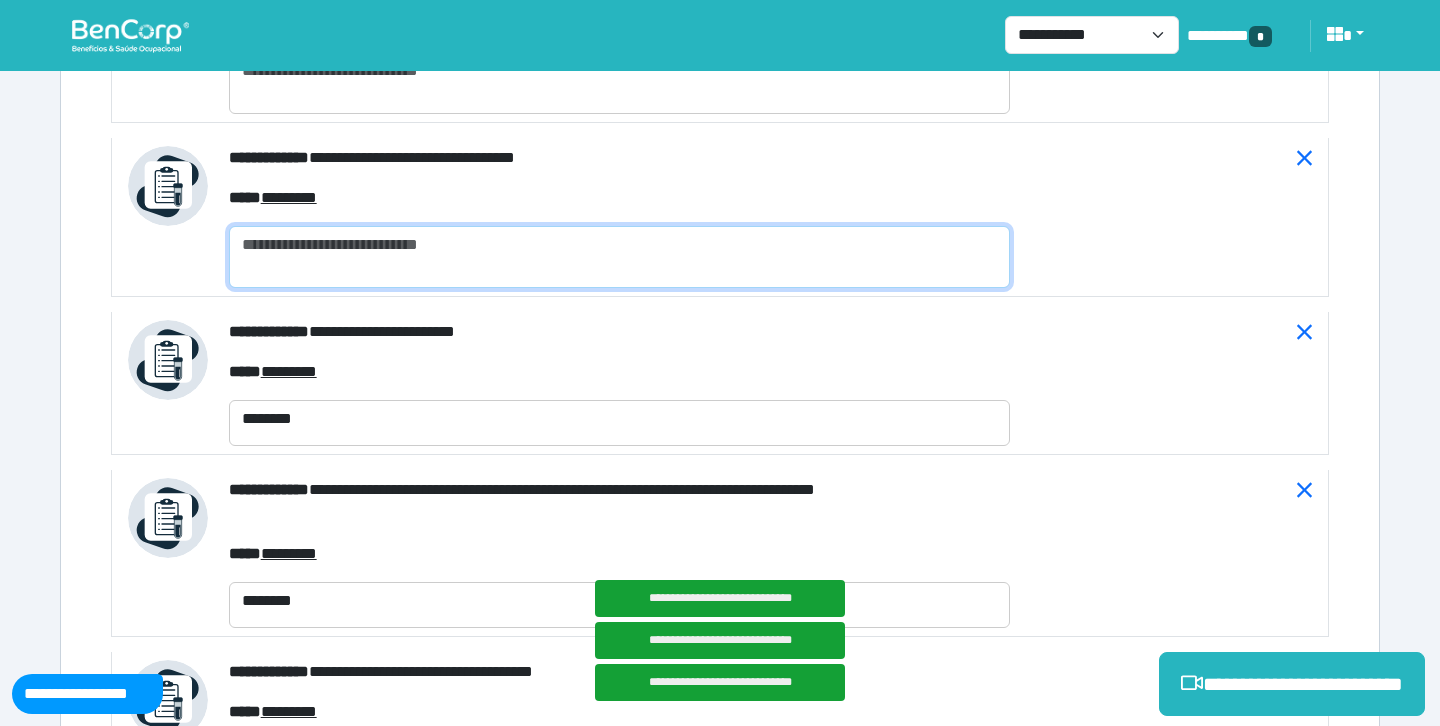 click at bounding box center [619, 257] 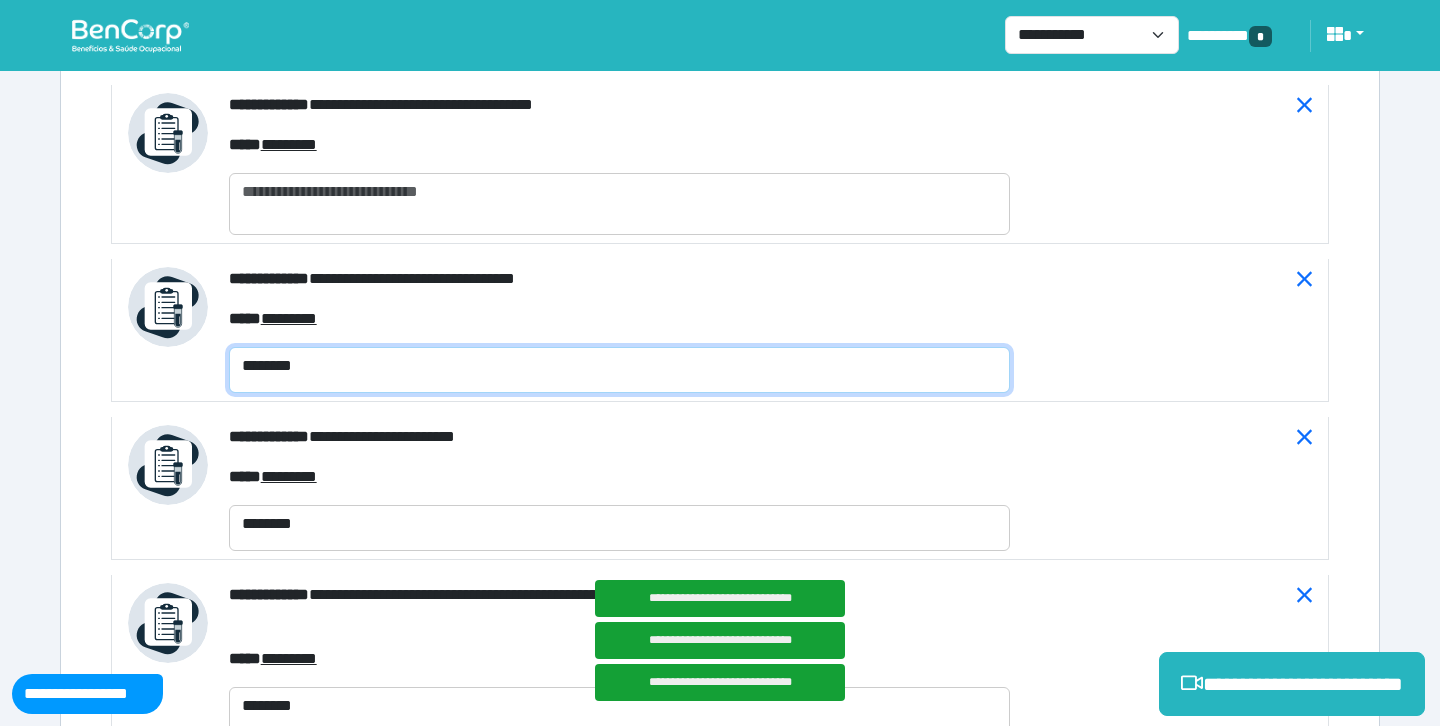 type on "********" 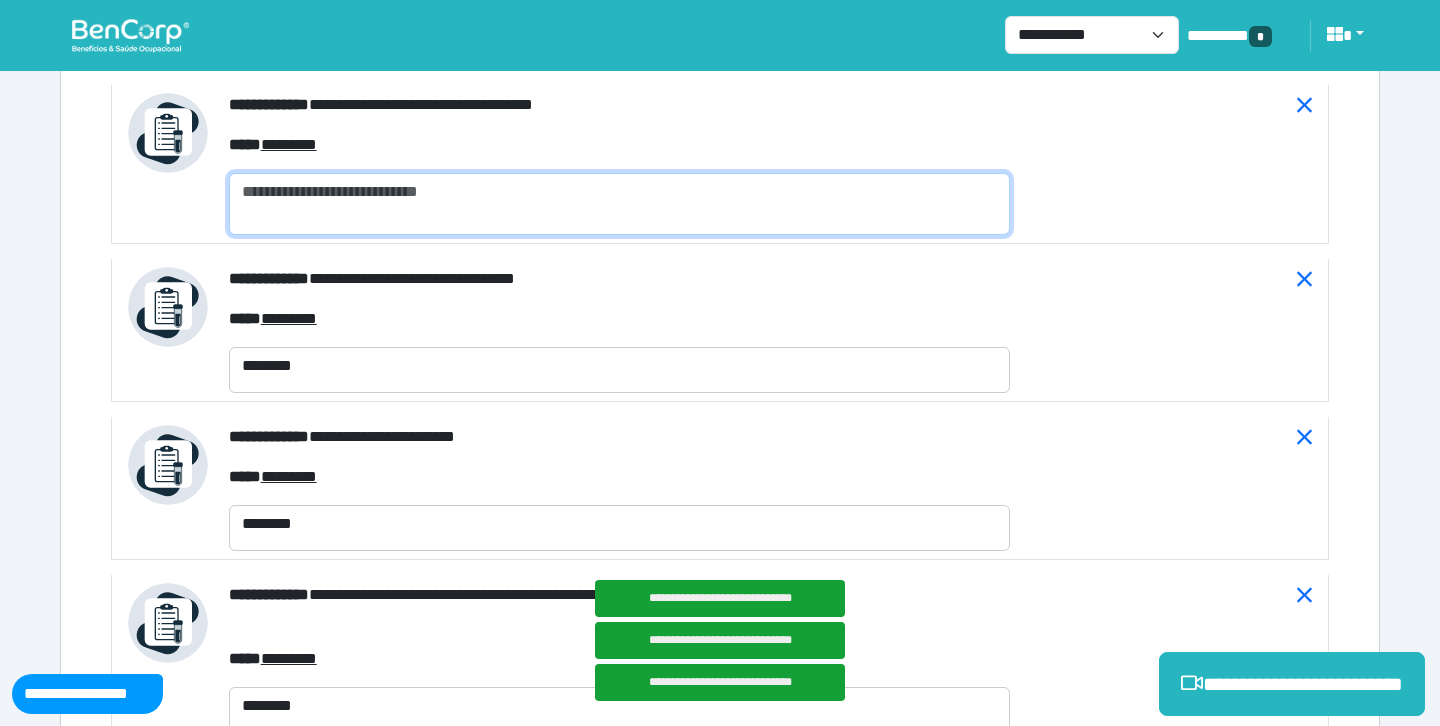 click at bounding box center [619, 204] 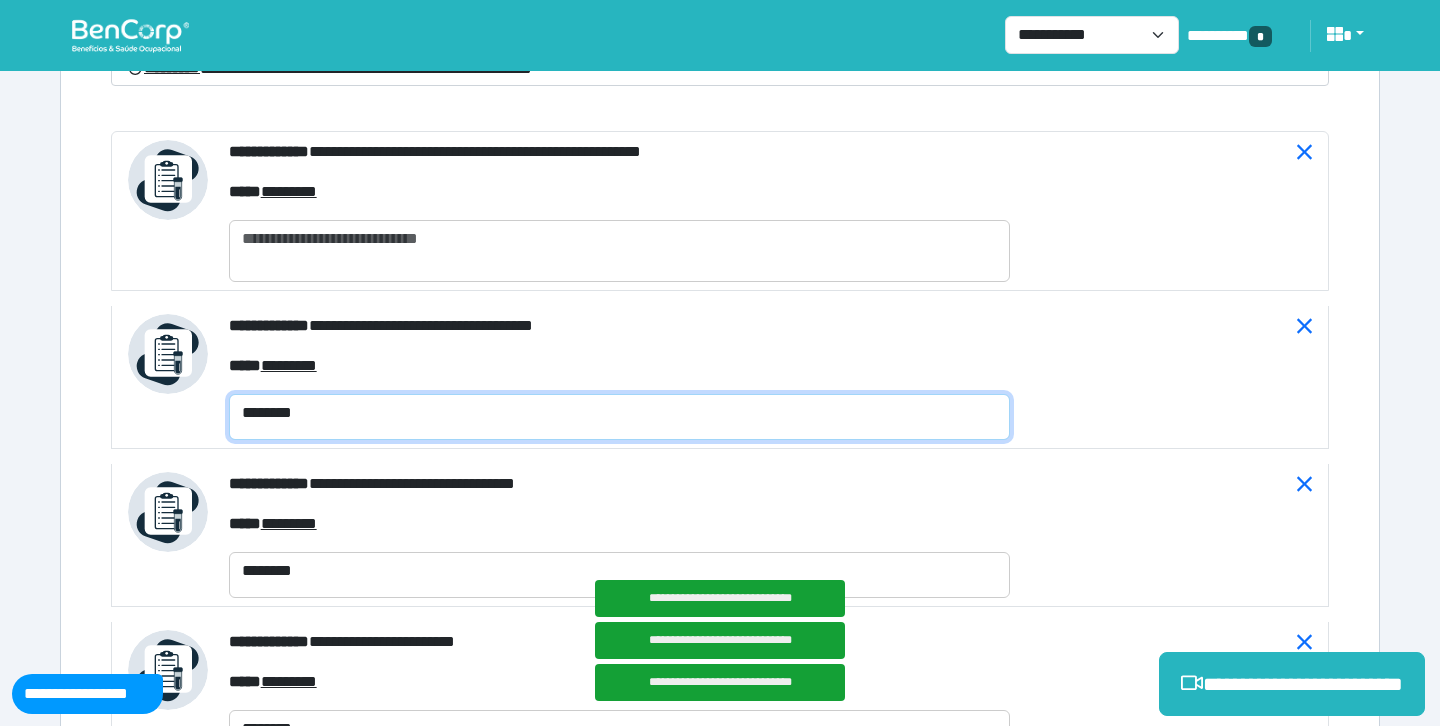 scroll, scrollTop: 7617, scrollLeft: 0, axis: vertical 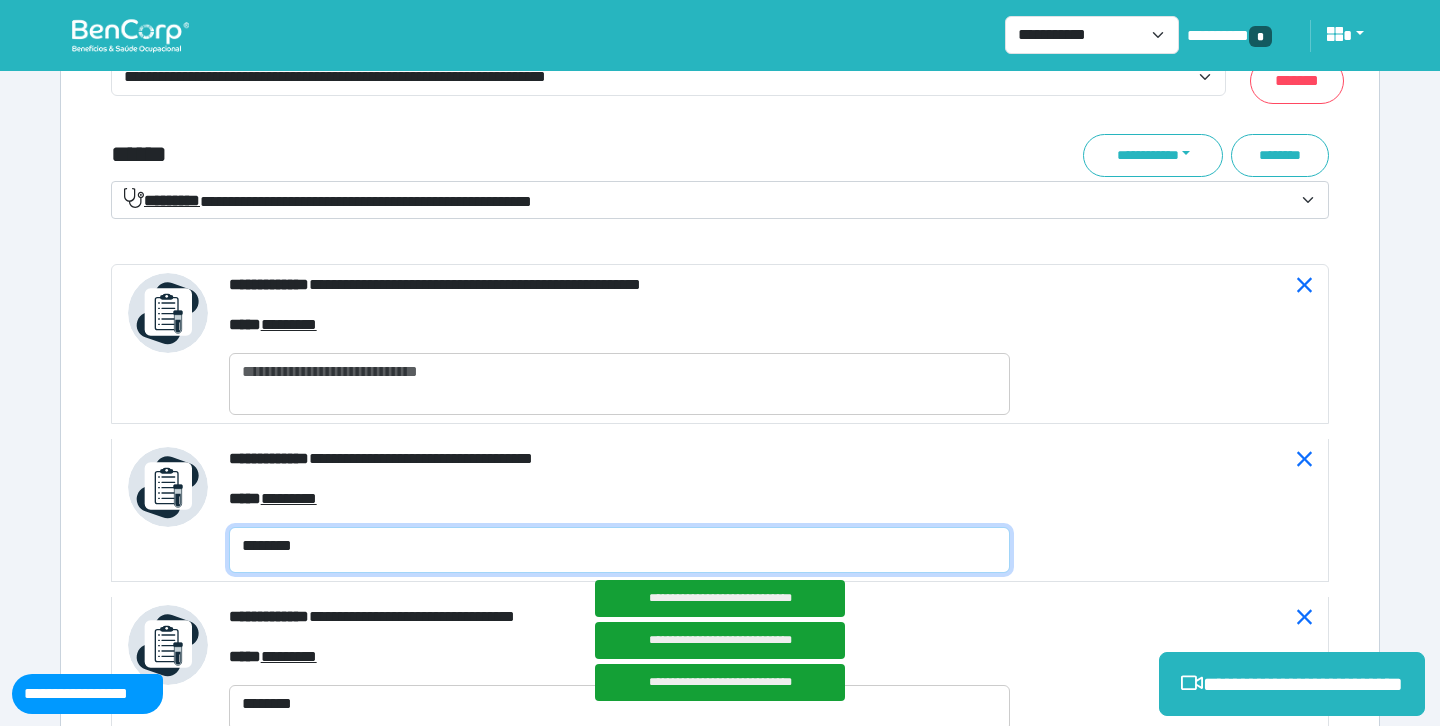 type on "********" 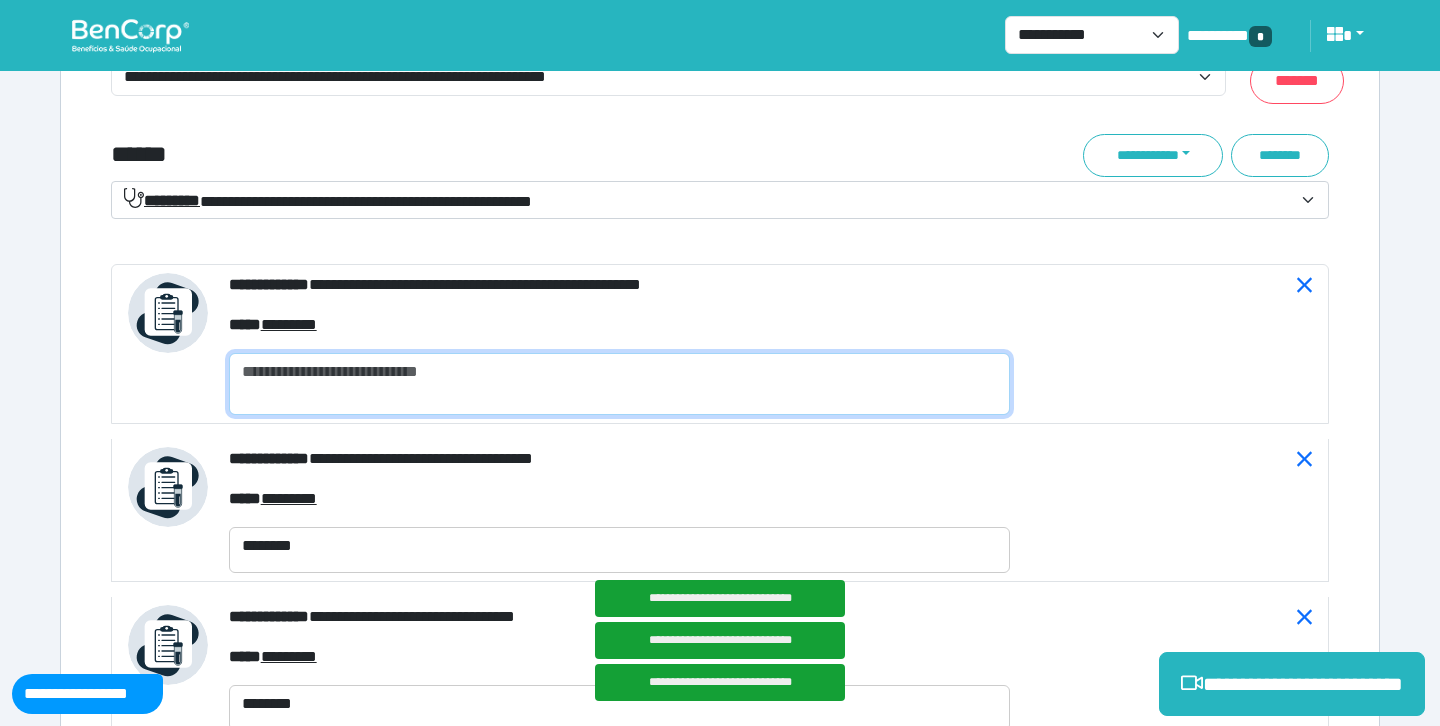 click at bounding box center [619, 384] 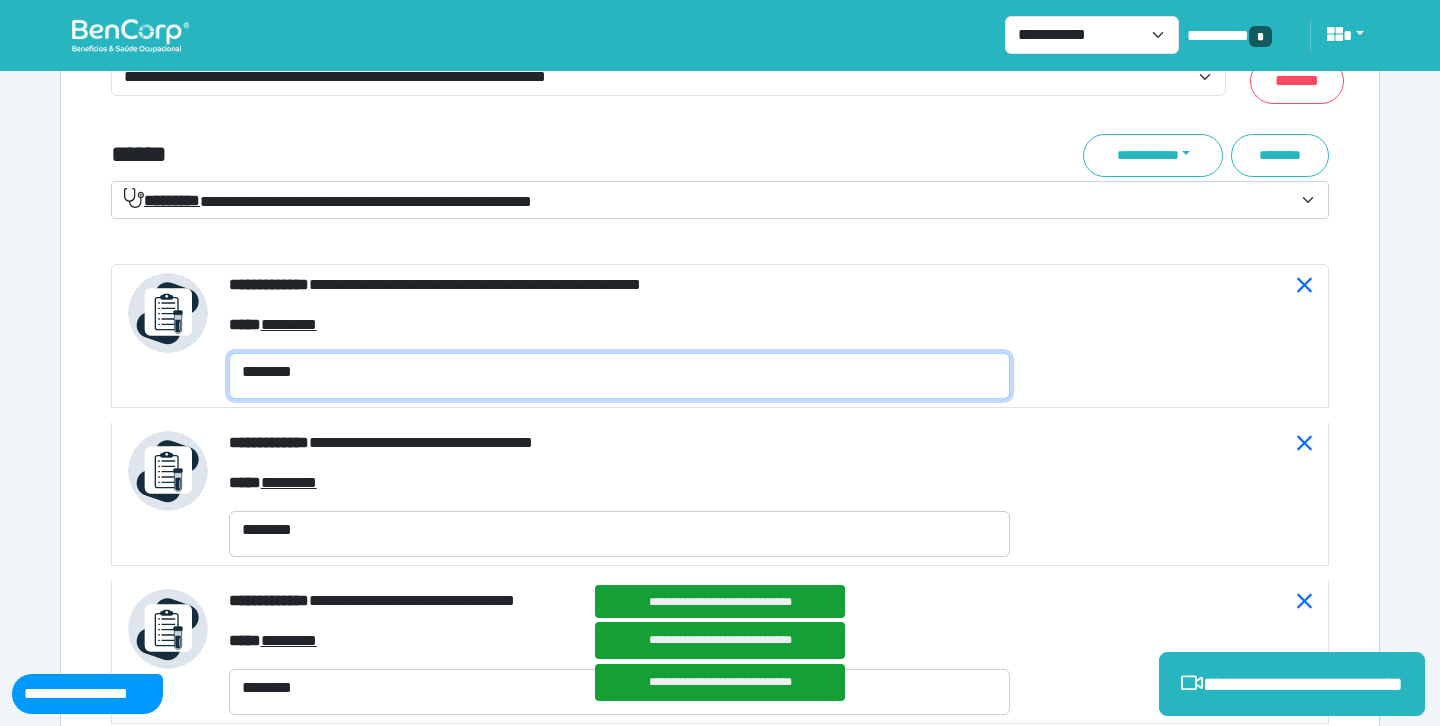 type on "********" 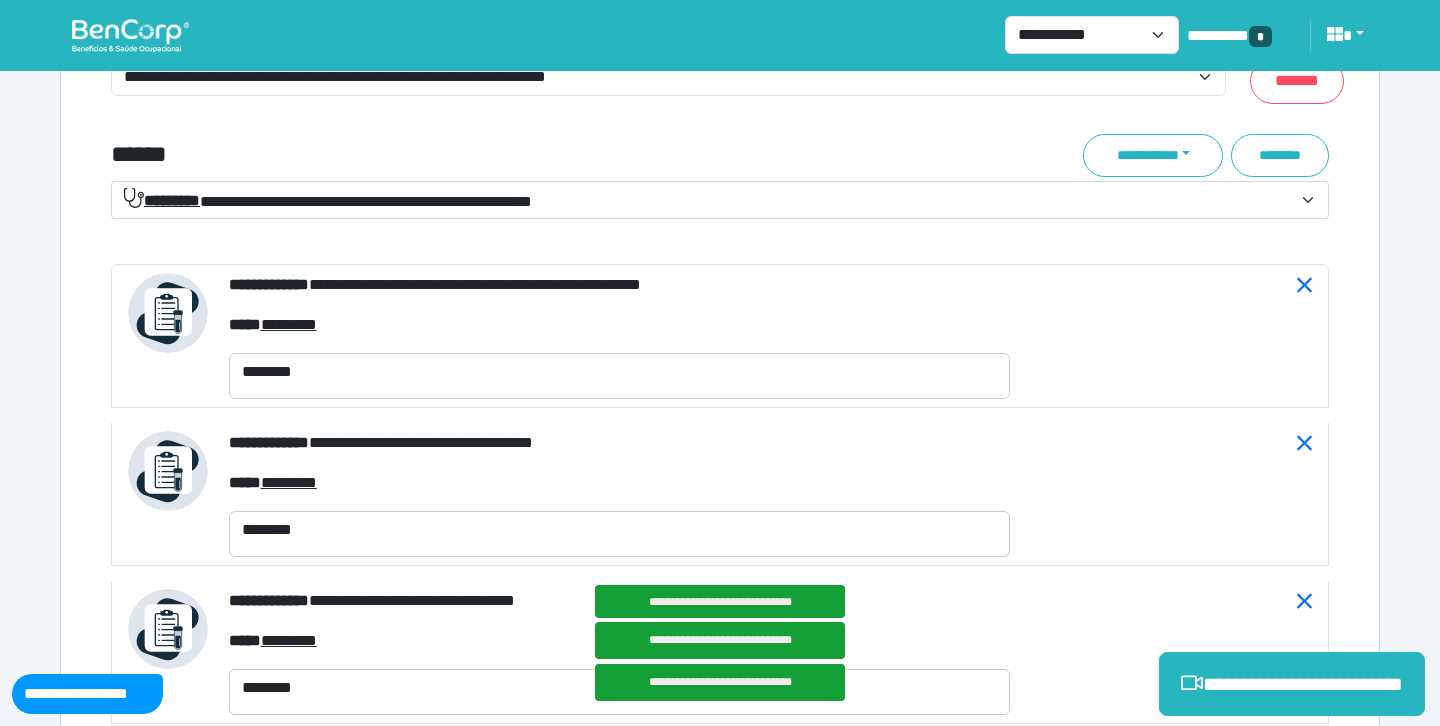 click on "******" at bounding box center [513, 155] 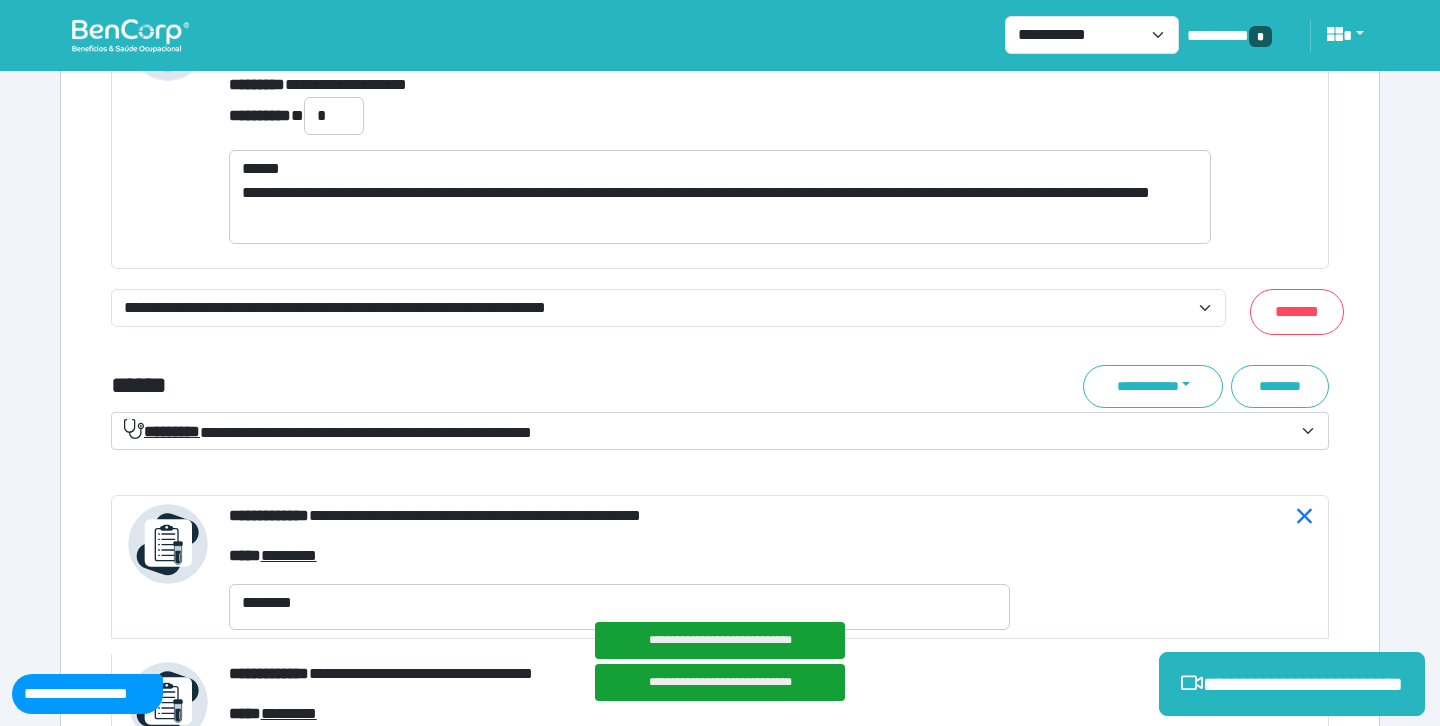 scroll, scrollTop: 7387, scrollLeft: 0, axis: vertical 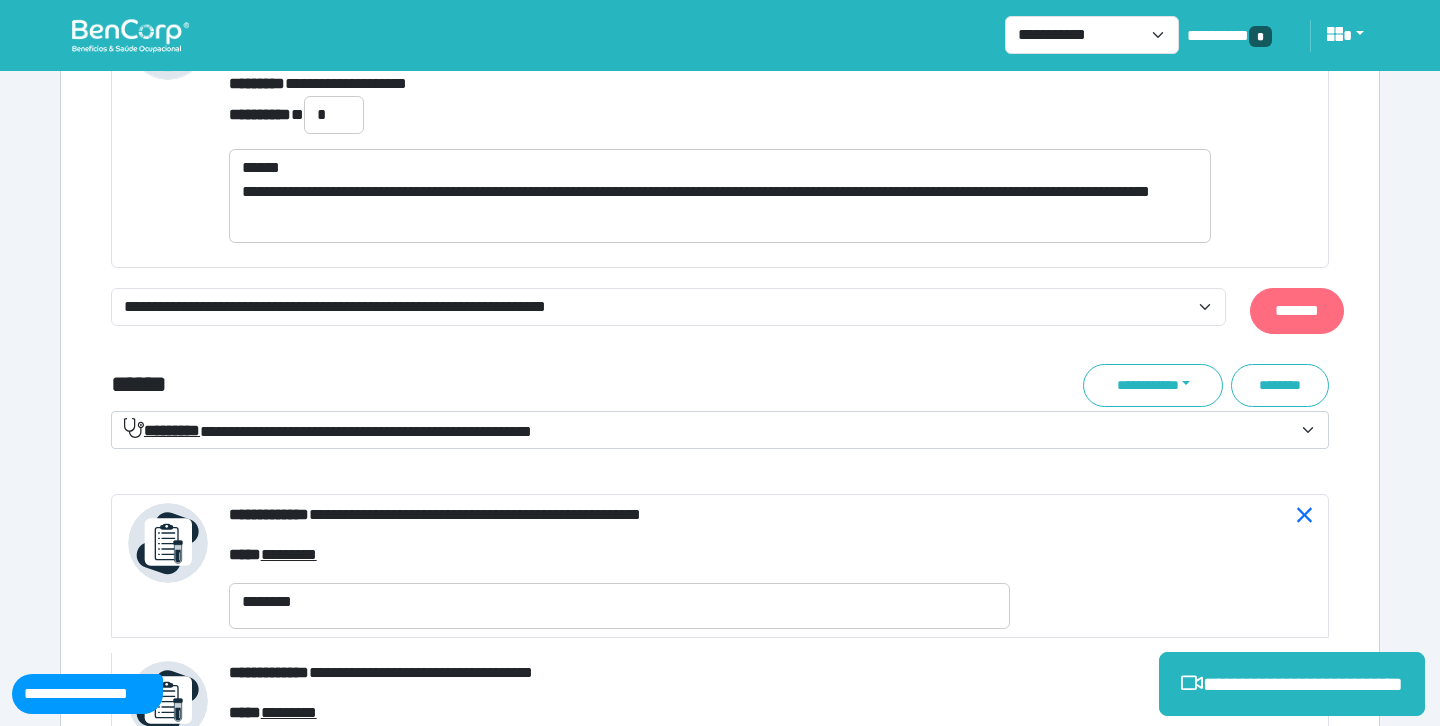 click on "*******" at bounding box center (1297, 311) 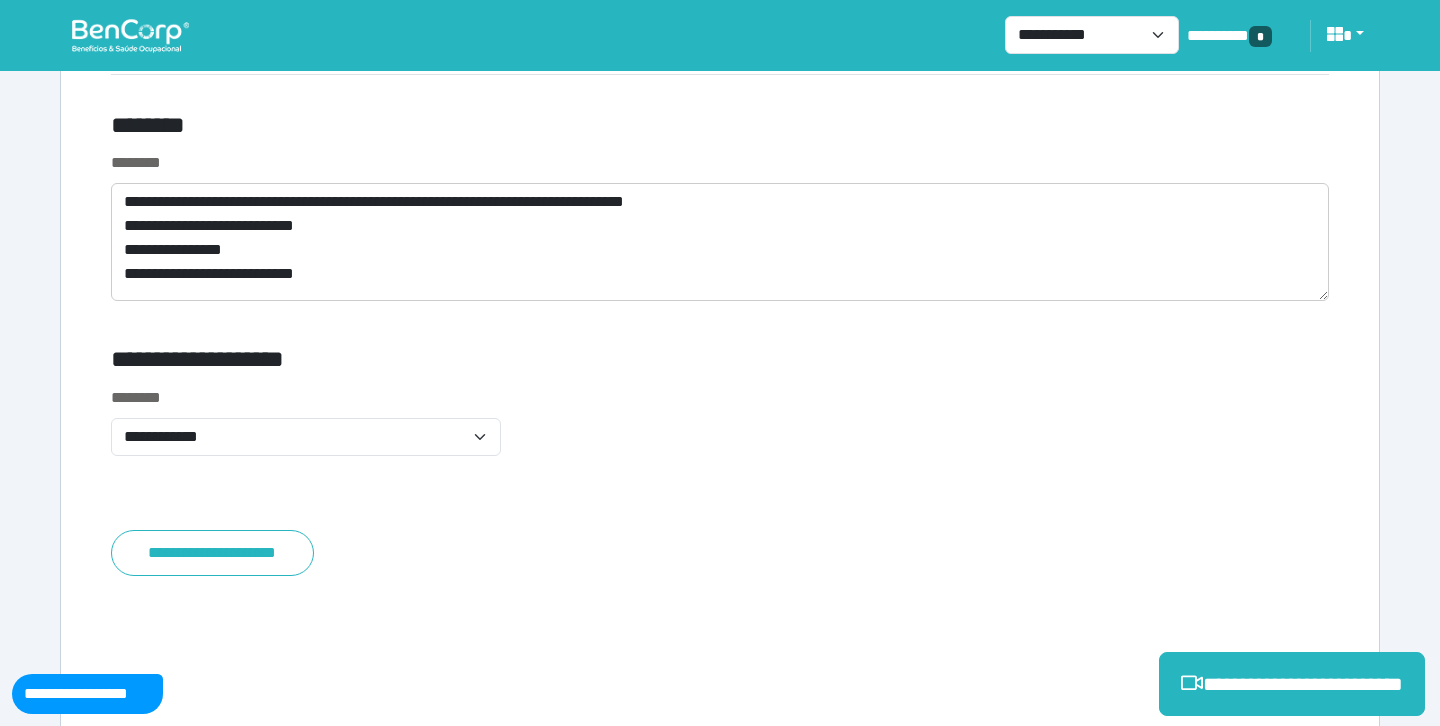 scroll, scrollTop: 9257, scrollLeft: 0, axis: vertical 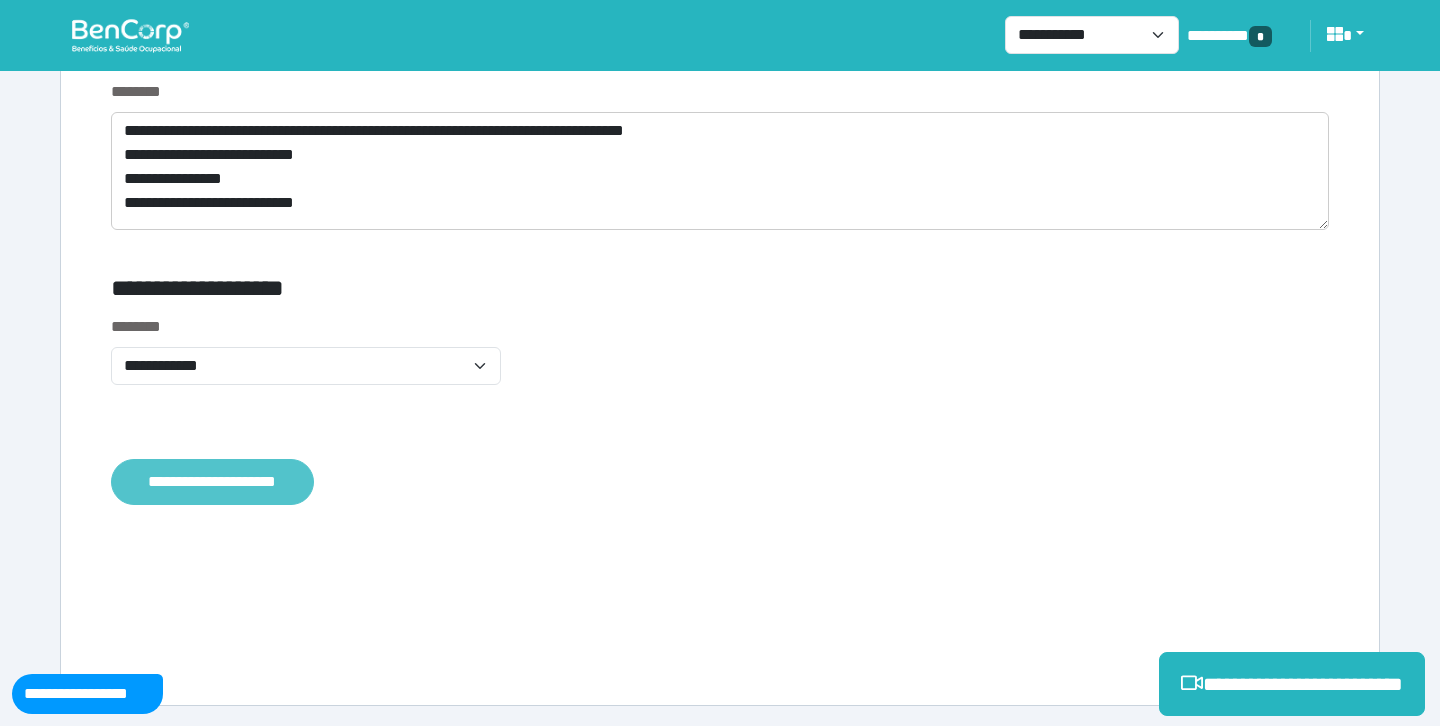 click on "**********" at bounding box center (212, 482) 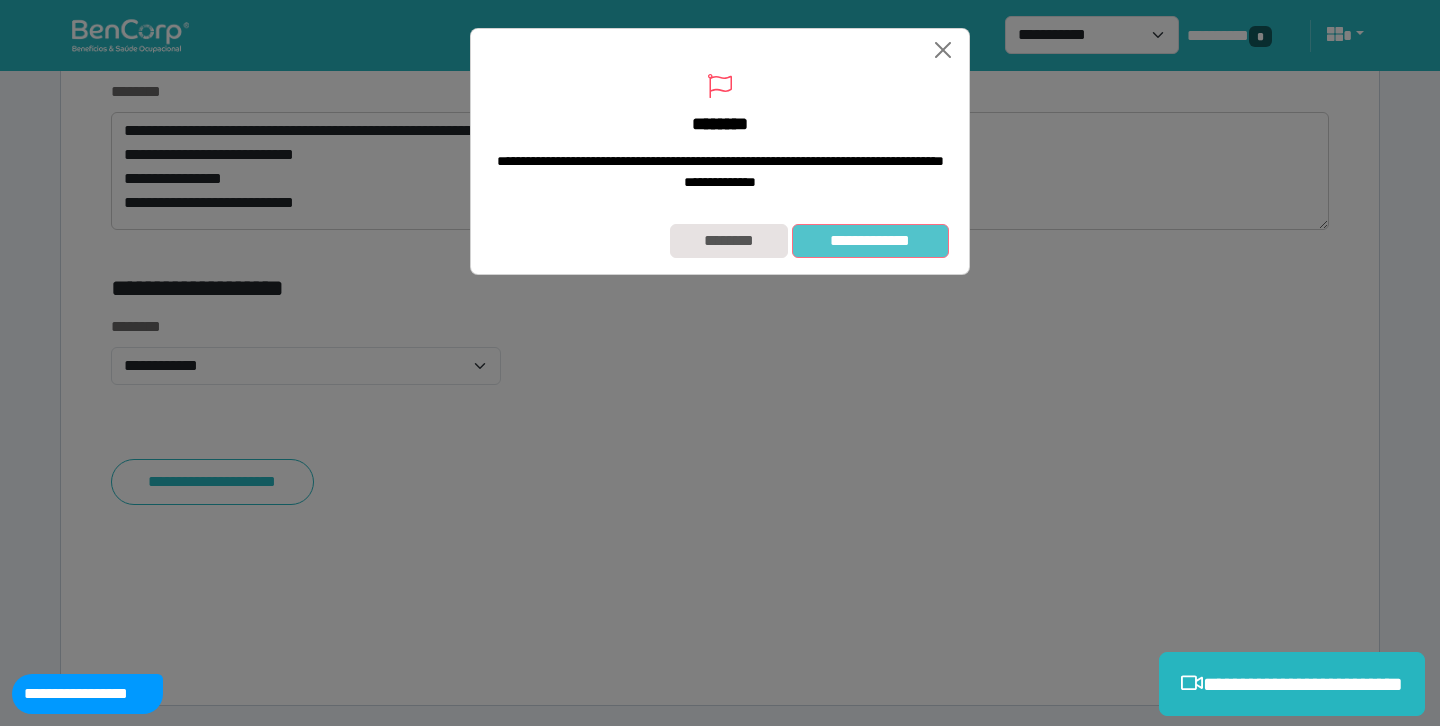 click on "**********" at bounding box center (870, 241) 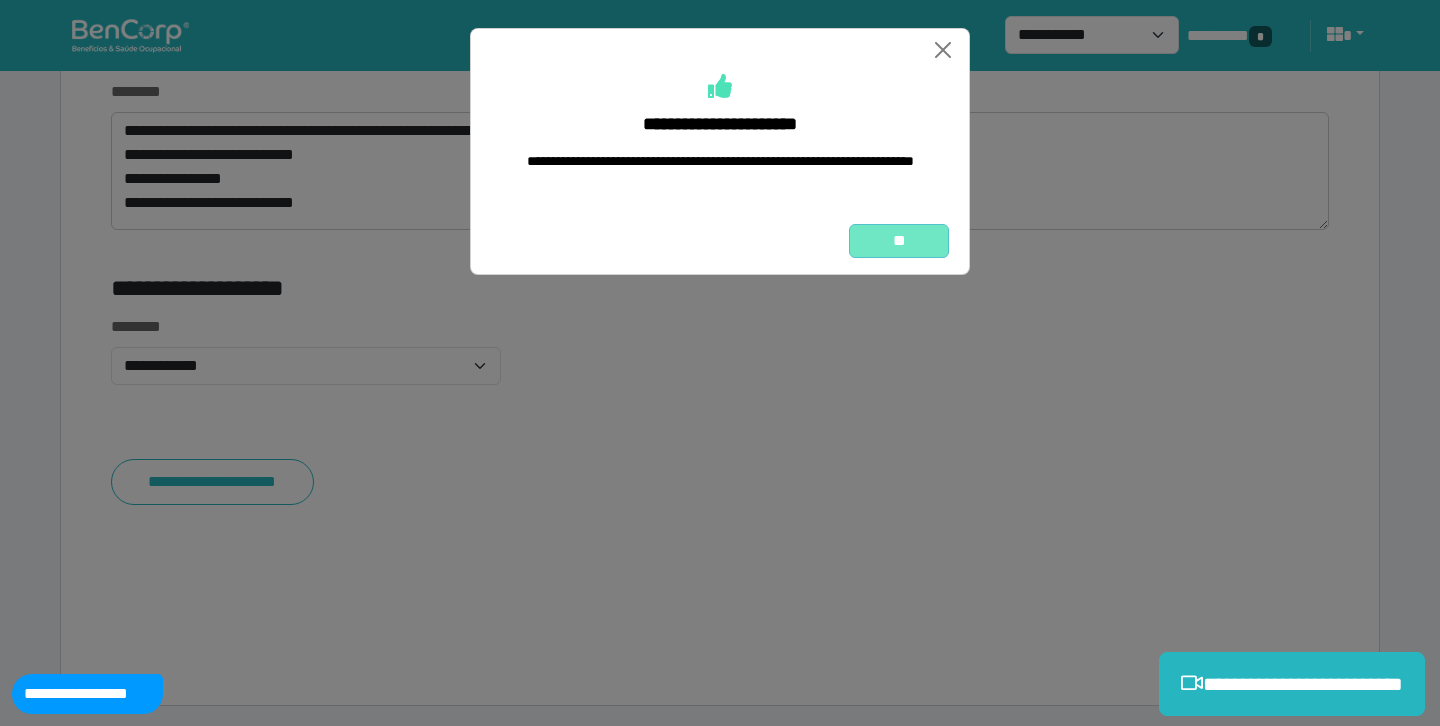 click on "**" at bounding box center (899, 241) 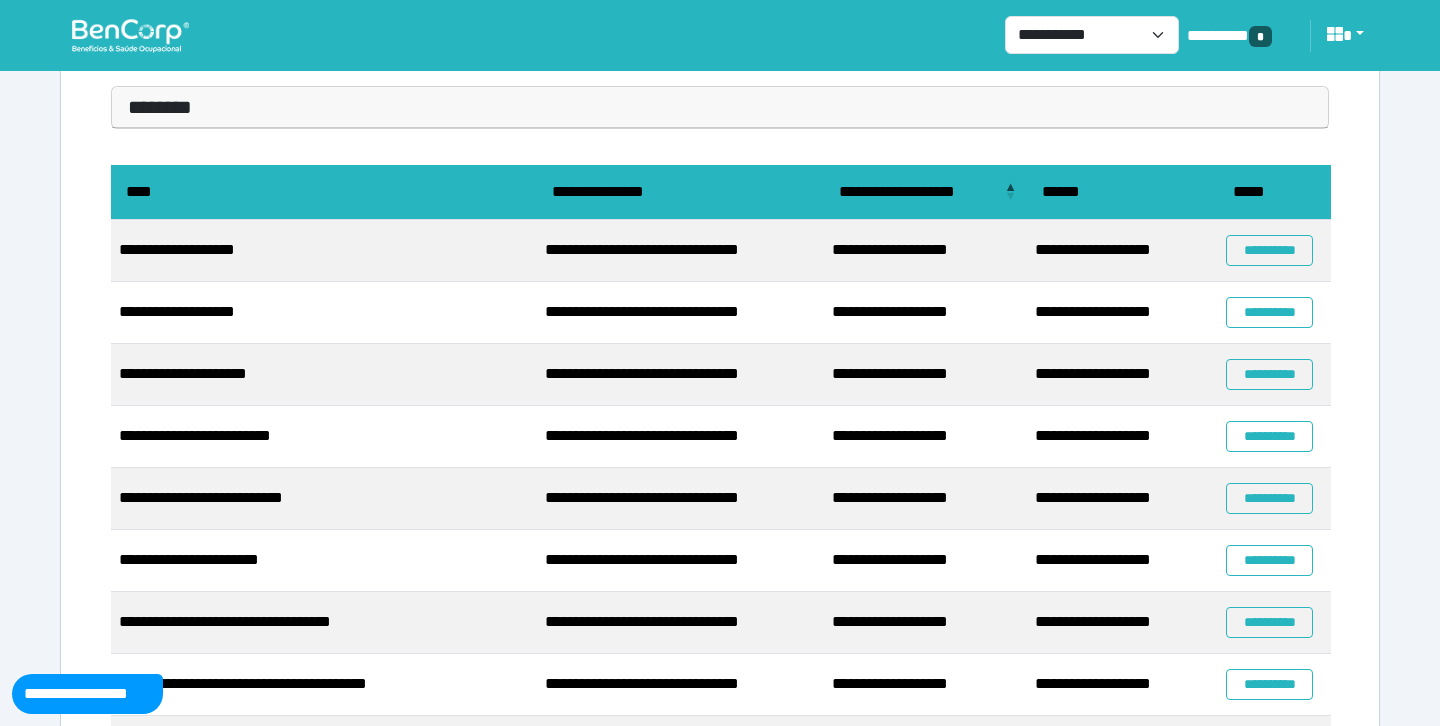 scroll, scrollTop: 195, scrollLeft: 0, axis: vertical 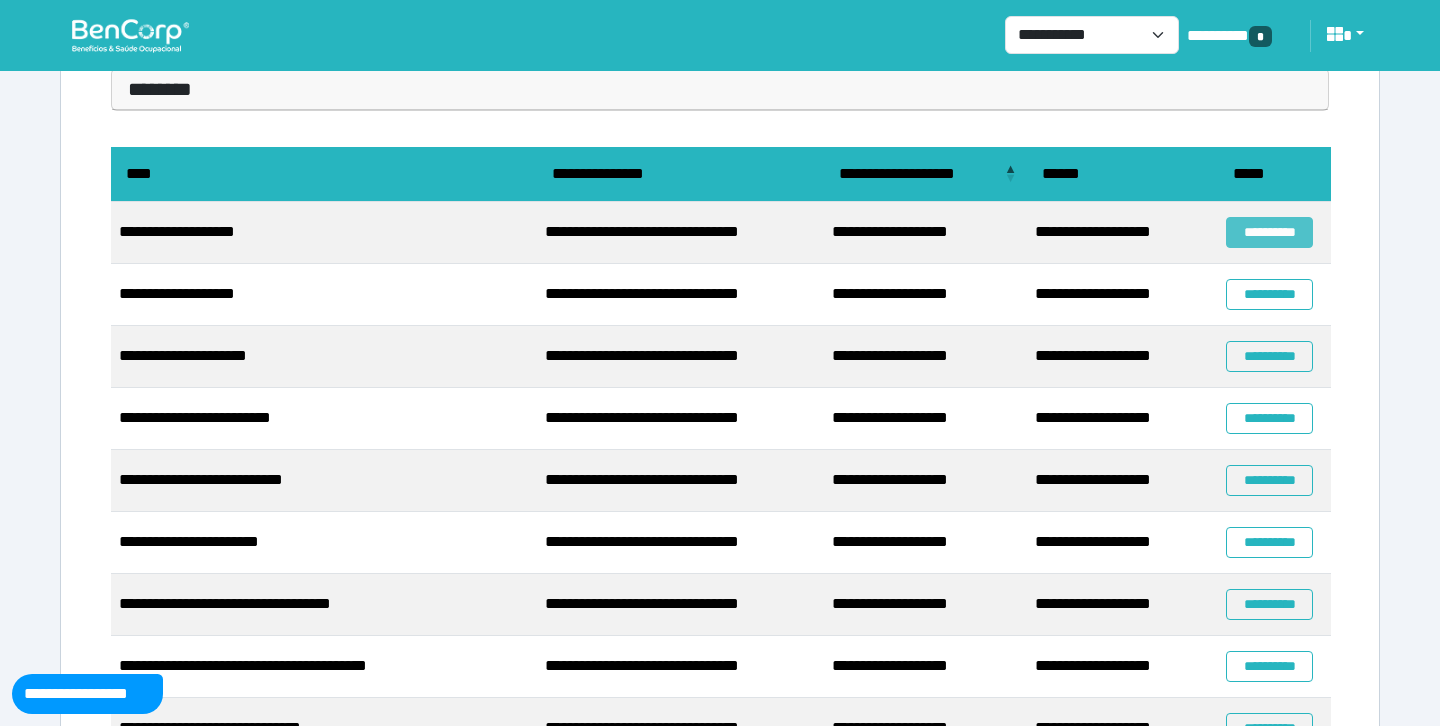 click on "**********" at bounding box center [1269, 232] 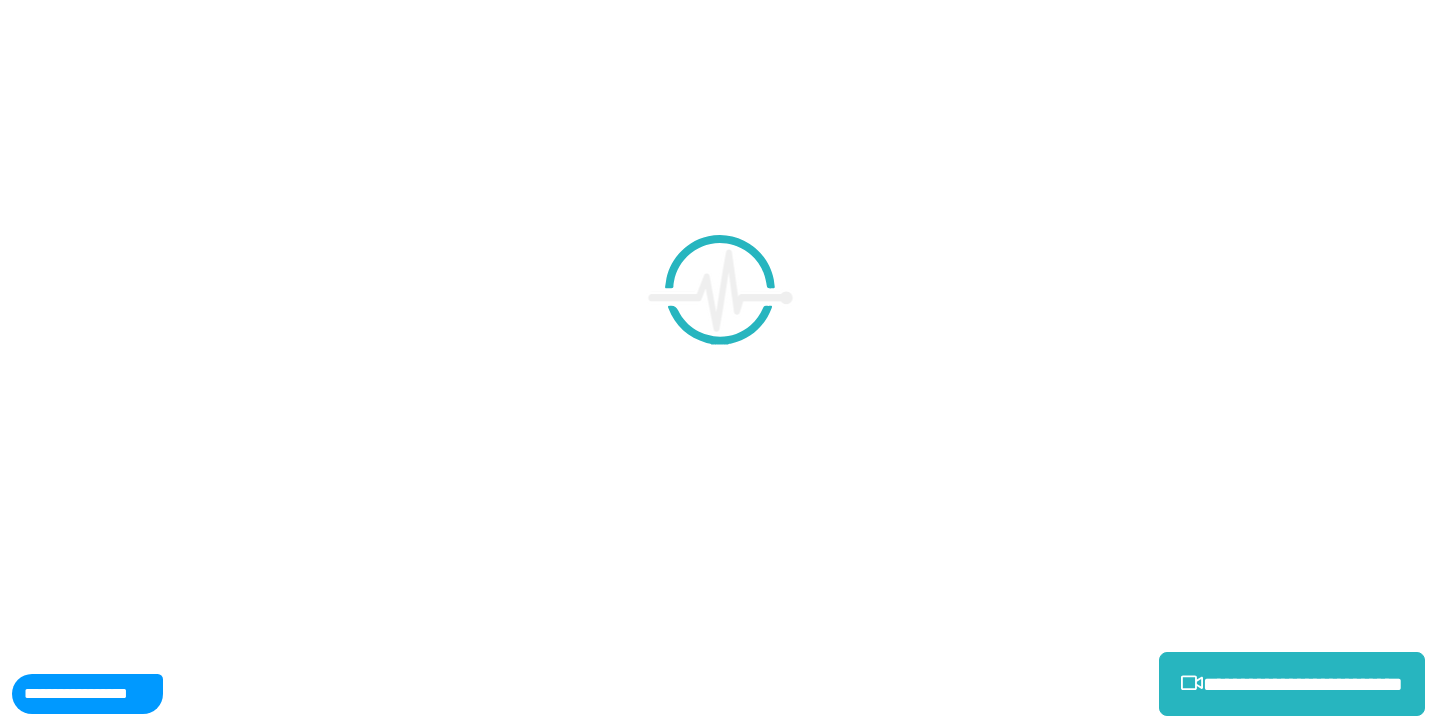 scroll, scrollTop: 0, scrollLeft: 0, axis: both 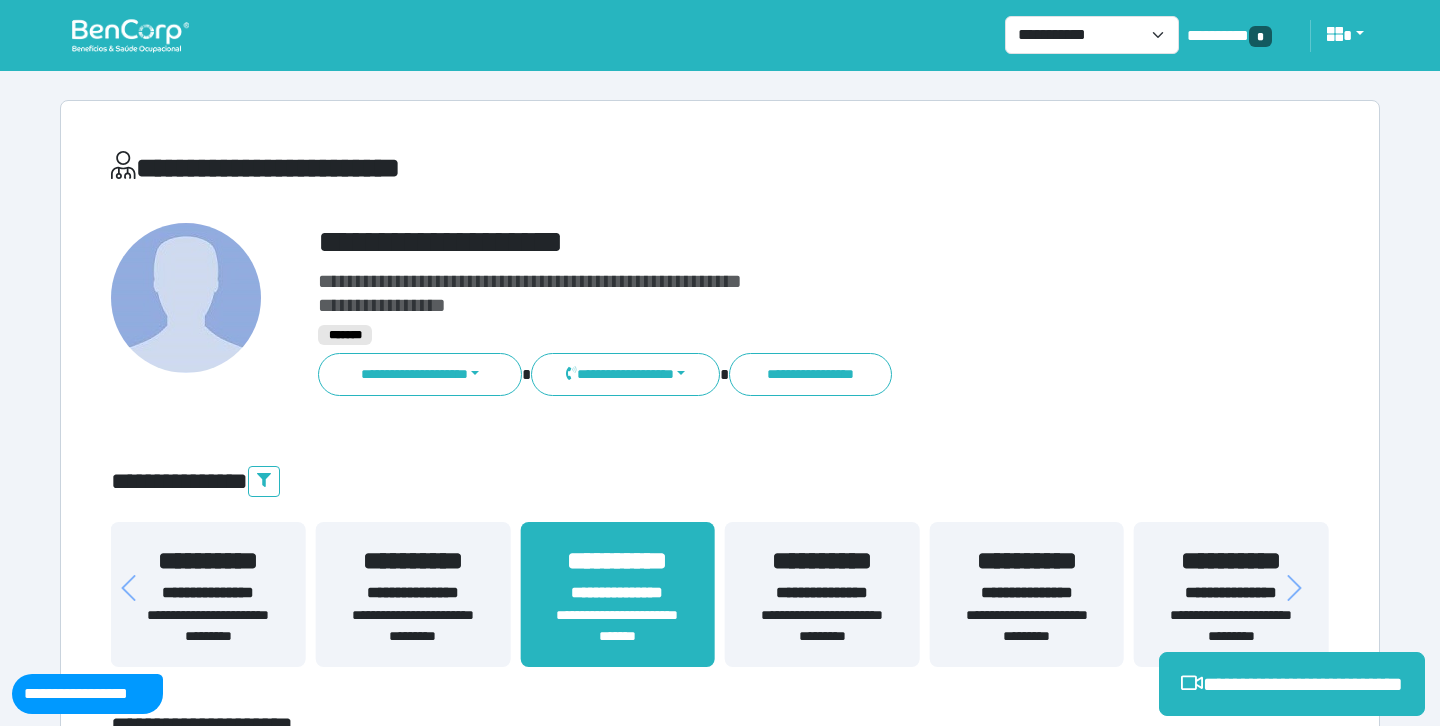 click on "**********" at bounding box center [720, 4434] 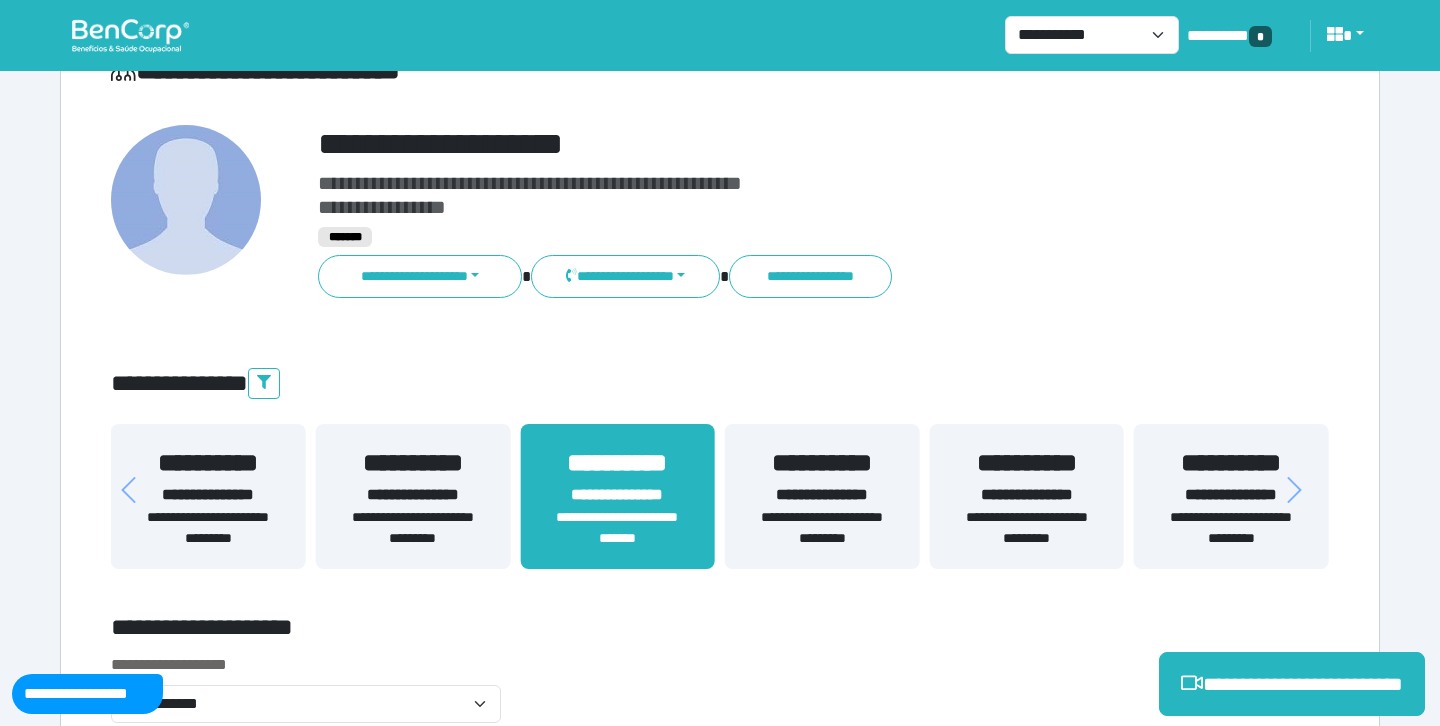 scroll, scrollTop: 120, scrollLeft: 0, axis: vertical 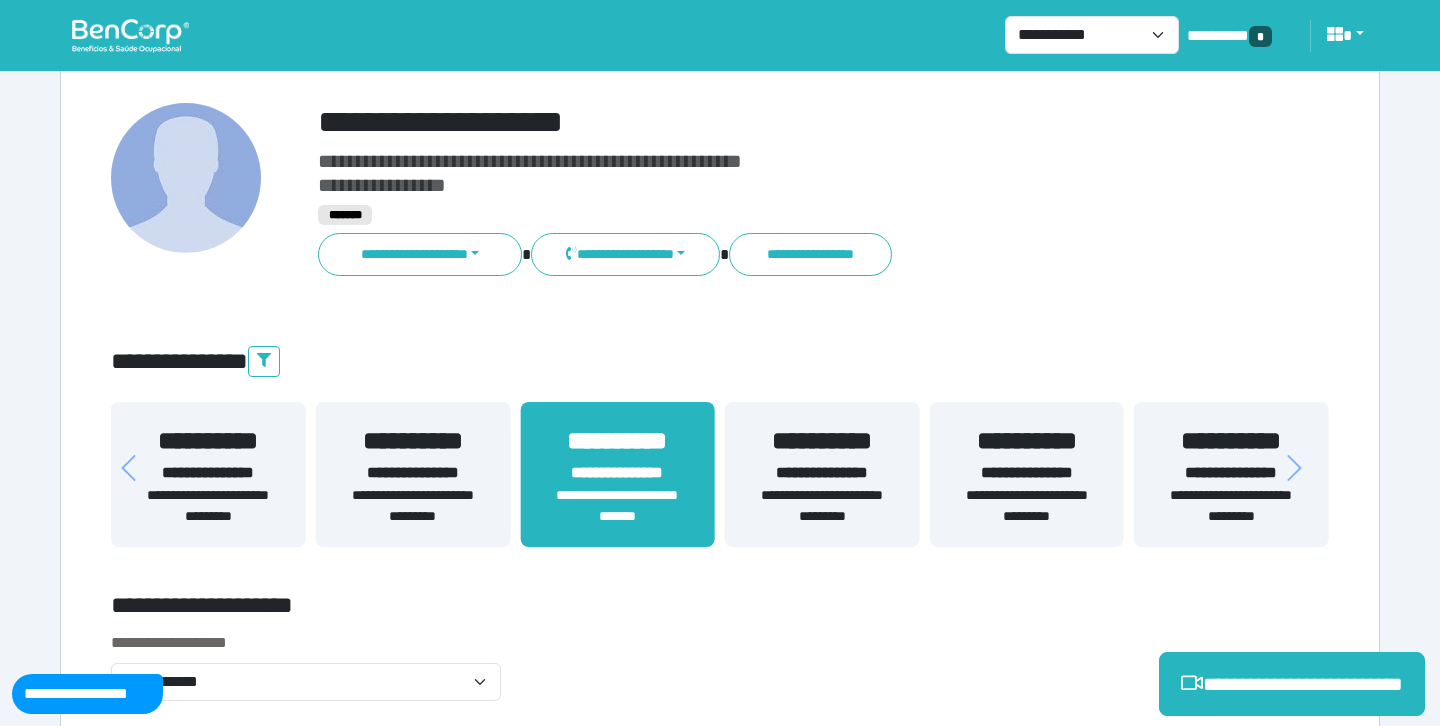 click on "**********" at bounding box center [720, 4314] 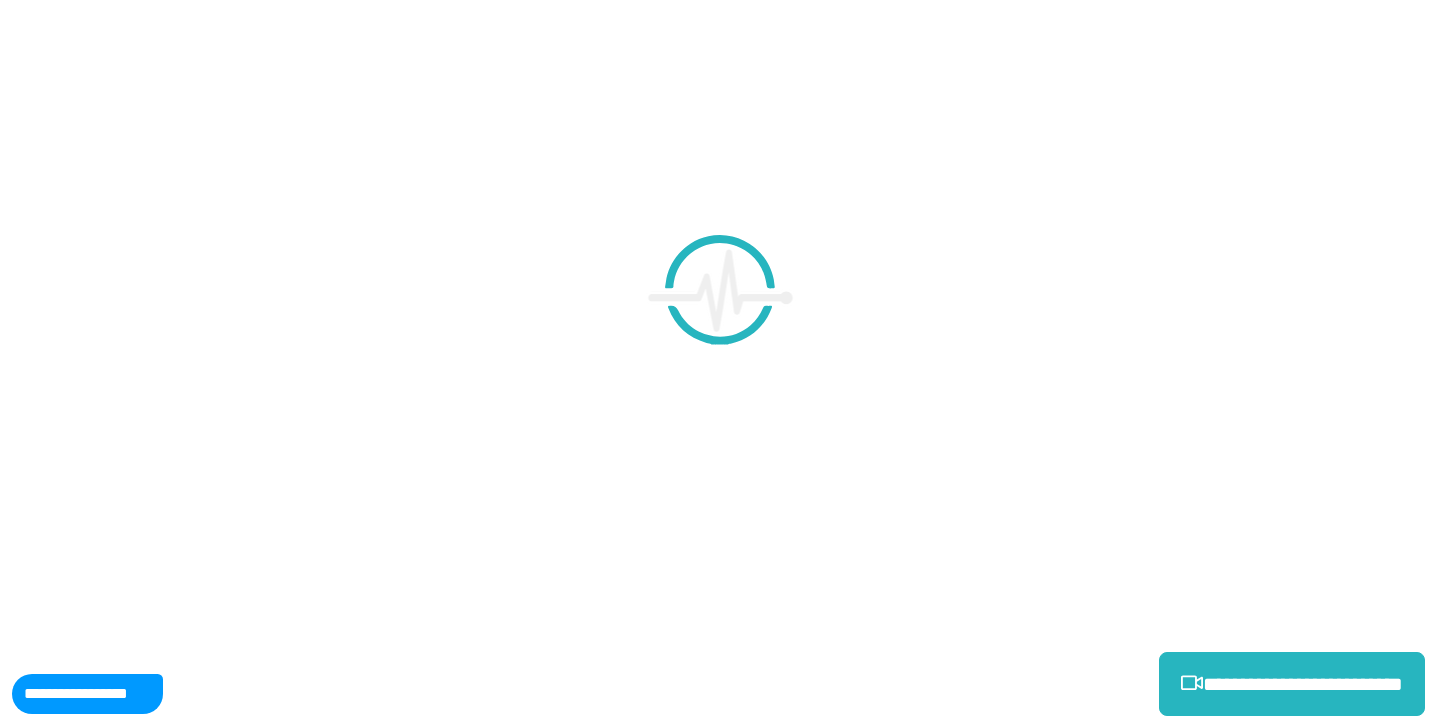 scroll, scrollTop: 120, scrollLeft: 0, axis: vertical 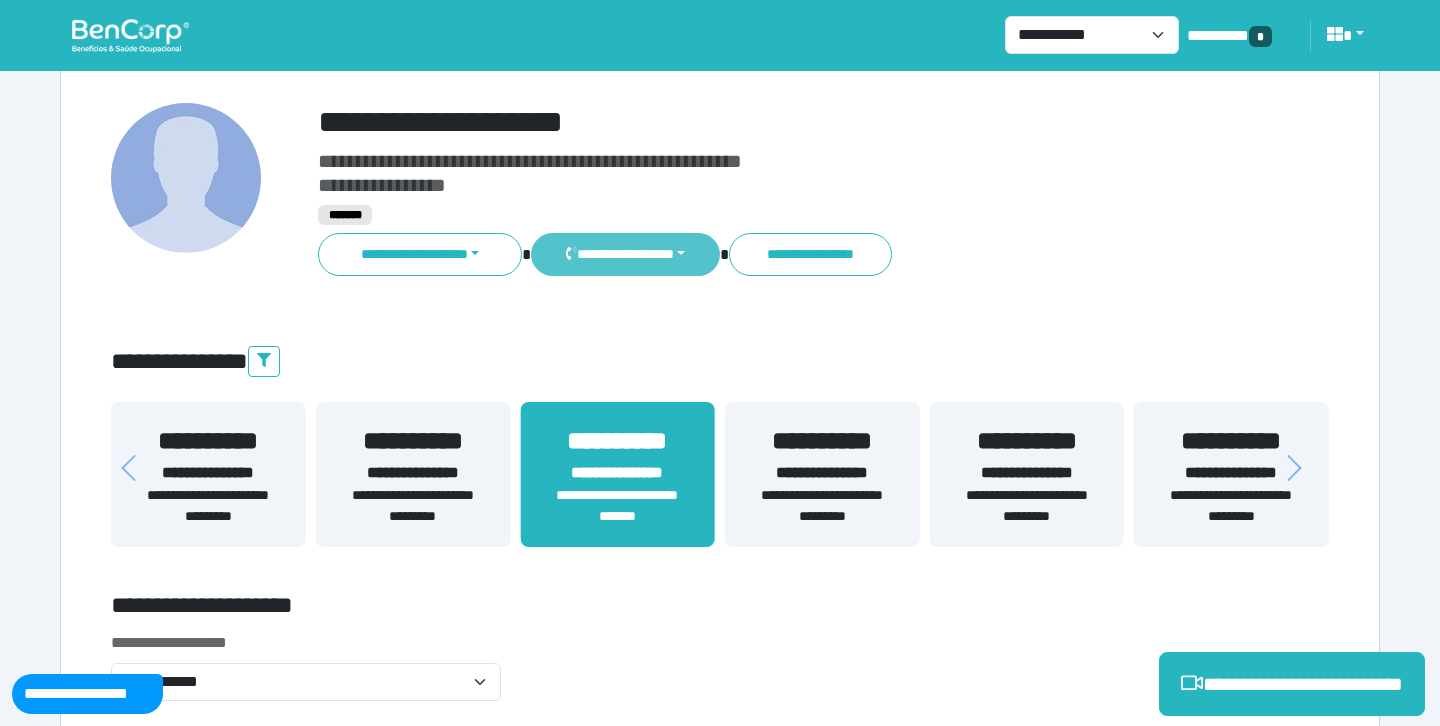 click on "**********" at bounding box center [625, 254] 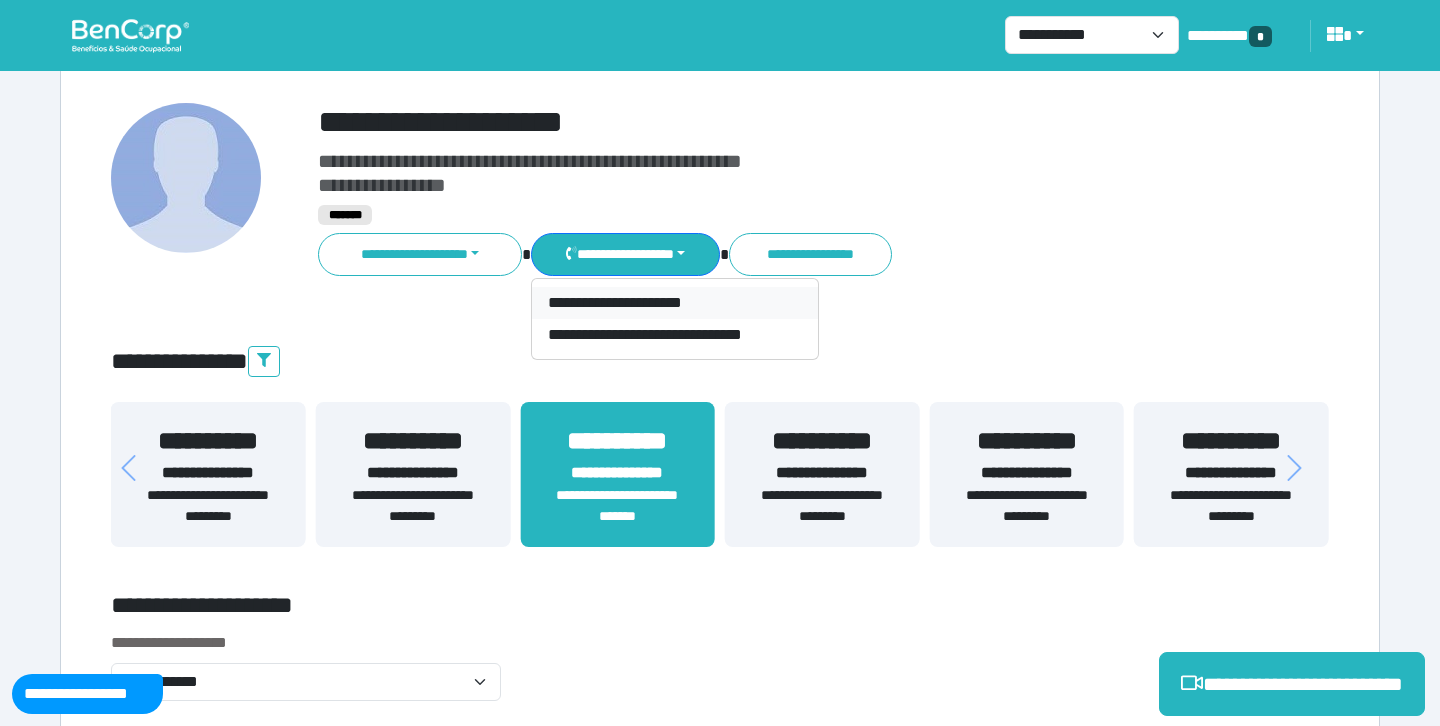 click on "**********" at bounding box center (675, 303) 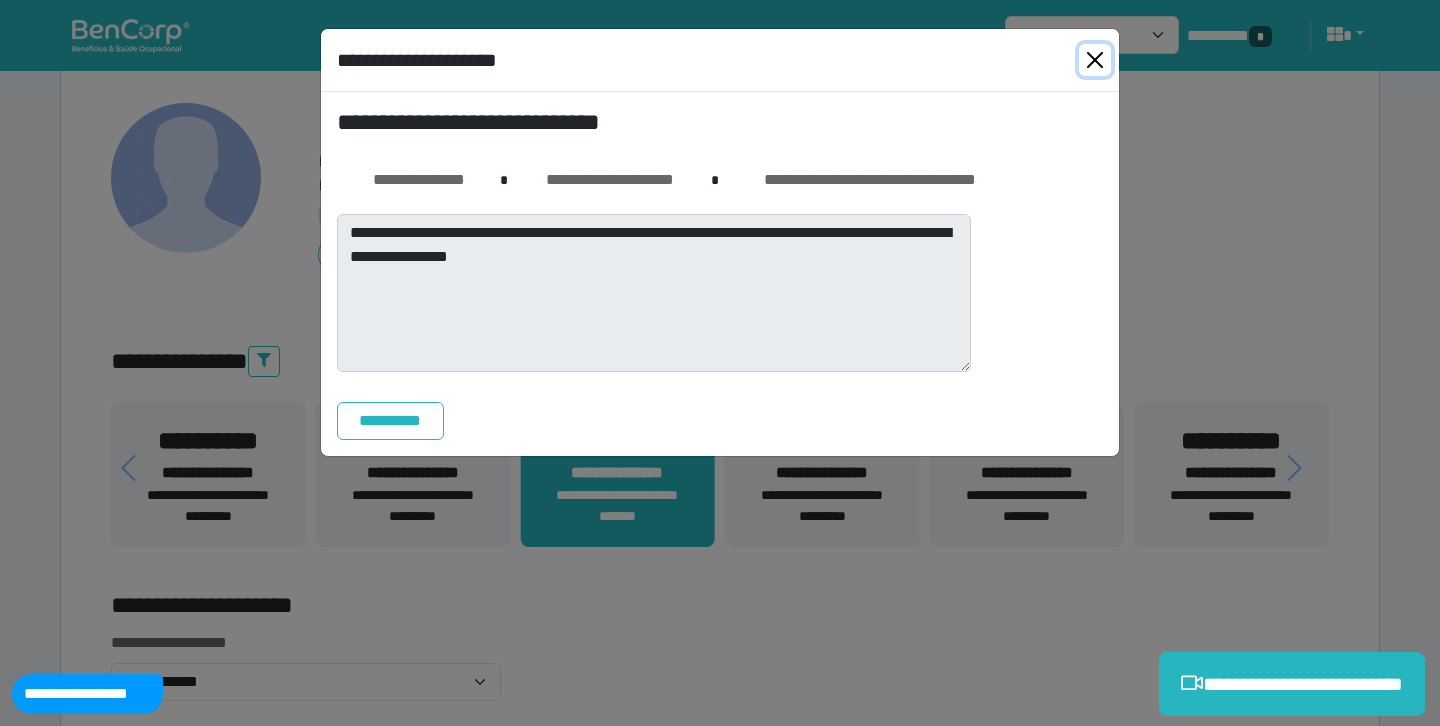 click at bounding box center [1095, 60] 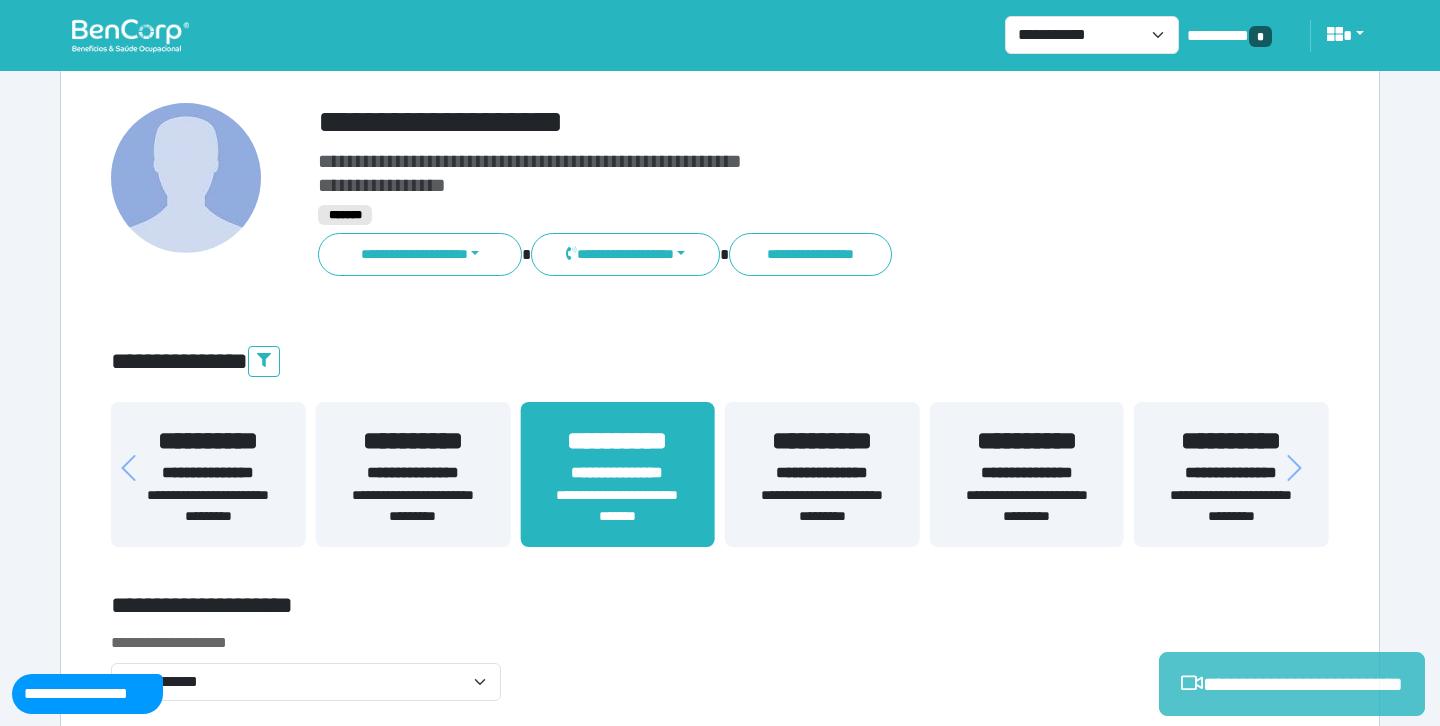 click on "**********" at bounding box center (1292, 684) 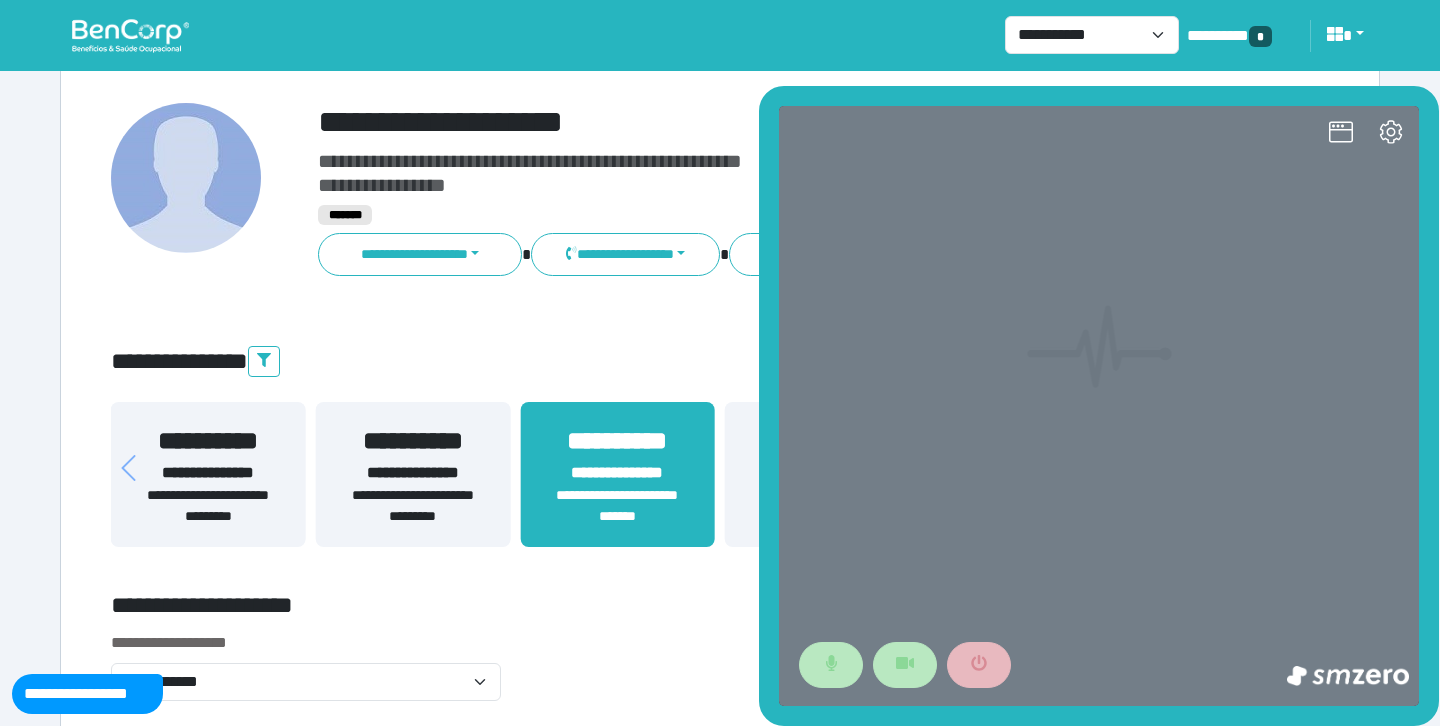 scroll, scrollTop: 0, scrollLeft: 0, axis: both 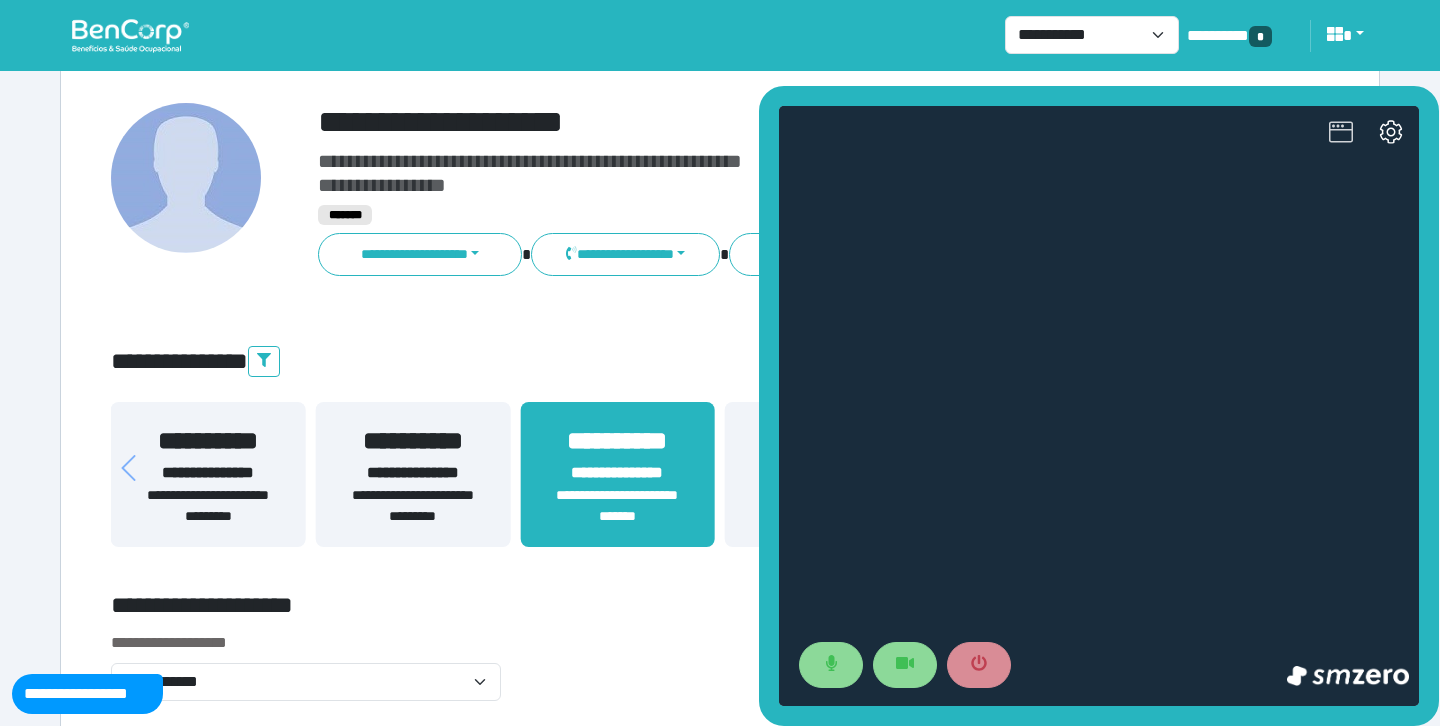 click 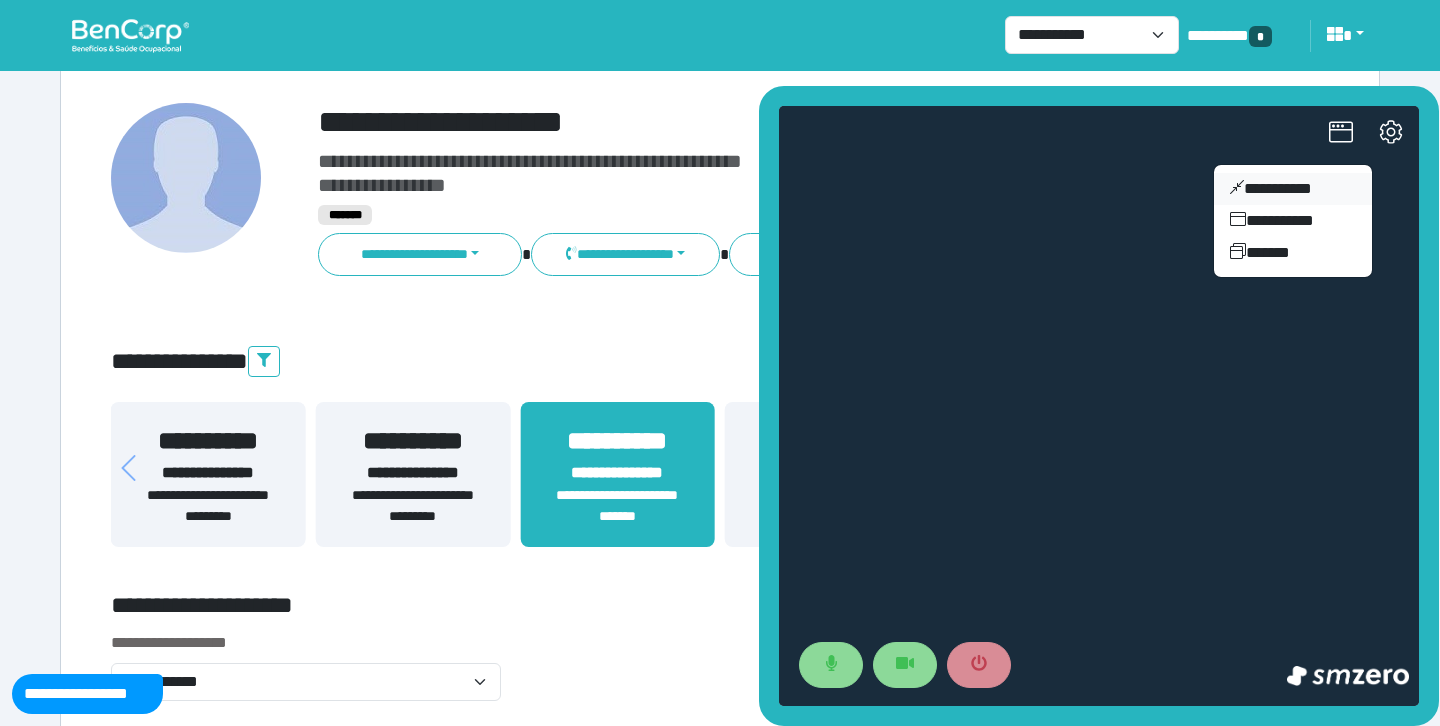 click on "**********" at bounding box center [1293, 189] 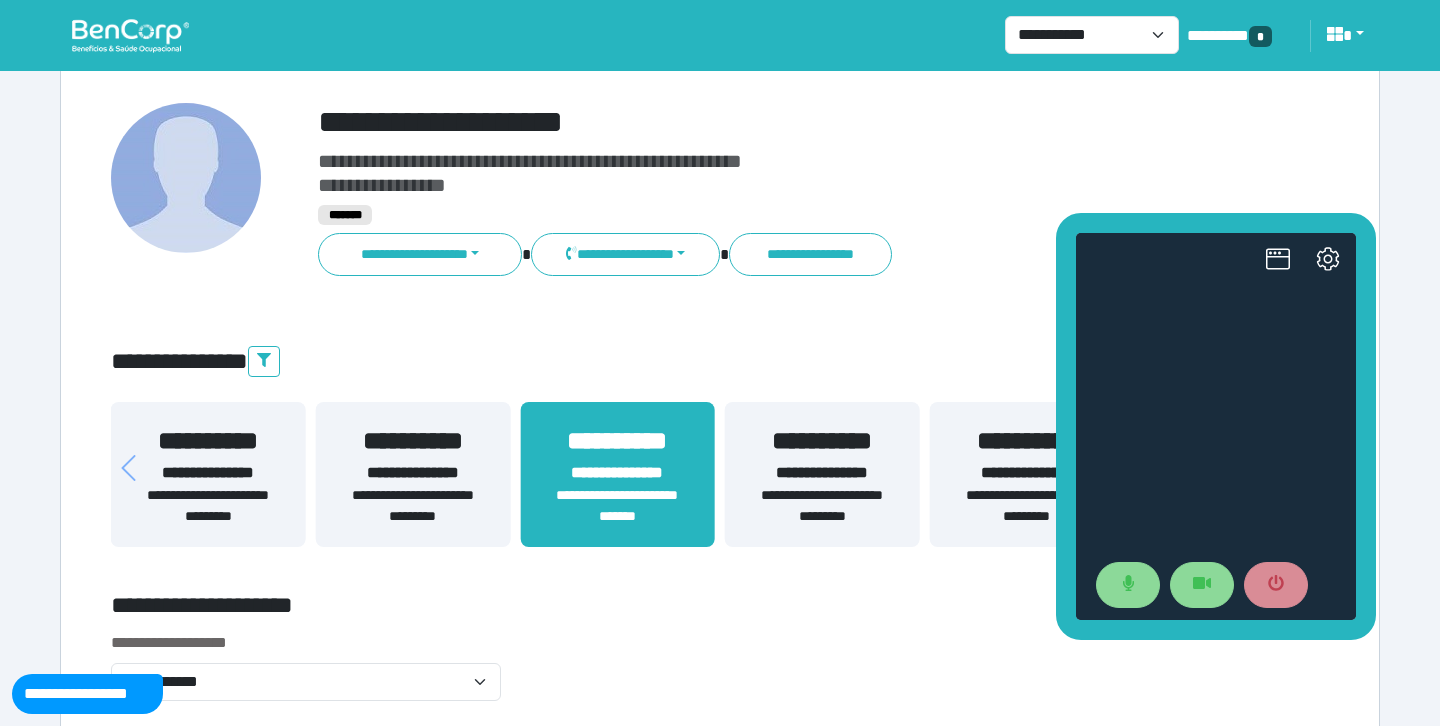 drag, startPoint x: 1257, startPoint y: 311, endPoint x: 1151, endPoint y: 137, distance: 203.74493 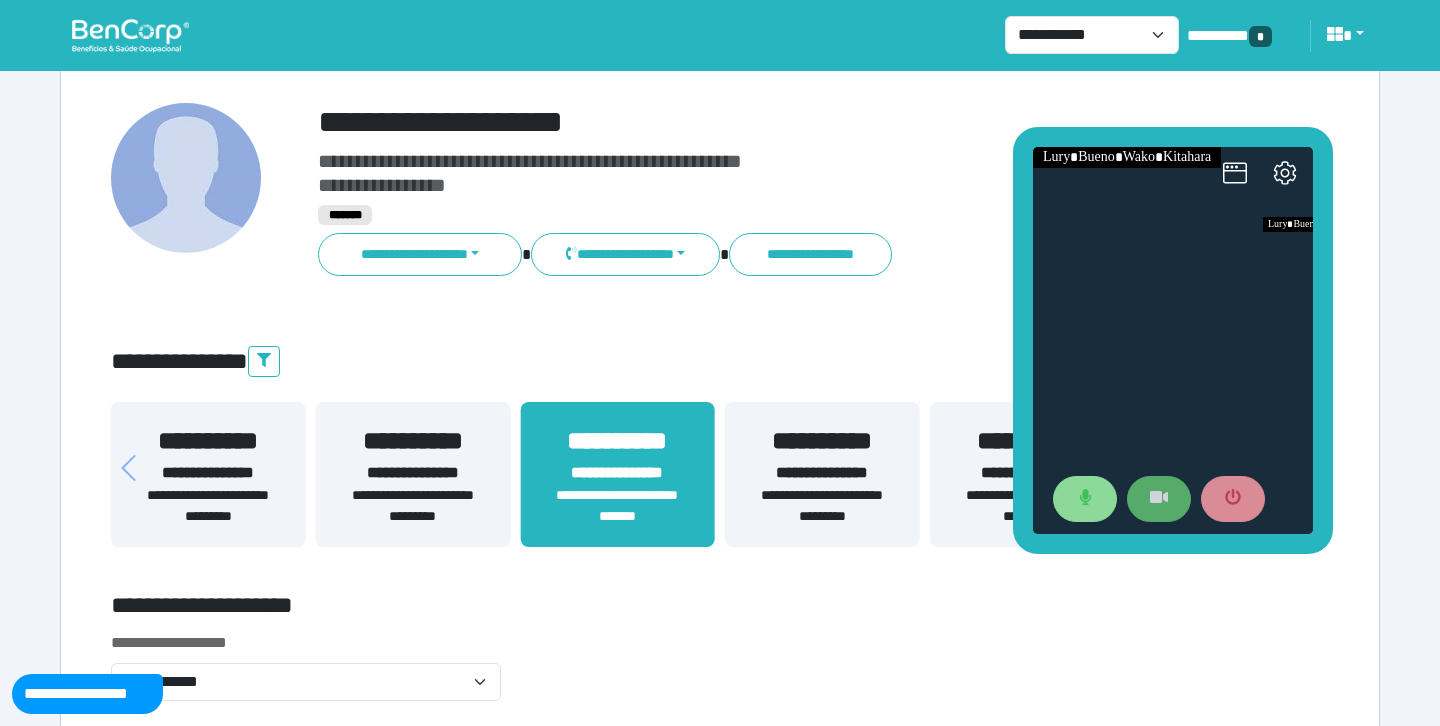 click at bounding box center (1159, 499) 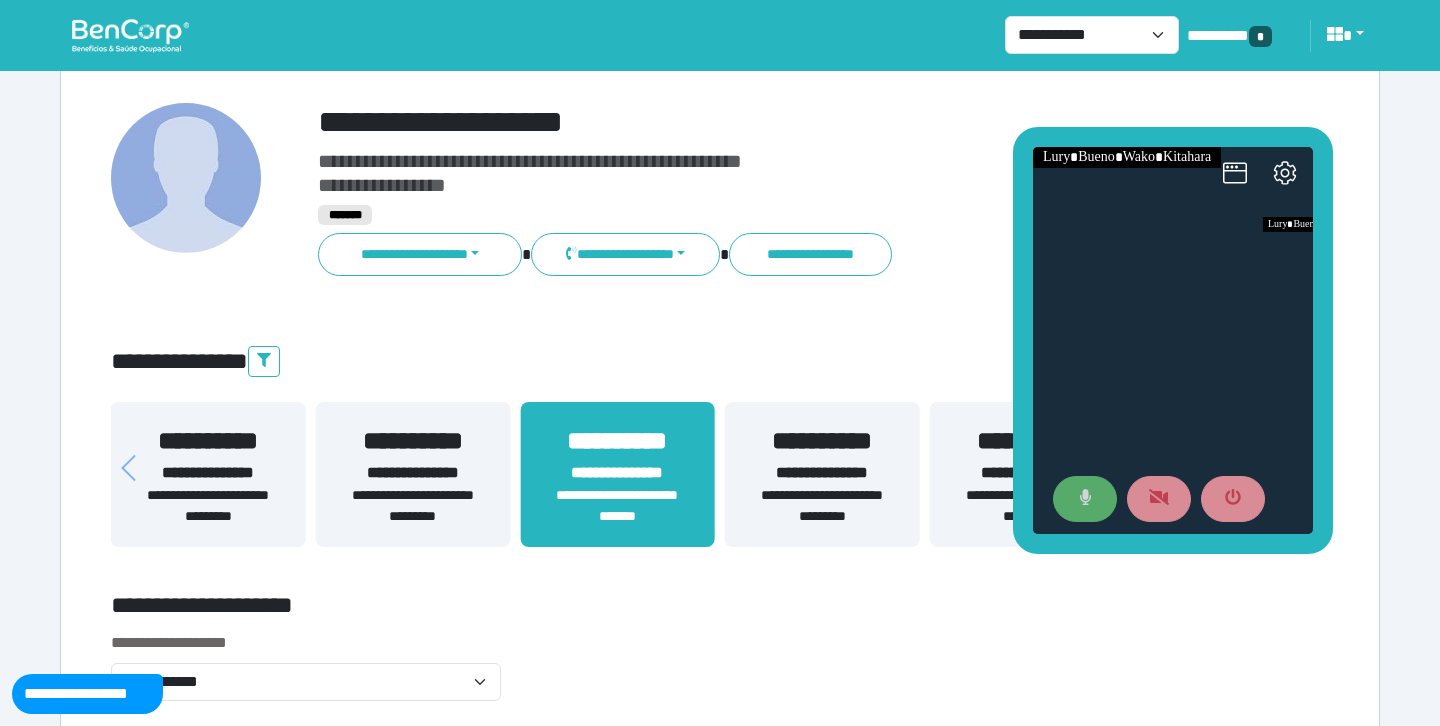 click 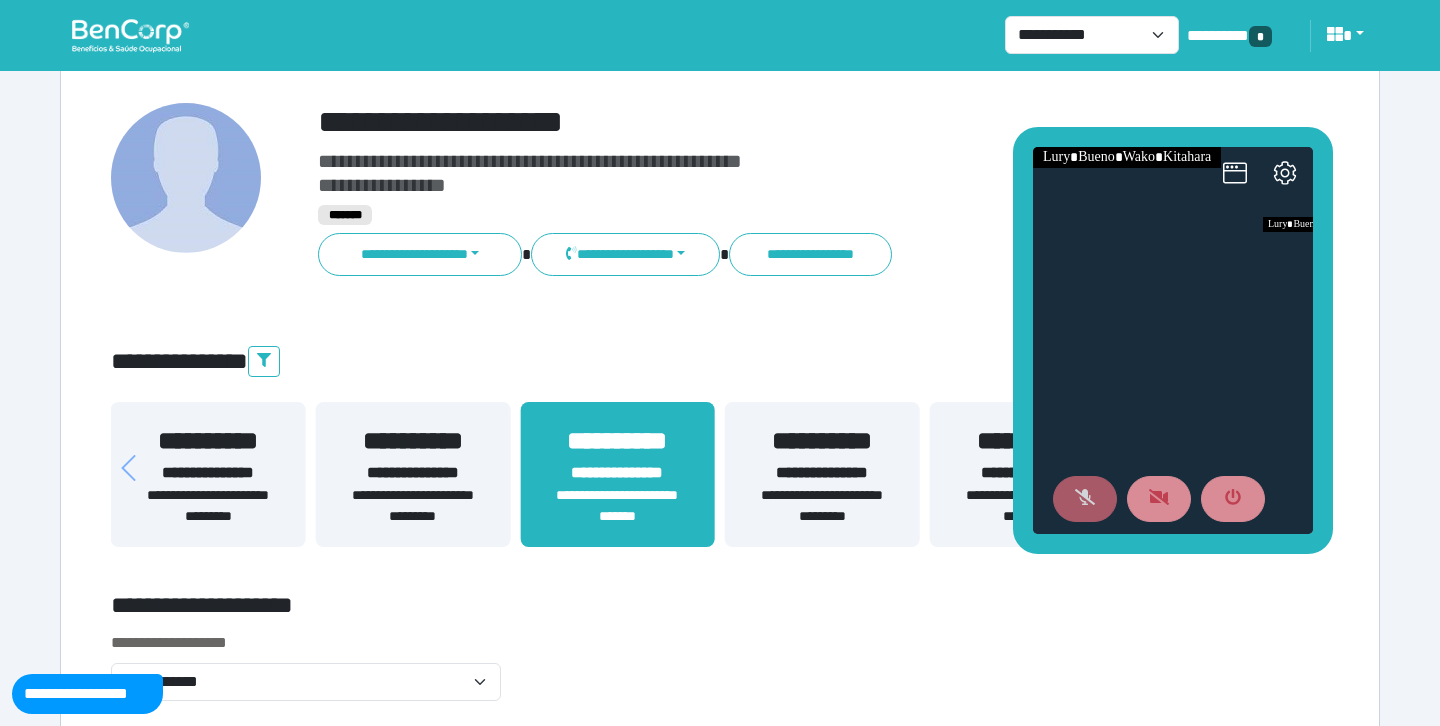 click on "*******" at bounding box center [772, 215] 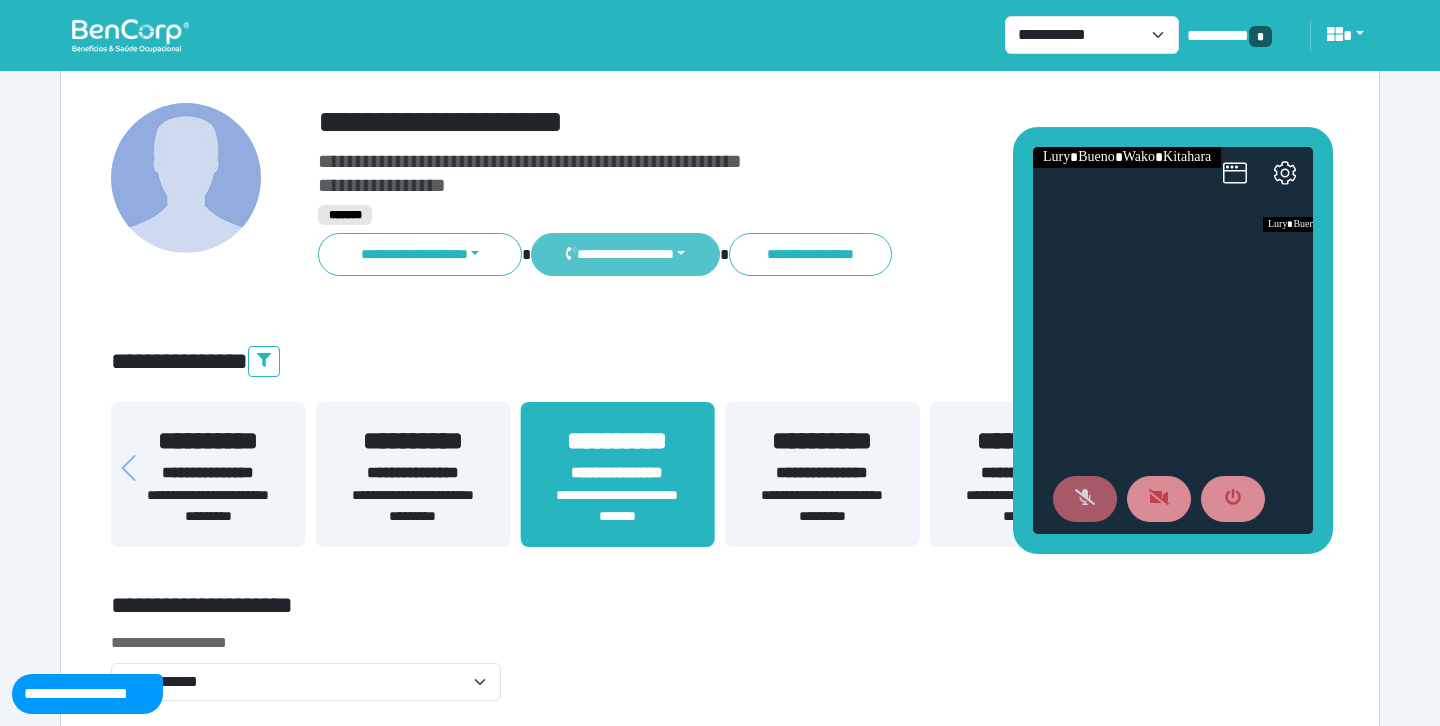 click on "**********" at bounding box center (625, 254) 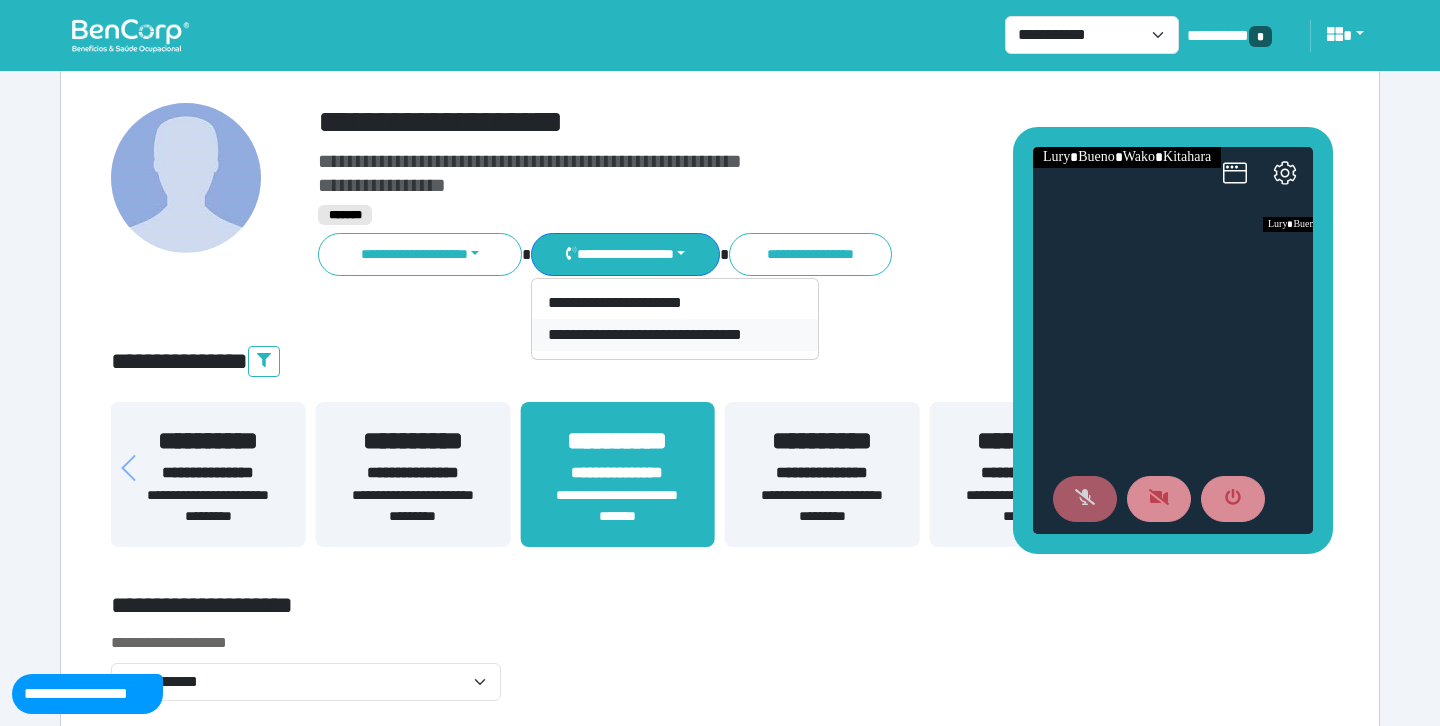 click on "**********" at bounding box center (675, 335) 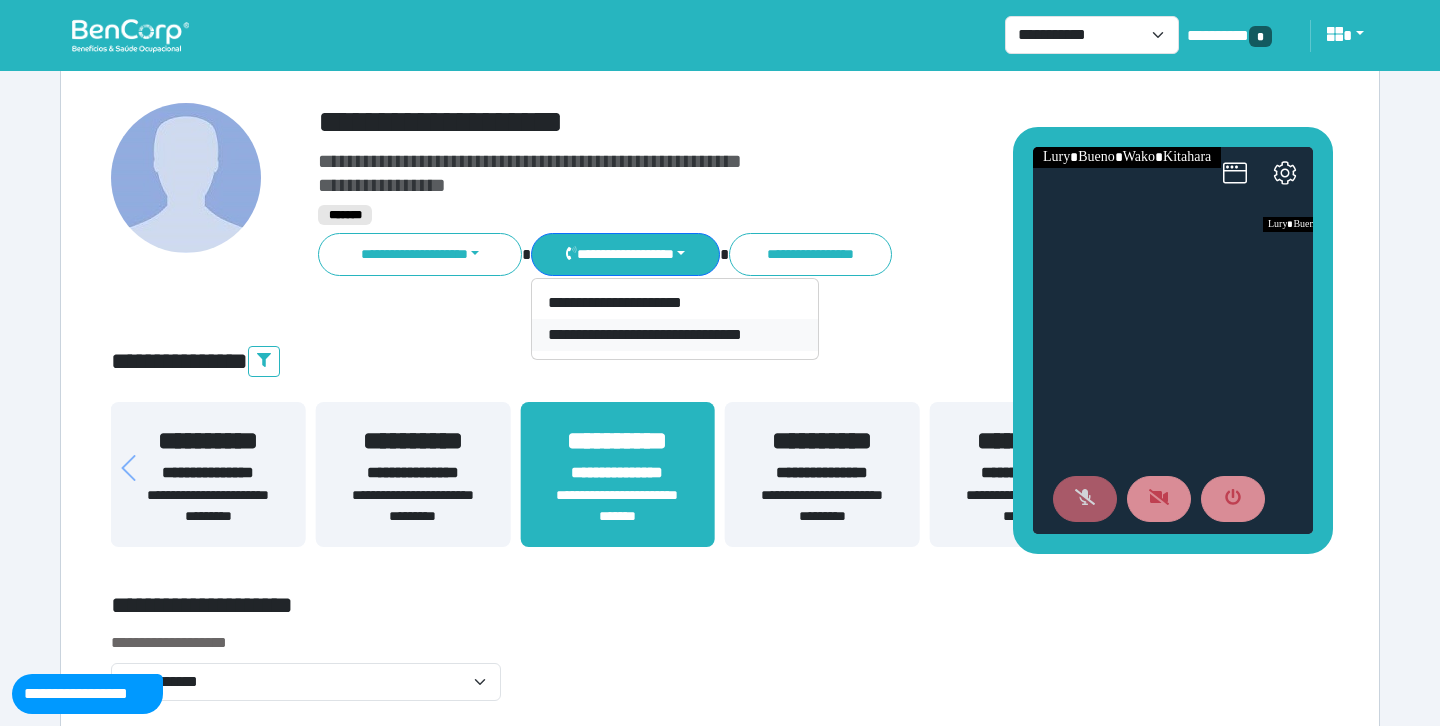click on "**********" at bounding box center (675, 335) 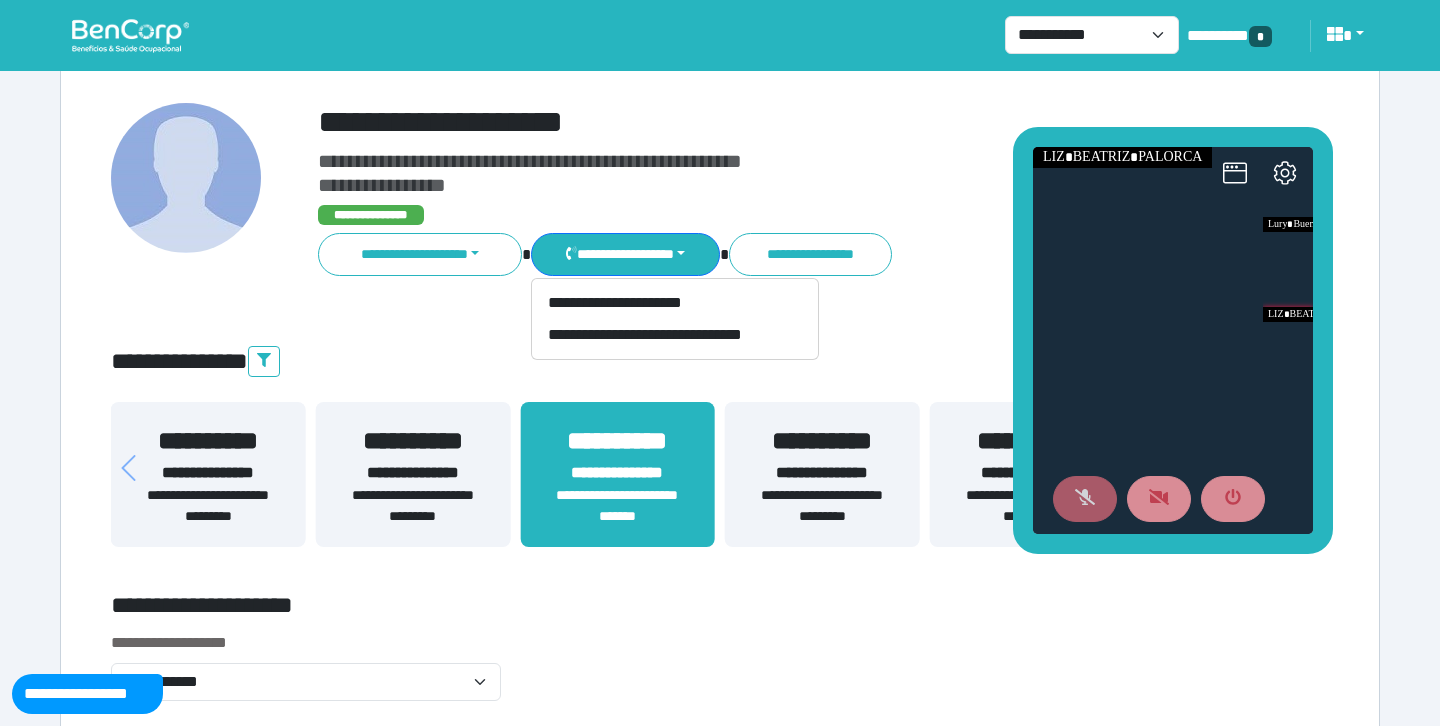 click at bounding box center [1085, 499] 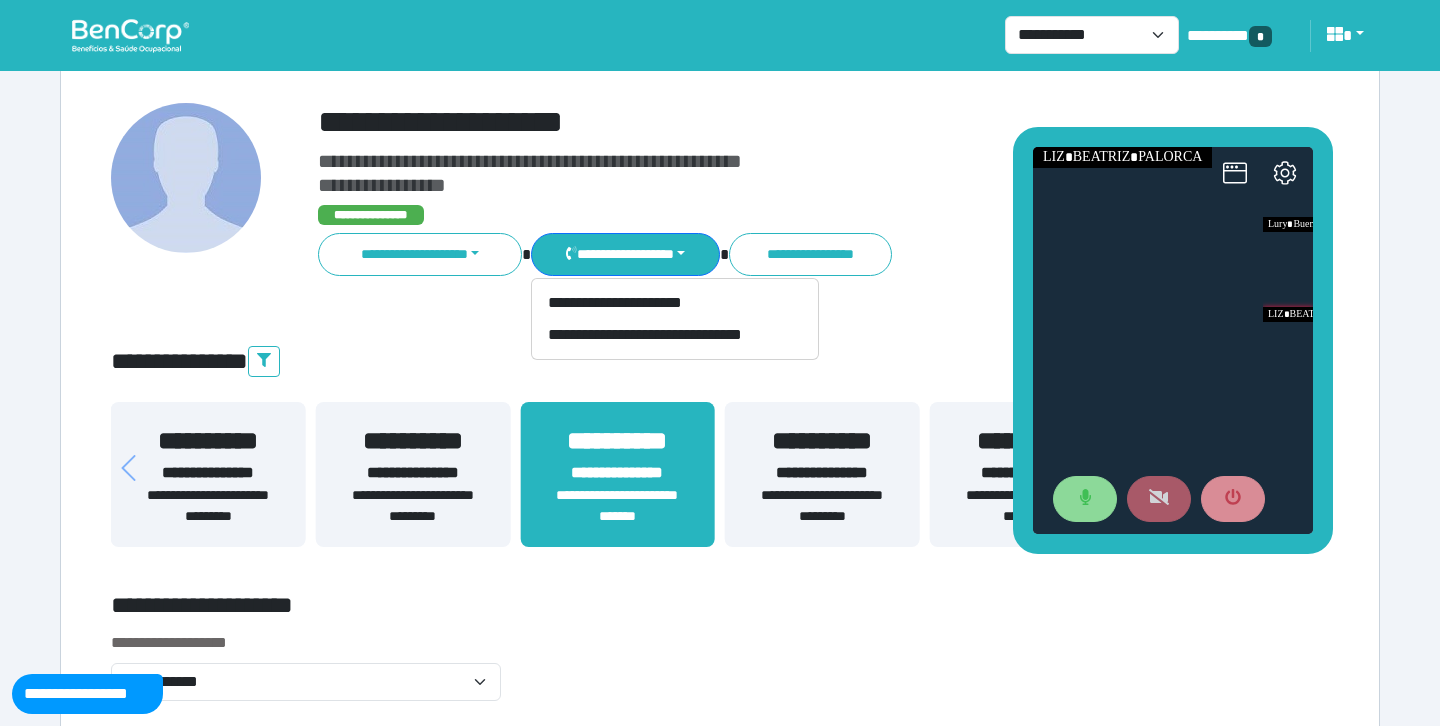 click at bounding box center (1159, 499) 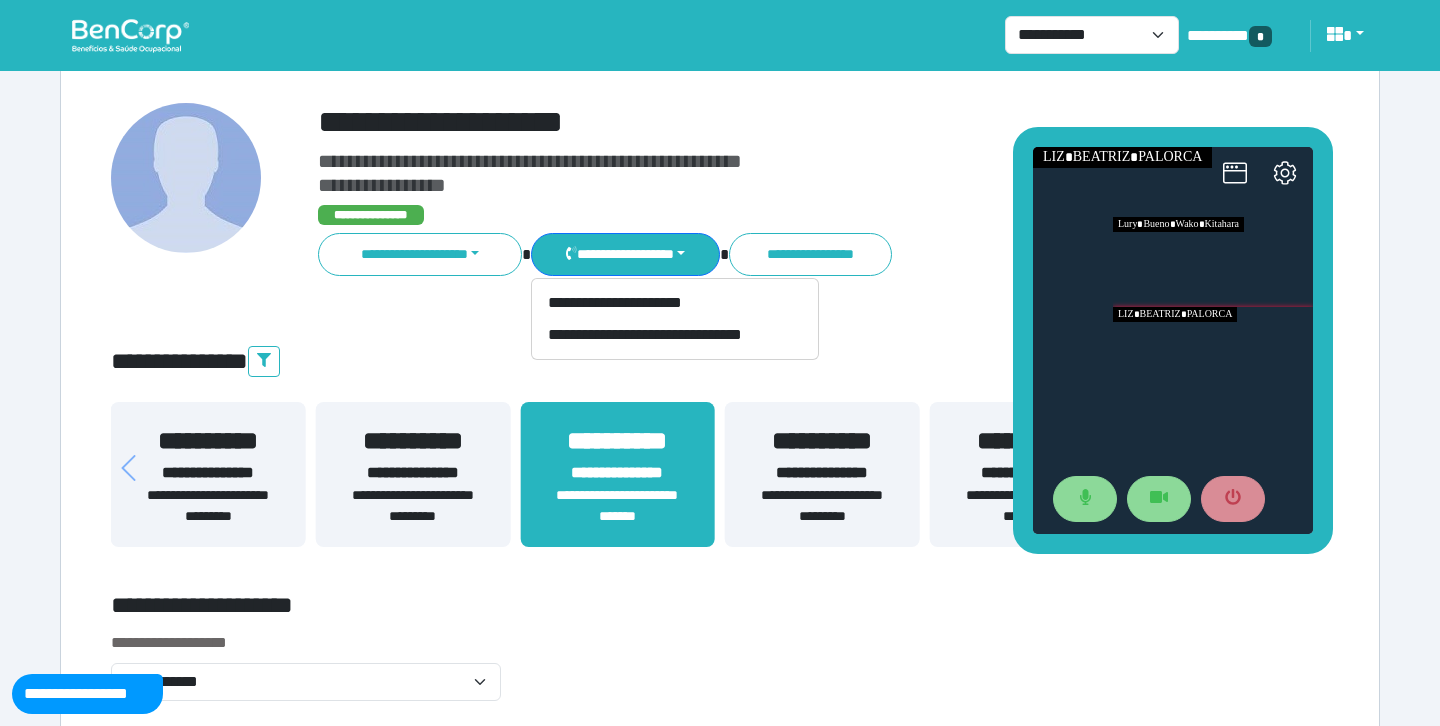 click at bounding box center (1213, 262) 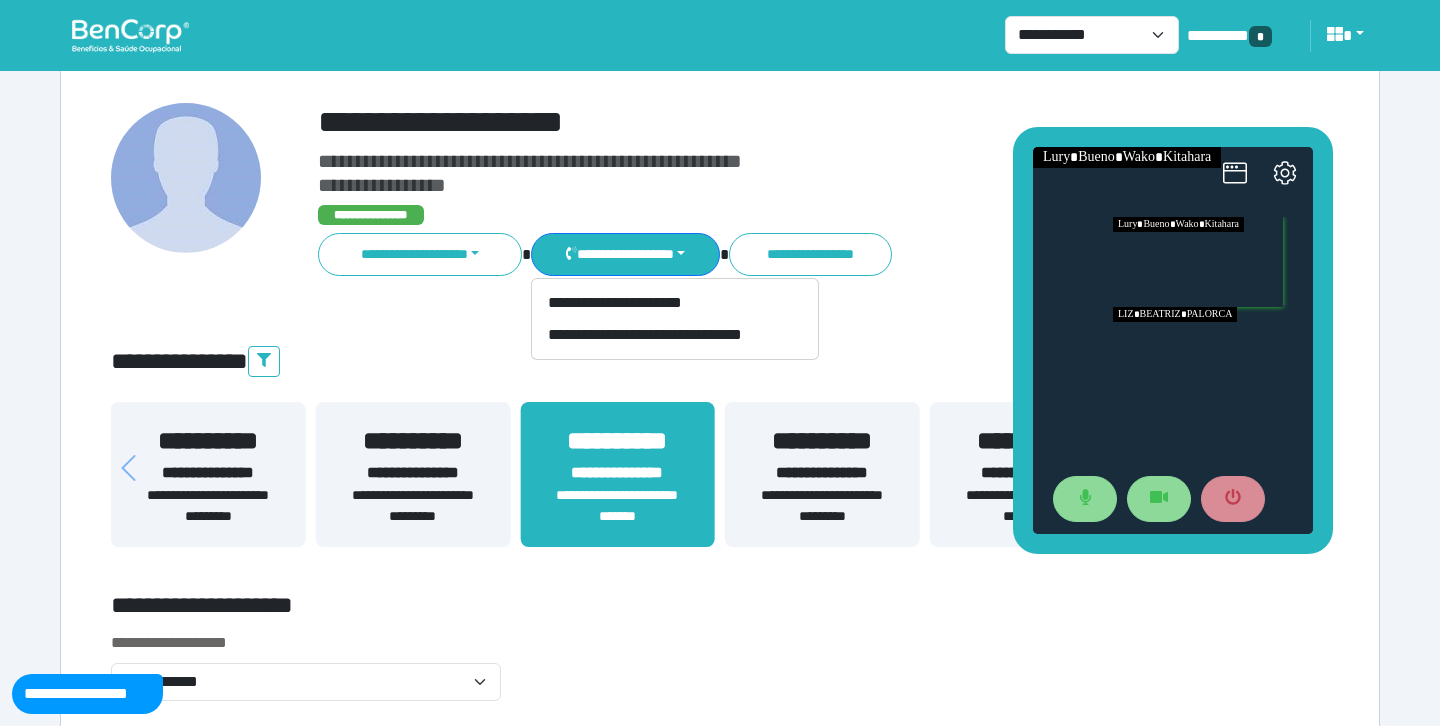 click at bounding box center (1213, 352) 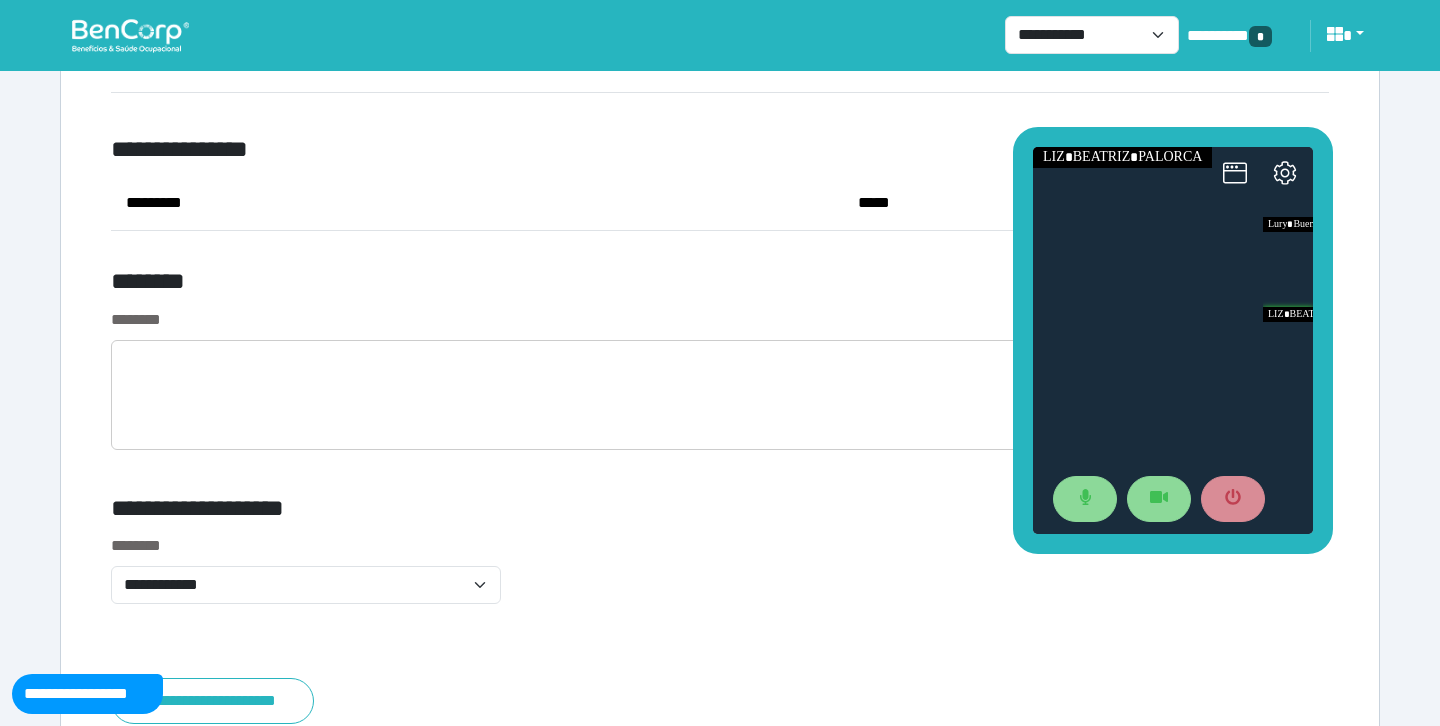 scroll, scrollTop: 7840, scrollLeft: 0, axis: vertical 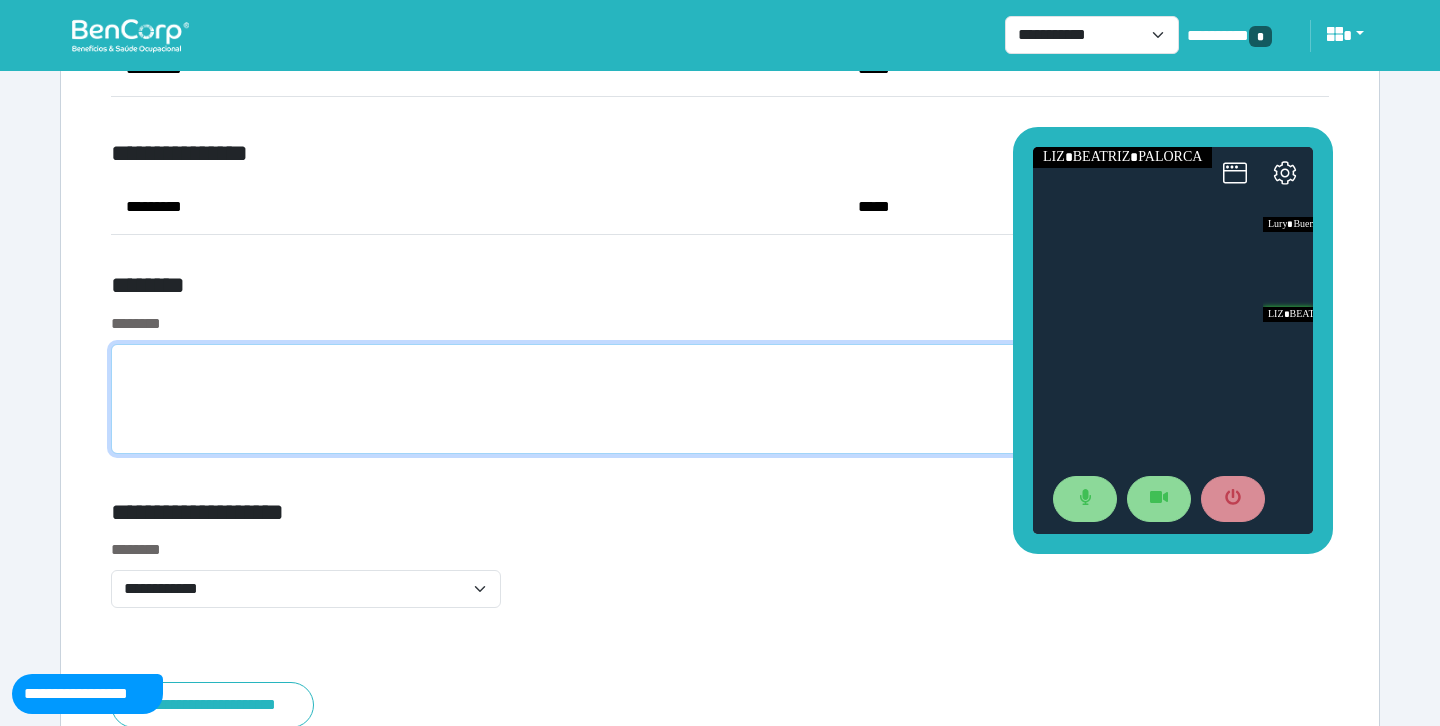 click at bounding box center (720, 399) 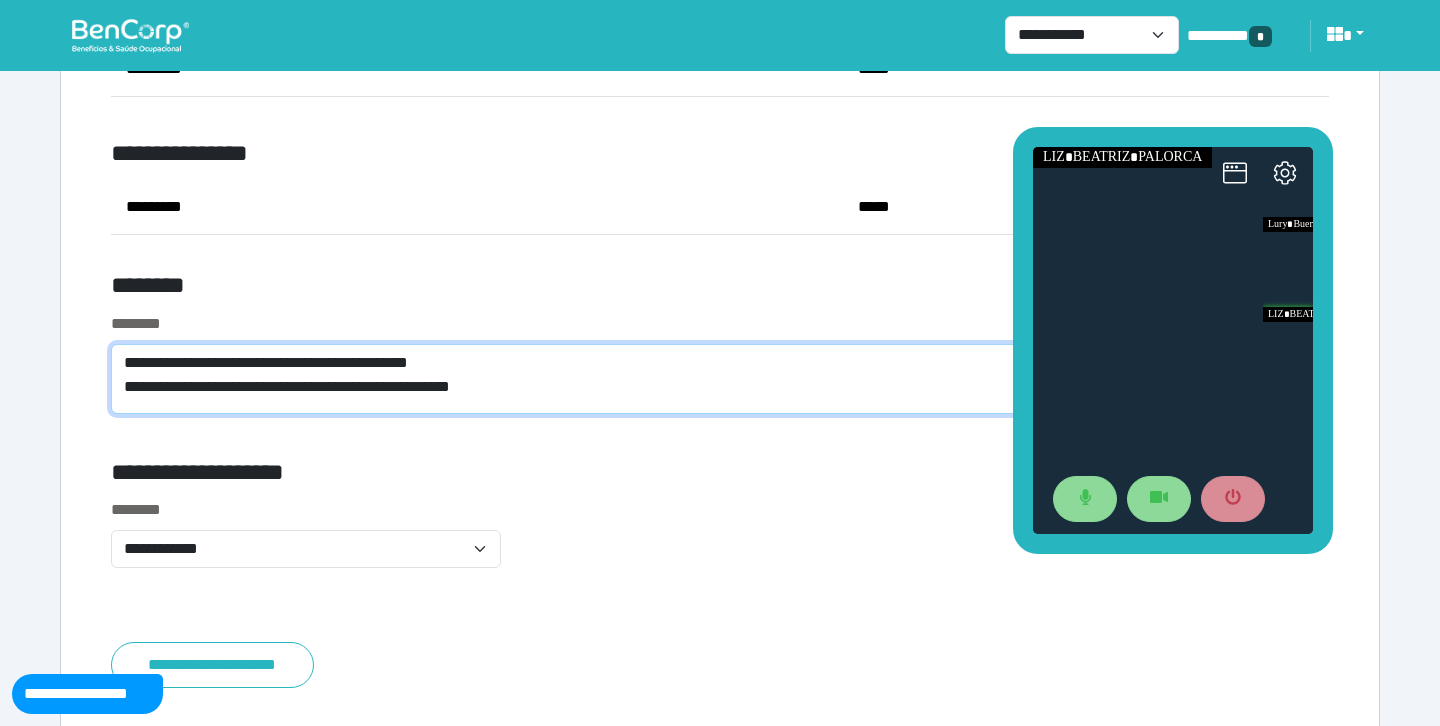 scroll, scrollTop: 0, scrollLeft: 0, axis: both 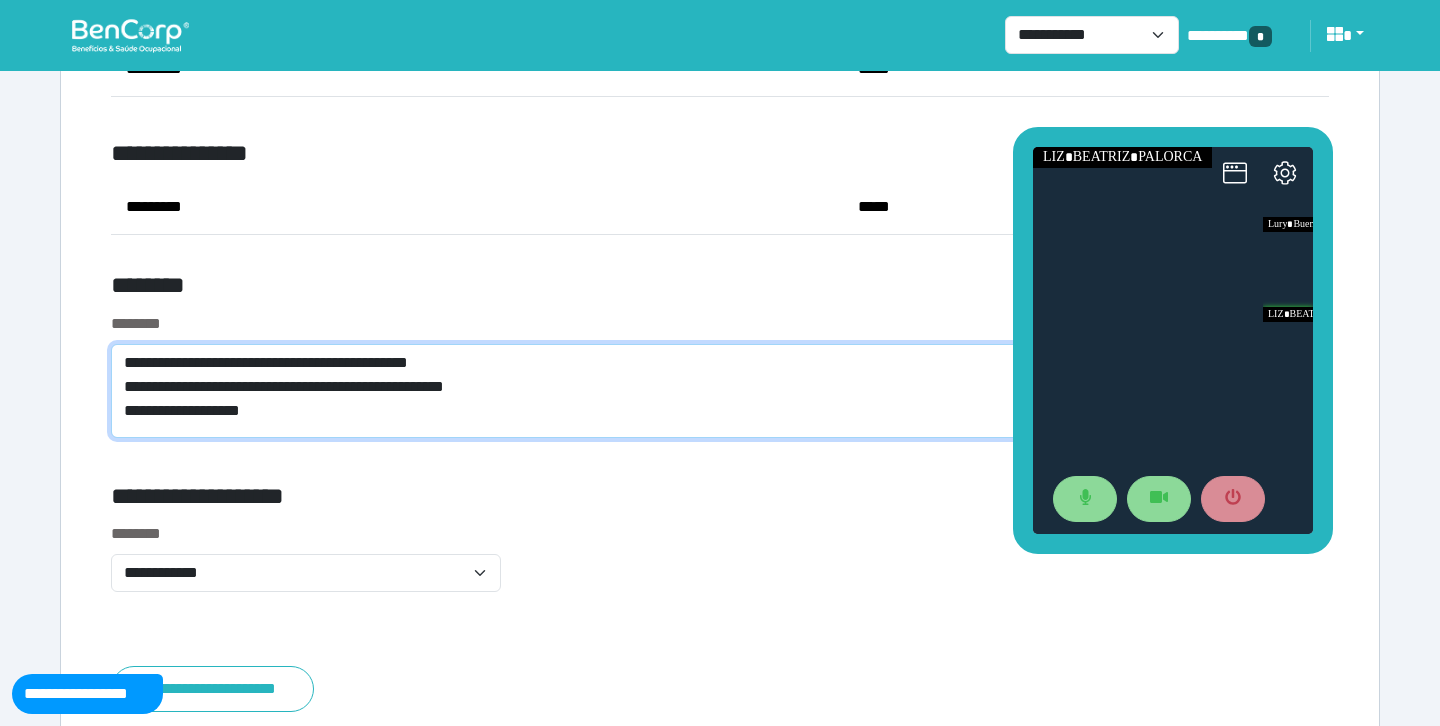 click on "**********" at bounding box center (720, 391) 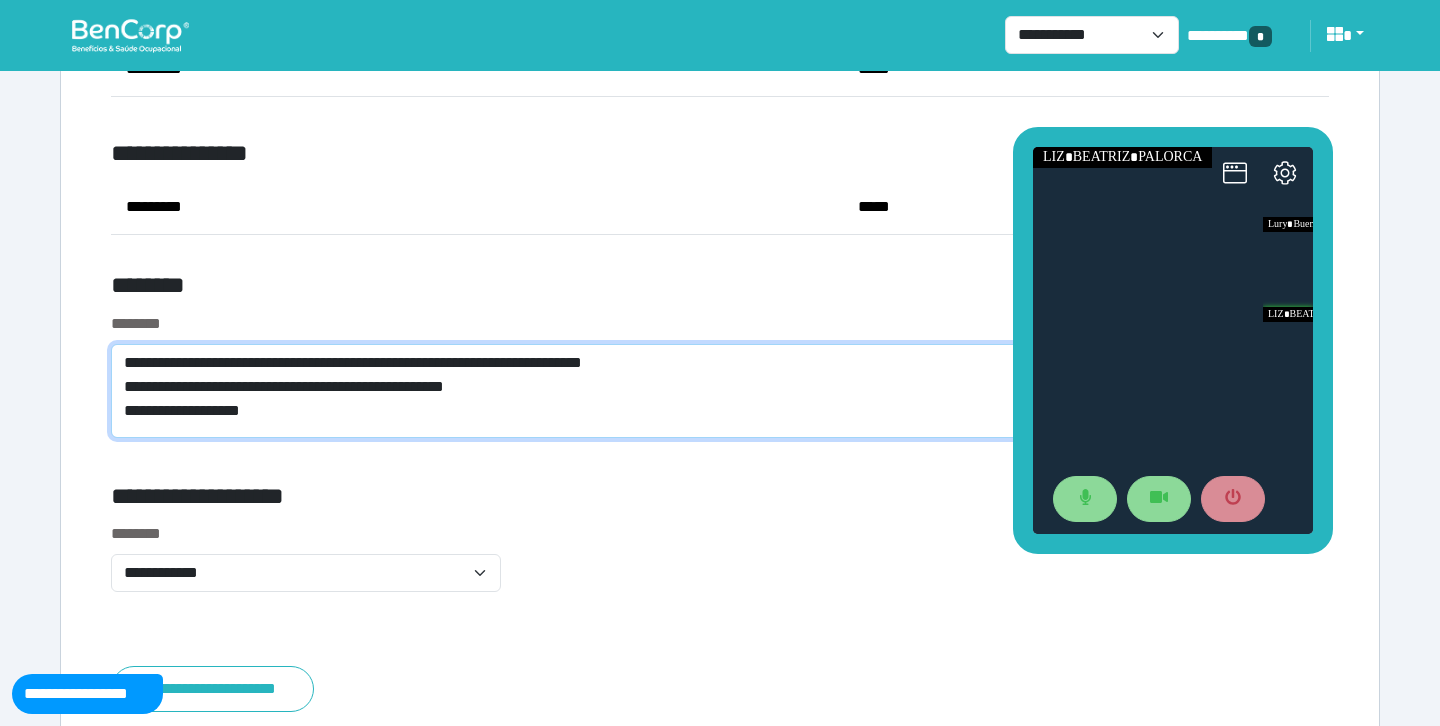 click on "**********" at bounding box center (720, 391) 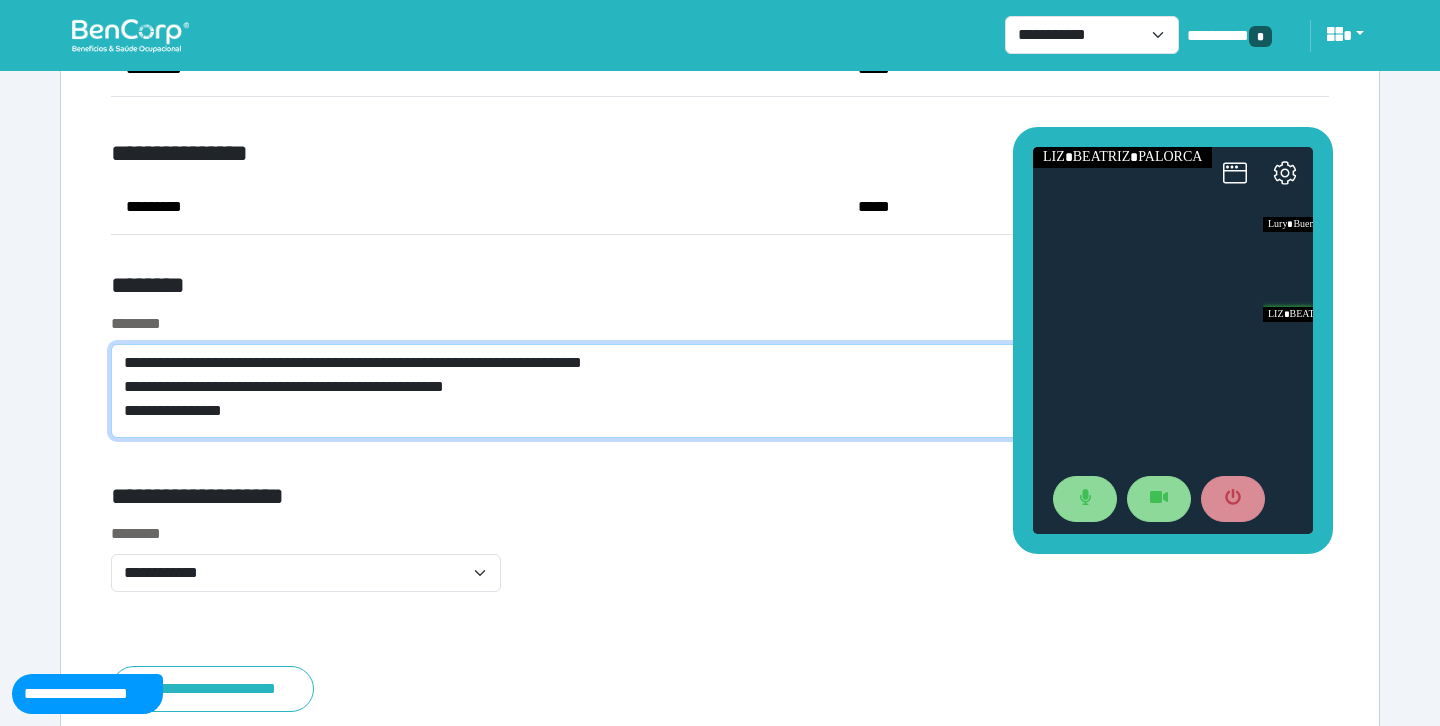 click on "**********" at bounding box center [720, 391] 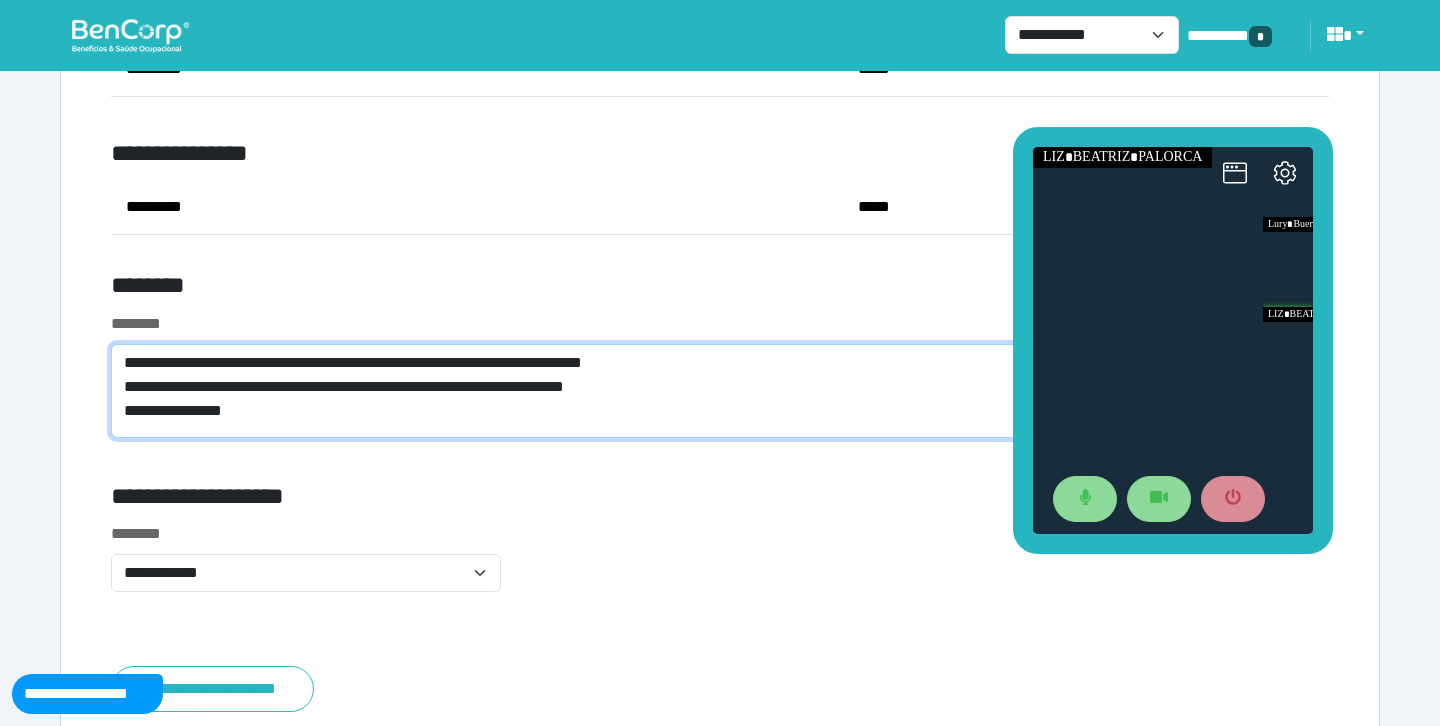 click on "**********" at bounding box center (720, 391) 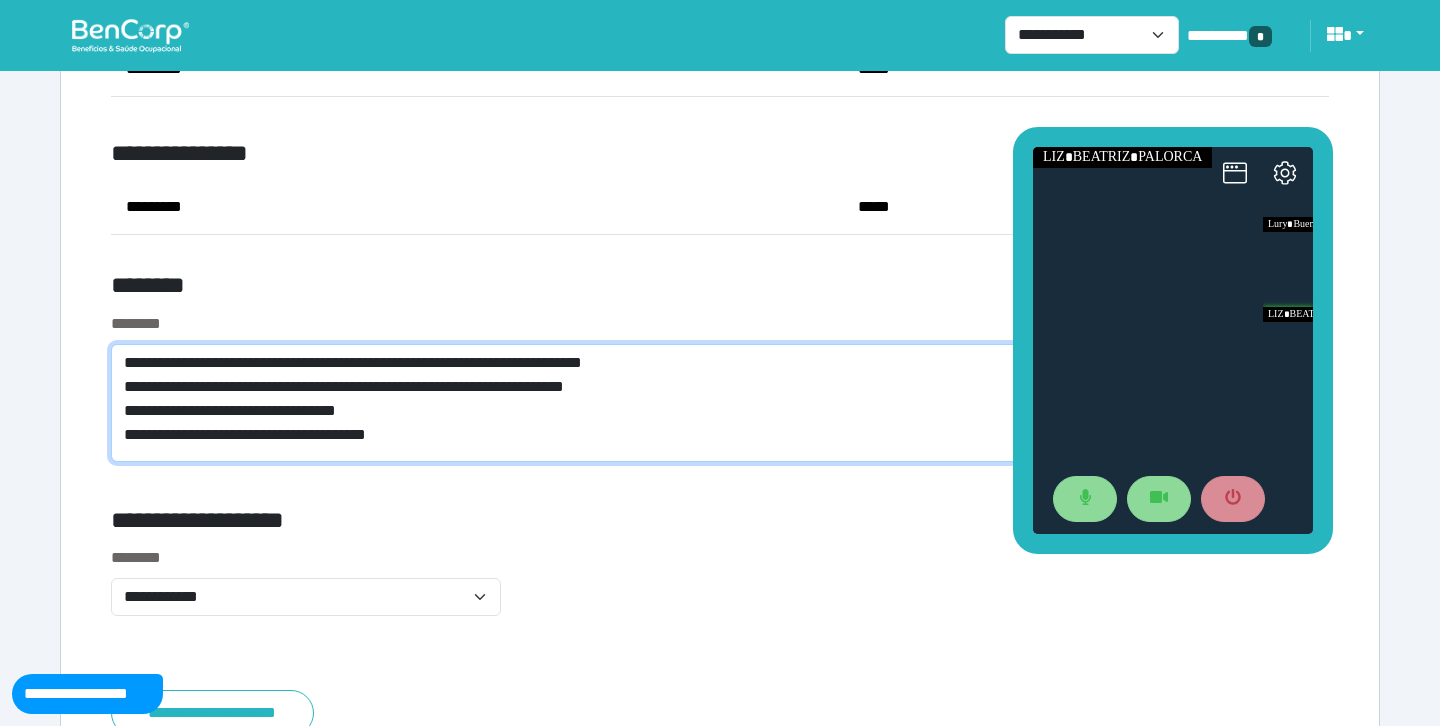 scroll, scrollTop: 0, scrollLeft: 0, axis: both 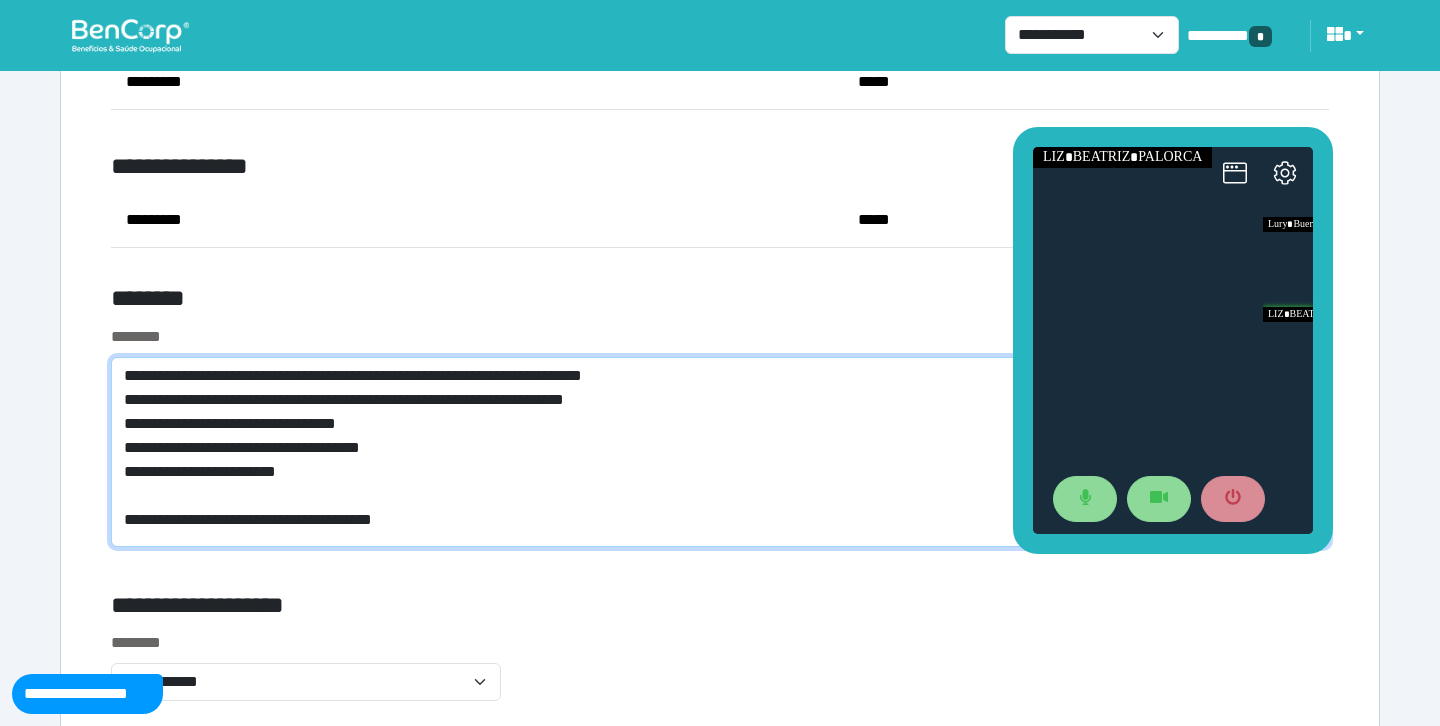click on "**********" at bounding box center (720, 452) 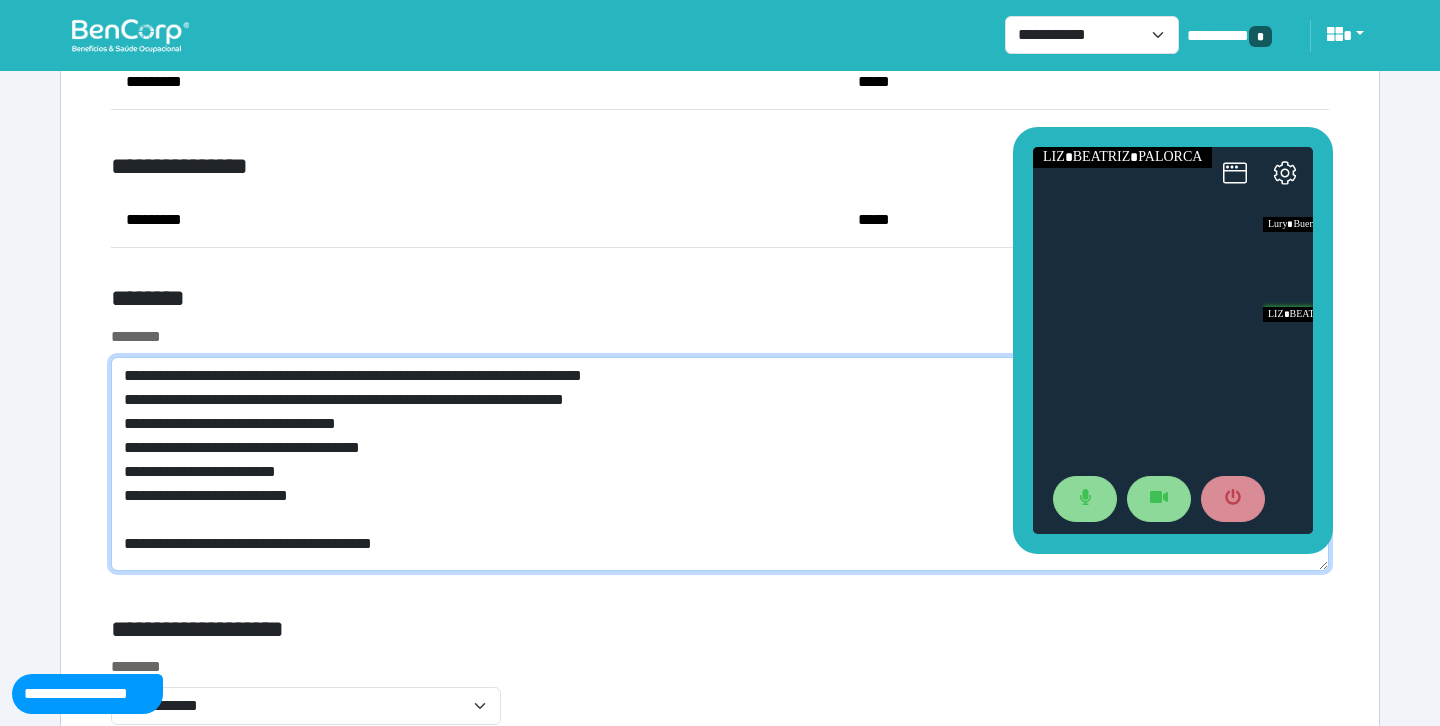 click on "**********" at bounding box center (720, 464) 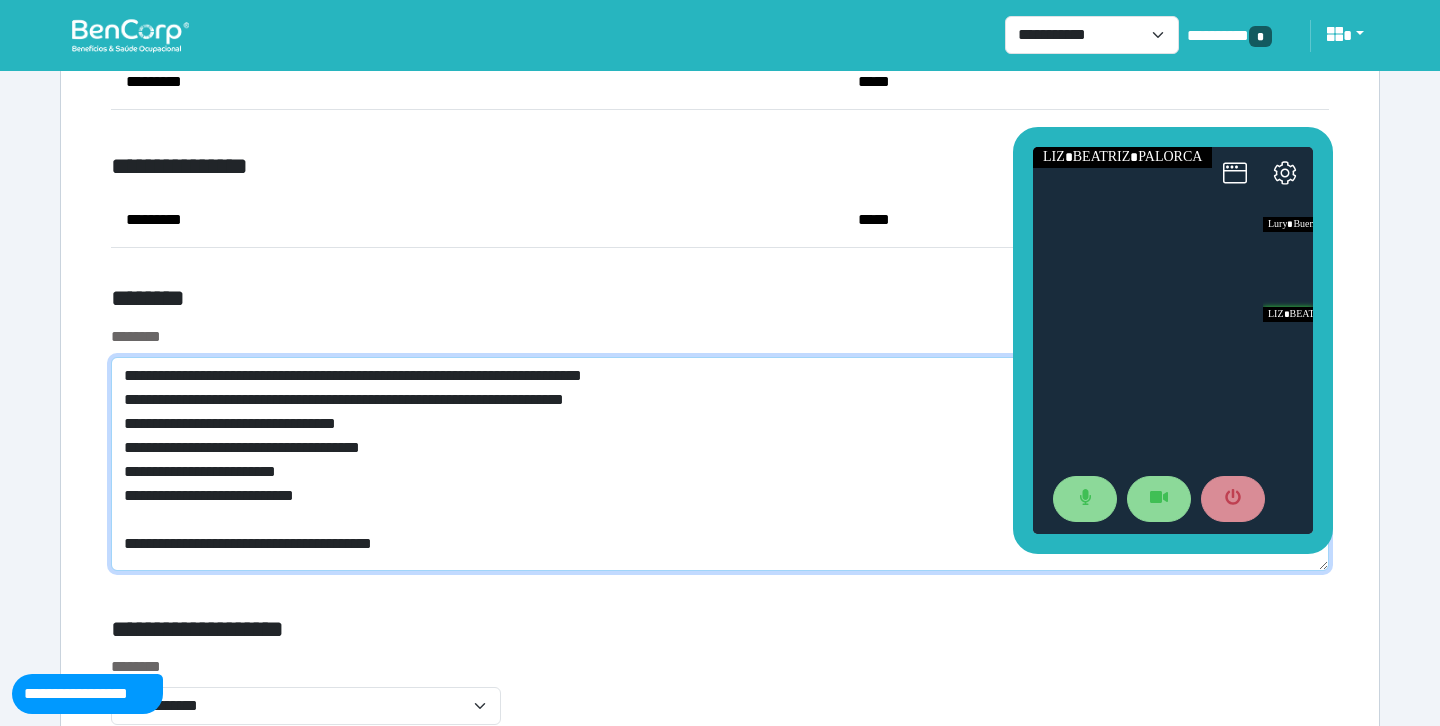 click on "**********" at bounding box center [720, 464] 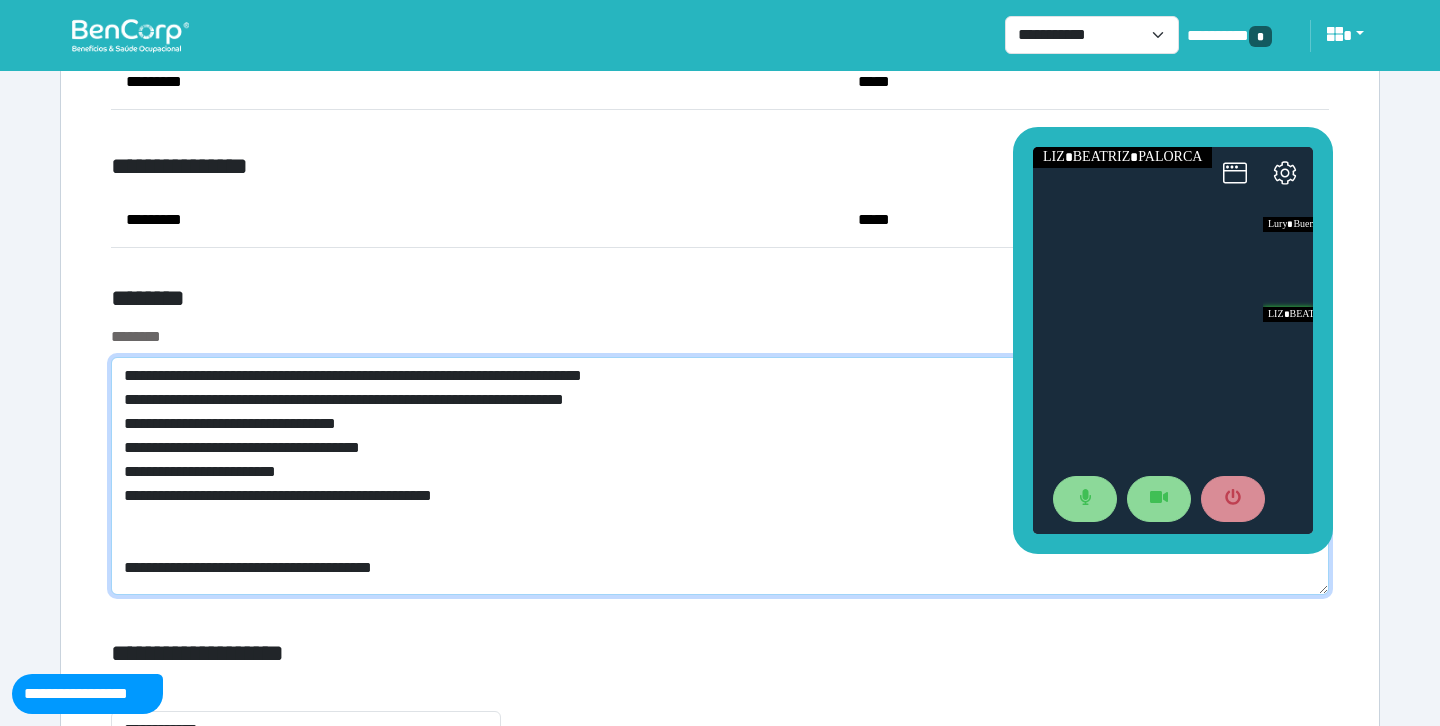 click on "**********" at bounding box center [720, 476] 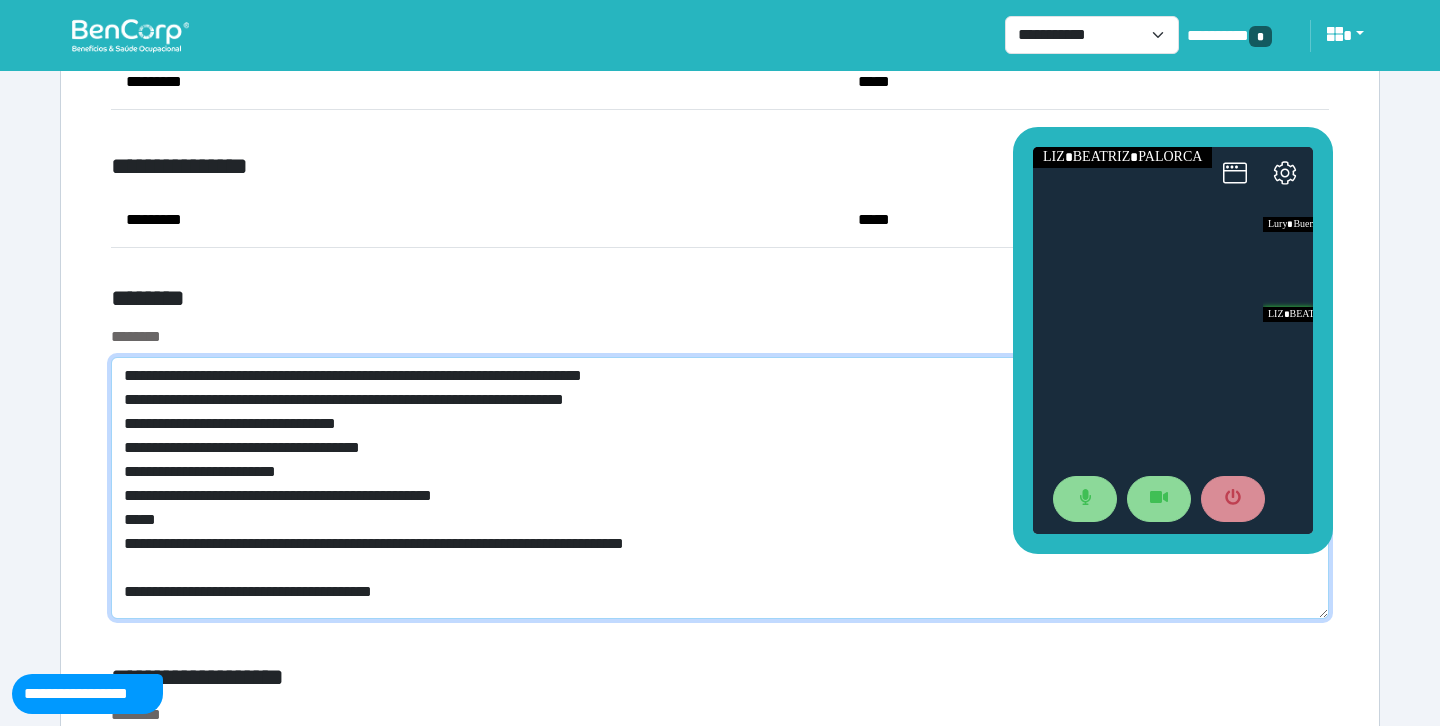 click on "**********" at bounding box center (720, 488) 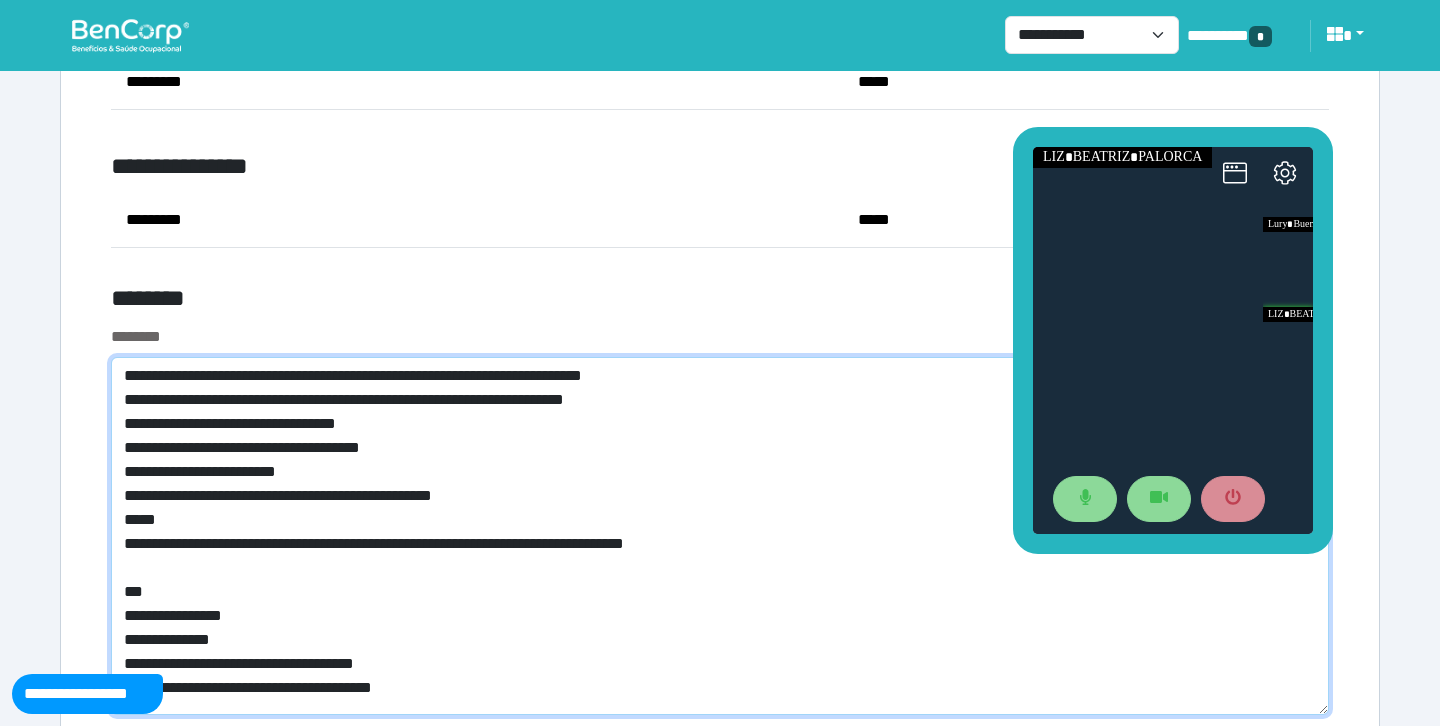 click on "**********" at bounding box center [720, 536] 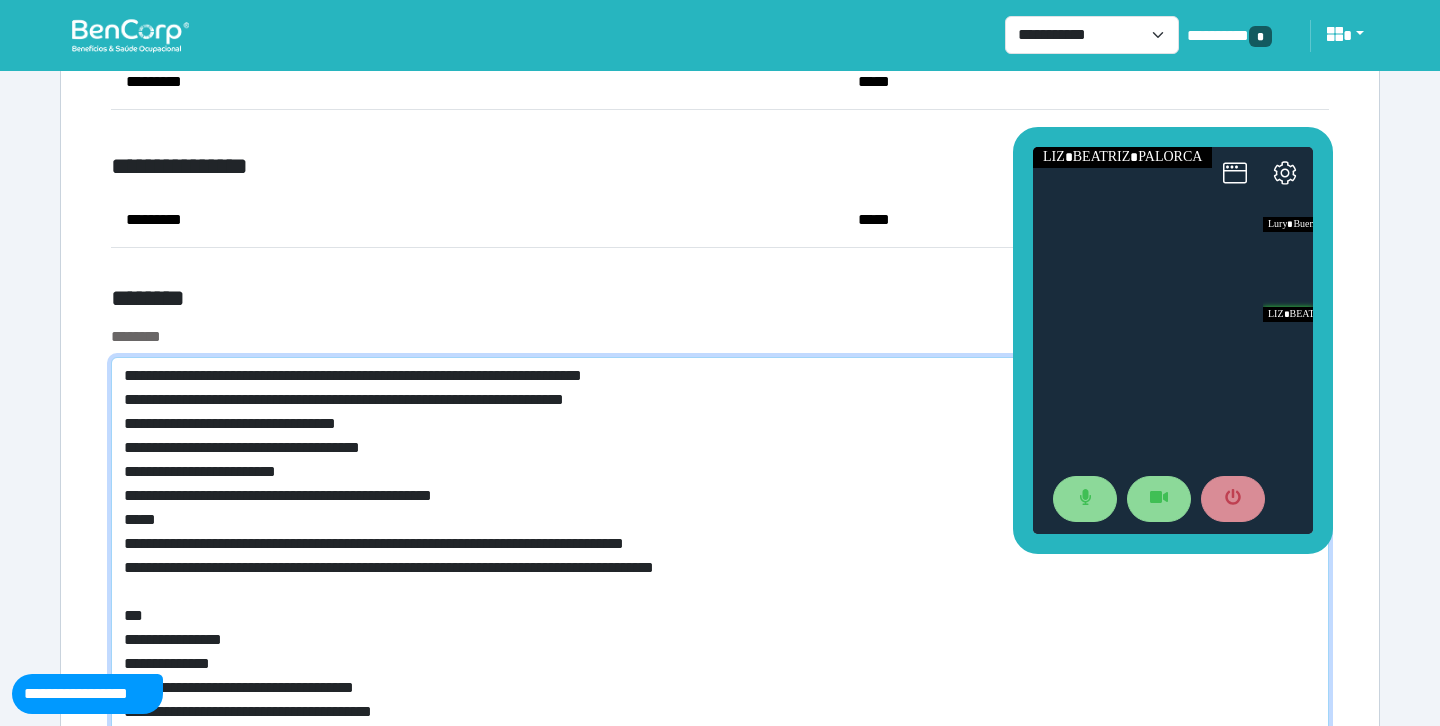 click on "**********" at bounding box center (720, 548) 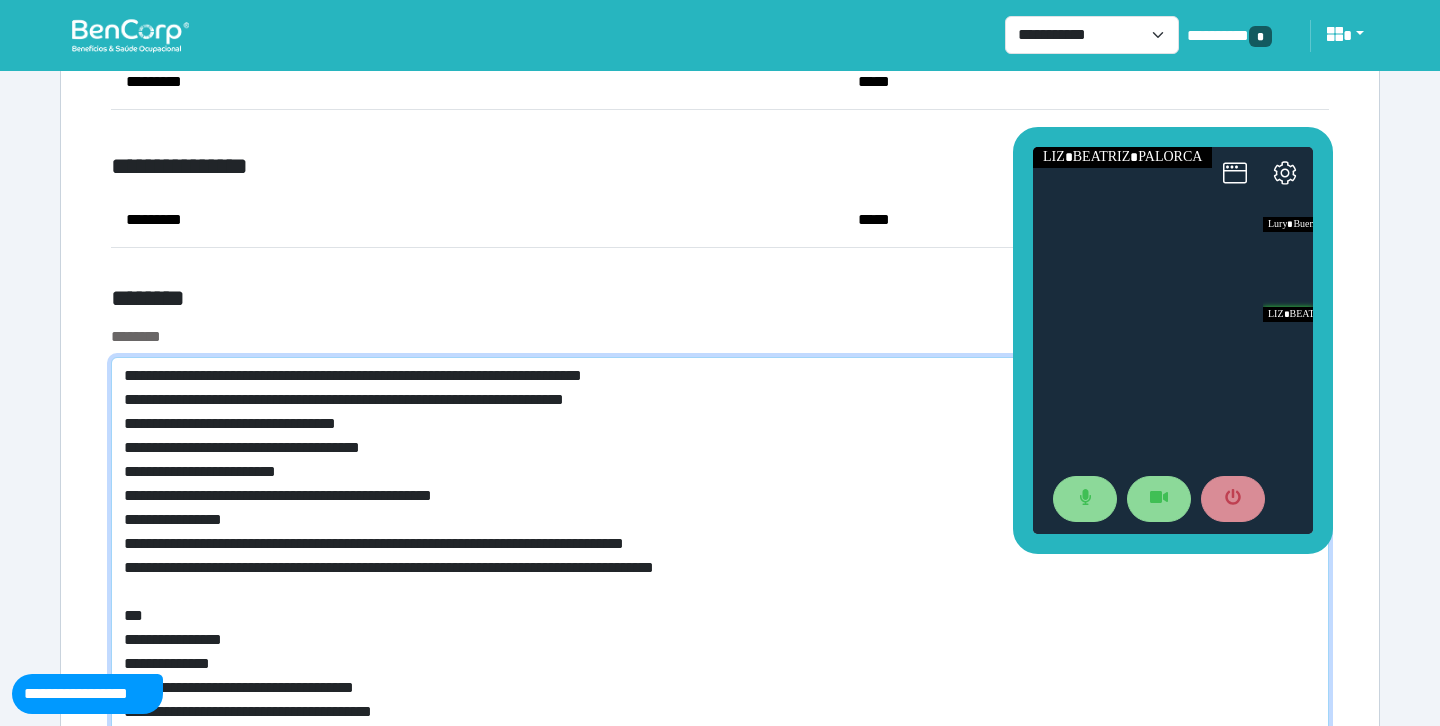 click on "**********" at bounding box center (720, 548) 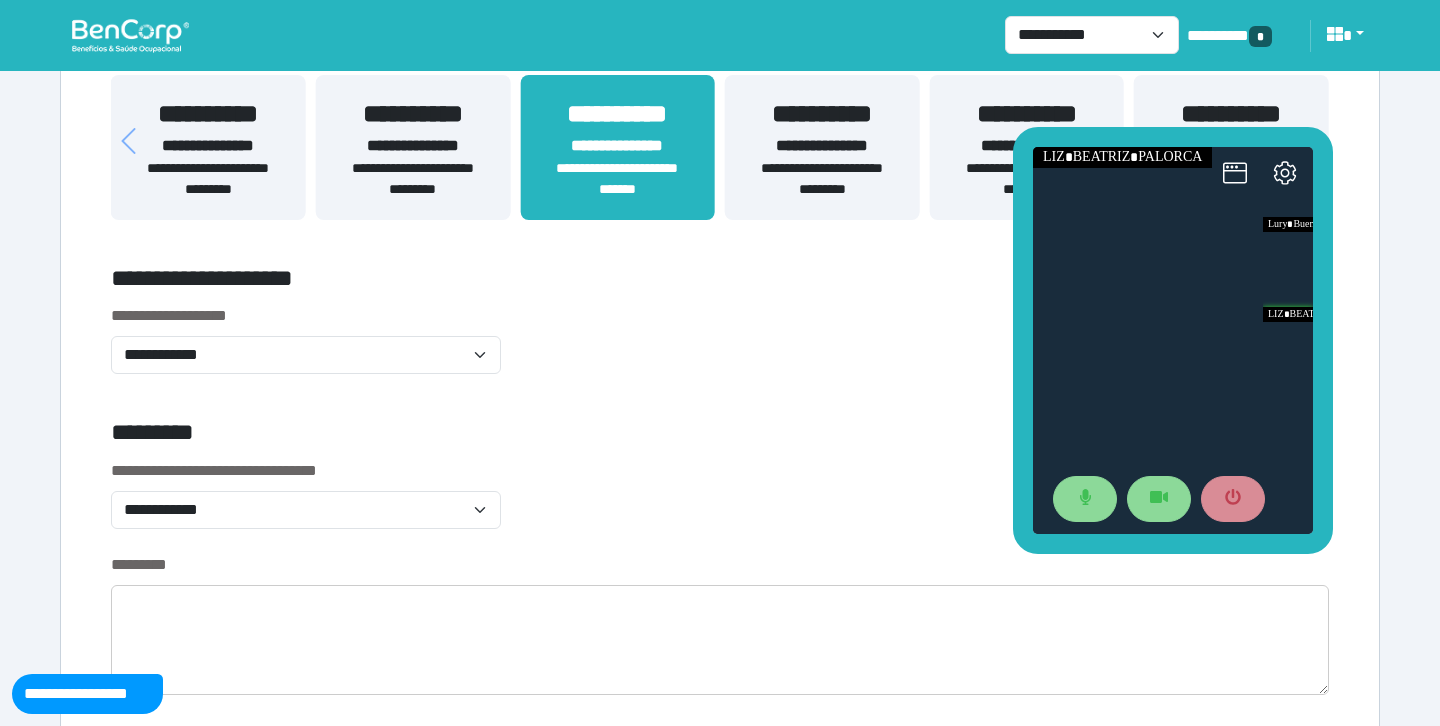 scroll, scrollTop: 681, scrollLeft: 0, axis: vertical 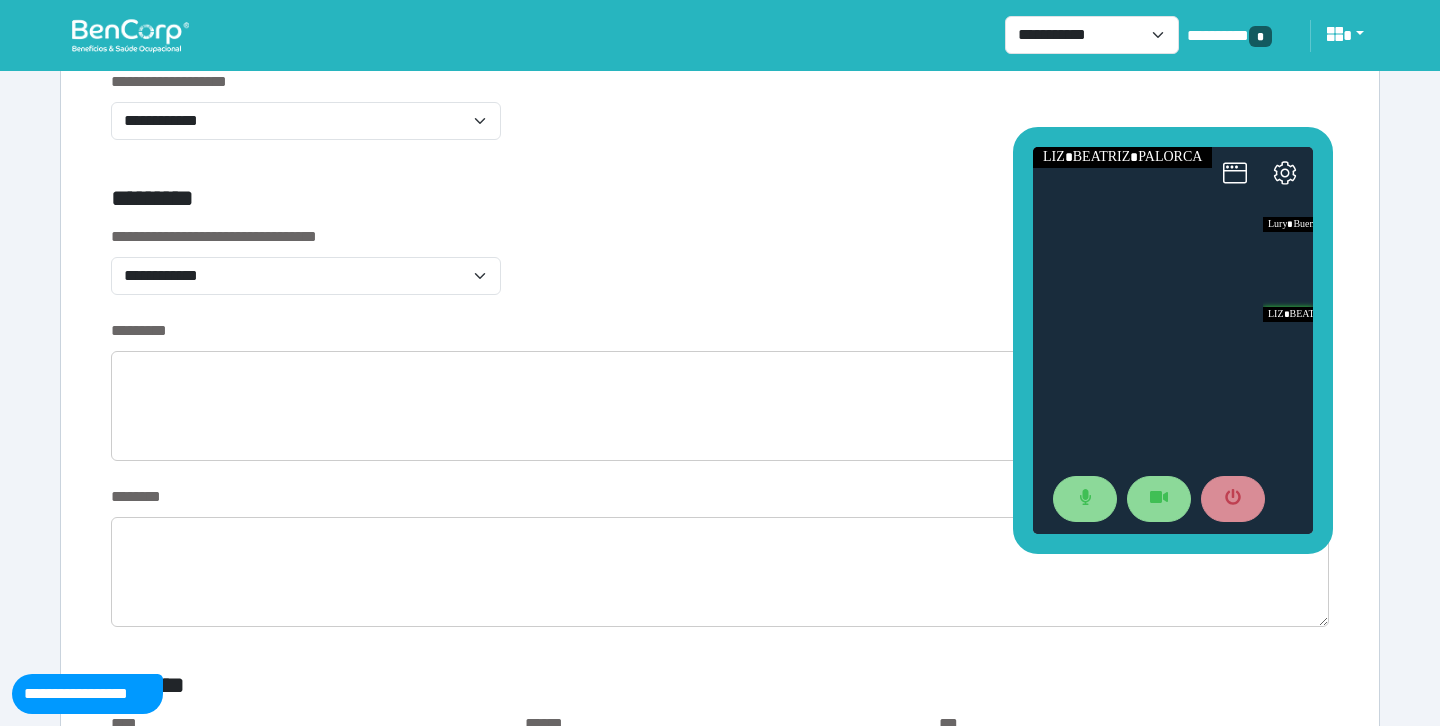 type on "**********" 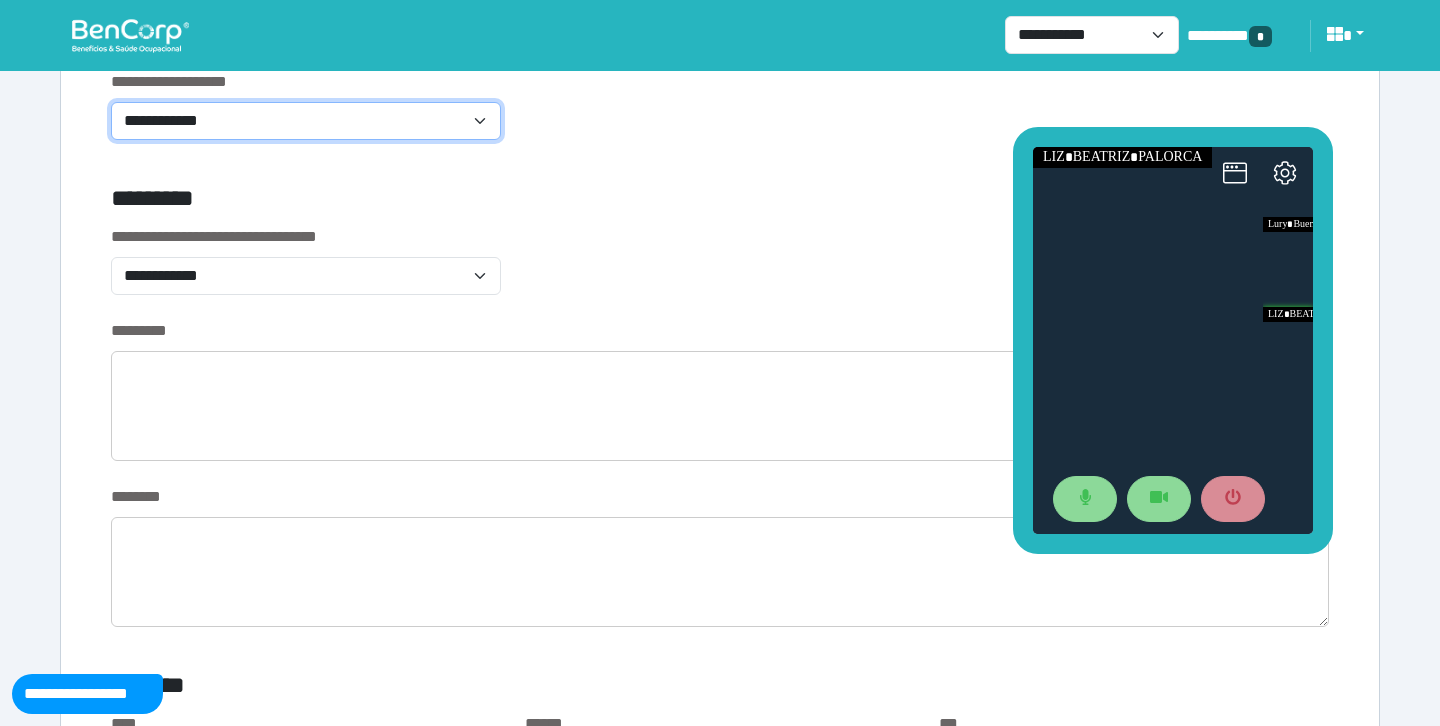 click on "**********" at bounding box center [306, 121] 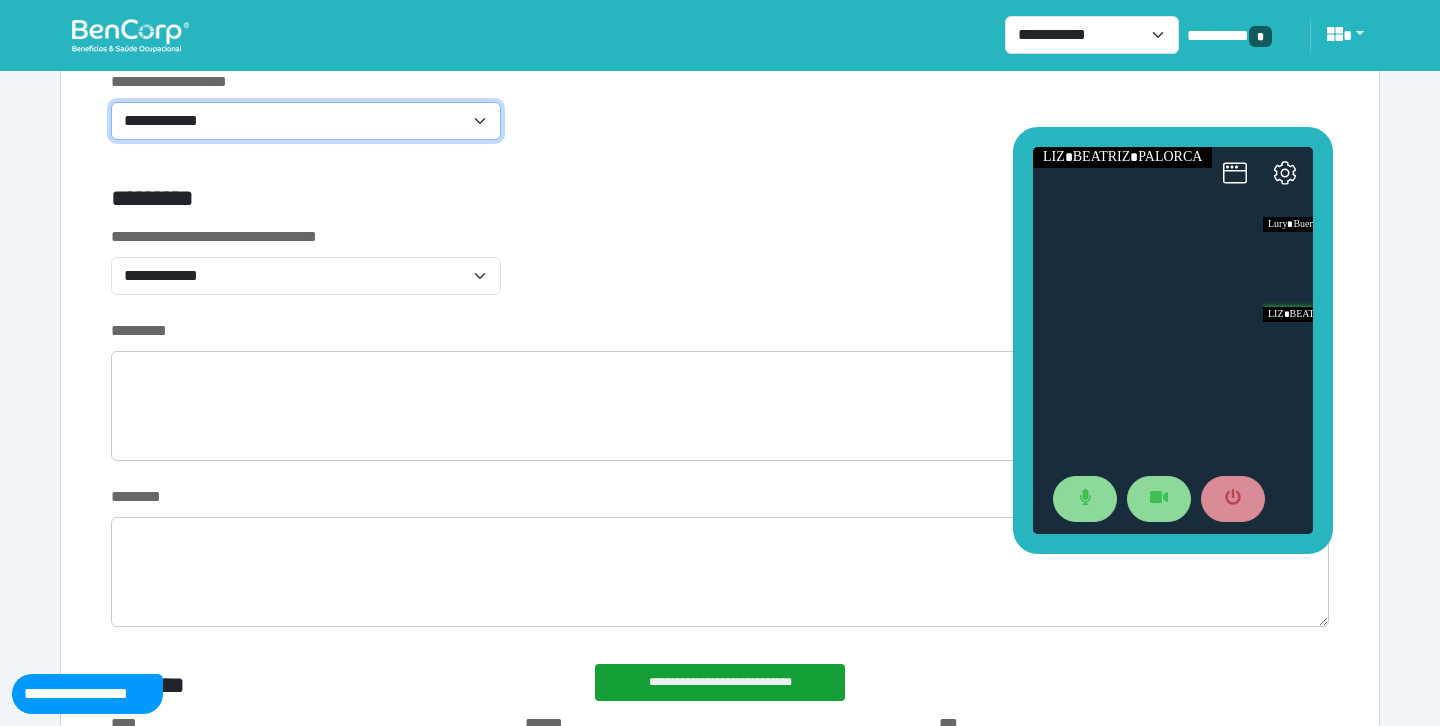select on "**********" 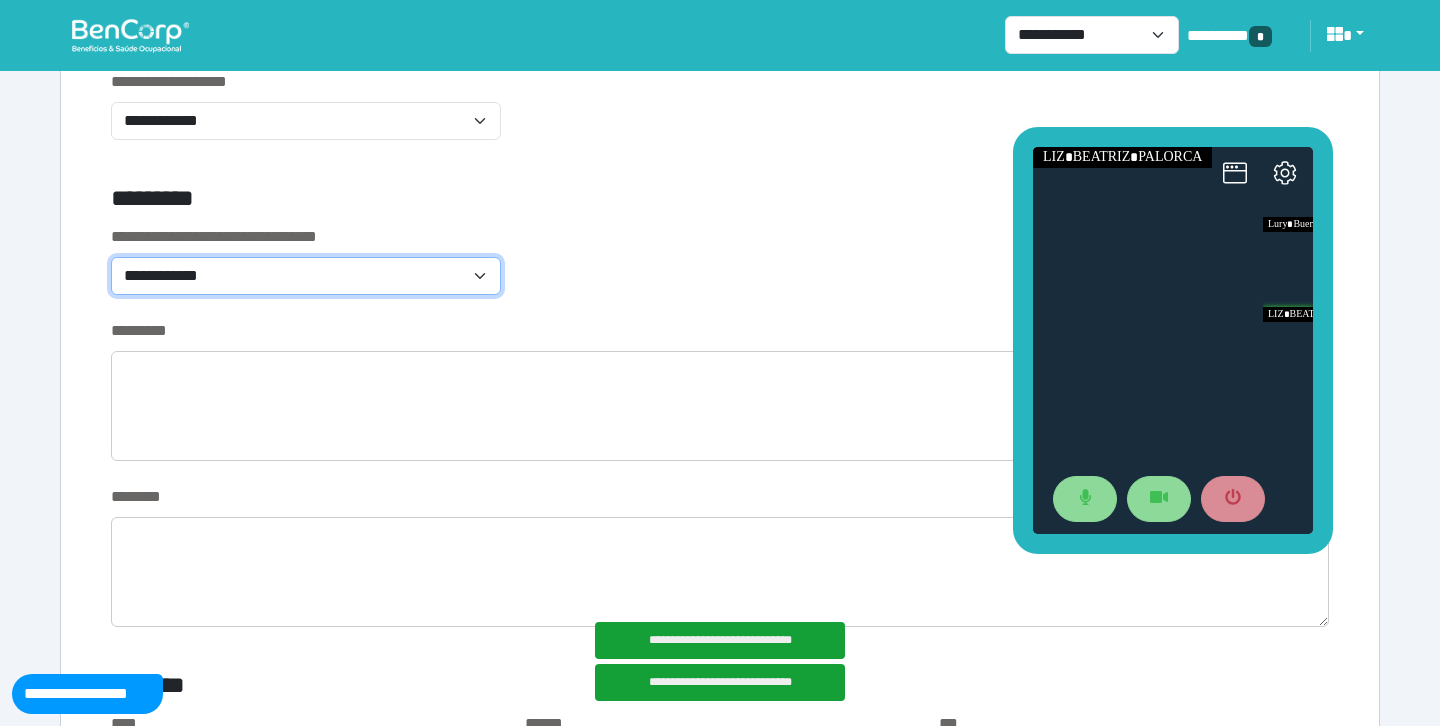 click on "**********" at bounding box center (306, 276) 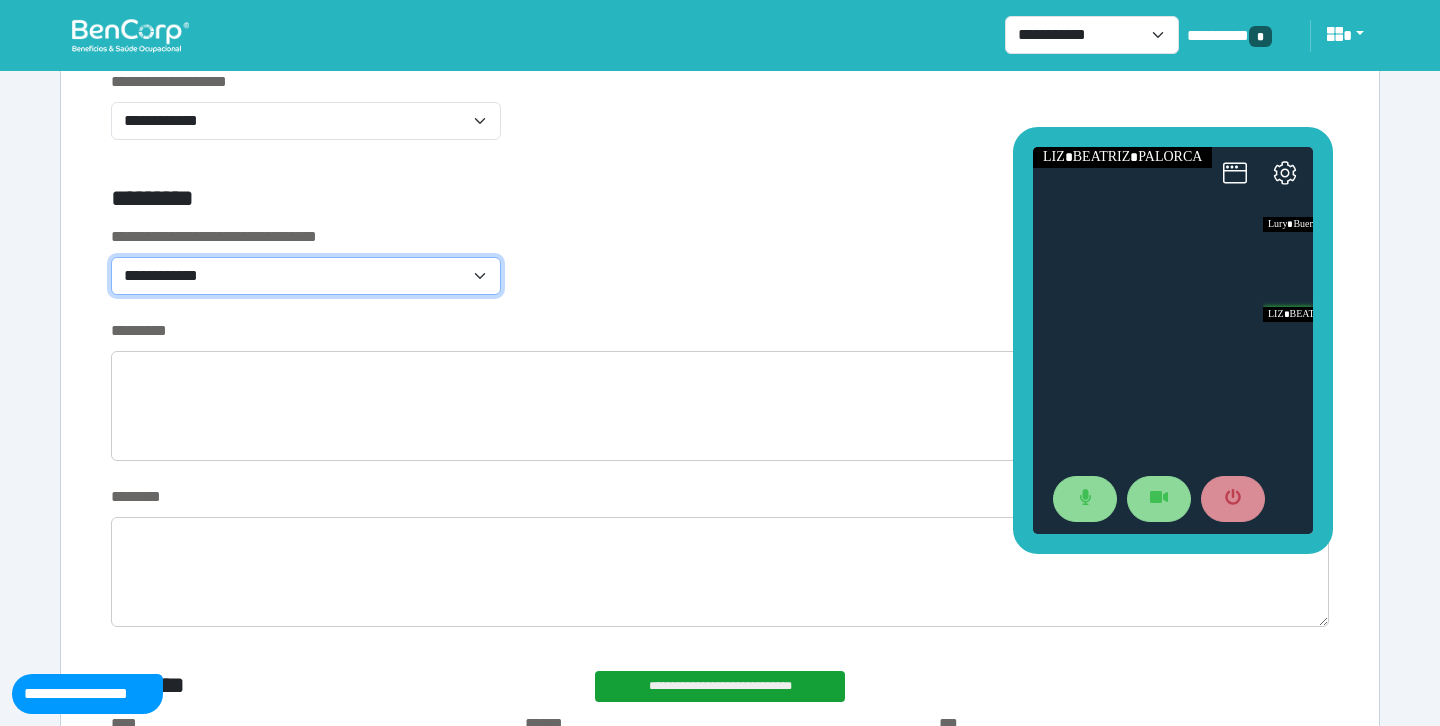 select on "*******" 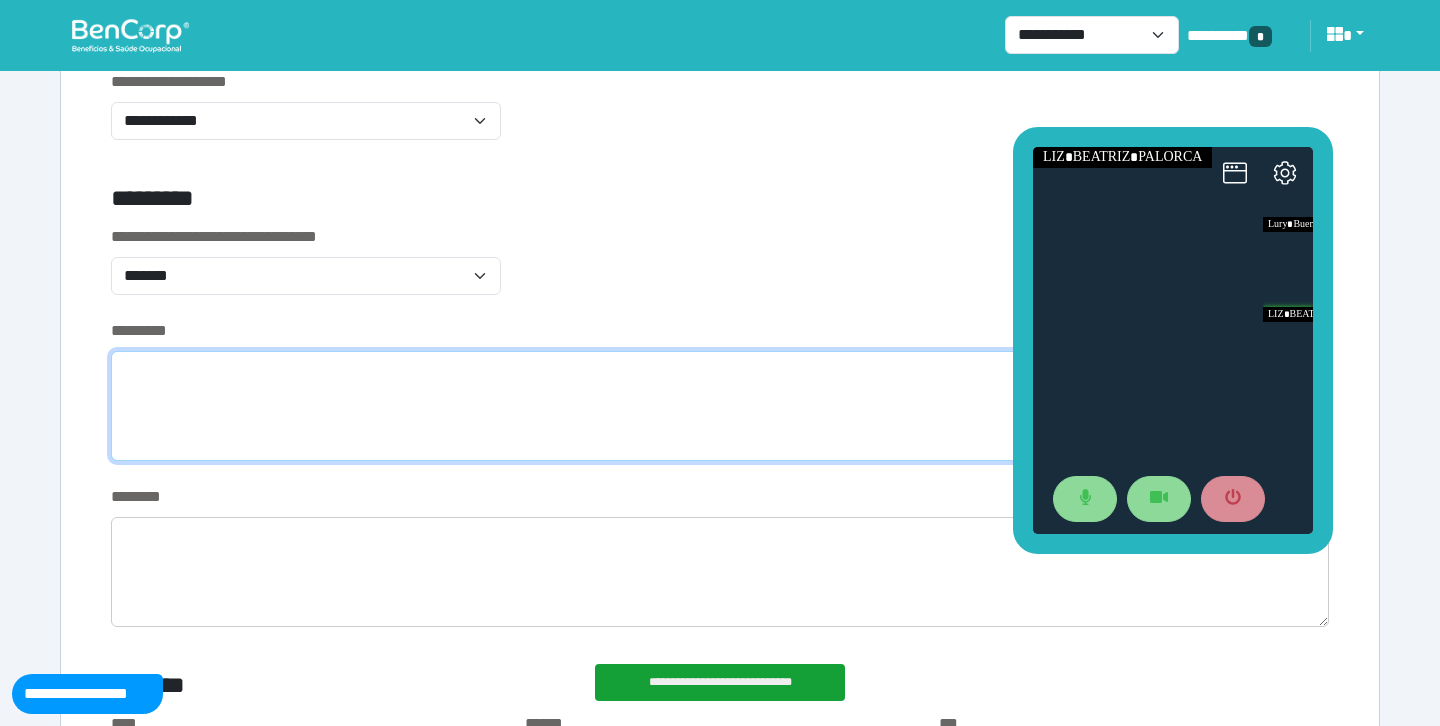 click at bounding box center (720, 406) 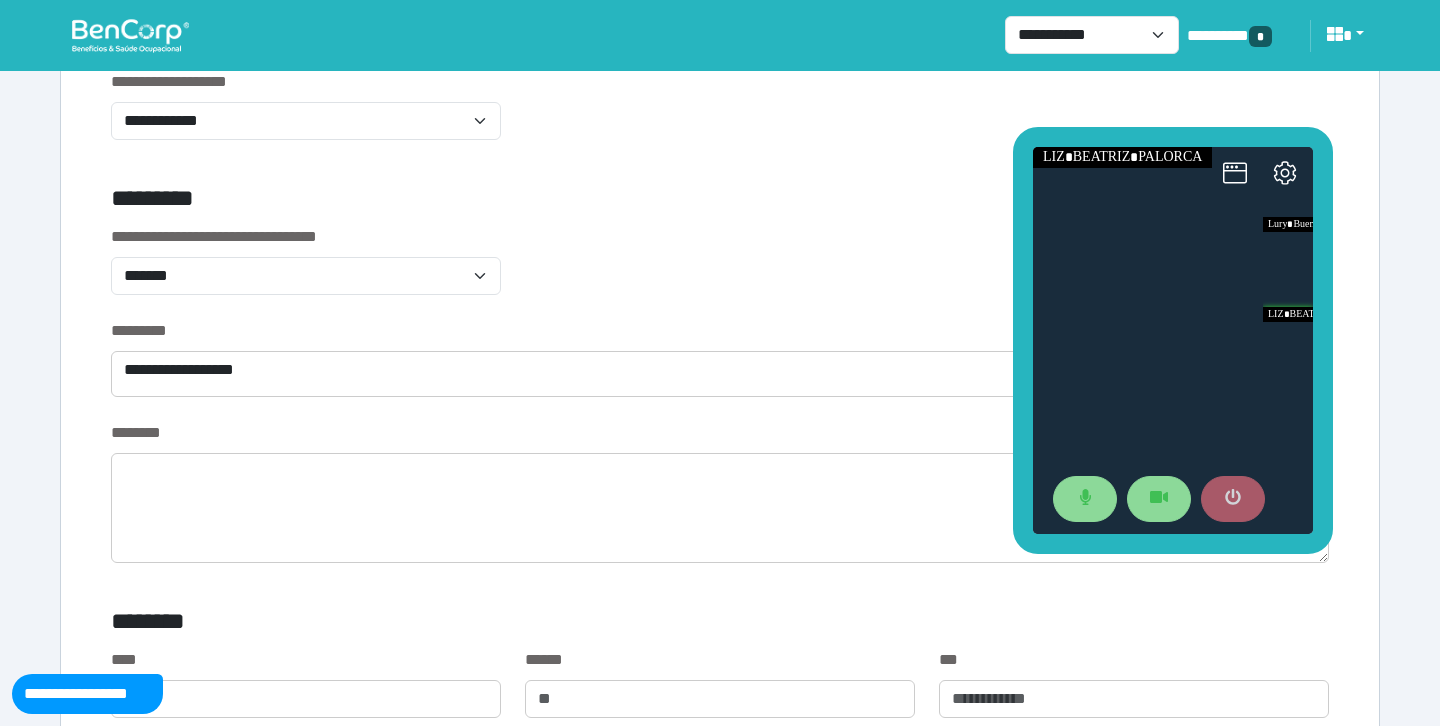 click 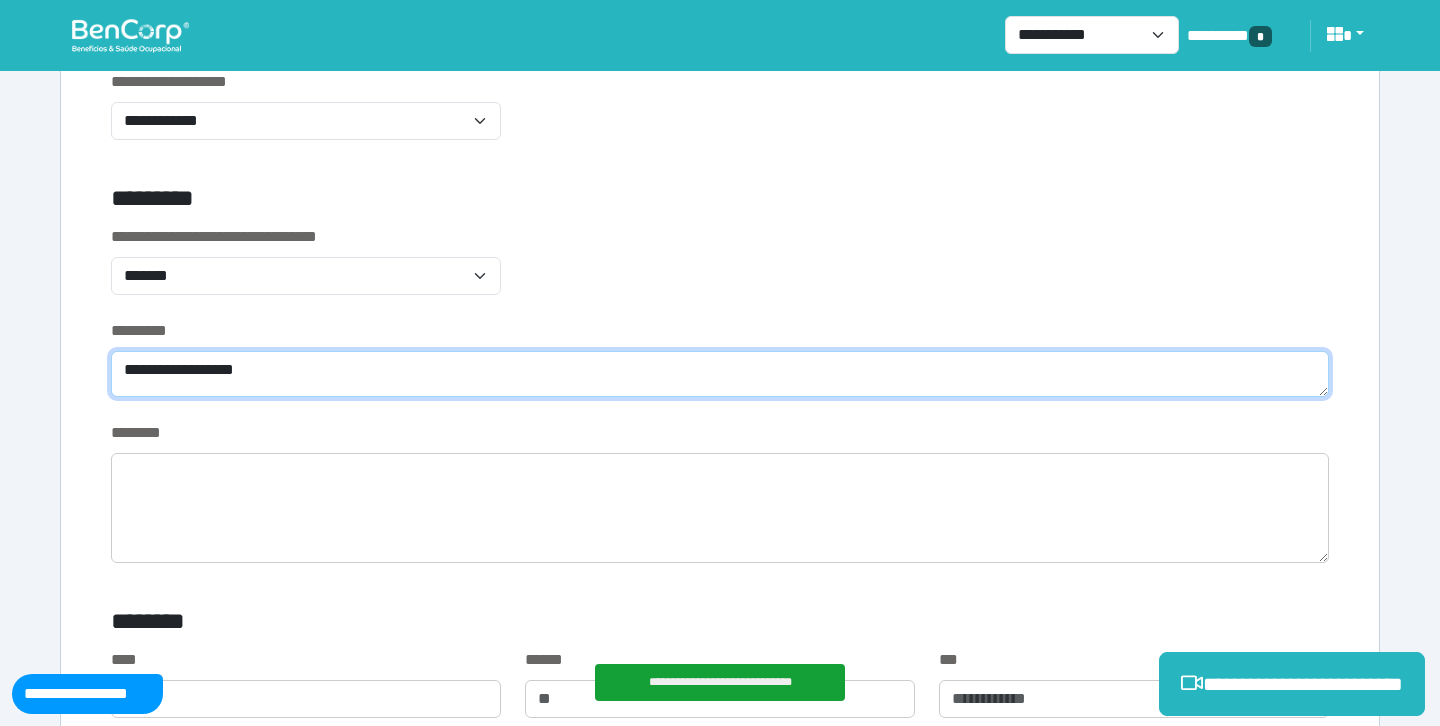 click on "**********" at bounding box center (720, 374) 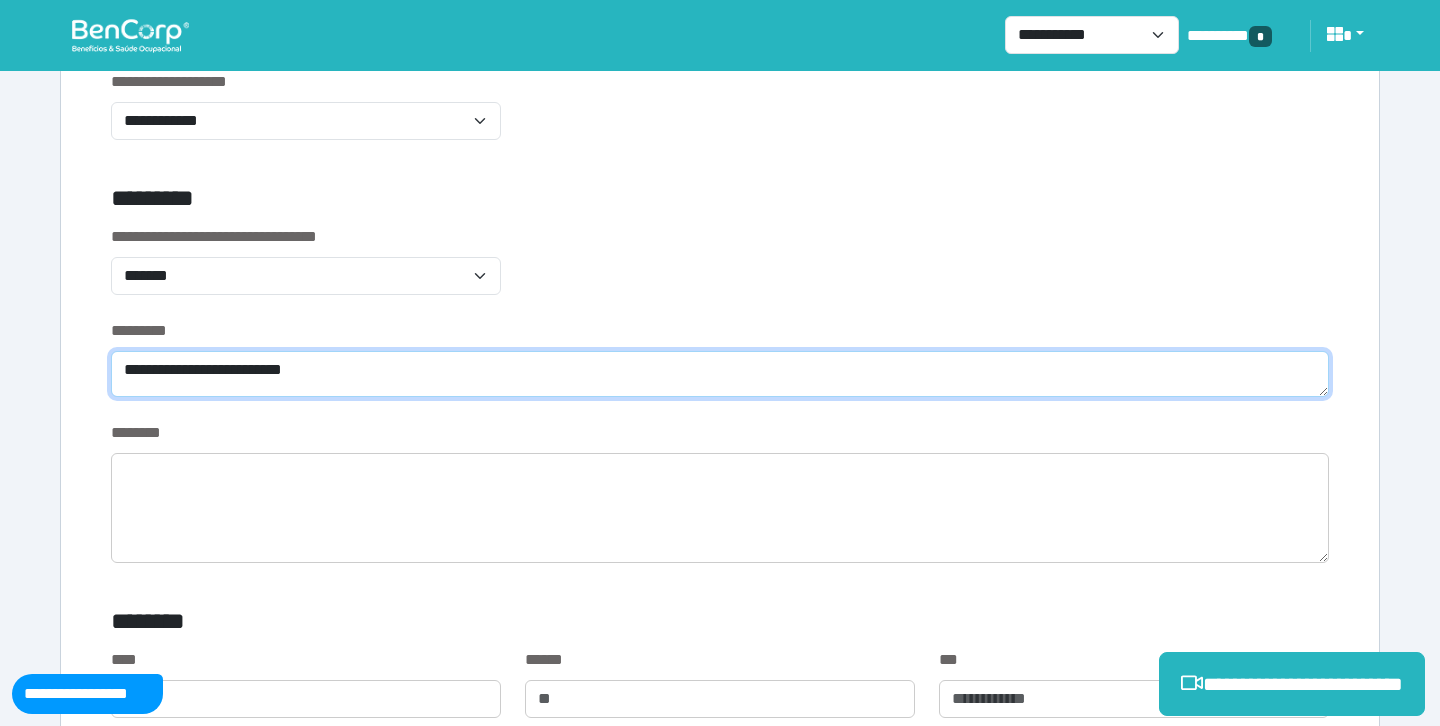 type on "**********" 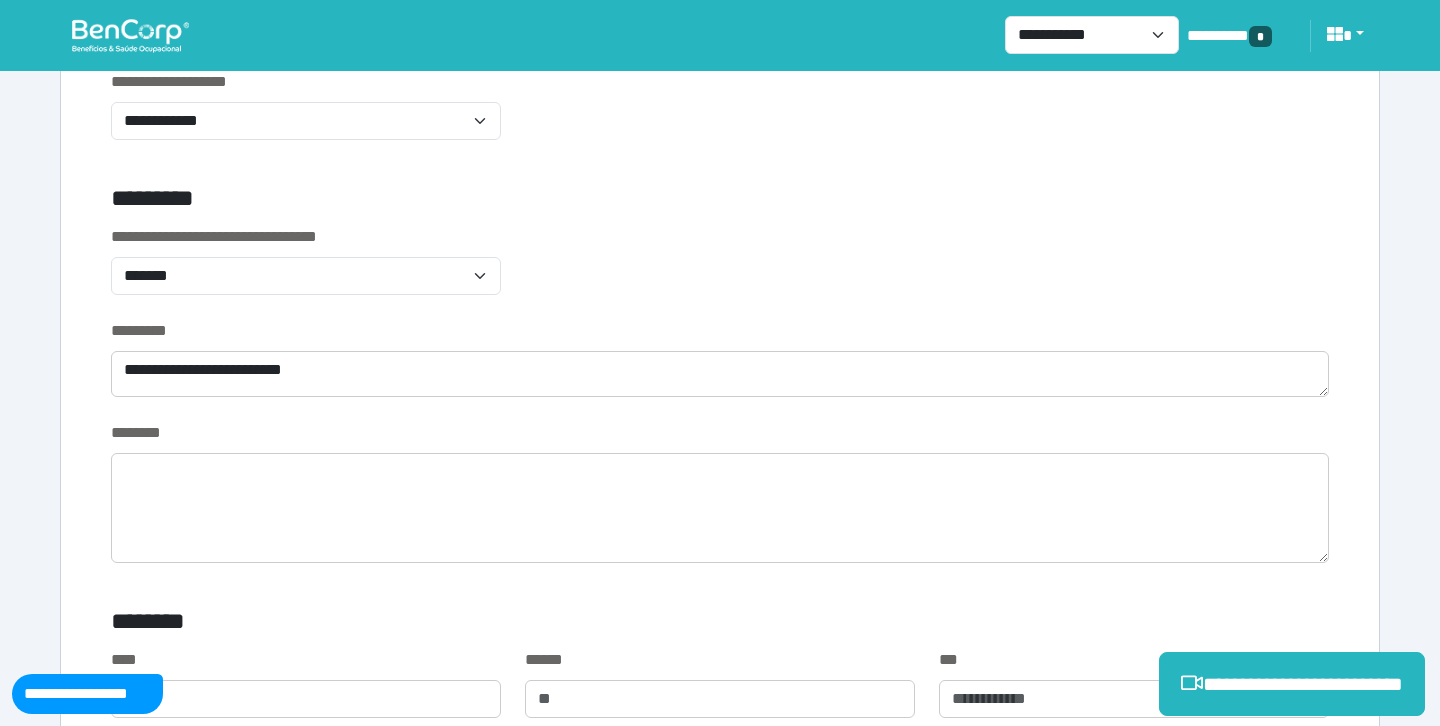 click on "**********" at bounding box center [720, 272] 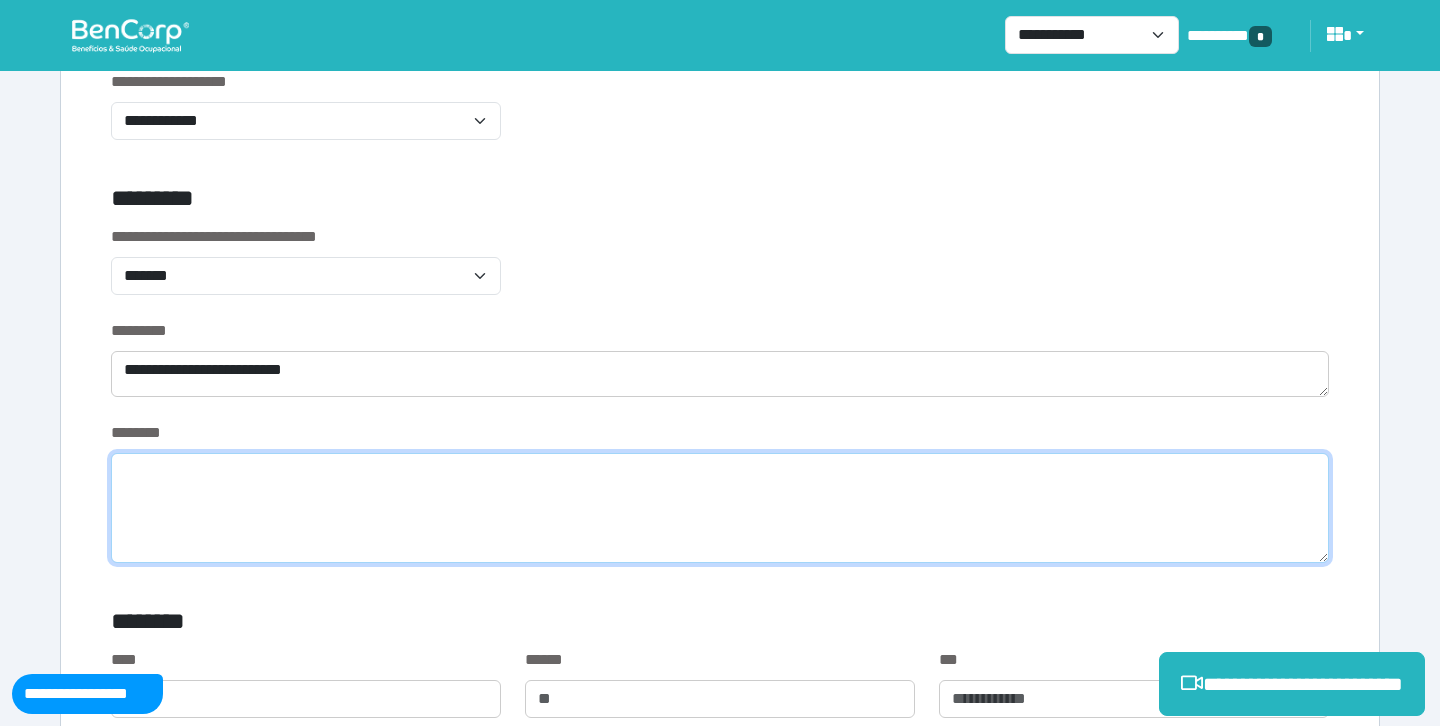 click at bounding box center (720, 508) 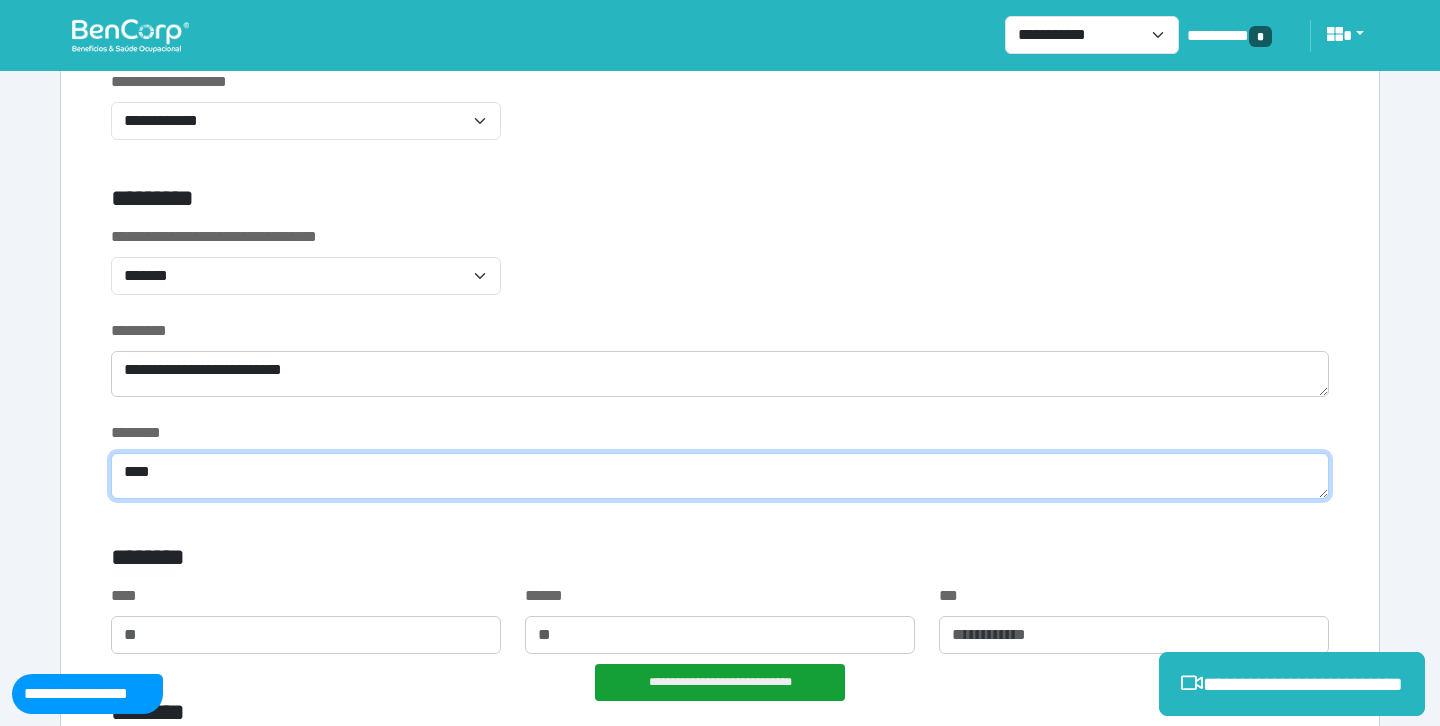 type on "****" 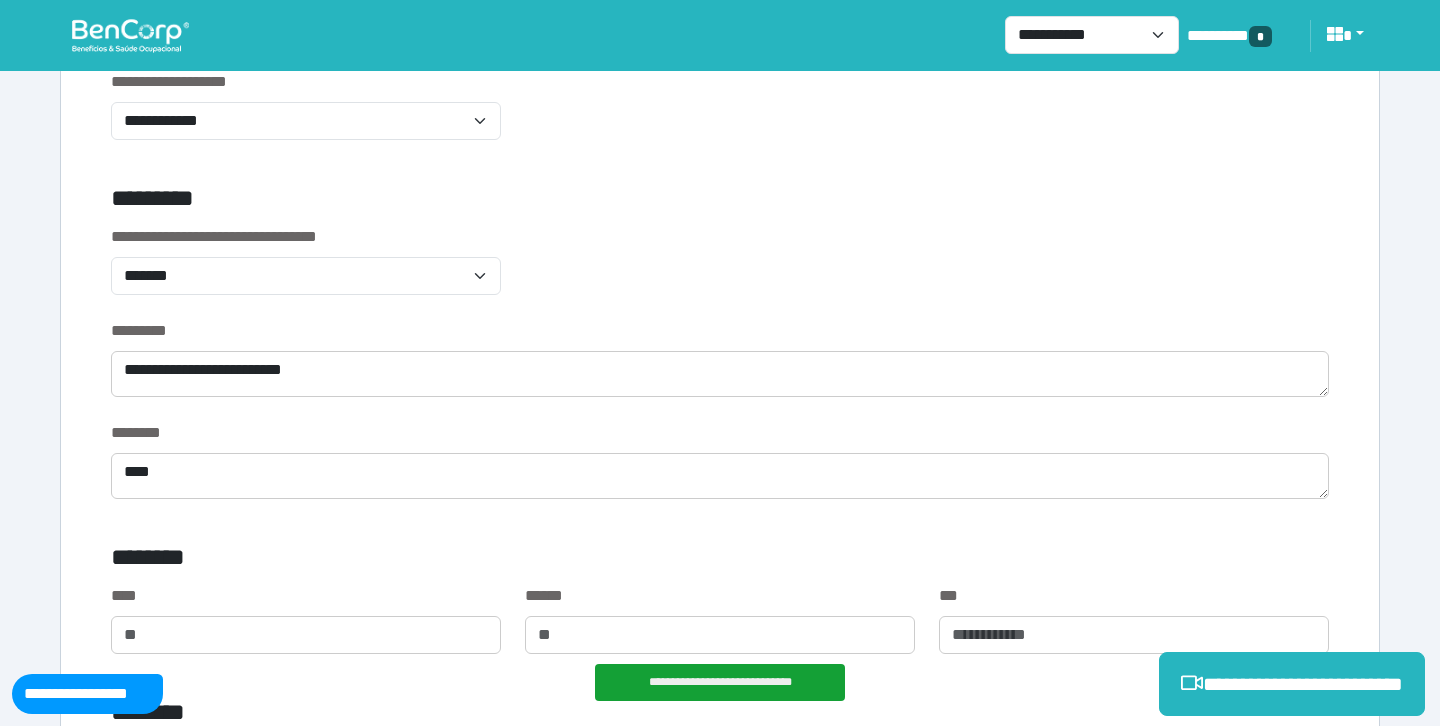 click on "**********" at bounding box center [720, 272] 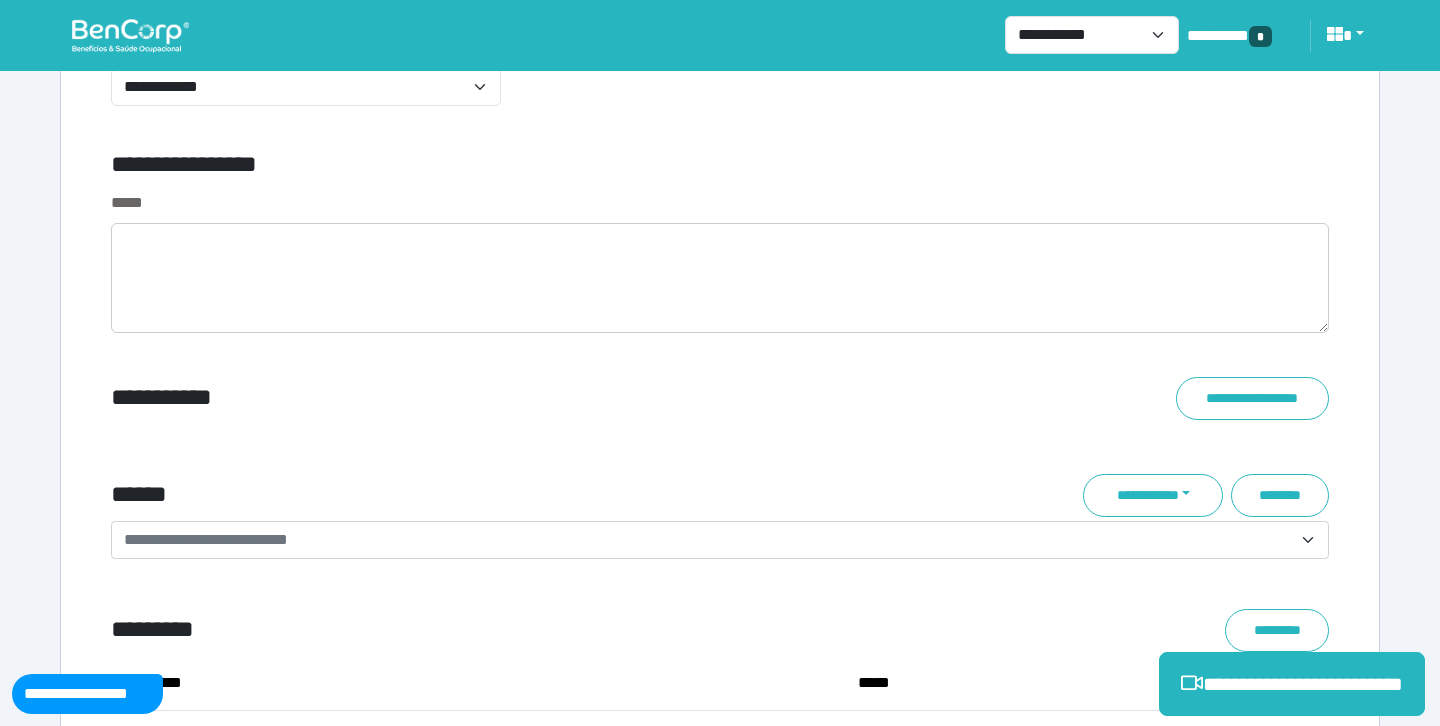 scroll, scrollTop: 7108, scrollLeft: 0, axis: vertical 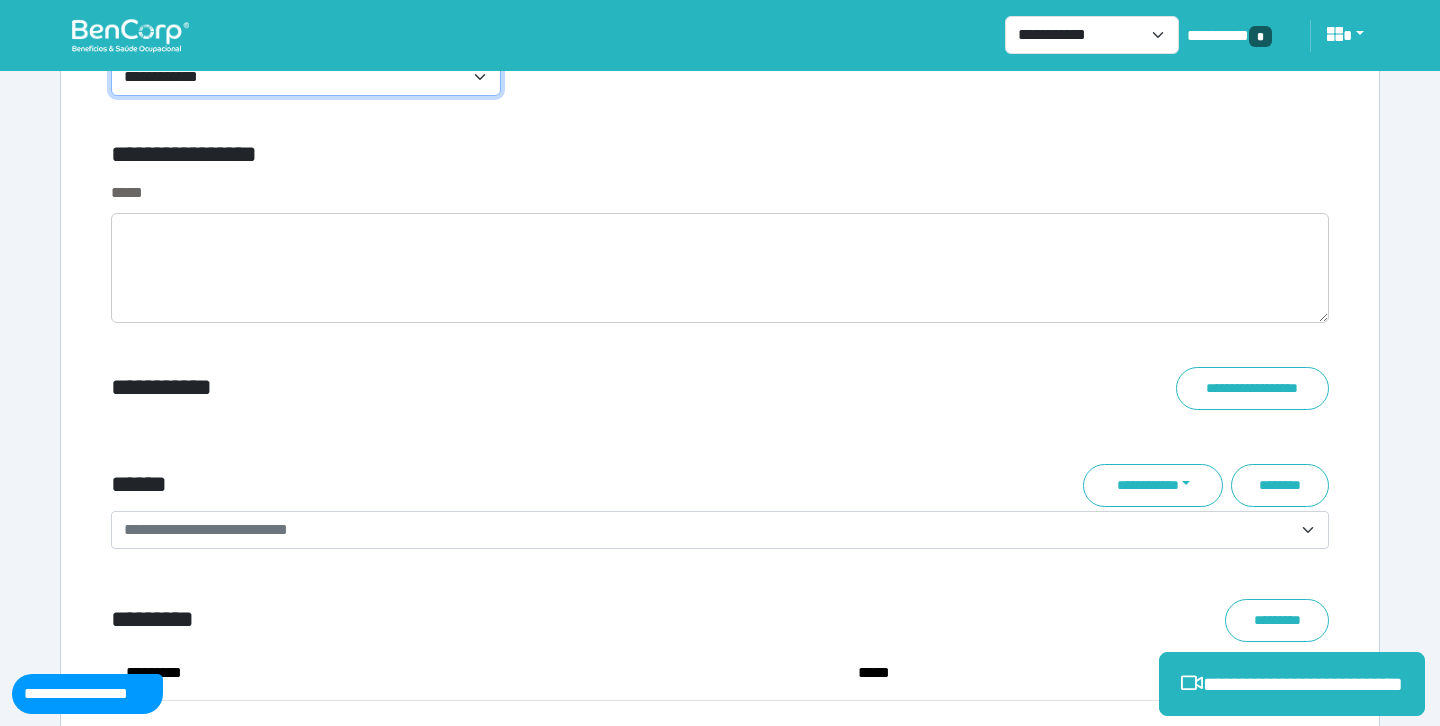 click on "**********" at bounding box center (306, 77) 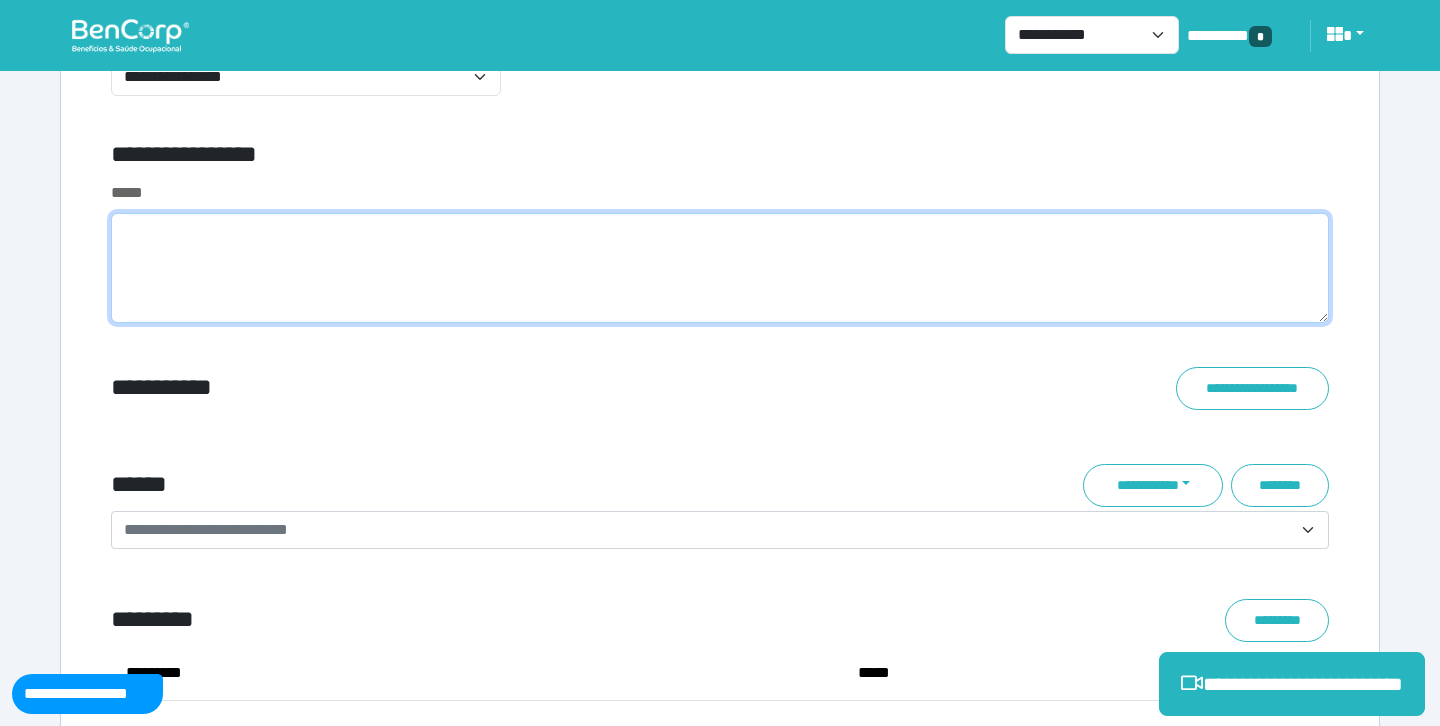 click at bounding box center [720, 268] 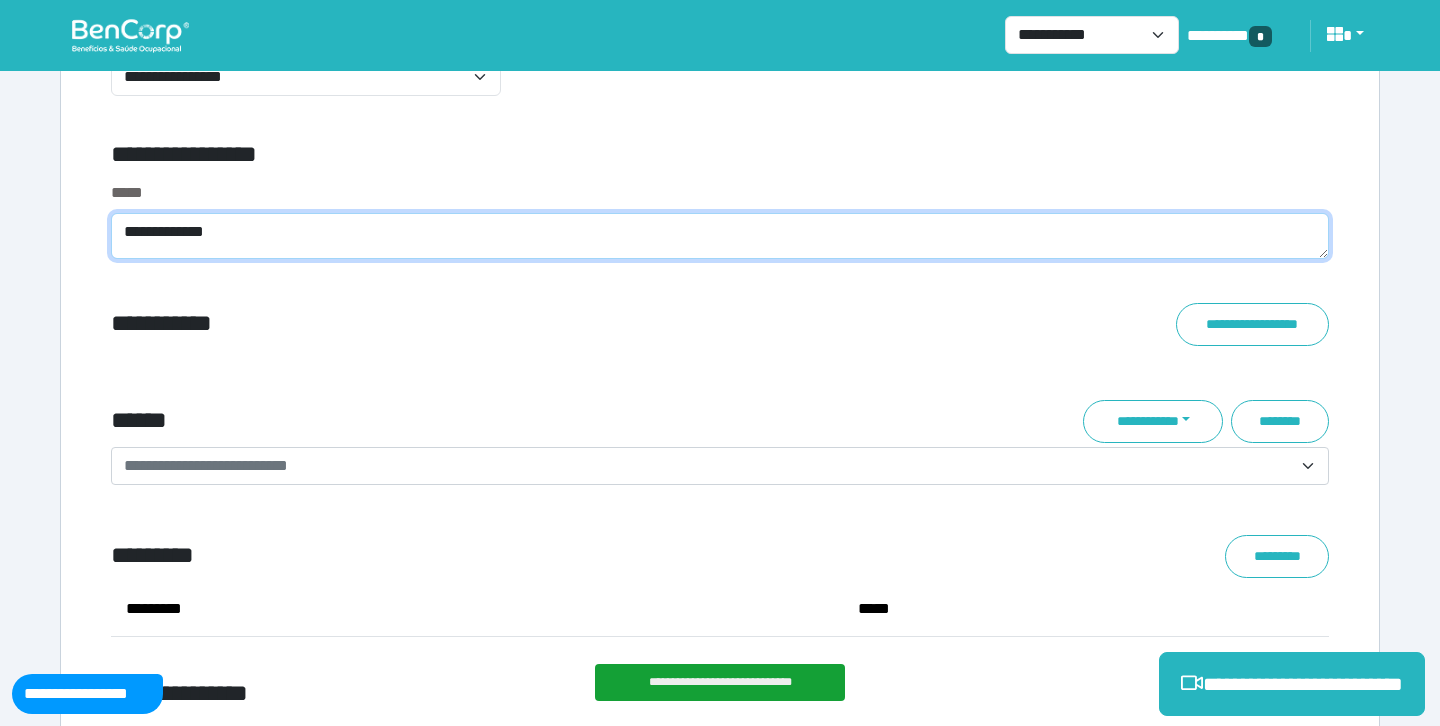 scroll, scrollTop: 0, scrollLeft: 0, axis: both 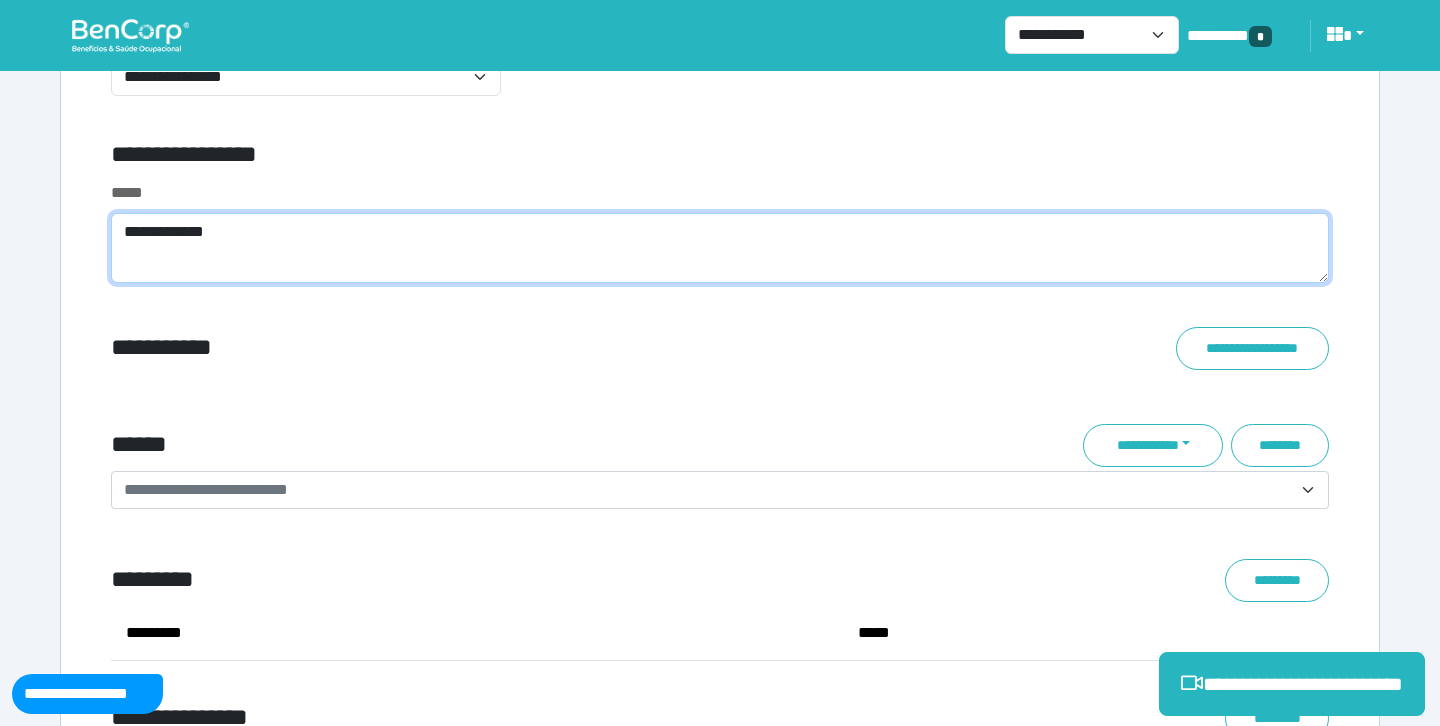 click on "**********" at bounding box center [720, 248] 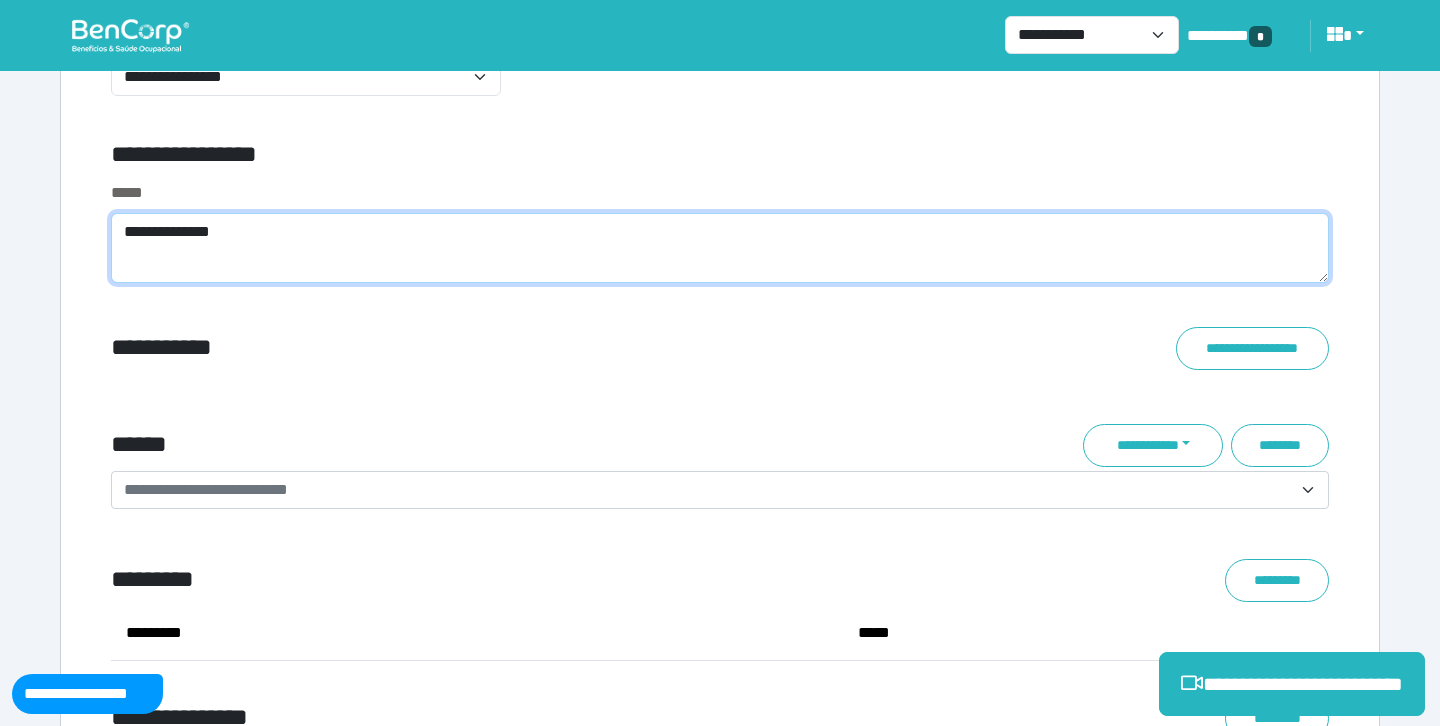 click on "**********" at bounding box center (720, 248) 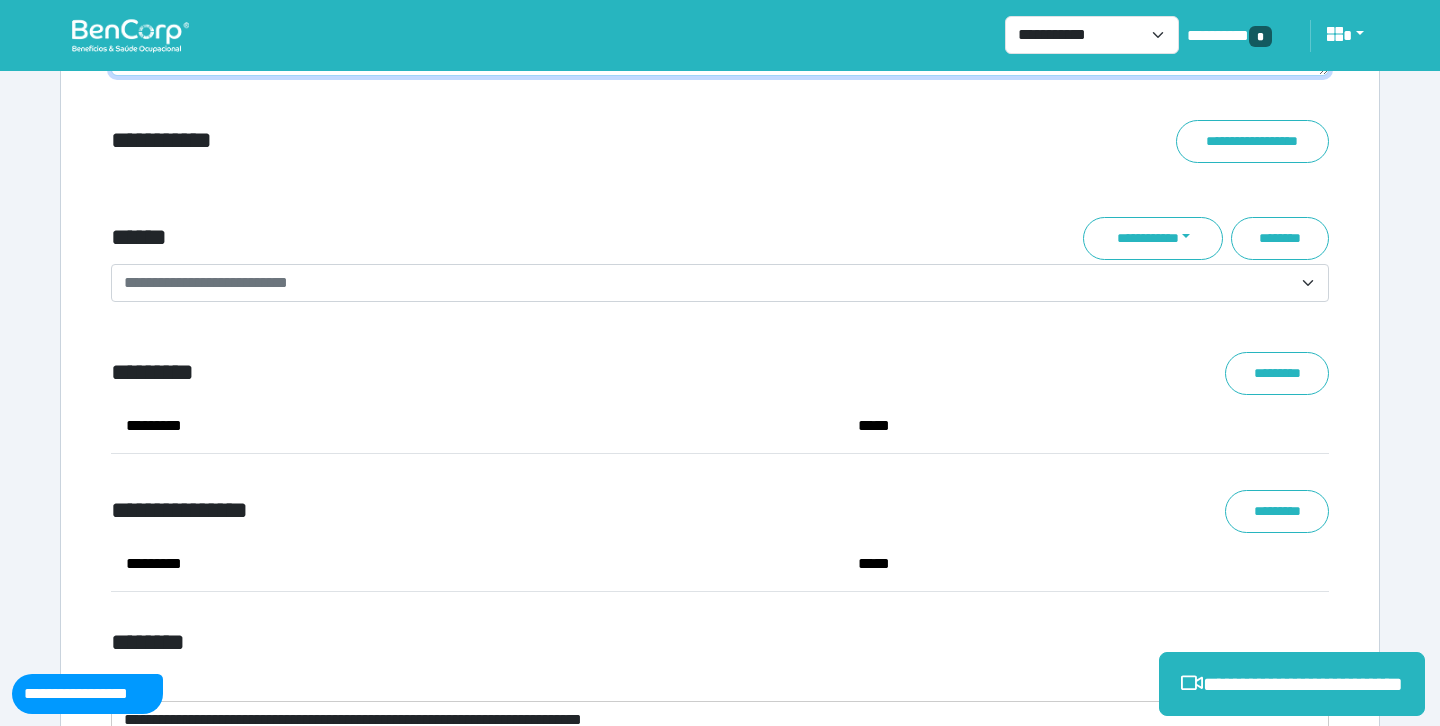 scroll, scrollTop: 7421, scrollLeft: 0, axis: vertical 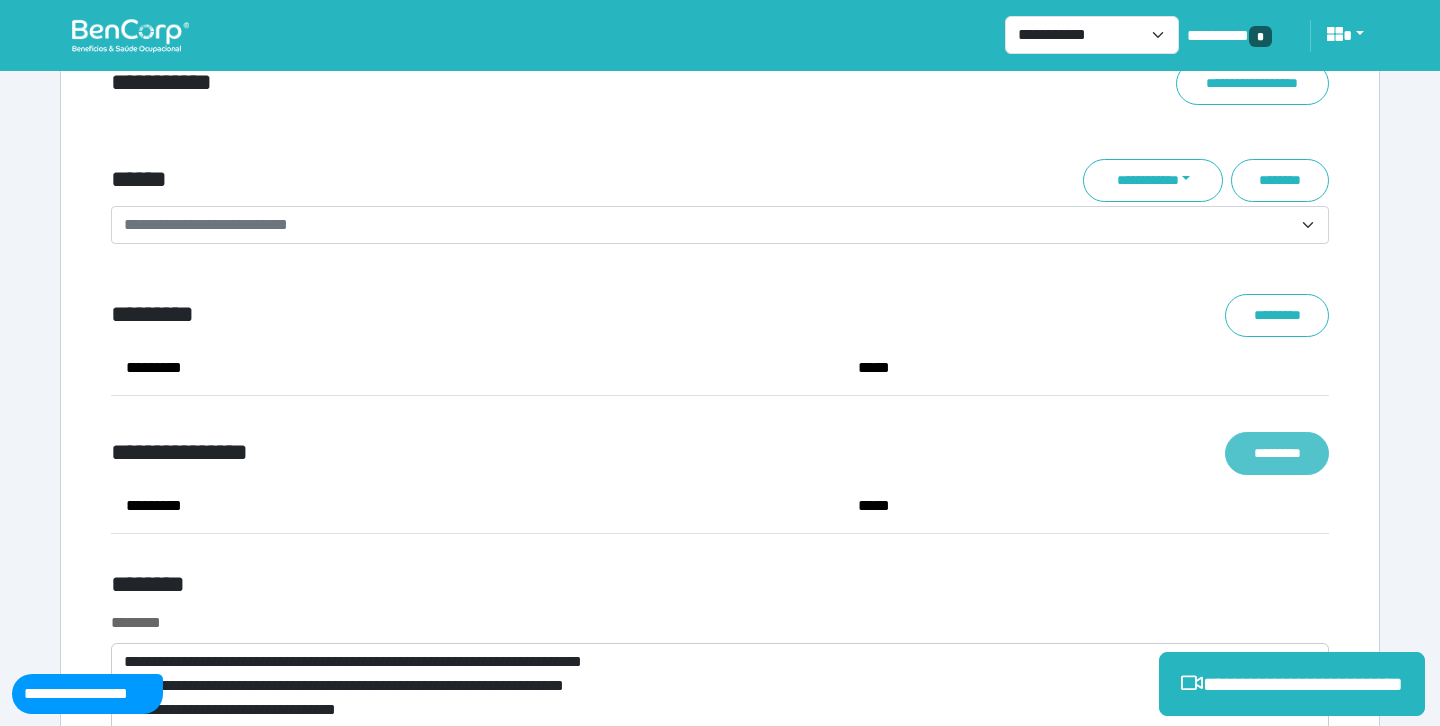 type on "**********" 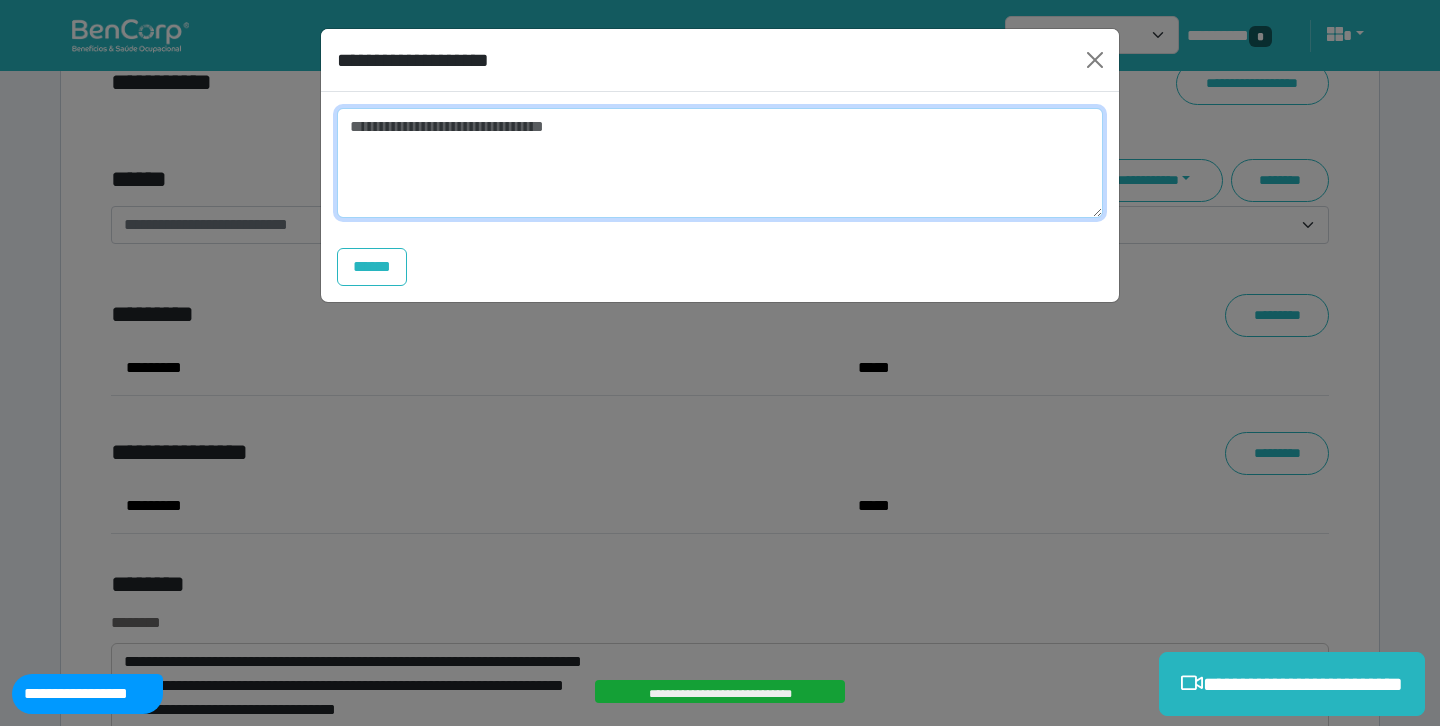 click at bounding box center (720, 163) 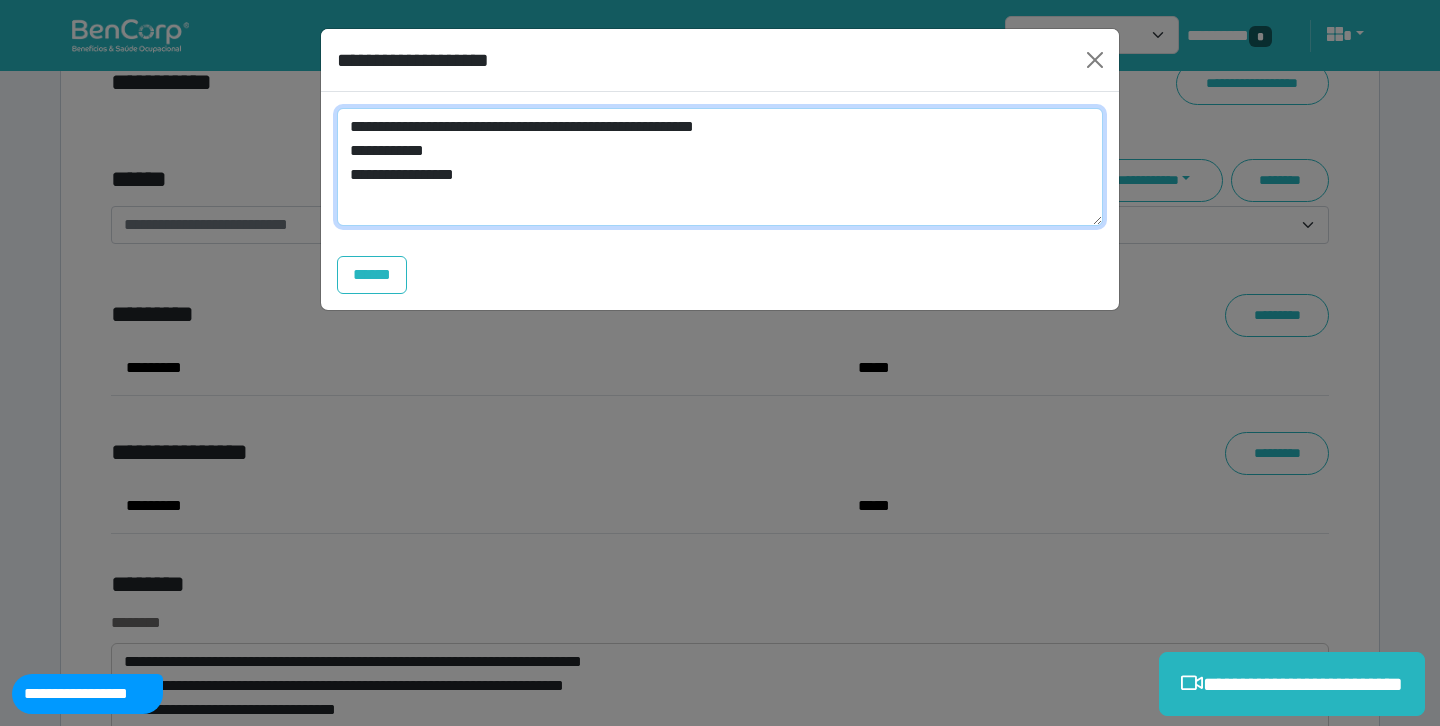 scroll, scrollTop: 0, scrollLeft: 0, axis: both 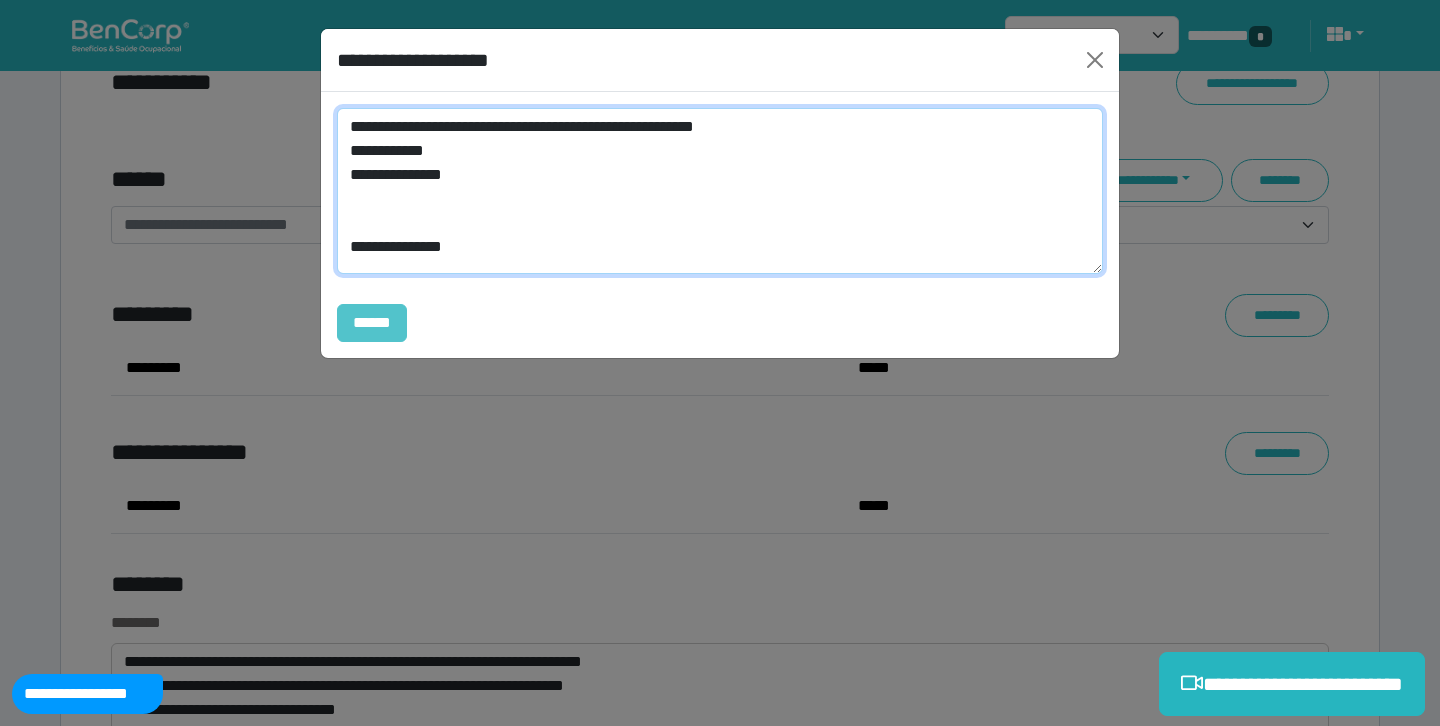 type on "**********" 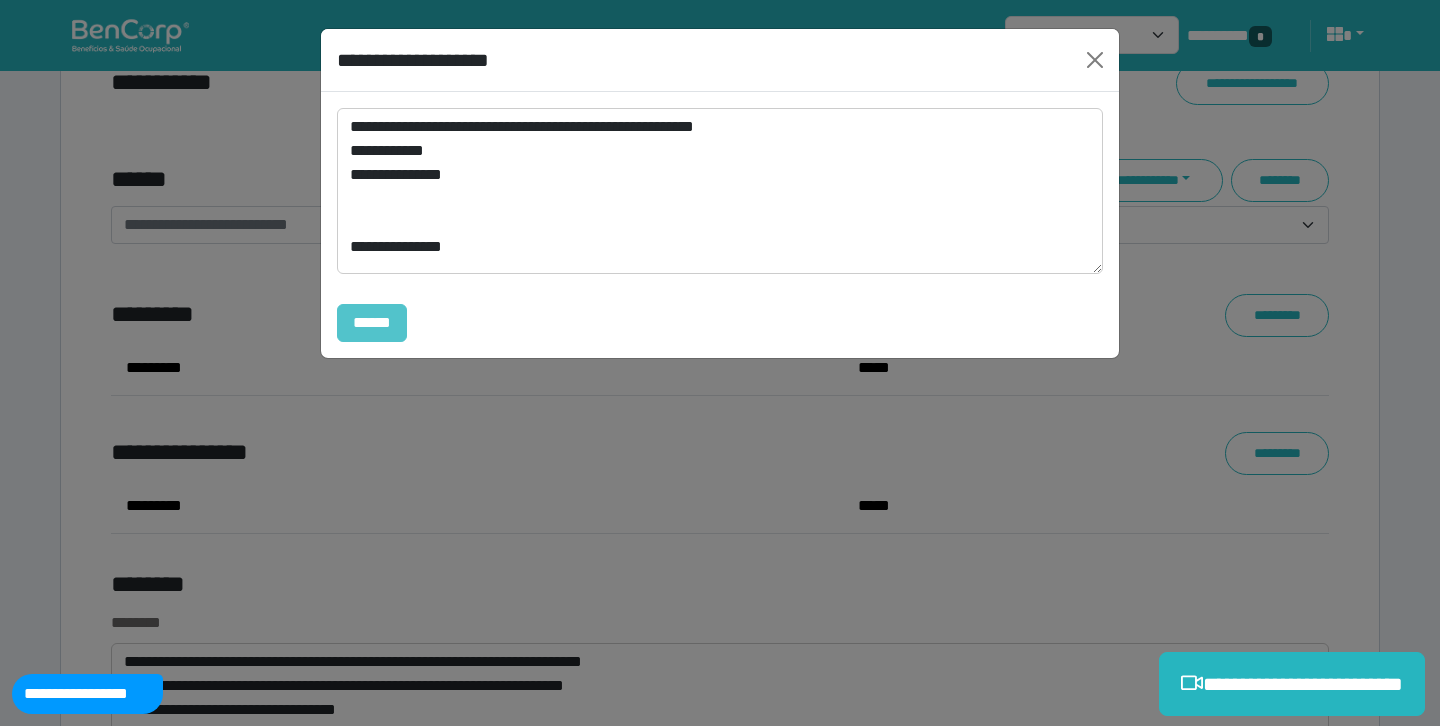 click on "******" at bounding box center (372, 323) 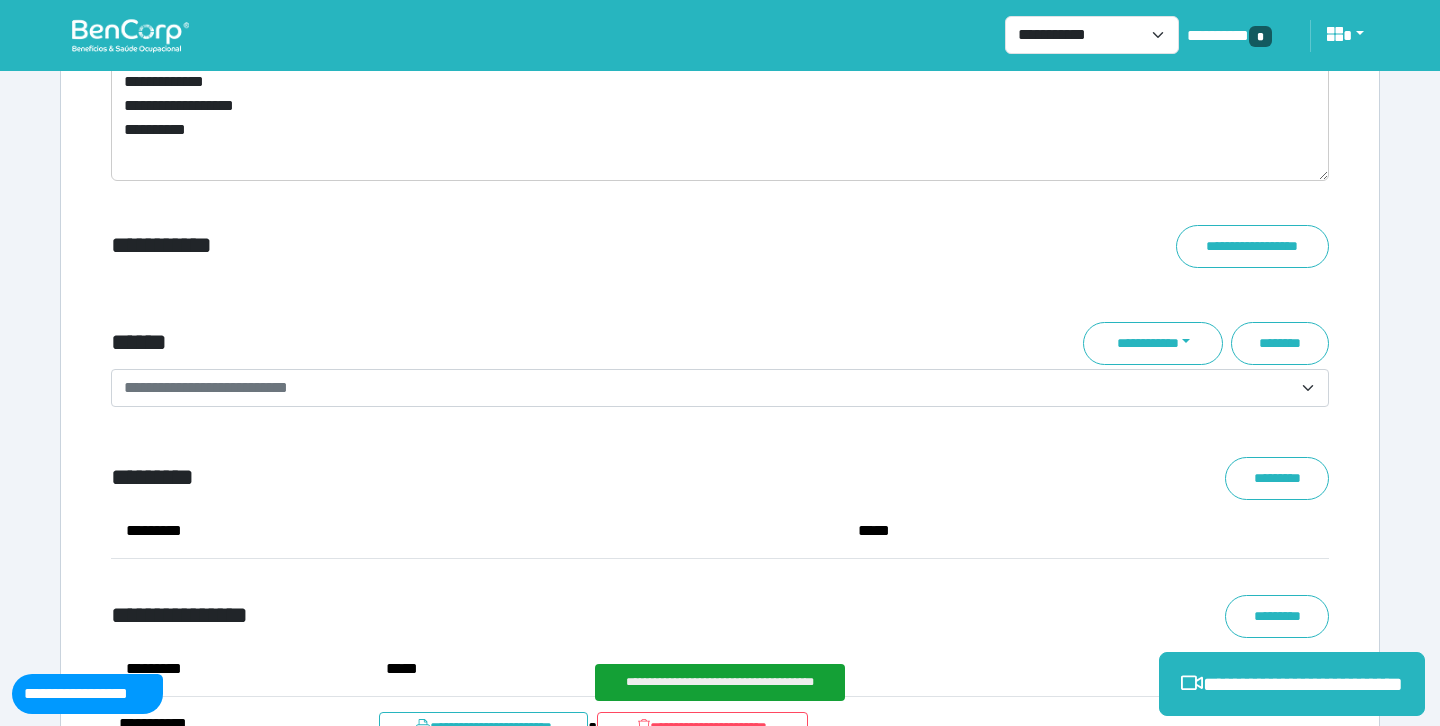 scroll, scrollTop: 7208, scrollLeft: 0, axis: vertical 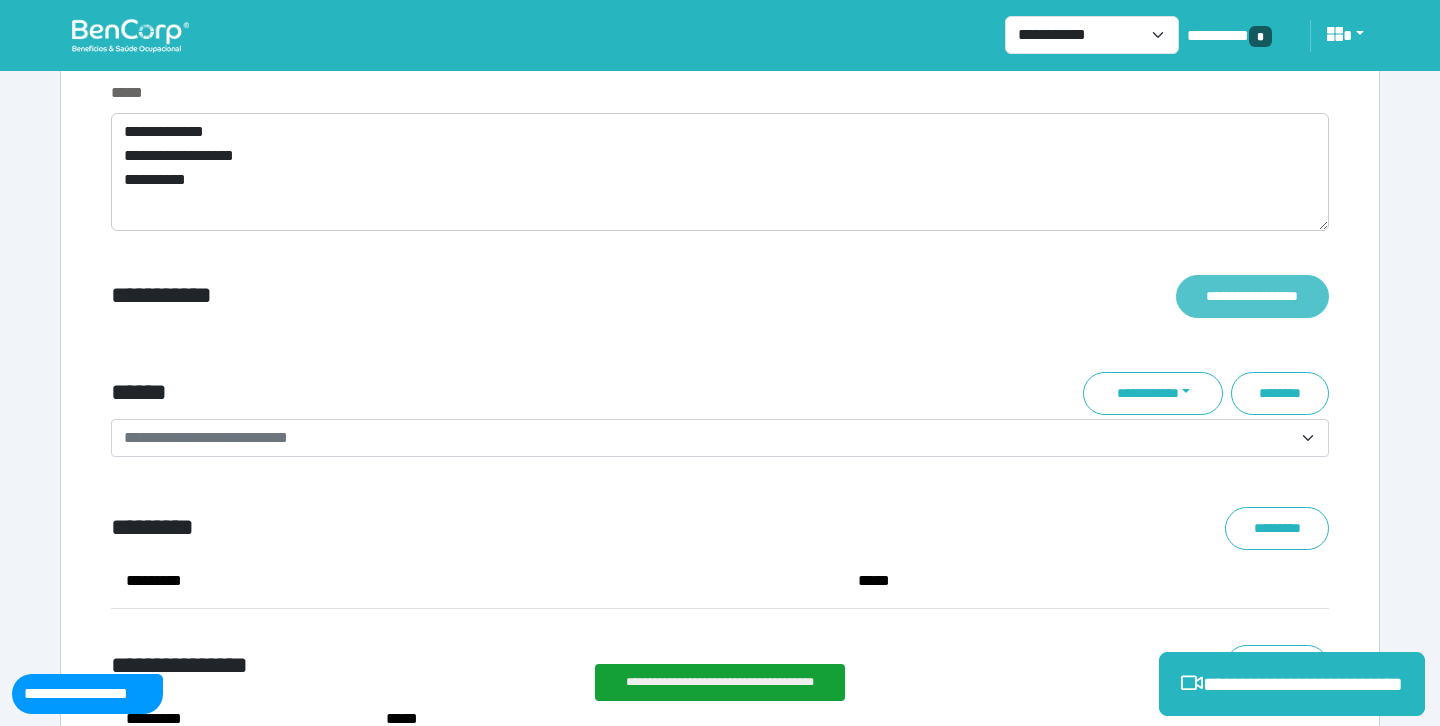 click on "**********" at bounding box center [1252, 296] 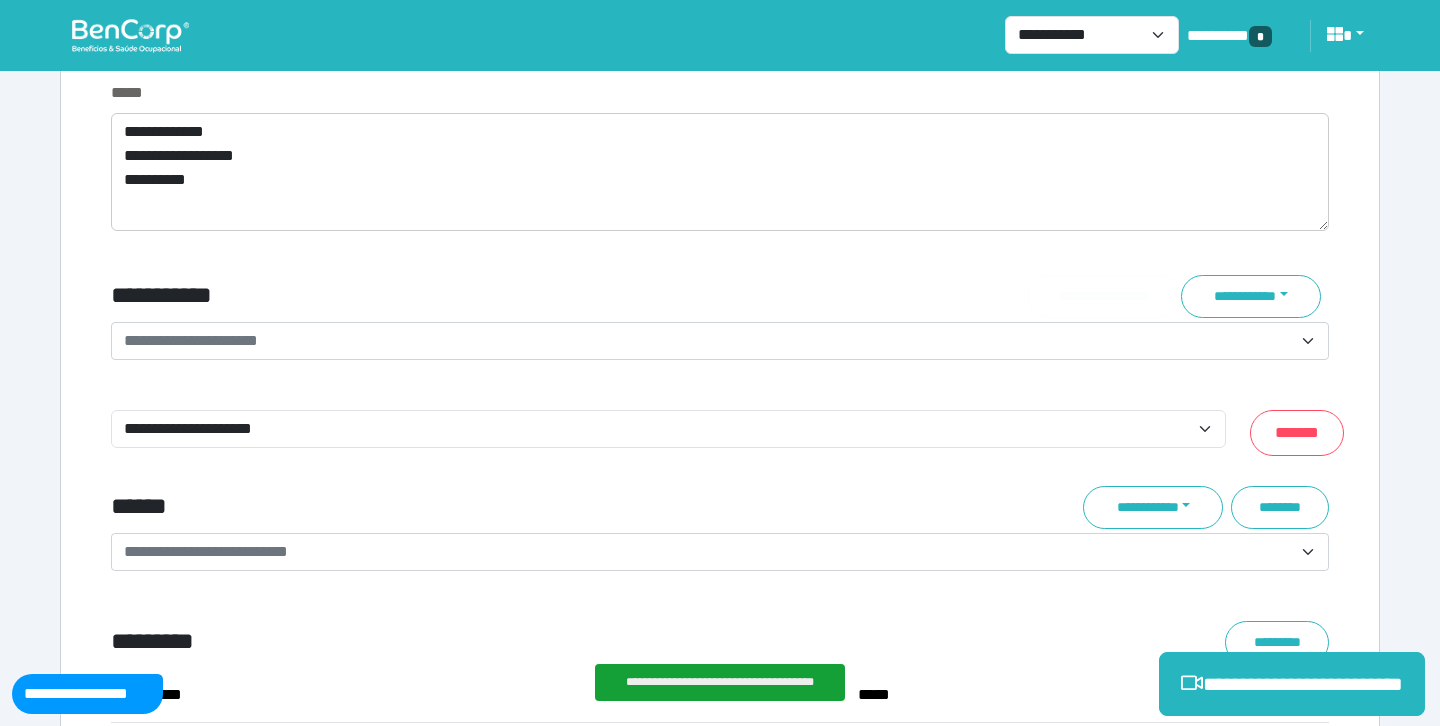 click on "**********" at bounding box center (708, 341) 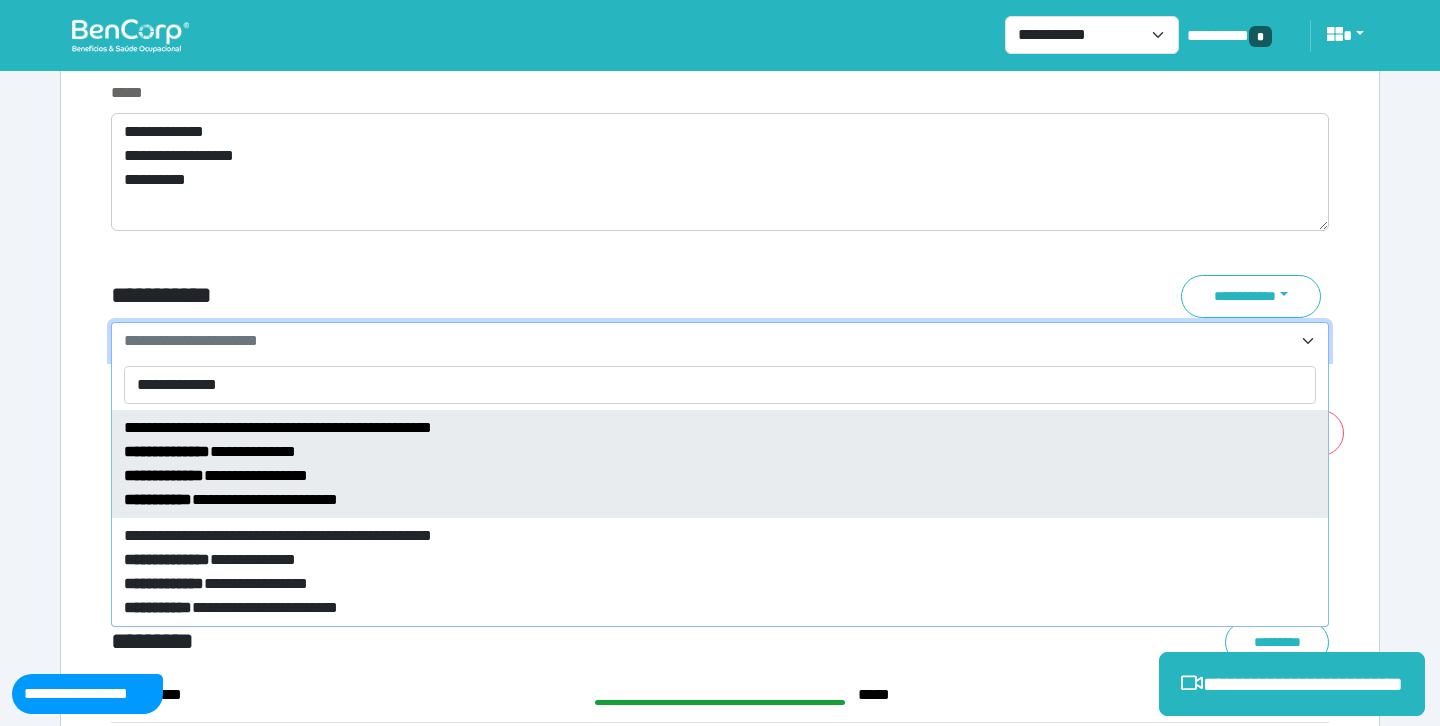 type on "**********" 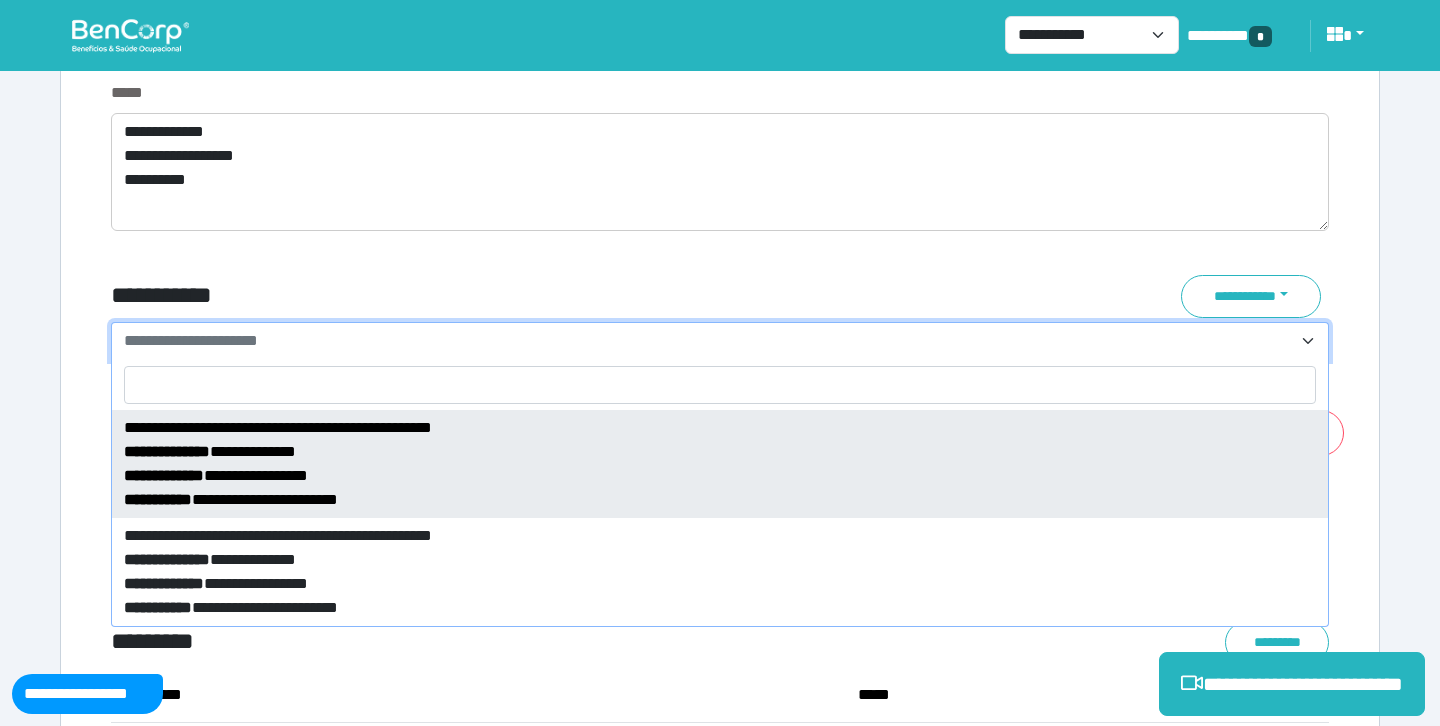 select on "*****" 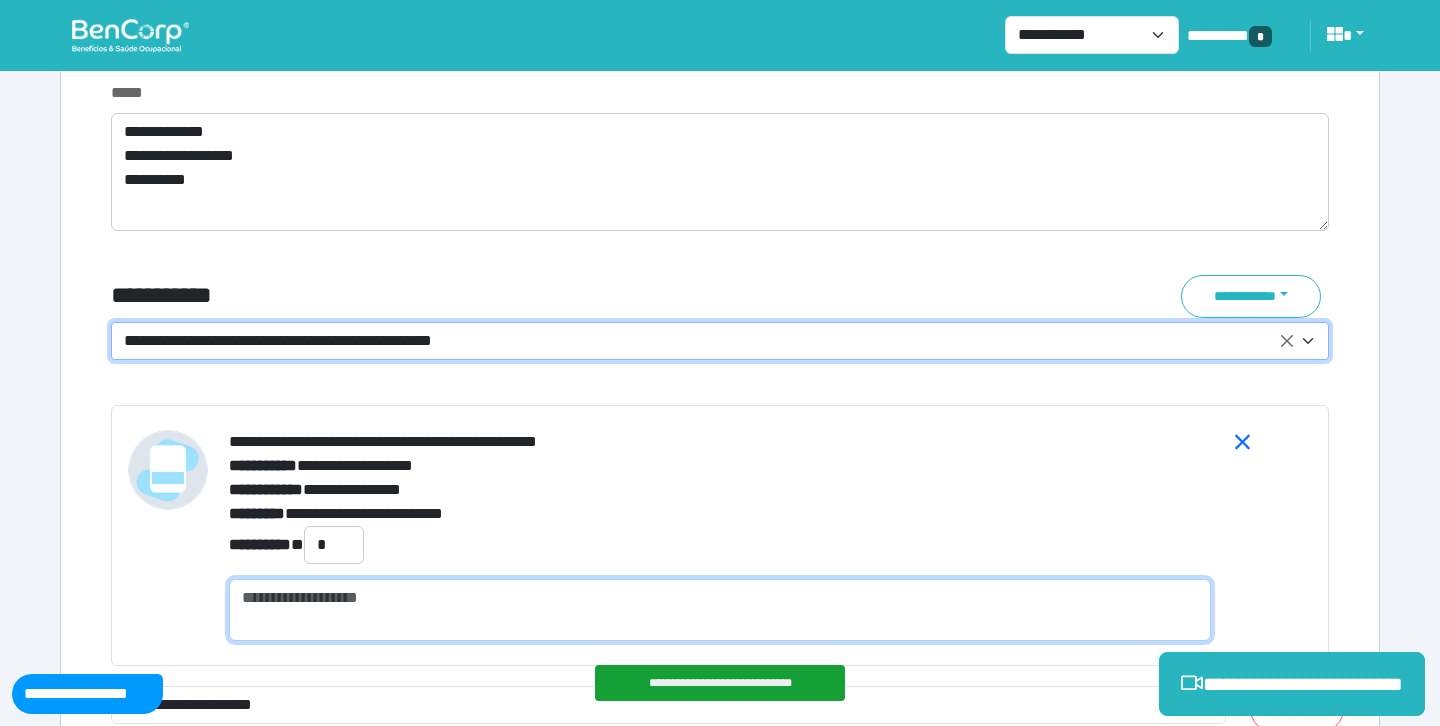 click at bounding box center [720, 610] 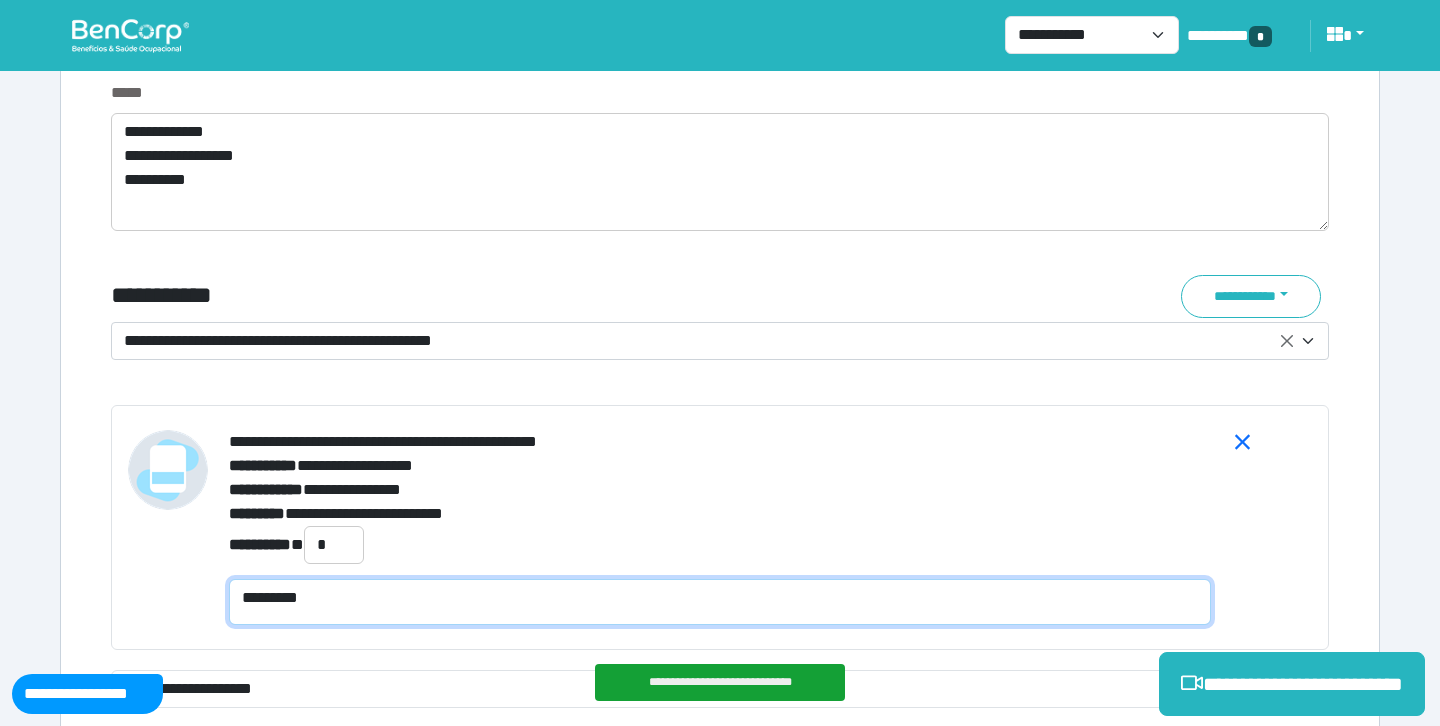 scroll, scrollTop: 0, scrollLeft: 0, axis: both 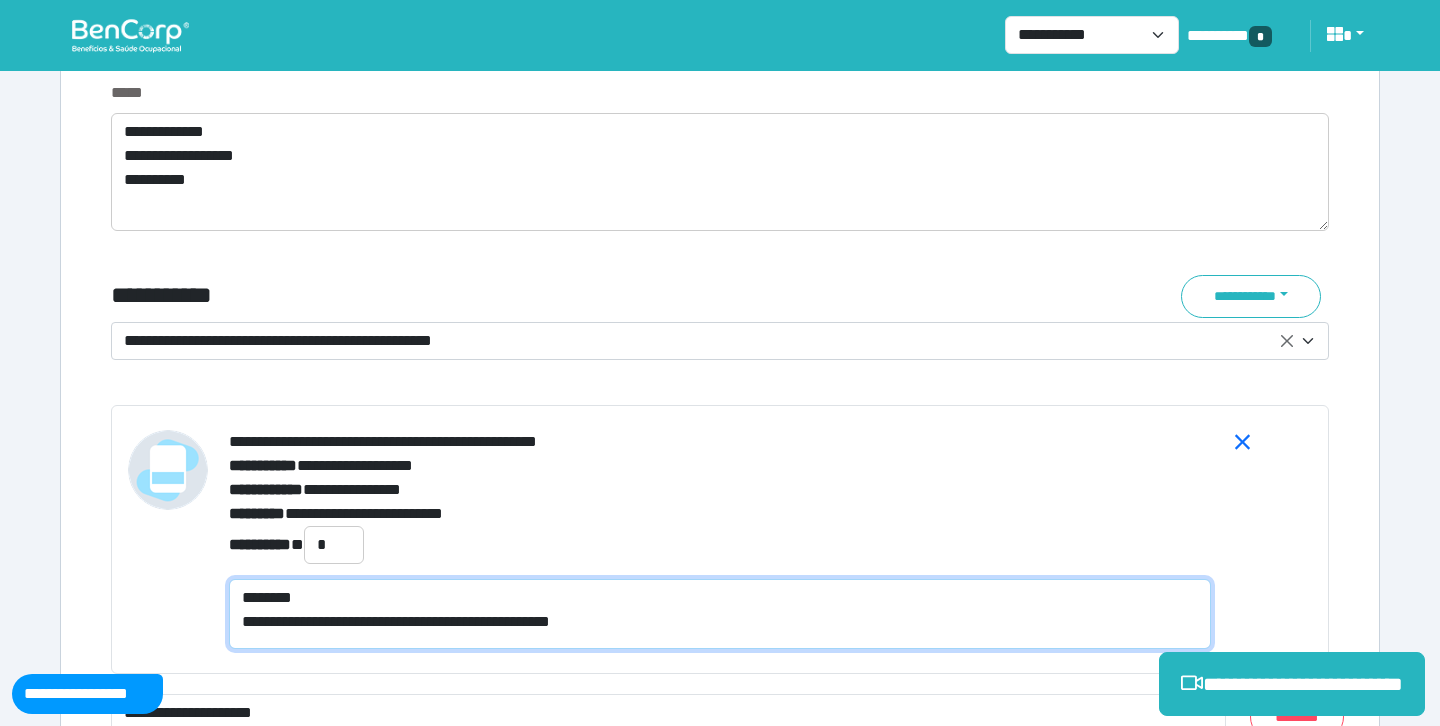 type on "**********" 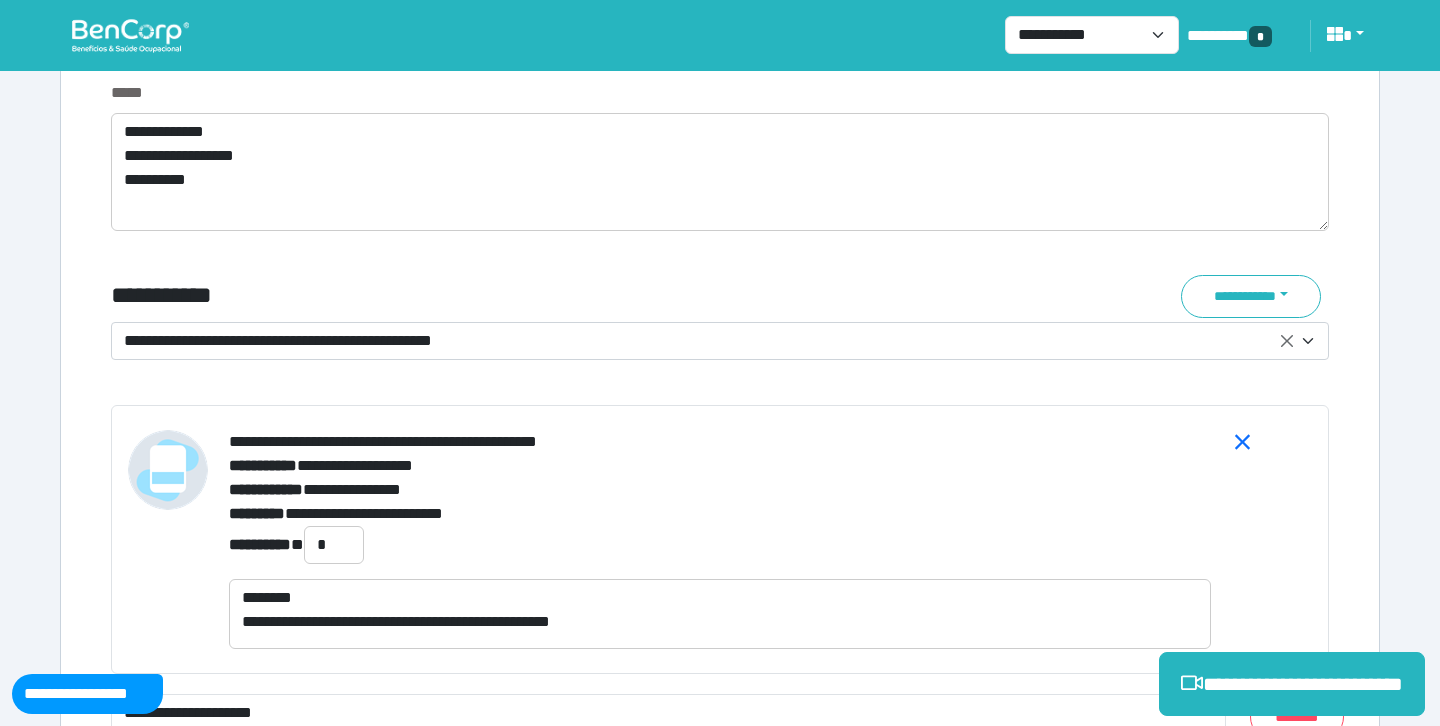 click on "**********" at bounding box center [708, 341] 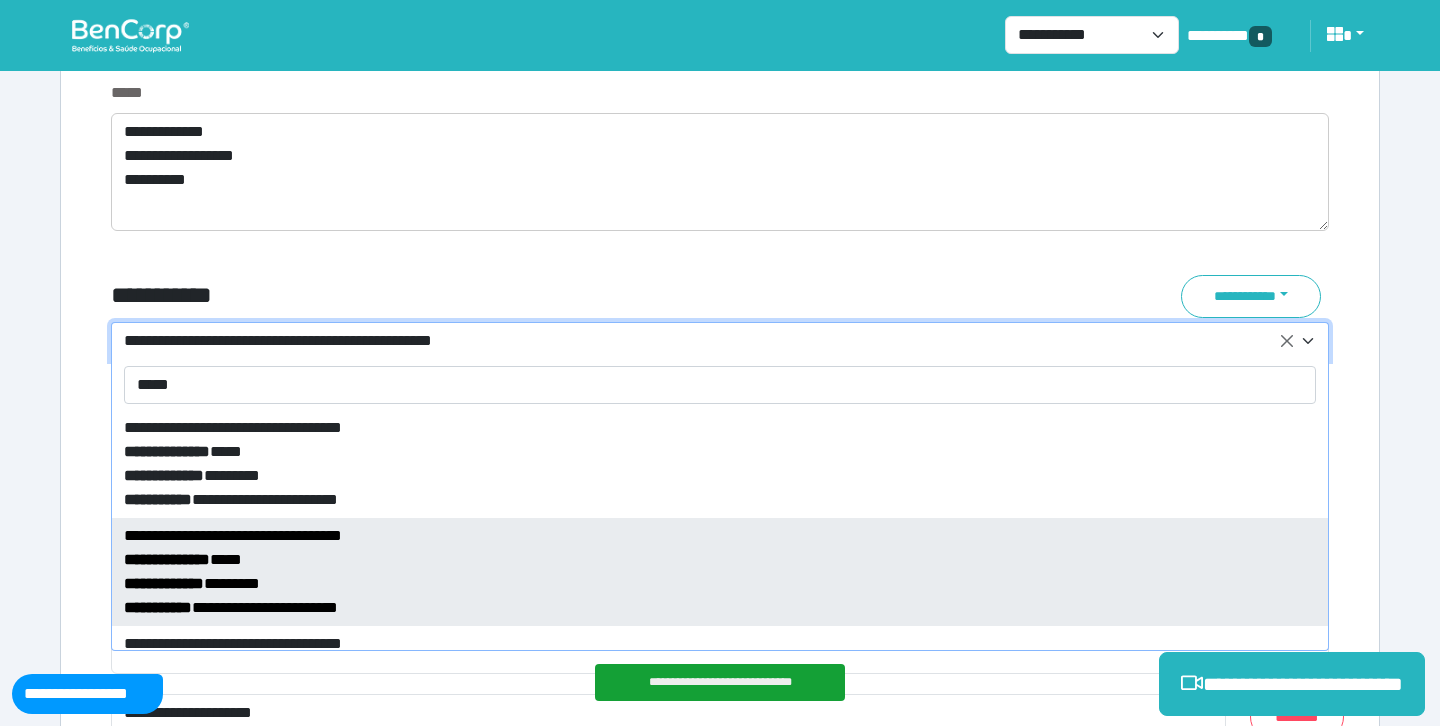 type on "*****" 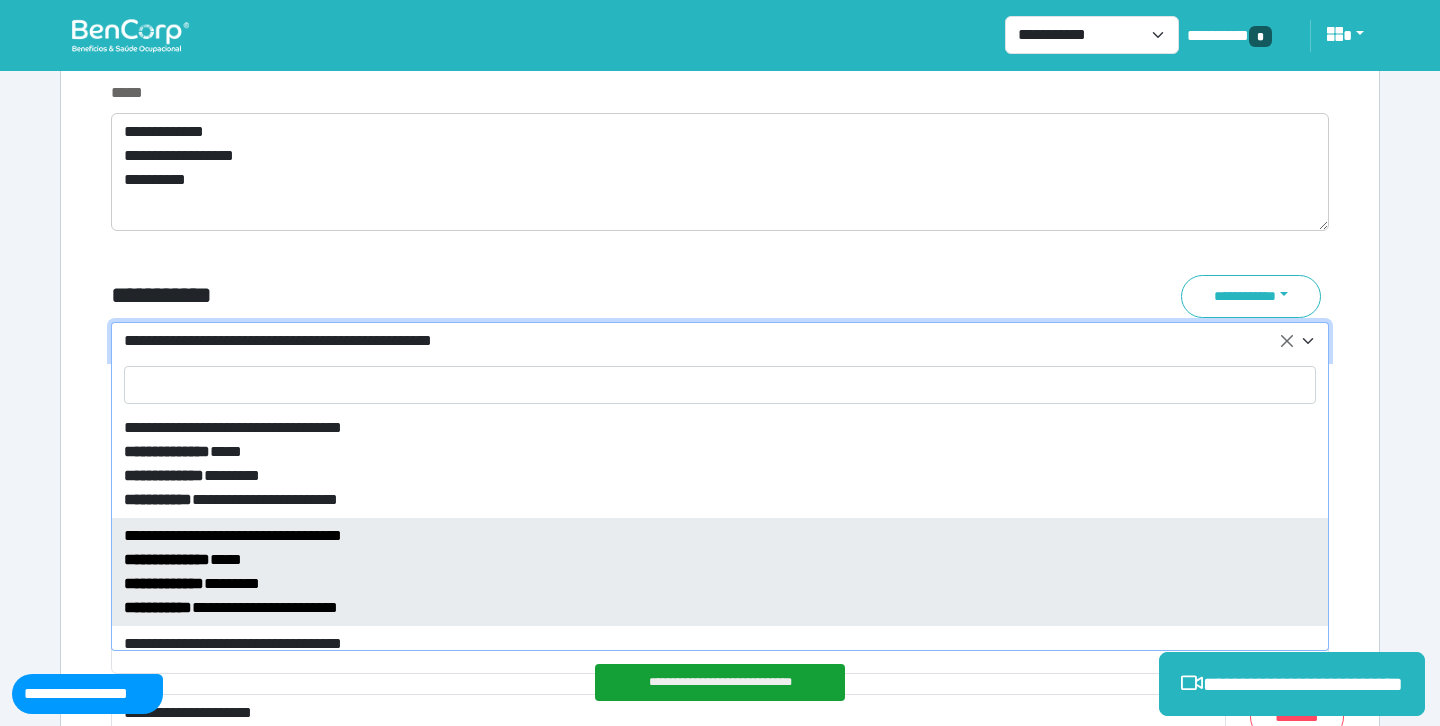 select on "*****" 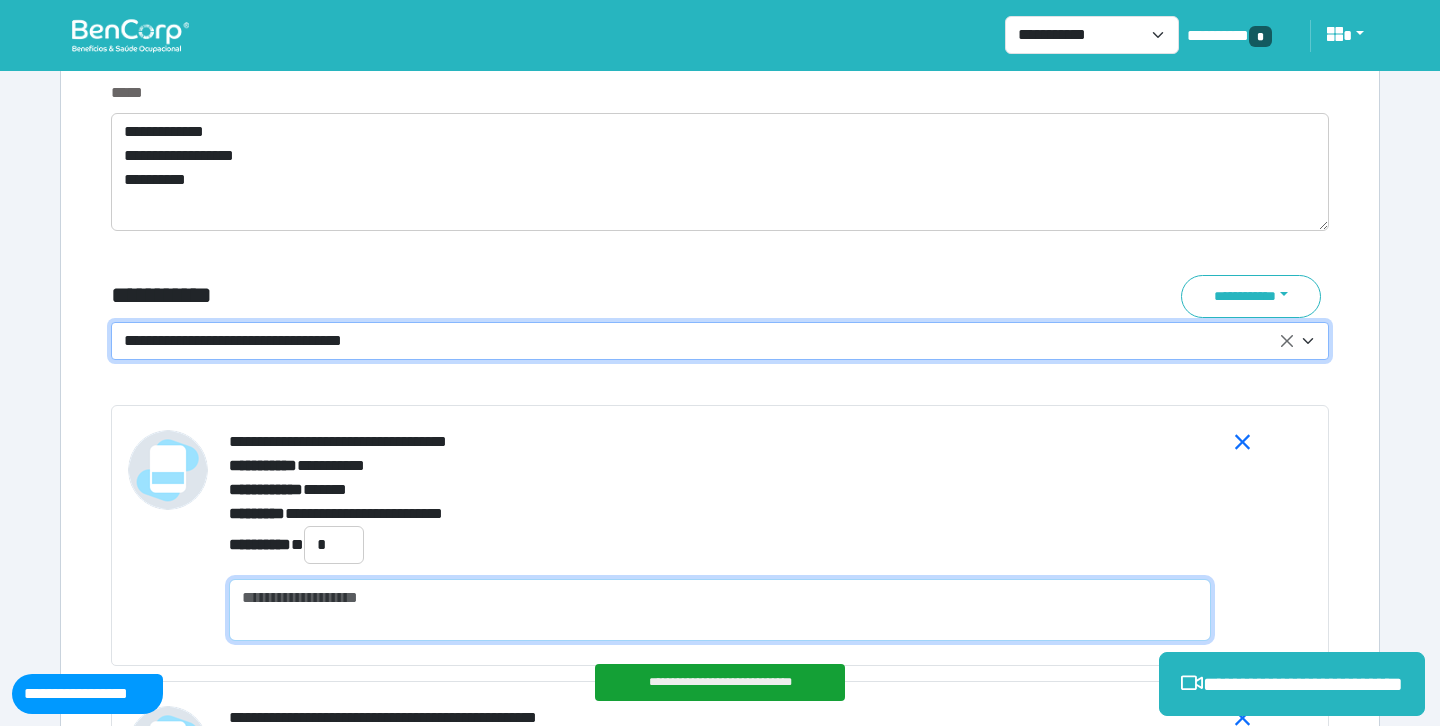 click at bounding box center (720, 610) 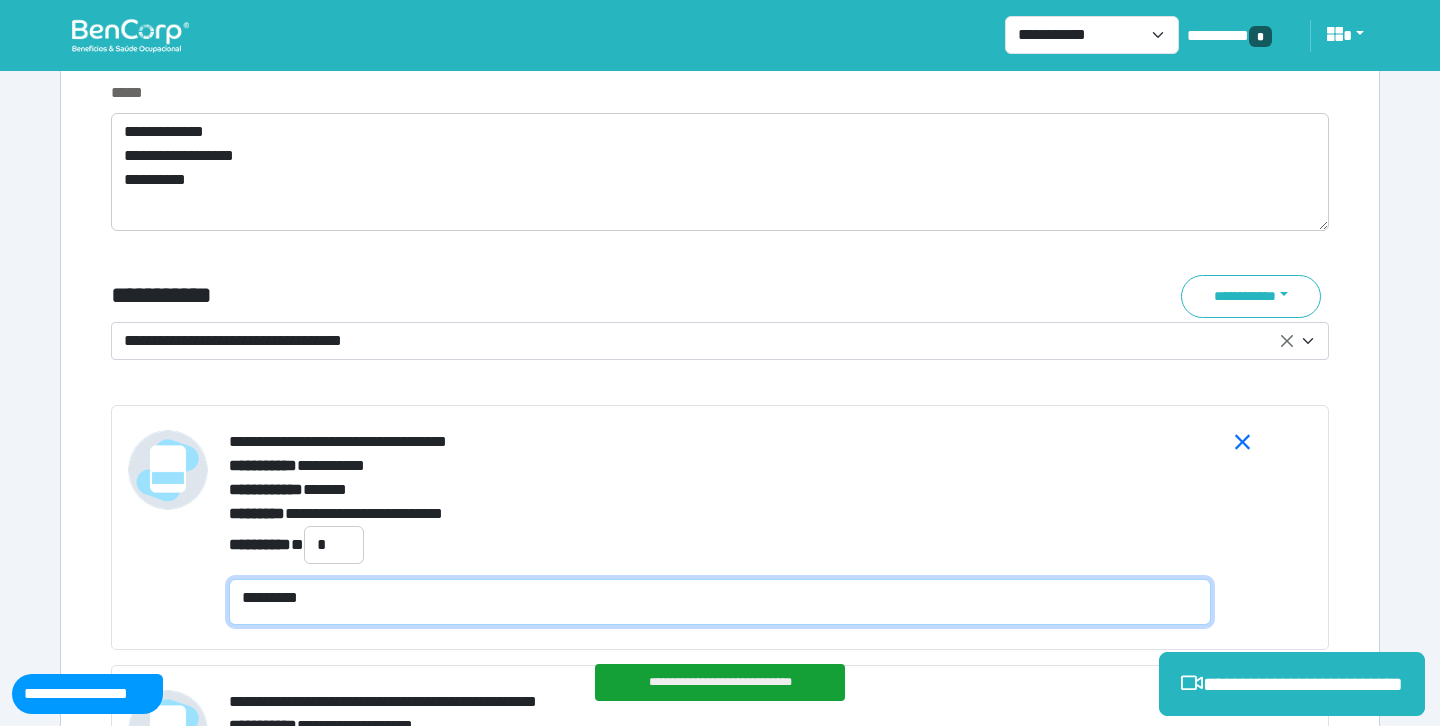 scroll, scrollTop: 0, scrollLeft: 0, axis: both 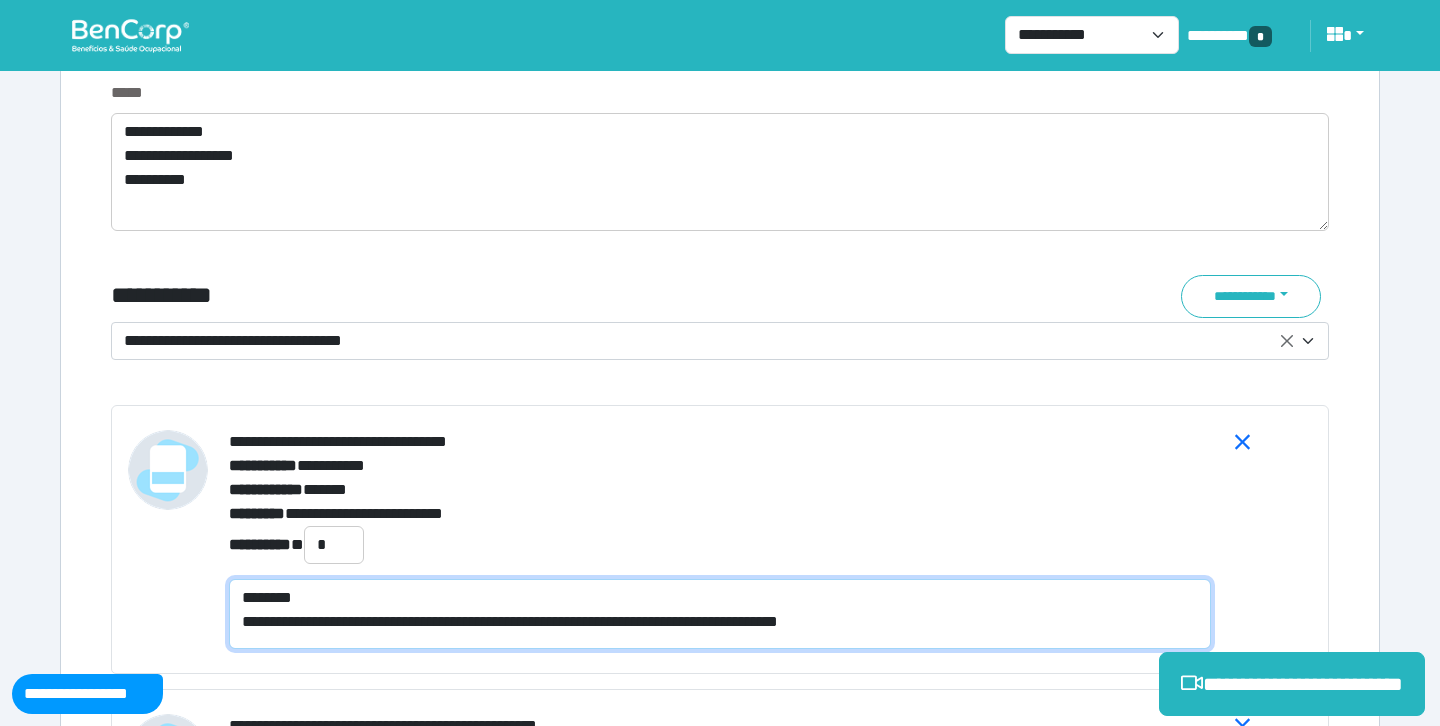 type on "**********" 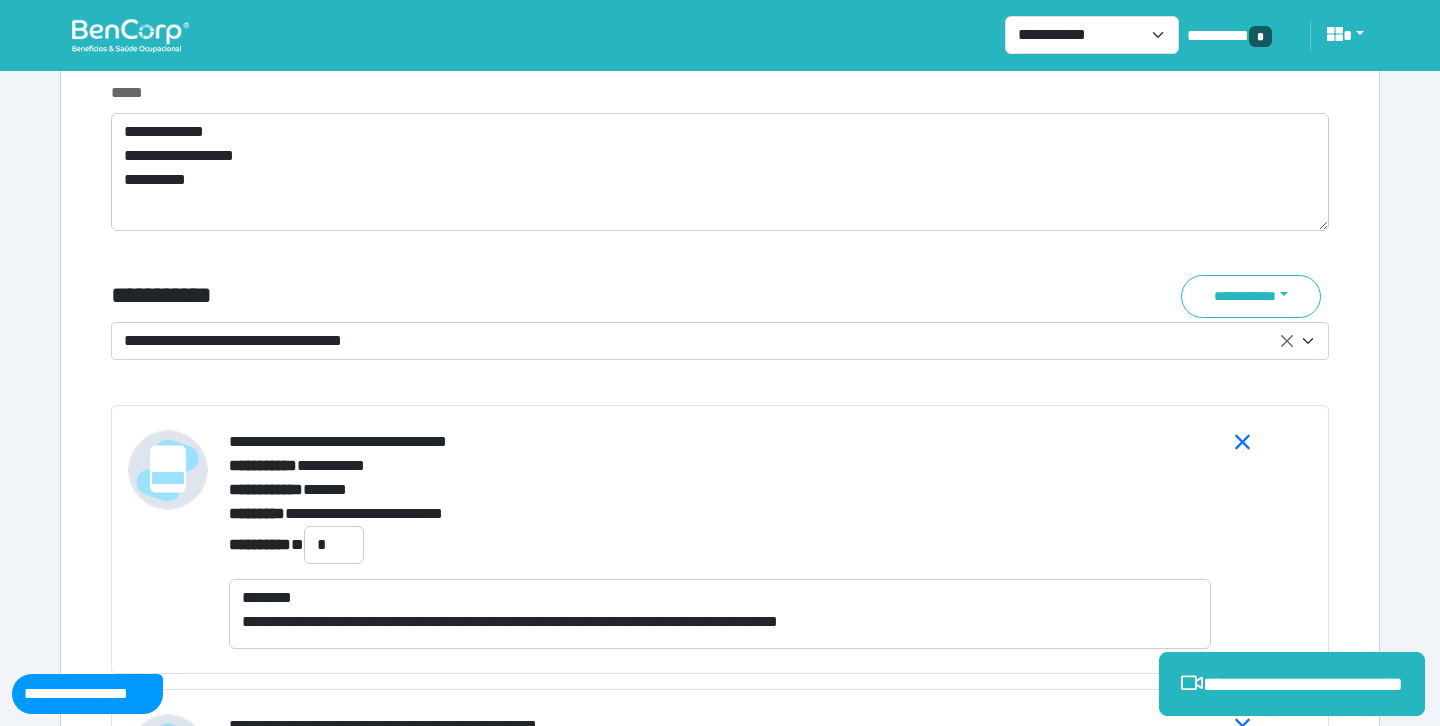 click on "**********" at bounding box center (720, -2120) 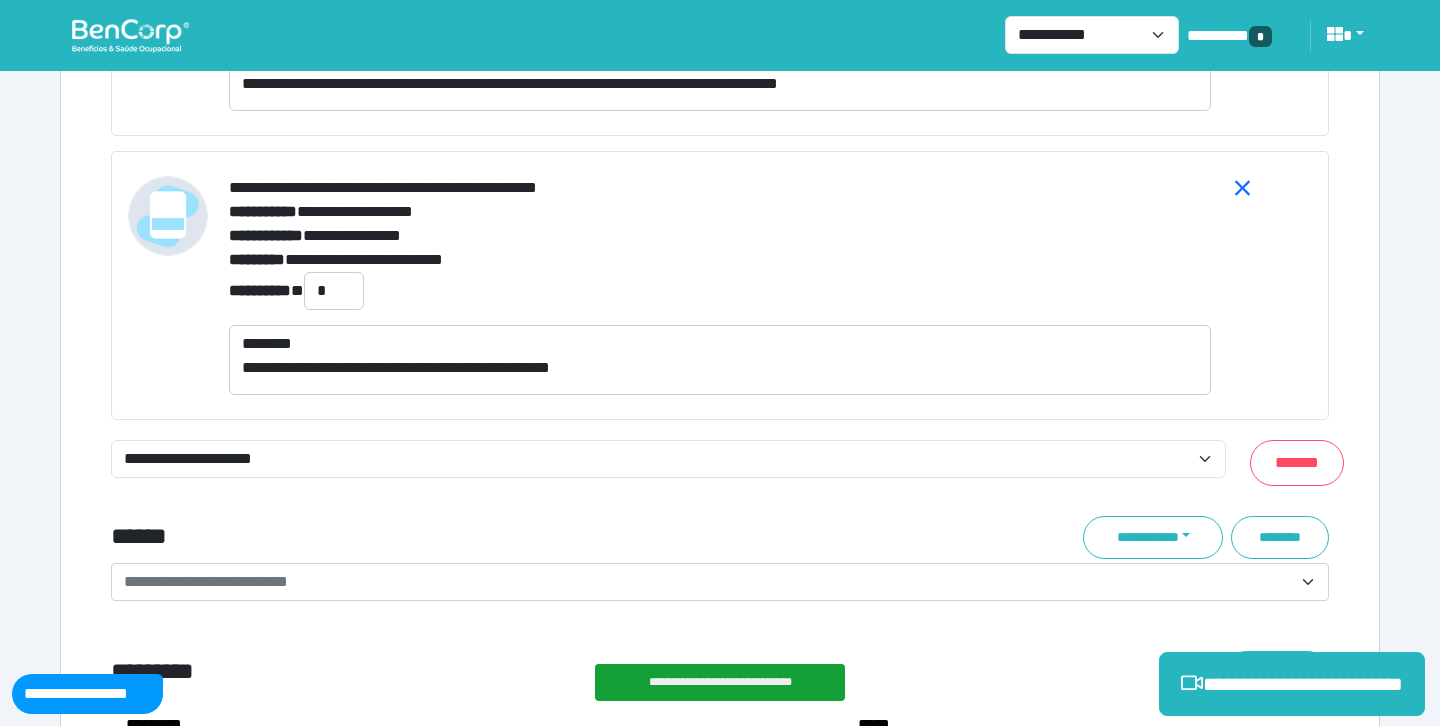 scroll, scrollTop: 7756, scrollLeft: 0, axis: vertical 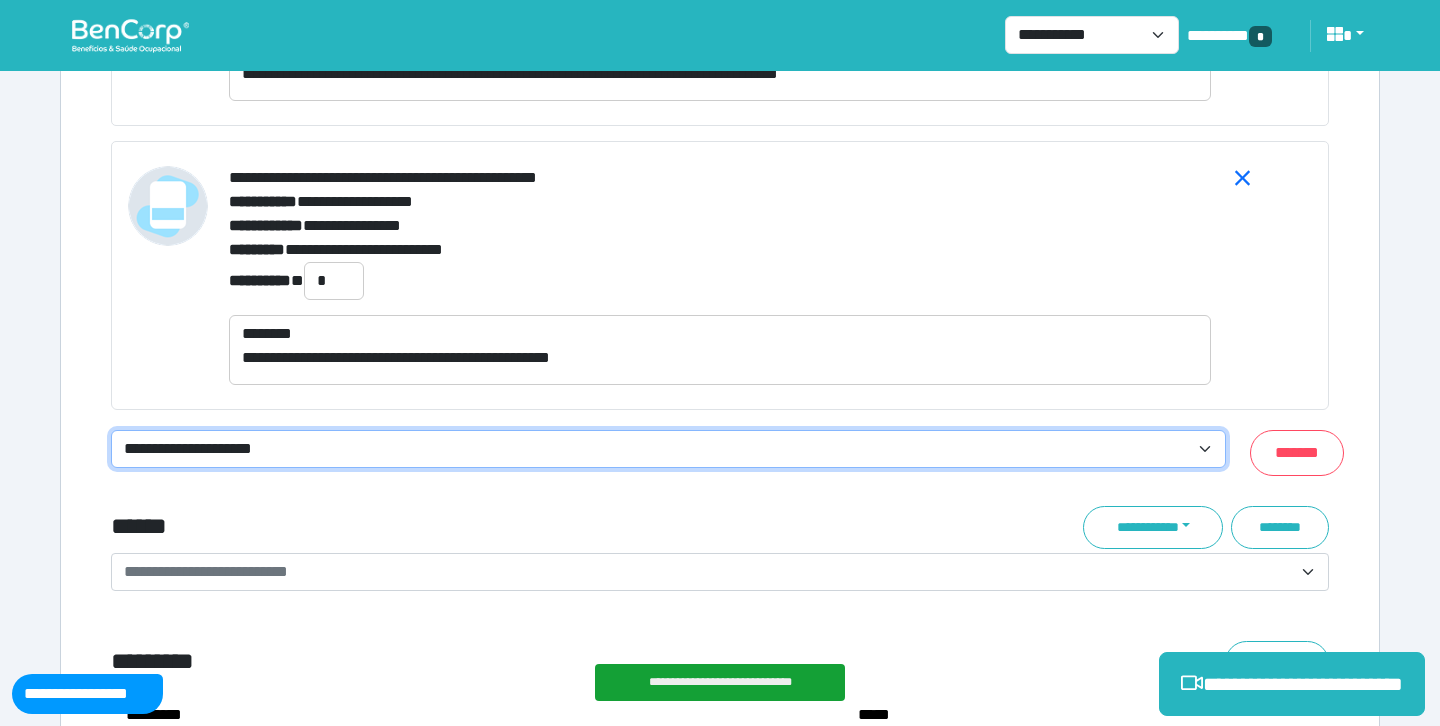 click on "**********" at bounding box center [668, 449] 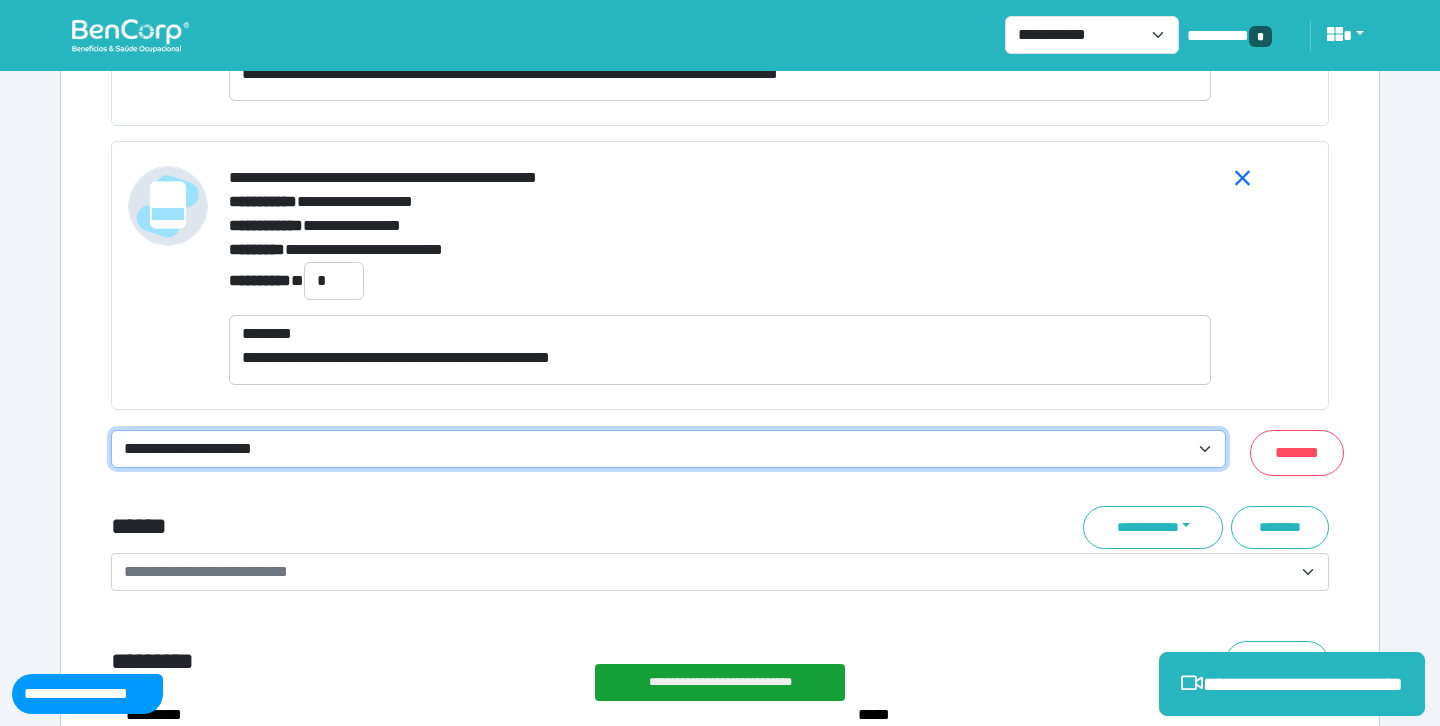 select on "**********" 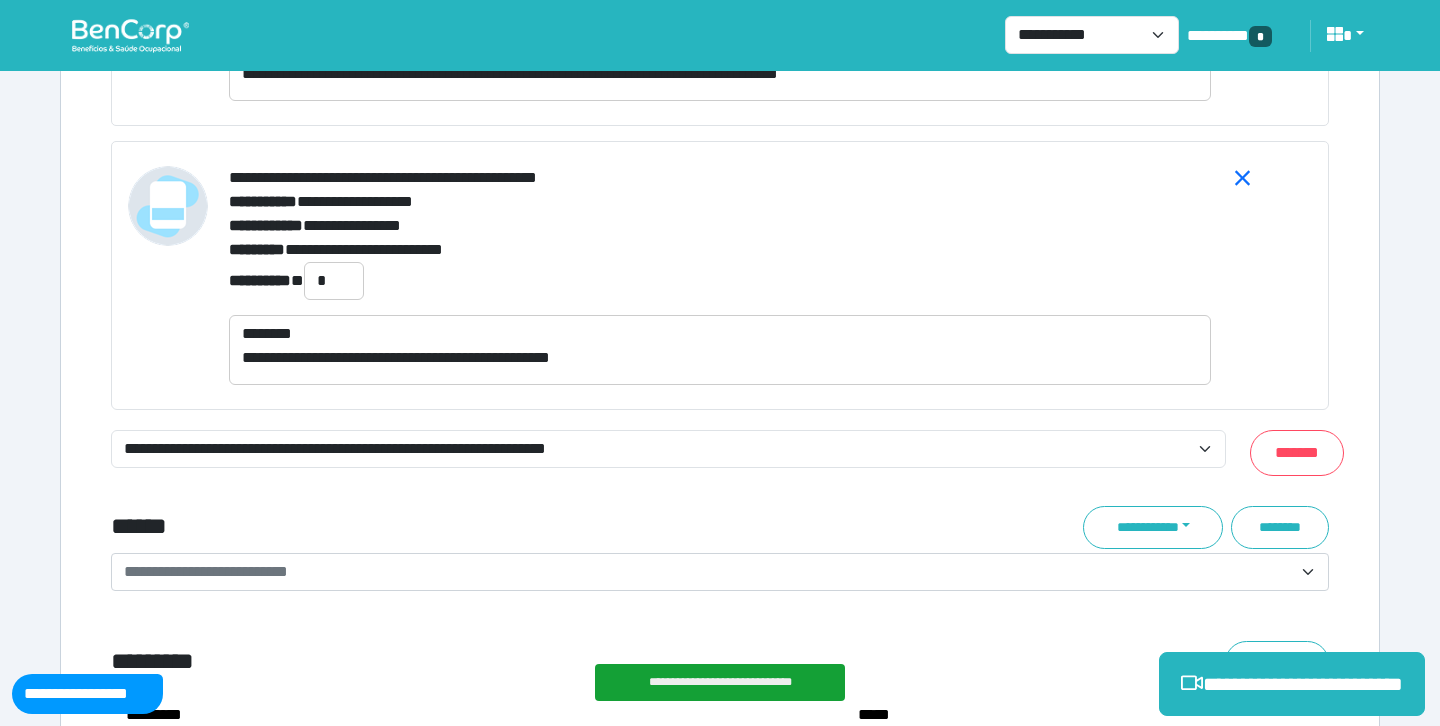 click on "******" at bounding box center (513, 527) 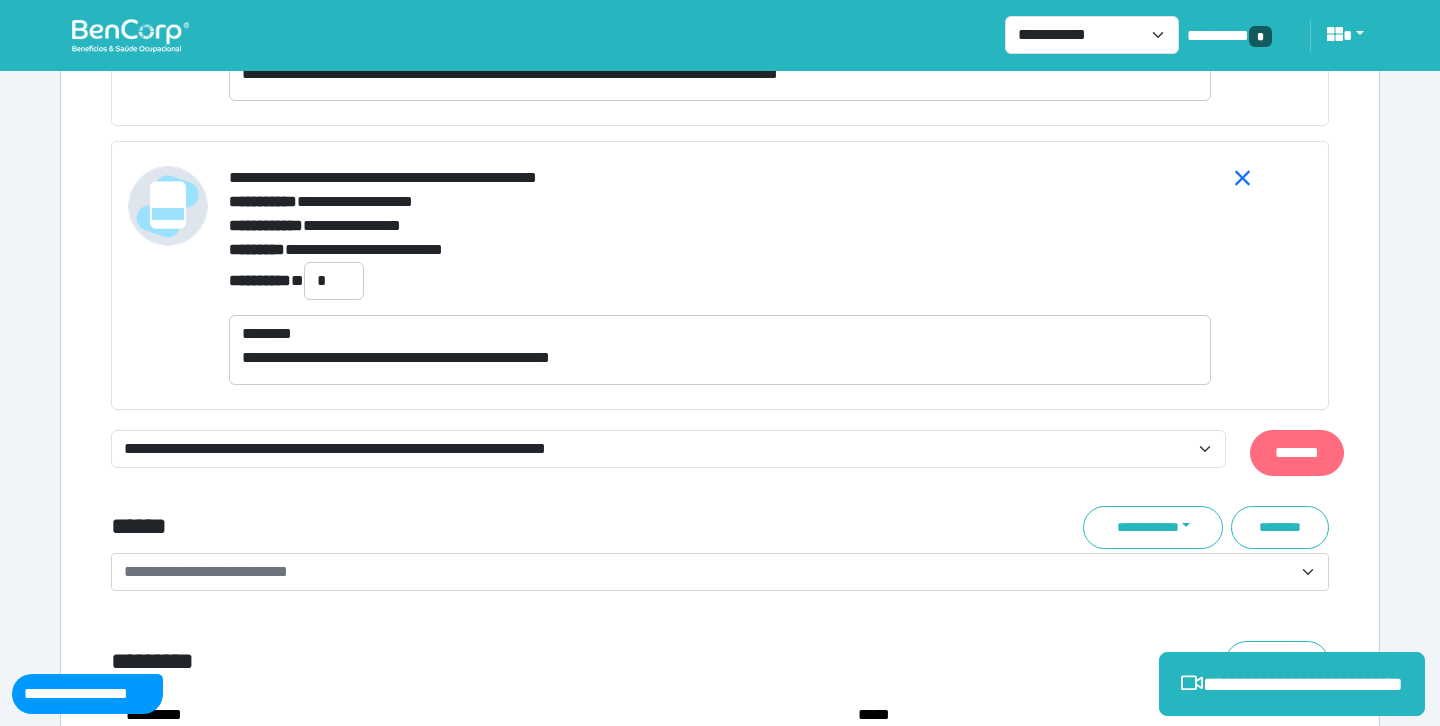 click on "*******" at bounding box center [1297, 453] 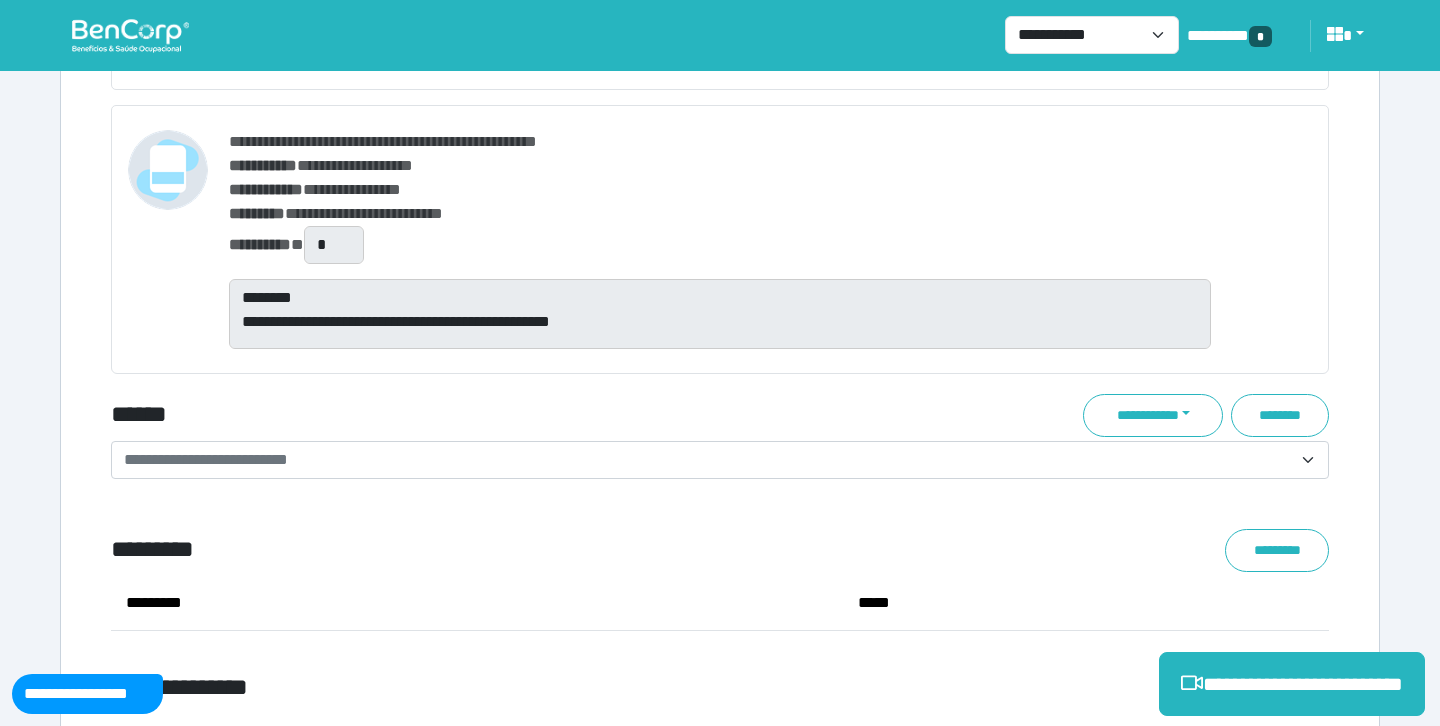 scroll, scrollTop: 8839, scrollLeft: 0, axis: vertical 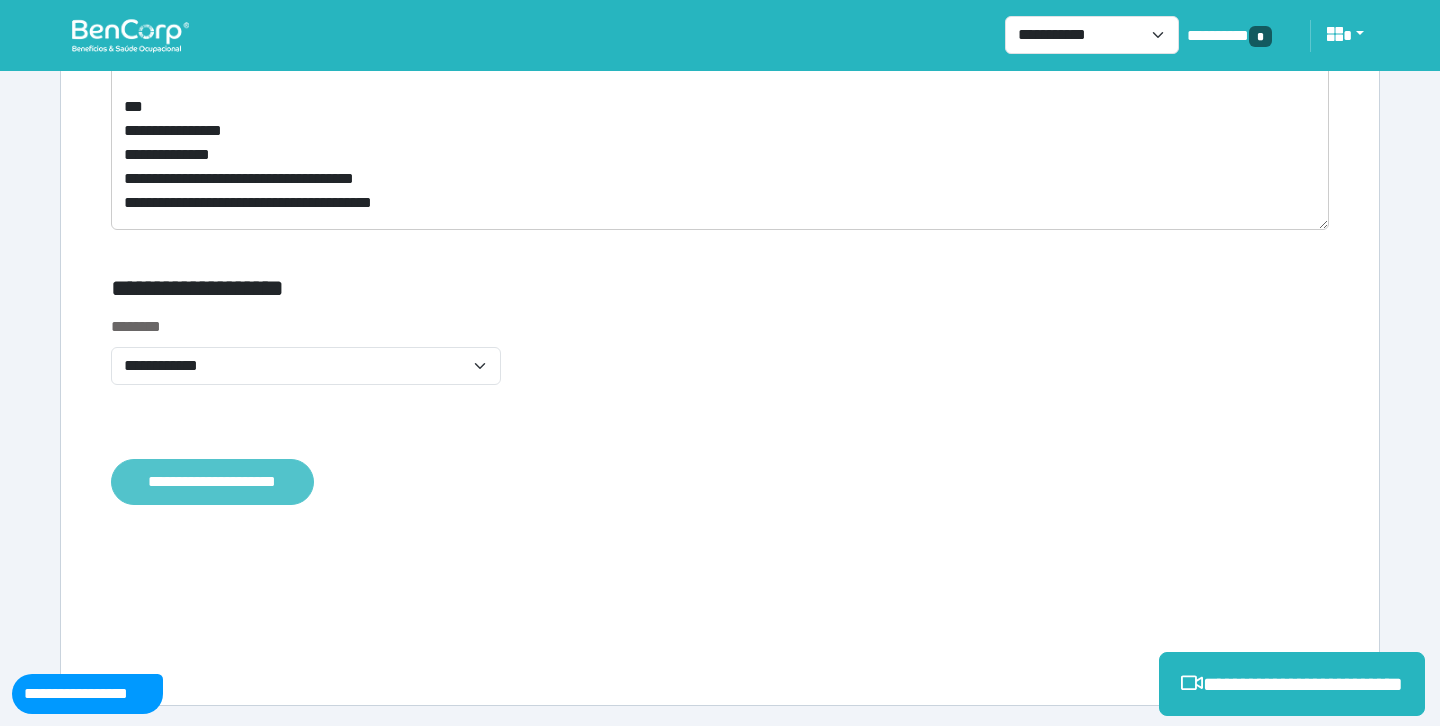 click on "**********" at bounding box center (212, 482) 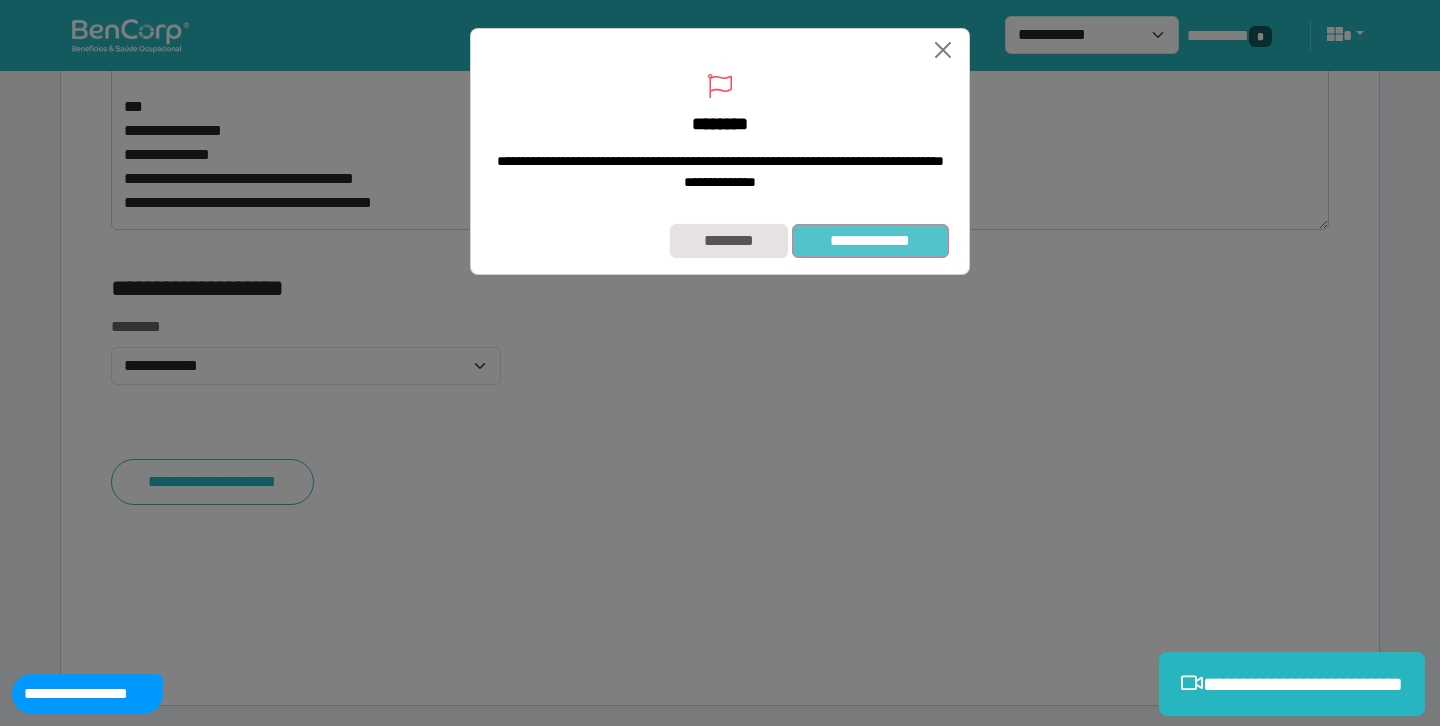 click on "**********" at bounding box center (870, 241) 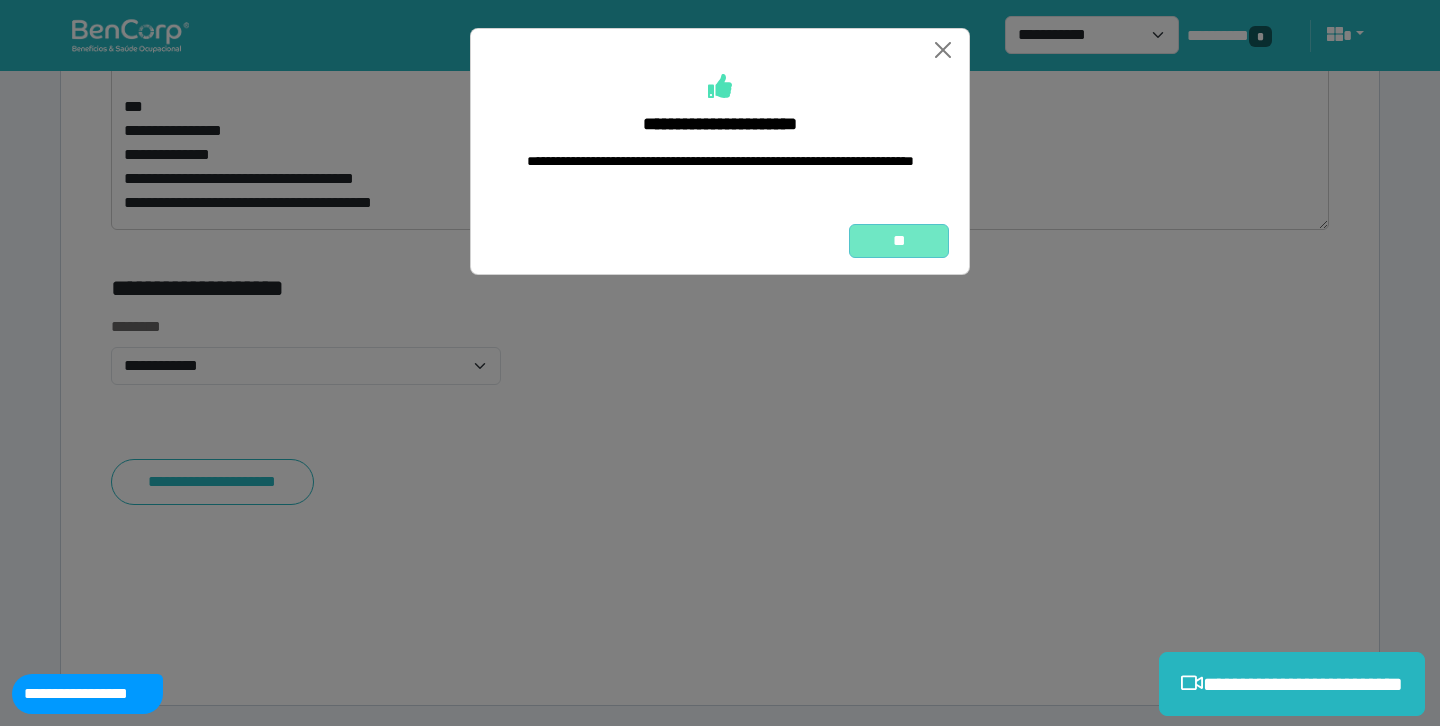 click on "**" at bounding box center [899, 241] 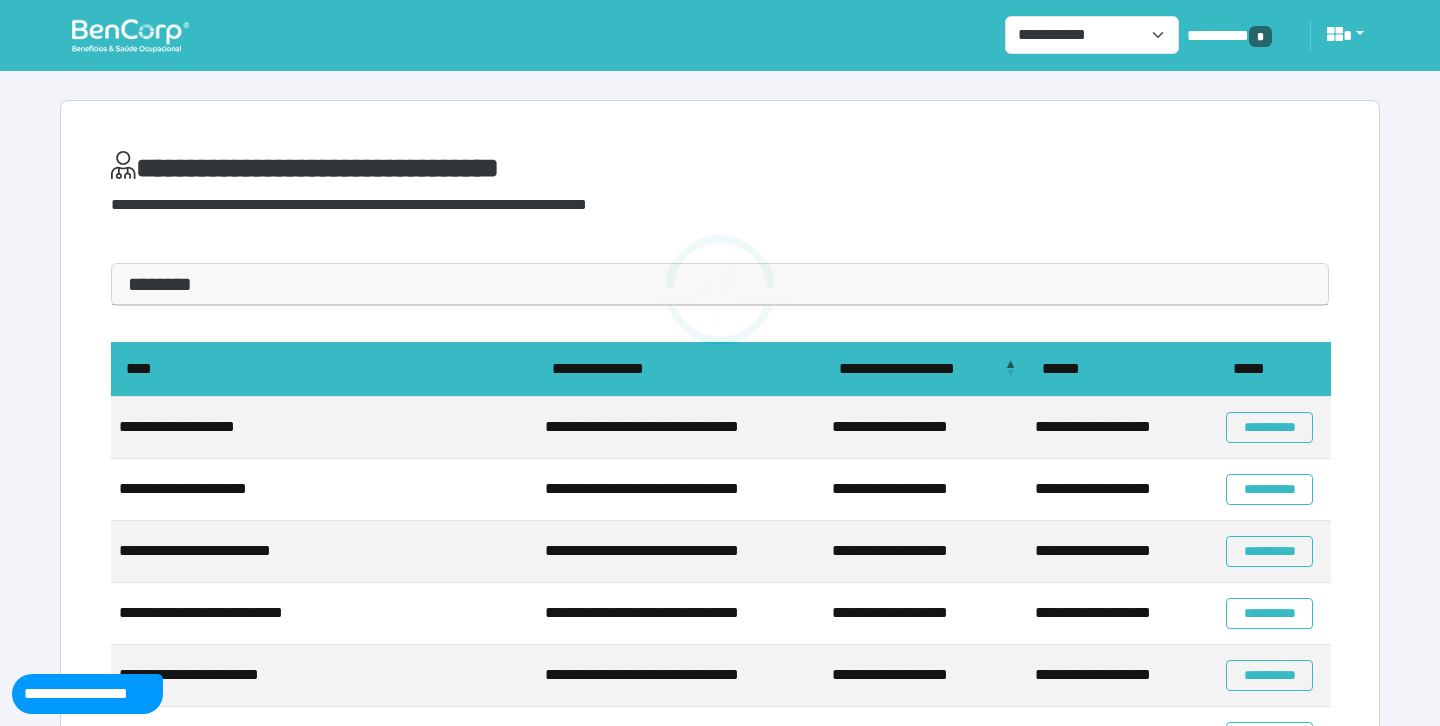 scroll, scrollTop: 0, scrollLeft: 0, axis: both 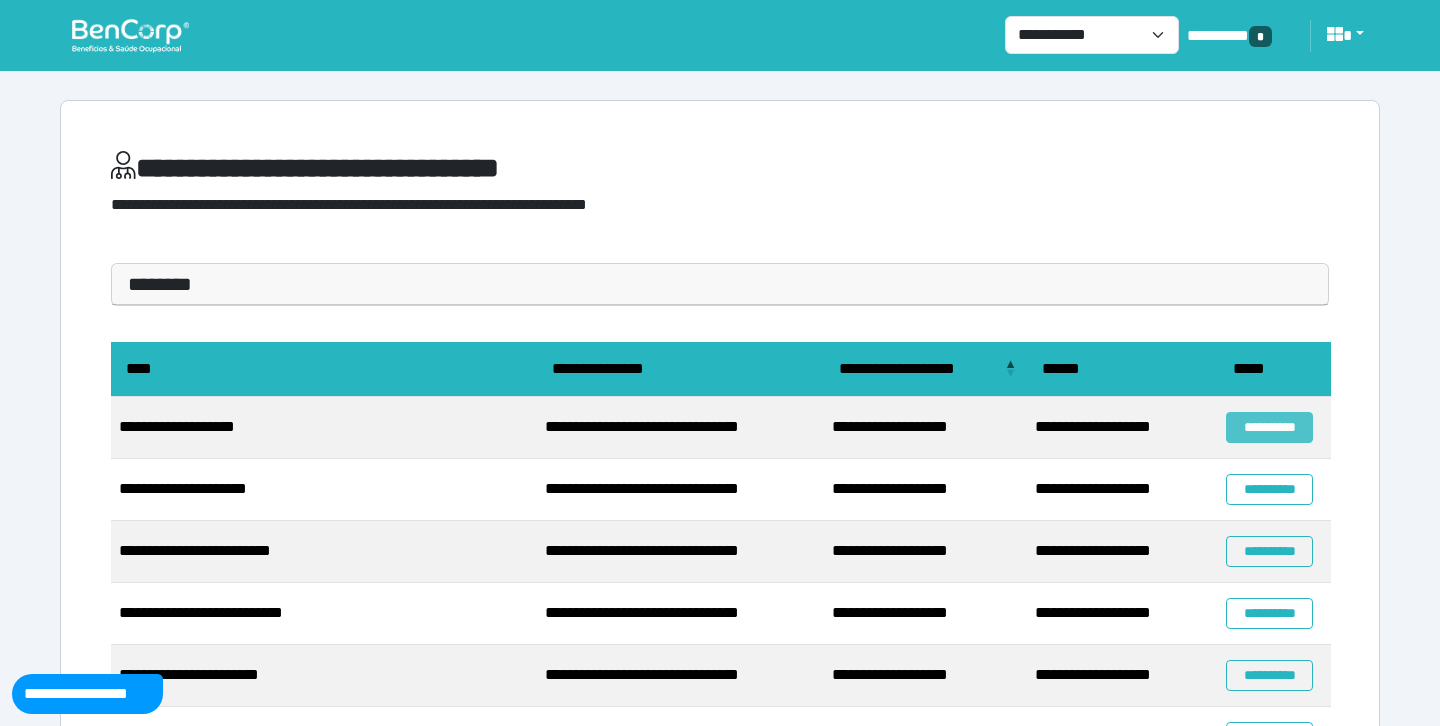 click on "**********" at bounding box center (1269, 427) 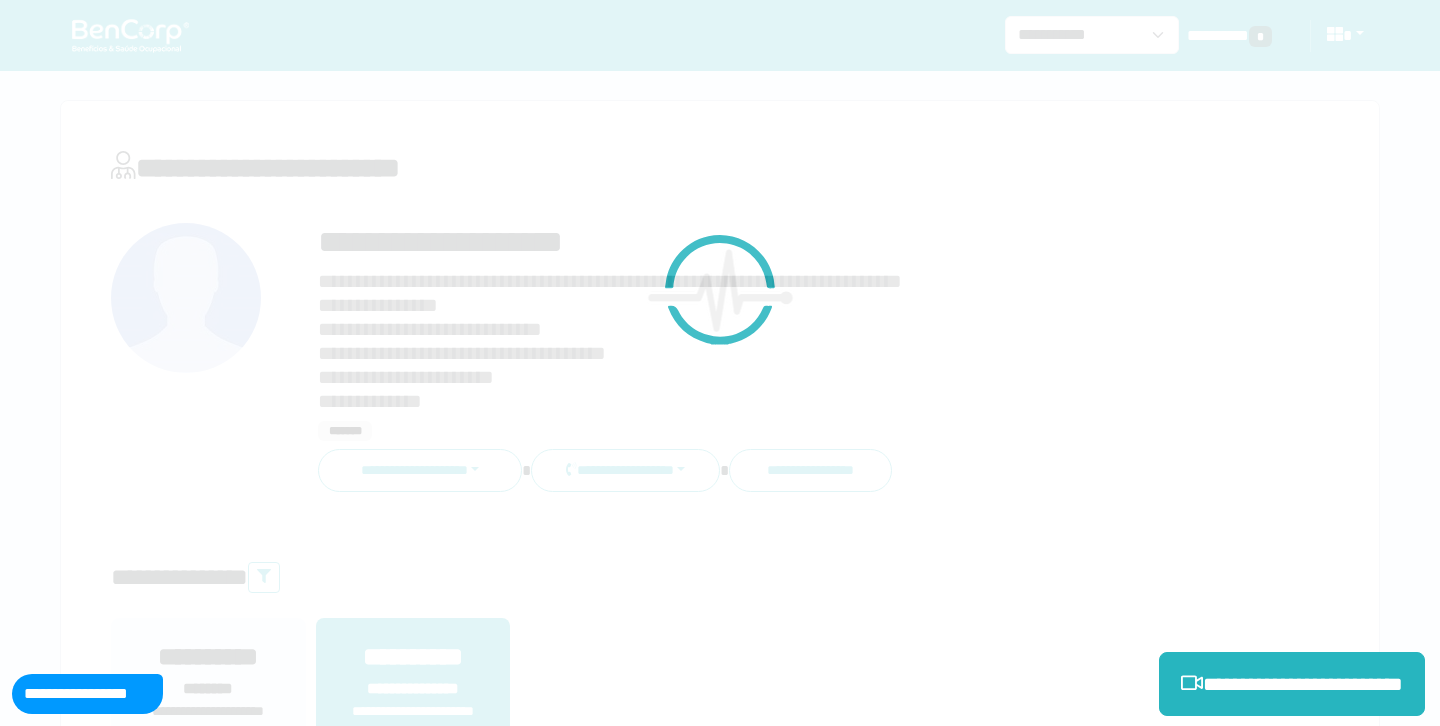 scroll, scrollTop: 0, scrollLeft: 0, axis: both 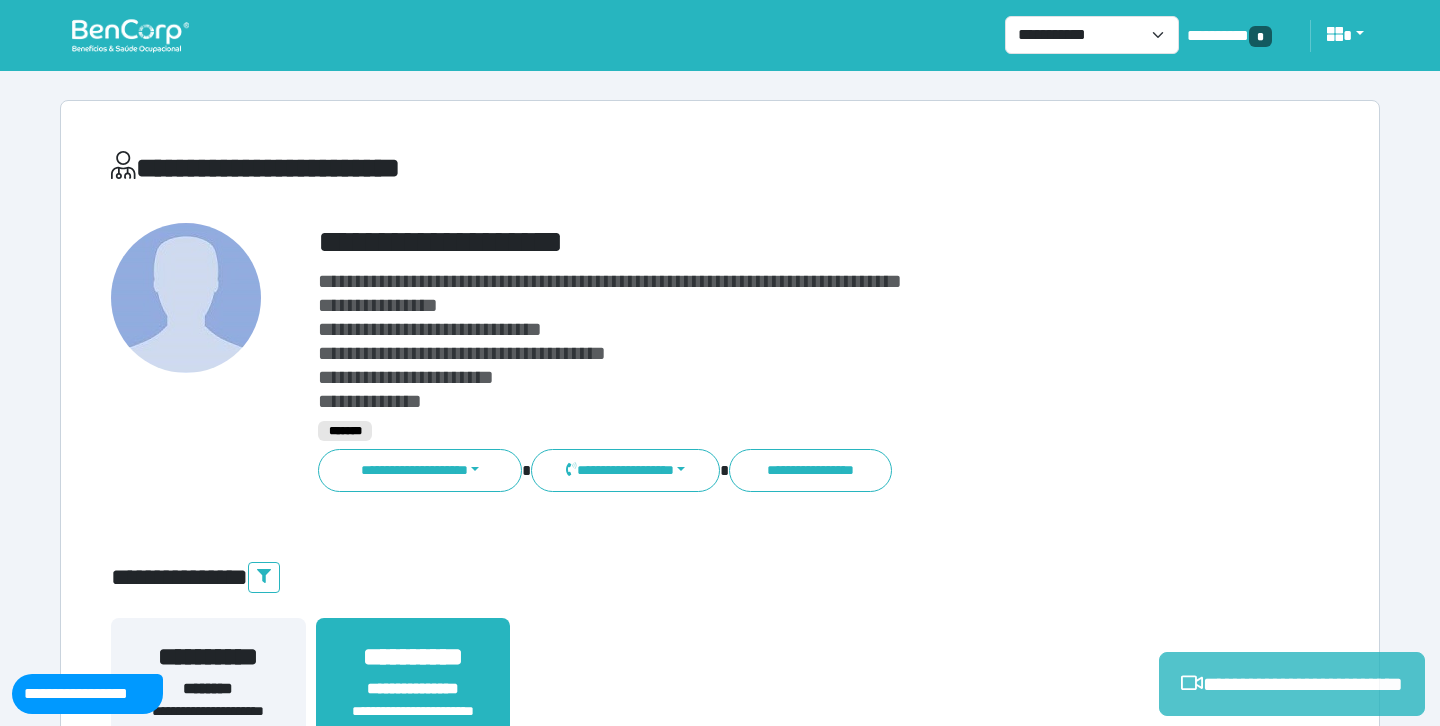 click on "**********" at bounding box center [1292, 684] 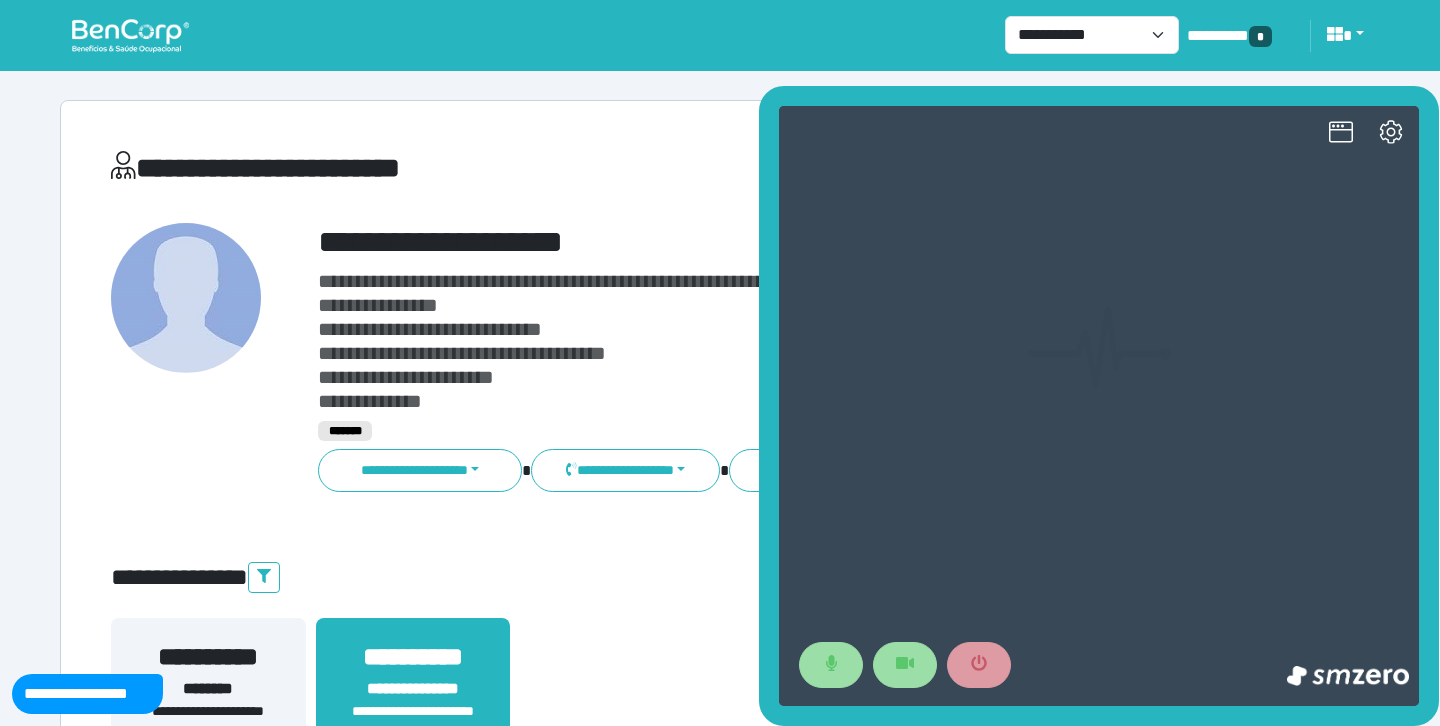 scroll, scrollTop: 0, scrollLeft: 0, axis: both 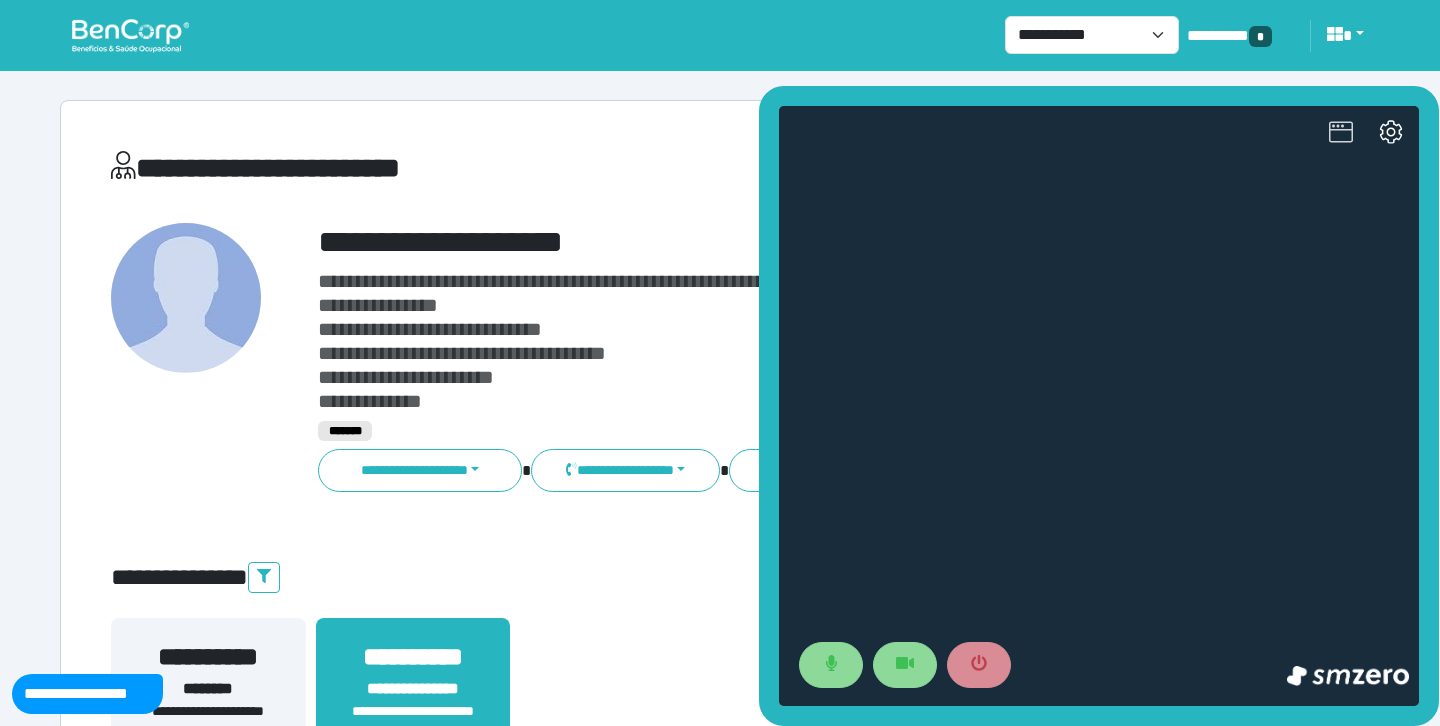 click 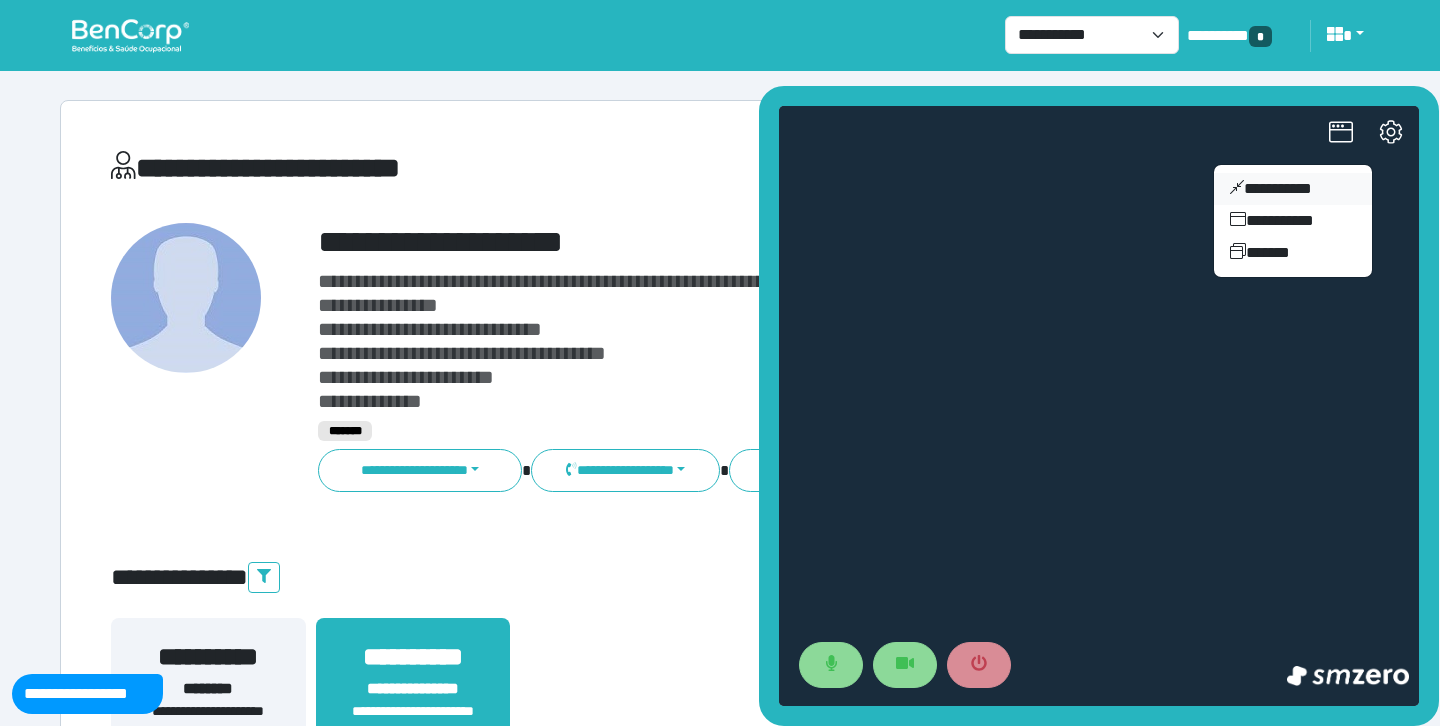 click on "**********" at bounding box center (1293, 189) 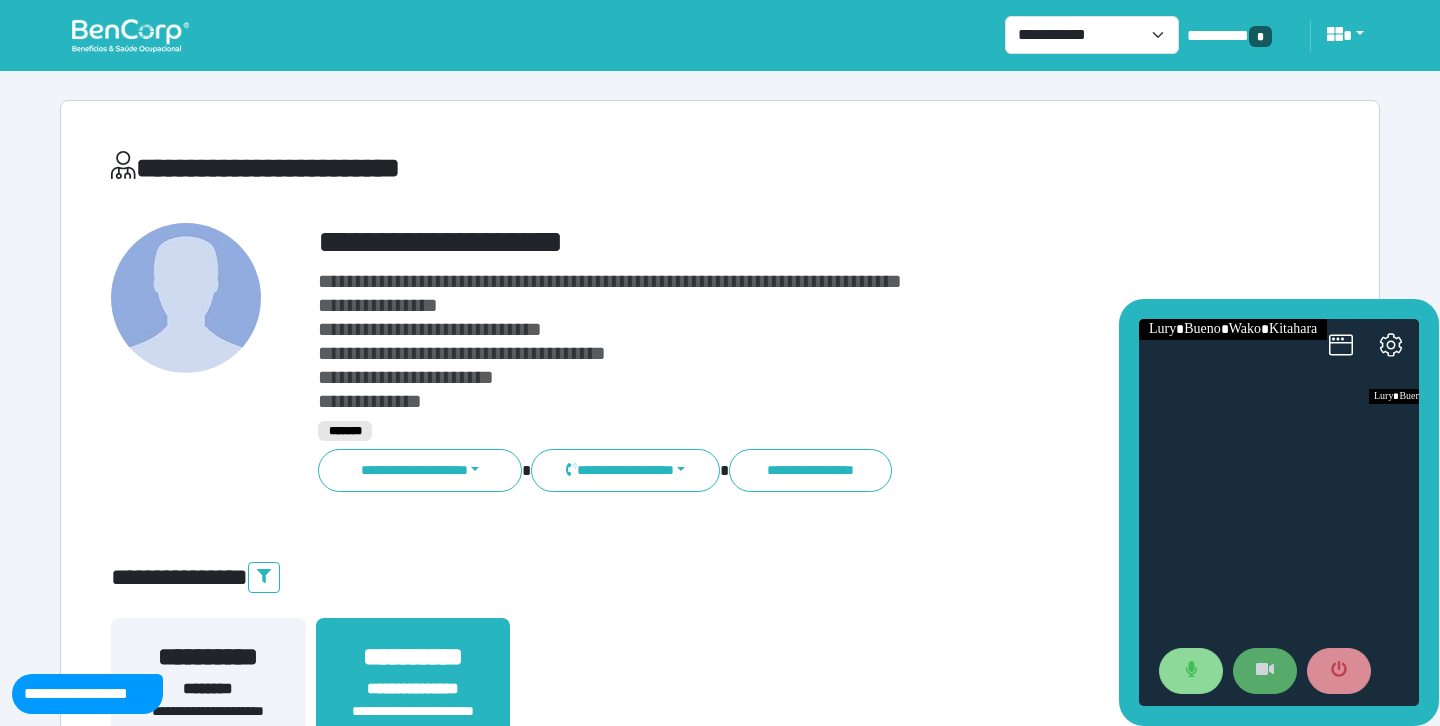 click at bounding box center [1265, 671] 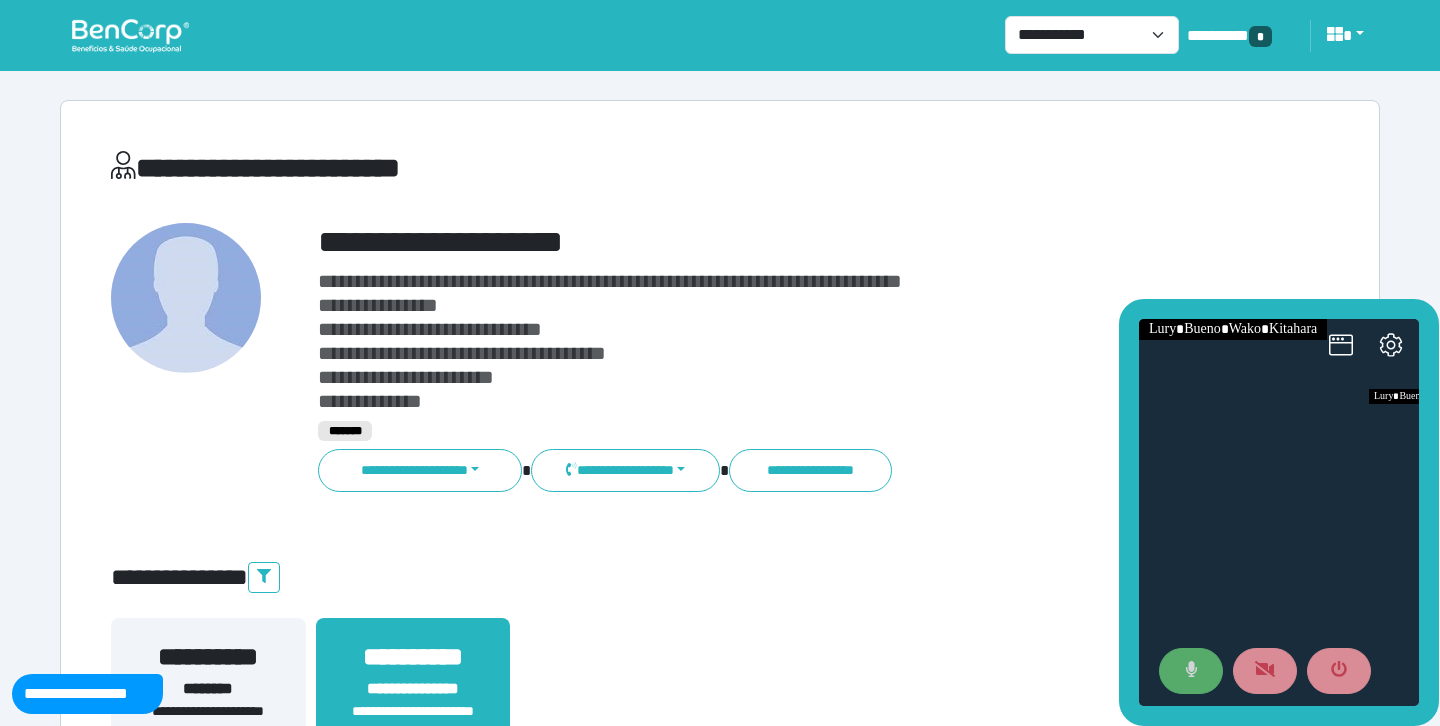 click at bounding box center (1191, 671) 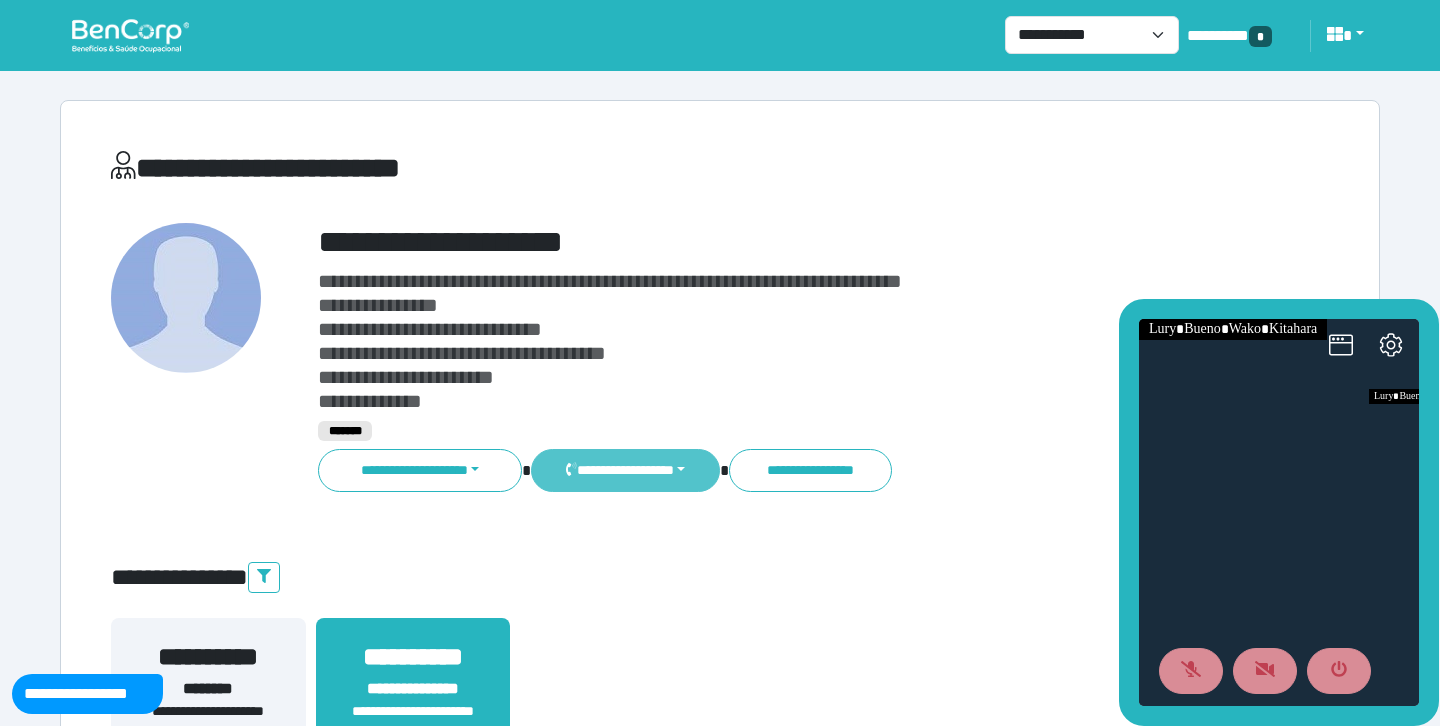click on "**********" at bounding box center [625, 470] 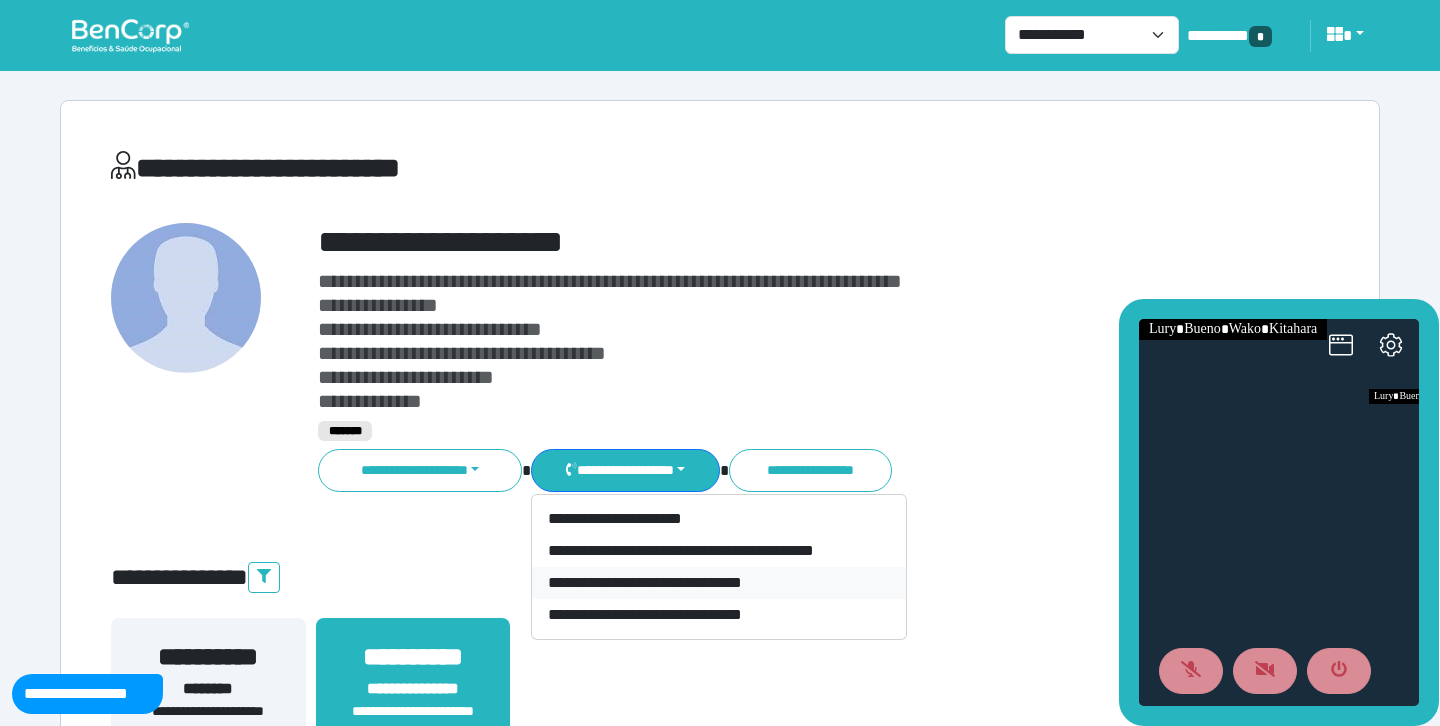 click on "**********" at bounding box center (719, 583) 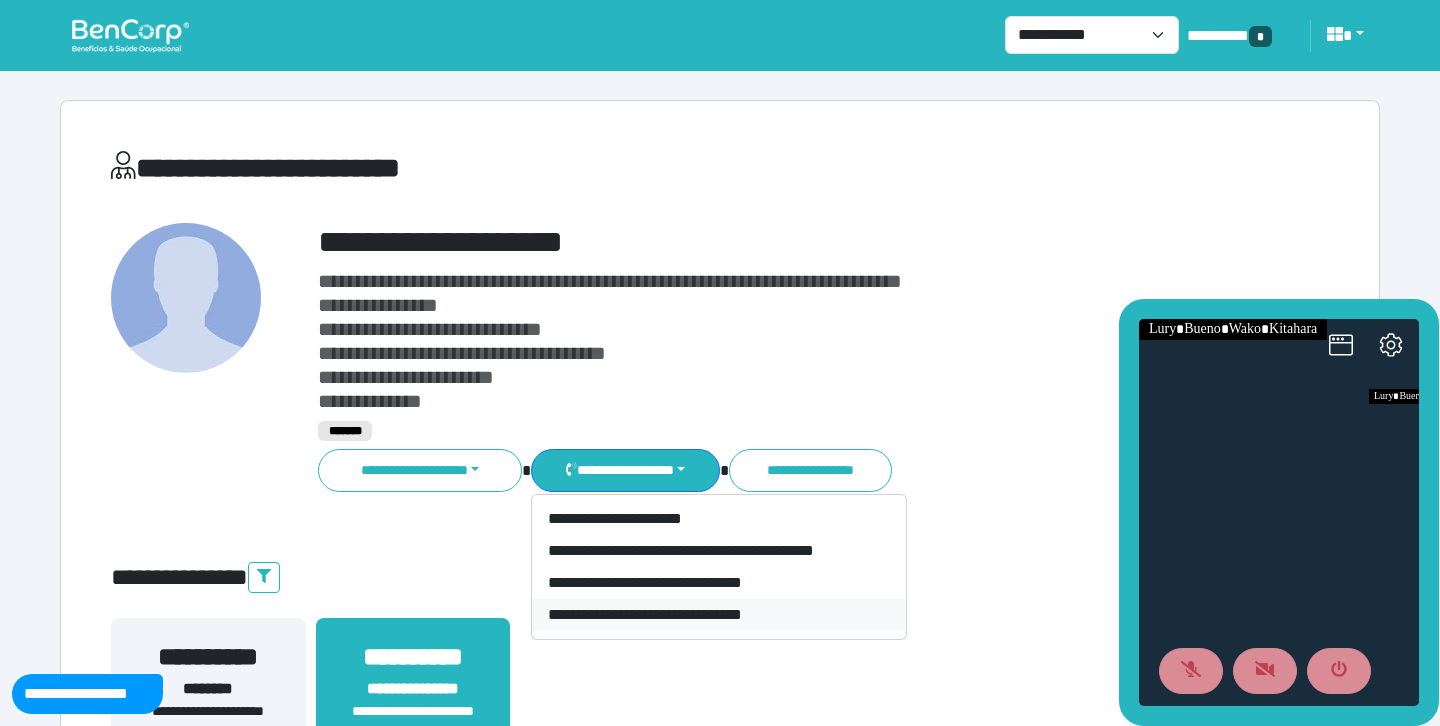click on "**********" at bounding box center (719, 615) 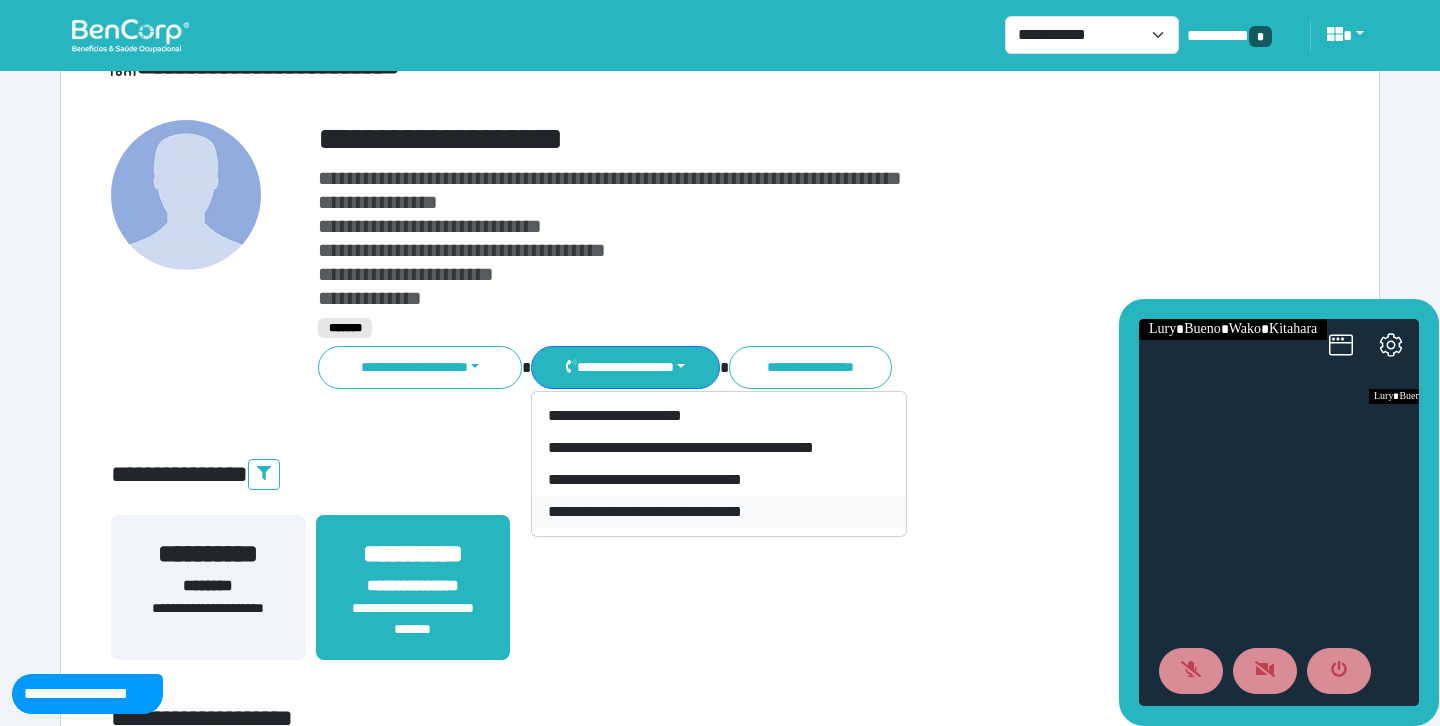 scroll, scrollTop: 108, scrollLeft: 0, axis: vertical 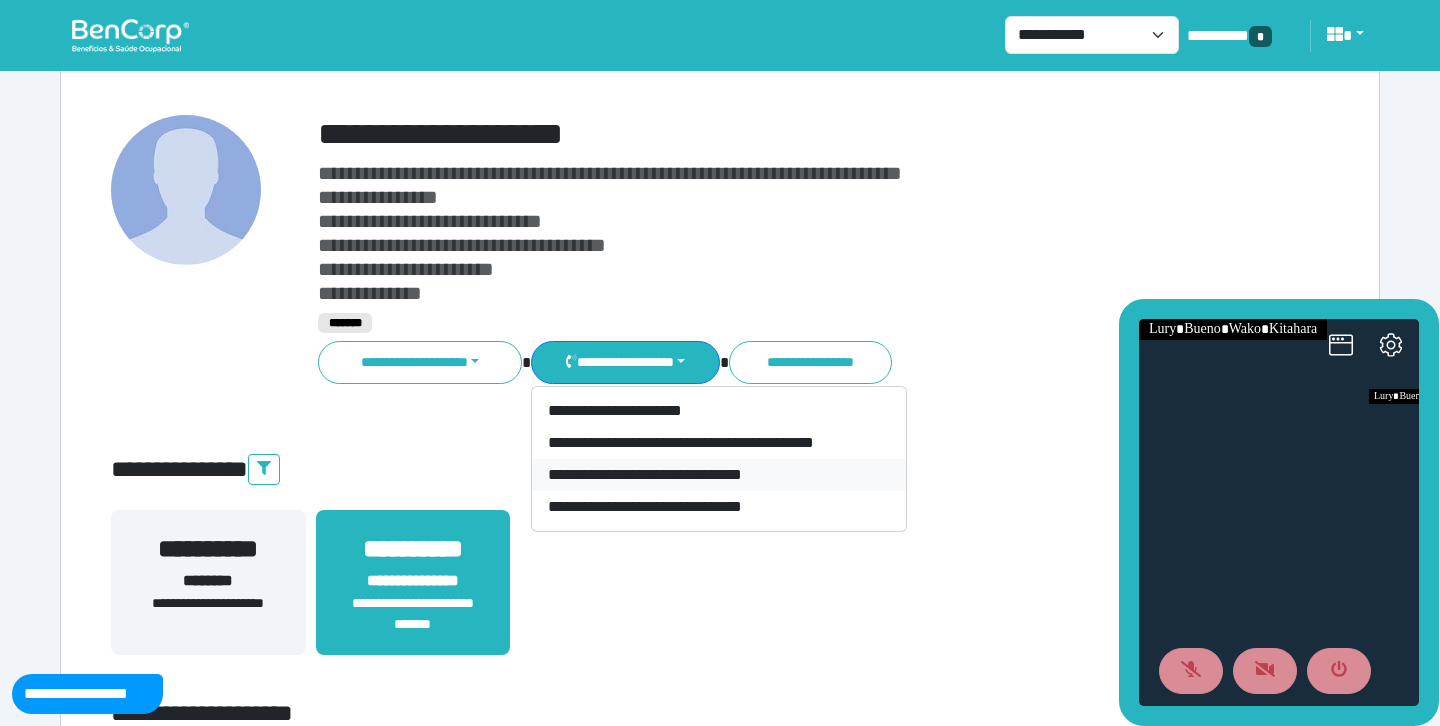 click on "**********" at bounding box center [719, 475] 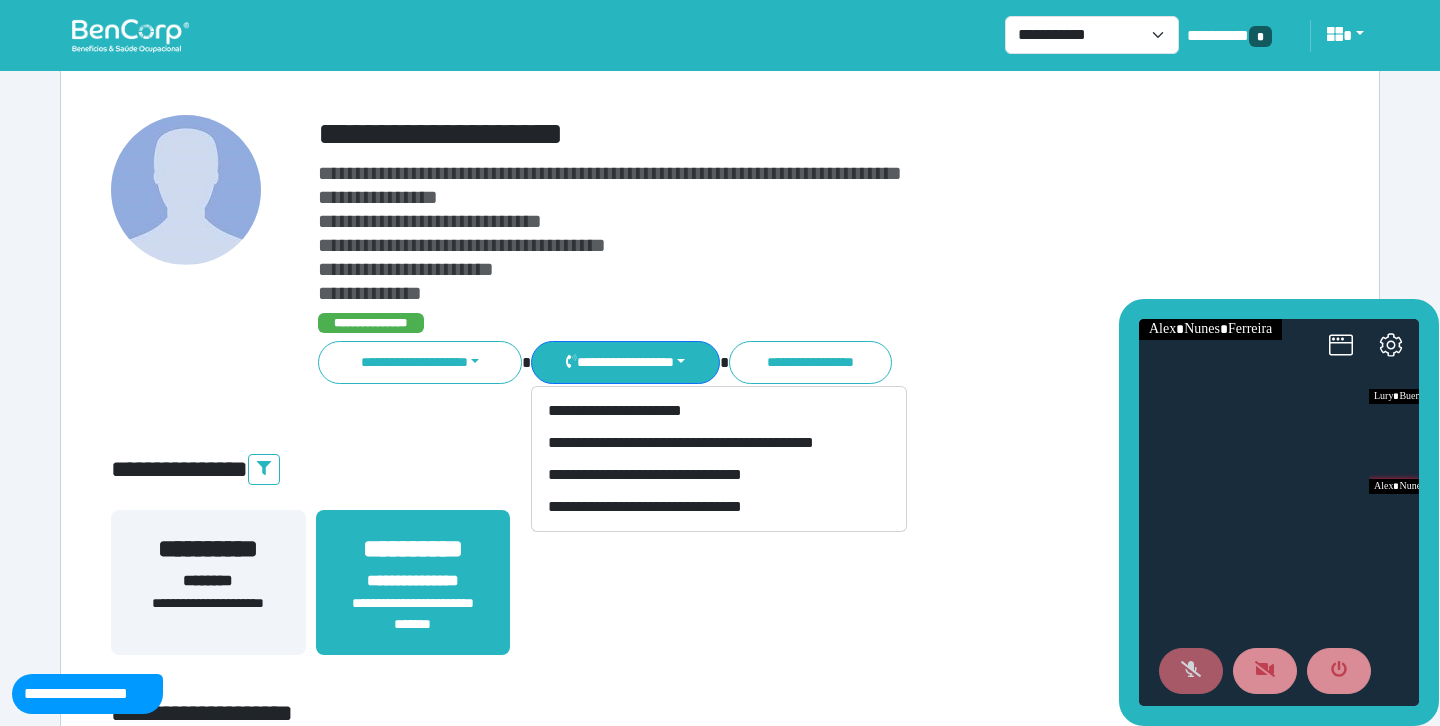 click at bounding box center (1191, 671) 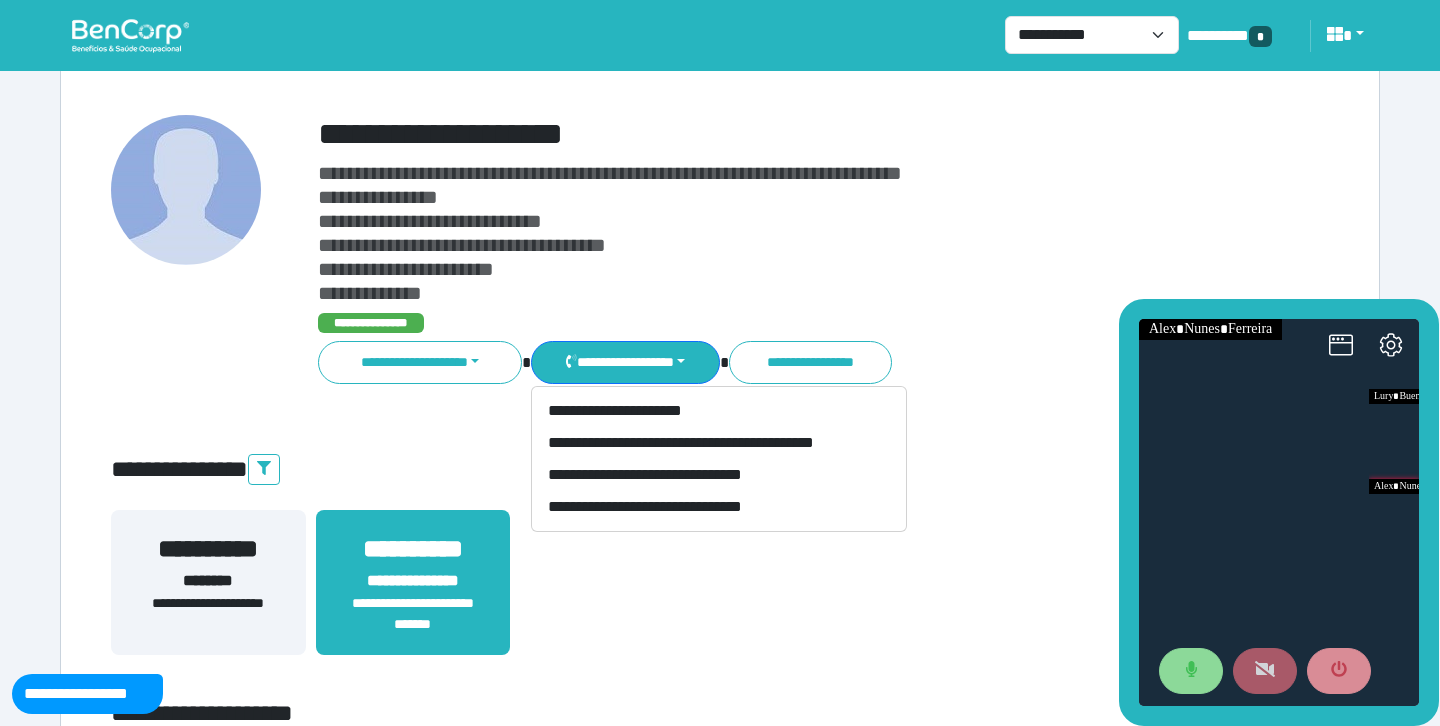 click at bounding box center [1265, 671] 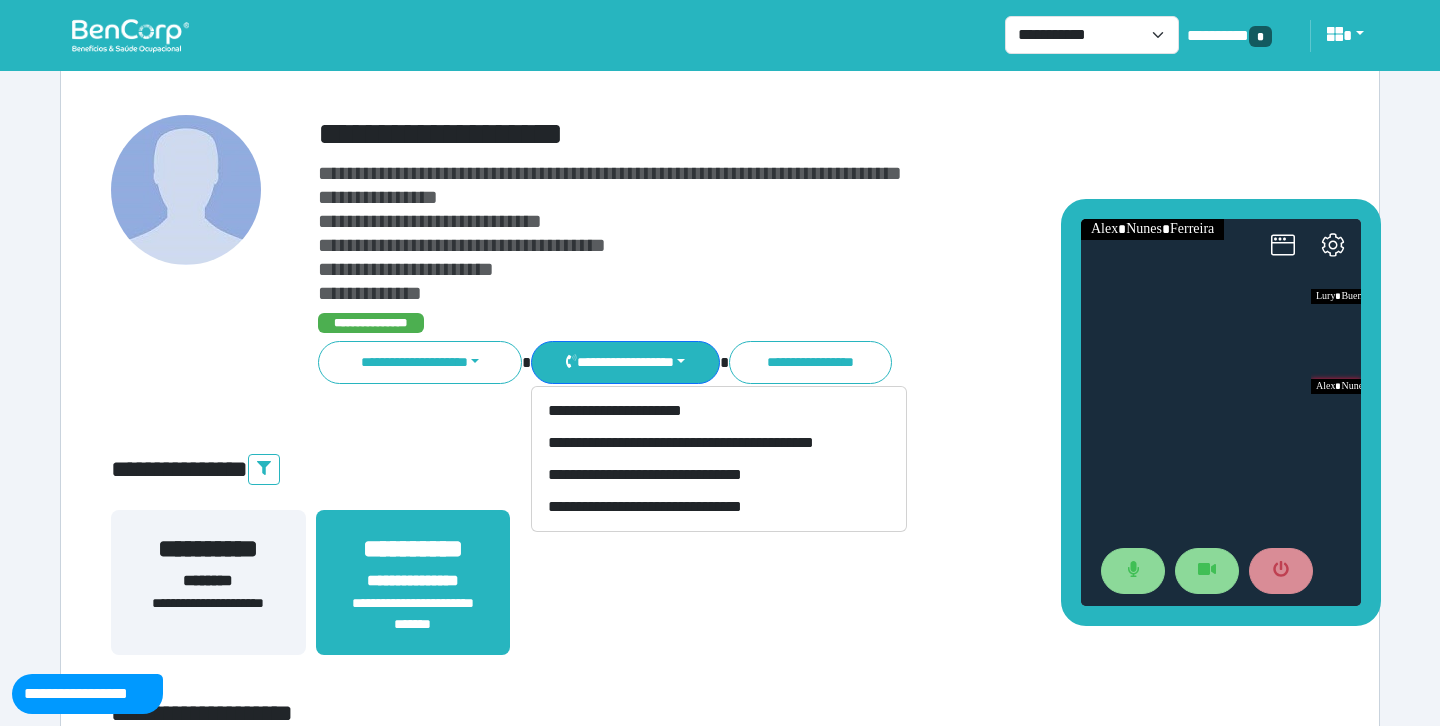 drag, startPoint x: 1331, startPoint y: 301, endPoint x: 1273, endPoint y: 201, distance: 115.60277 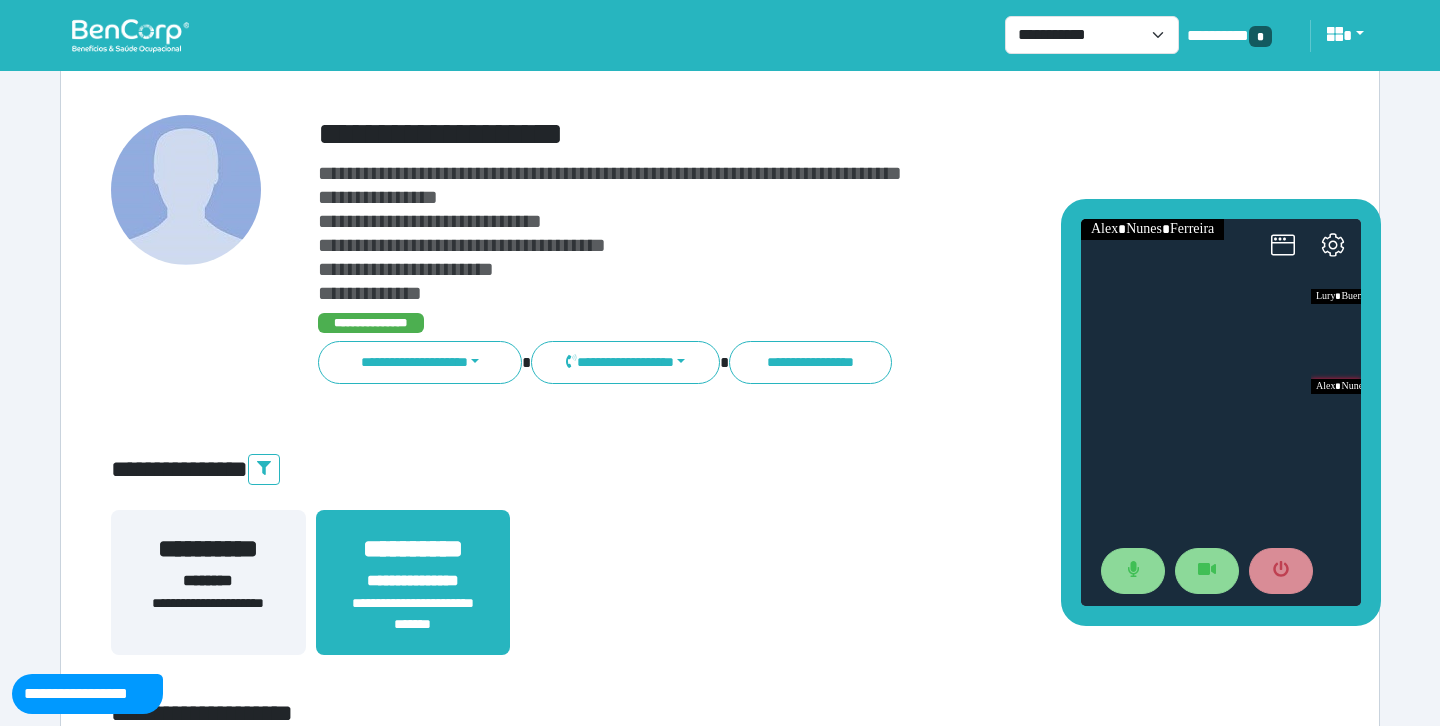 click on "**********" at bounding box center (772, 134) 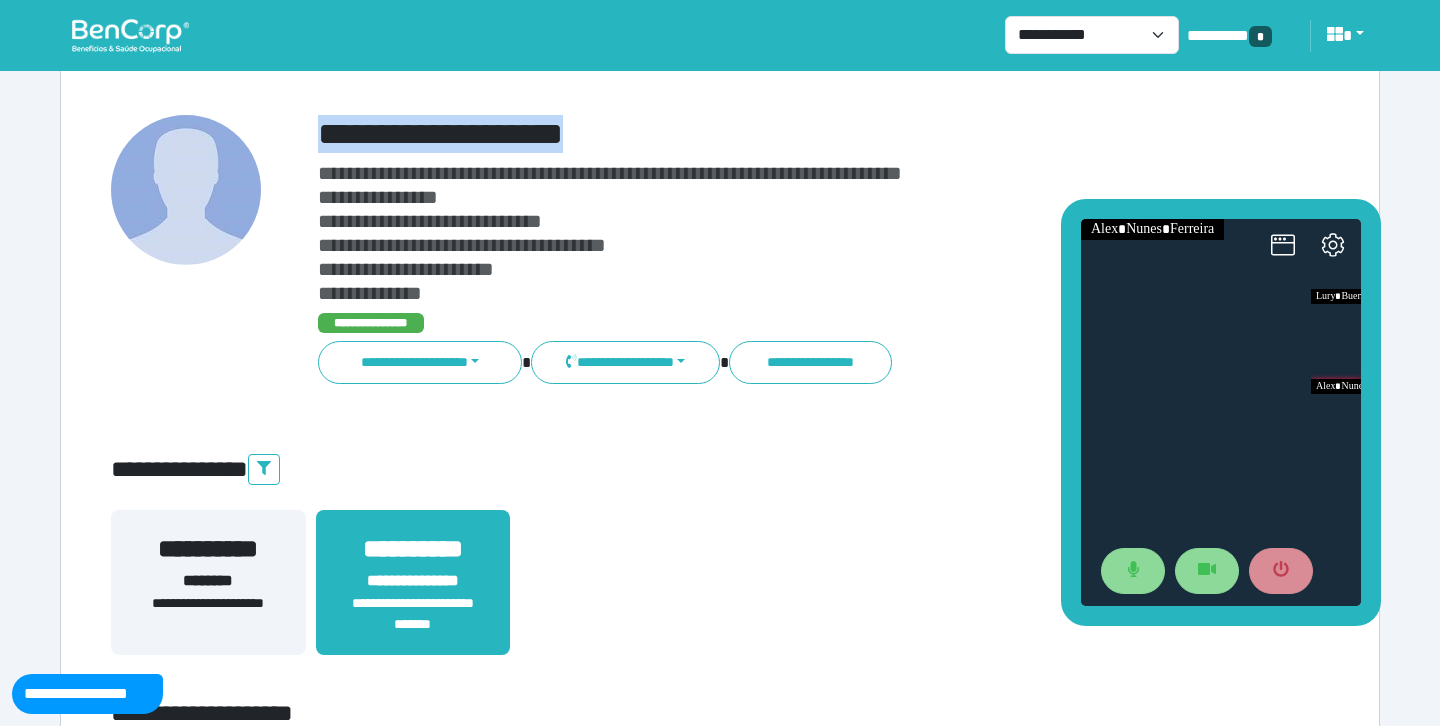 click on "**********" at bounding box center (772, 134) 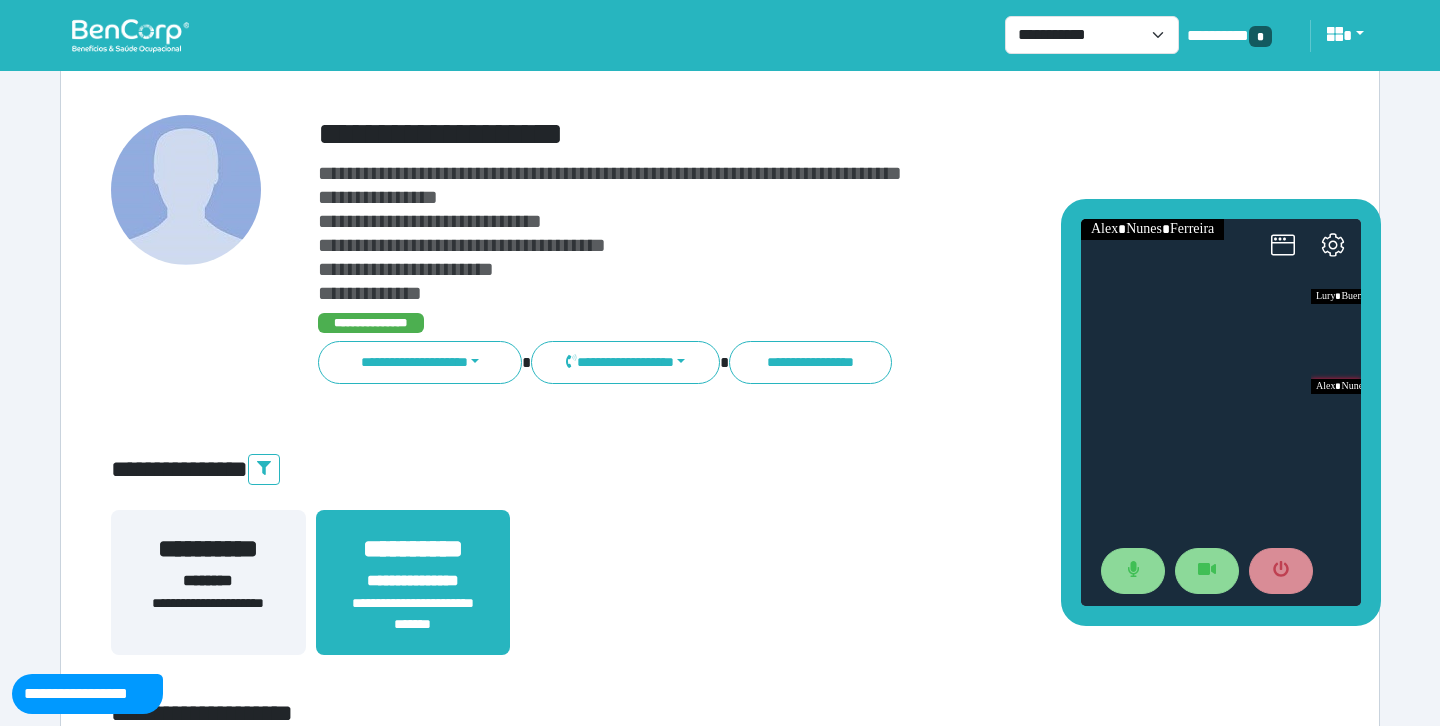 click on "**********" at bounding box center (720, 566) 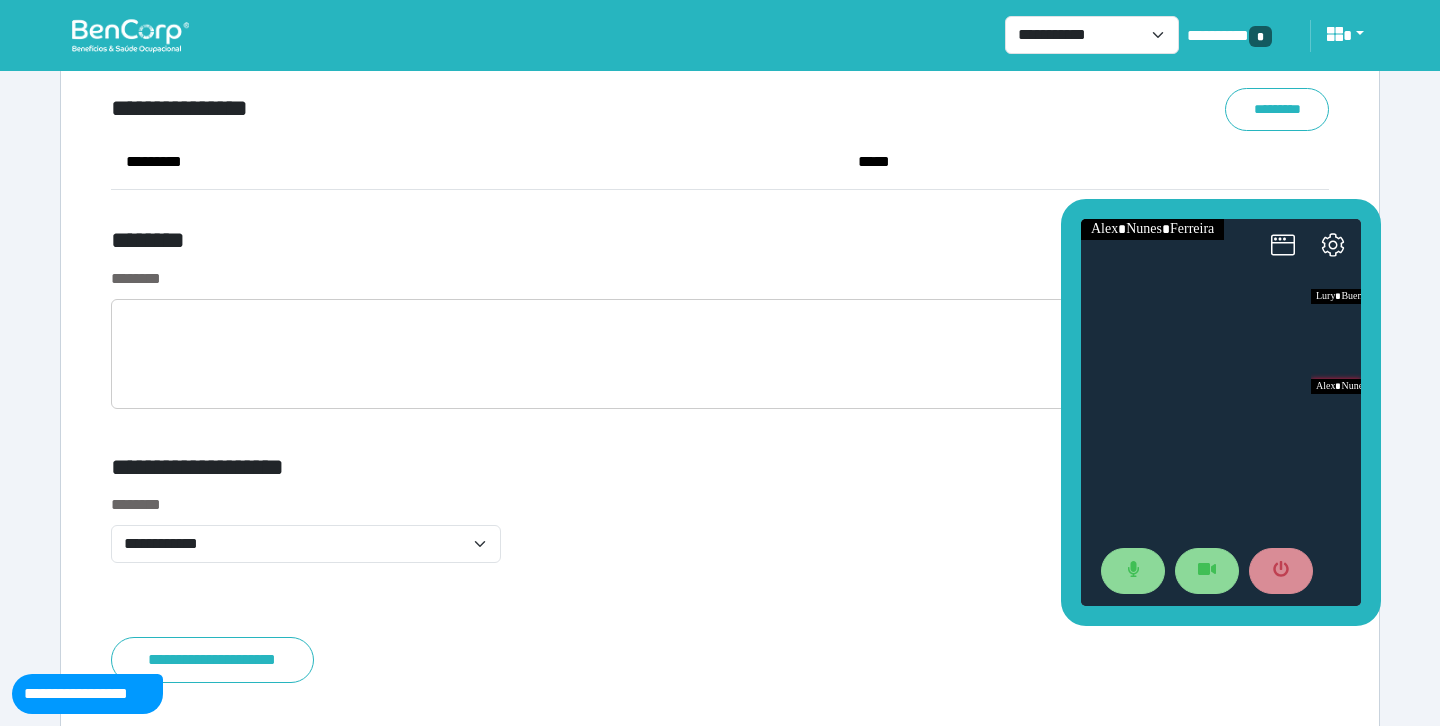 scroll, scrollTop: 8379, scrollLeft: 0, axis: vertical 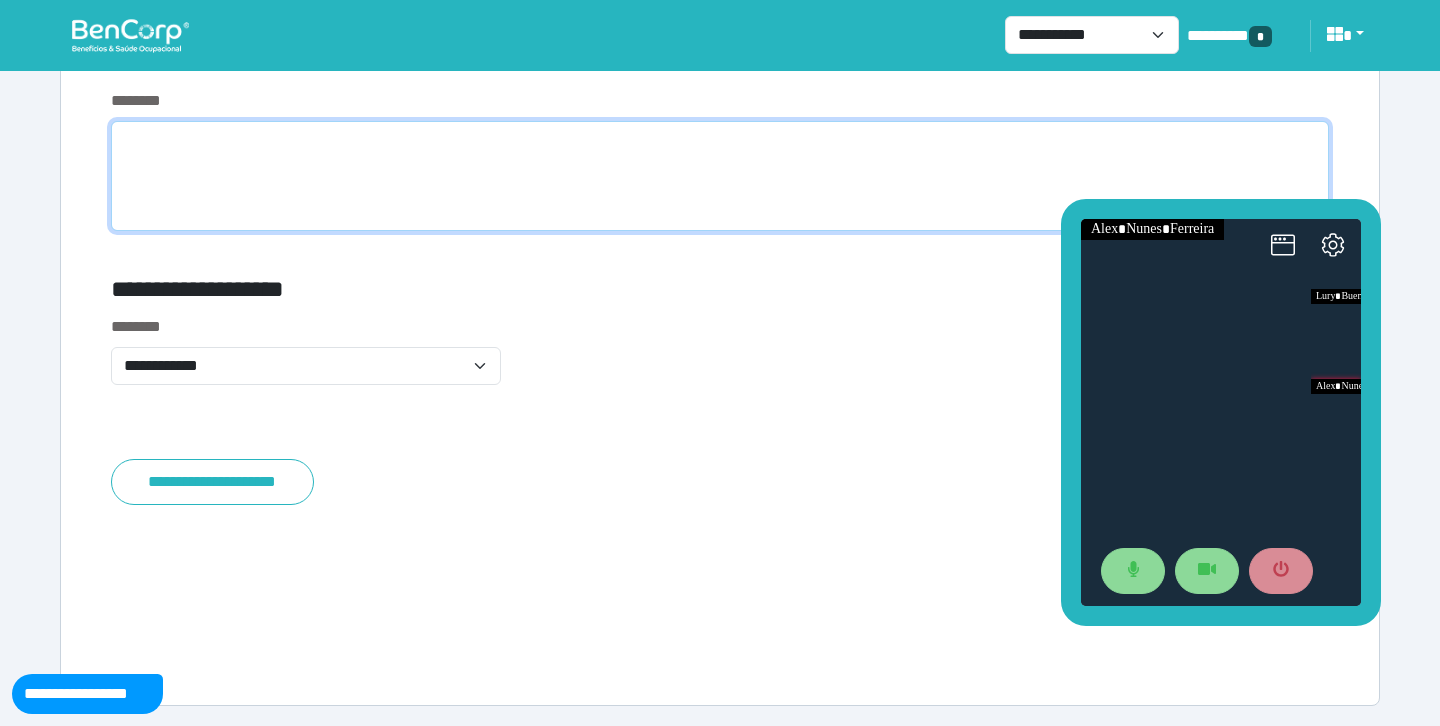 click at bounding box center (720, 176) 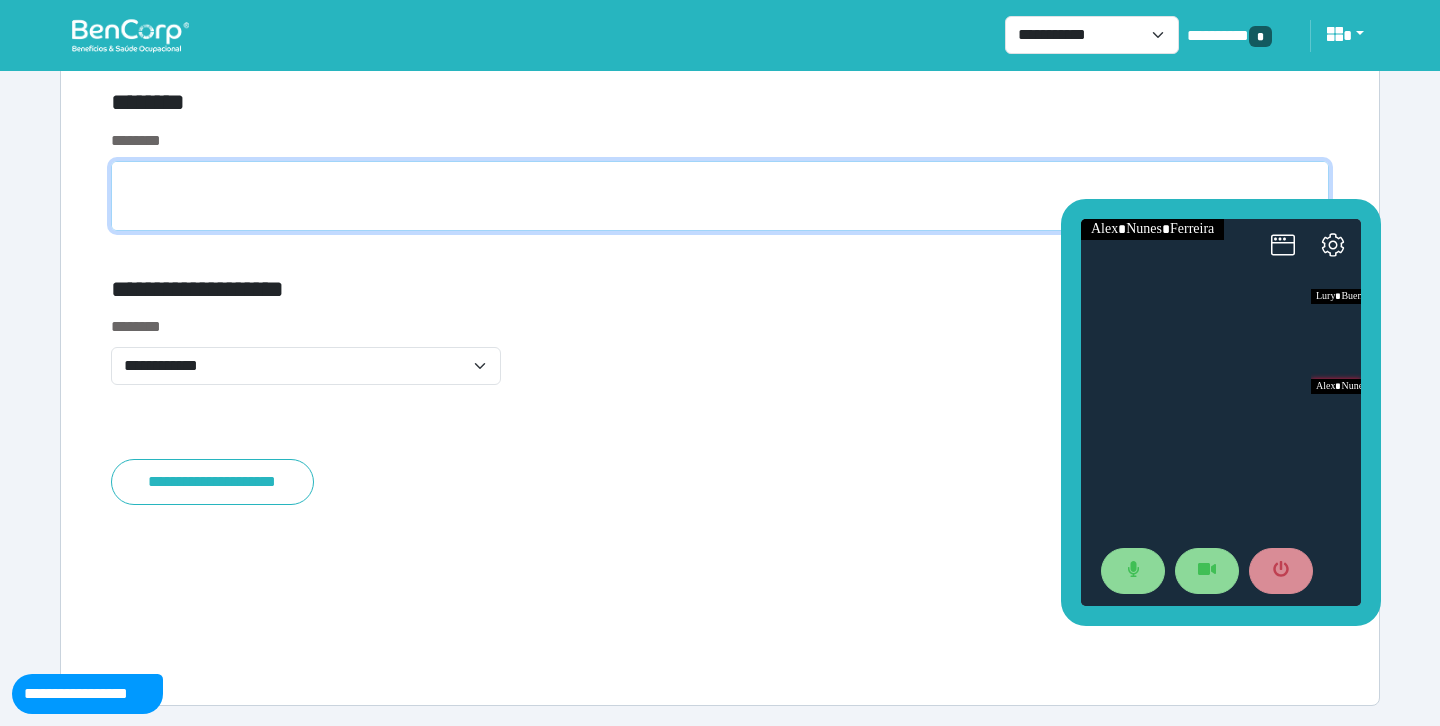 scroll, scrollTop: 8339, scrollLeft: 0, axis: vertical 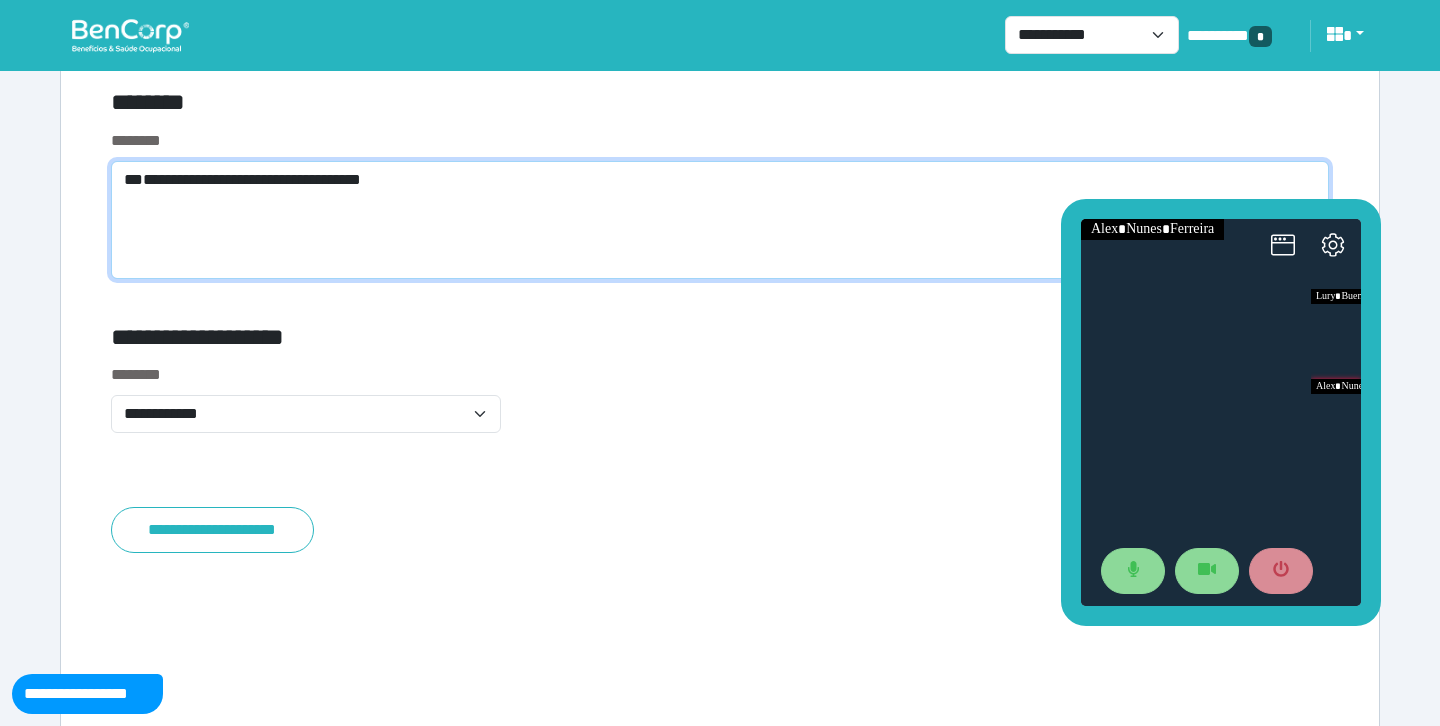 click on "**********" at bounding box center [720, 220] 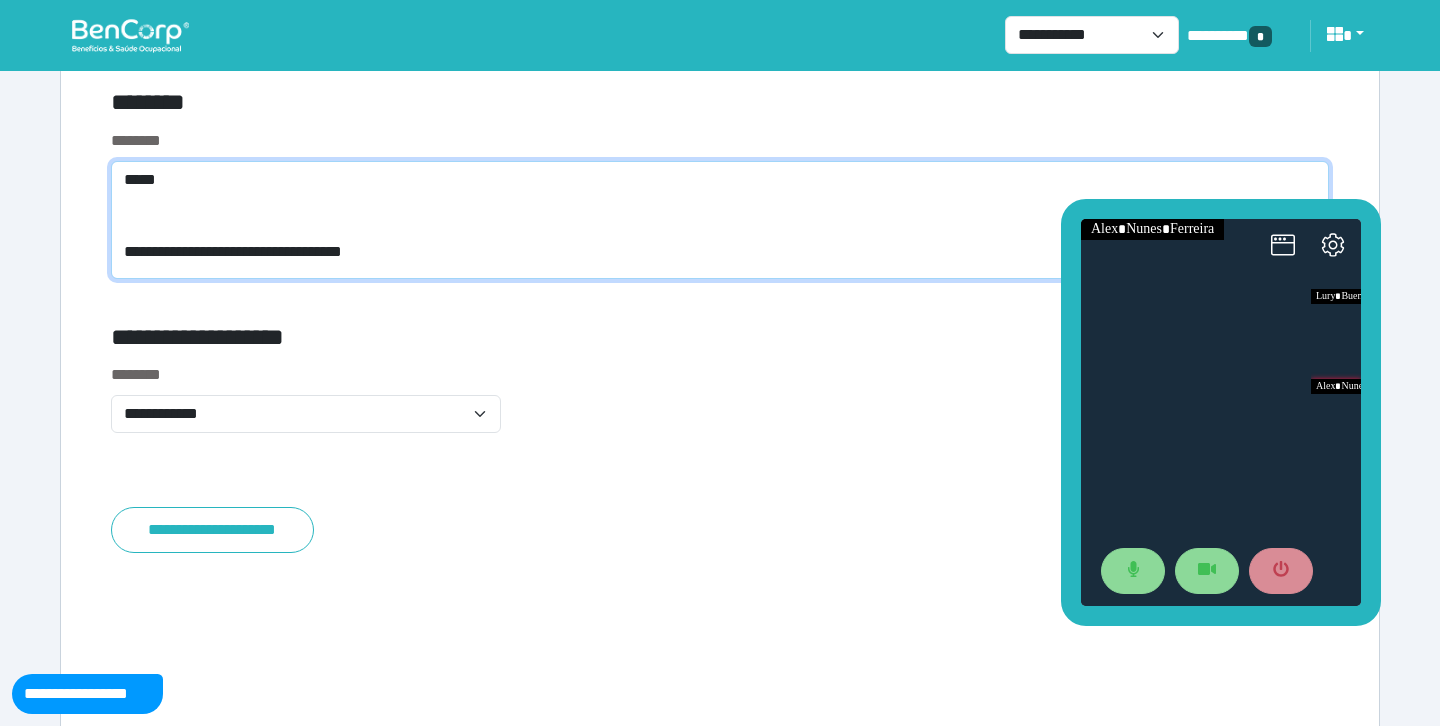 click on "**********" at bounding box center (720, 220) 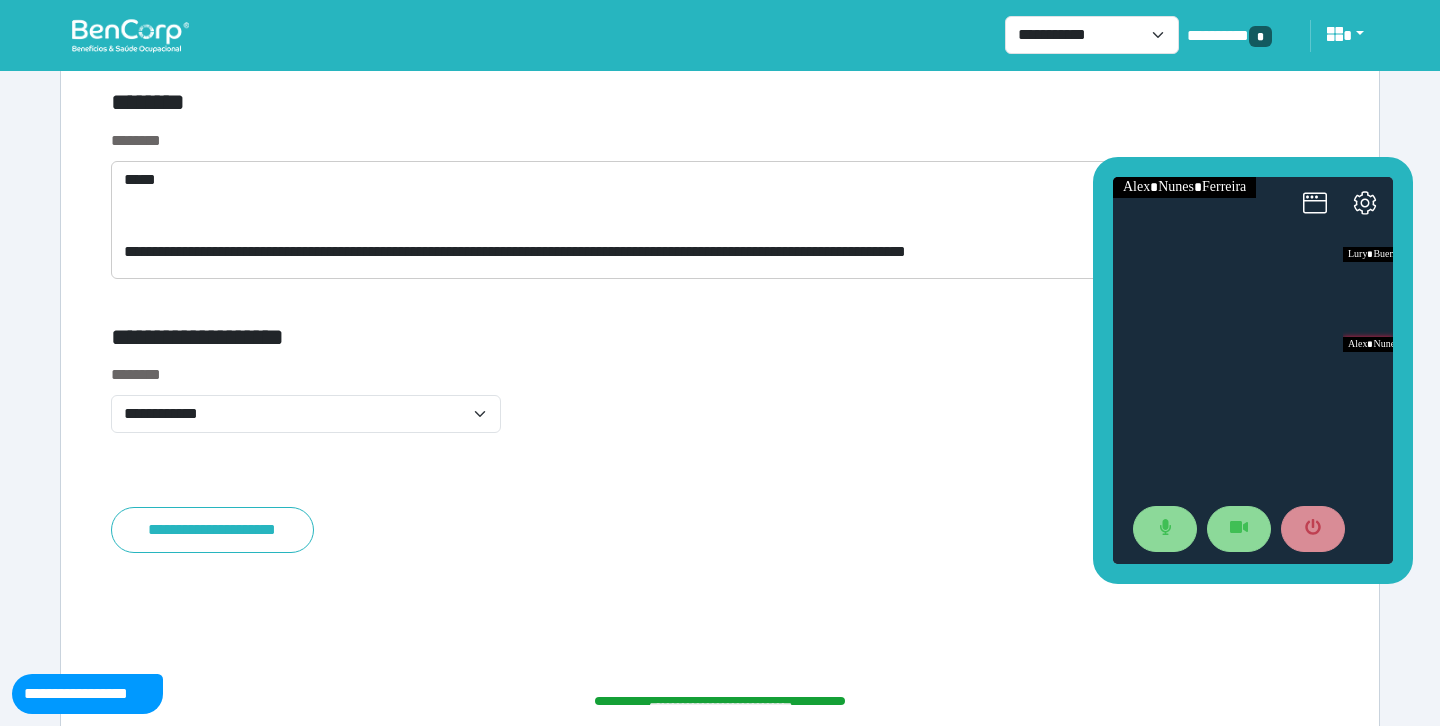 drag, startPoint x: 1067, startPoint y: 306, endPoint x: 1099, endPoint y: 265, distance: 52.009613 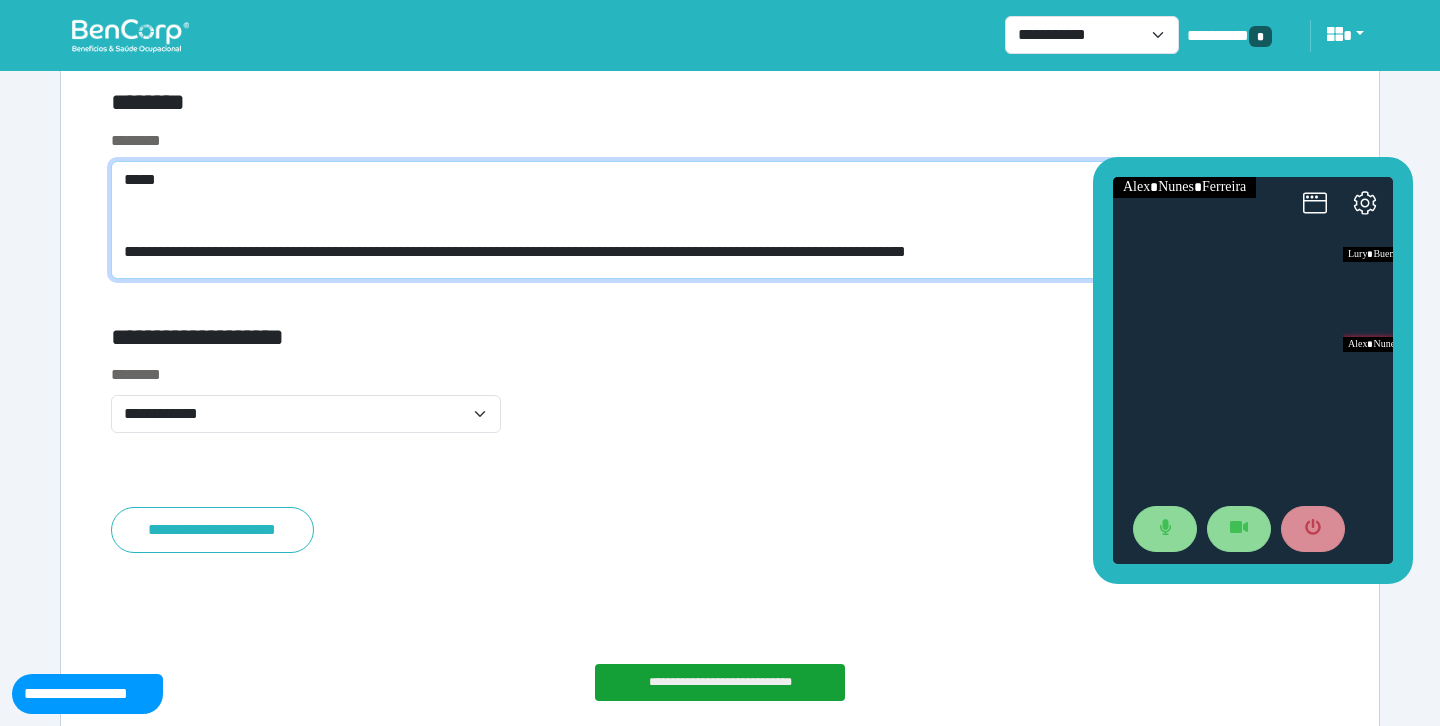click on "**********" at bounding box center (720, 220) 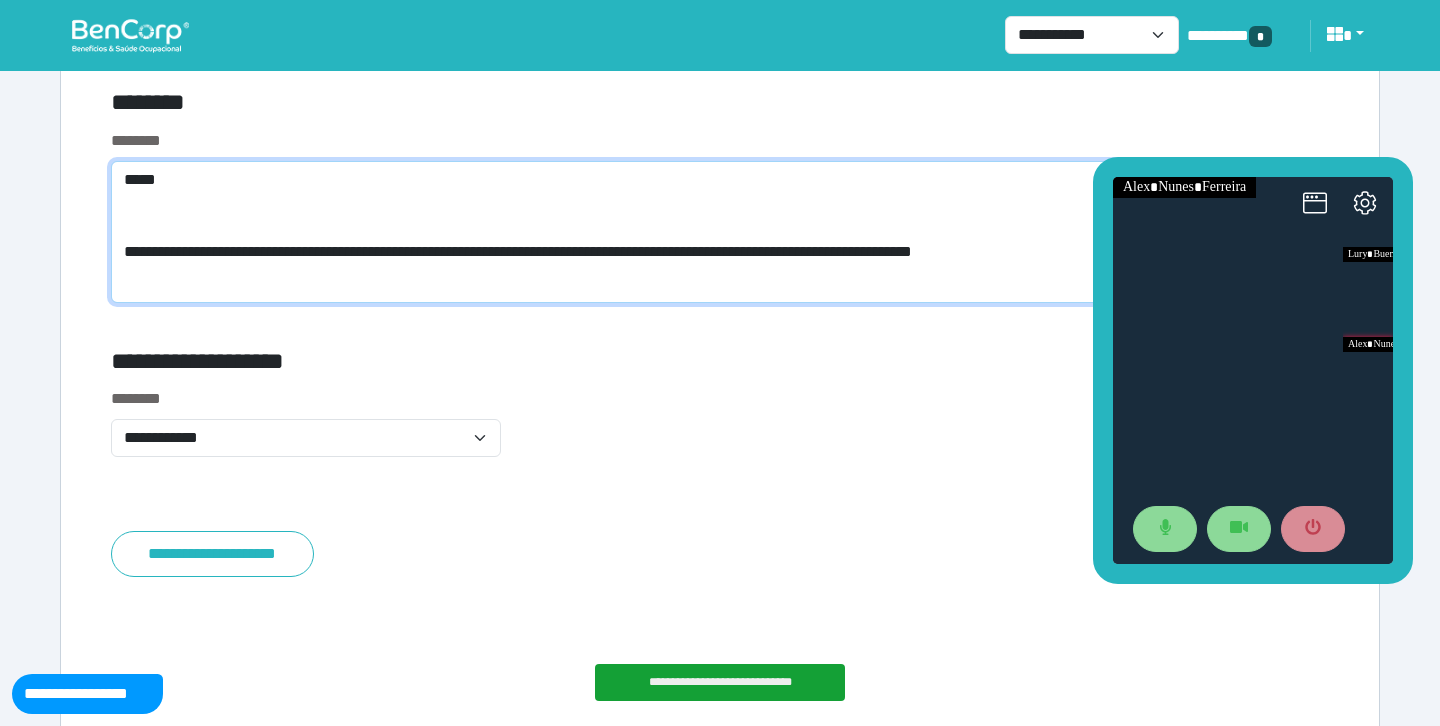 scroll, scrollTop: 0, scrollLeft: 0, axis: both 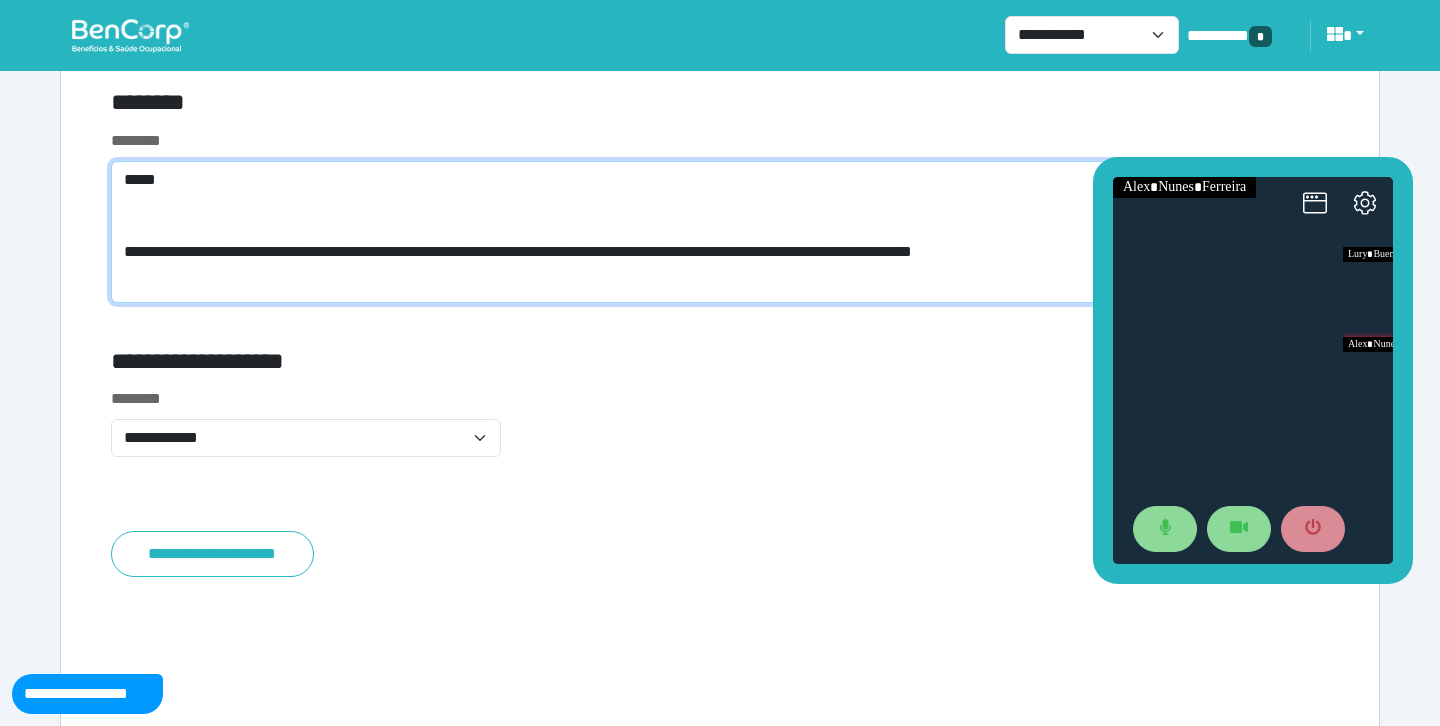 click on "**********" at bounding box center [720, 232] 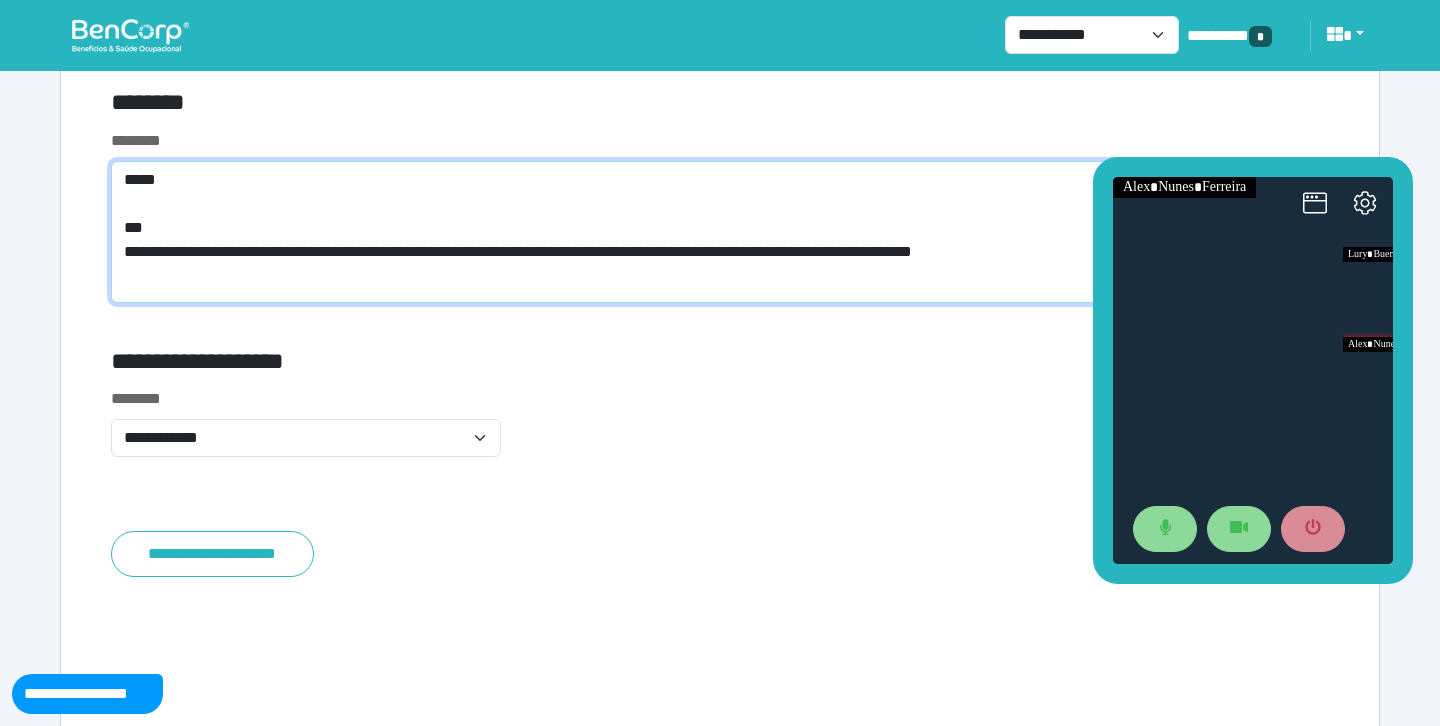click on "**********" at bounding box center [720, 232] 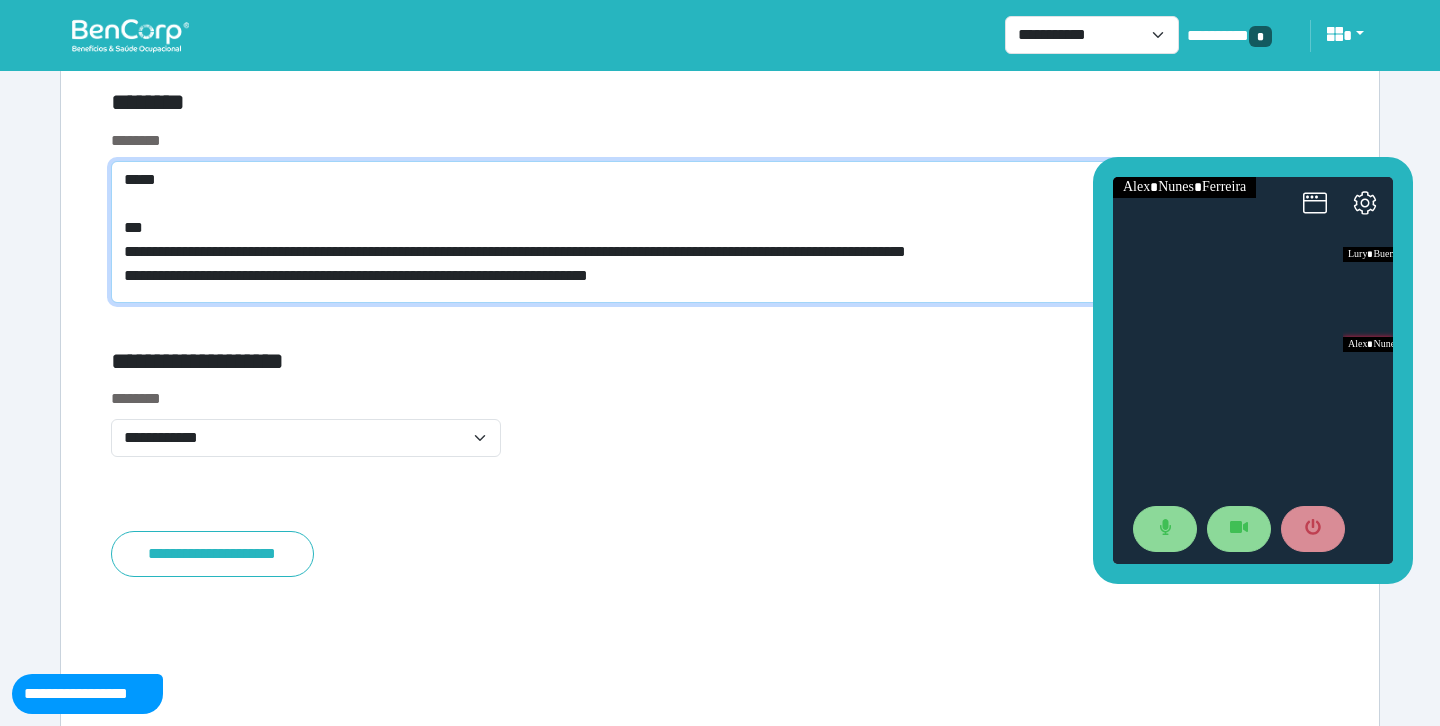 click on "**********" at bounding box center [720, 232] 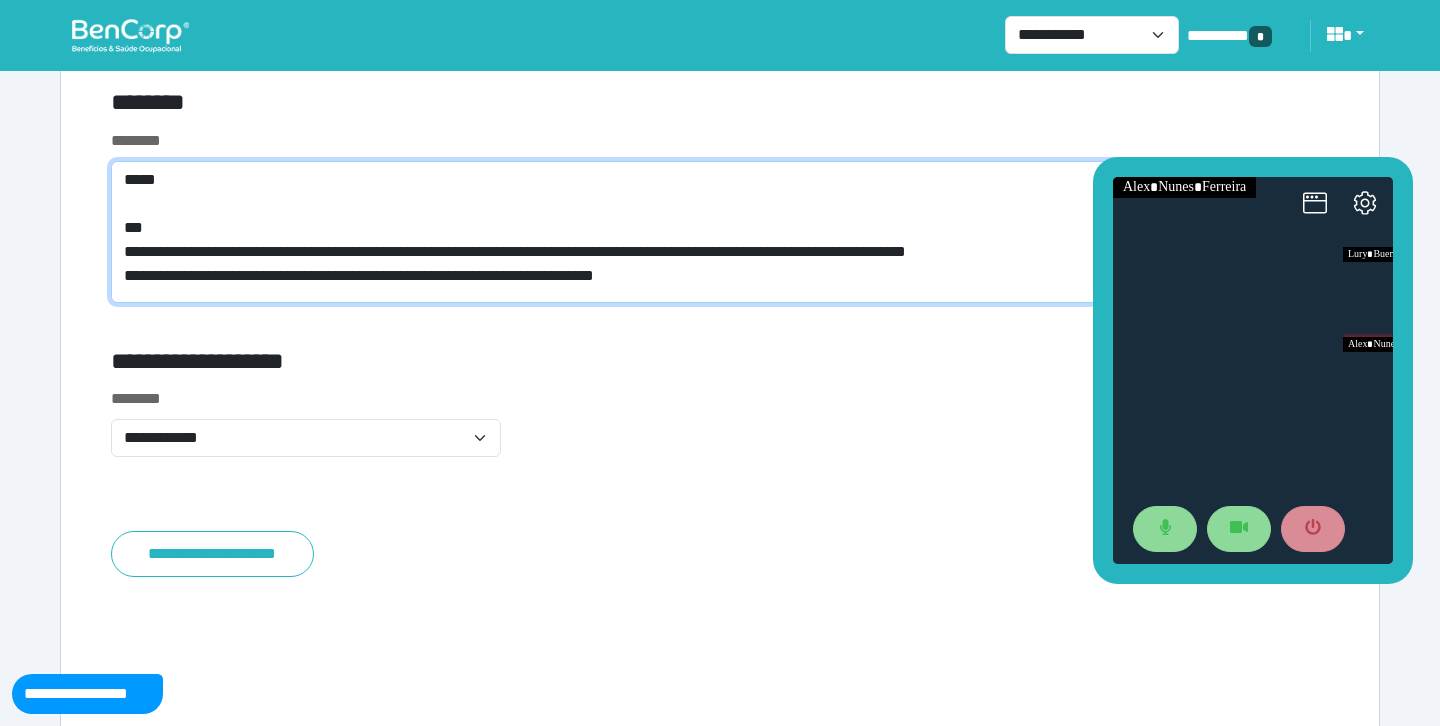 click on "**********" at bounding box center (720, 232) 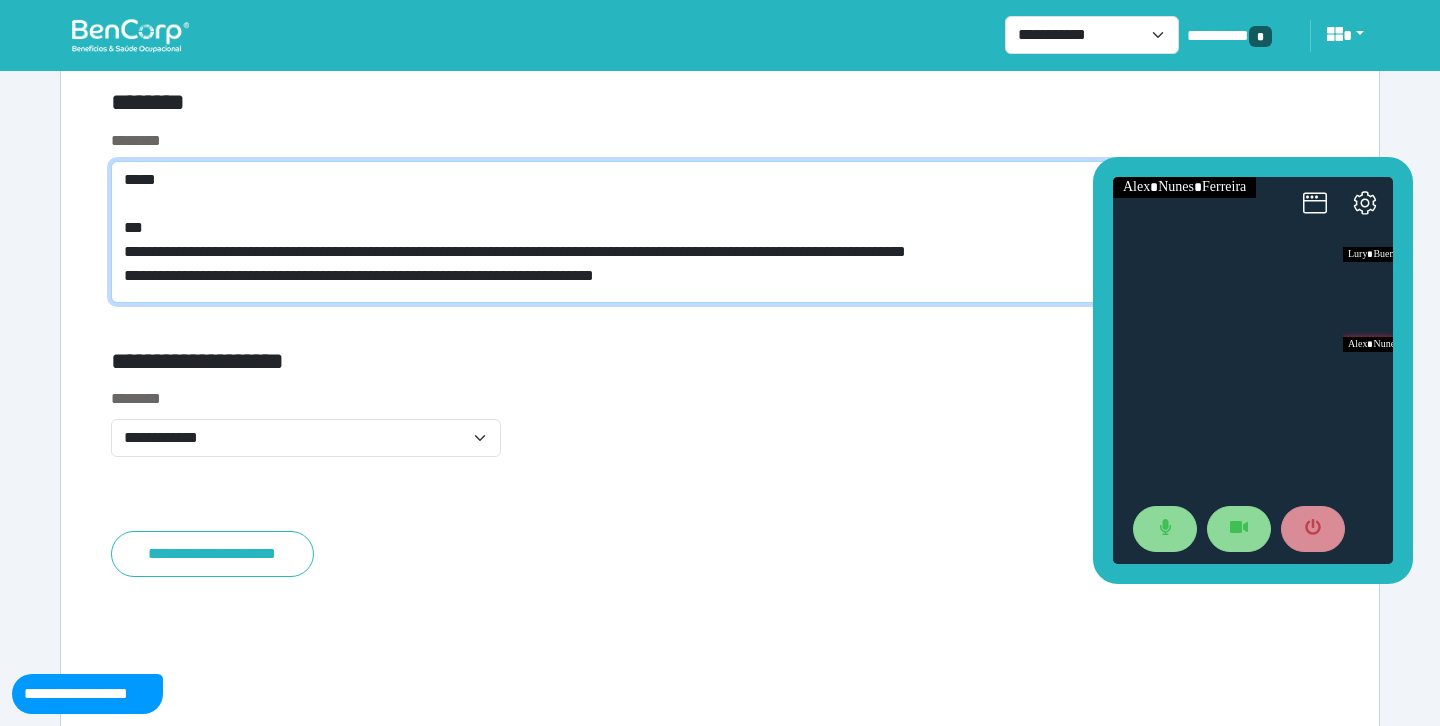 click on "**********" at bounding box center (720, 232) 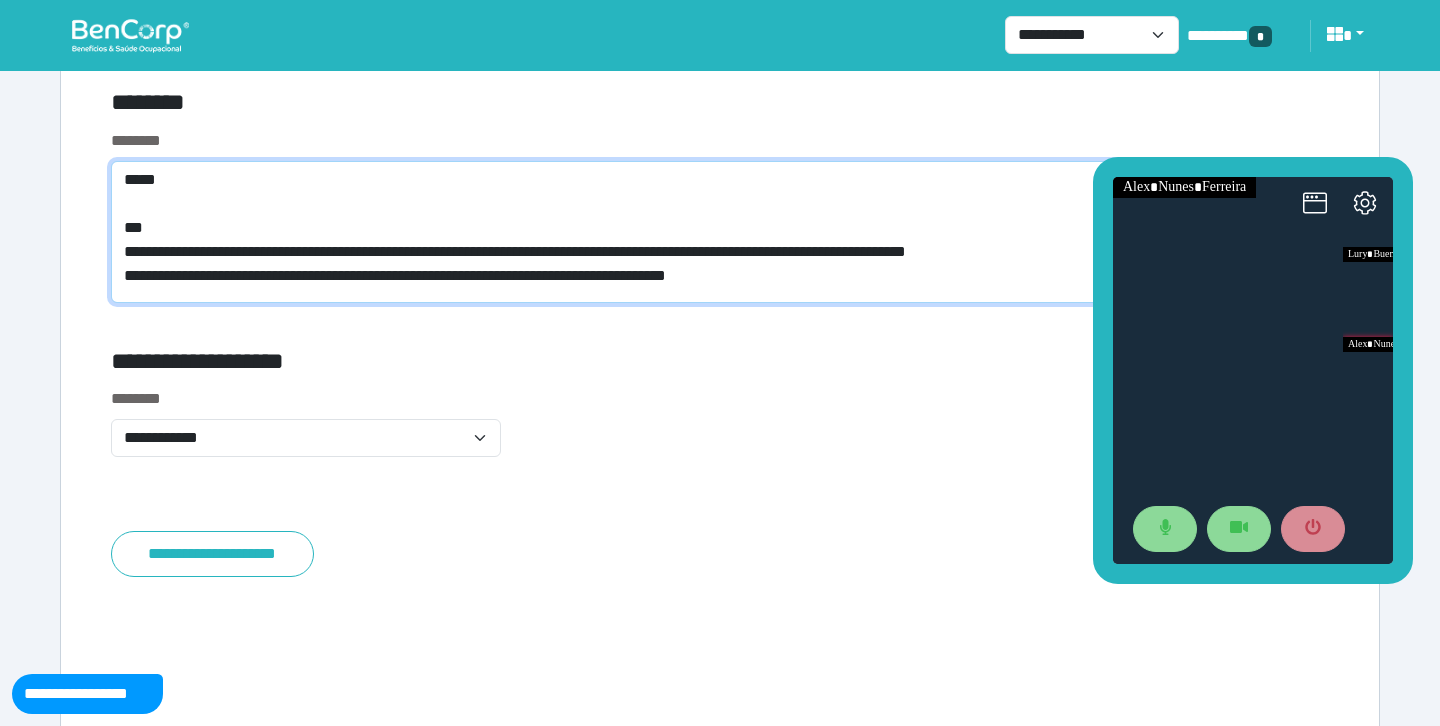 click on "**********" at bounding box center [720, 232] 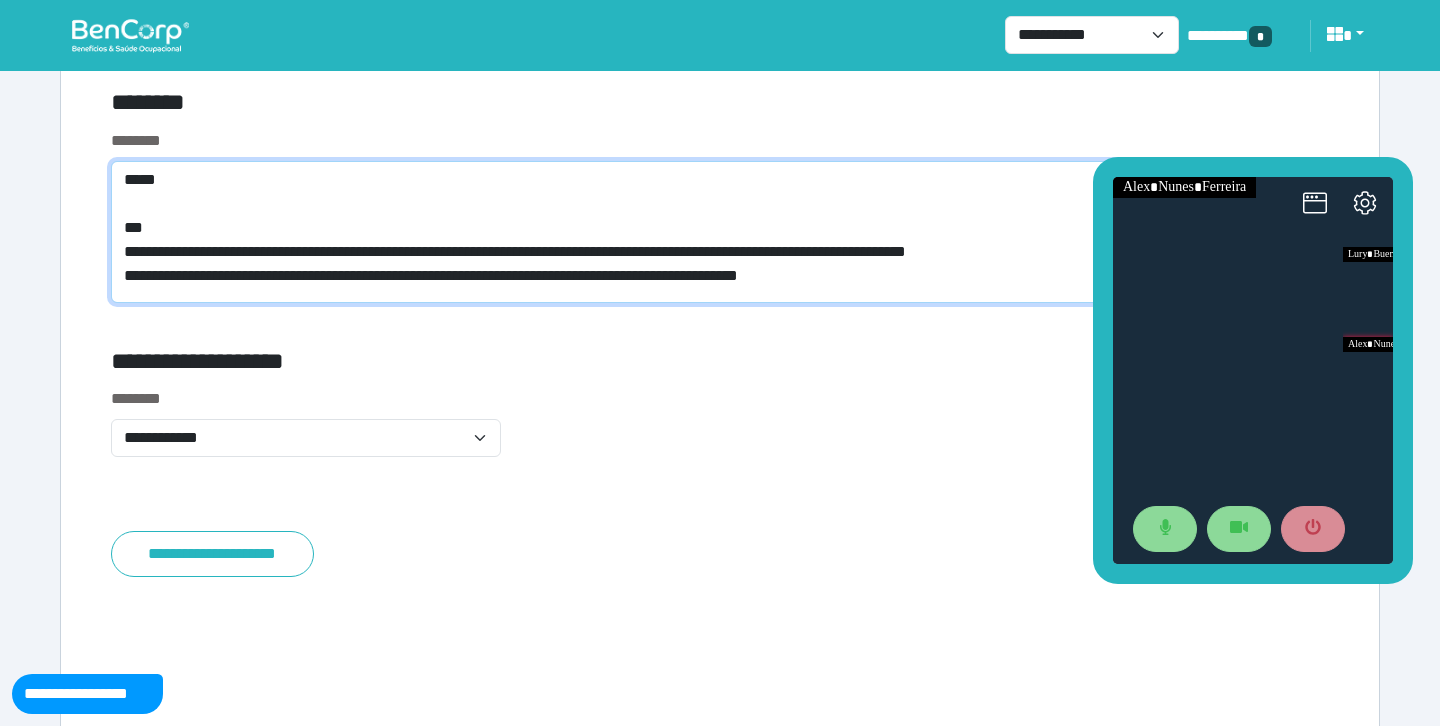 click on "**********" at bounding box center [720, 232] 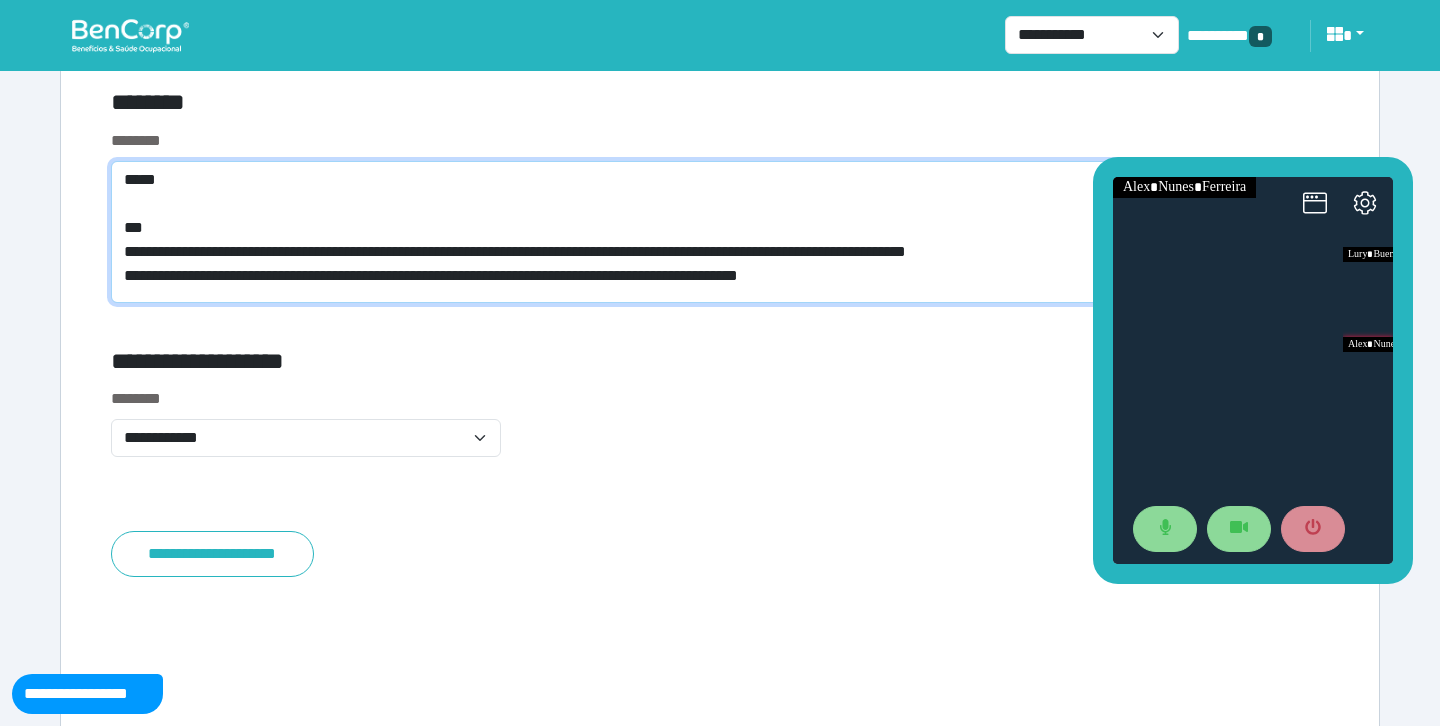 click on "**********" at bounding box center [720, 232] 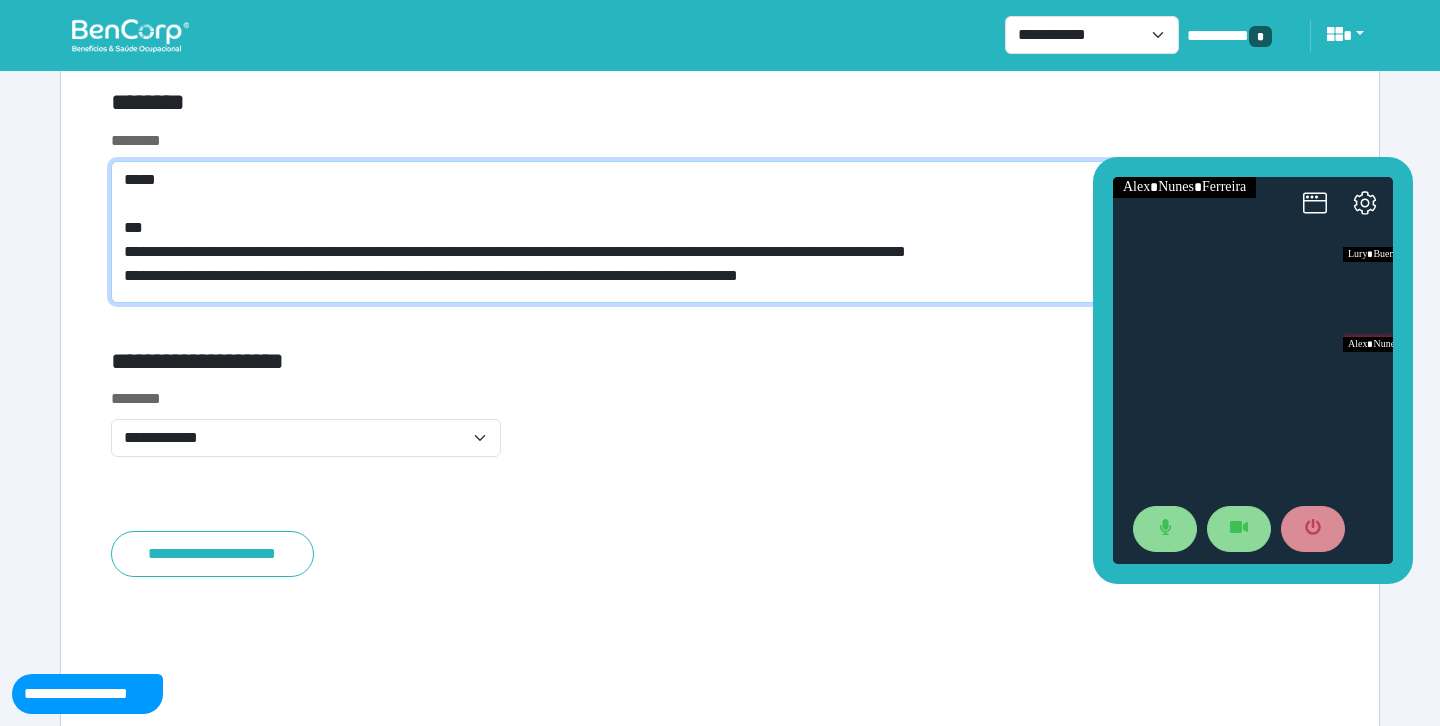 click on "**********" at bounding box center [720, 232] 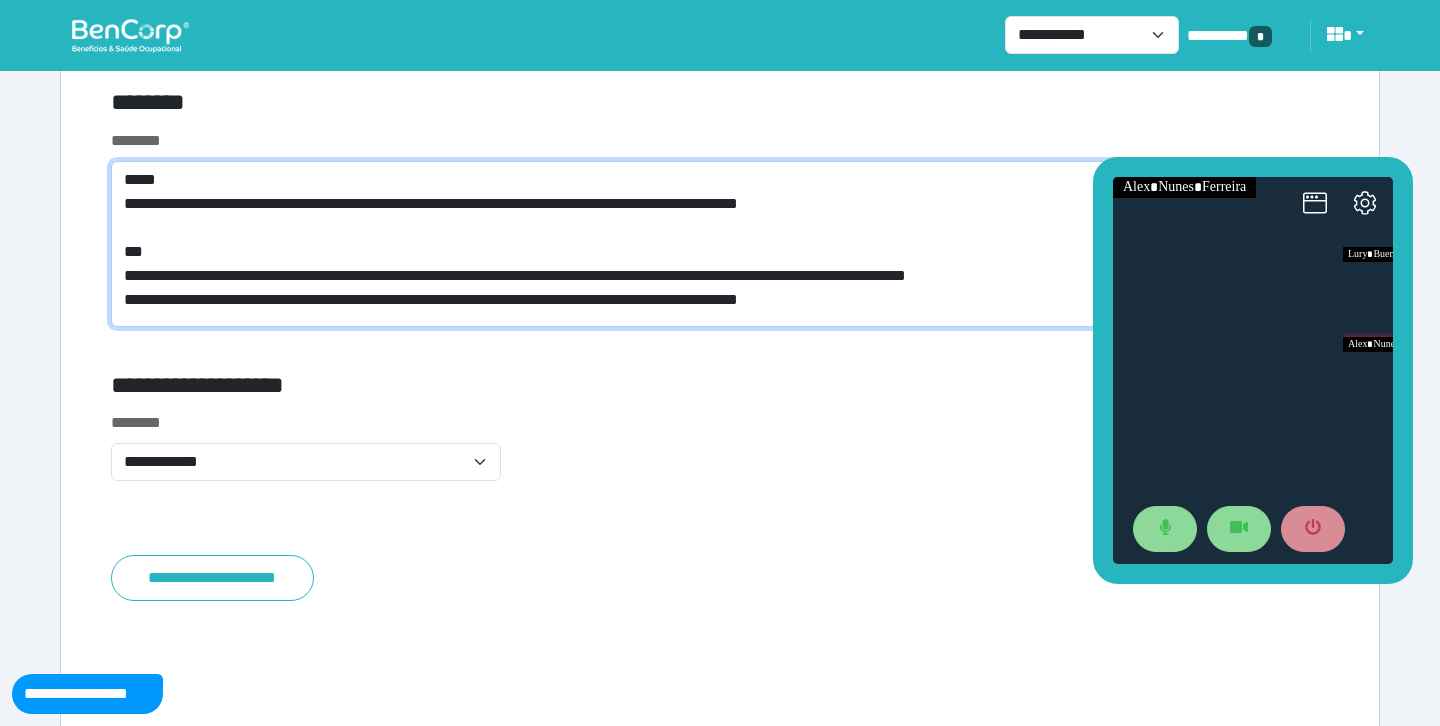 click on "**********" at bounding box center [720, 244] 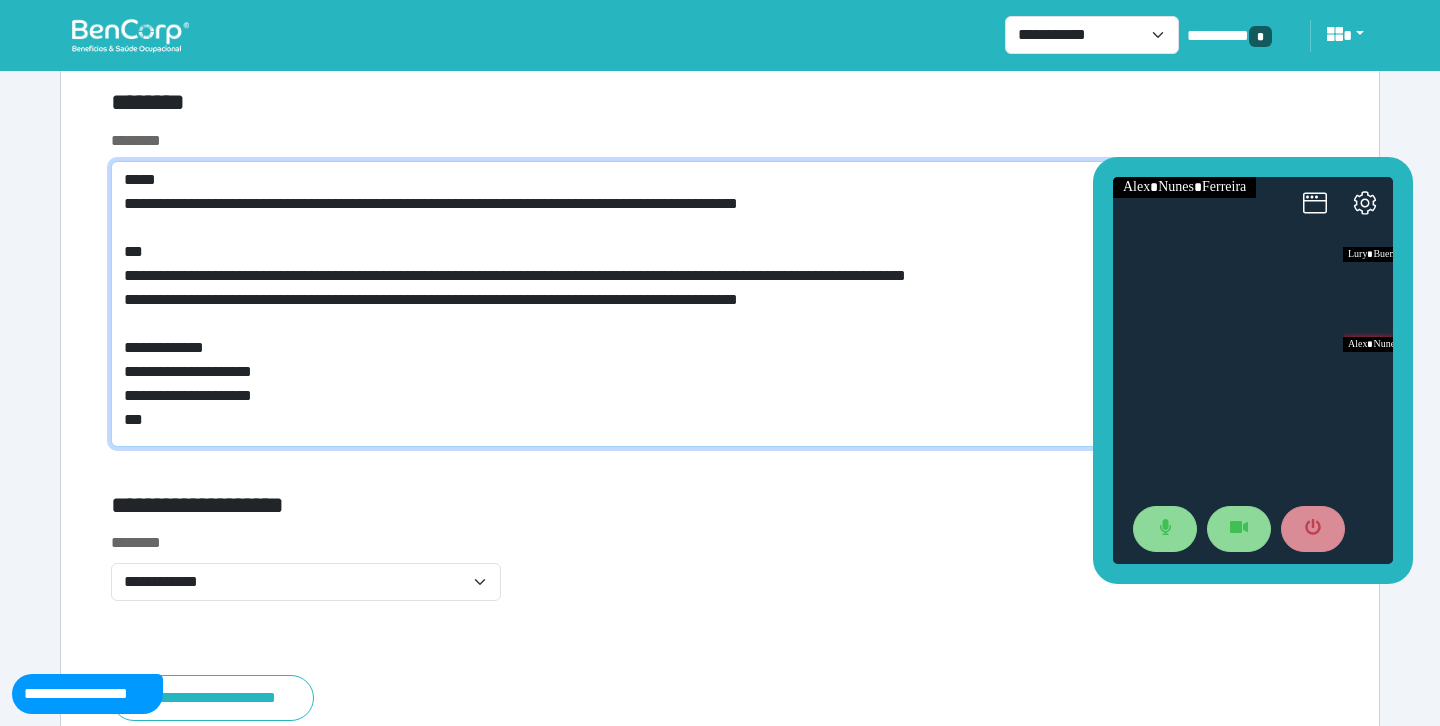 scroll, scrollTop: 0, scrollLeft: 0, axis: both 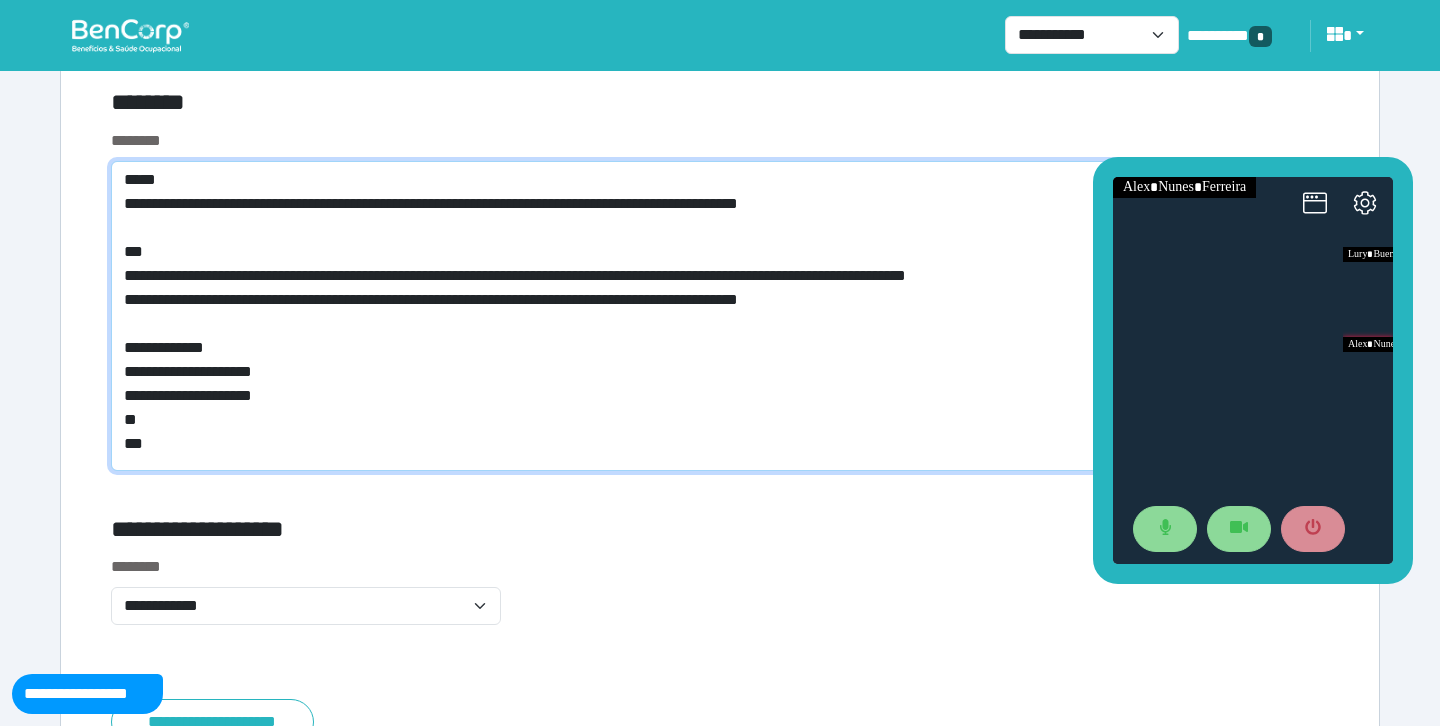 click on "**********" at bounding box center [720, 316] 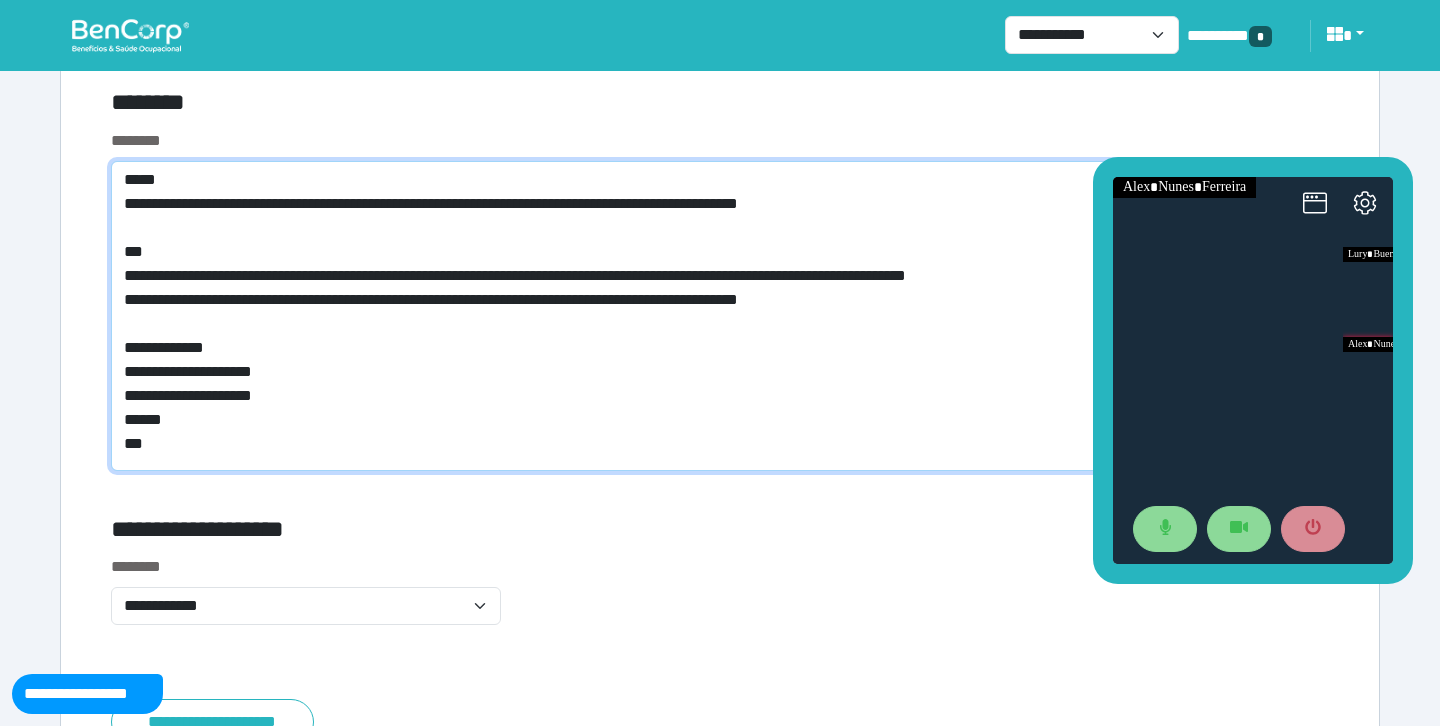 click on "**********" at bounding box center (720, 316) 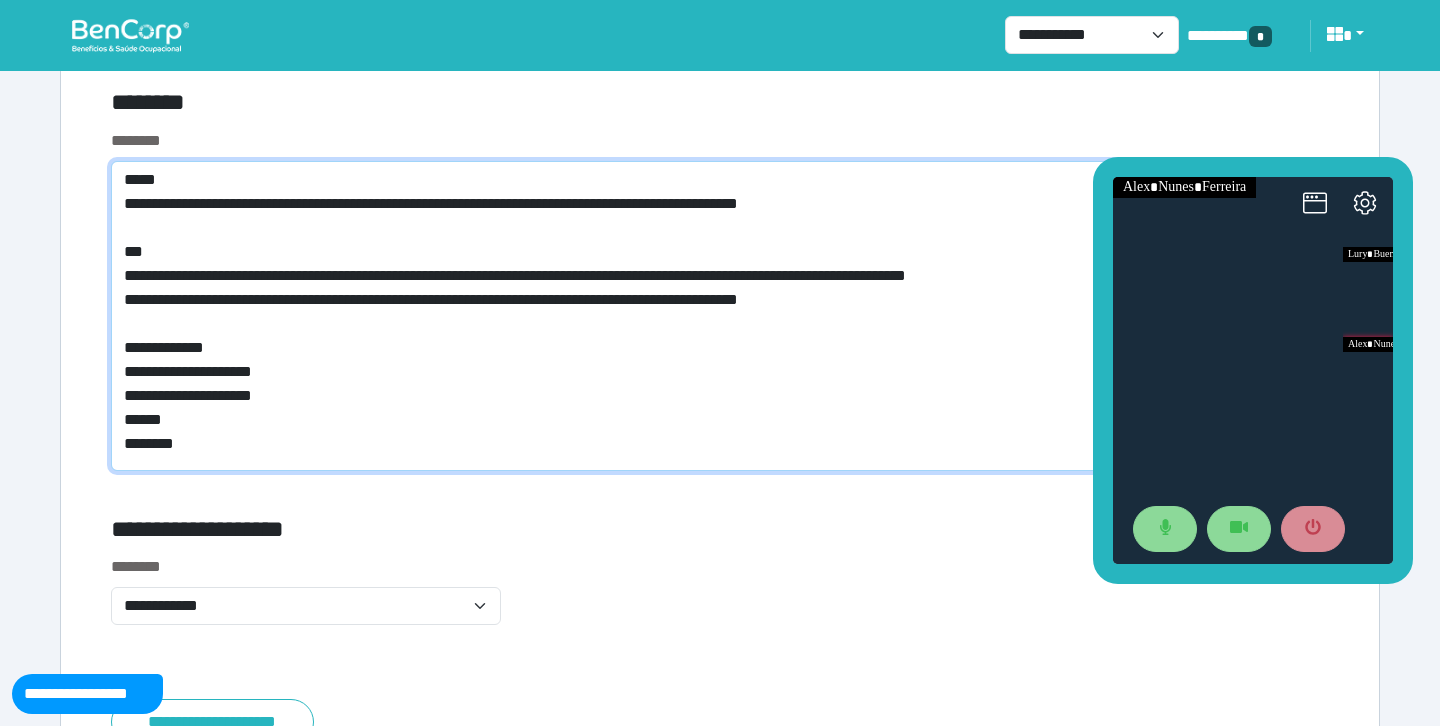 click on "**********" at bounding box center (720, 316) 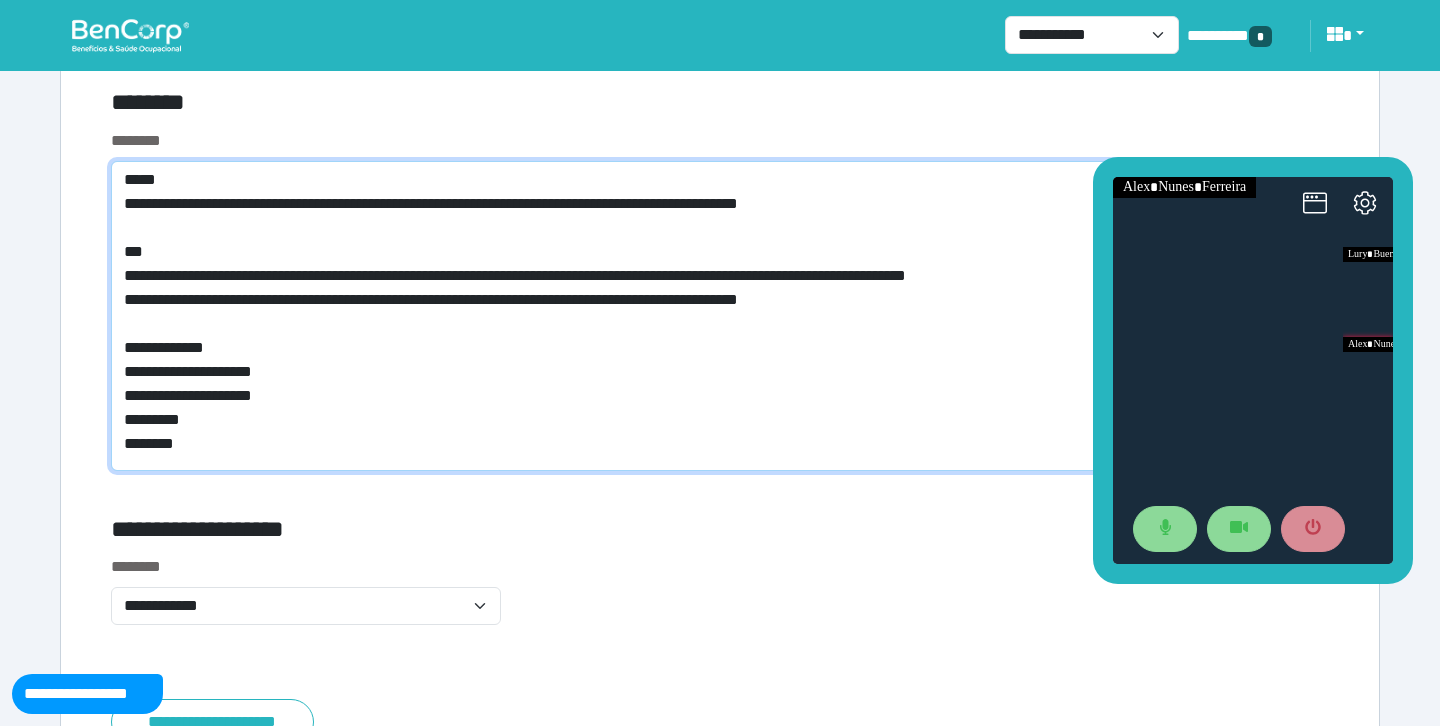 click on "**********" at bounding box center (720, 316) 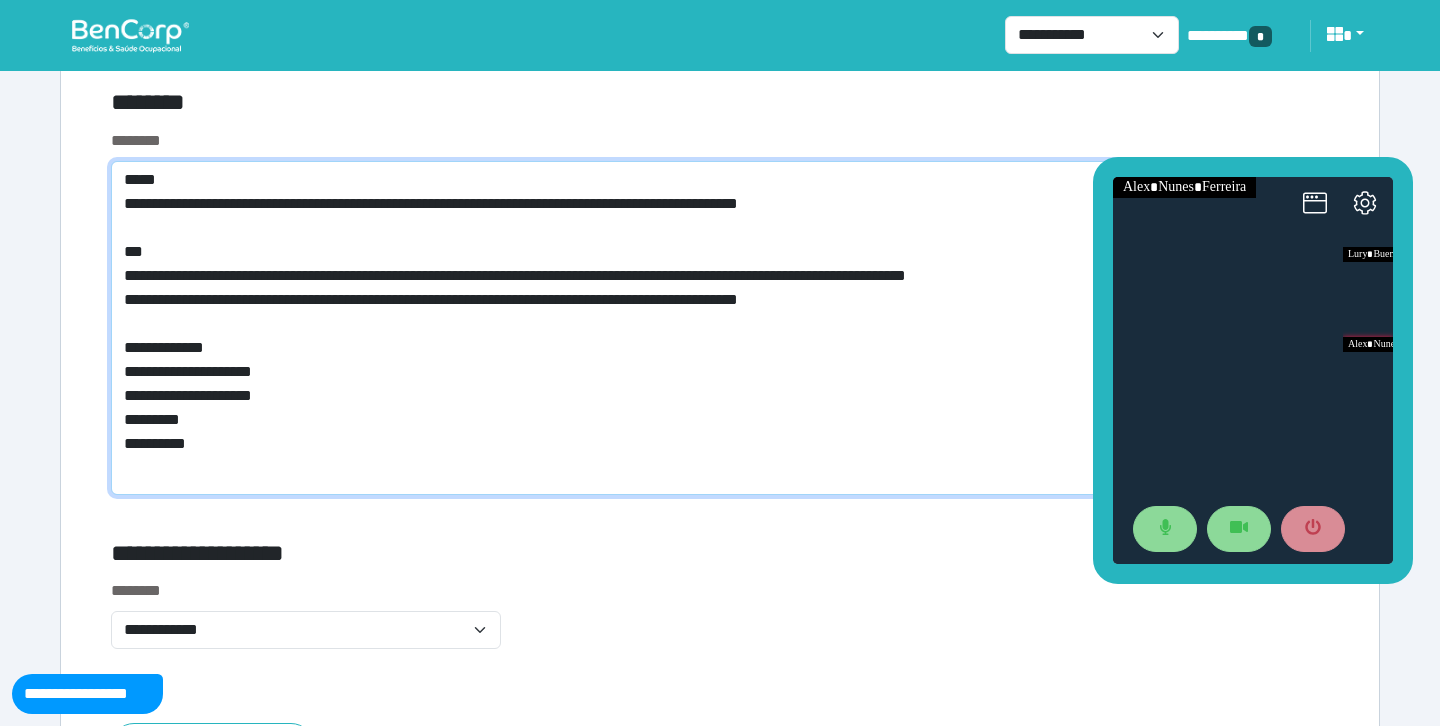 scroll, scrollTop: 0, scrollLeft: 0, axis: both 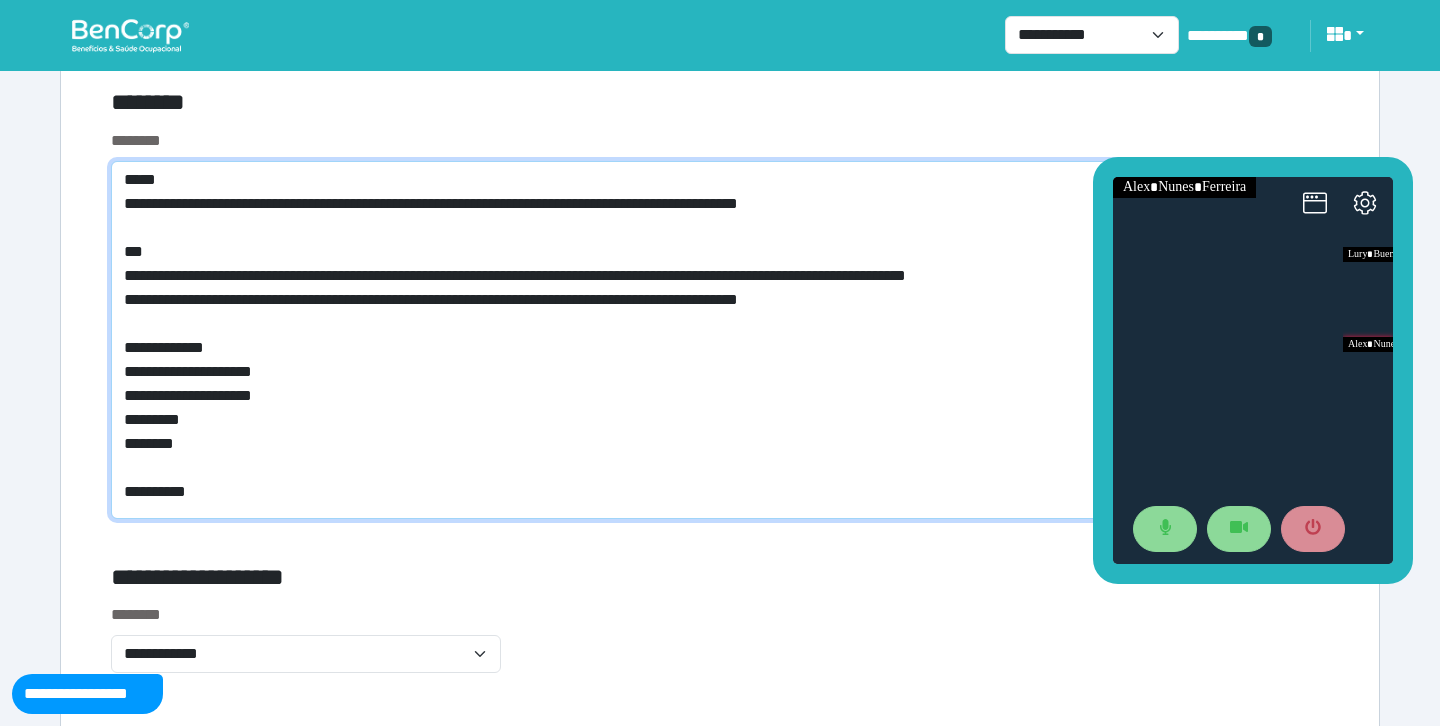 click on "**********" at bounding box center (720, 340) 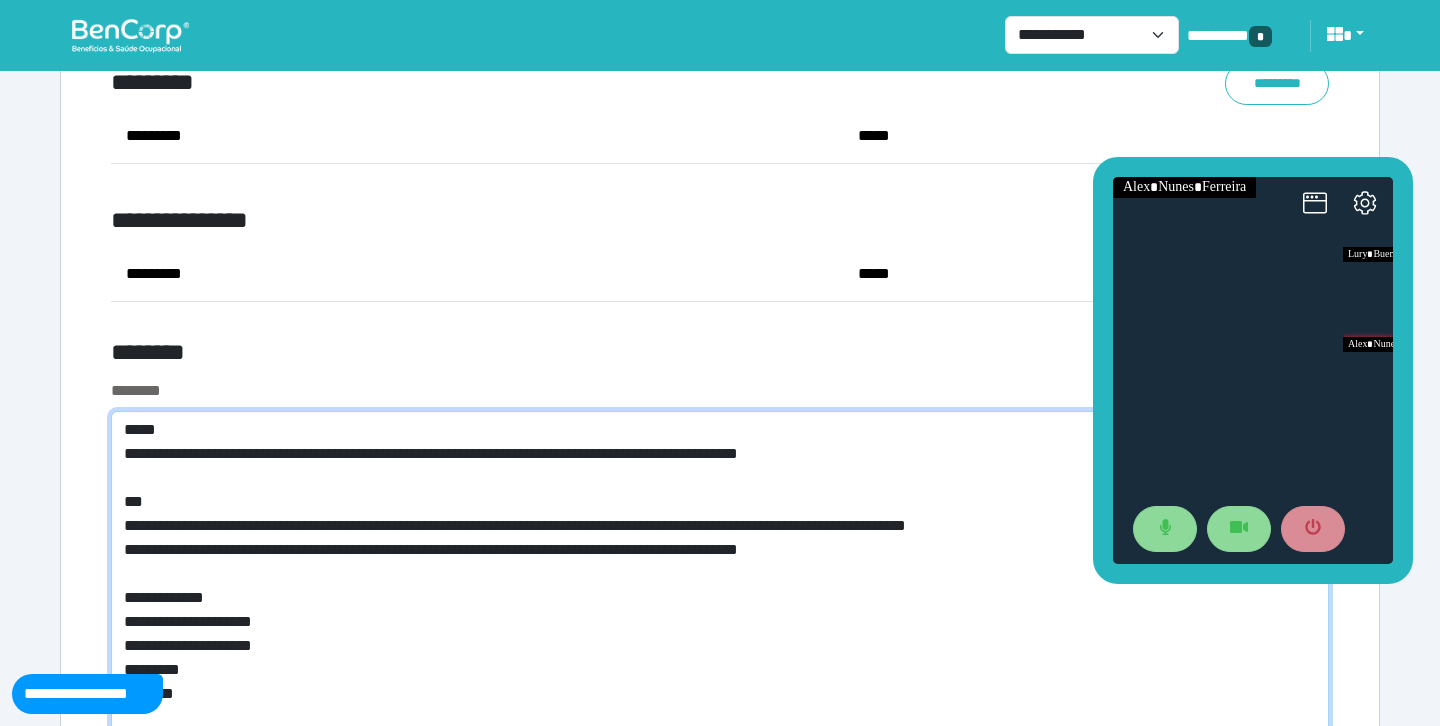 scroll, scrollTop: 8081, scrollLeft: 0, axis: vertical 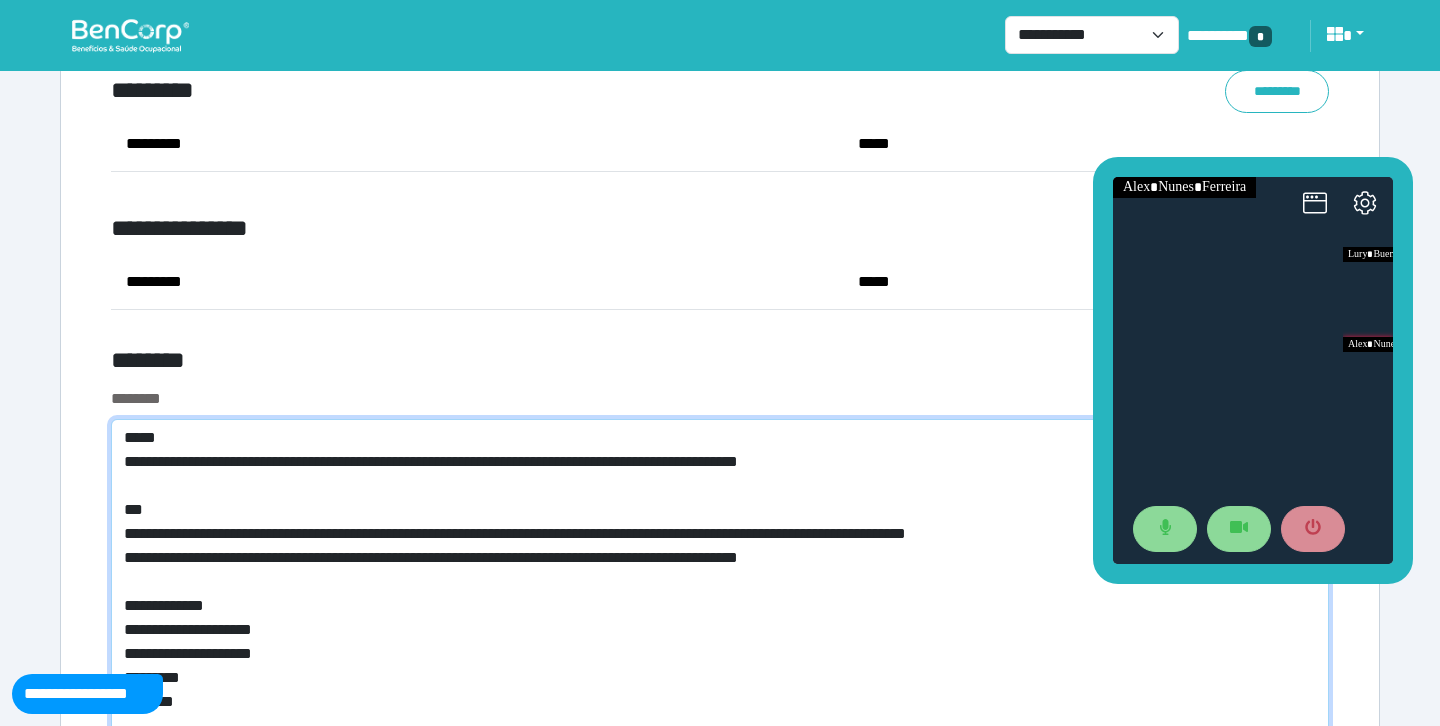 click on "**********" at bounding box center [720, 598] 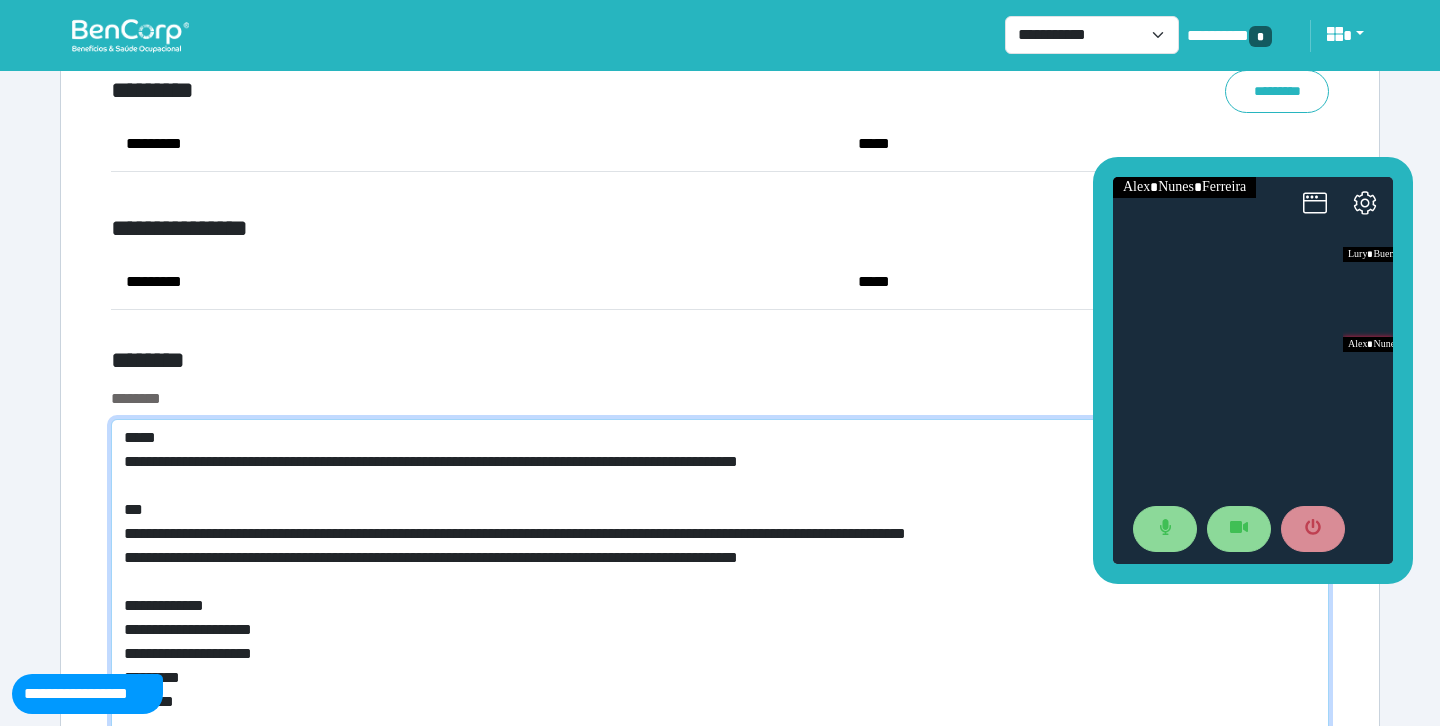 click on "**********" at bounding box center (720, 598) 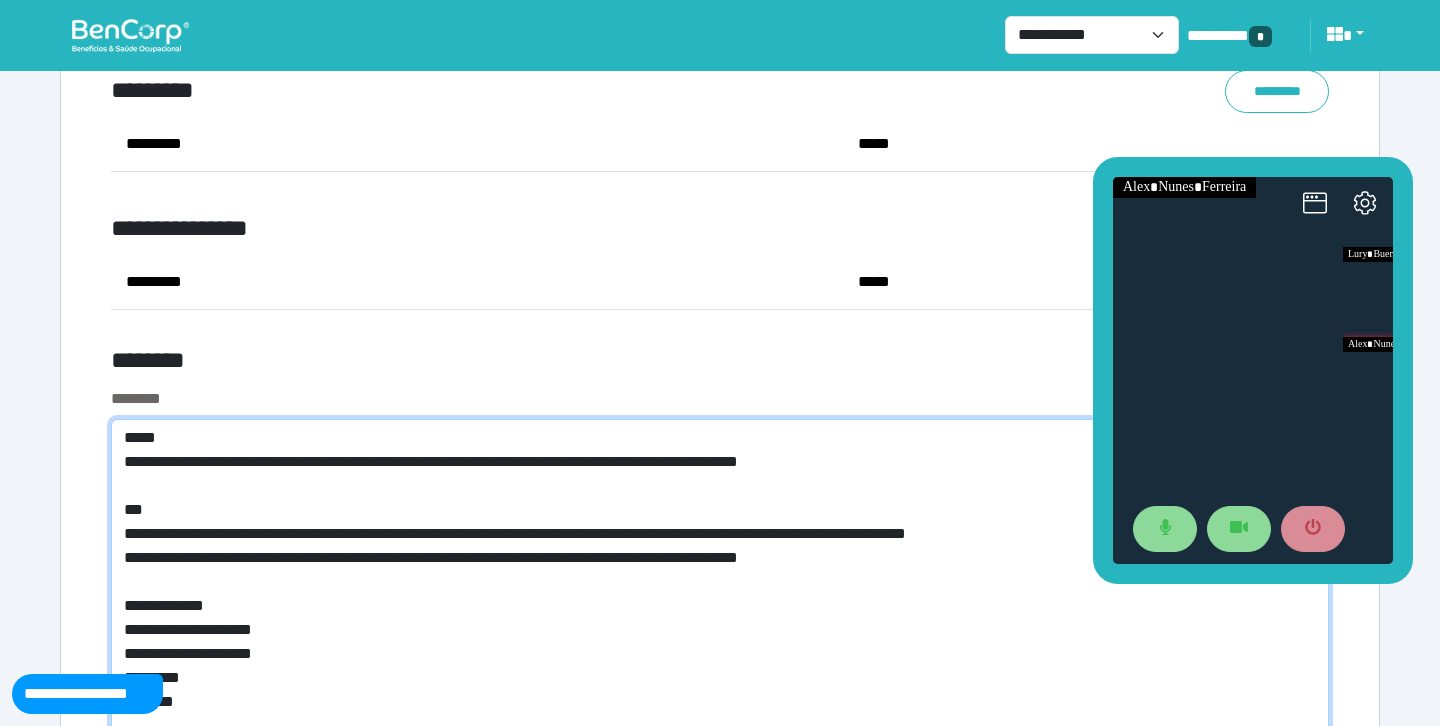 type on "**********" 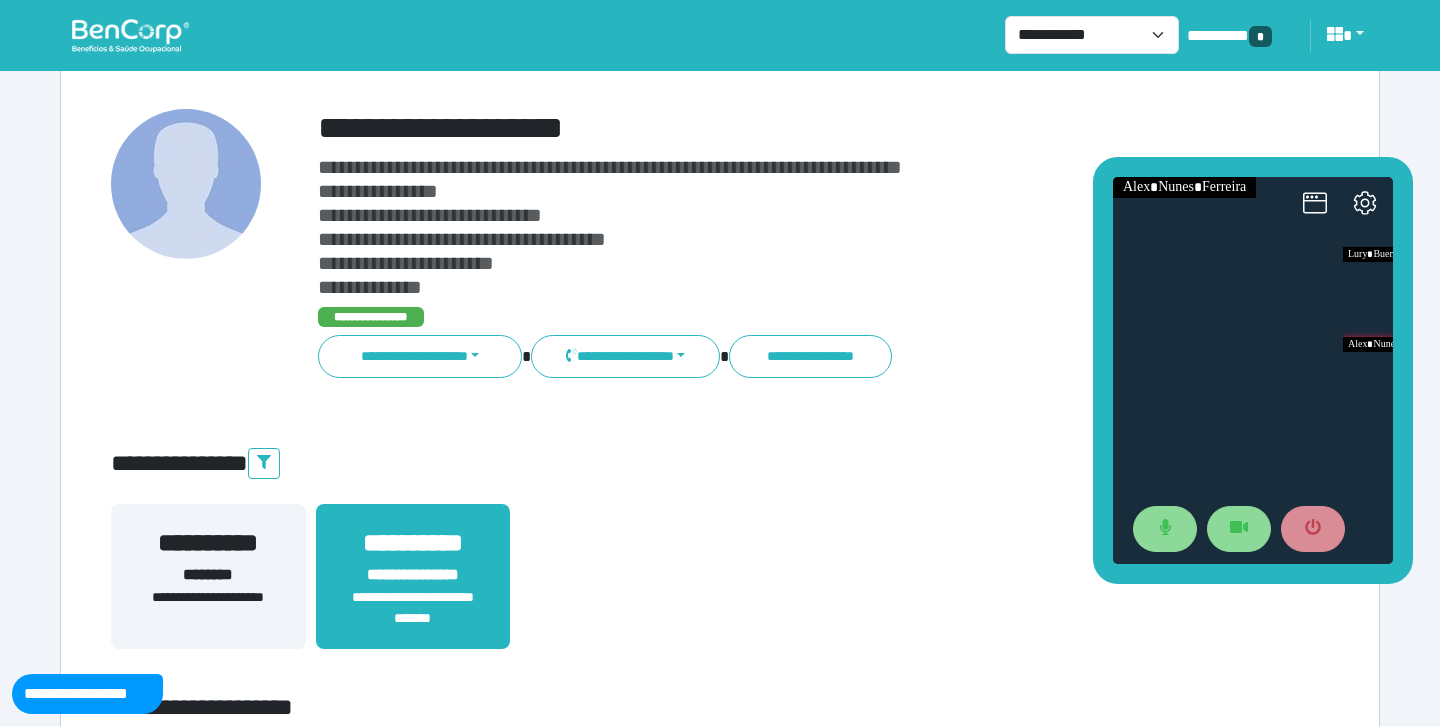 scroll, scrollTop: 0, scrollLeft: 0, axis: both 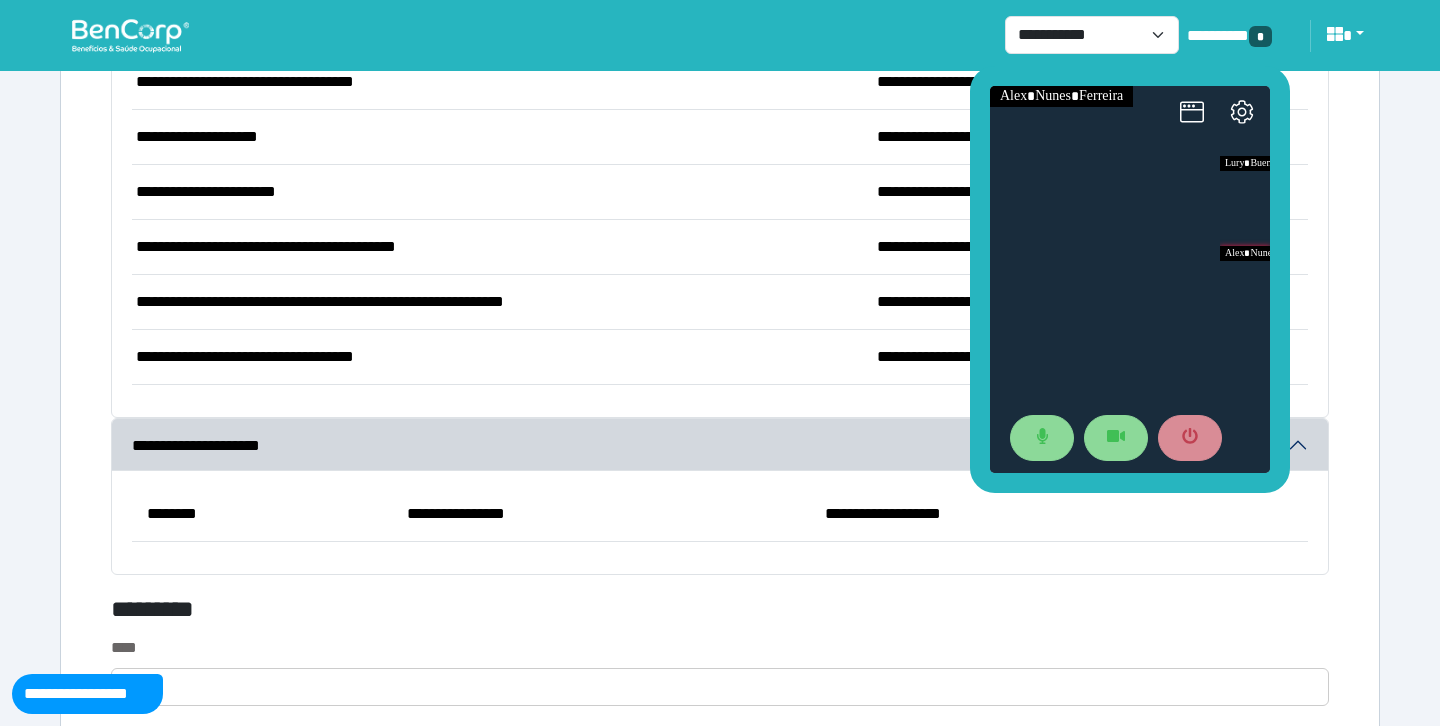 drag, startPoint x: 1106, startPoint y: 335, endPoint x: 978, endPoint y: 233, distance: 163.6704 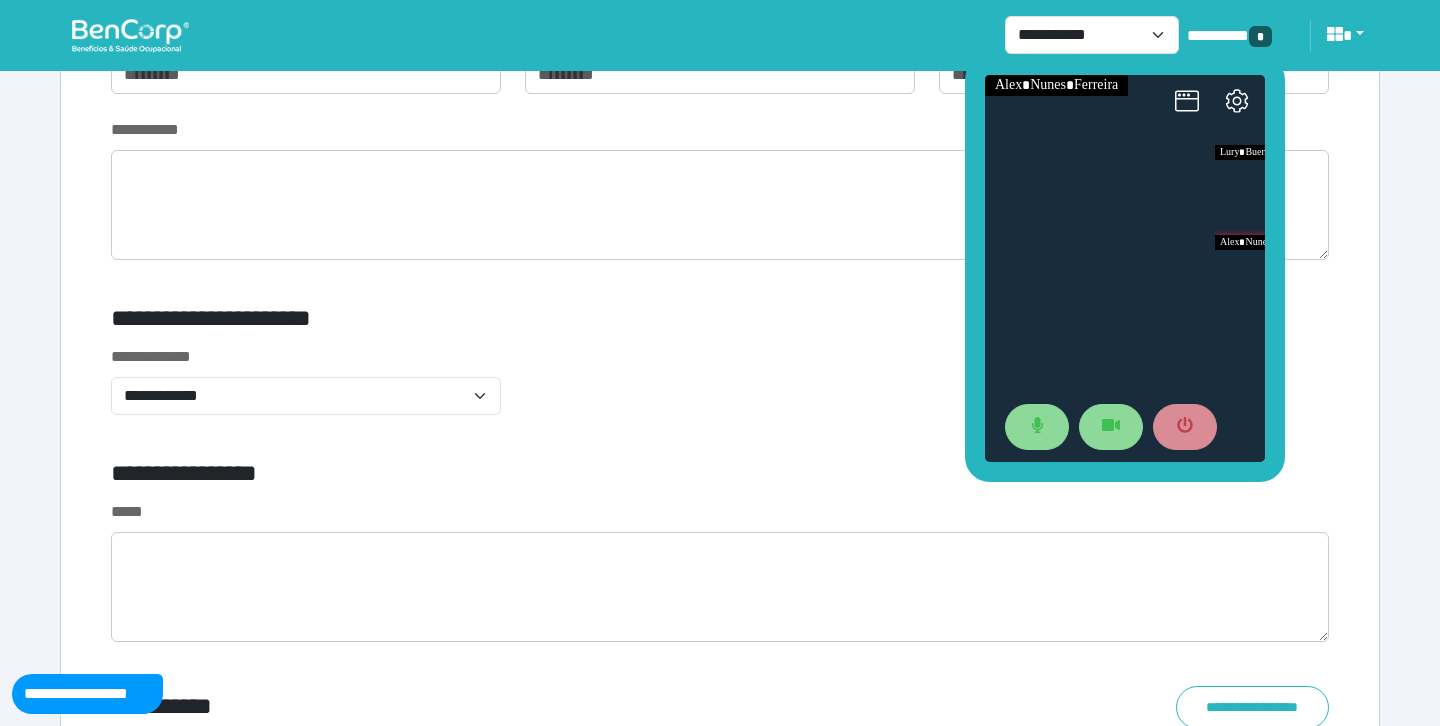 scroll, scrollTop: 7193, scrollLeft: 0, axis: vertical 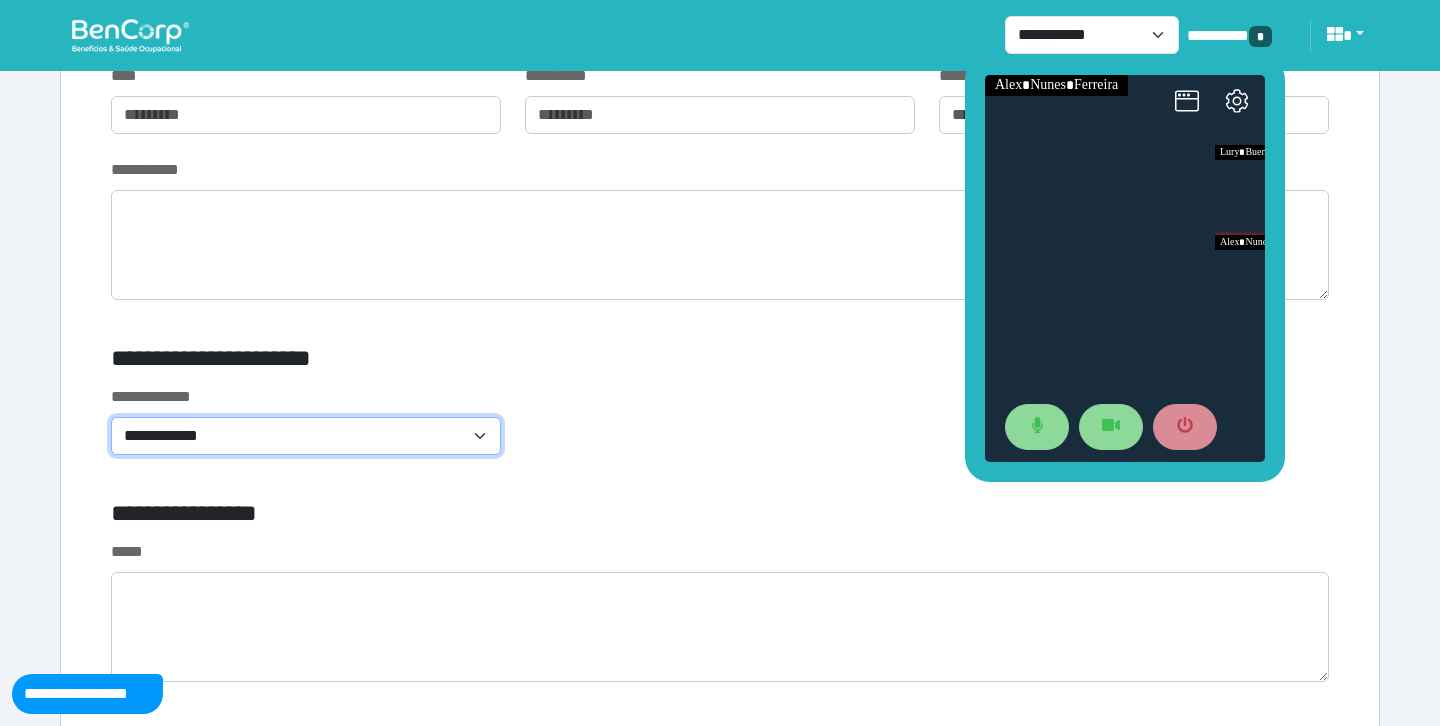 click on "**********" at bounding box center (306, 436) 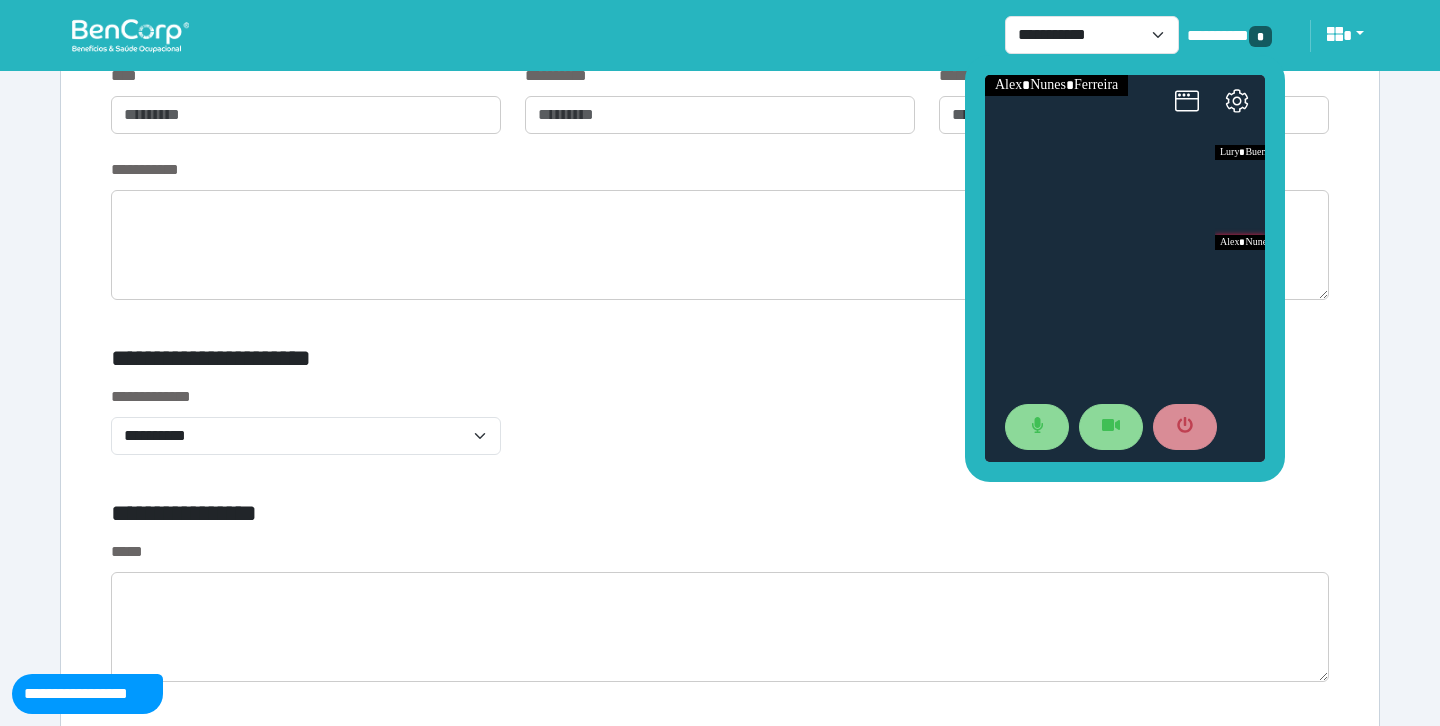 click on "**********" at bounding box center [720, -2223] 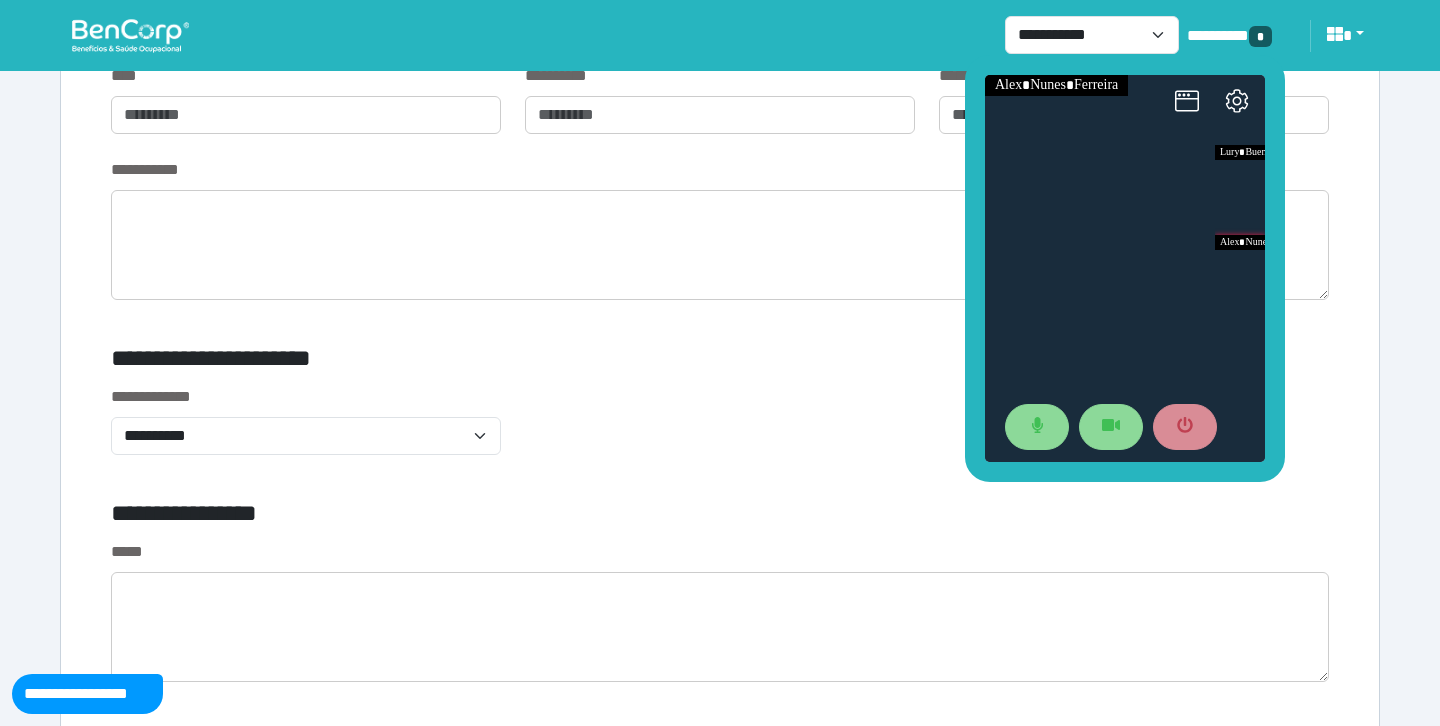 click on "**********" at bounding box center (513, 362) 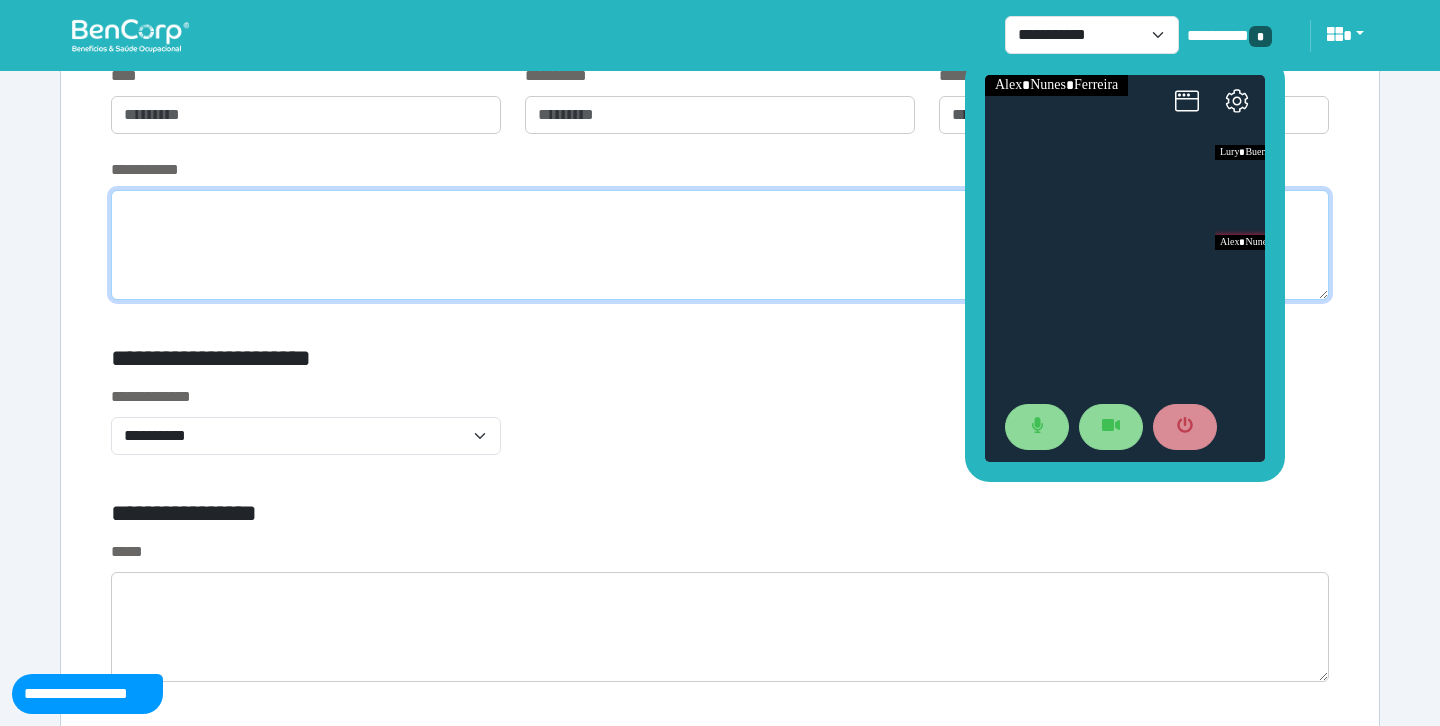 click at bounding box center (720, 245) 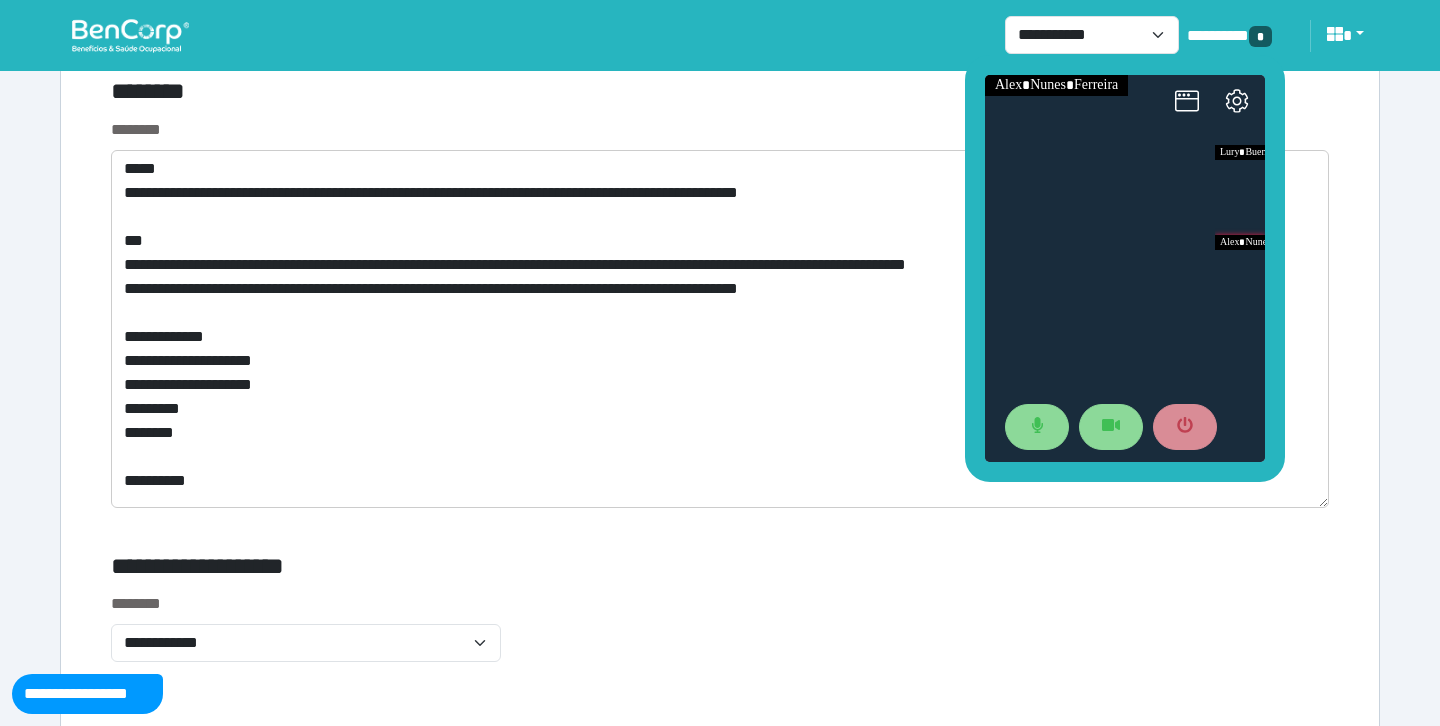 scroll, scrollTop: 8338, scrollLeft: 0, axis: vertical 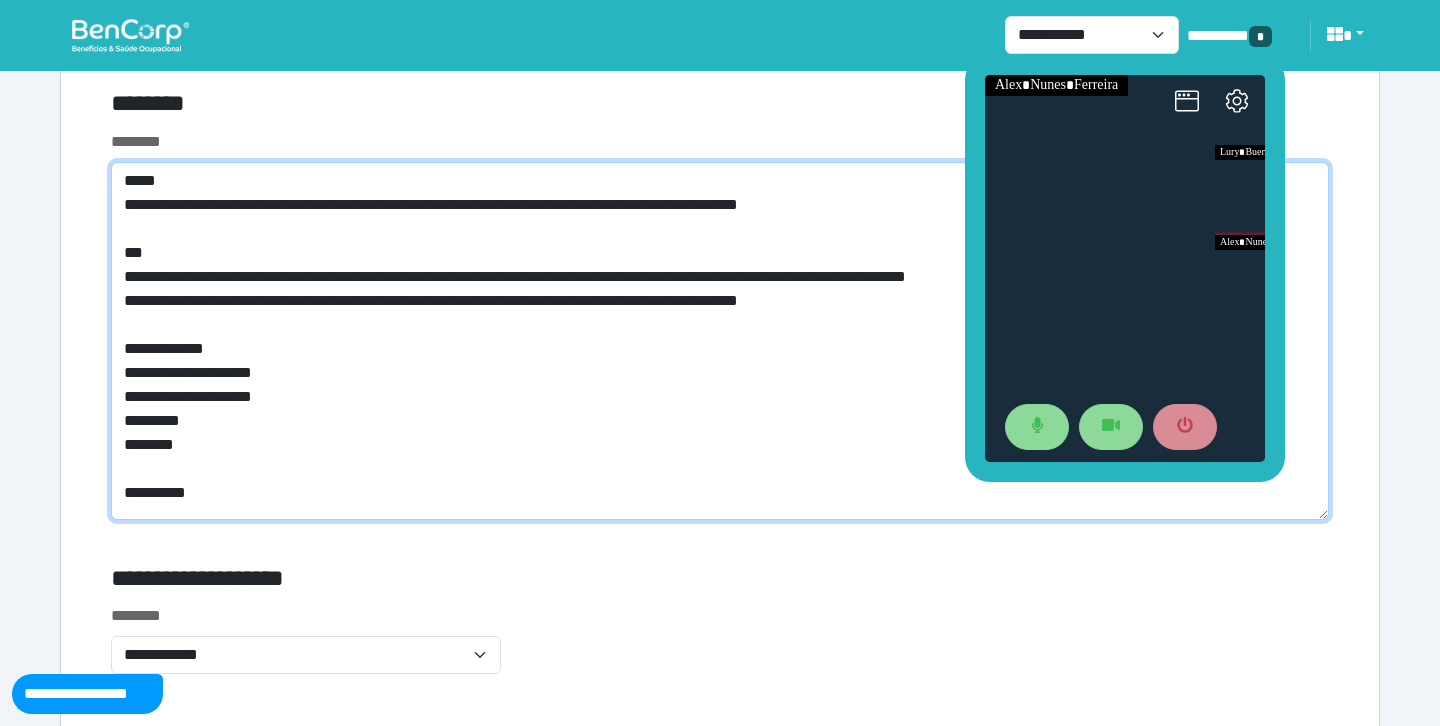 drag, startPoint x: 886, startPoint y: 303, endPoint x: 116, endPoint y: 306, distance: 770.00586 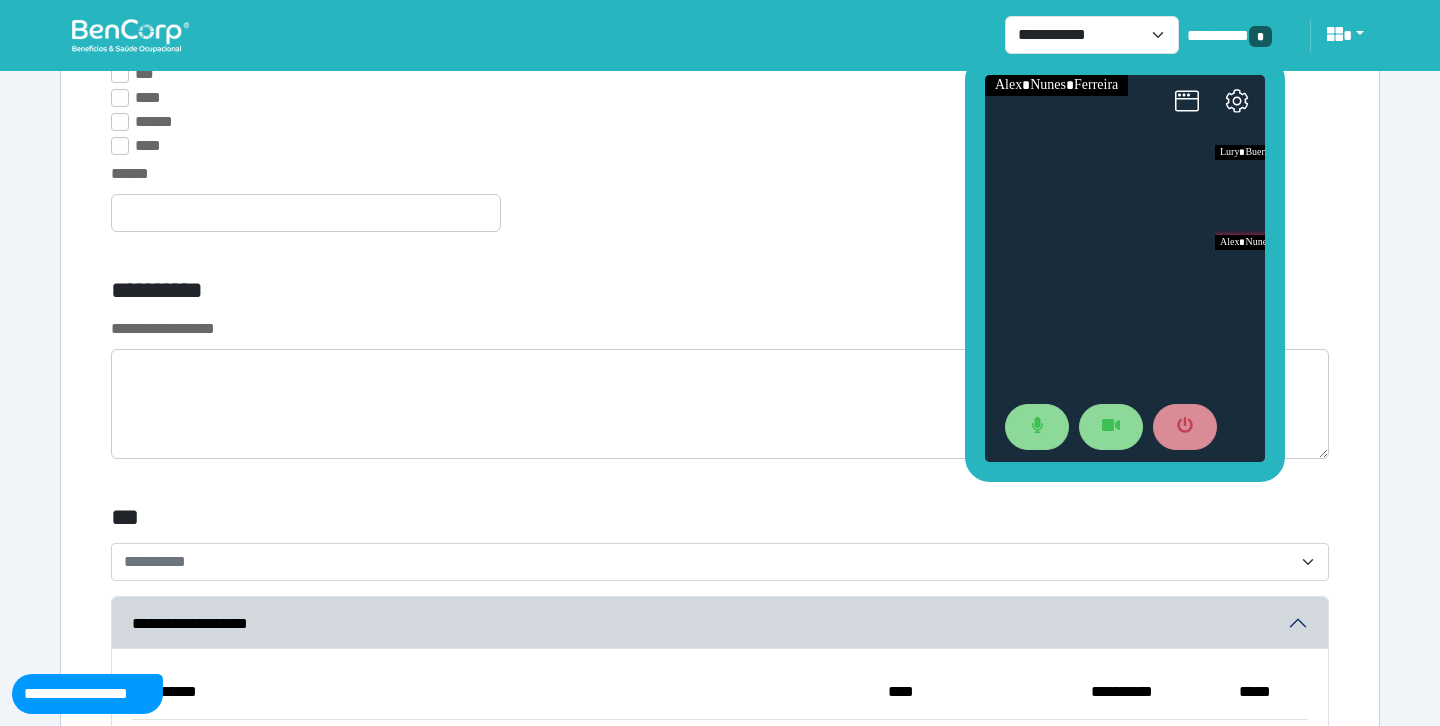 scroll, scrollTop: 5629, scrollLeft: 0, axis: vertical 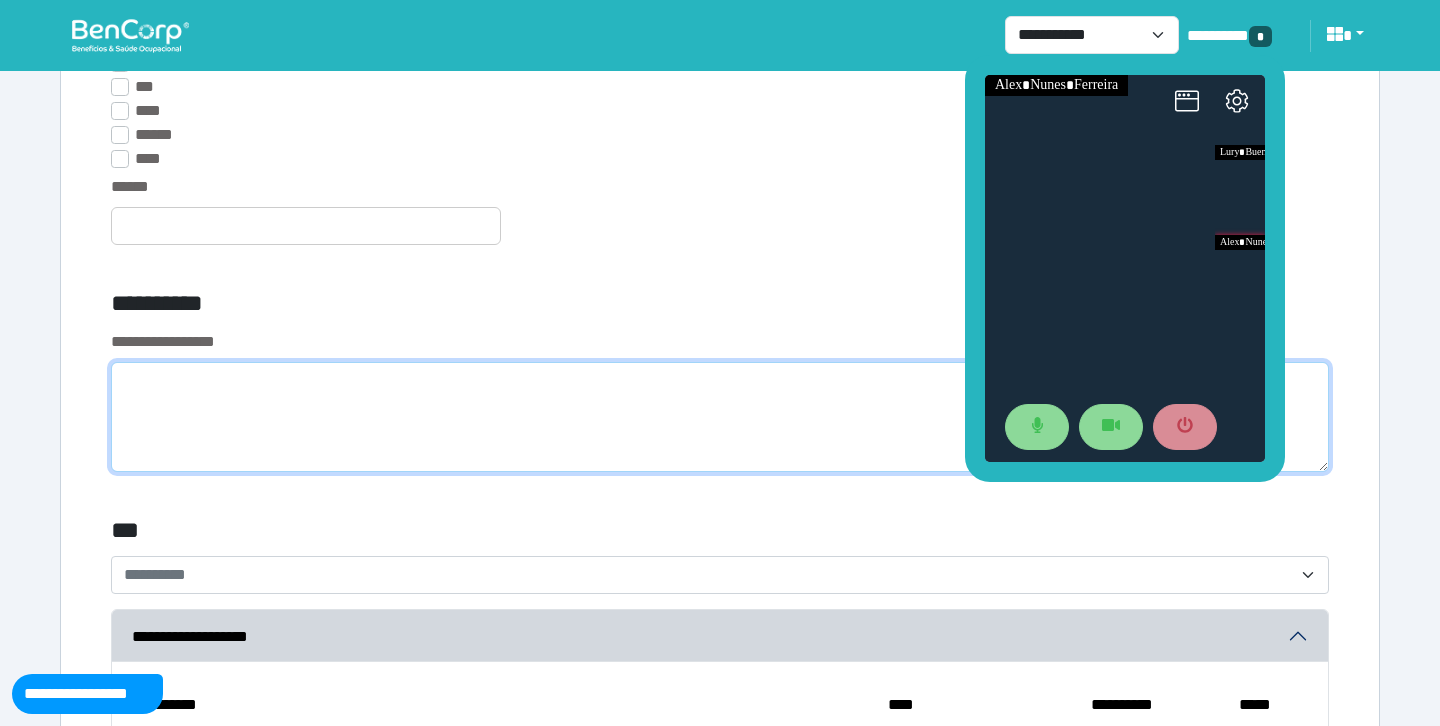 click at bounding box center [720, 417] 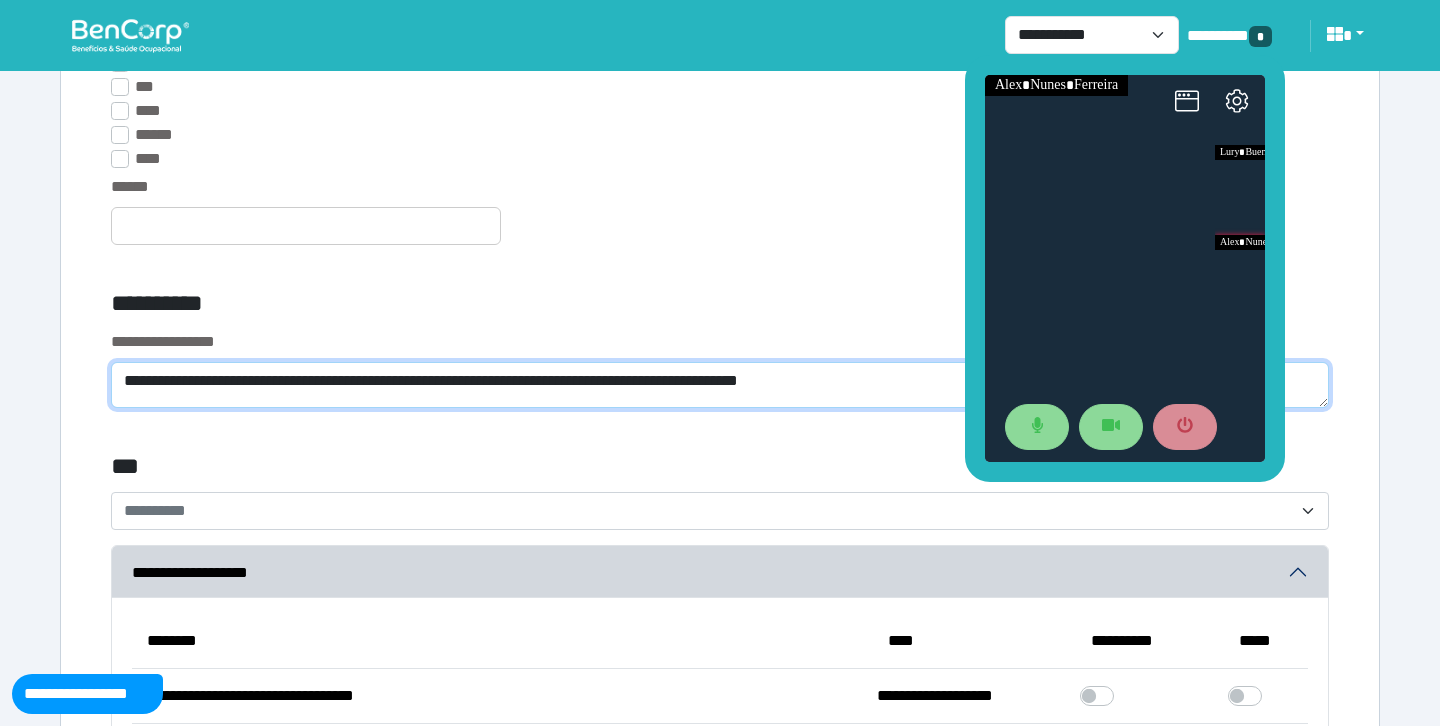 type on "**********" 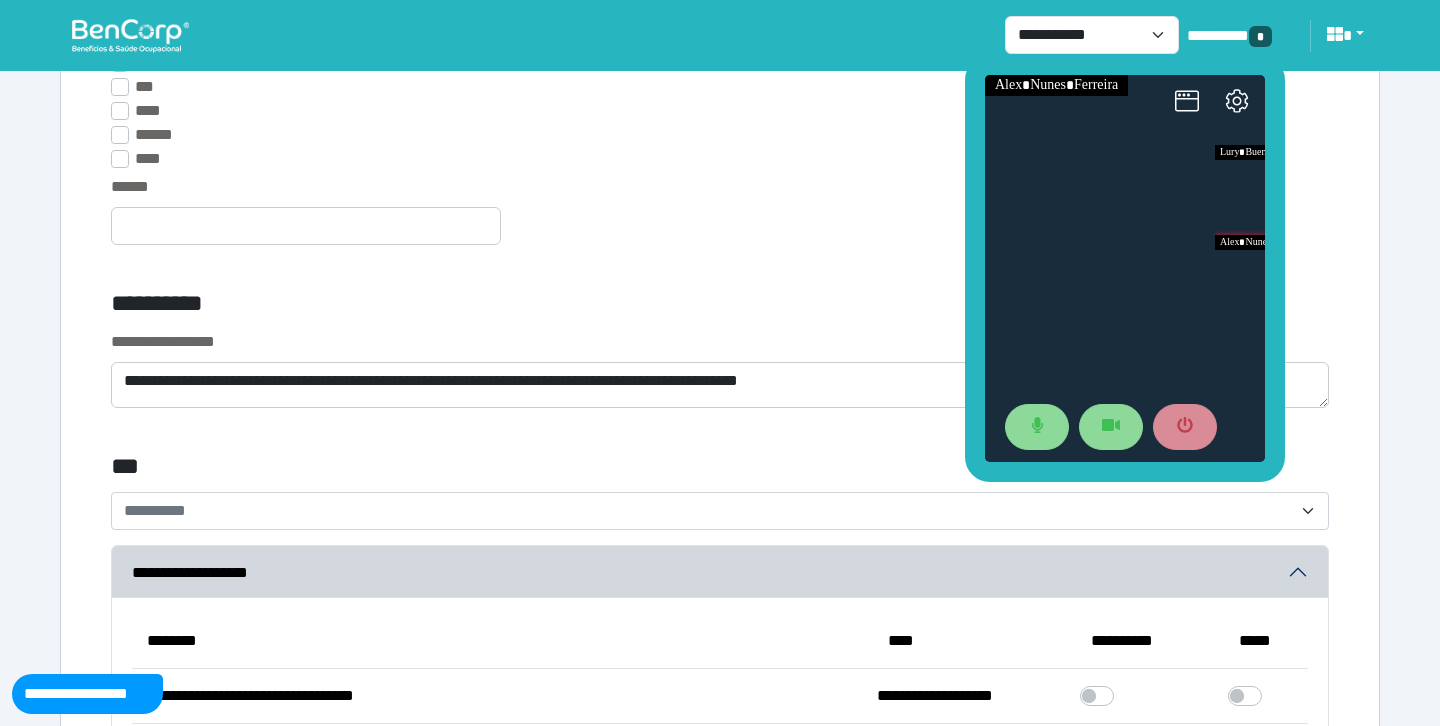 click on "**********" at bounding box center [513, 307] 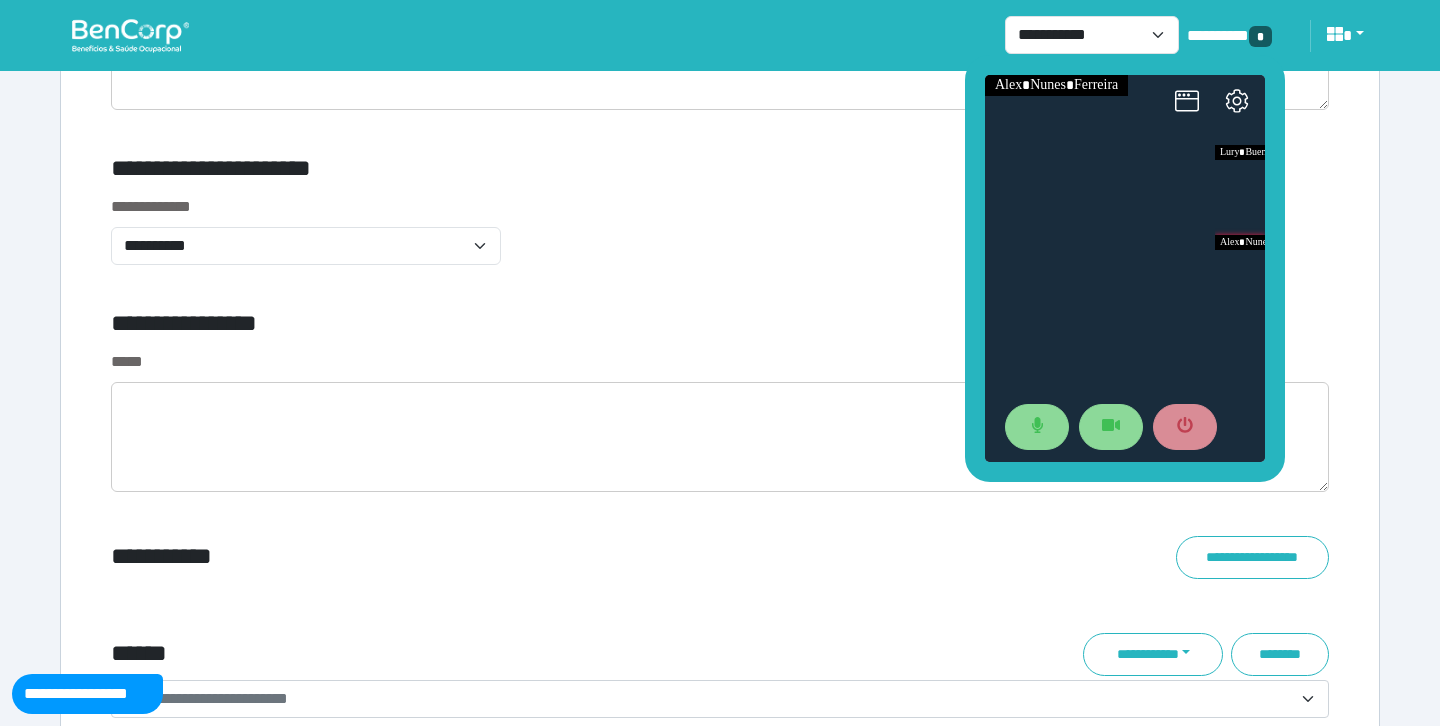 scroll, scrollTop: 7323, scrollLeft: 0, axis: vertical 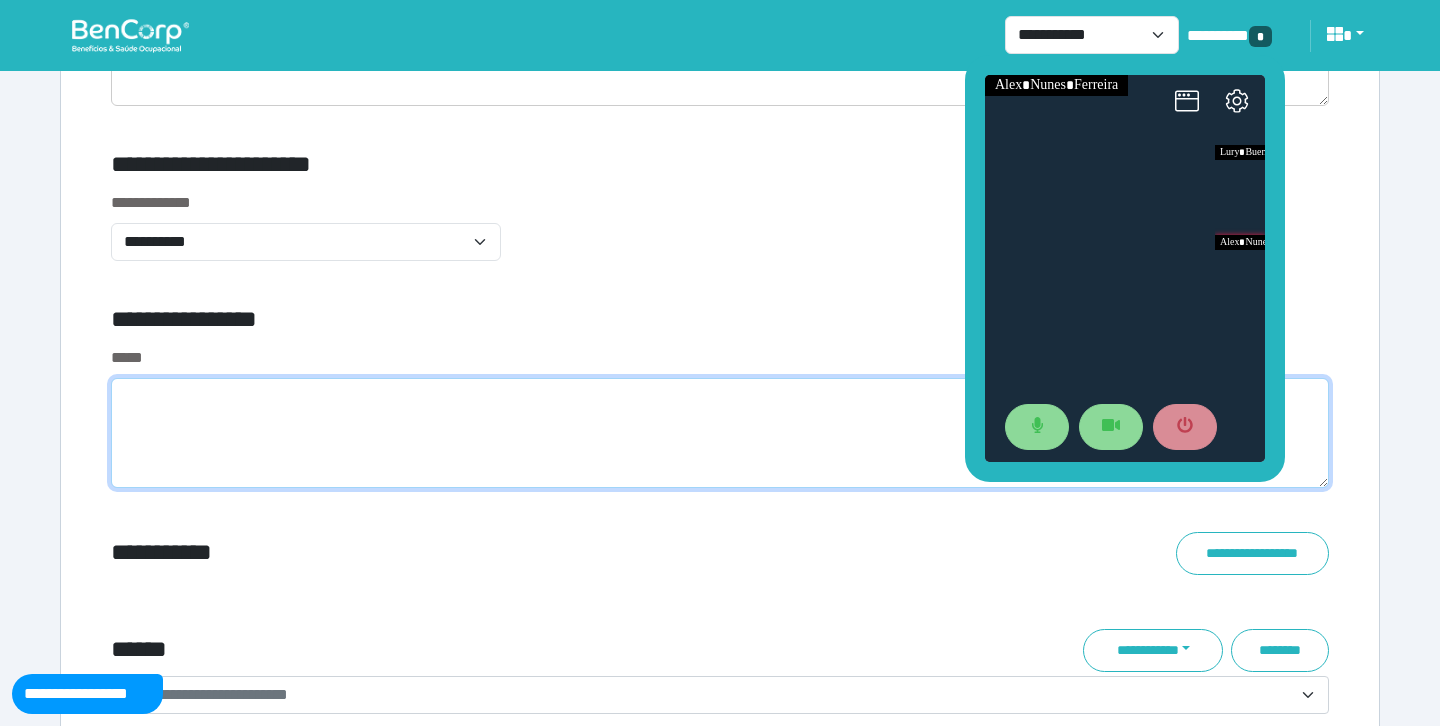 click at bounding box center (720, 433) 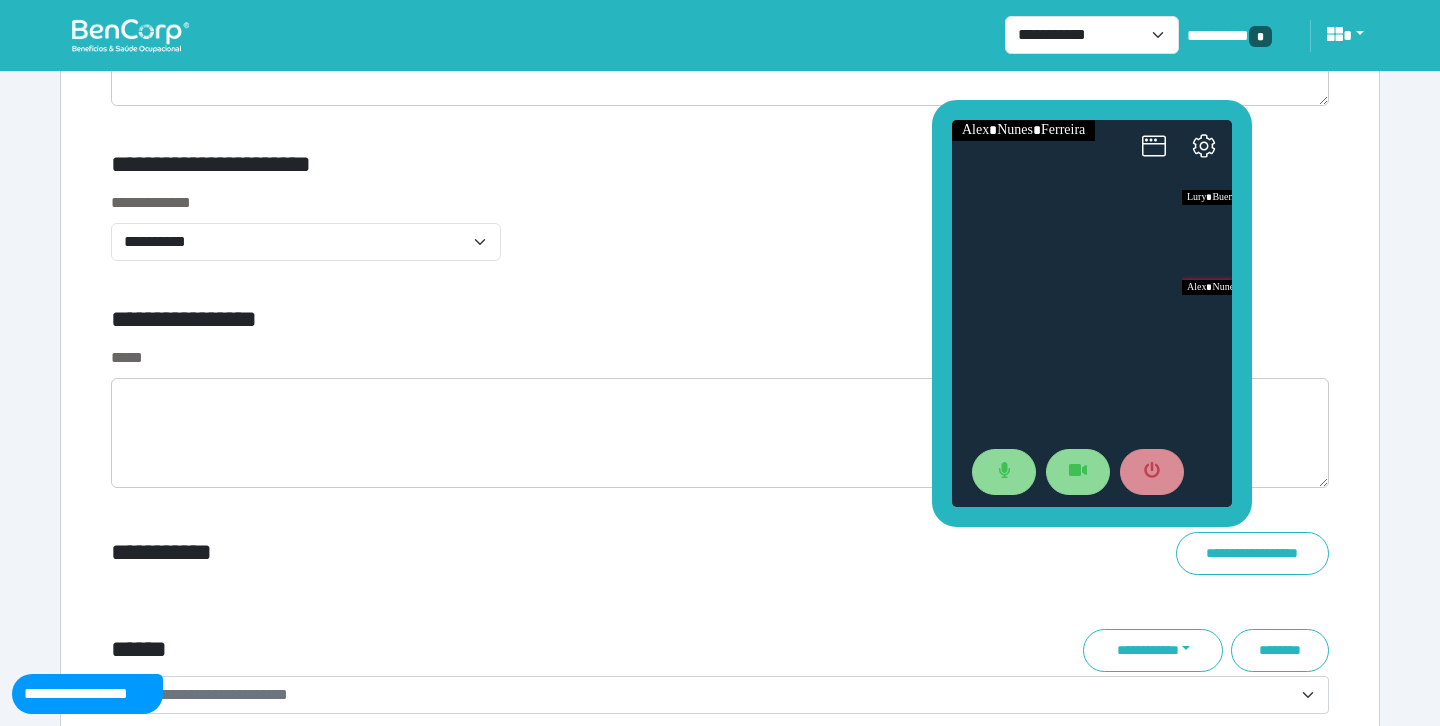 drag, startPoint x: 972, startPoint y: 241, endPoint x: 937, endPoint y: 286, distance: 57.00877 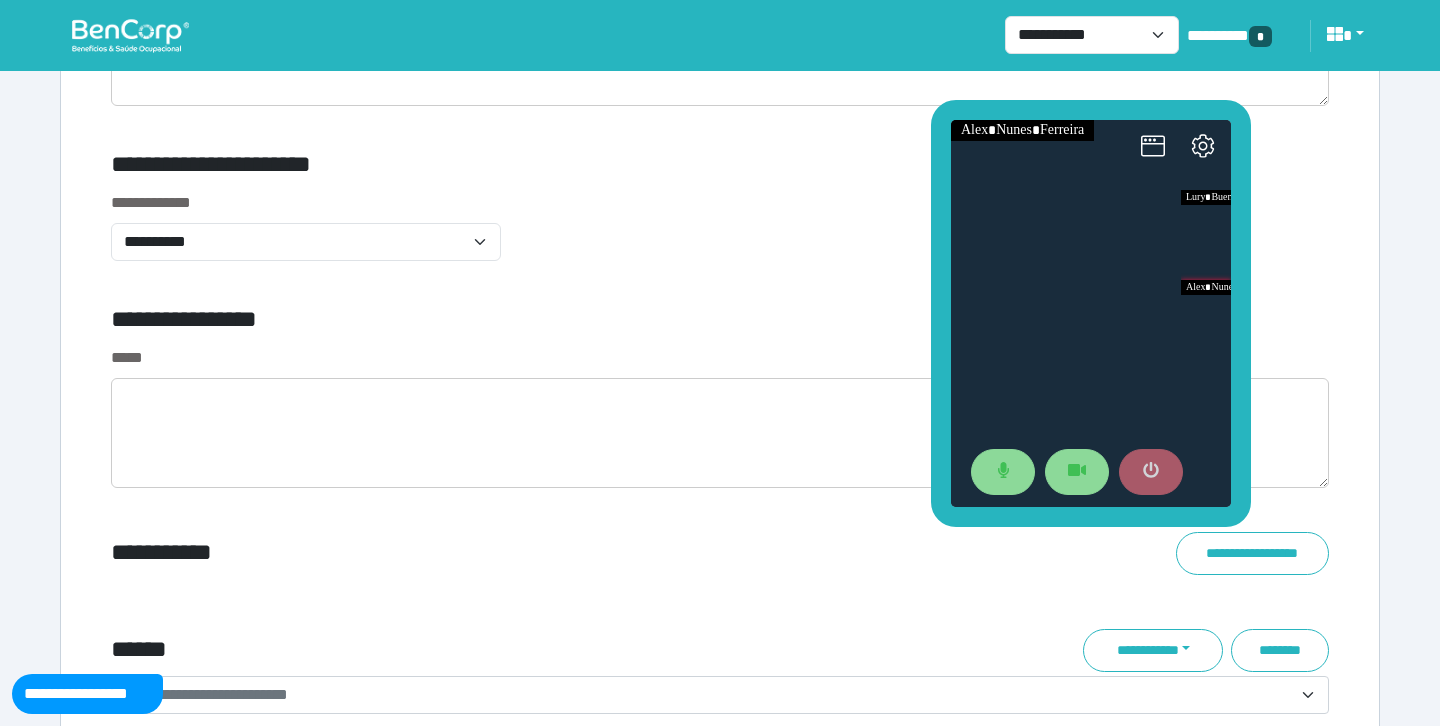 click 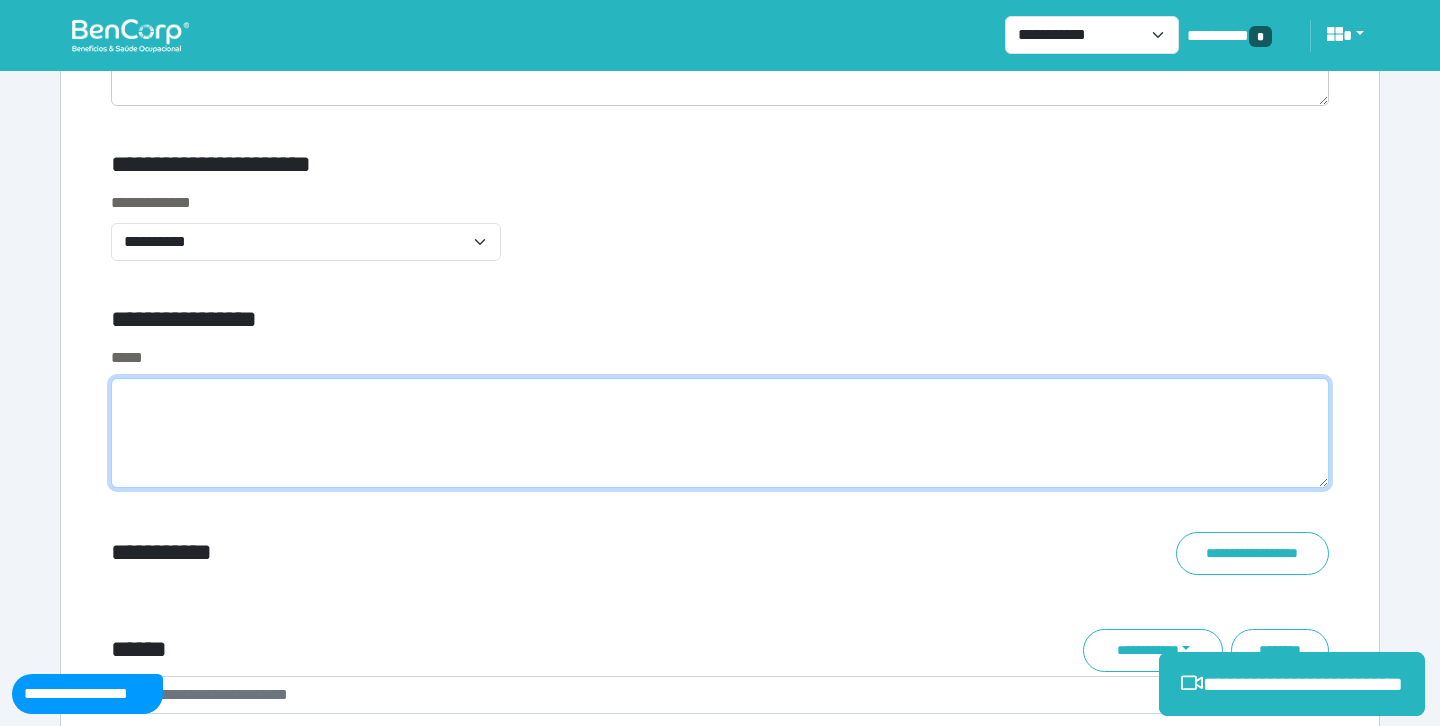 click at bounding box center [720, 433] 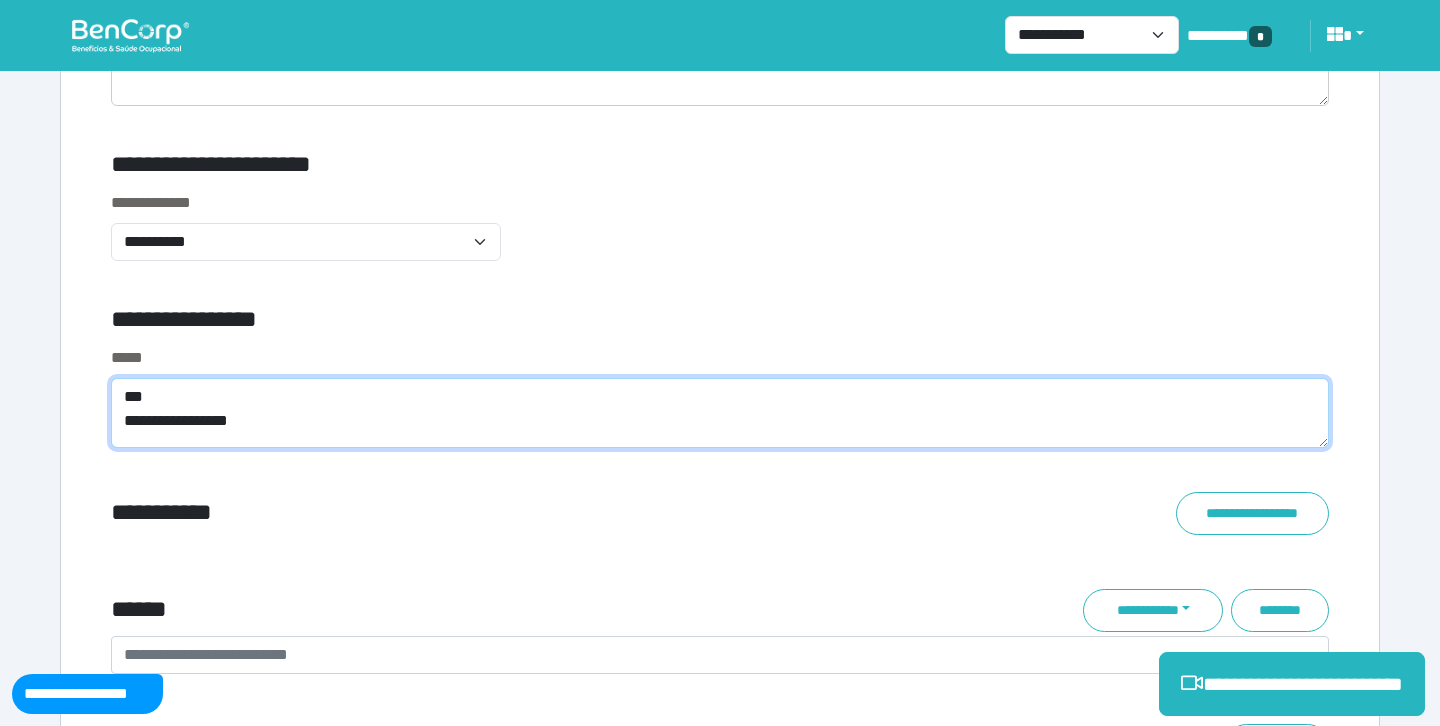 scroll, scrollTop: 0, scrollLeft: 0, axis: both 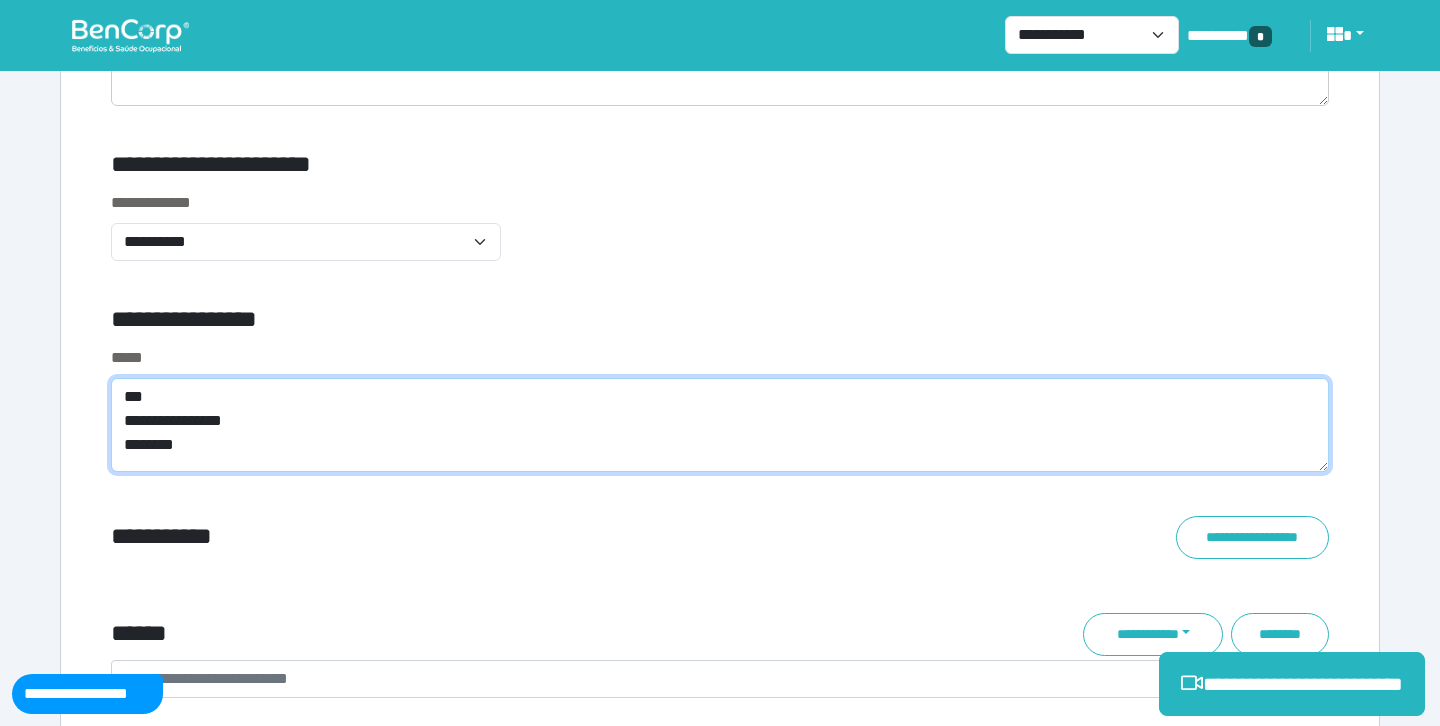 type on "**********" 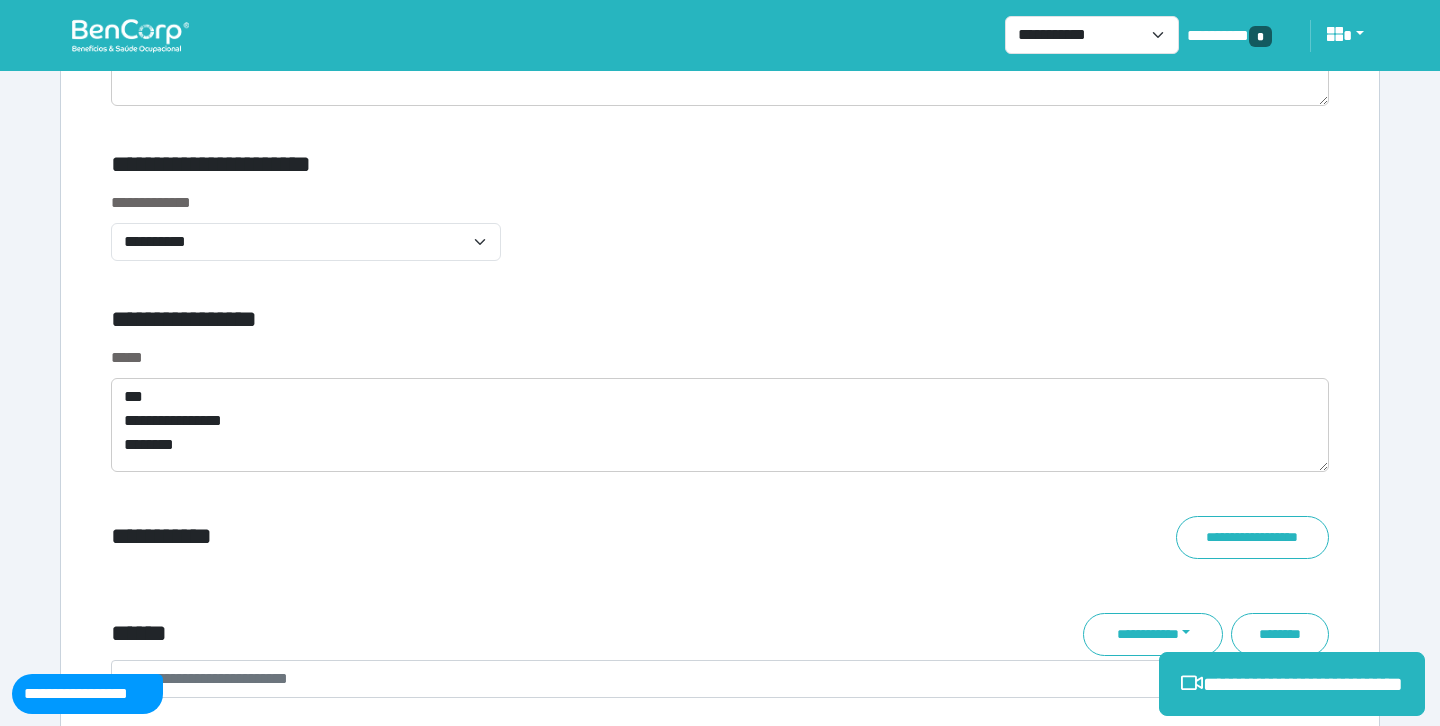 click on "**********" at bounding box center (720, -2393) 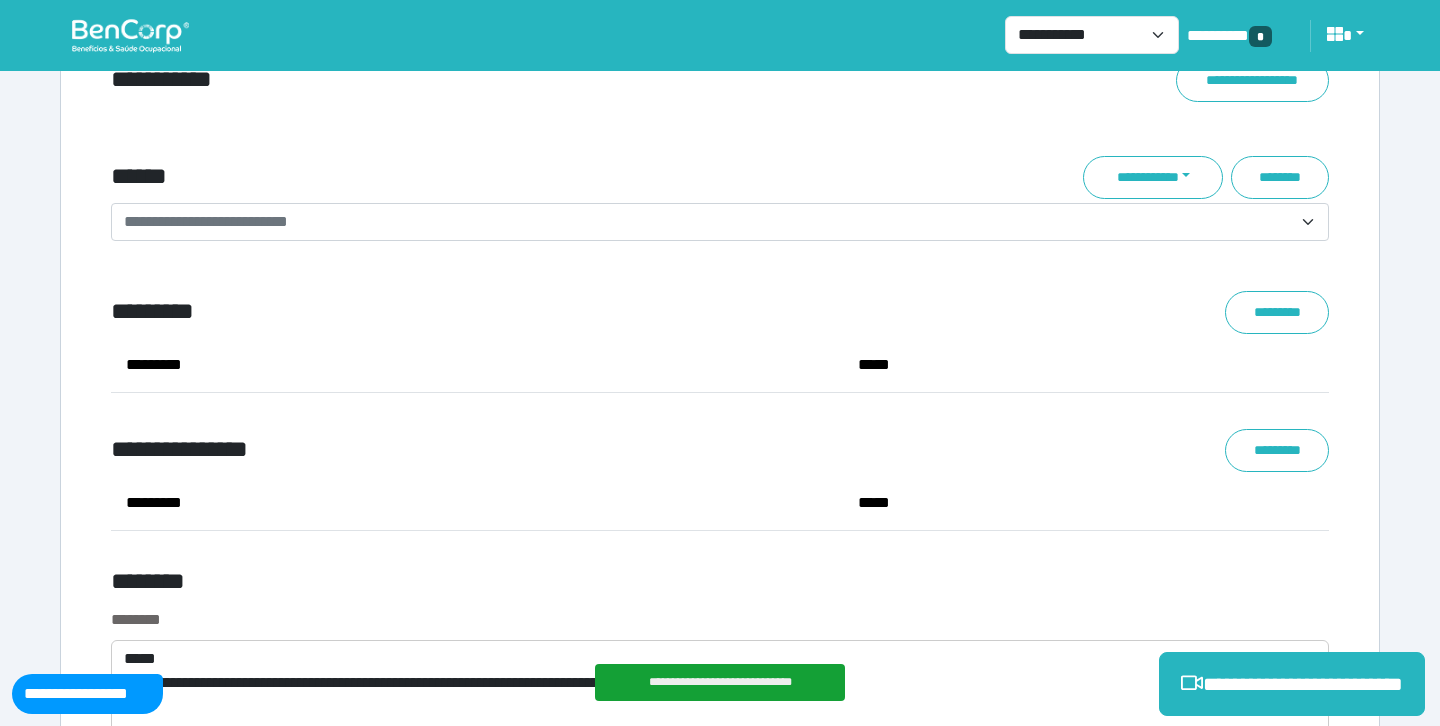 scroll, scrollTop: 7782, scrollLeft: 0, axis: vertical 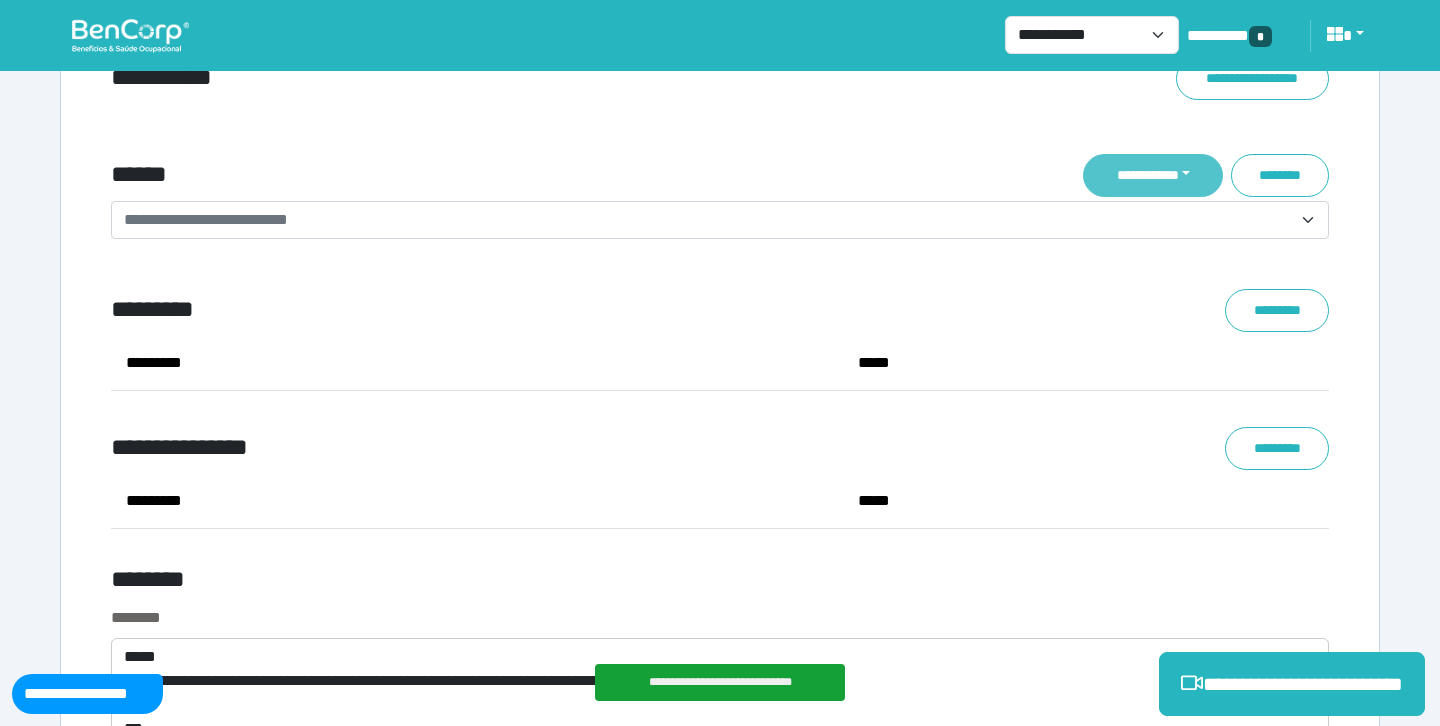 click on "**********" at bounding box center [1153, 175] 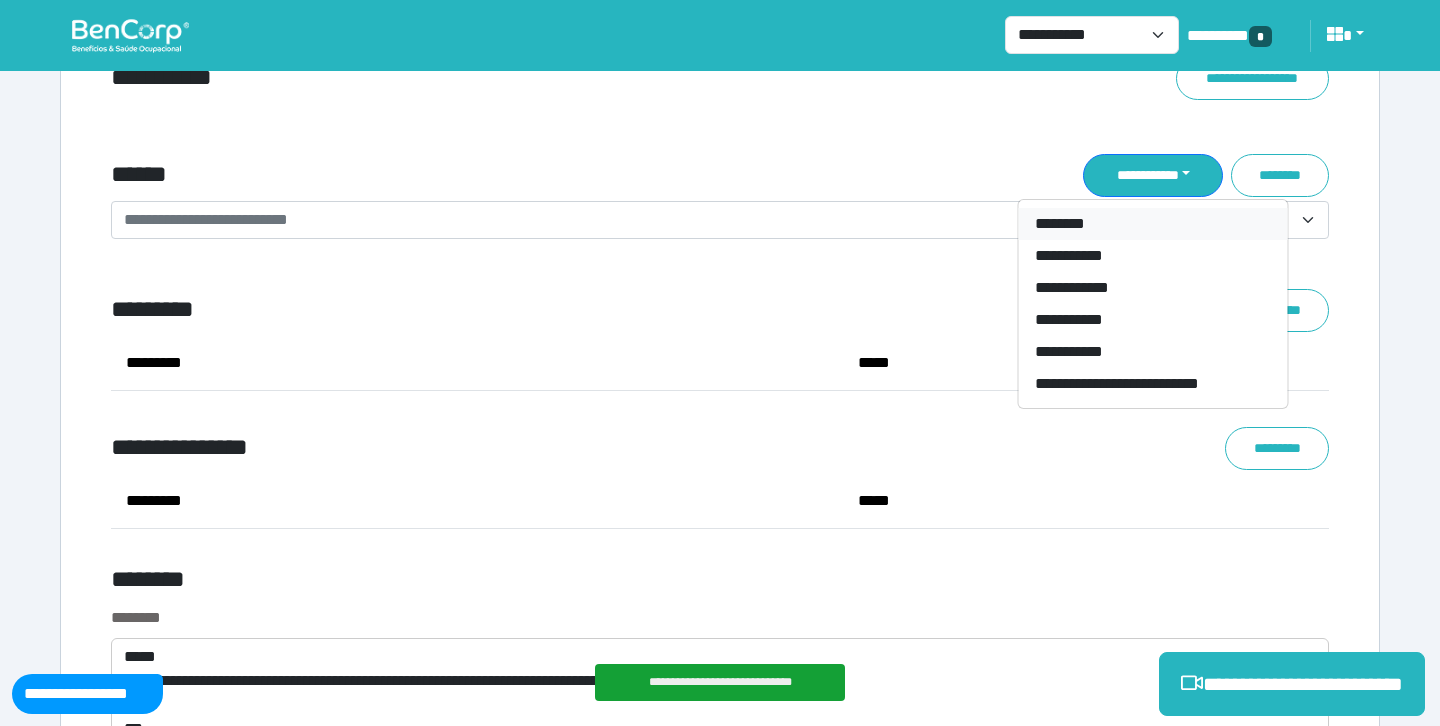 click on "********" at bounding box center [1153, 224] 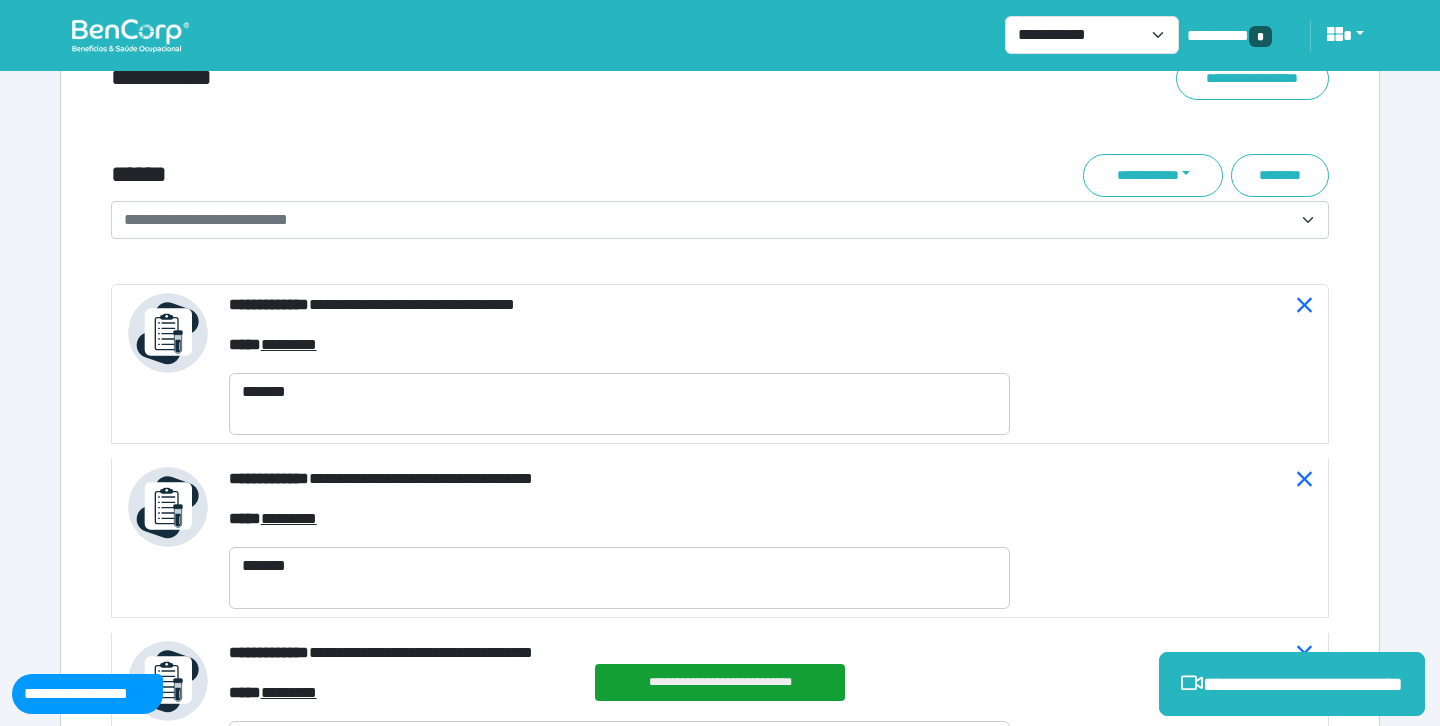 click on "**********" at bounding box center (708, 220) 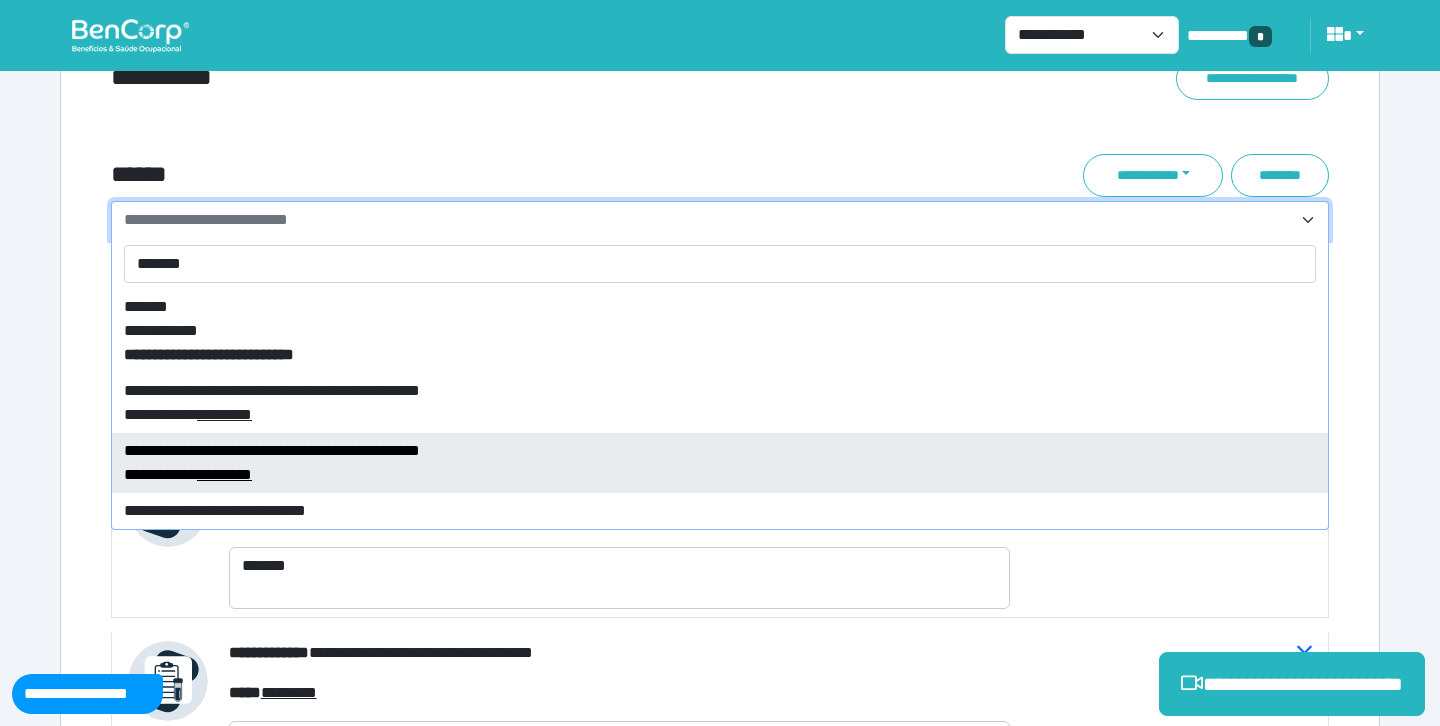 type on "*******" 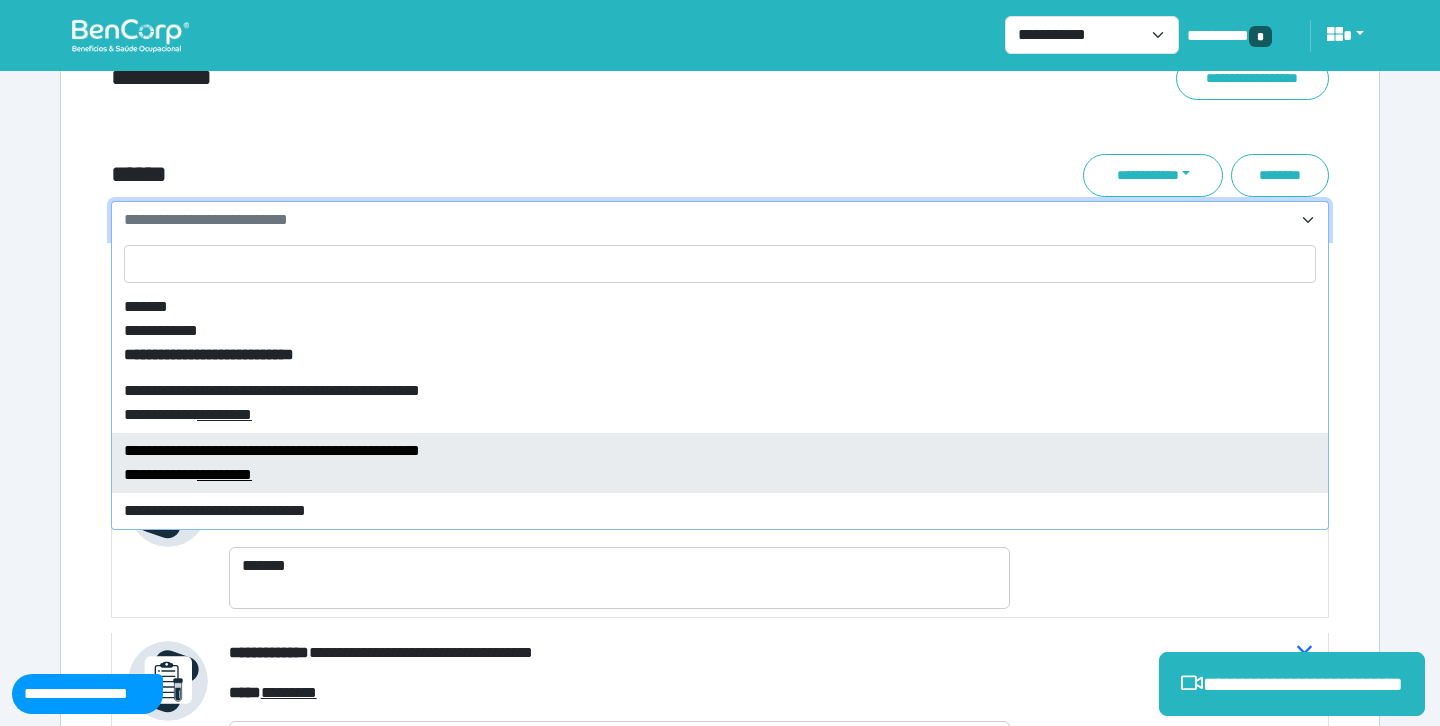 select on "****" 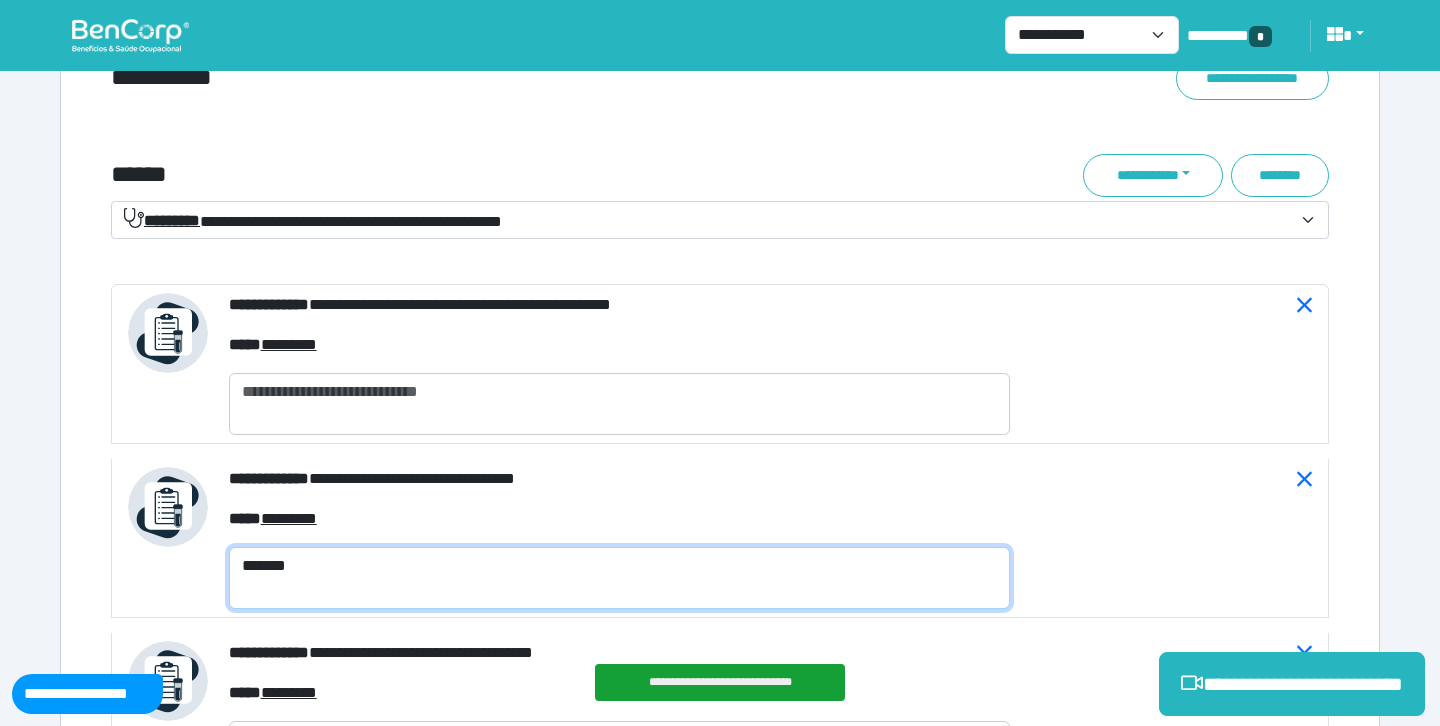 drag, startPoint x: 315, startPoint y: 567, endPoint x: 231, endPoint y: 561, distance: 84.21401 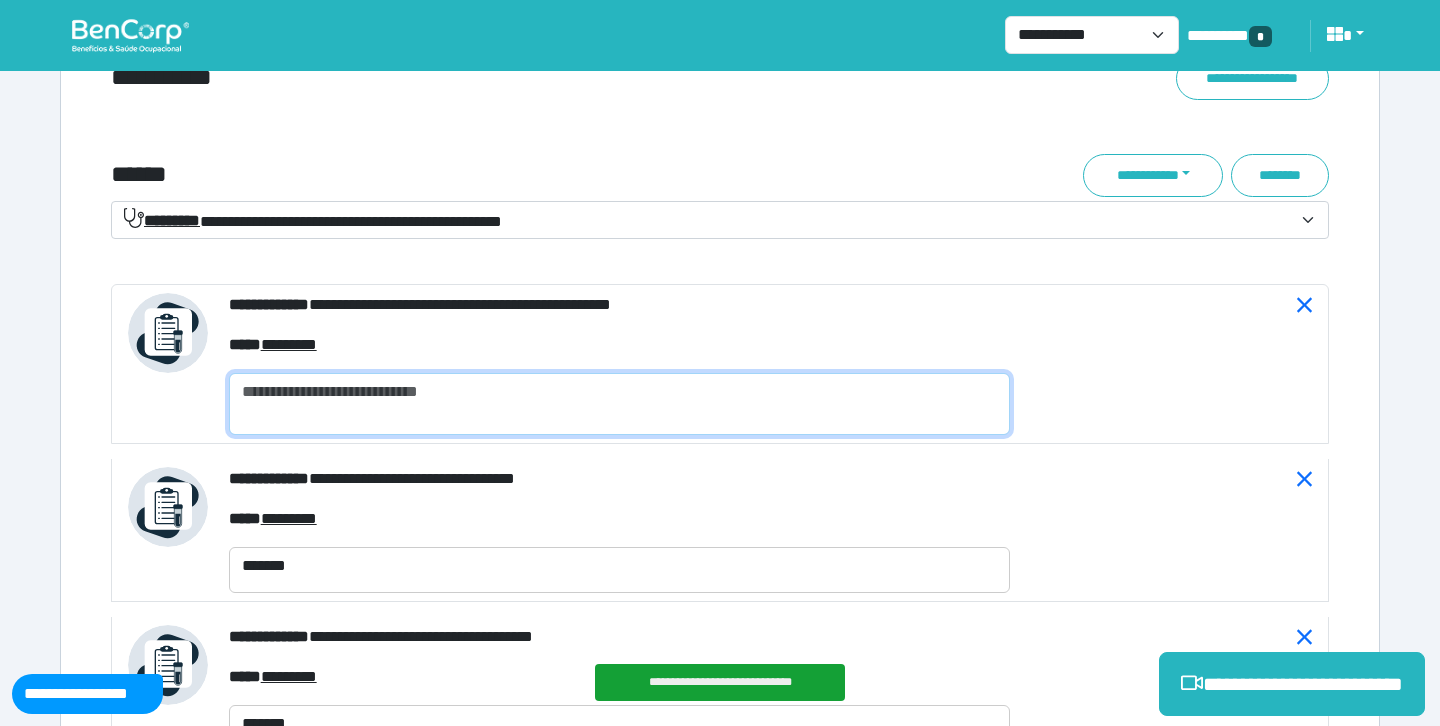 click at bounding box center [619, 404] 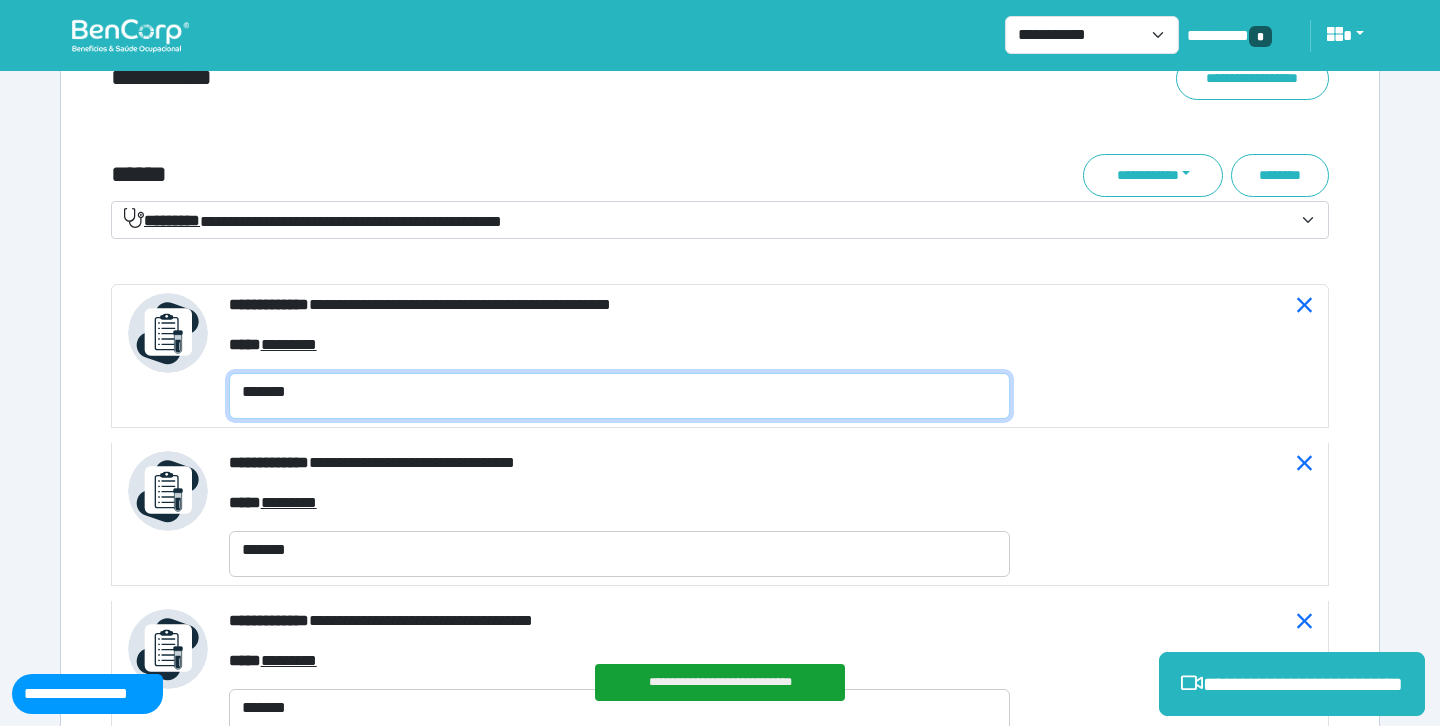 type on "*******" 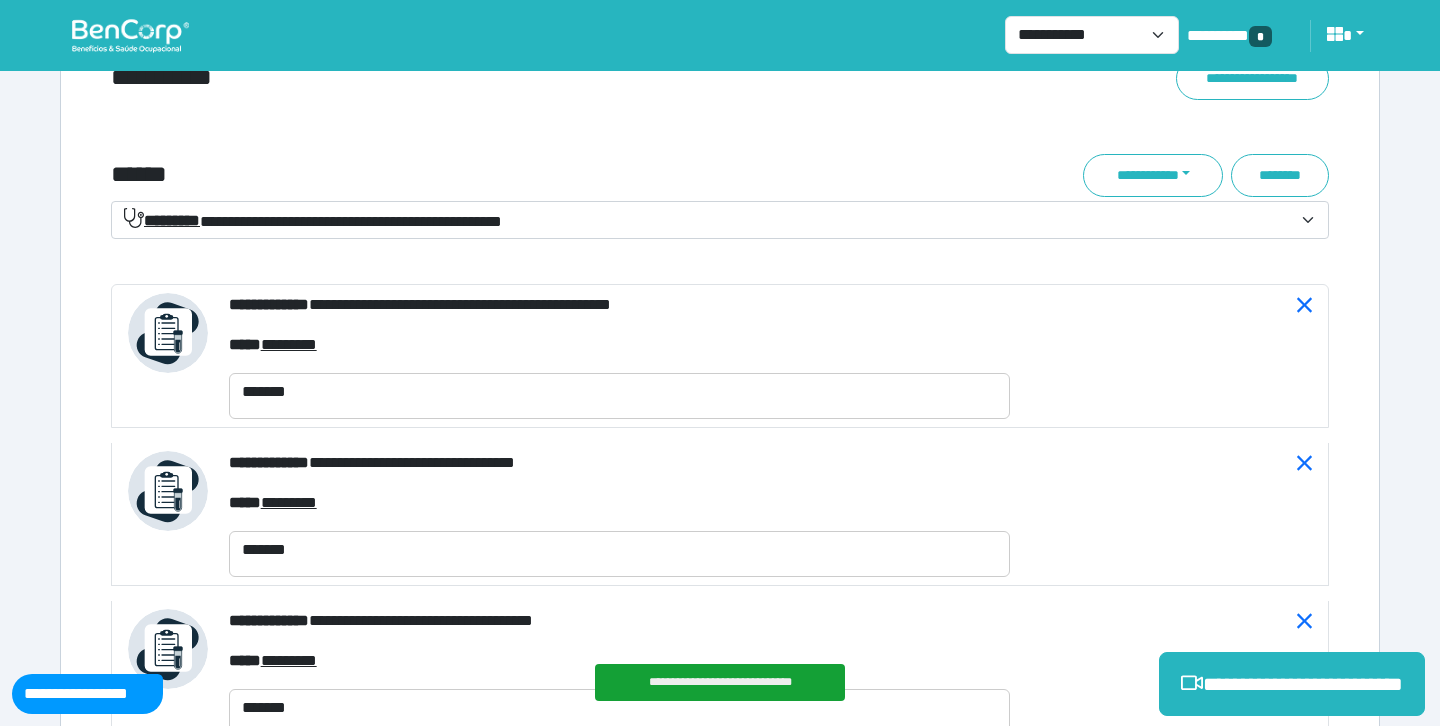 click on "**********" at bounding box center (720, -1527) 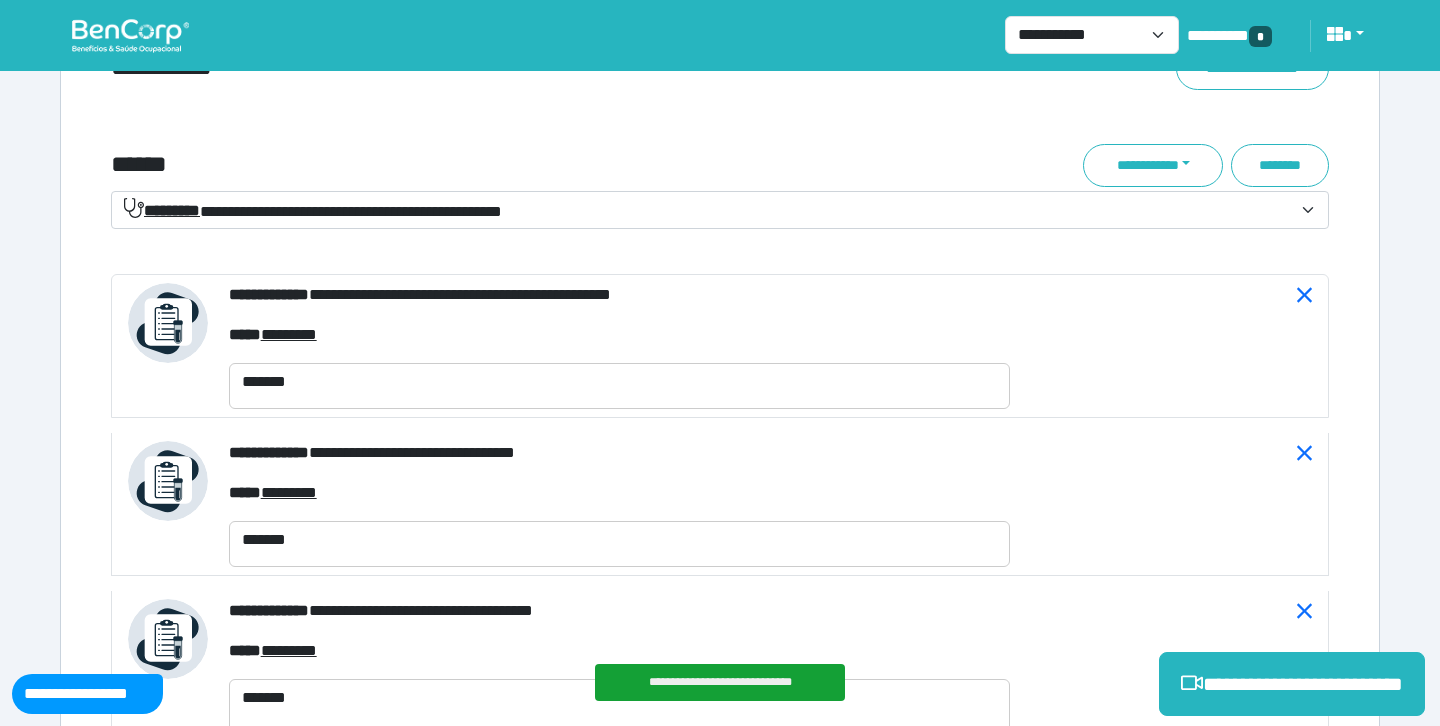 scroll, scrollTop: 7794, scrollLeft: 0, axis: vertical 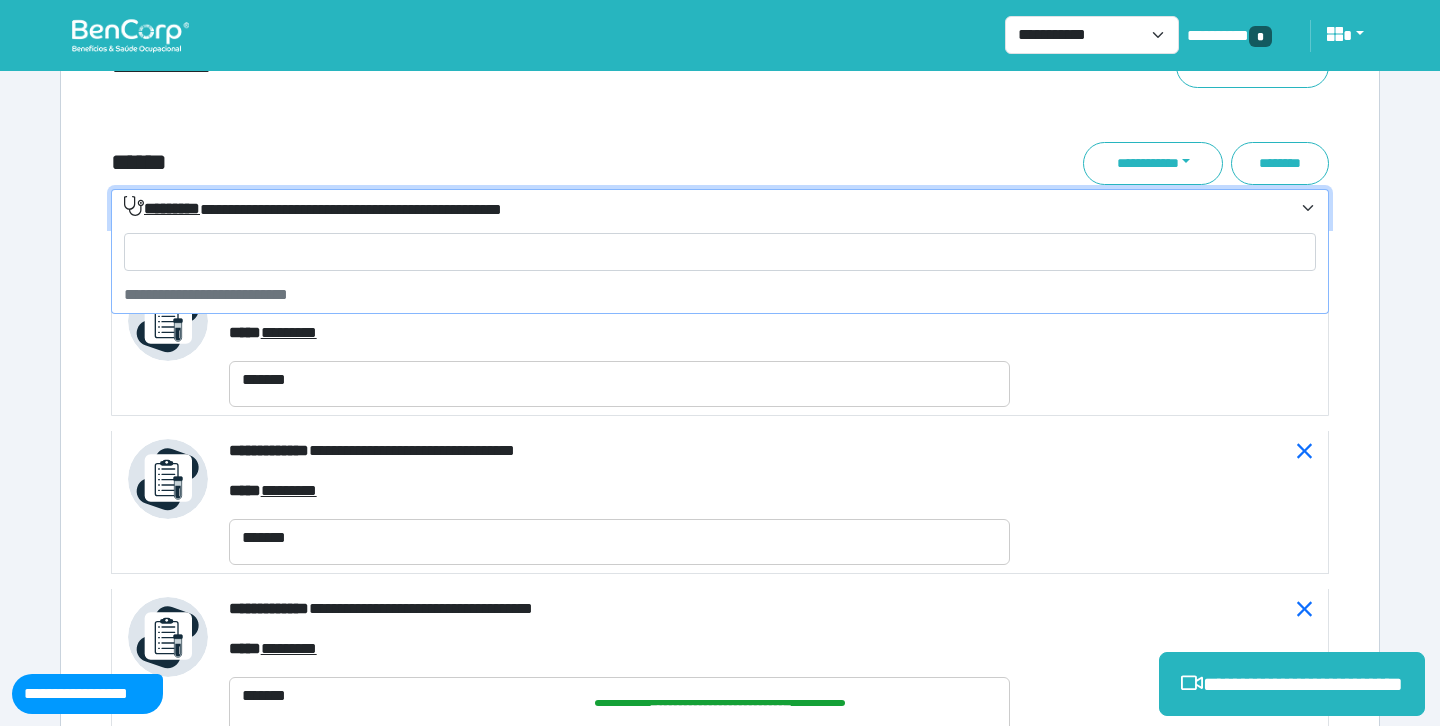 click on "**********" at bounding box center (708, 209) 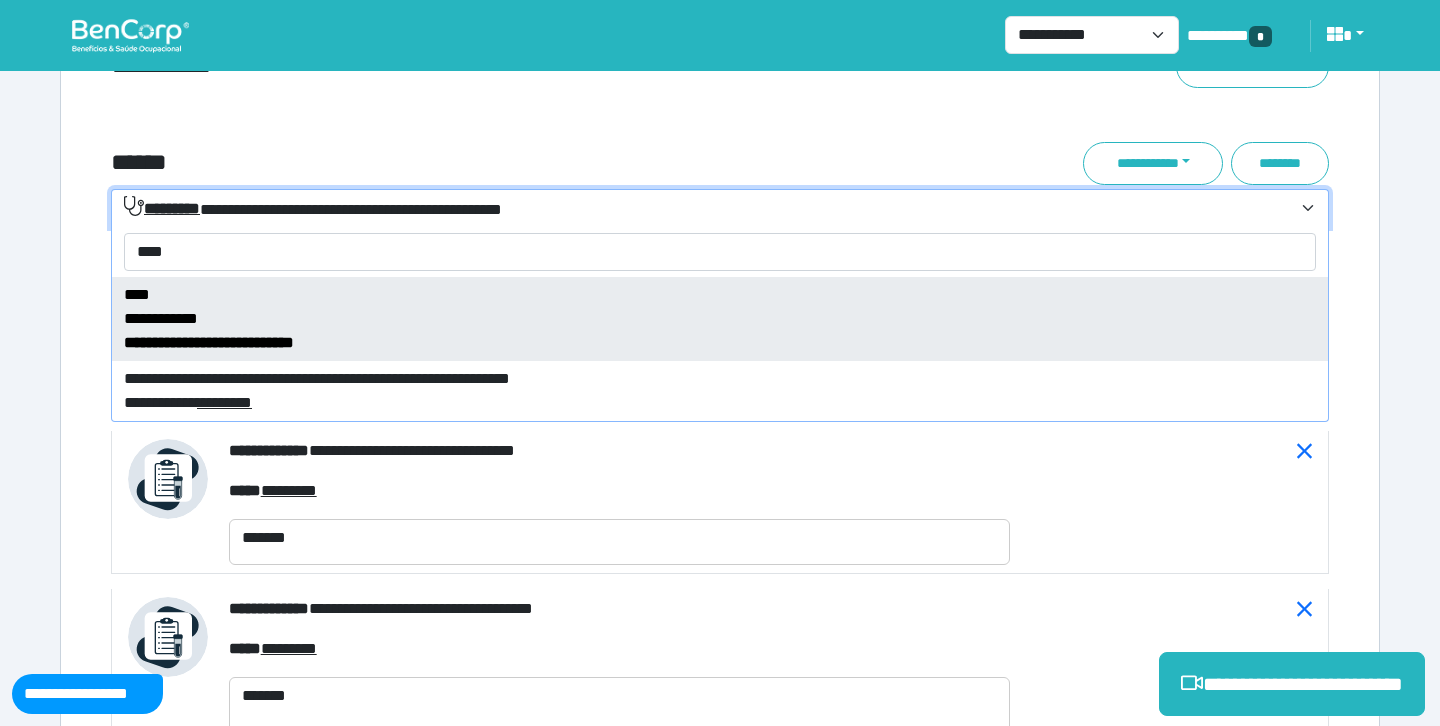 type on "****" 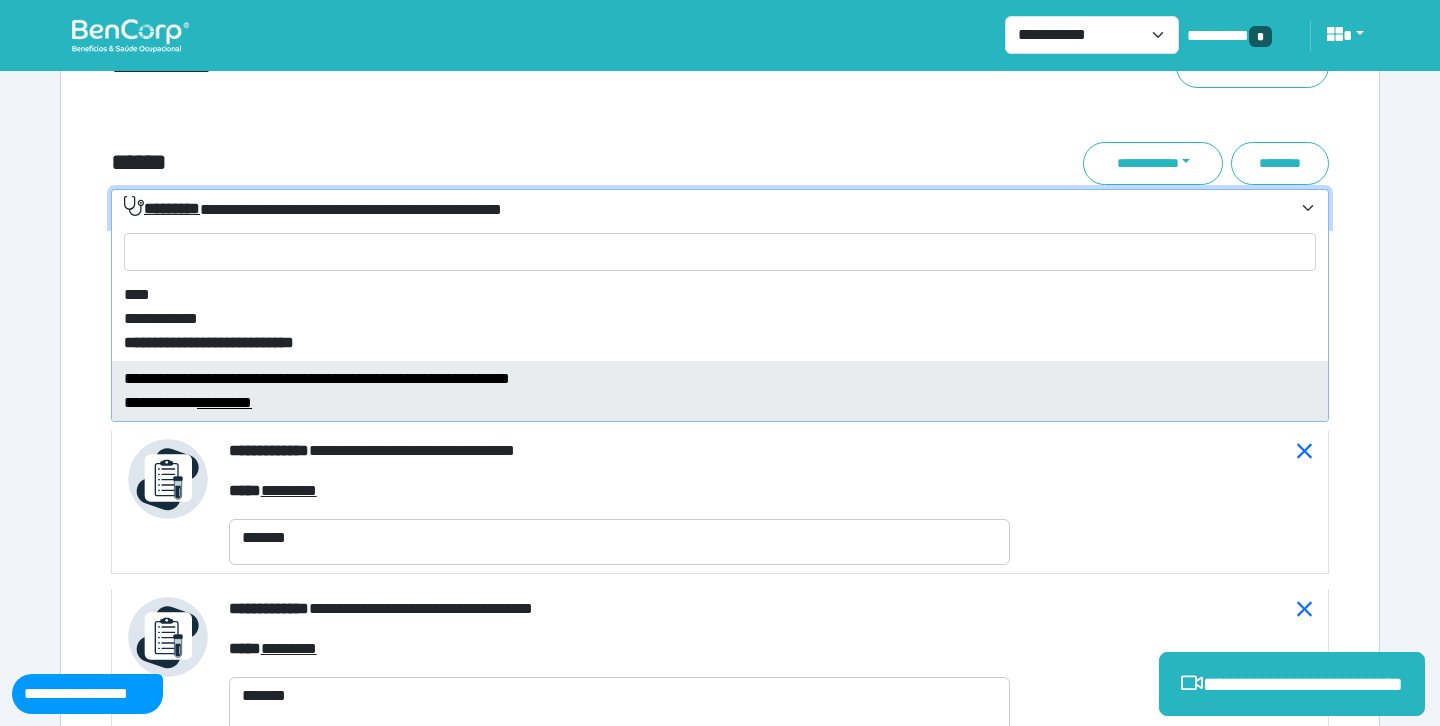 select on "**" 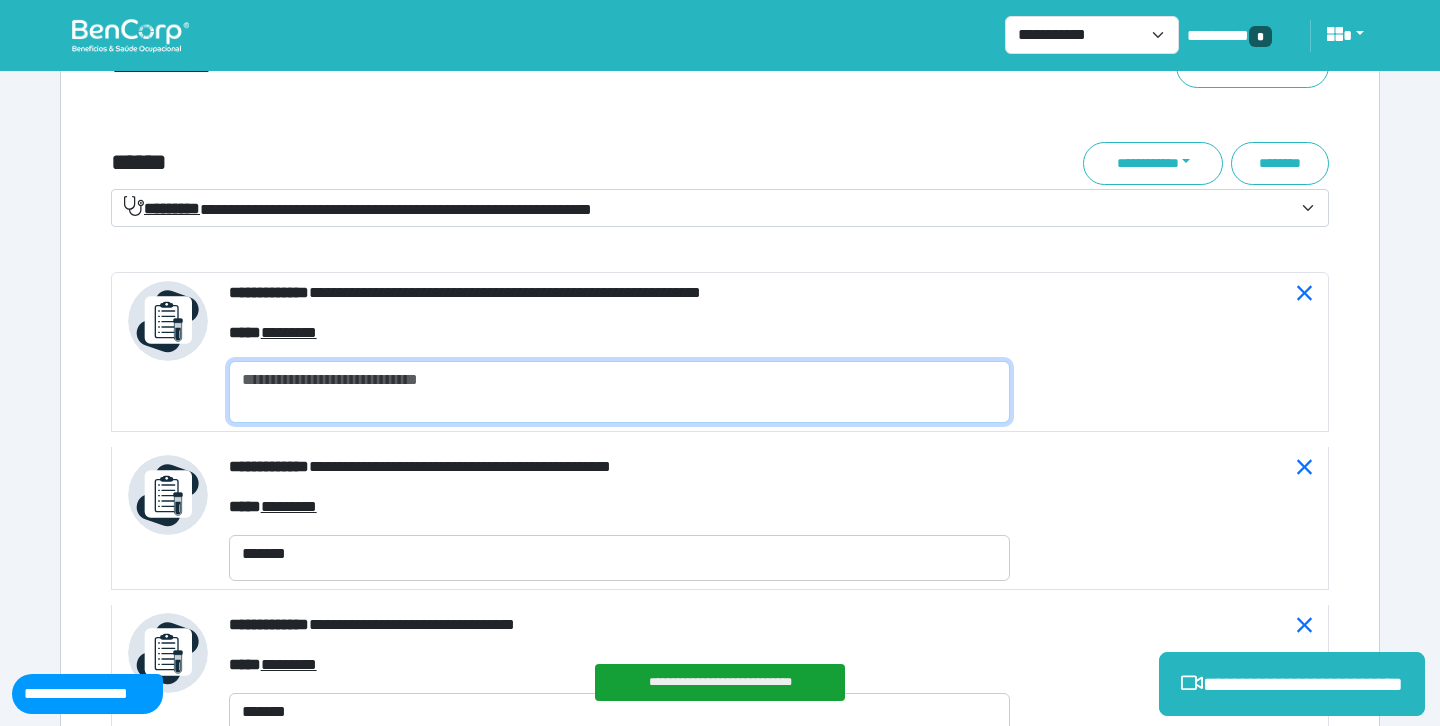 click at bounding box center (619, 392) 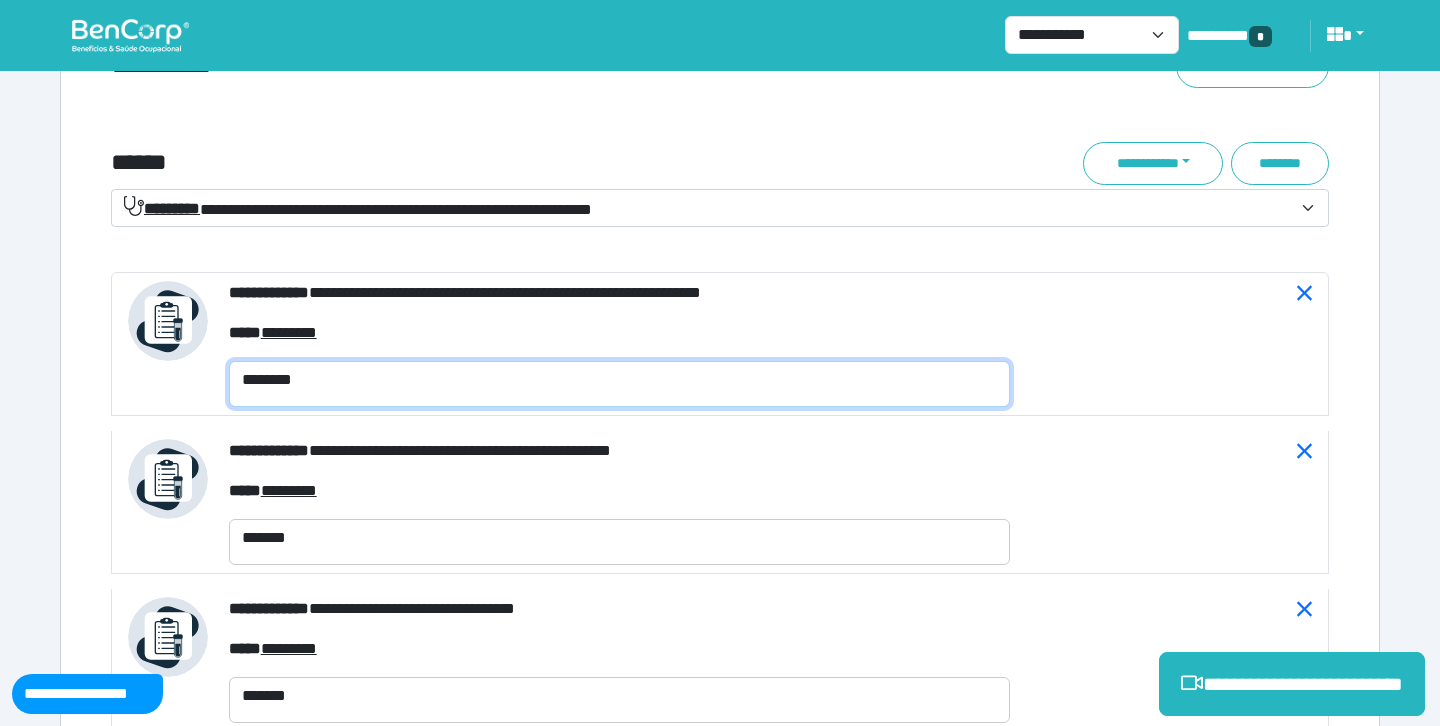 type on "********" 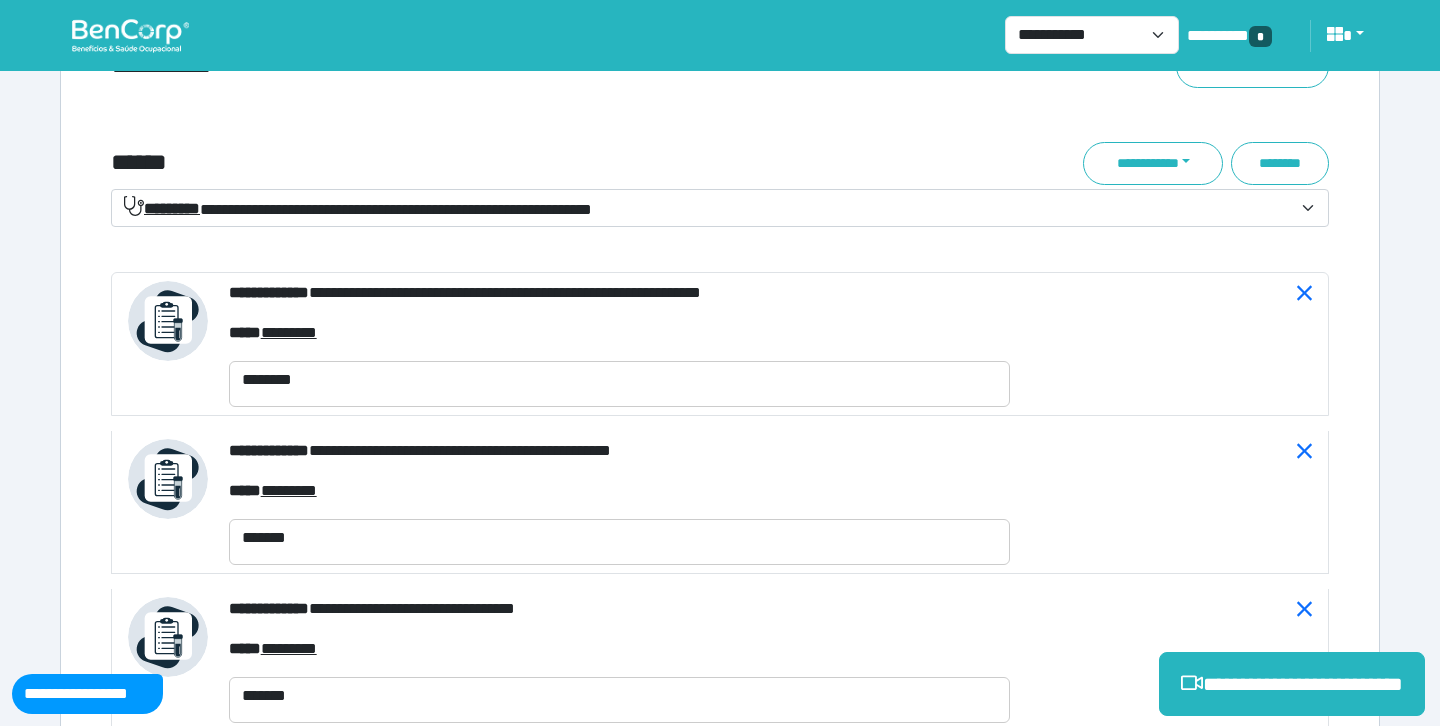 click on "**********" at bounding box center (720, -1460) 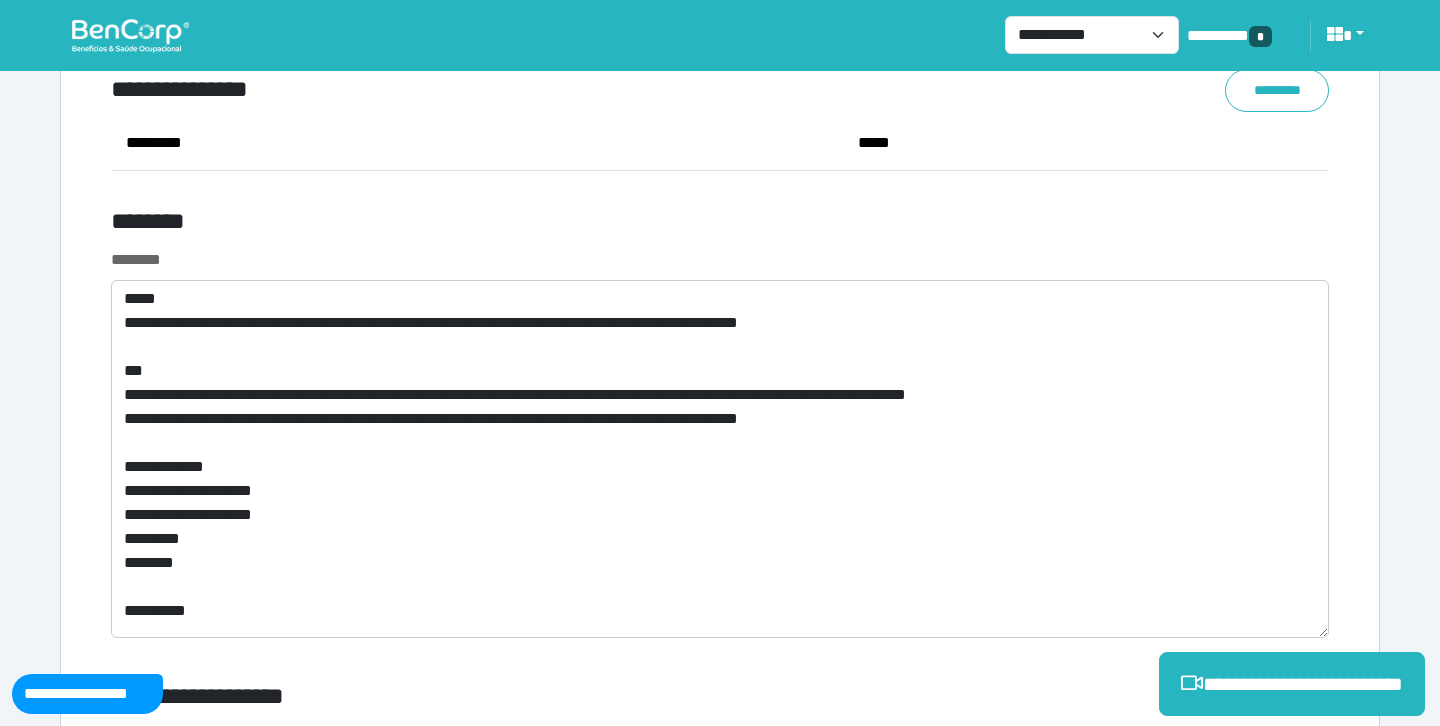scroll, scrollTop: 11356, scrollLeft: 0, axis: vertical 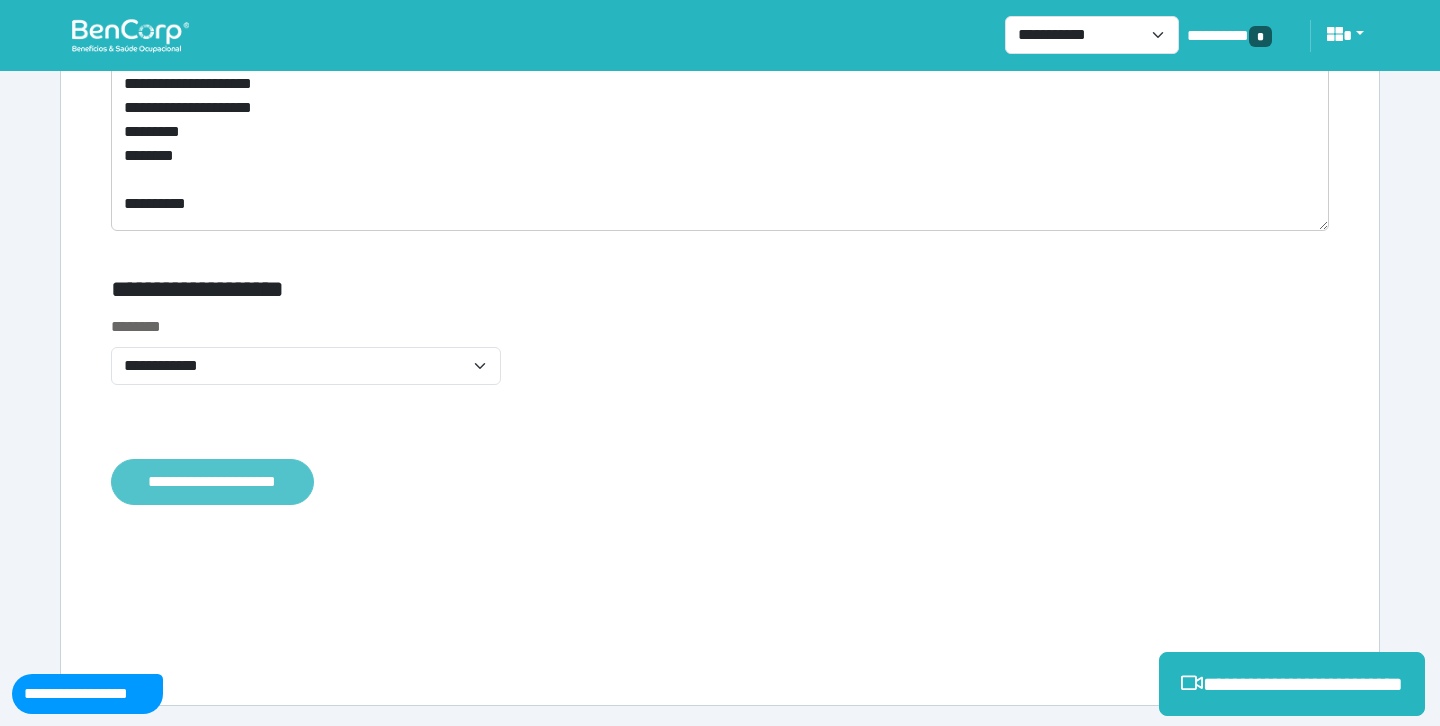 click on "**********" at bounding box center [212, 482] 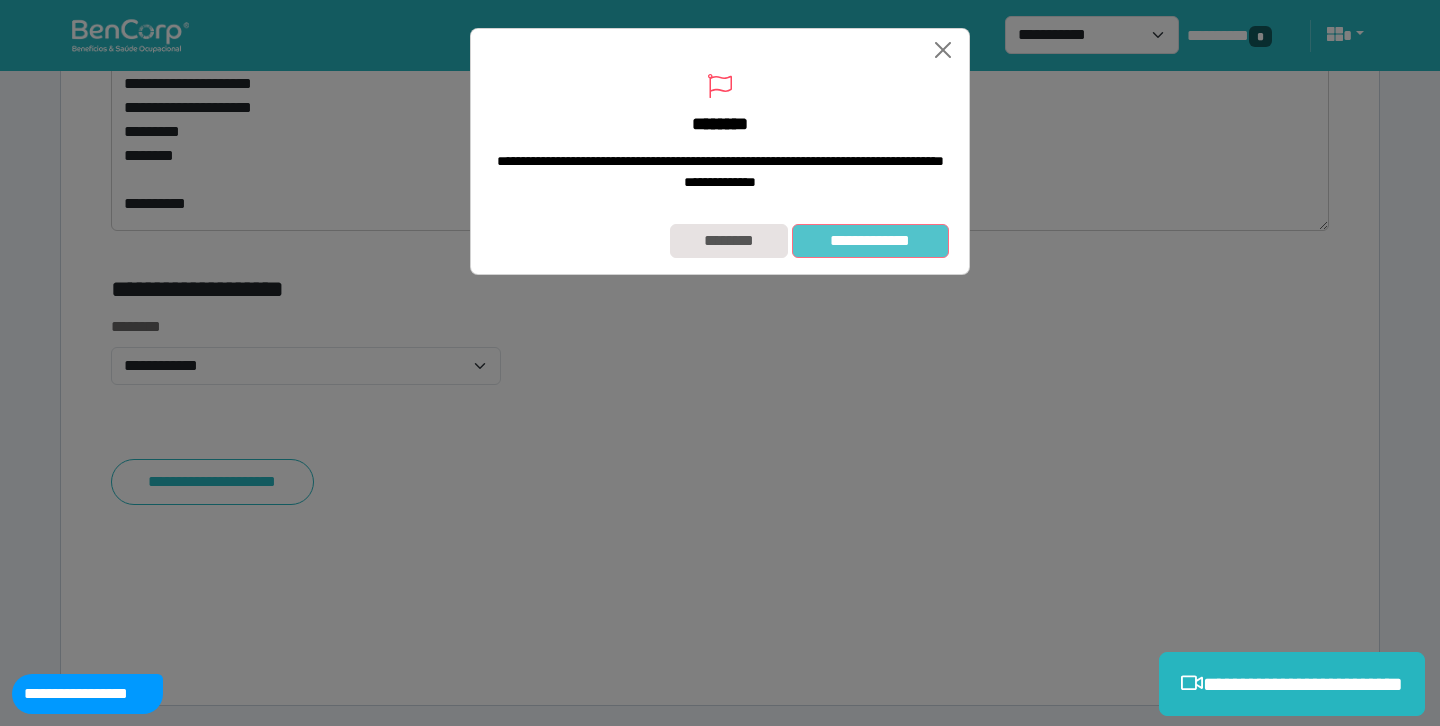 click on "**********" at bounding box center [870, 241] 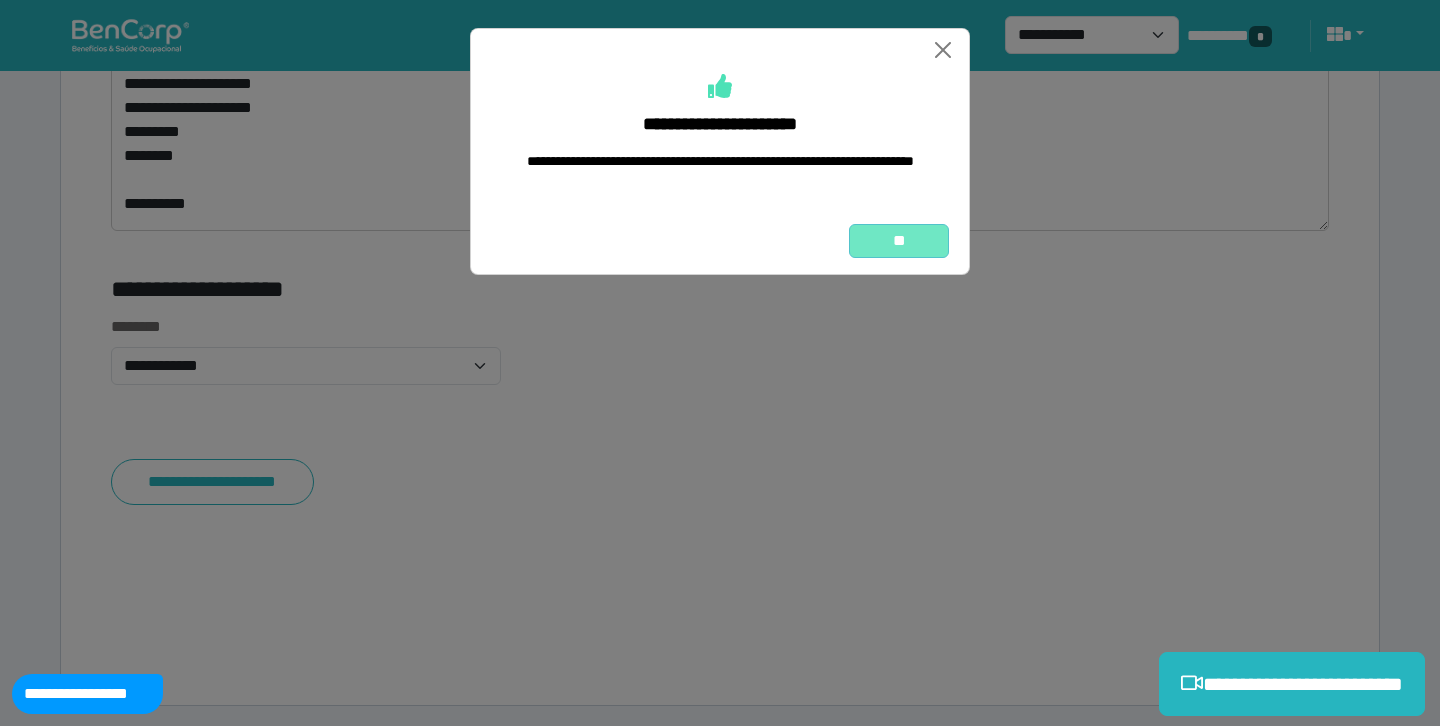 click on "**" at bounding box center (899, 241) 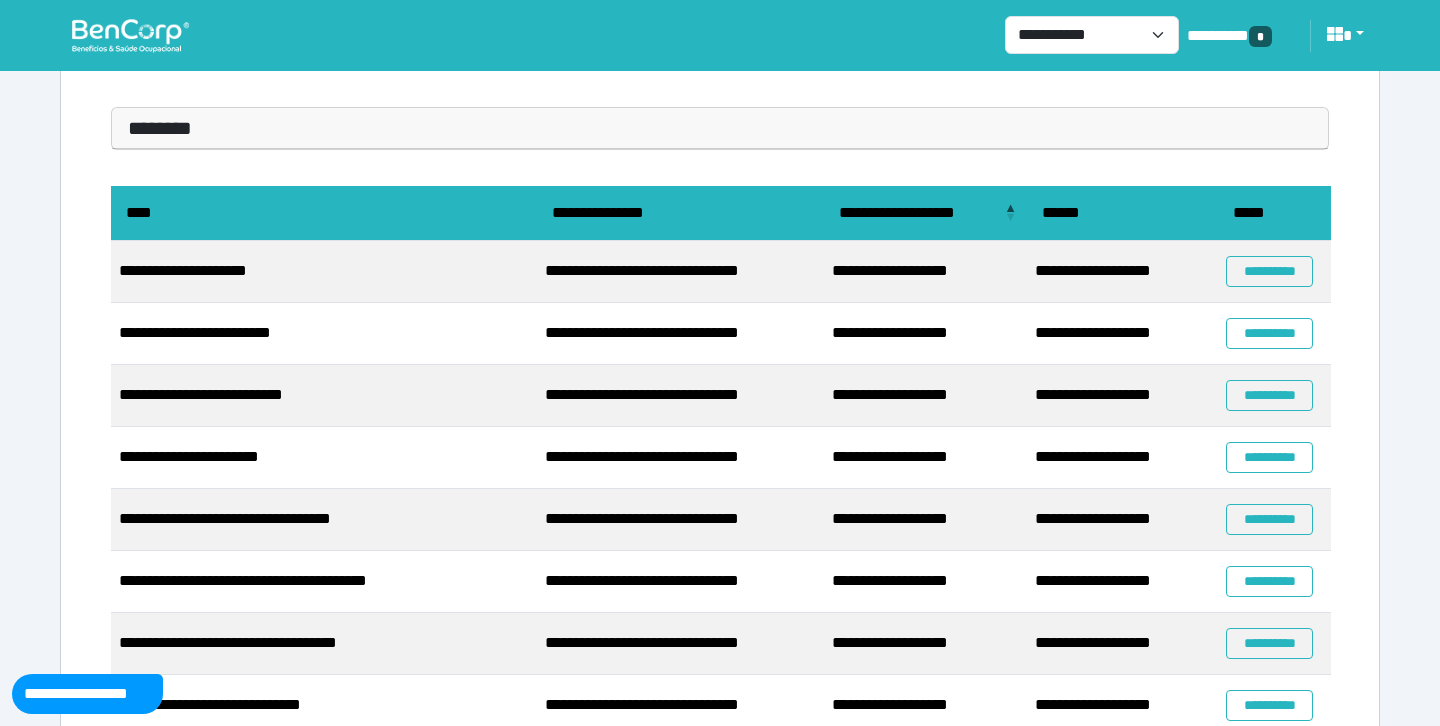 scroll, scrollTop: 137, scrollLeft: 0, axis: vertical 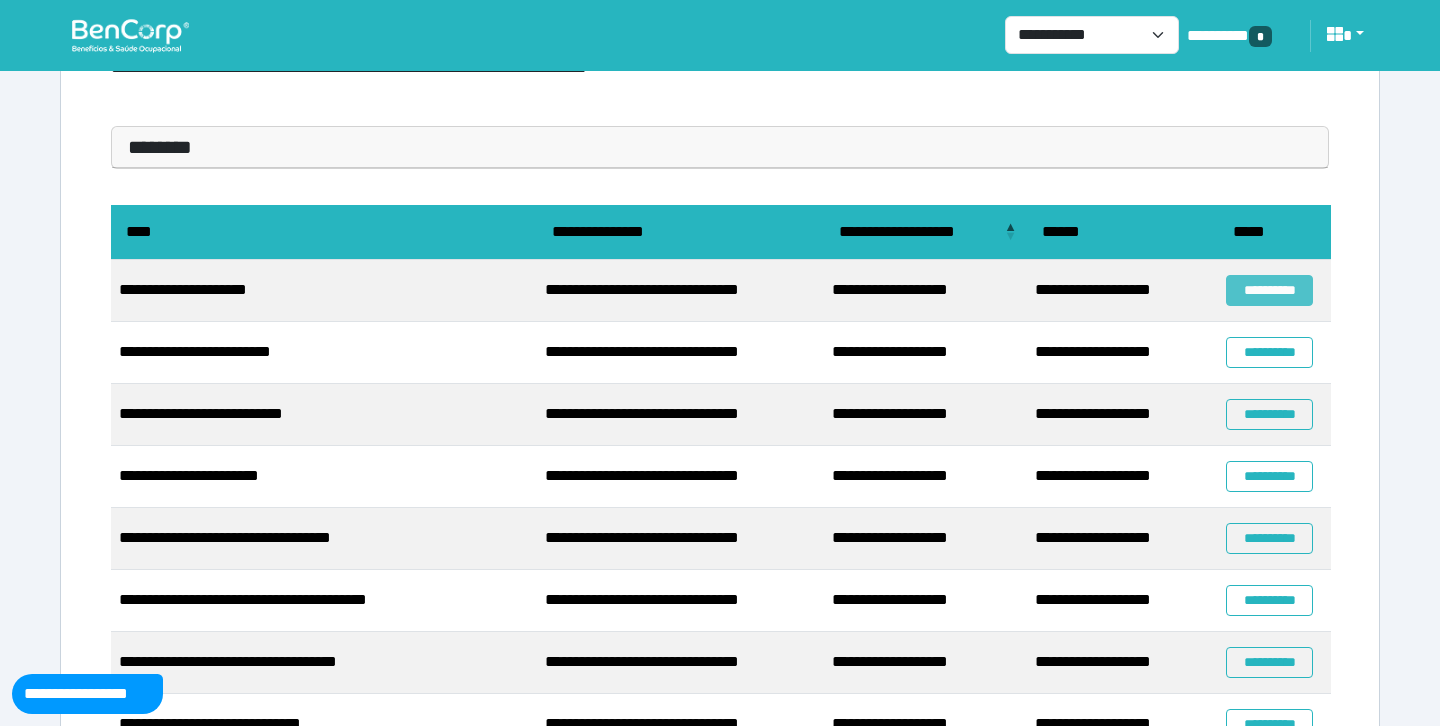 click on "**********" at bounding box center (1269, 290) 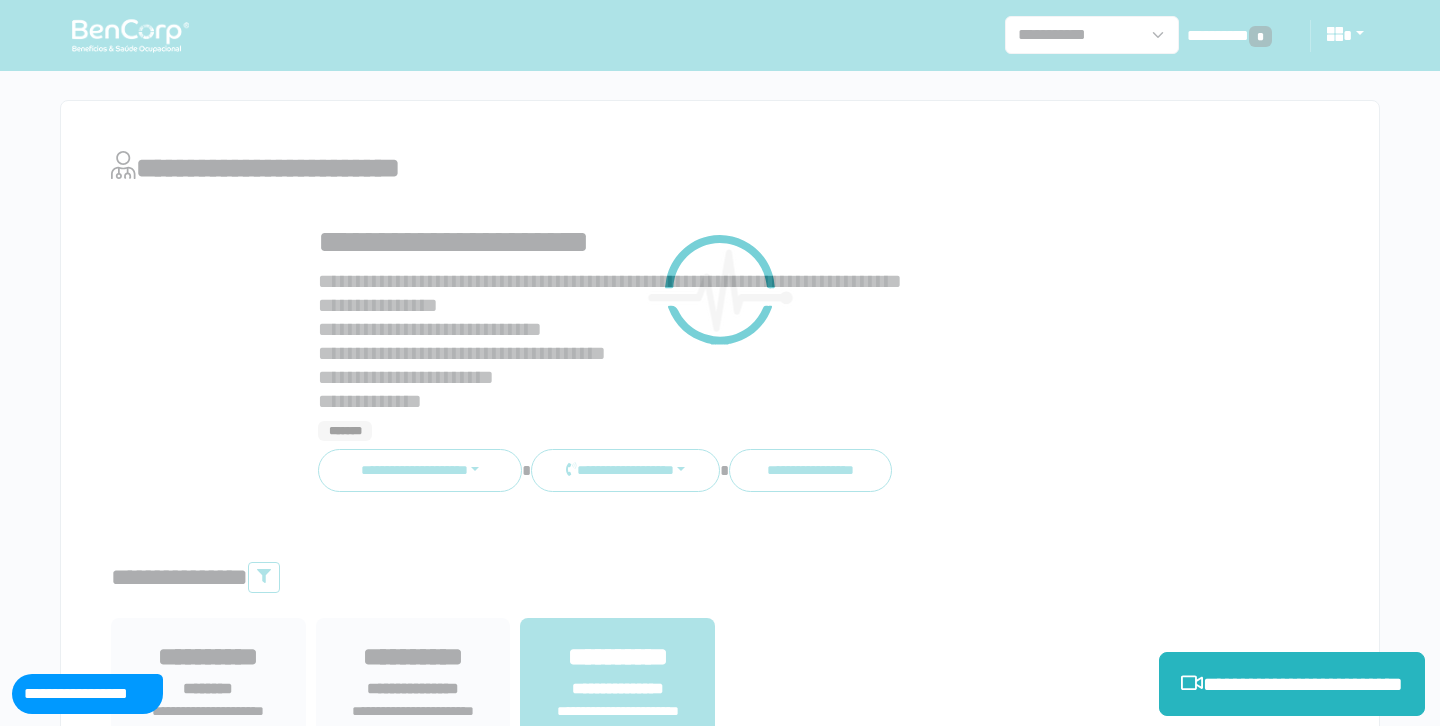 scroll, scrollTop: 0, scrollLeft: 0, axis: both 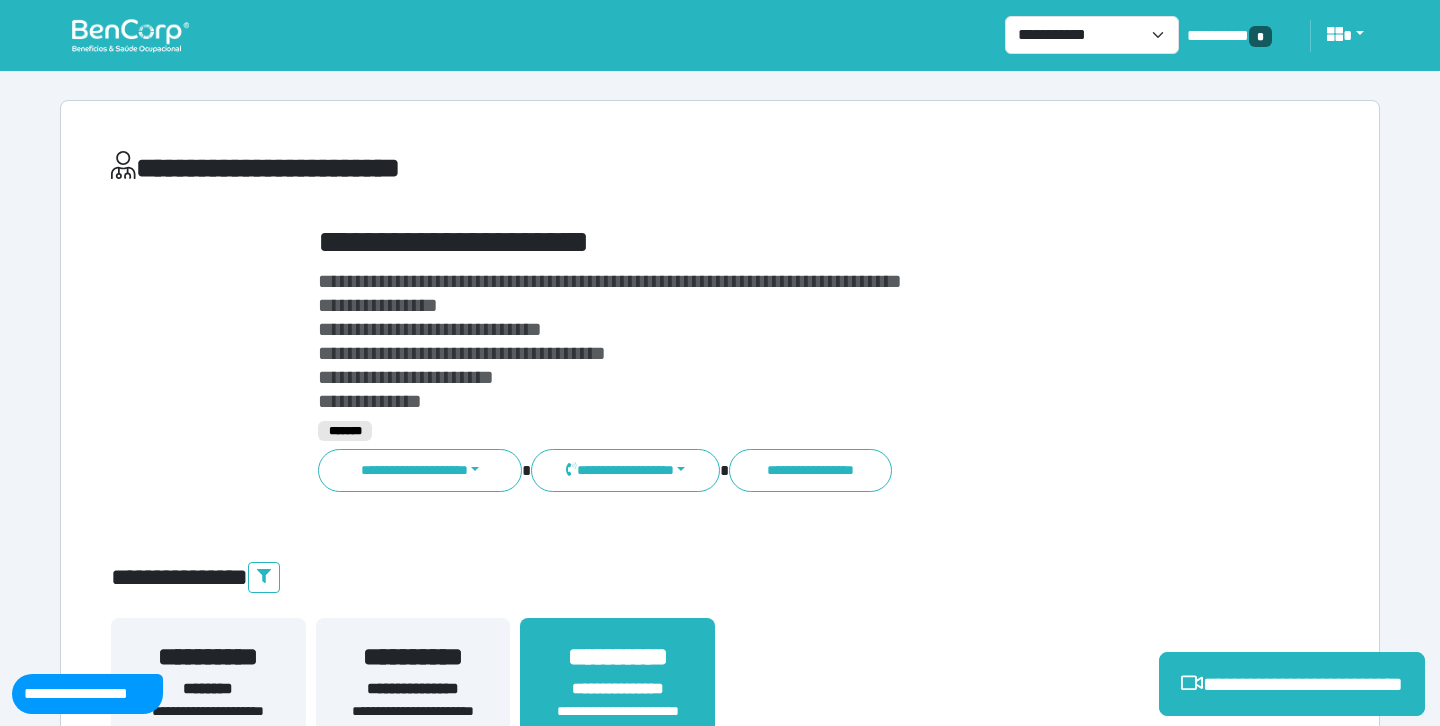 click on "**********" at bounding box center [720, 4317] 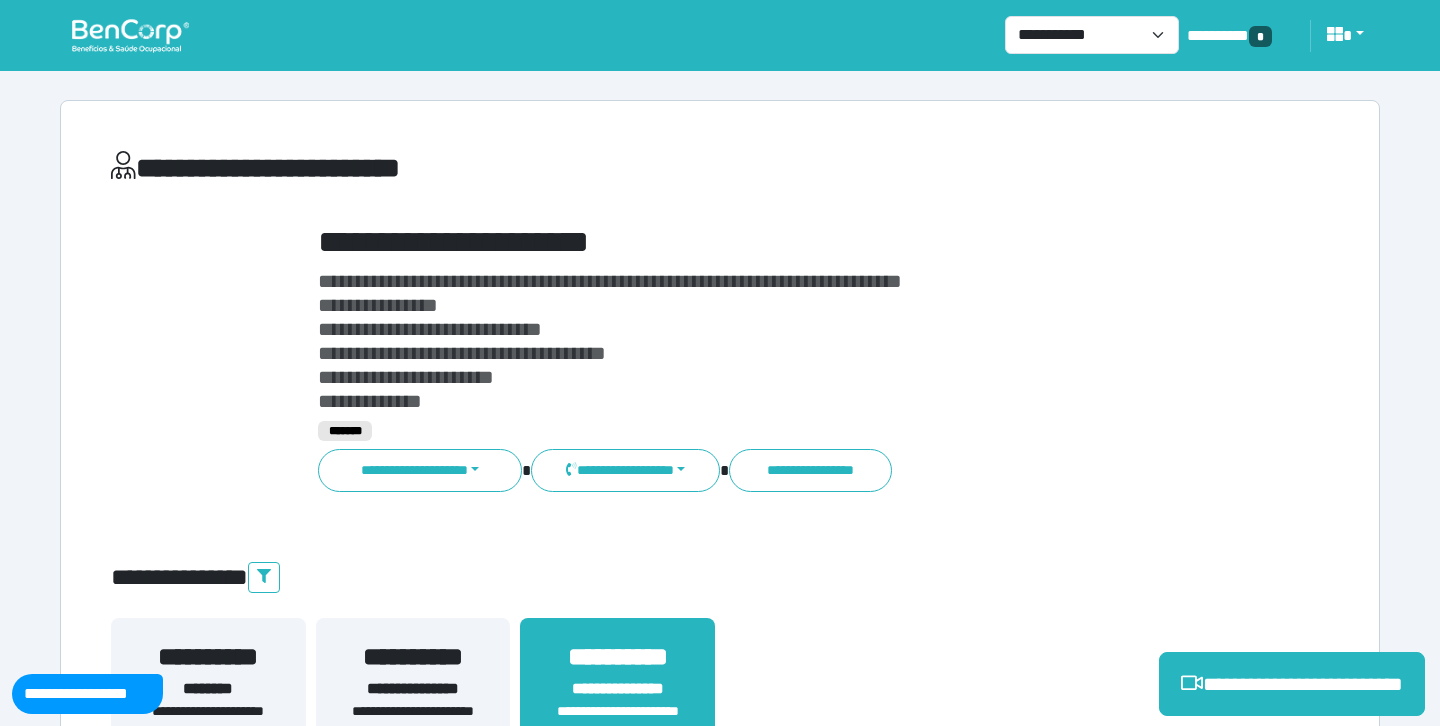click on "**********" at bounding box center [772, 242] 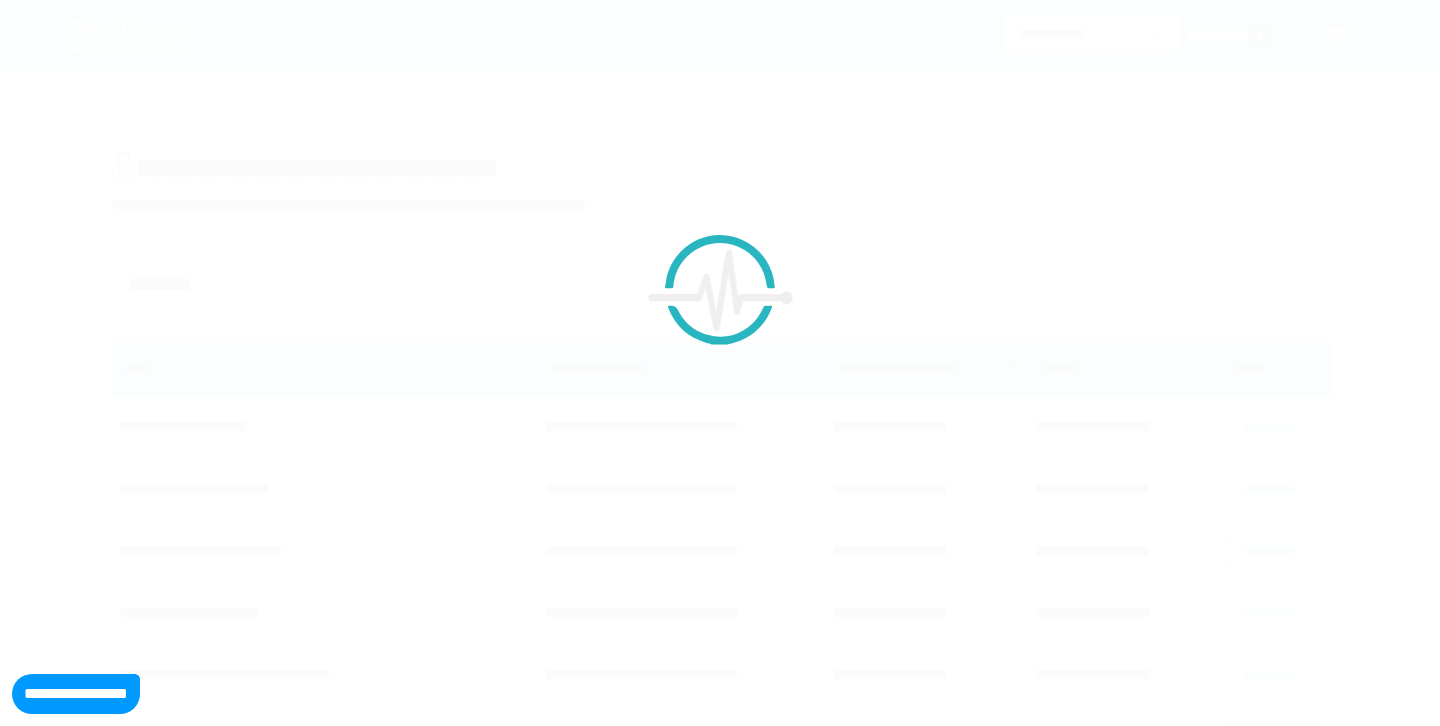 scroll, scrollTop: 137, scrollLeft: 0, axis: vertical 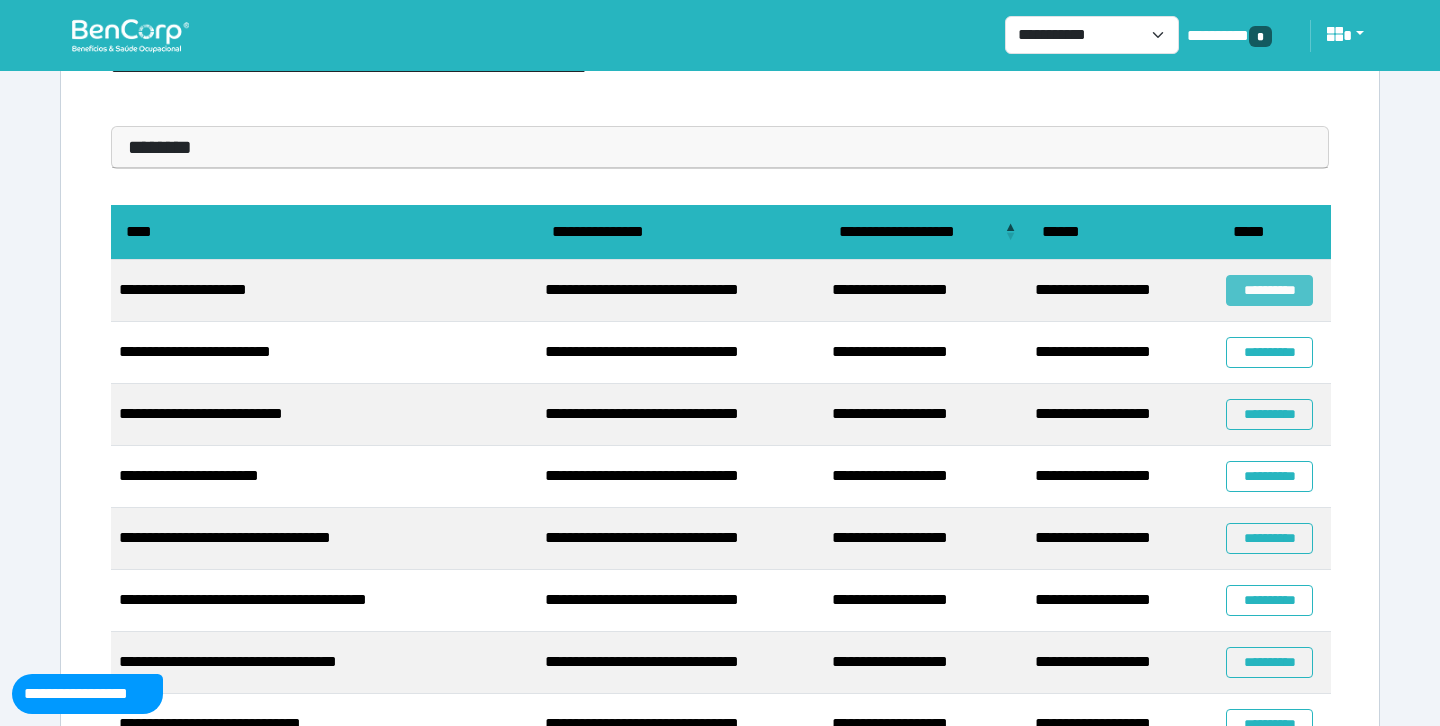 click on "**********" at bounding box center [1269, 290] 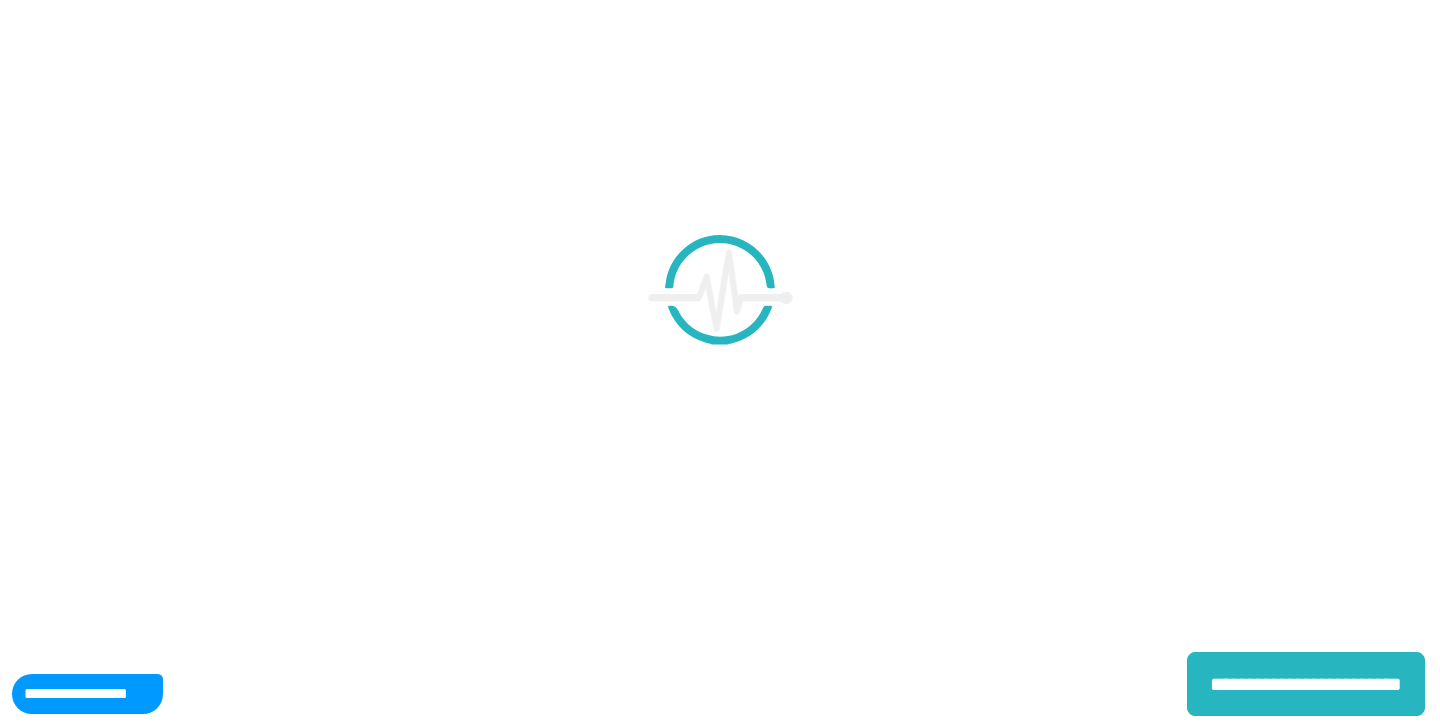 scroll, scrollTop: 0, scrollLeft: 0, axis: both 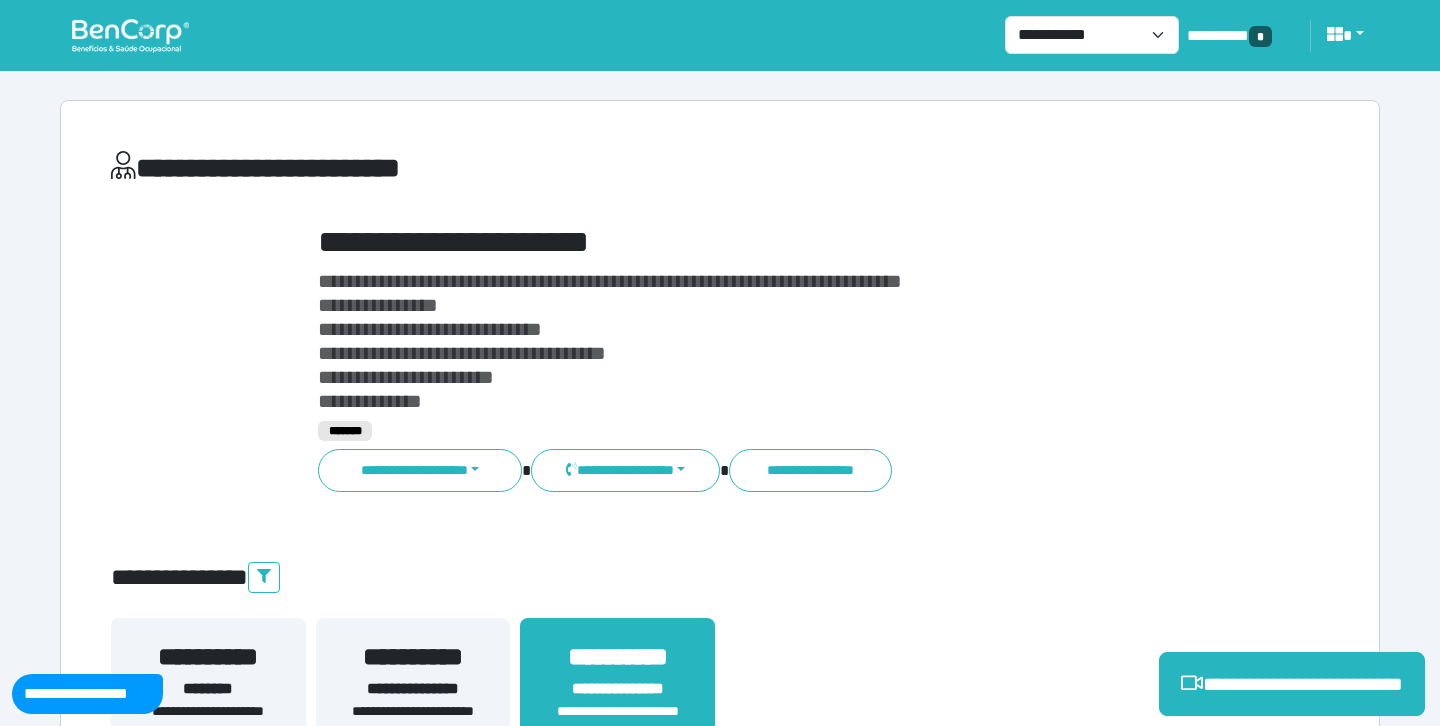 click on "**********" at bounding box center [772, 242] 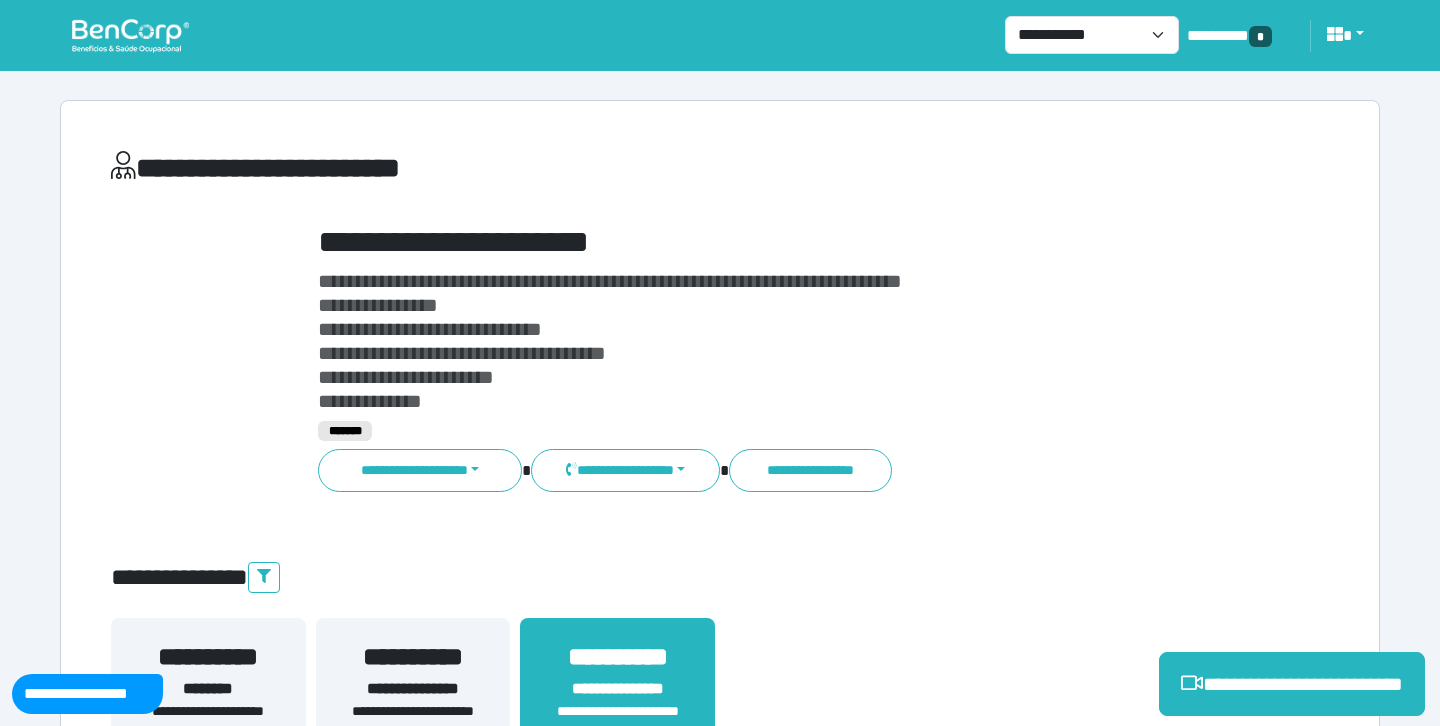 scroll, scrollTop: 128, scrollLeft: 0, axis: vertical 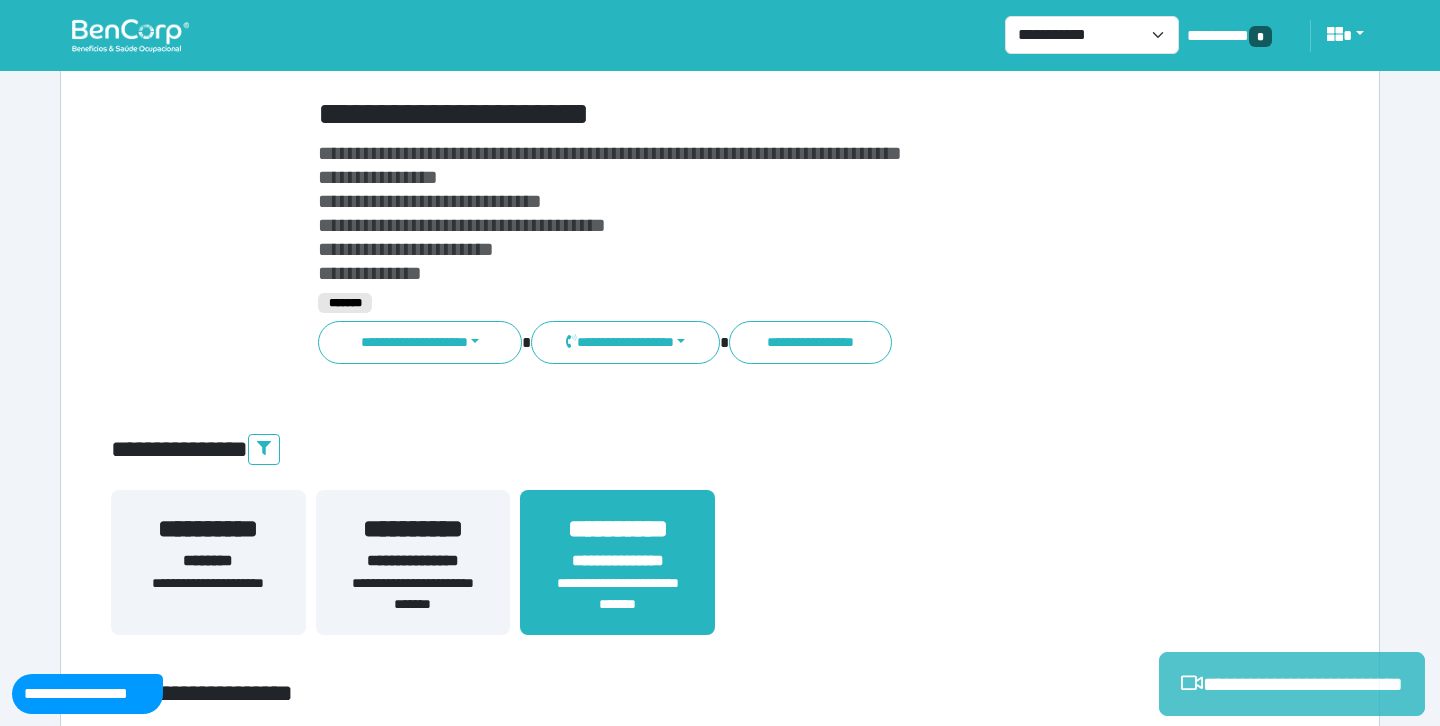 click on "**********" at bounding box center [1292, 684] 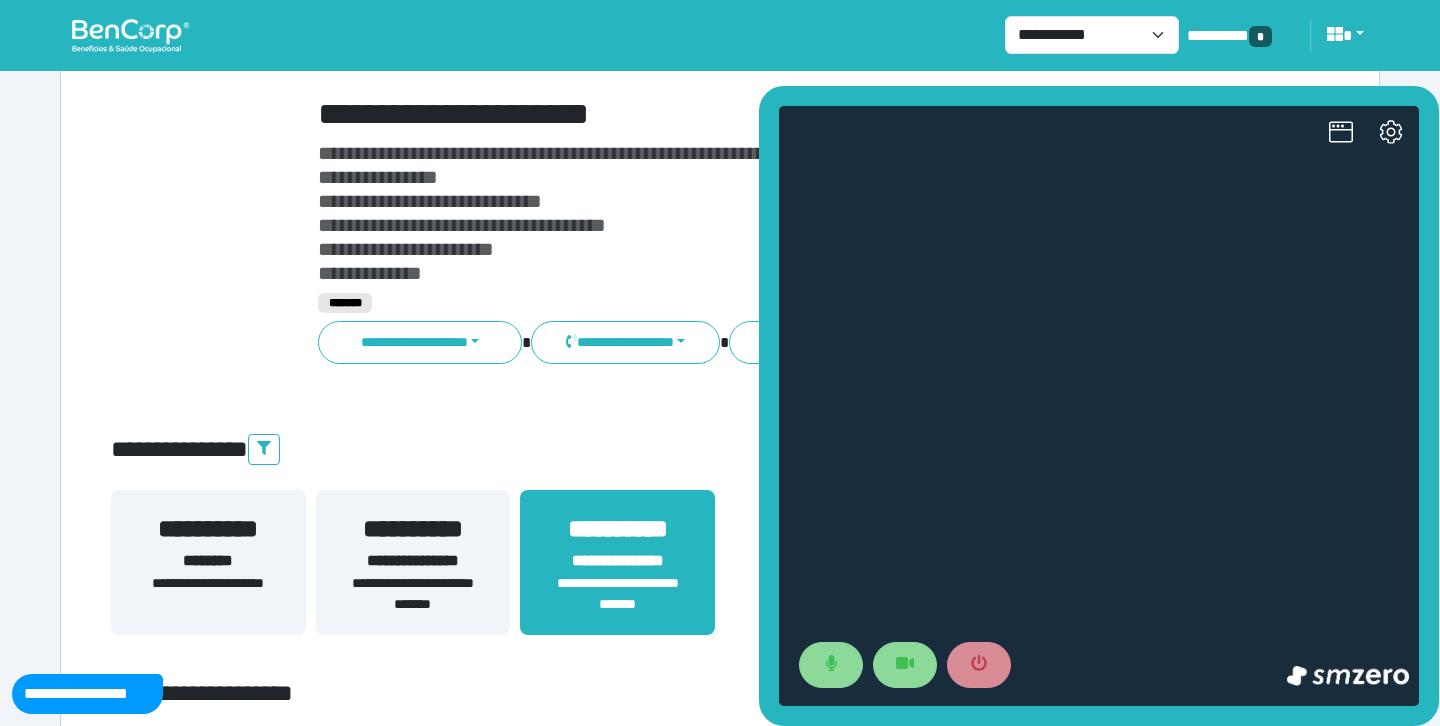 scroll, scrollTop: 0, scrollLeft: 0, axis: both 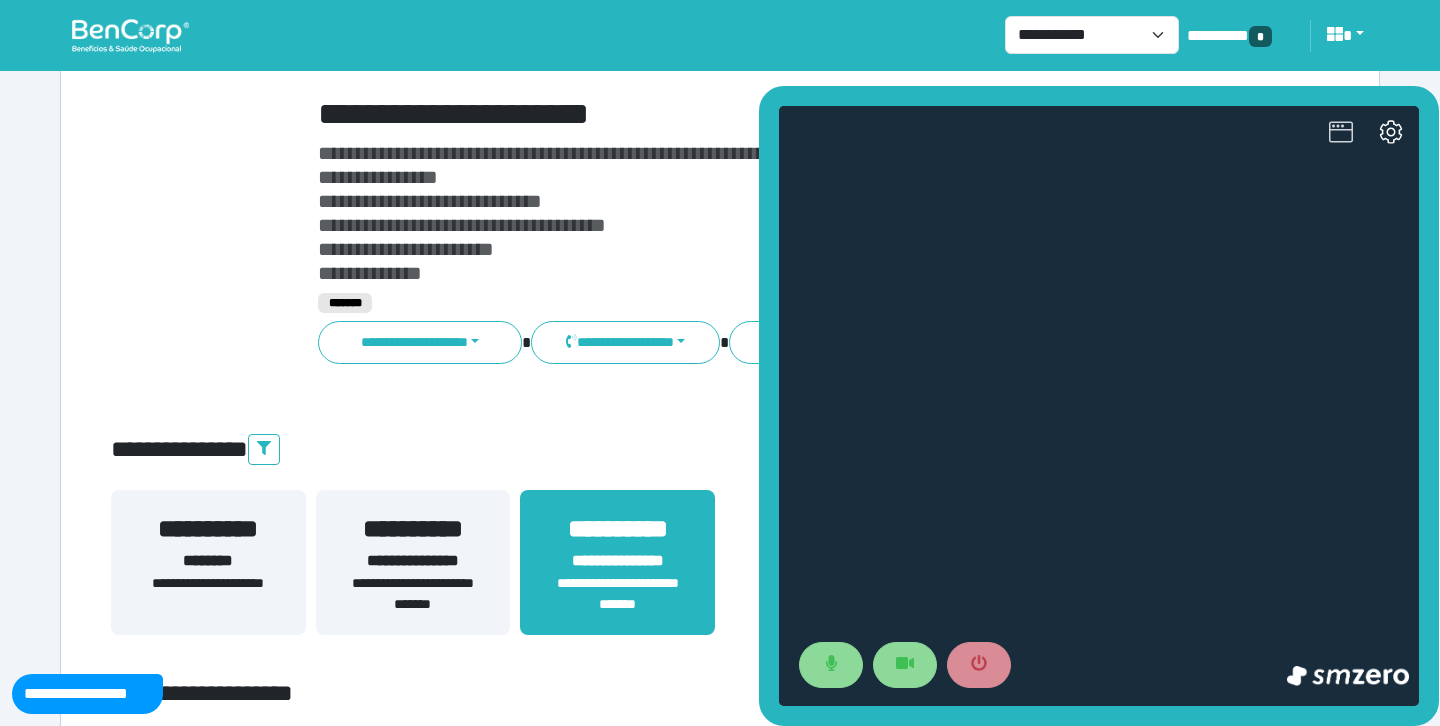 click 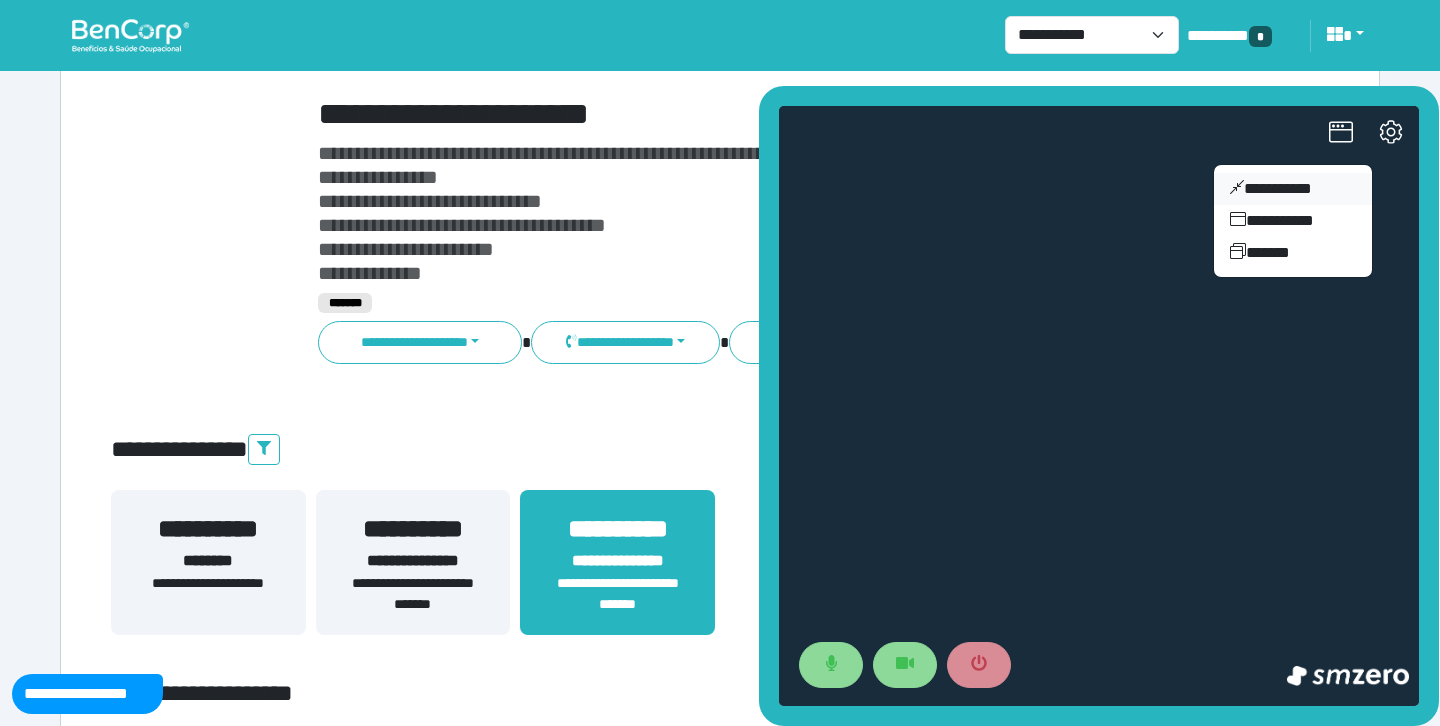 click on "**********" at bounding box center (1293, 189) 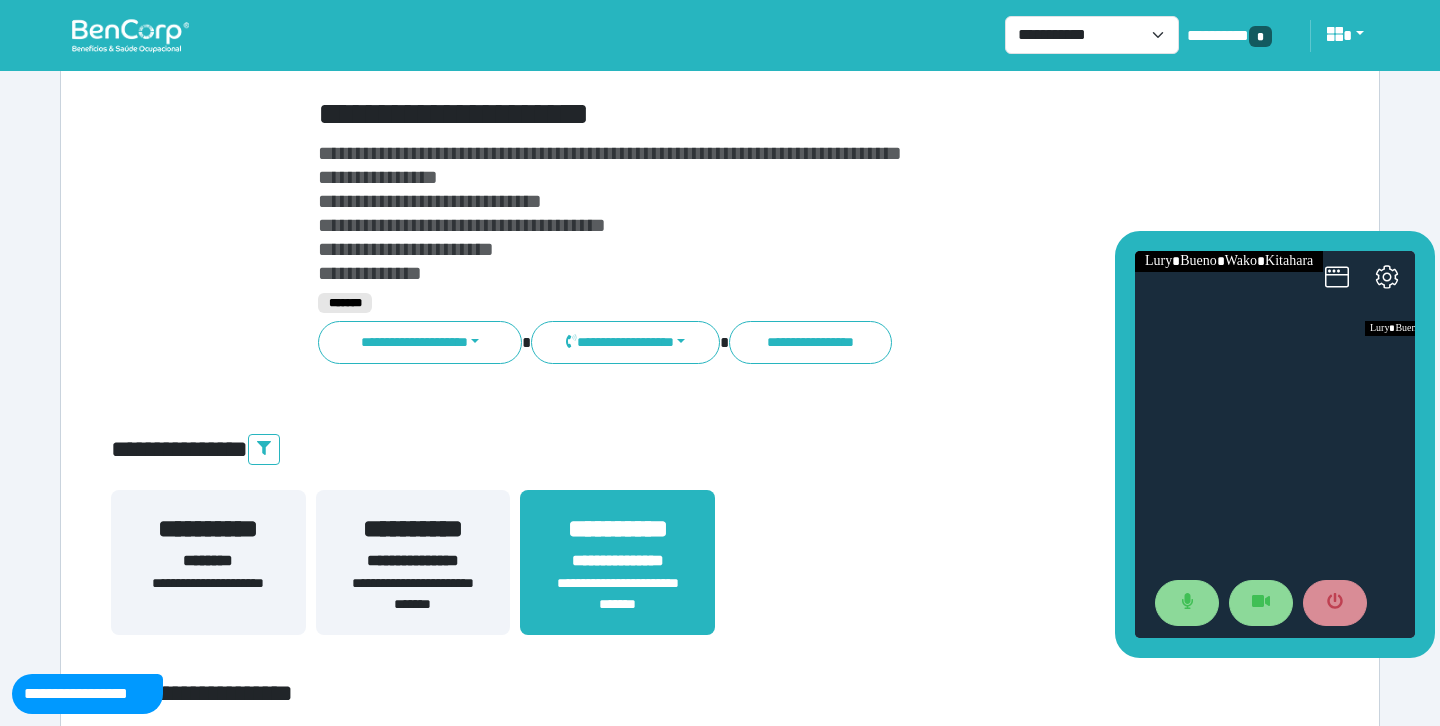 drag, startPoint x: 1247, startPoint y: 311, endPoint x: 1233, endPoint y: 110, distance: 201.48697 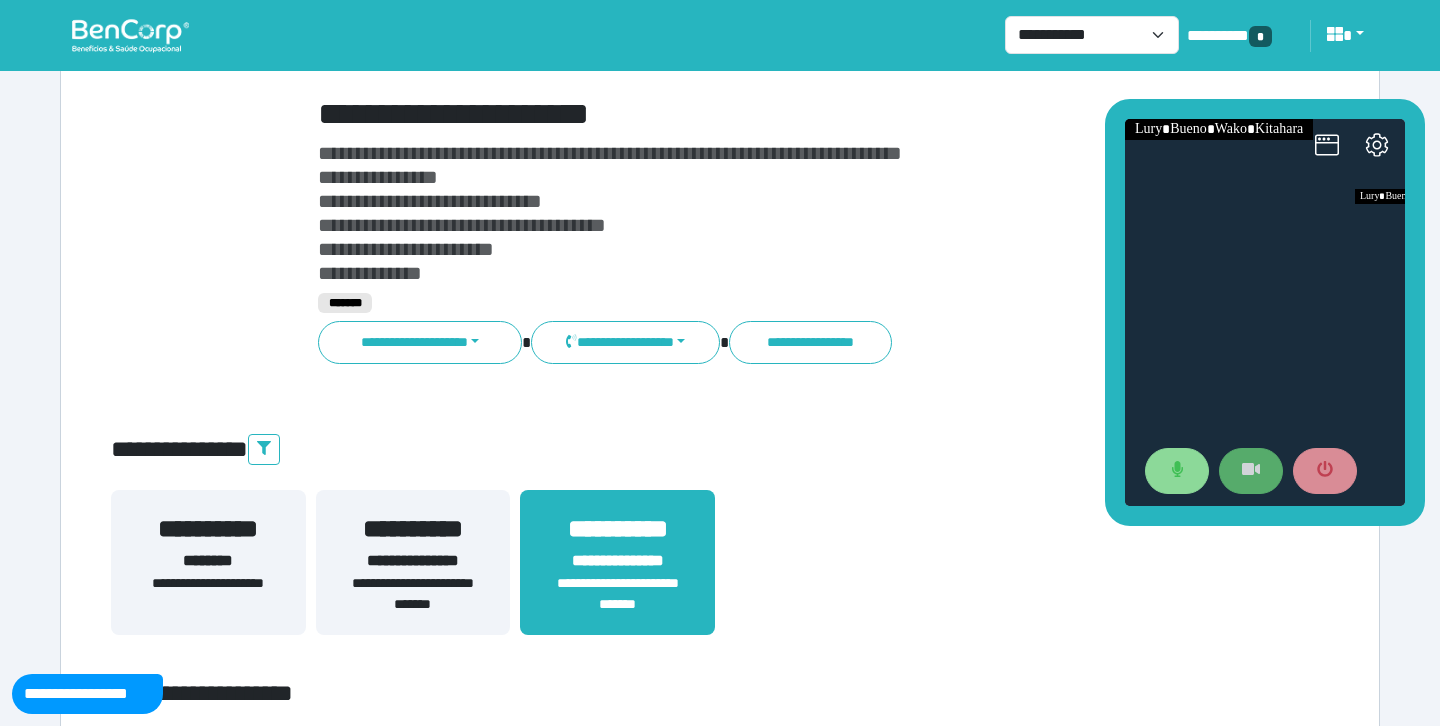 click 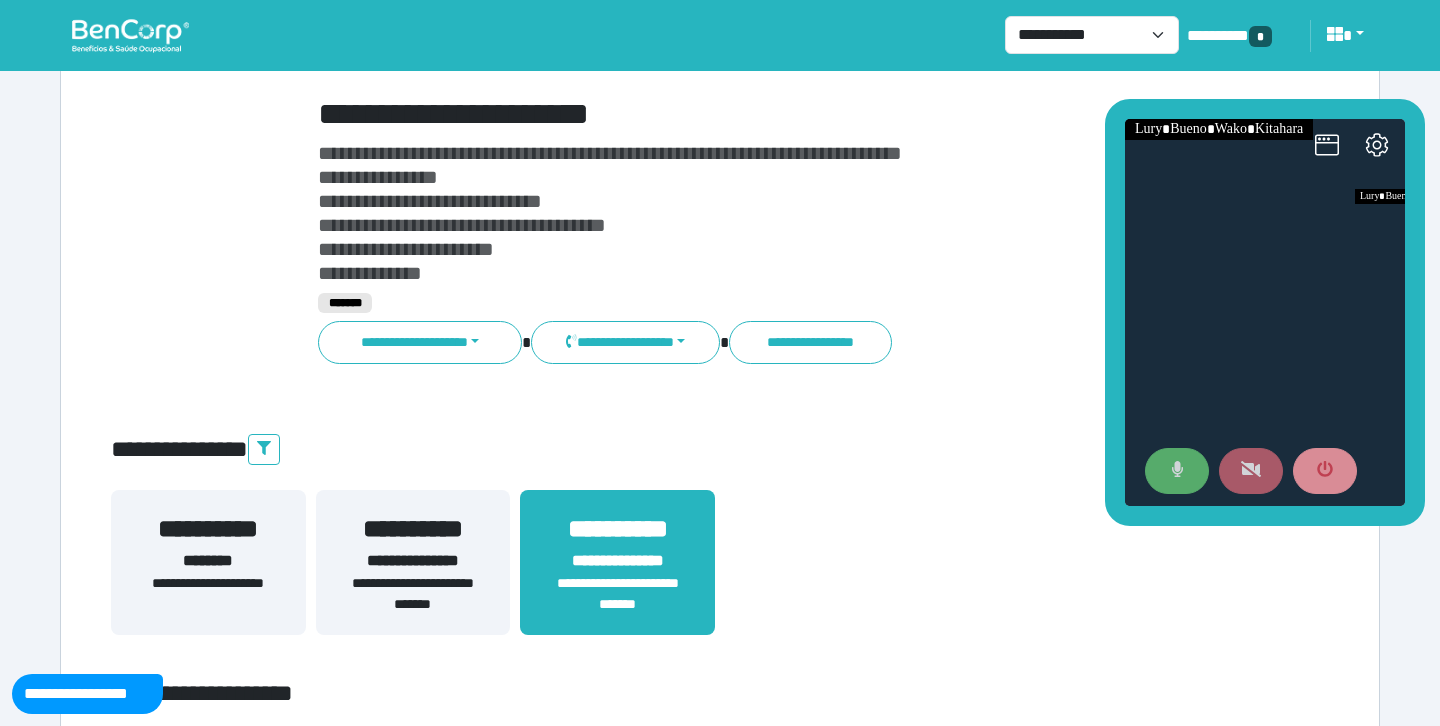 click 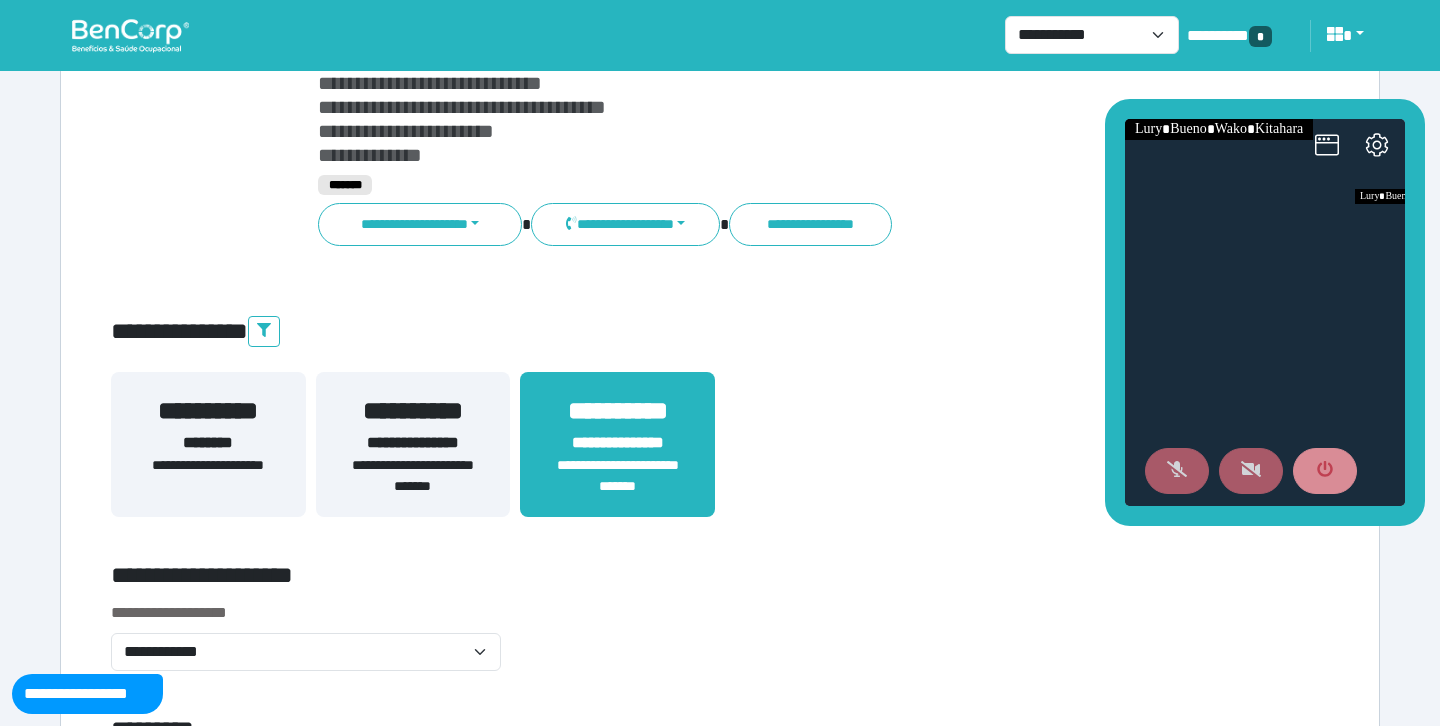 scroll, scrollTop: 285, scrollLeft: 0, axis: vertical 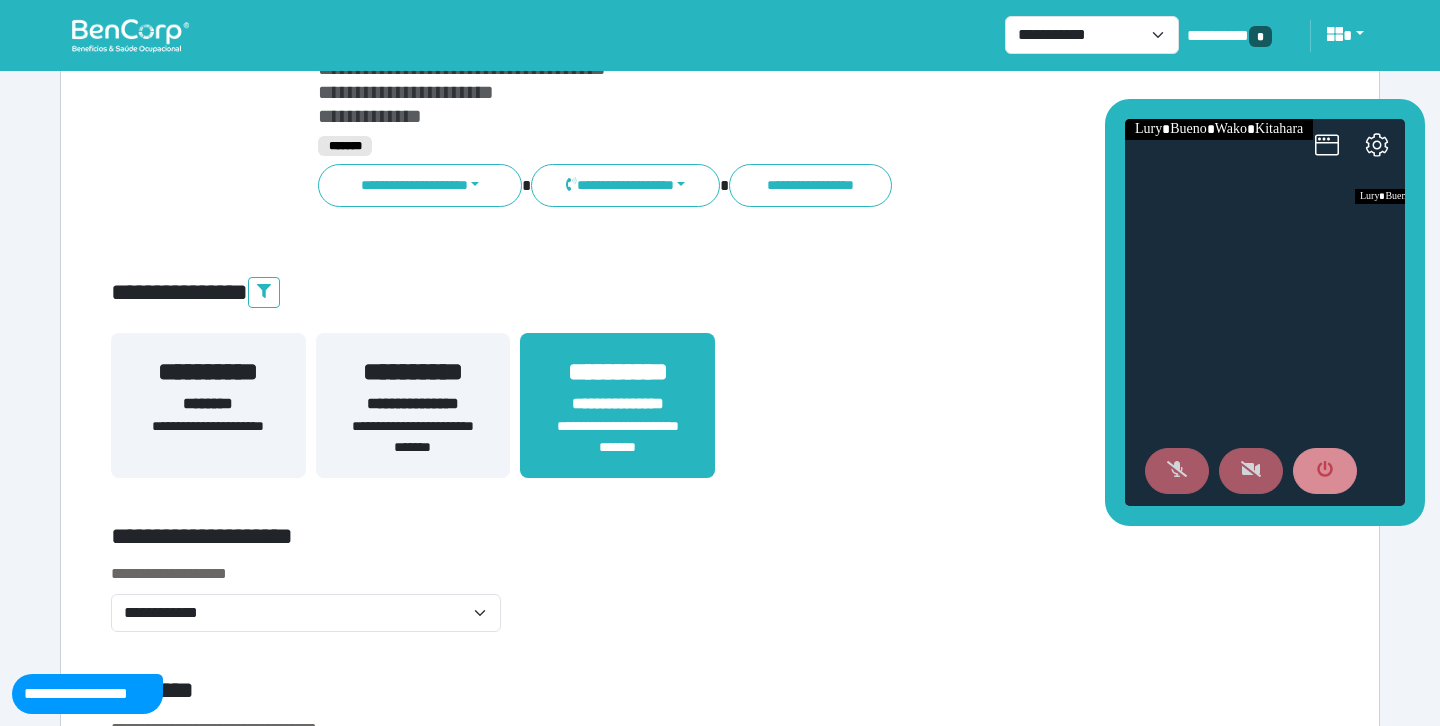 click on "**********" at bounding box center (413, 405) 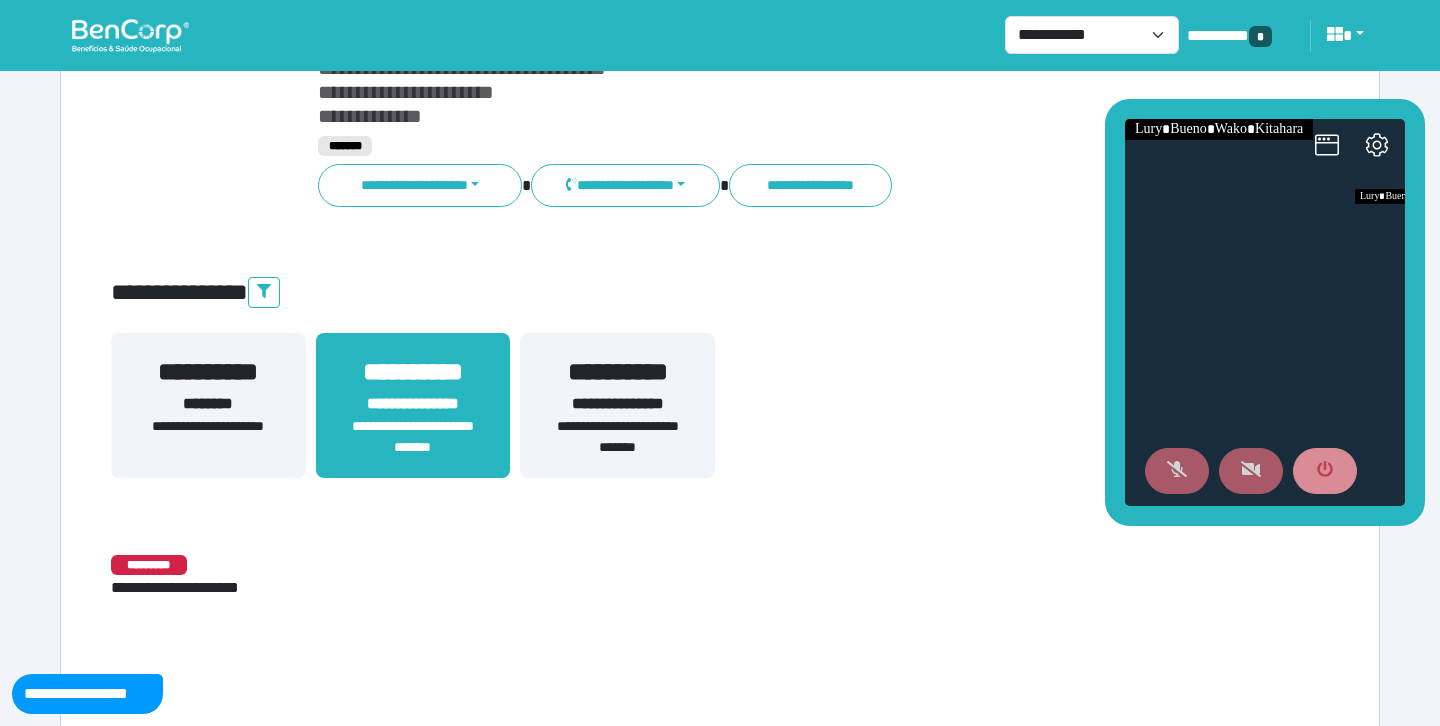 click on "**********" at bounding box center (617, 437) 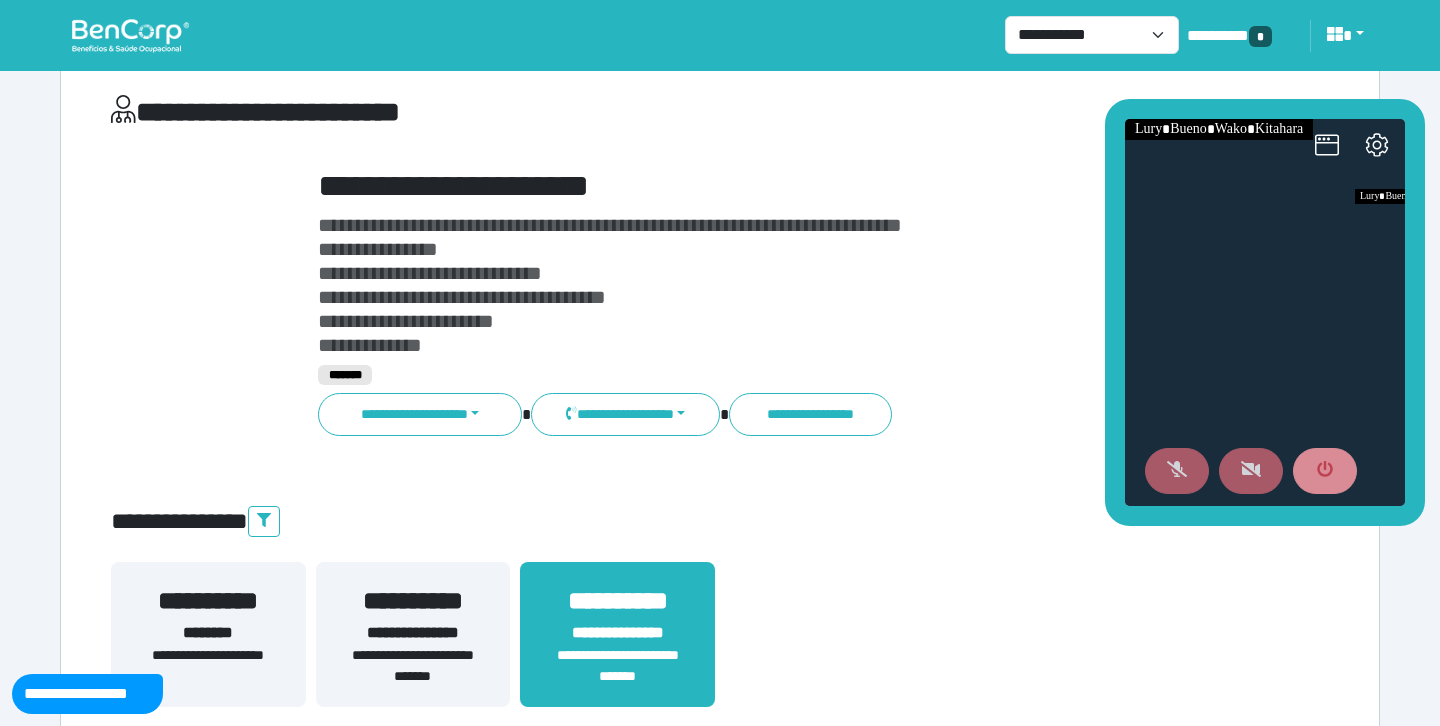 scroll, scrollTop: 0, scrollLeft: 0, axis: both 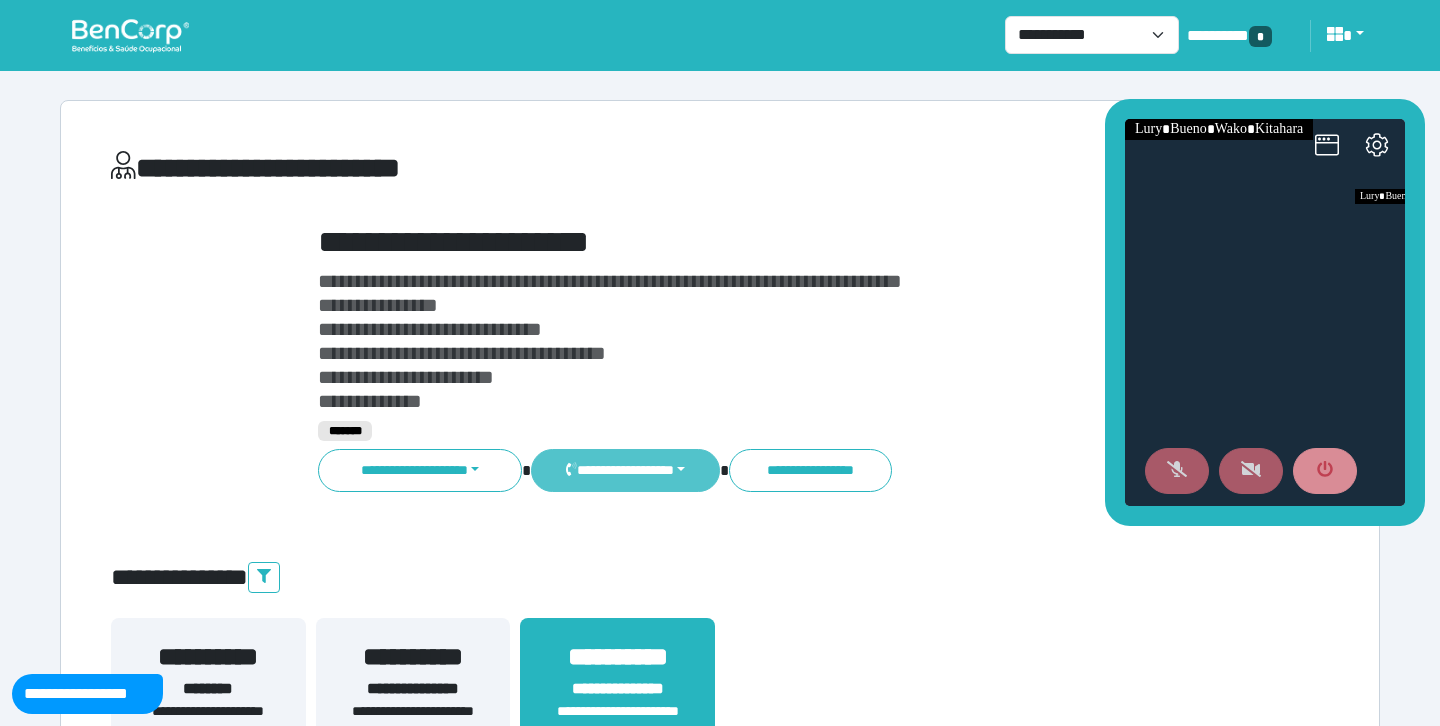 click on "**********" at bounding box center (625, 470) 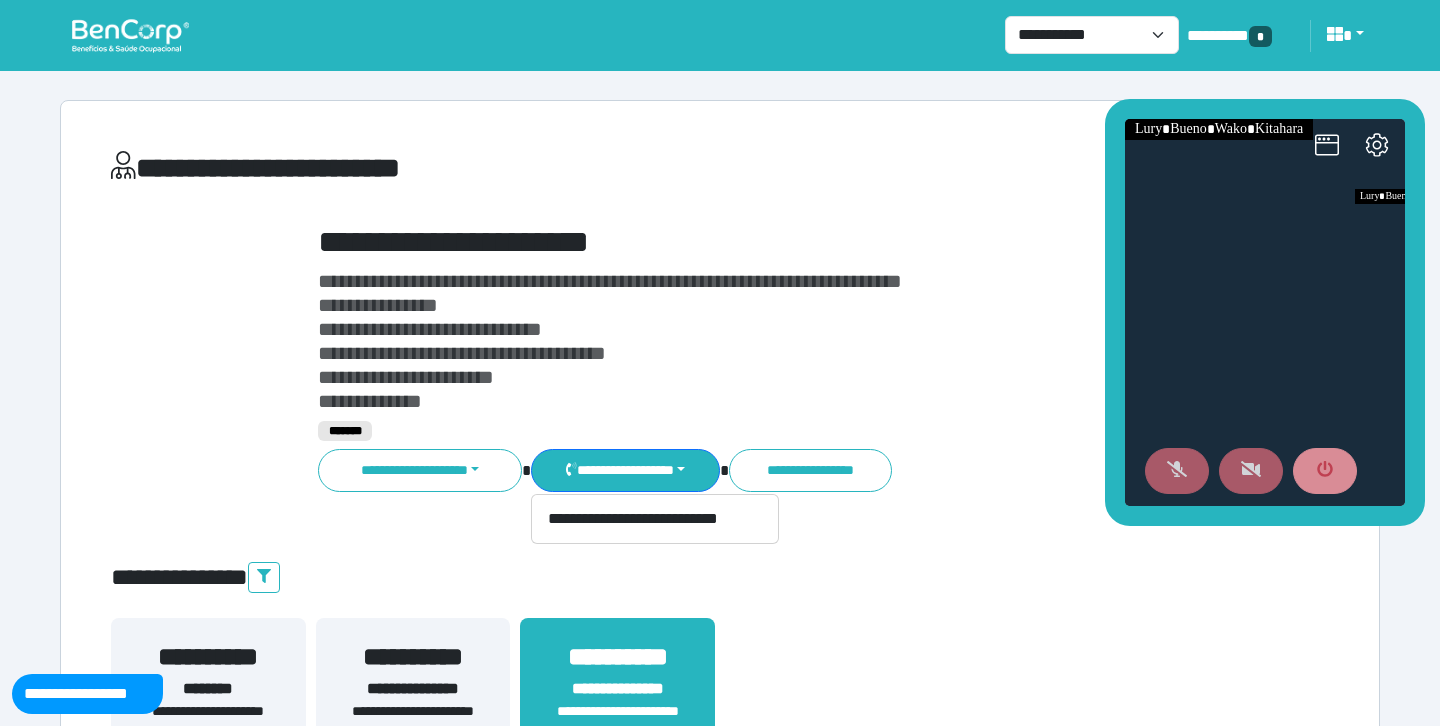 click on "**********" at bounding box center (772, 242) 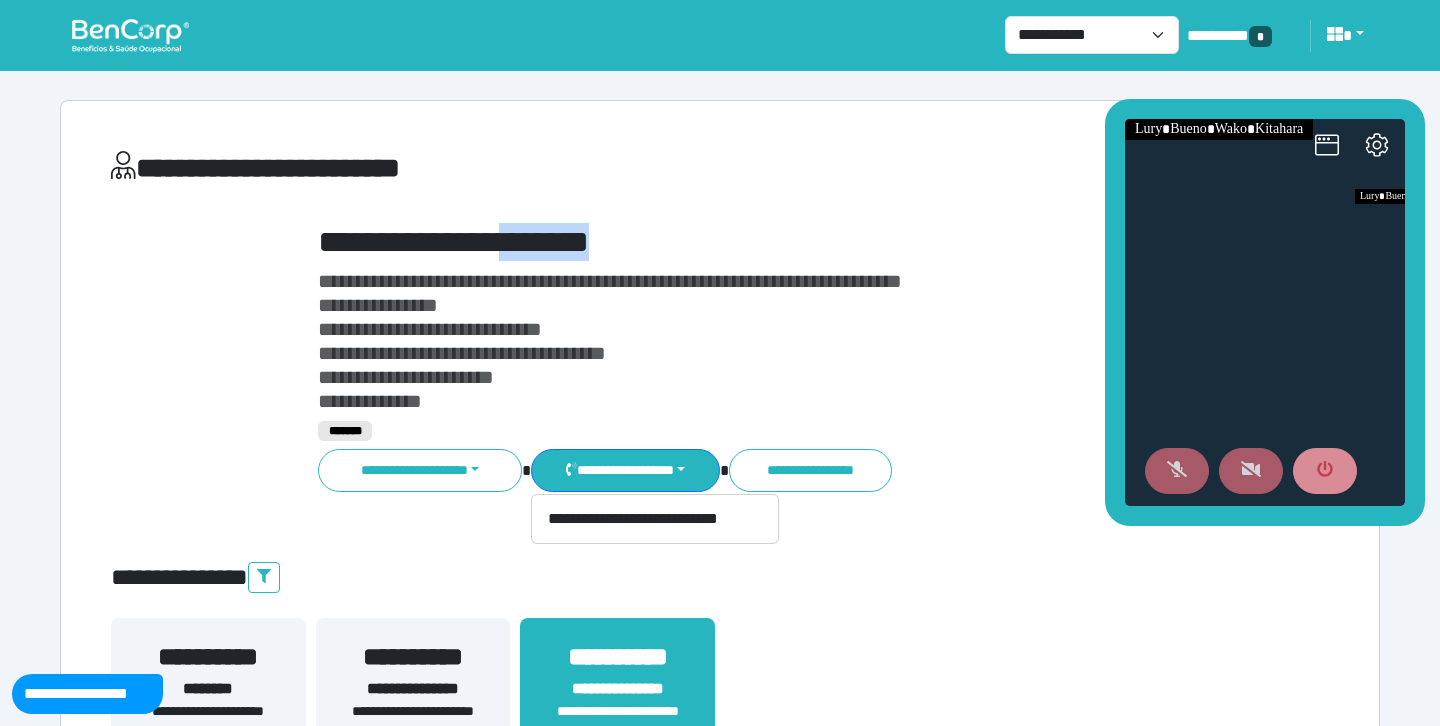 click on "**********" at bounding box center [772, 242] 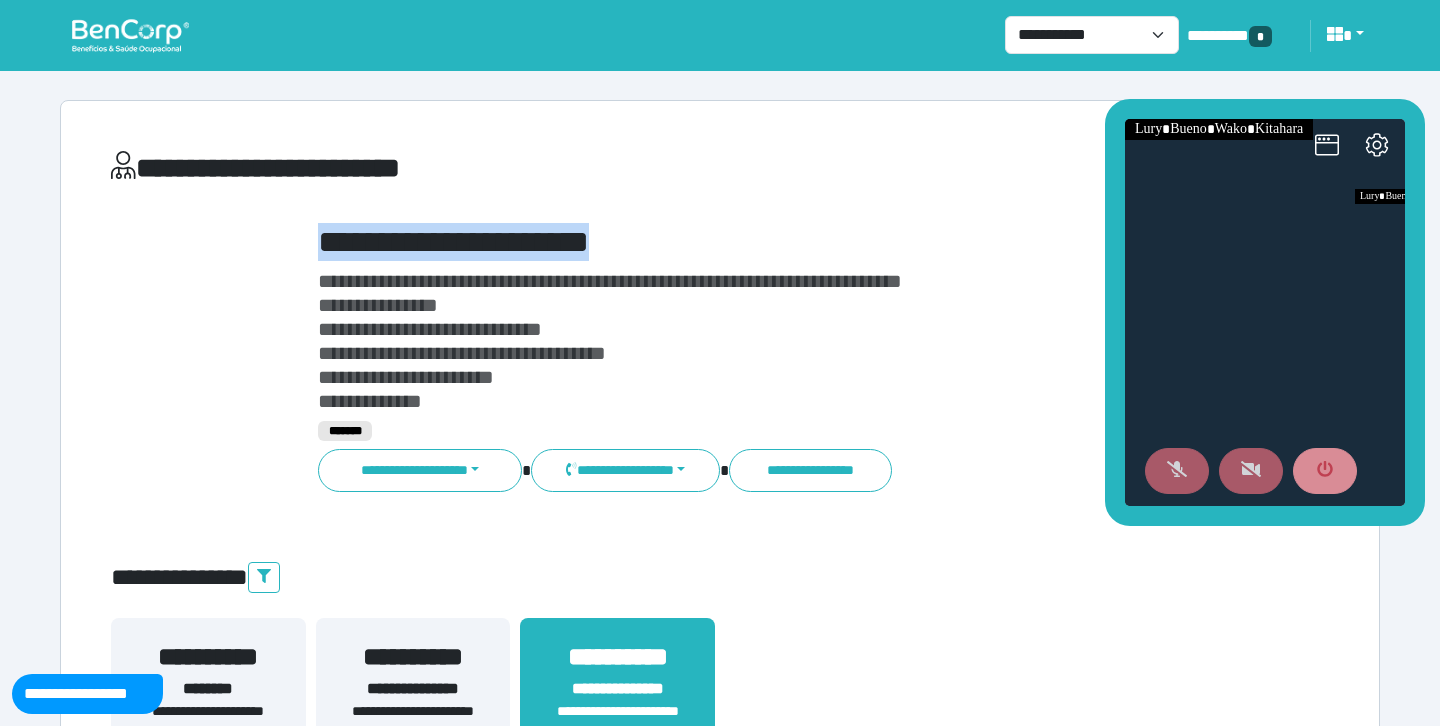 click on "**********" at bounding box center (772, 242) 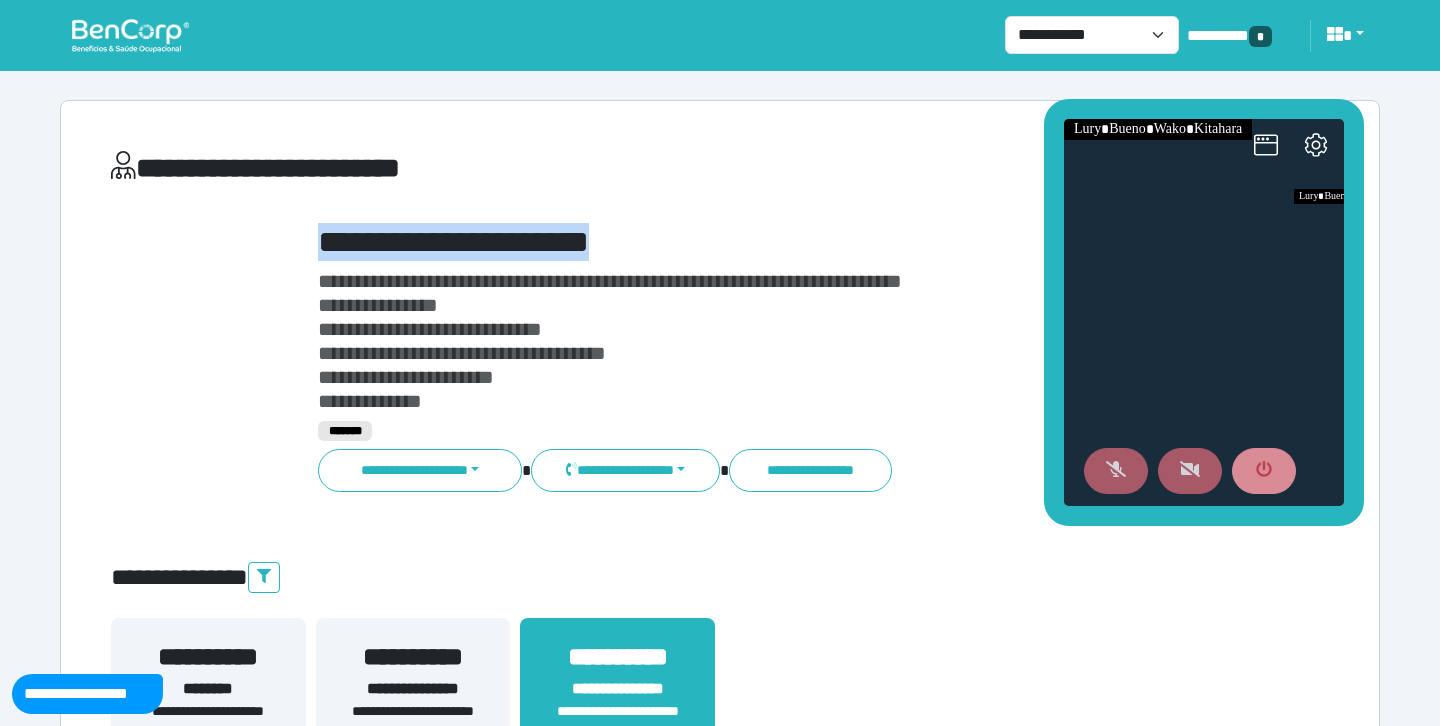 drag, startPoint x: 1220, startPoint y: 109, endPoint x: 1097, endPoint y: 99, distance: 123.40584 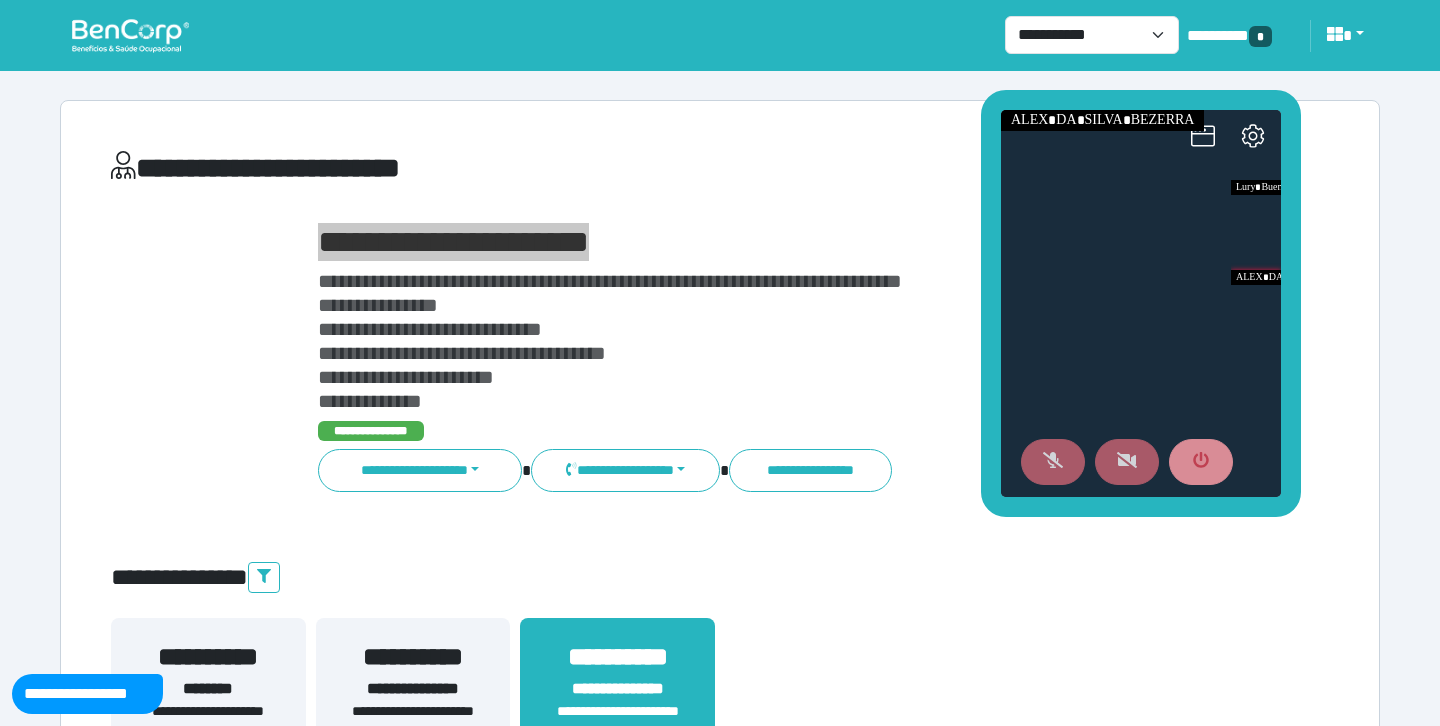 click at bounding box center [1053, 462] 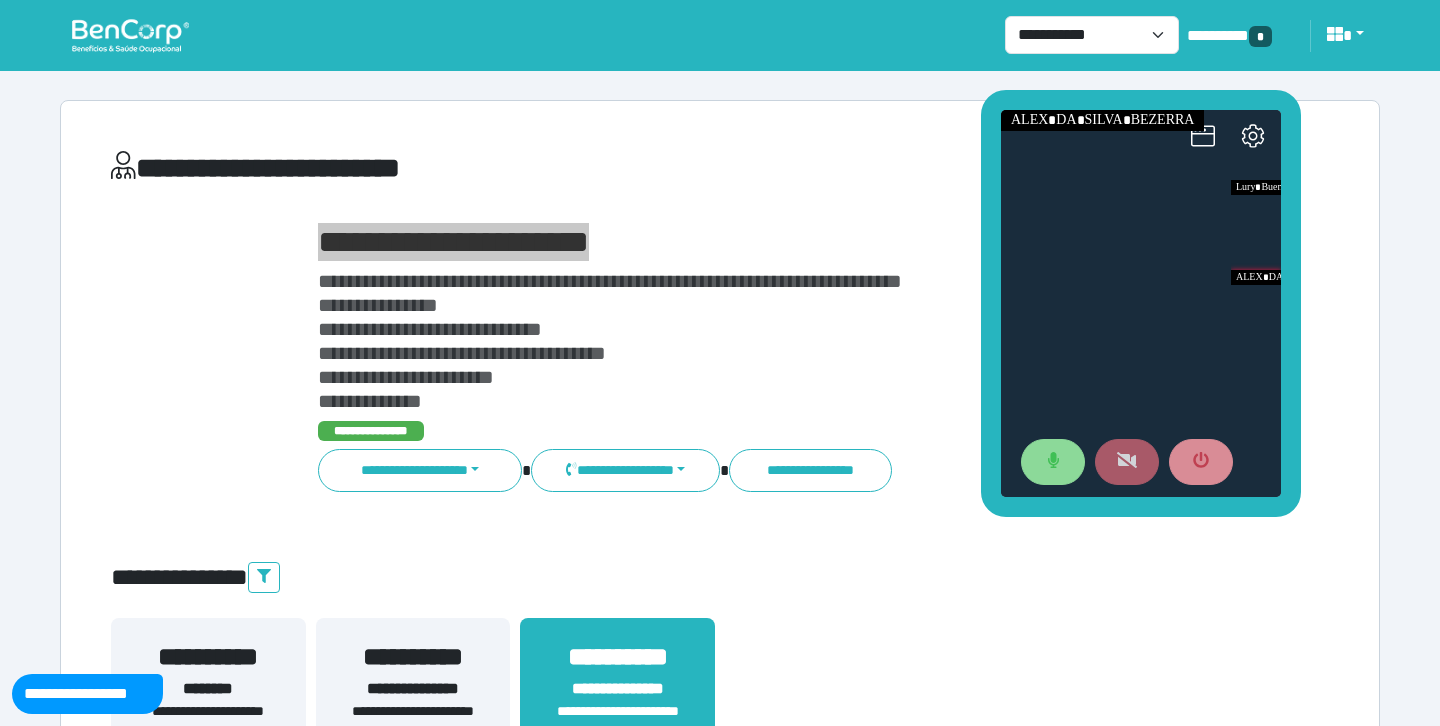 click at bounding box center (1127, 462) 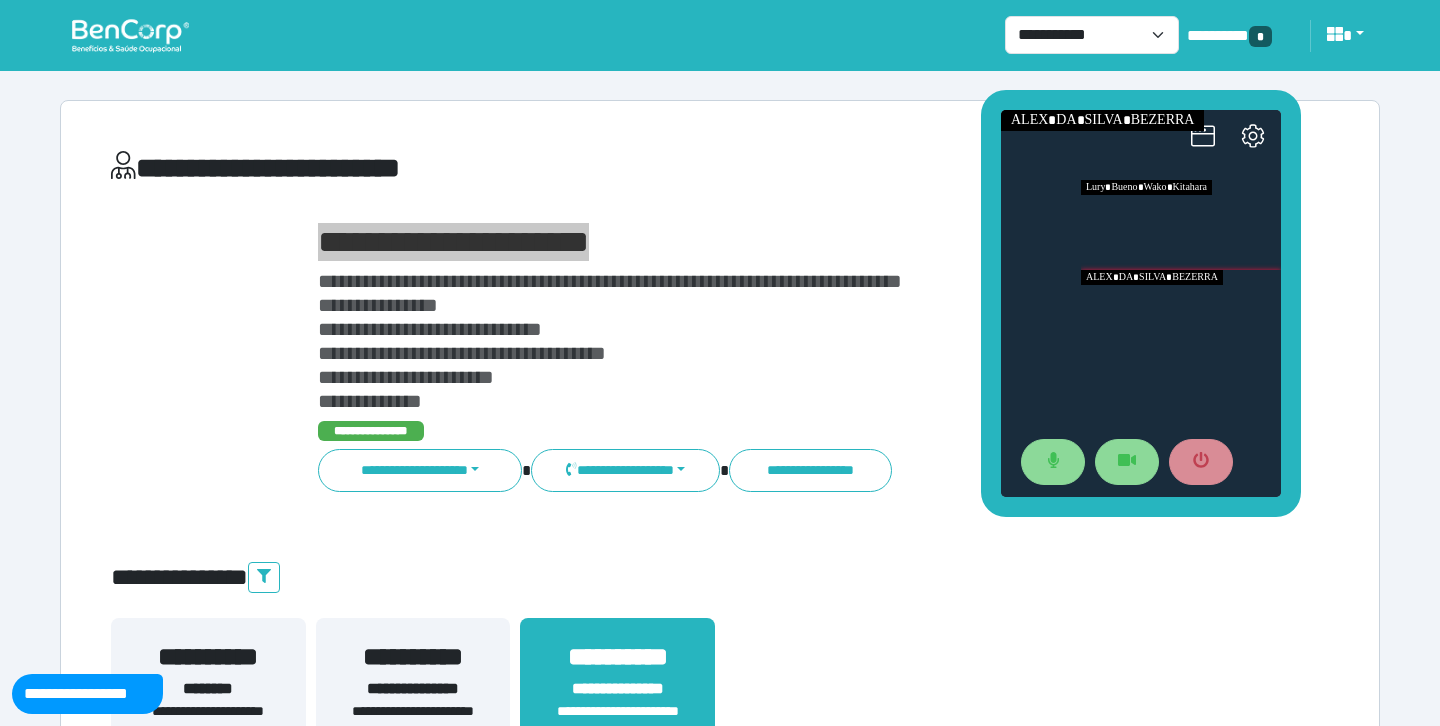 click at bounding box center [1181, 225] 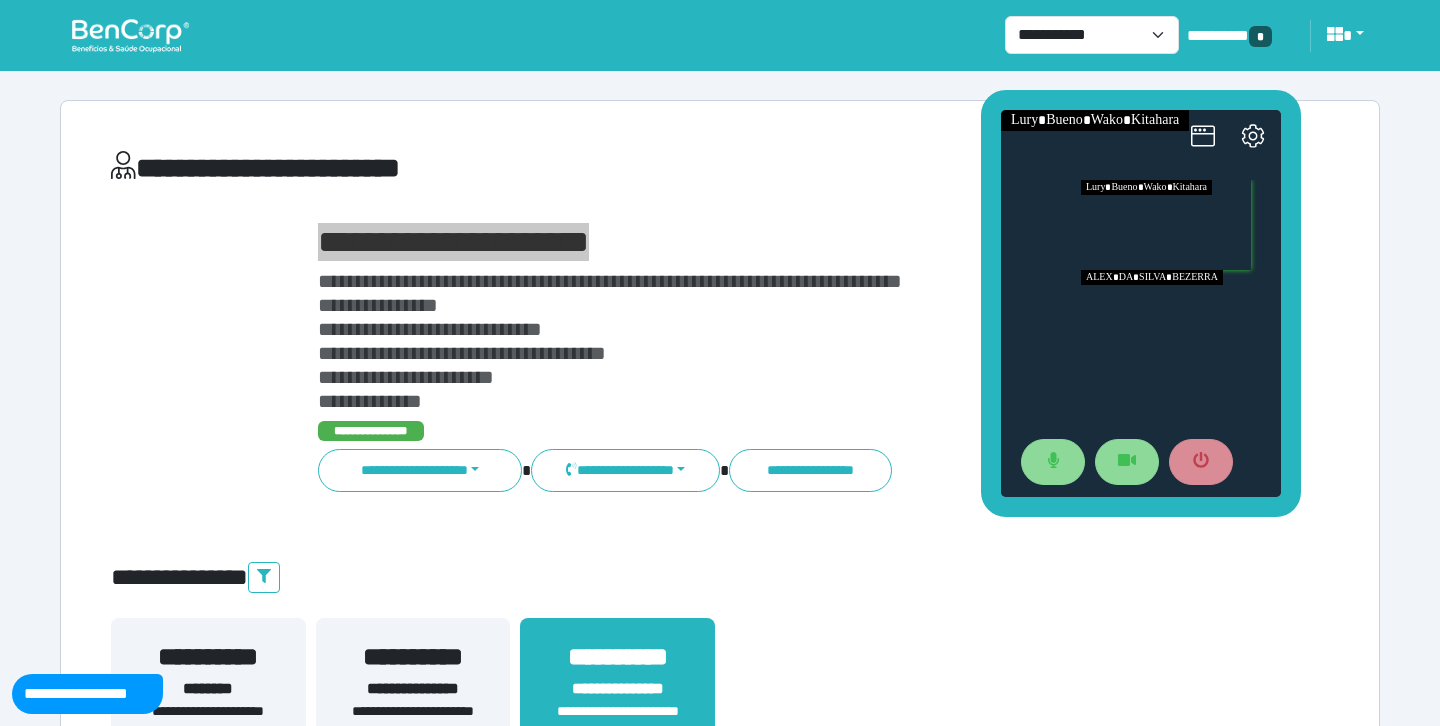 click at bounding box center (1181, 315) 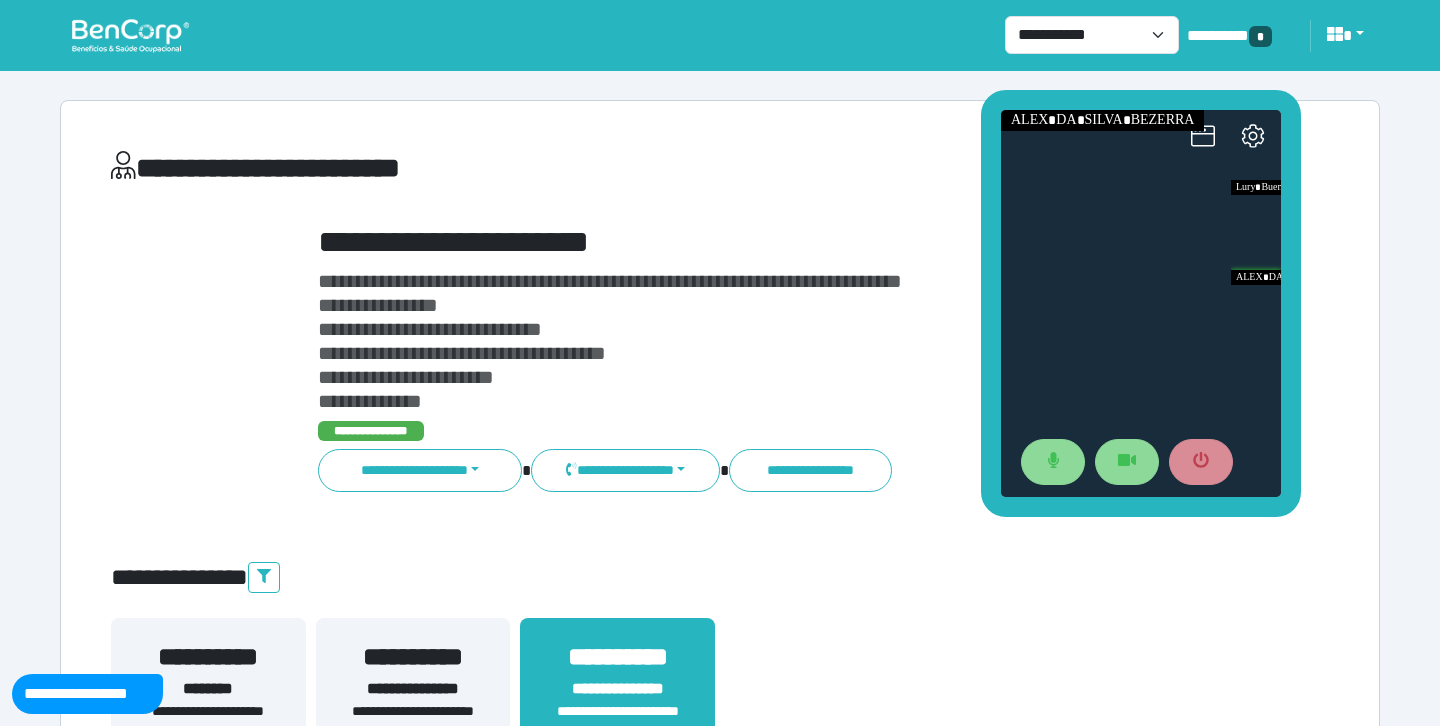 click on "**********" at bounding box center [772, 341] 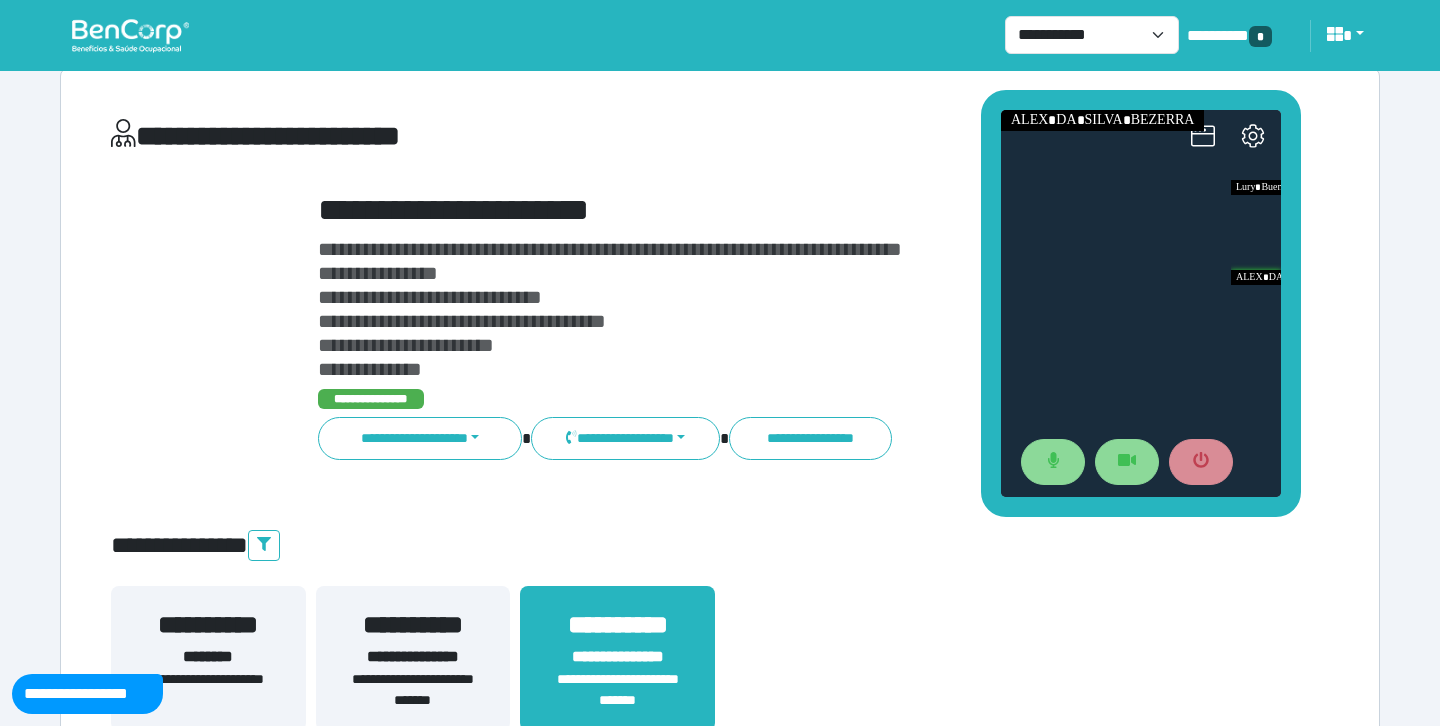 scroll, scrollTop: 28, scrollLeft: 0, axis: vertical 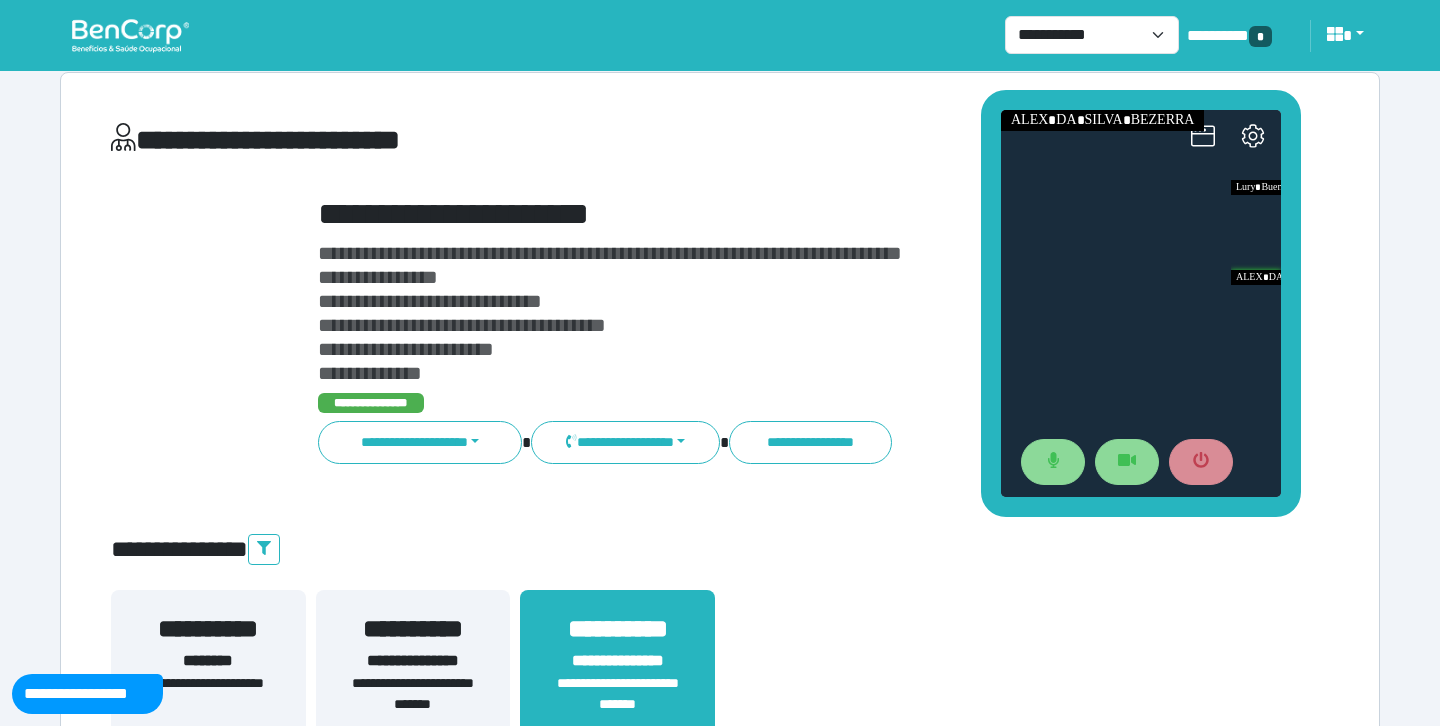click on "**********" at bounding box center (720, 4289) 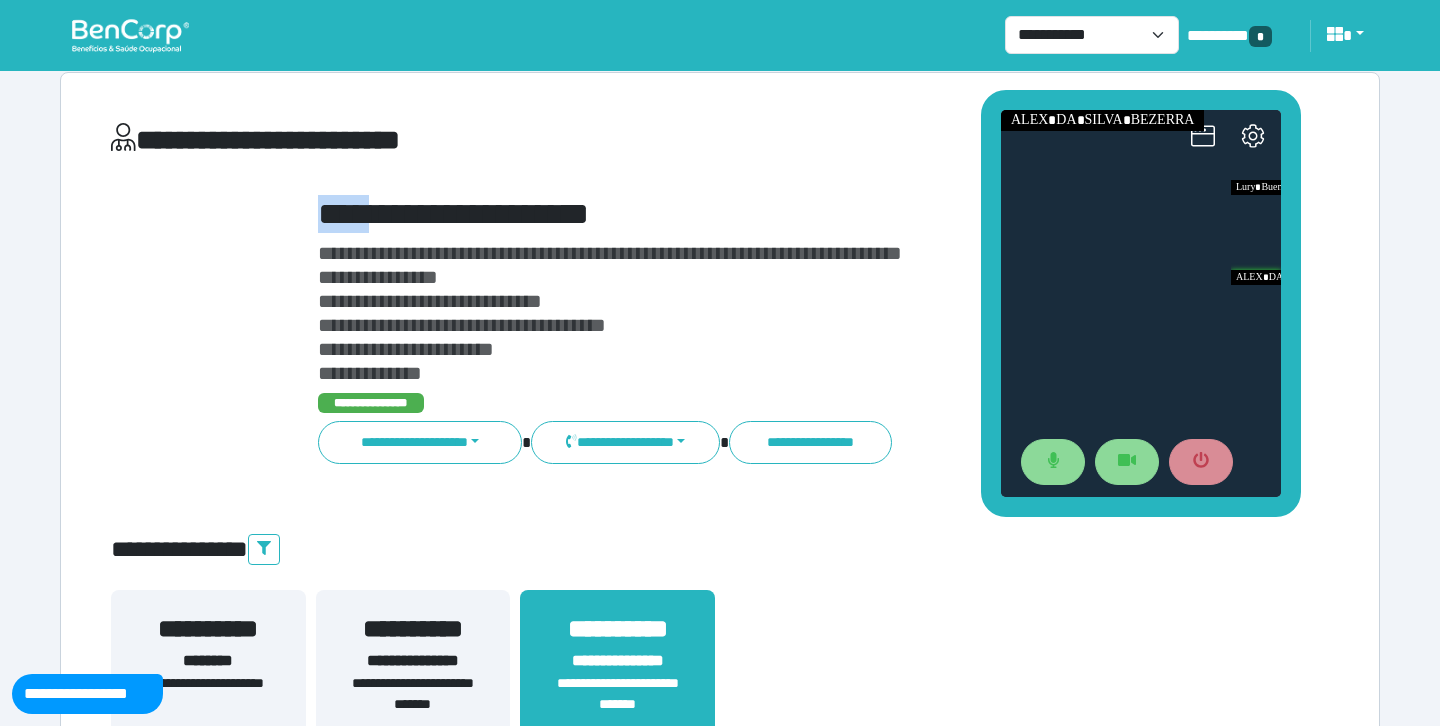 click on "**********" at bounding box center [720, 4289] 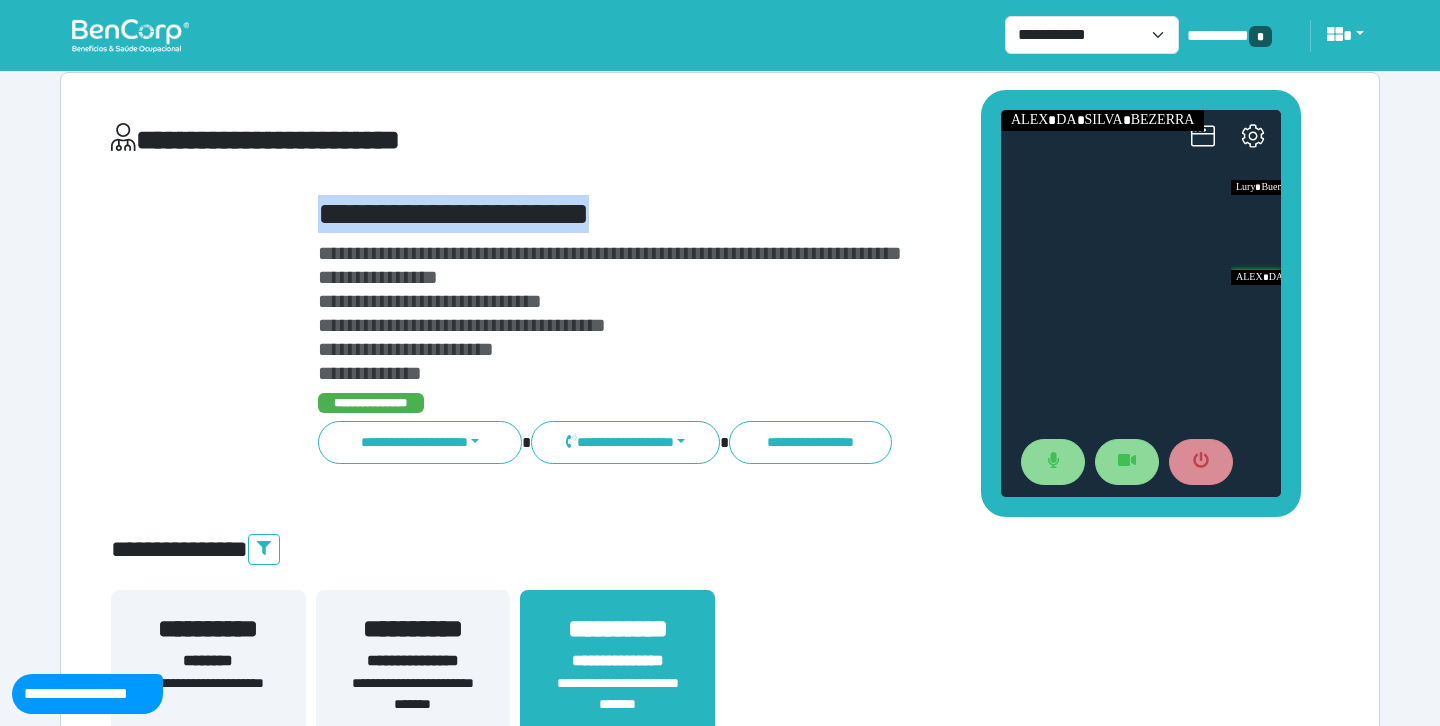 click on "**********" at bounding box center (720, 4289) 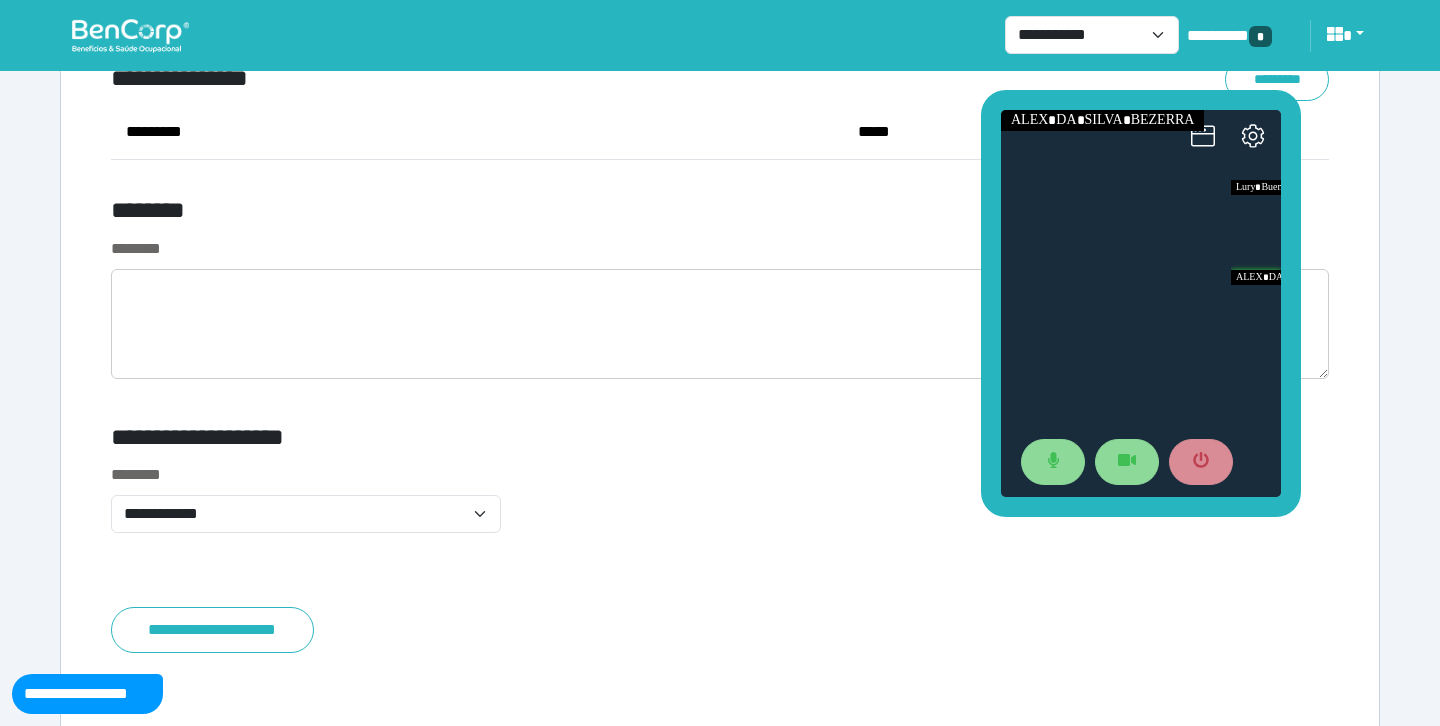scroll, scrollTop: 7654, scrollLeft: 0, axis: vertical 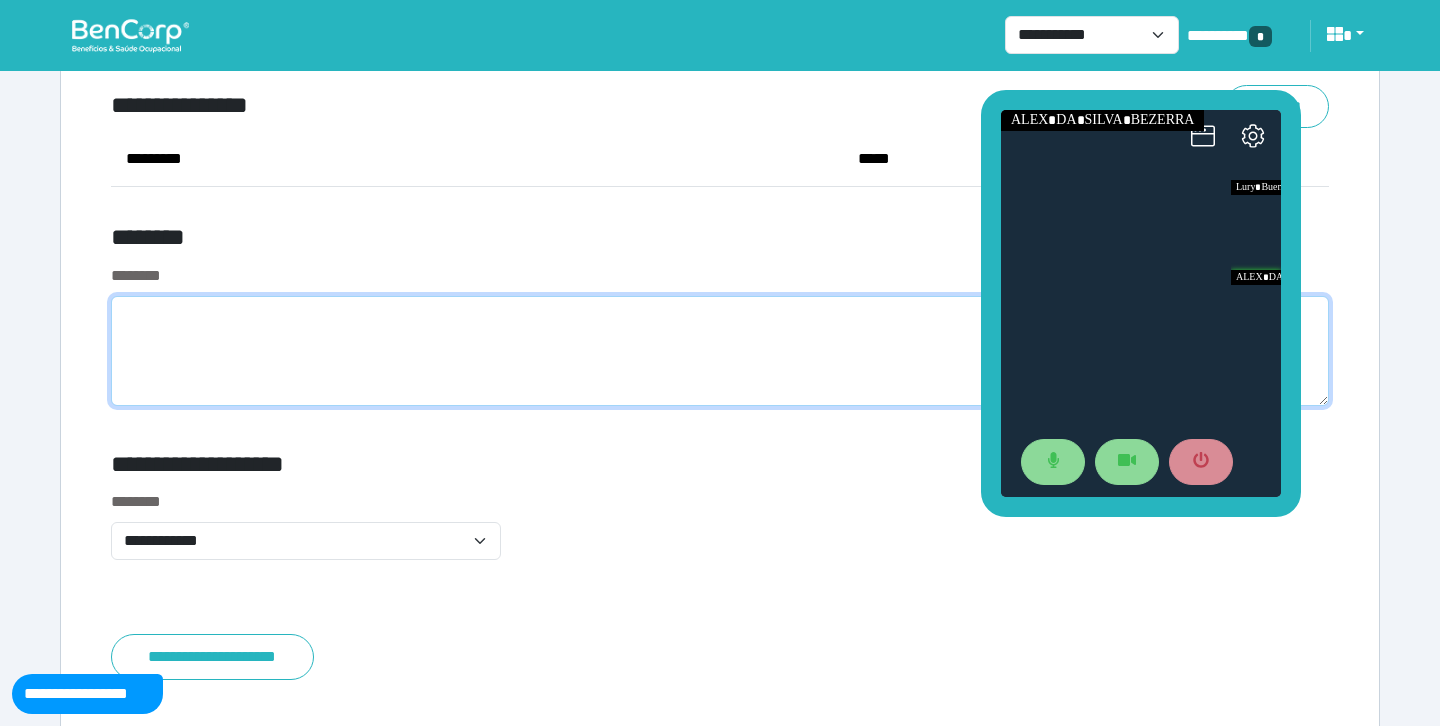 click at bounding box center (720, 351) 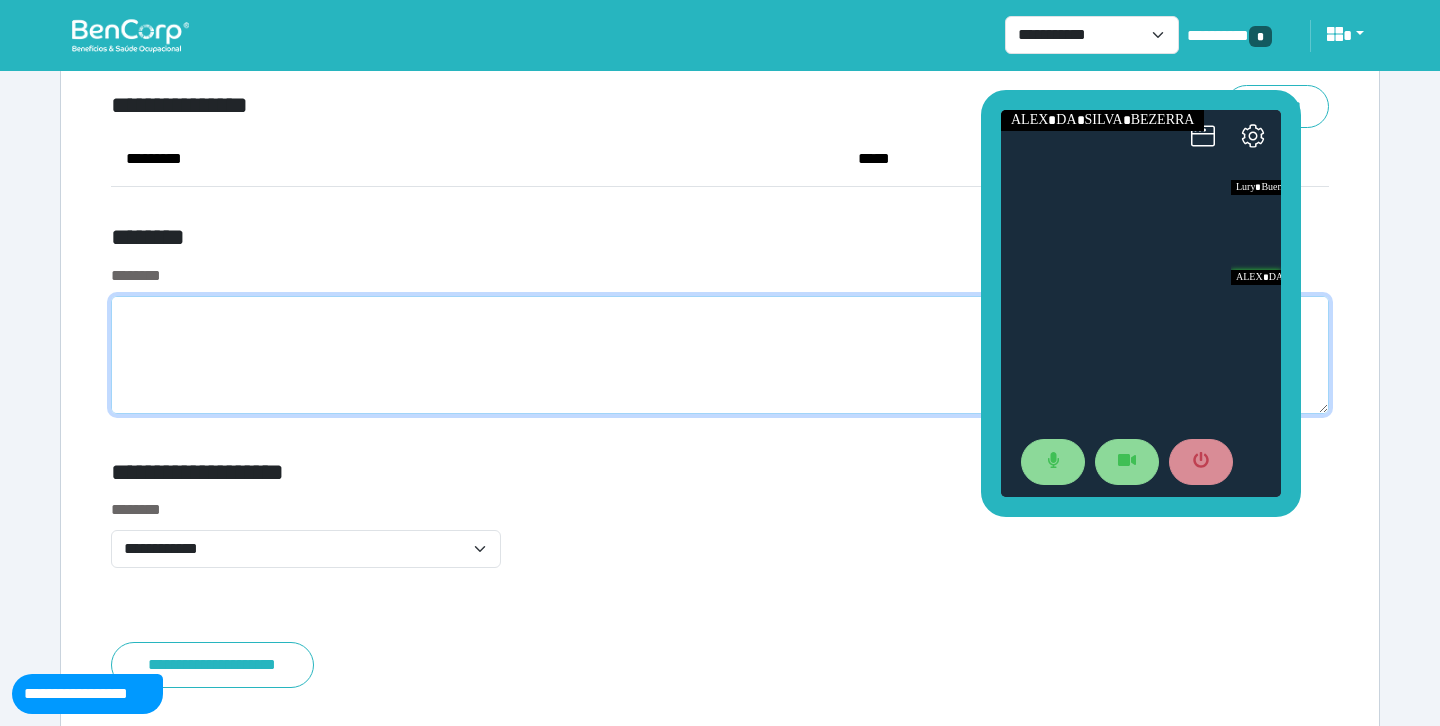 scroll, scrollTop: 0, scrollLeft: 0, axis: both 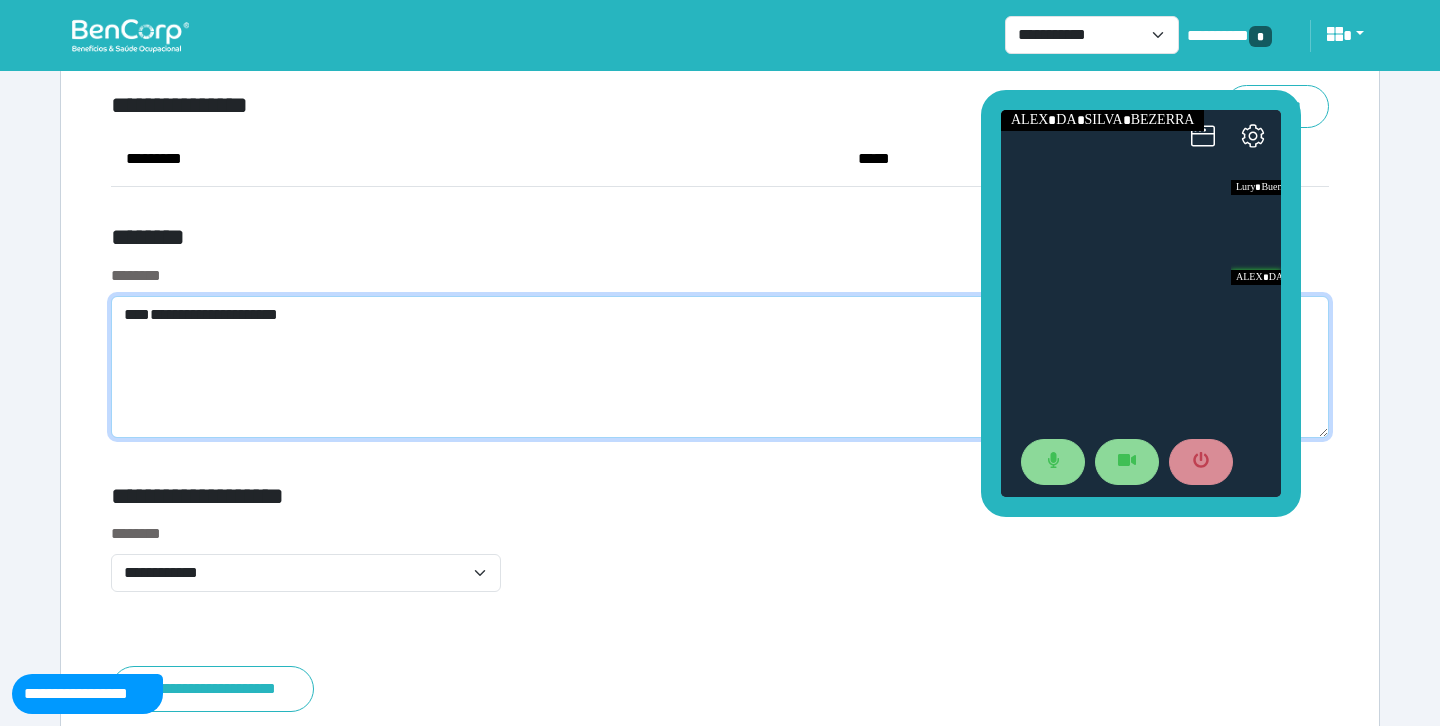 click on "**********" at bounding box center (720, 367) 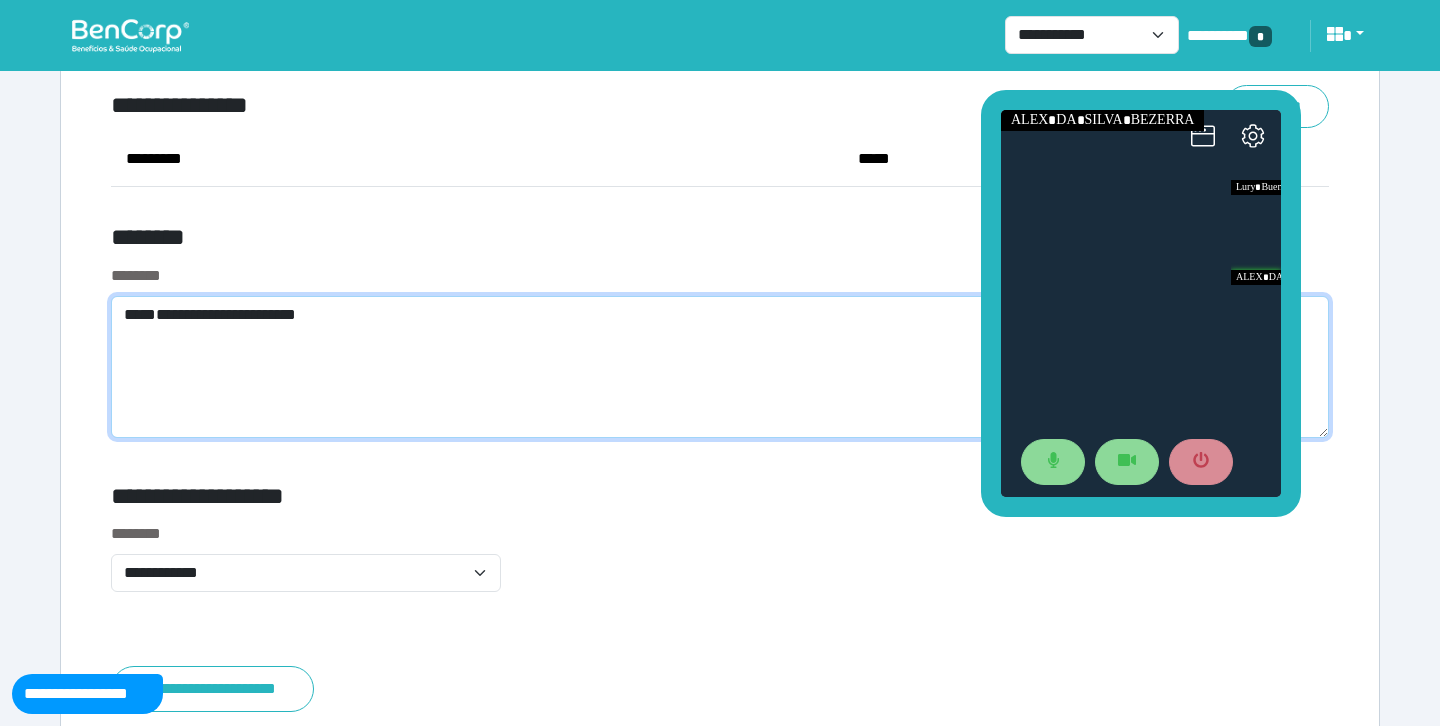 click on "**********" at bounding box center [720, 367] 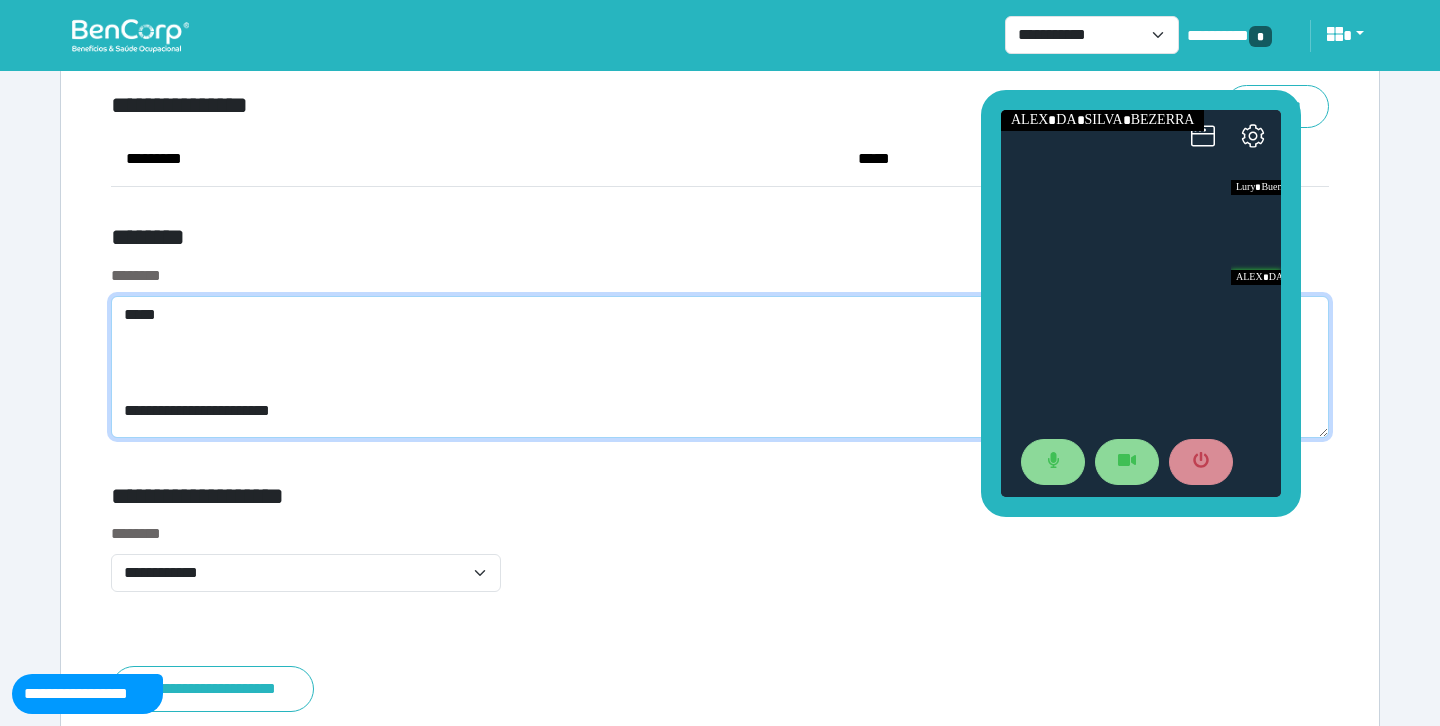 click on "**********" at bounding box center (720, 367) 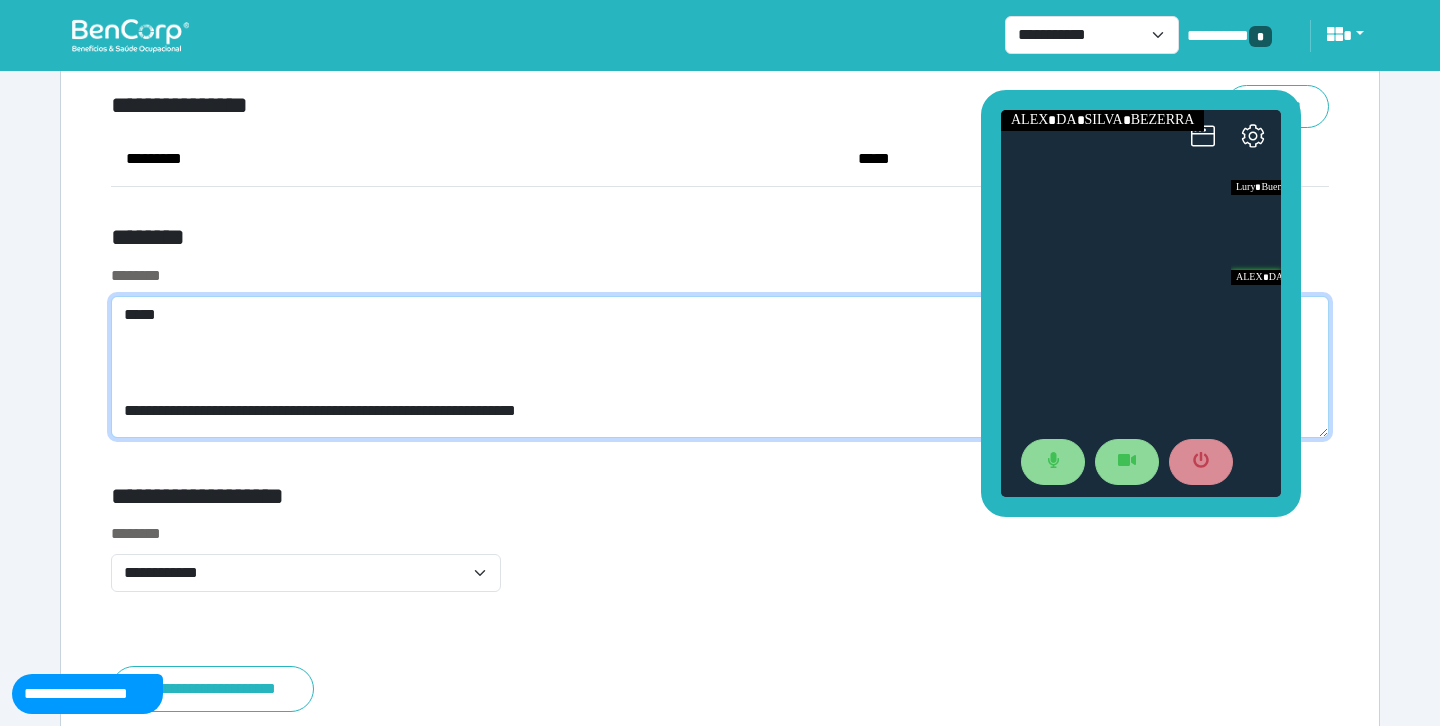 scroll, scrollTop: 0, scrollLeft: 0, axis: both 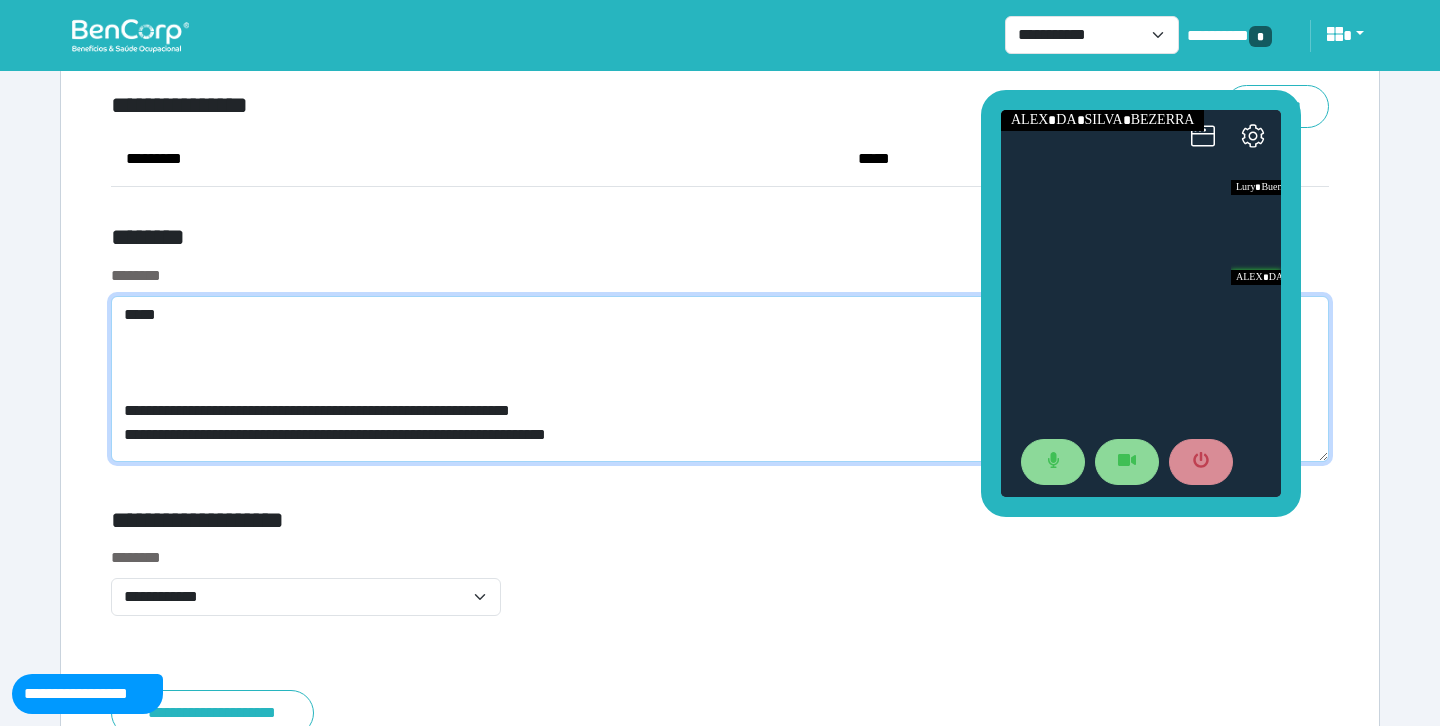 click on "**********" at bounding box center [720, 379] 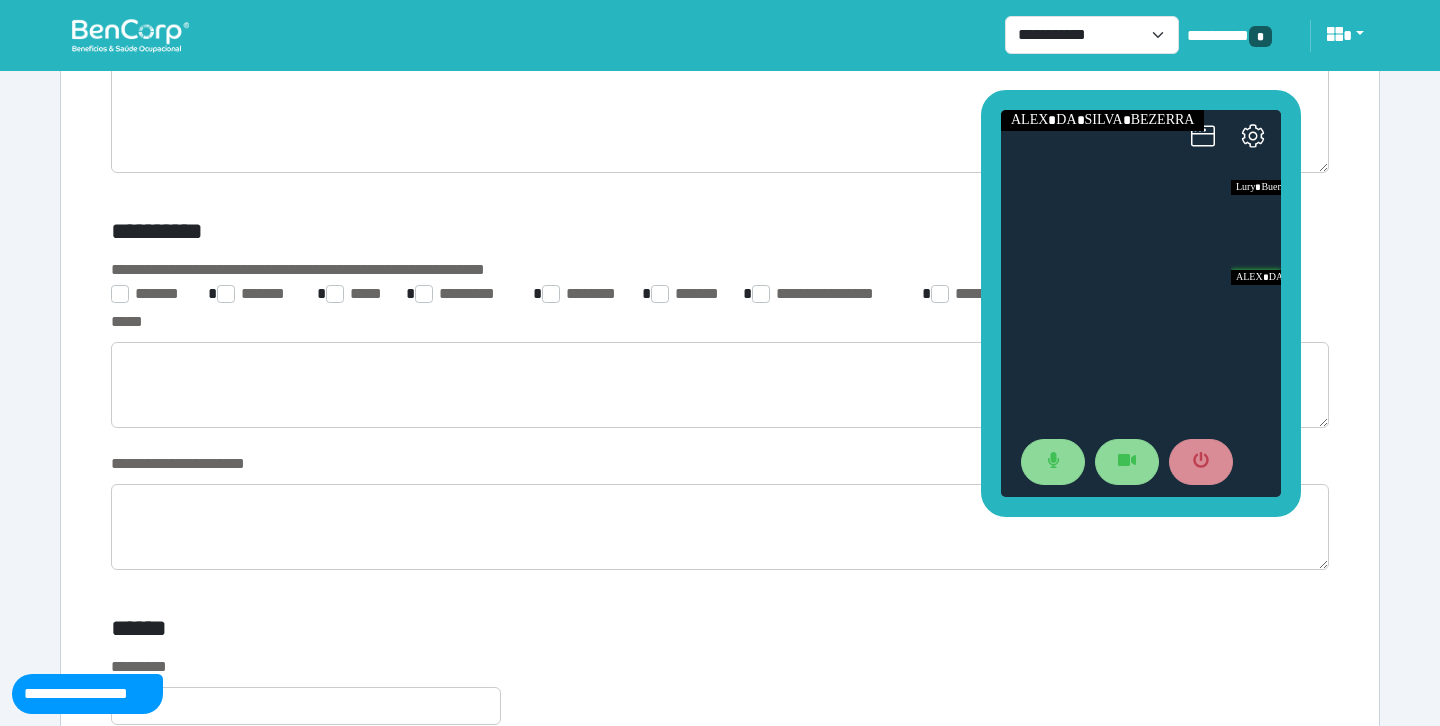 scroll, scrollTop: 3208, scrollLeft: 0, axis: vertical 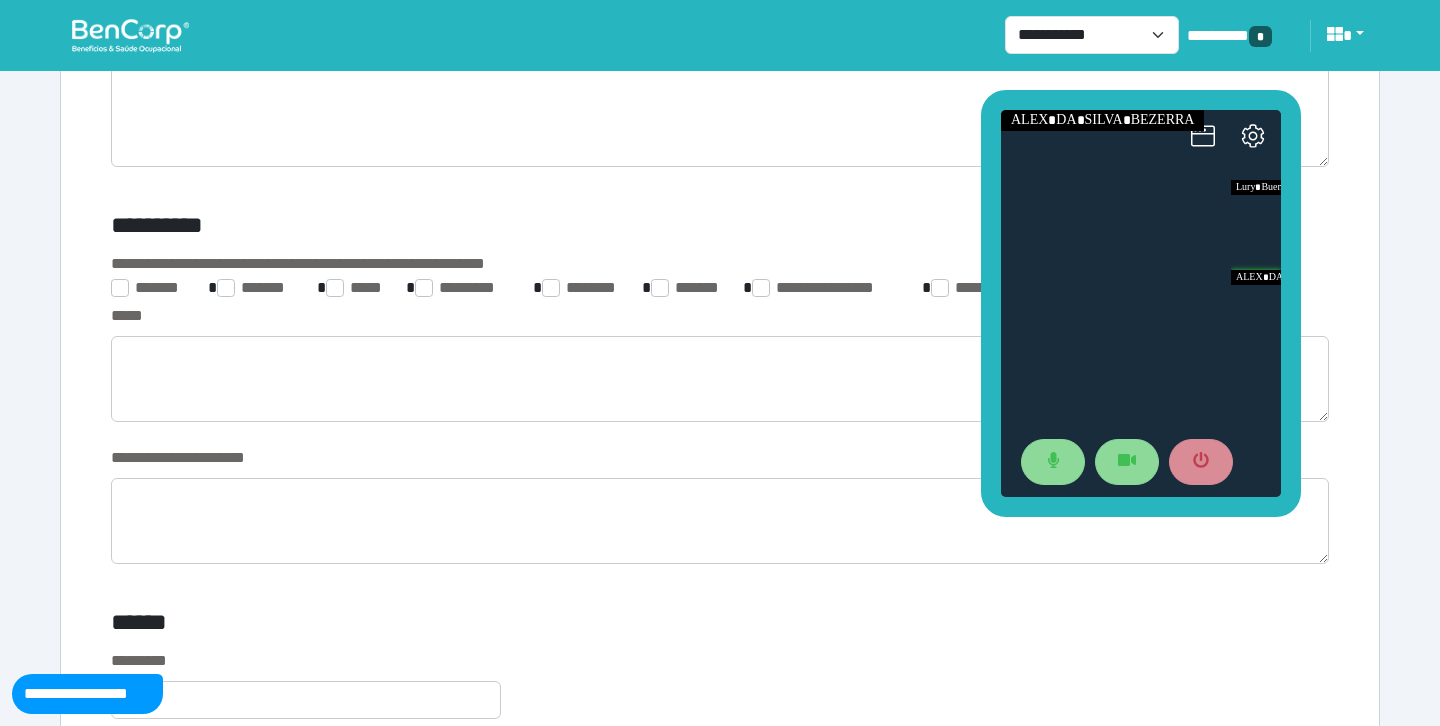 type on "**********" 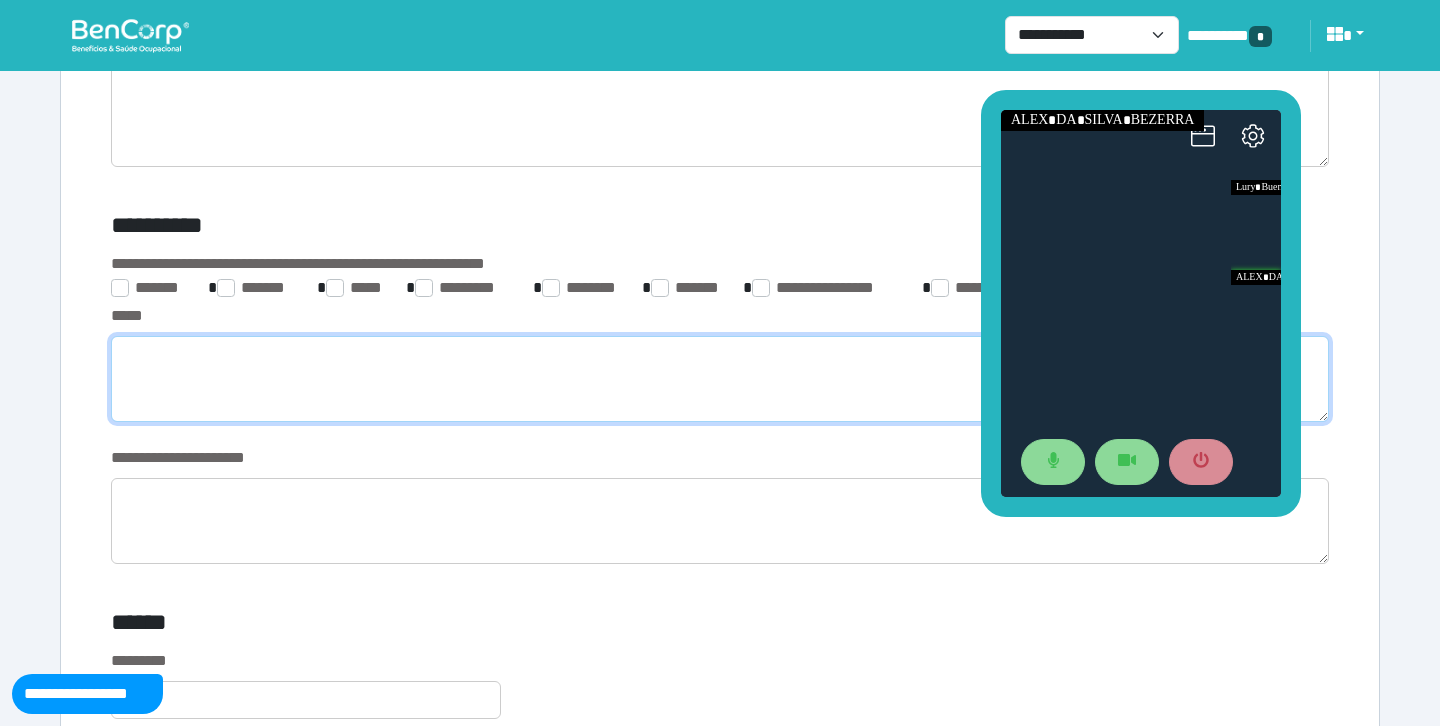 click at bounding box center (720, 379) 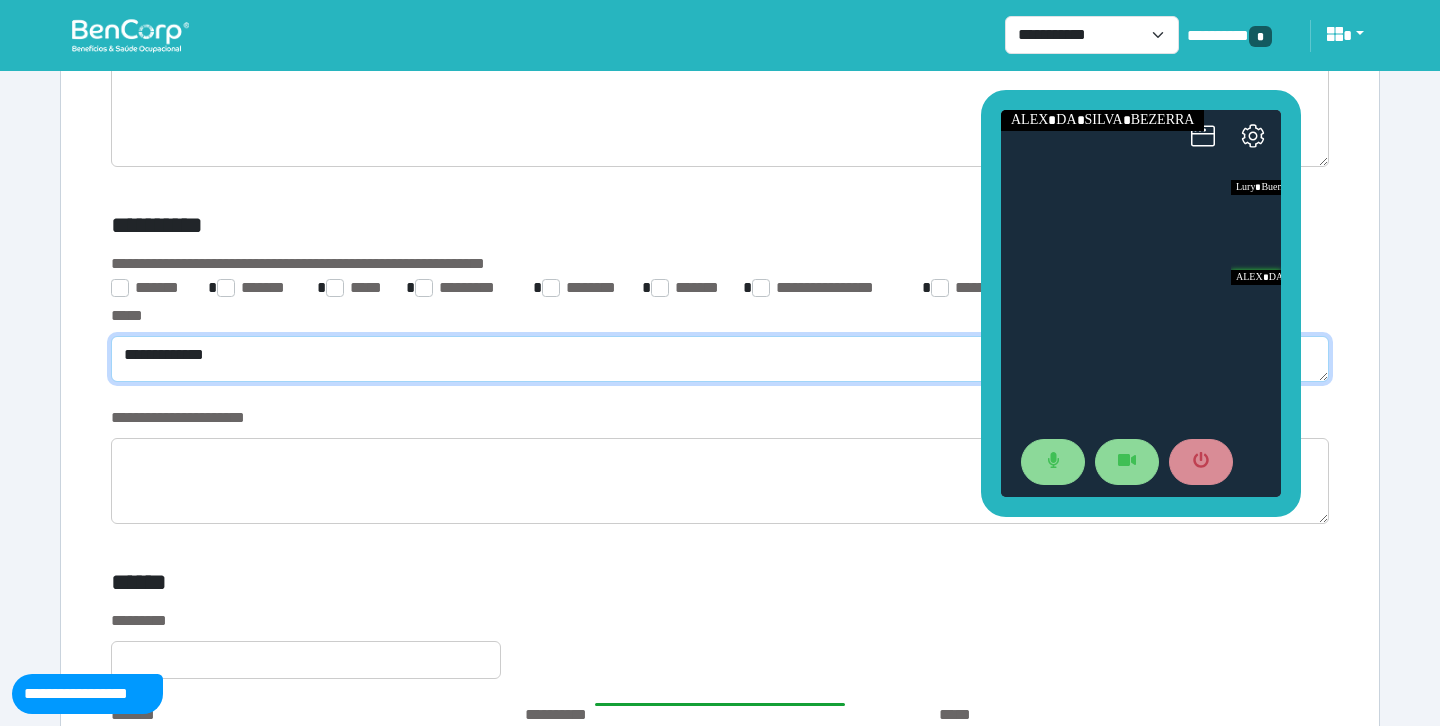 scroll, scrollTop: 0, scrollLeft: 0, axis: both 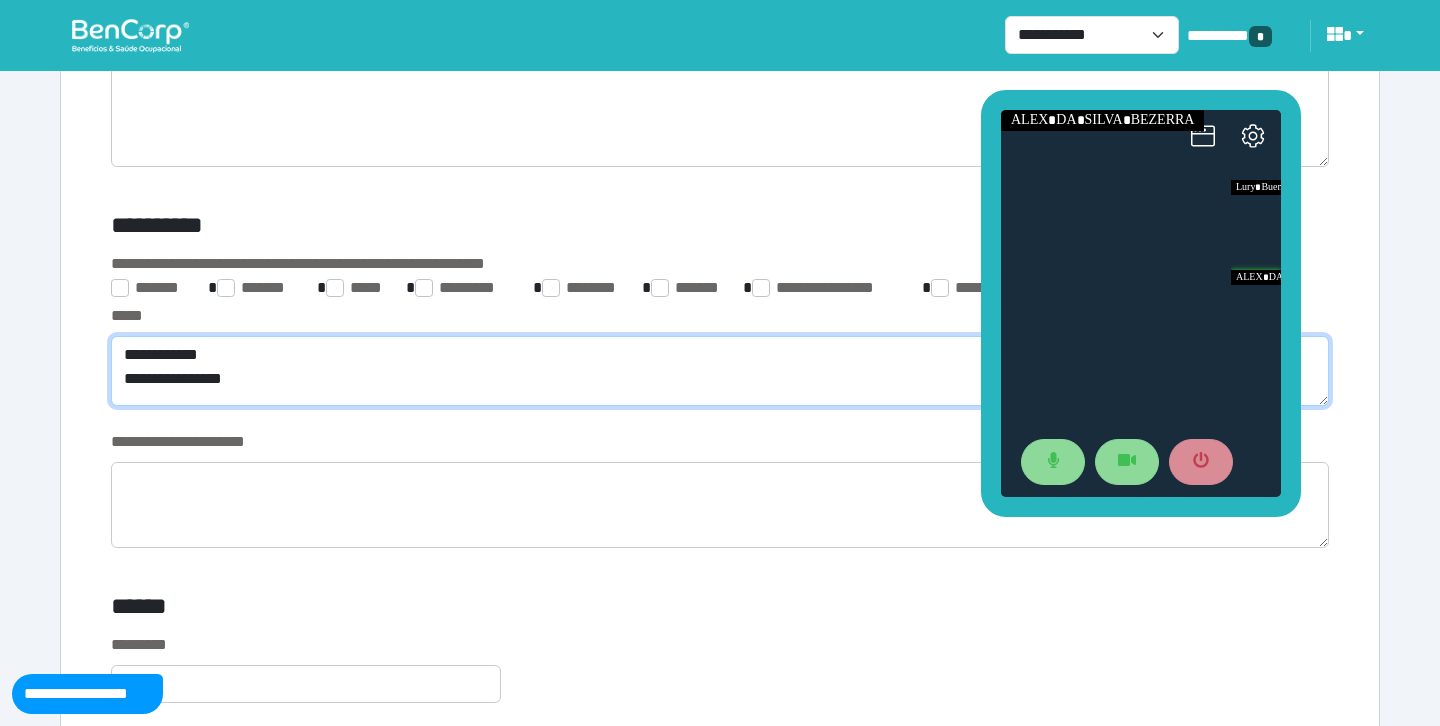 type on "**********" 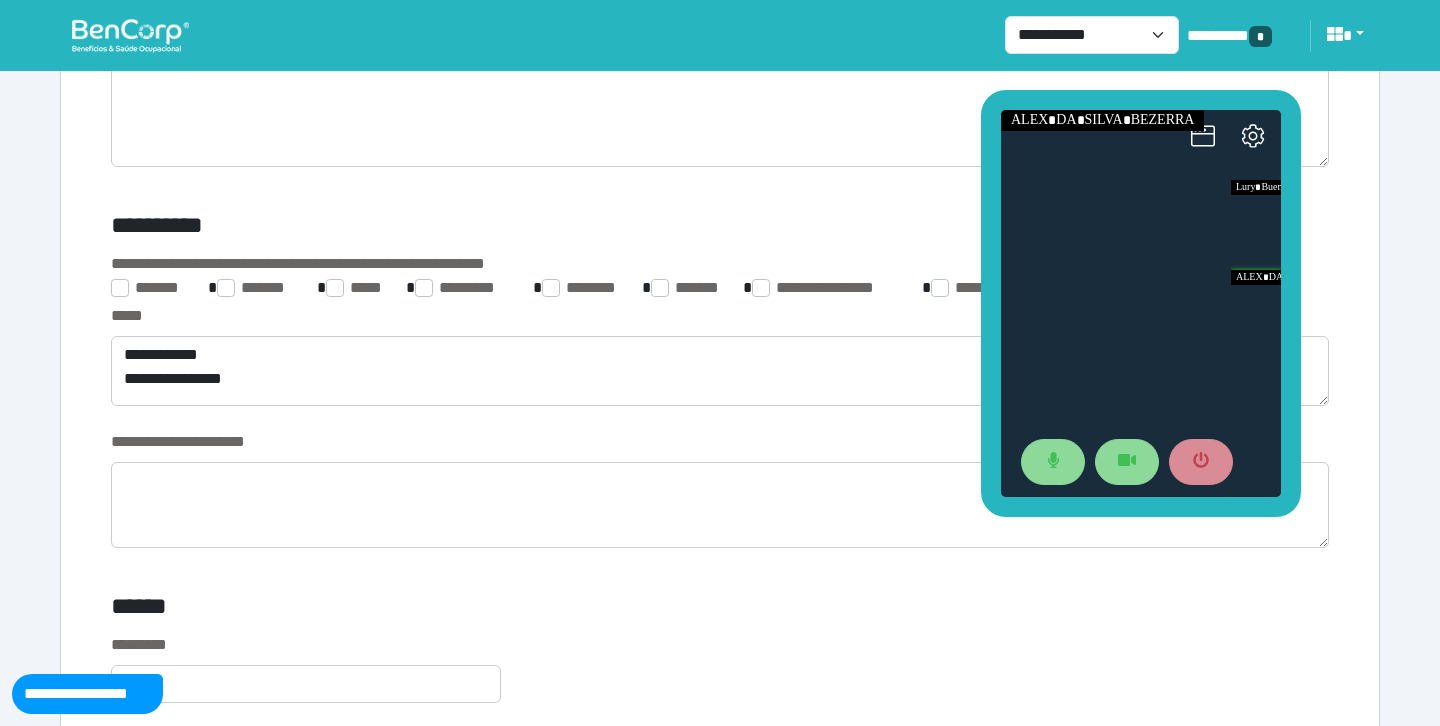 click on "**********" at bounding box center (720, 1419) 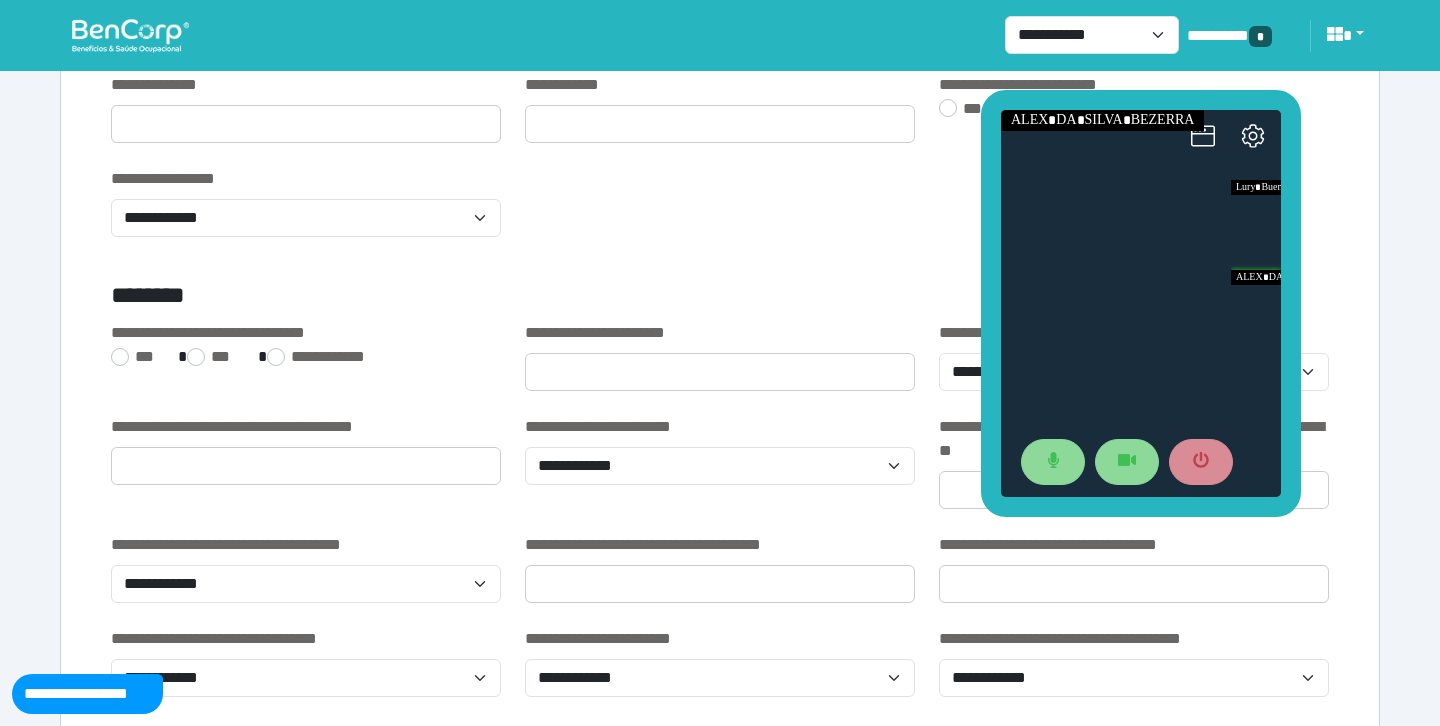 scroll, scrollTop: 2305, scrollLeft: 0, axis: vertical 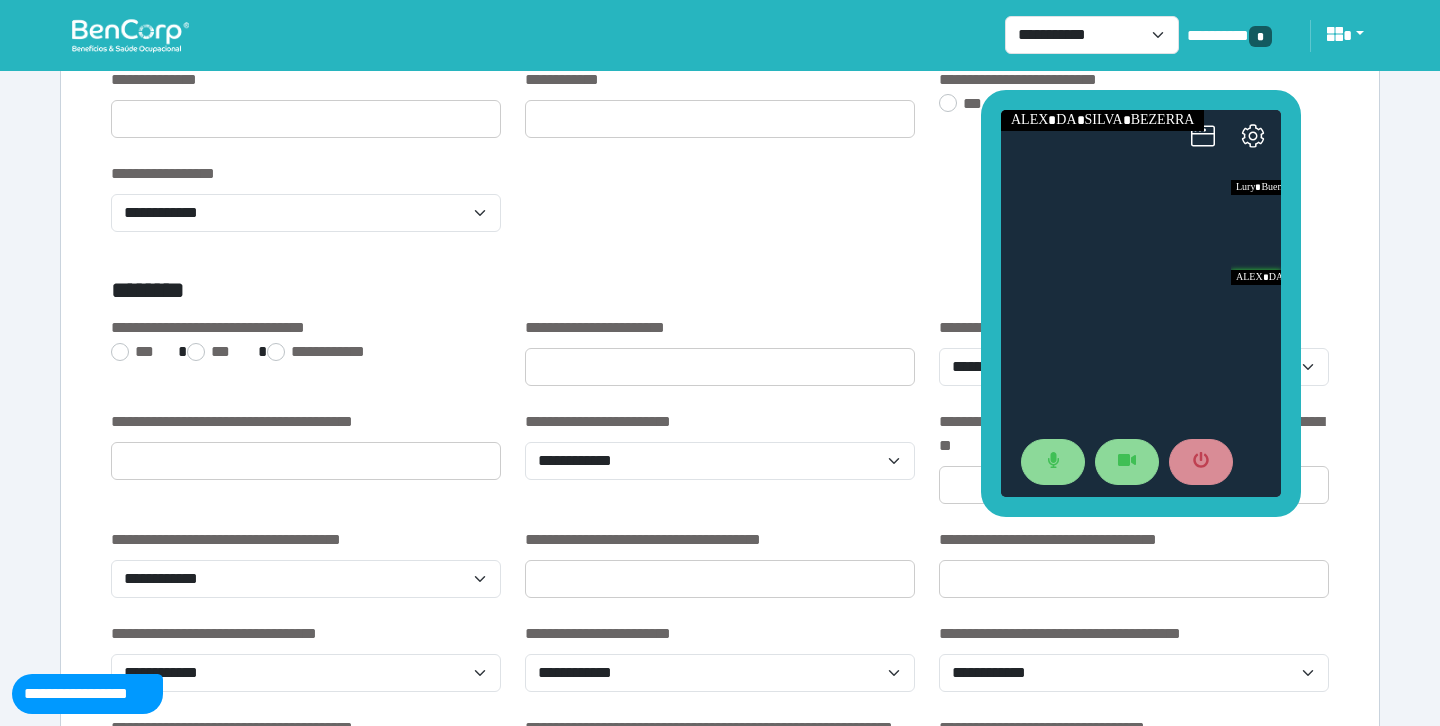 click on "********" at bounding box center (513, 294) 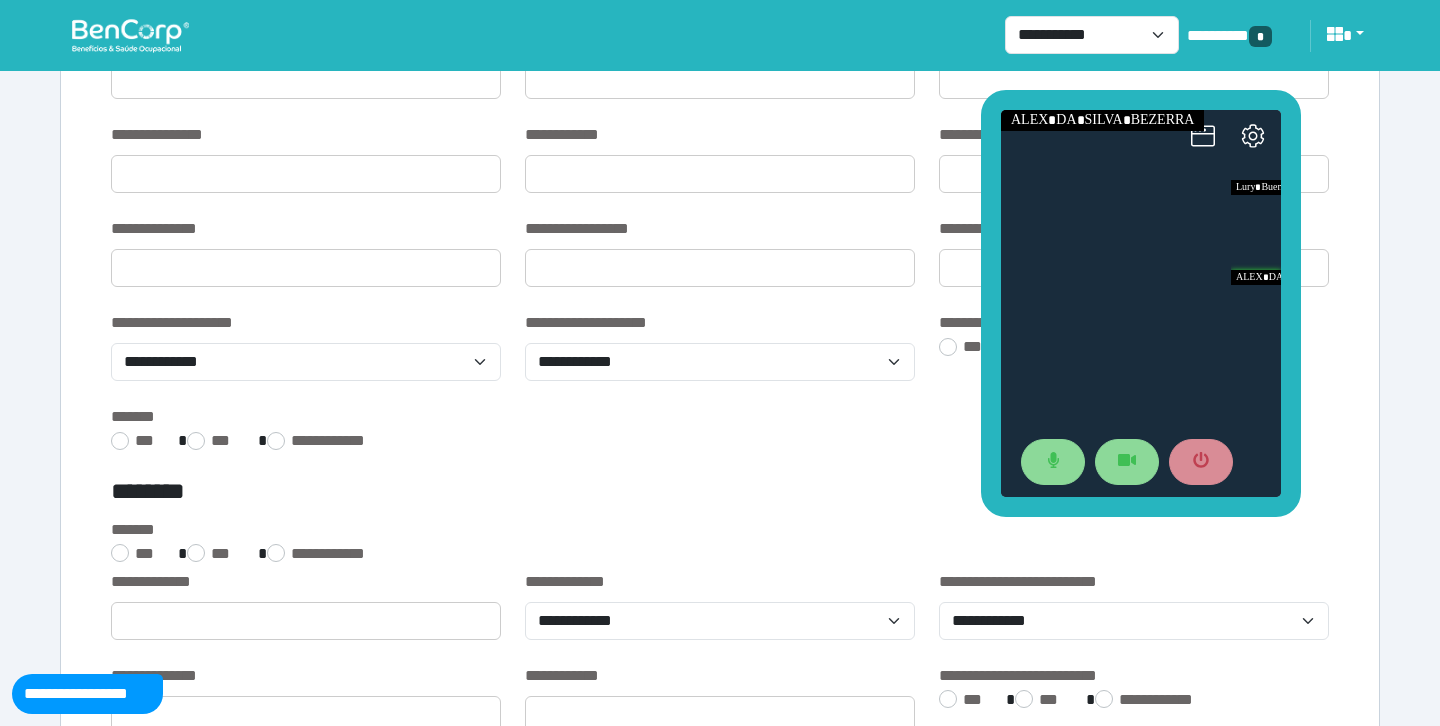 scroll, scrollTop: 1703, scrollLeft: 0, axis: vertical 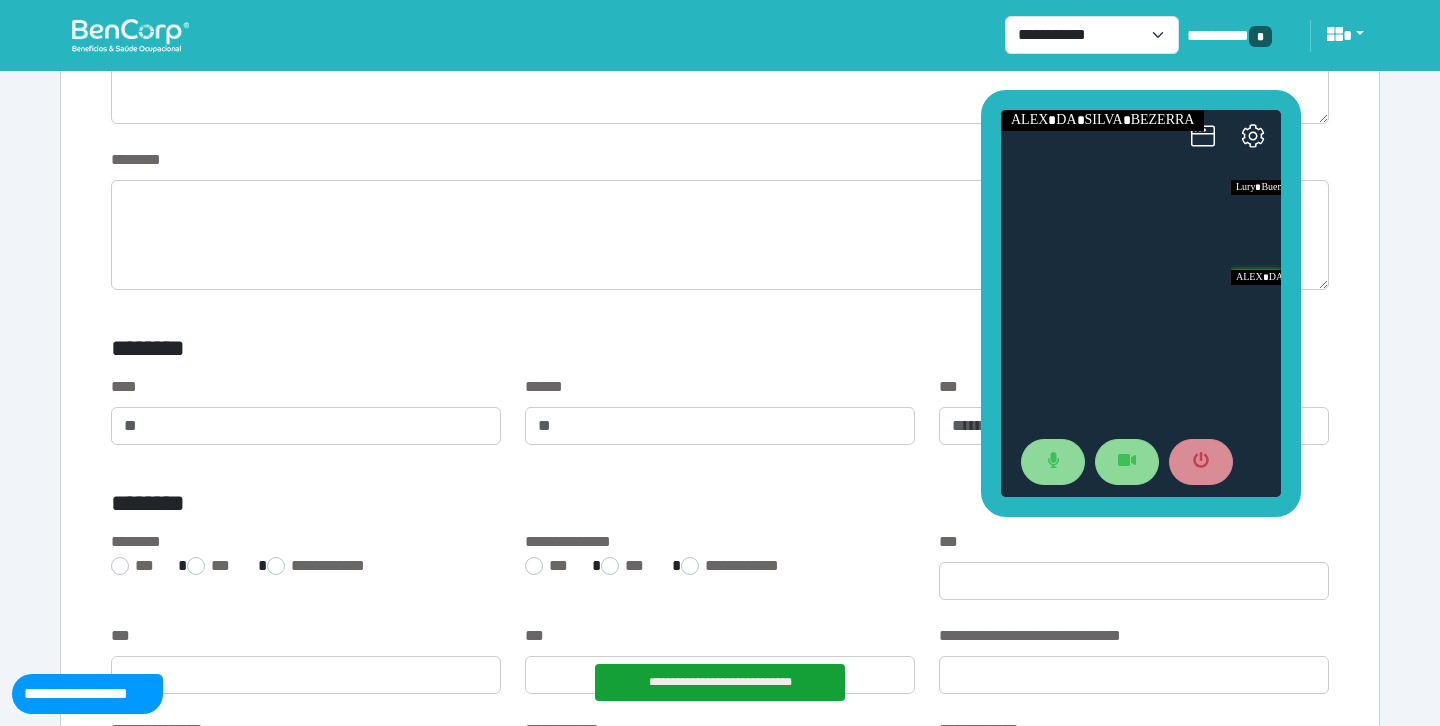 click on "***" at bounding box center (214, 566) 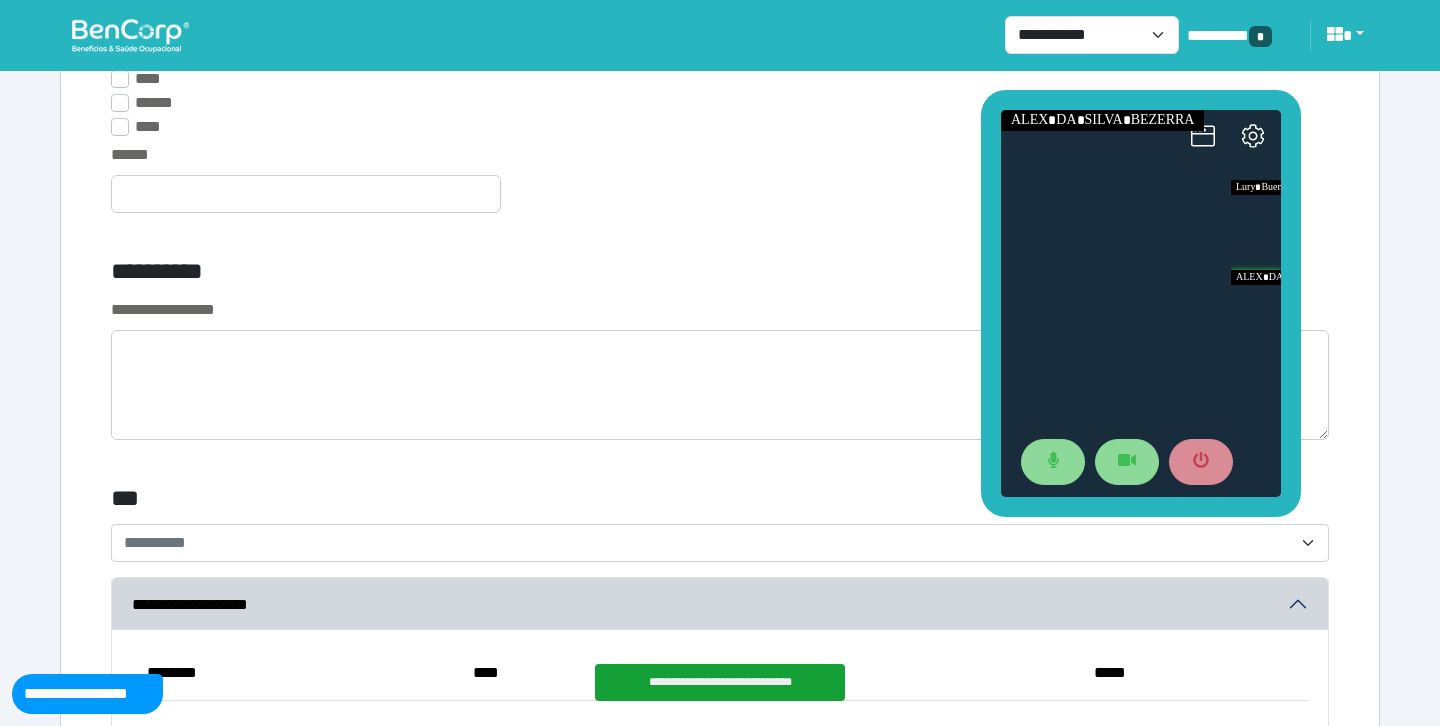 scroll, scrollTop: 5752, scrollLeft: 0, axis: vertical 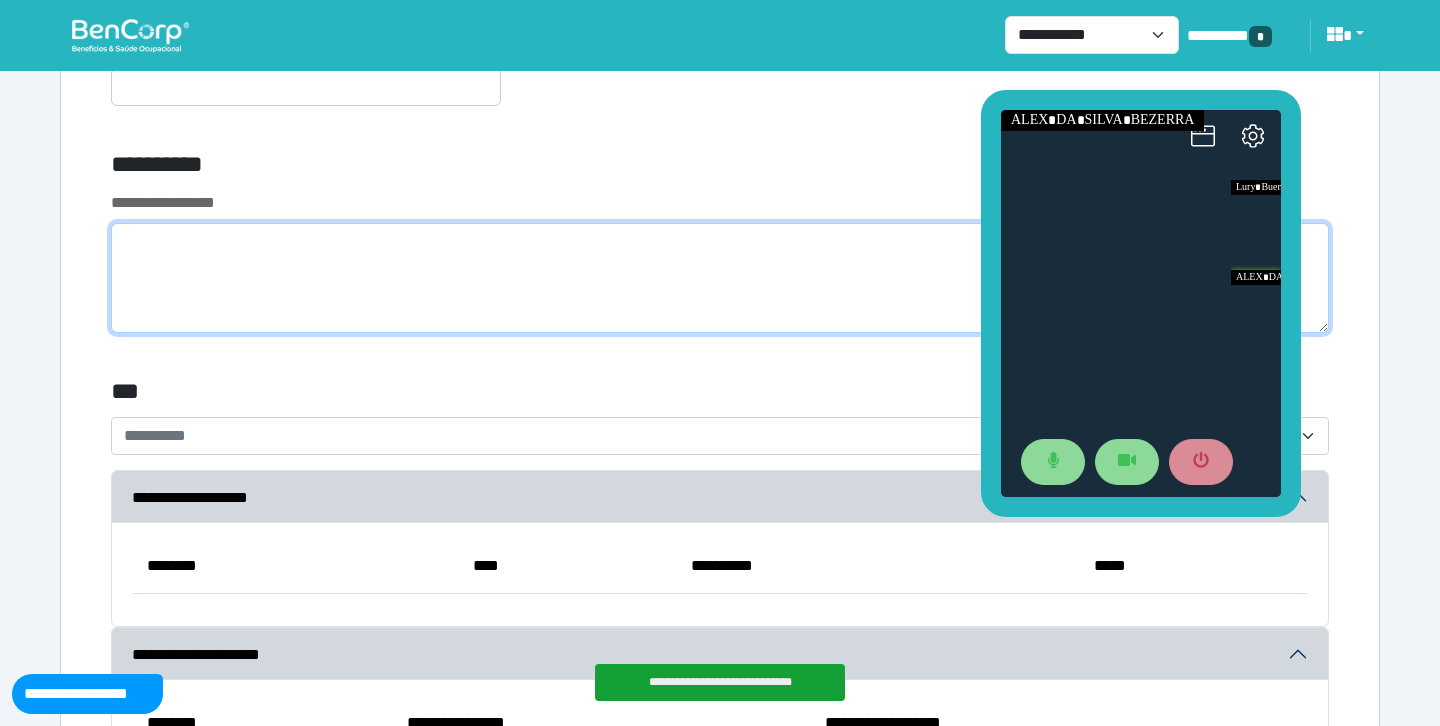 click at bounding box center [720, 278] 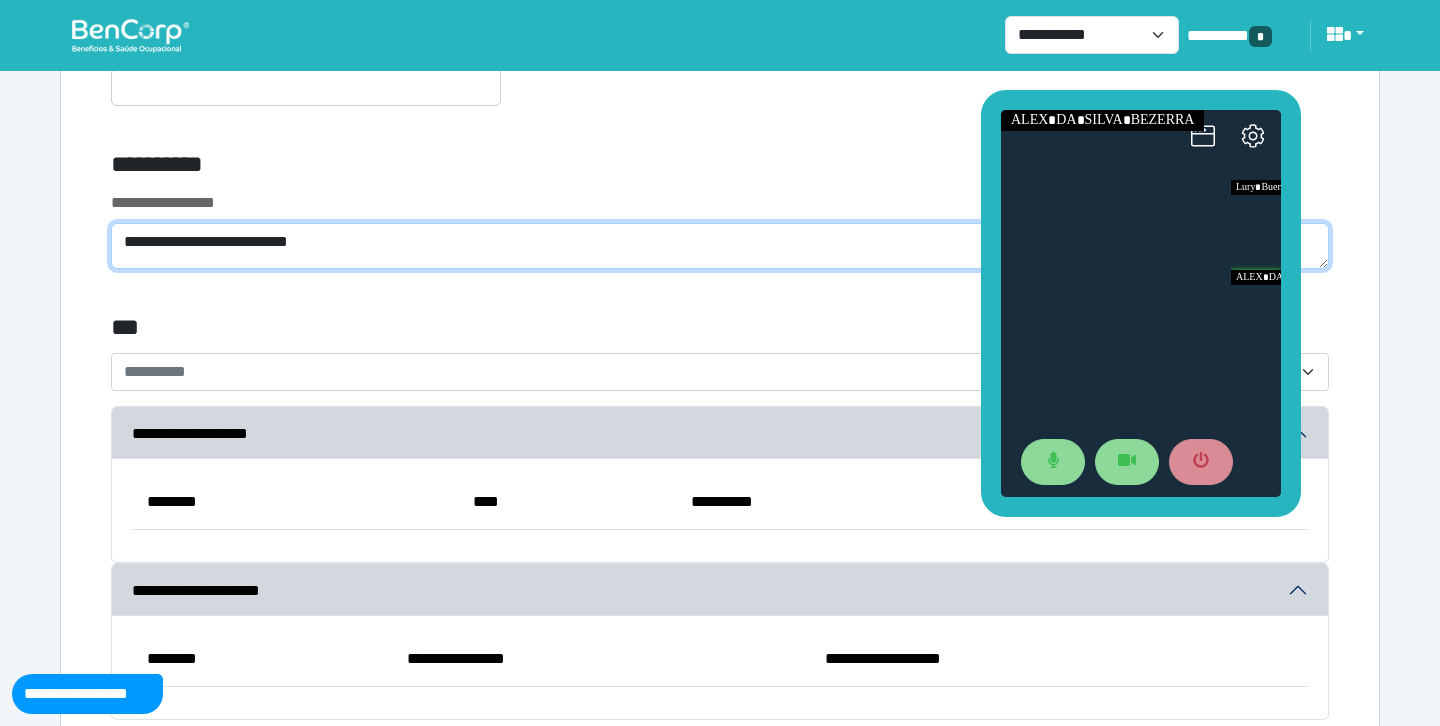scroll, scrollTop: 0, scrollLeft: 0, axis: both 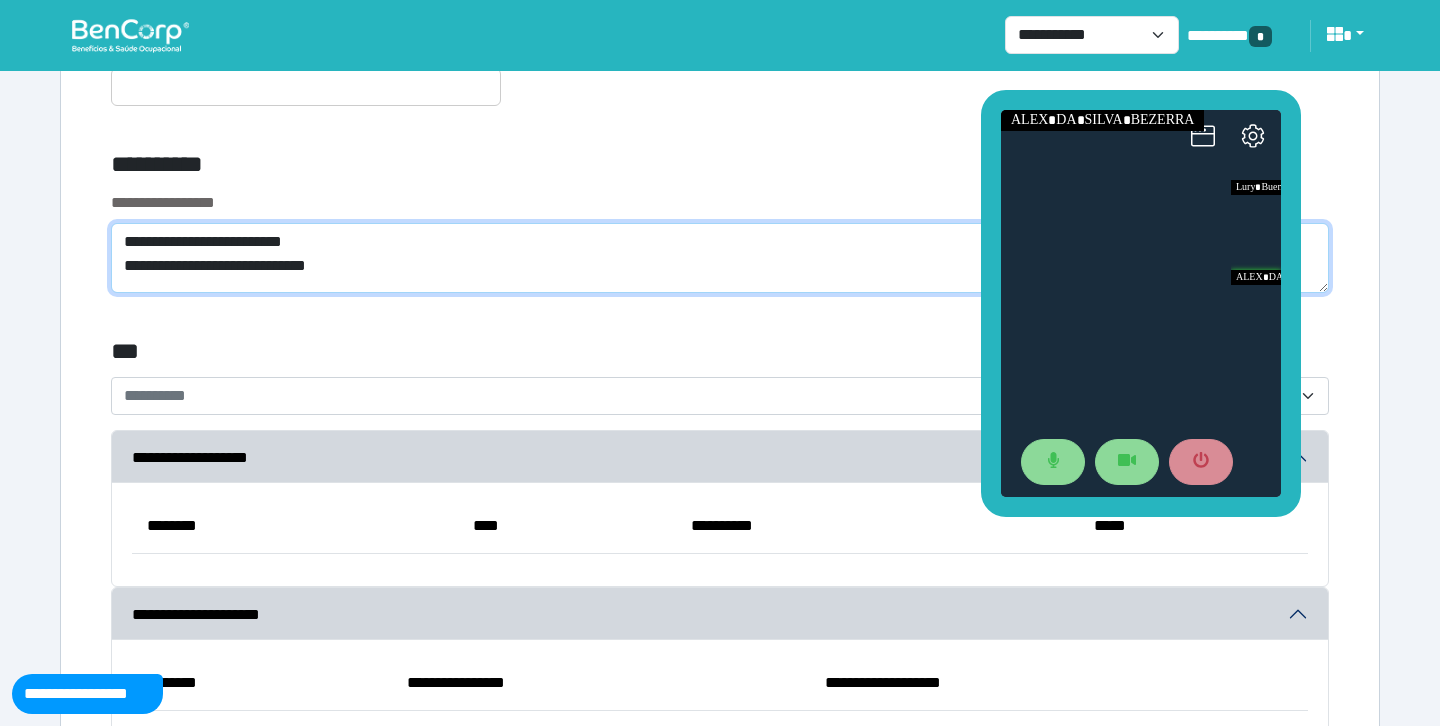 click on "**********" at bounding box center (720, 258) 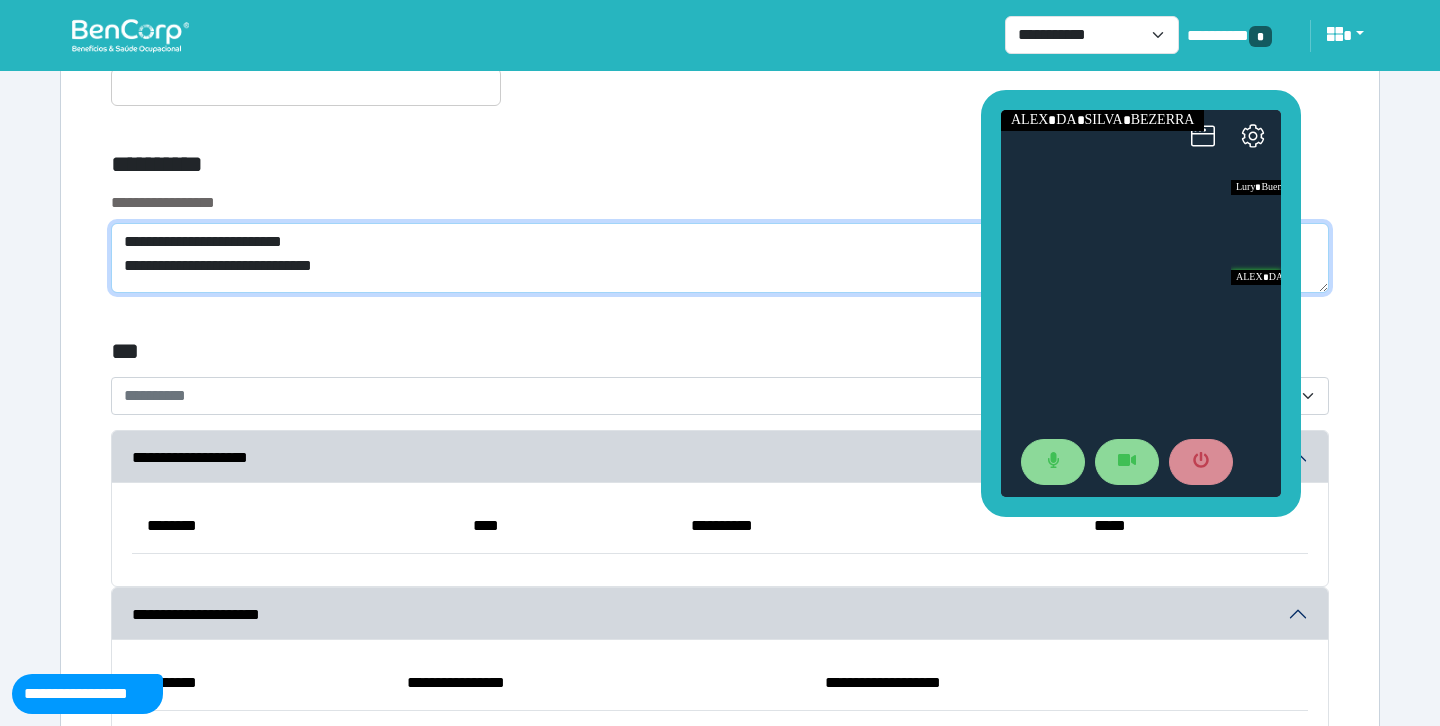 click on "**********" at bounding box center [720, 258] 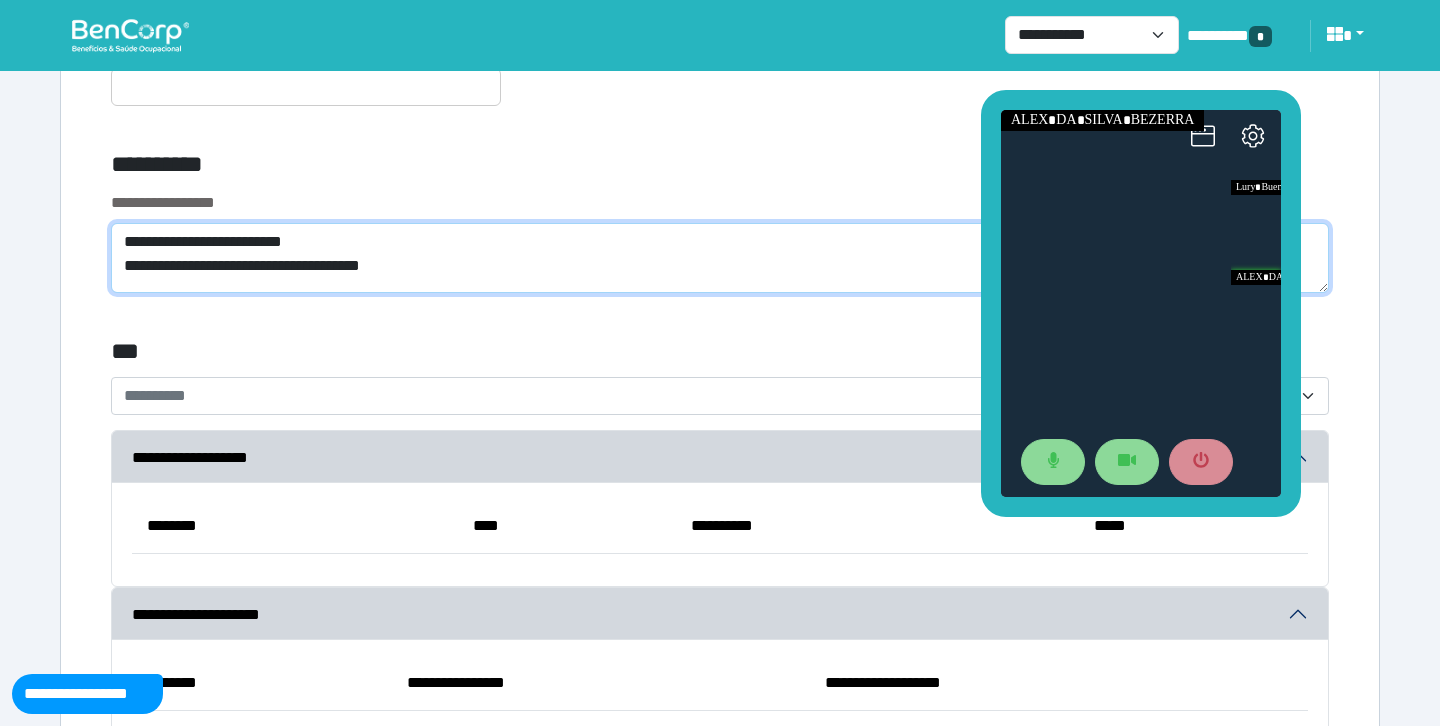 click on "**********" at bounding box center (720, 258) 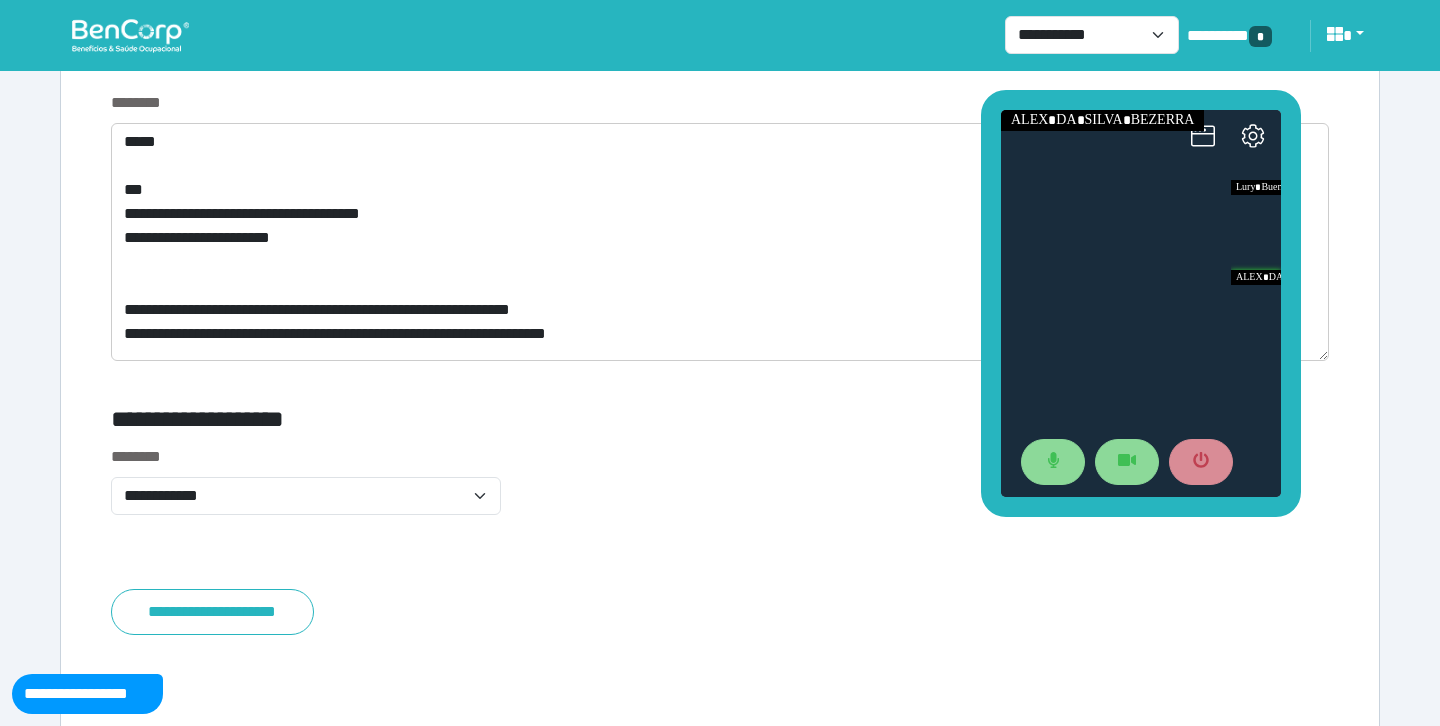 scroll, scrollTop: 7765, scrollLeft: 0, axis: vertical 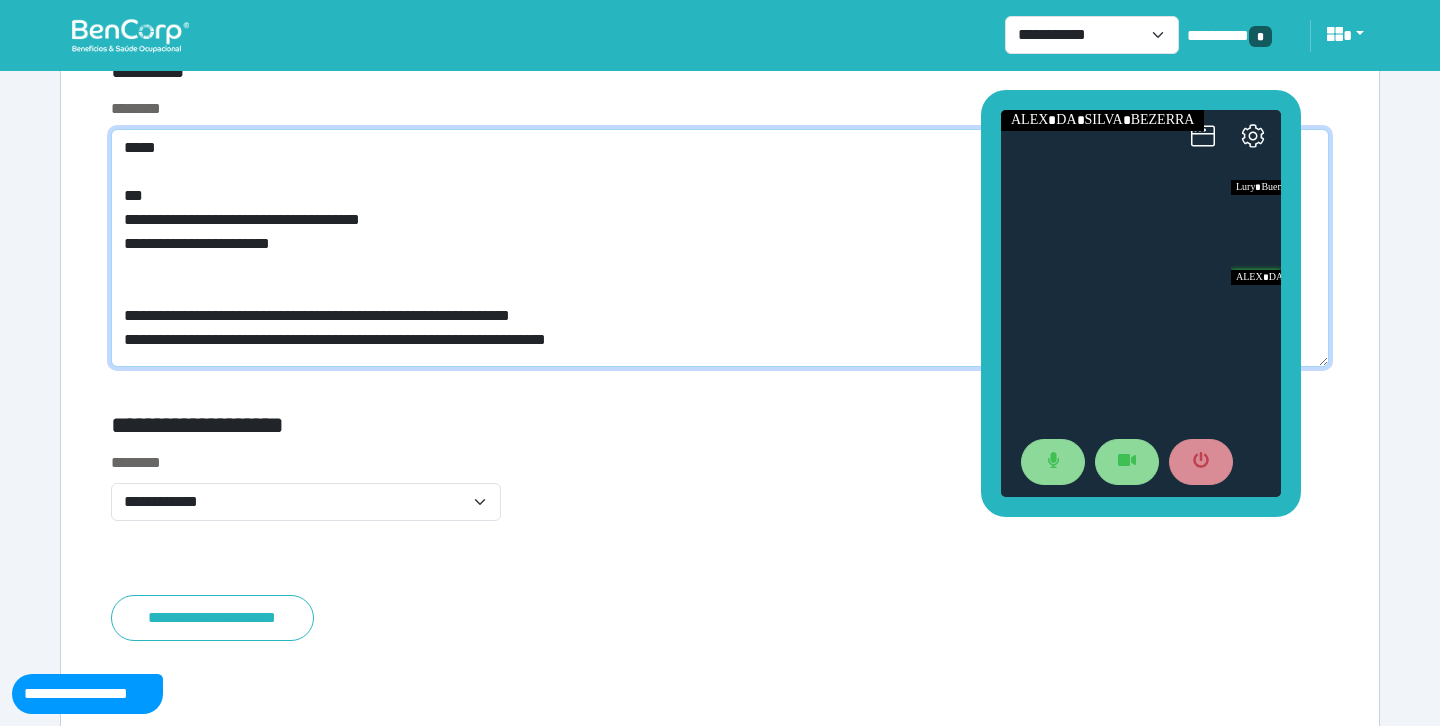 click on "**********" at bounding box center [720, 248] 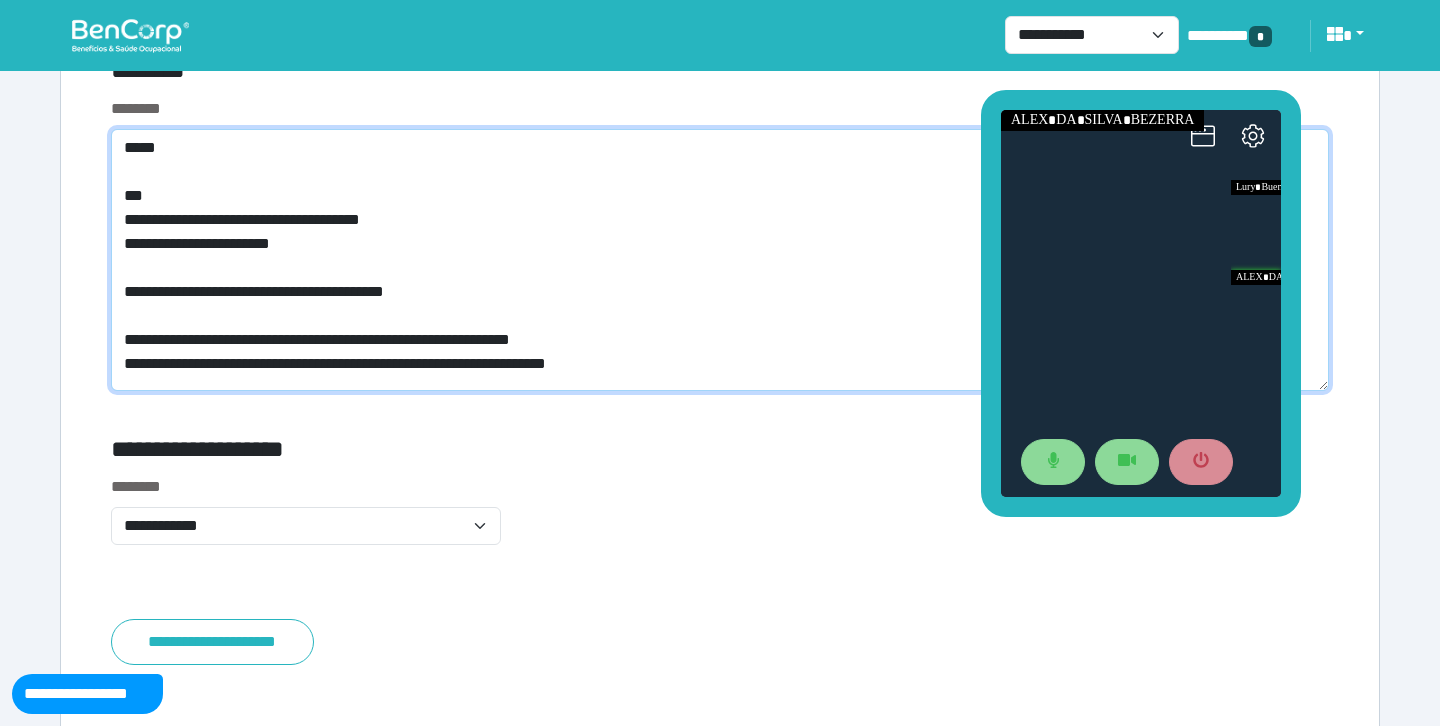 click on "**********" at bounding box center (720, 260) 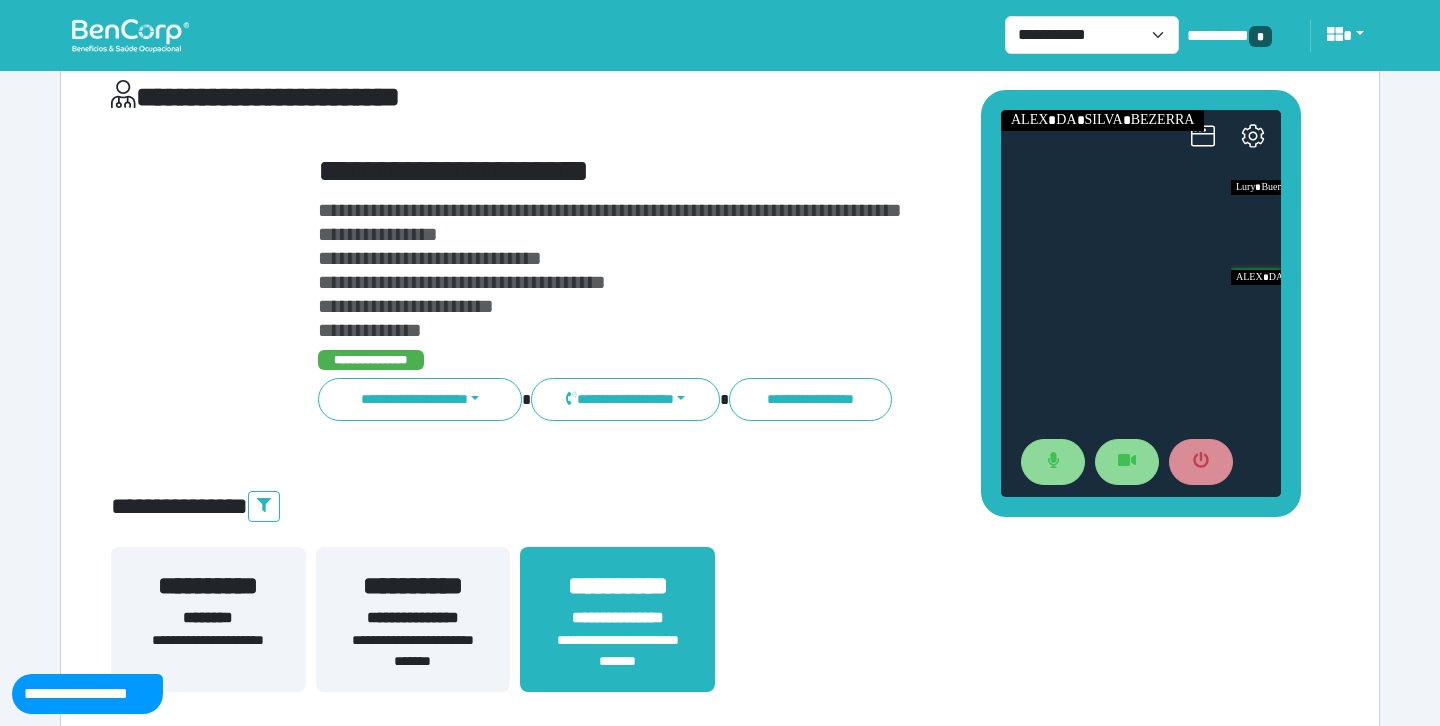 scroll, scrollTop: 0, scrollLeft: 0, axis: both 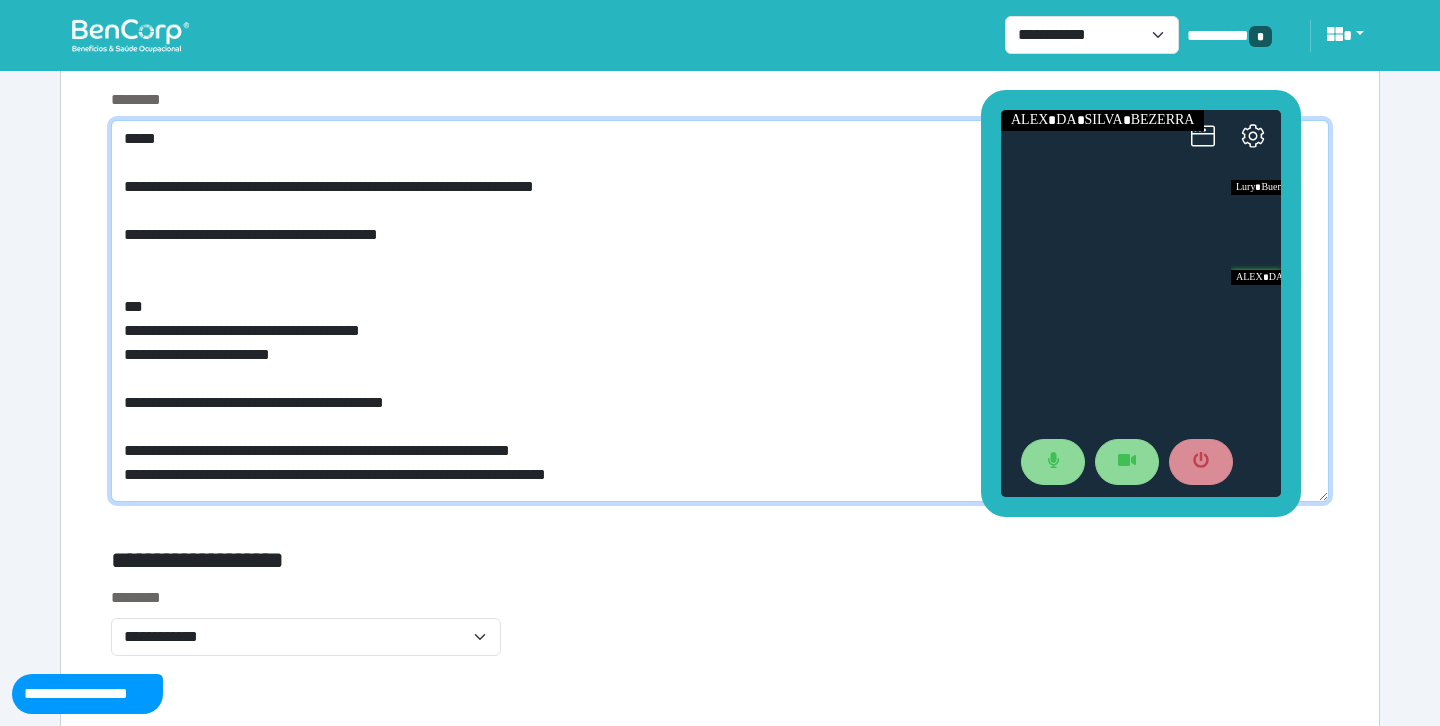 click on "**********" at bounding box center (720, 311) 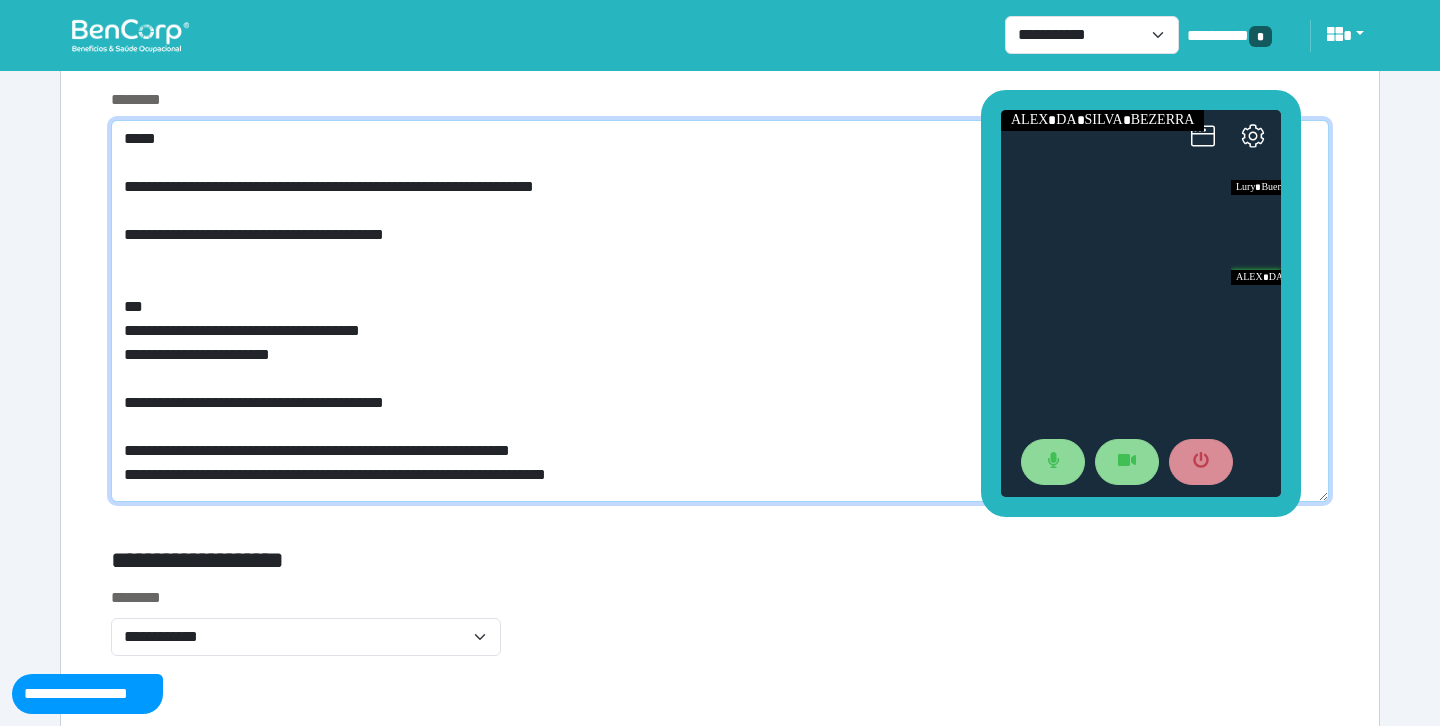 click on "**********" at bounding box center [720, 311] 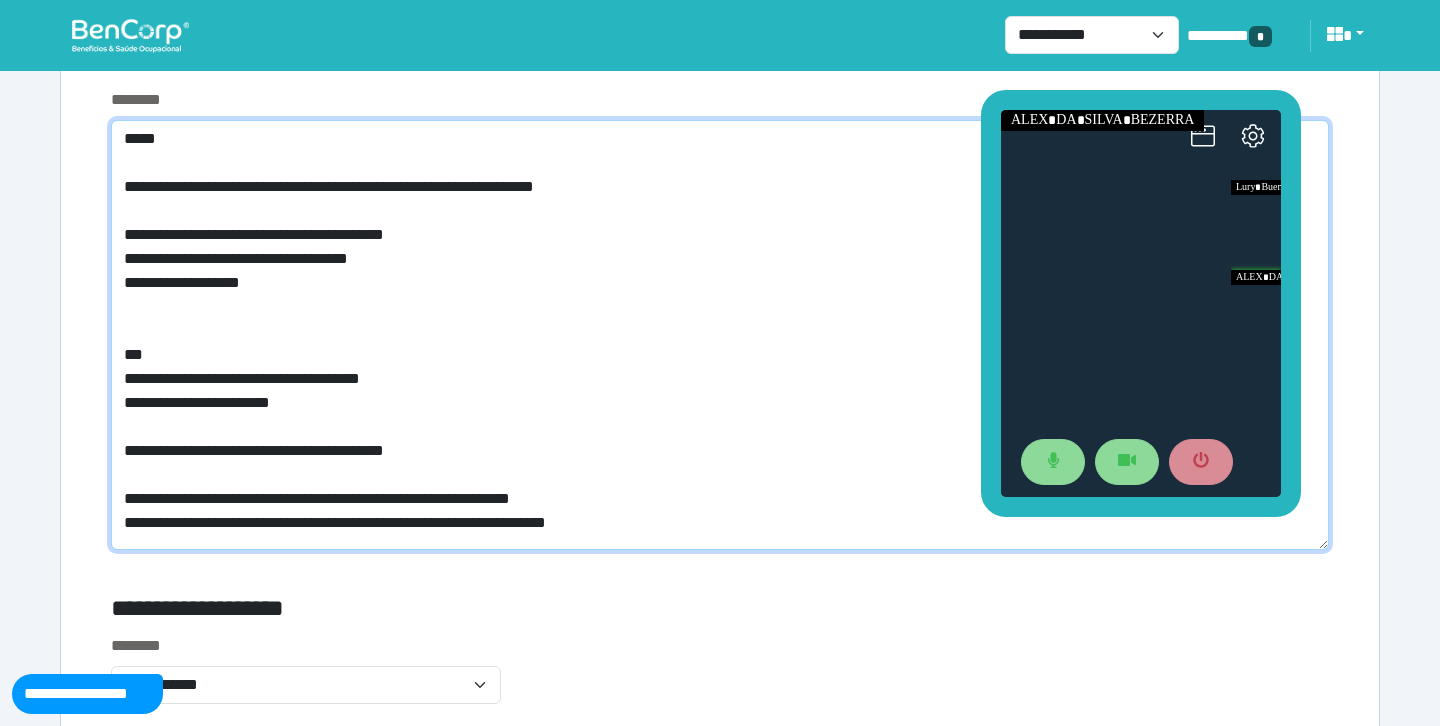 type on "**********" 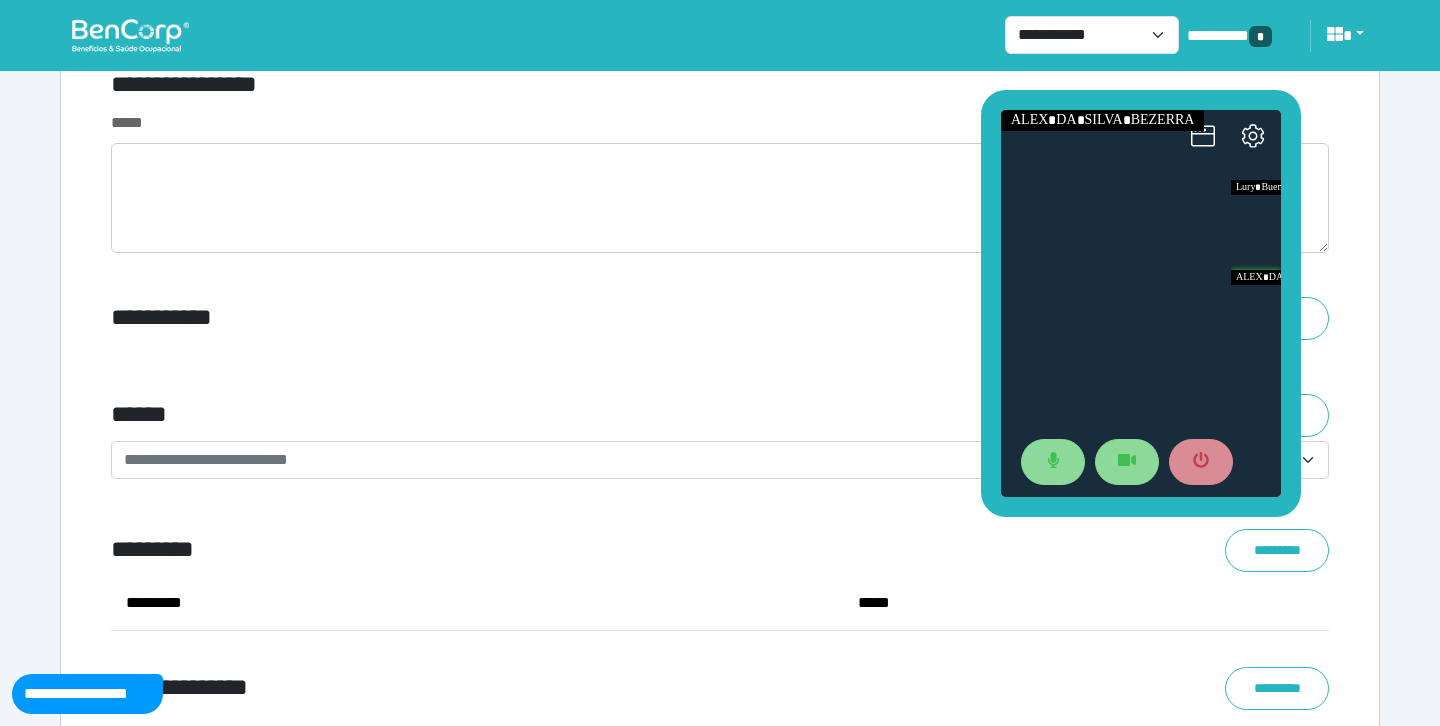 scroll, scrollTop: 7000, scrollLeft: 0, axis: vertical 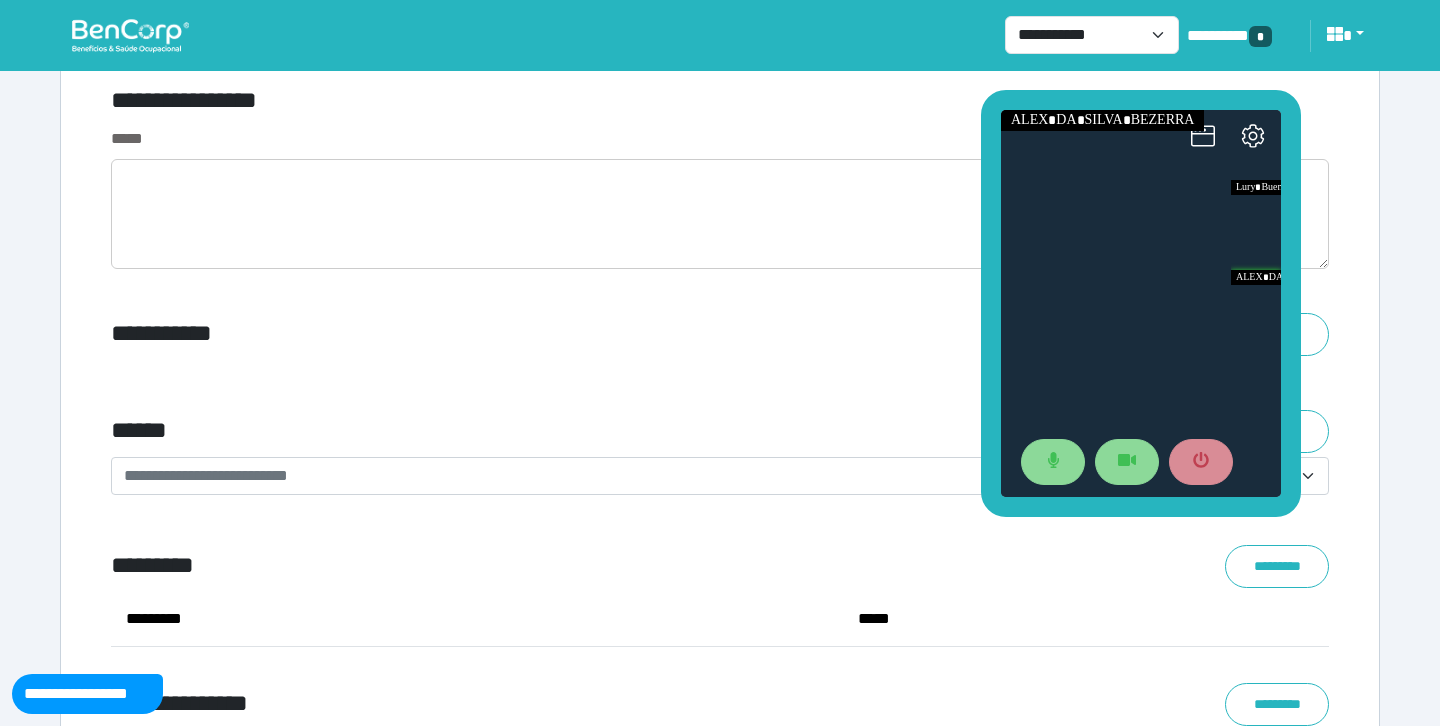 click on "**********" at bounding box center [720, 375] 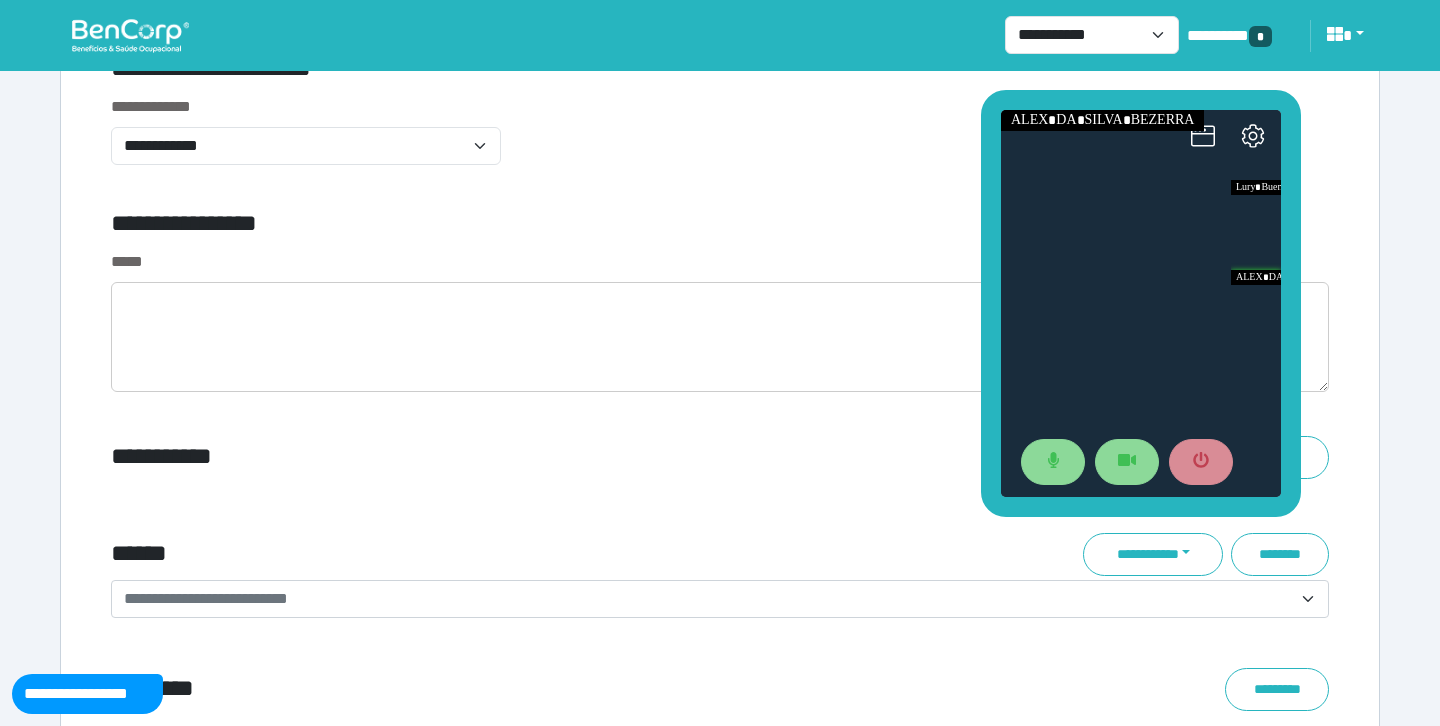 scroll, scrollTop: 6849, scrollLeft: 0, axis: vertical 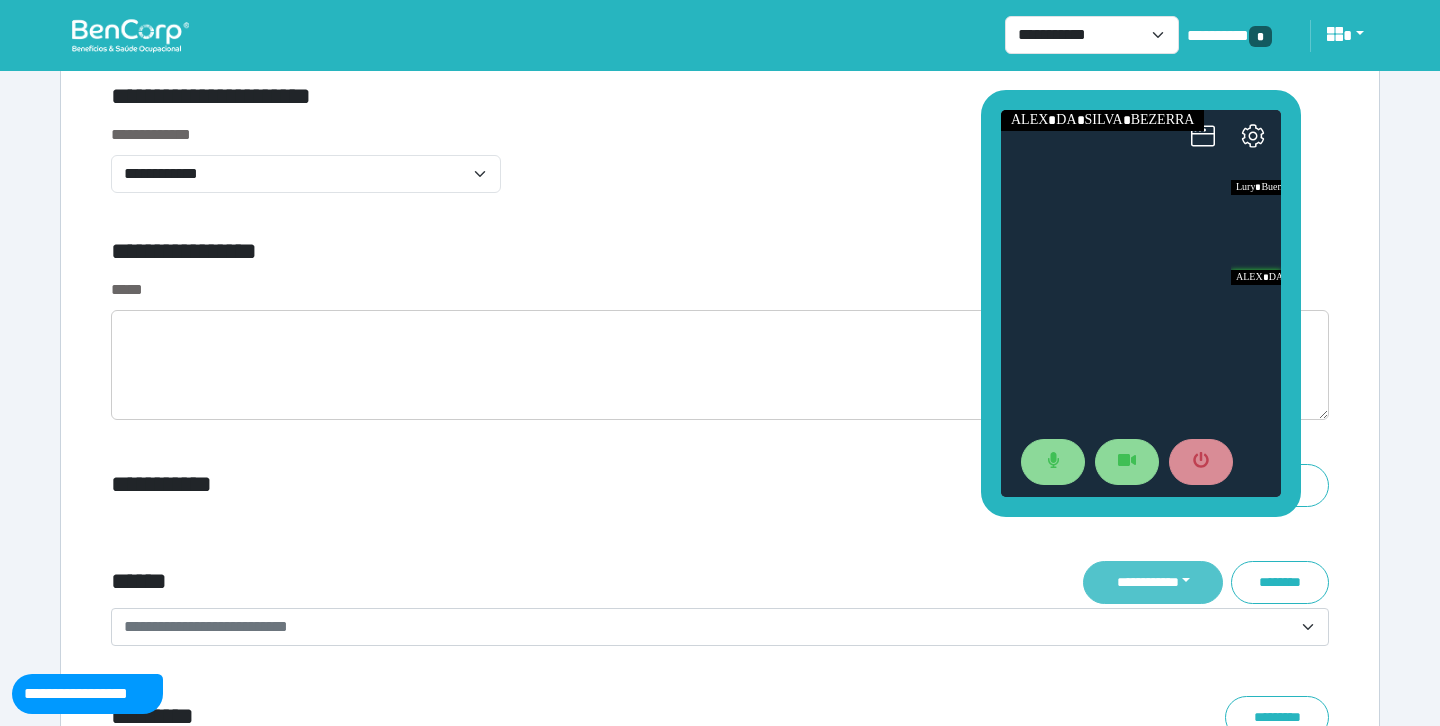 click on "**********" at bounding box center [1153, 582] 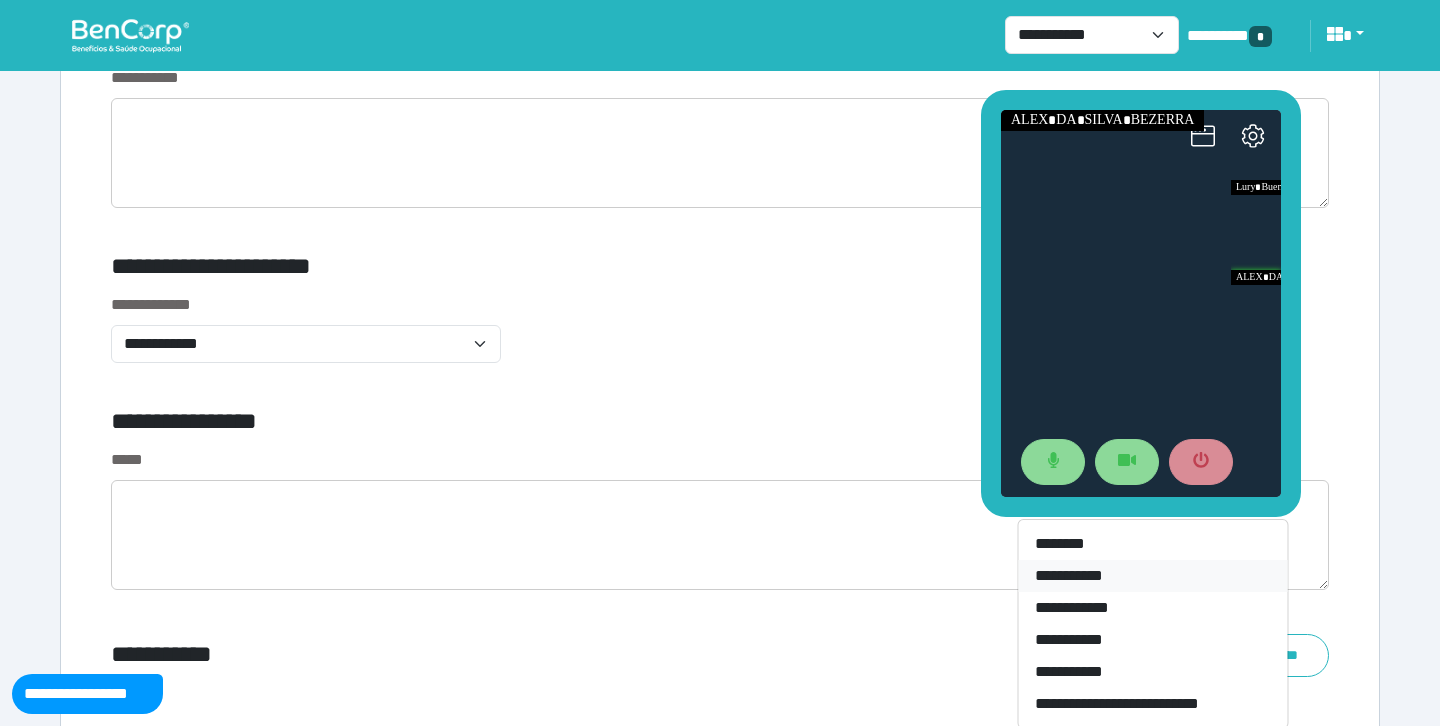 scroll, scrollTop: 6674, scrollLeft: 0, axis: vertical 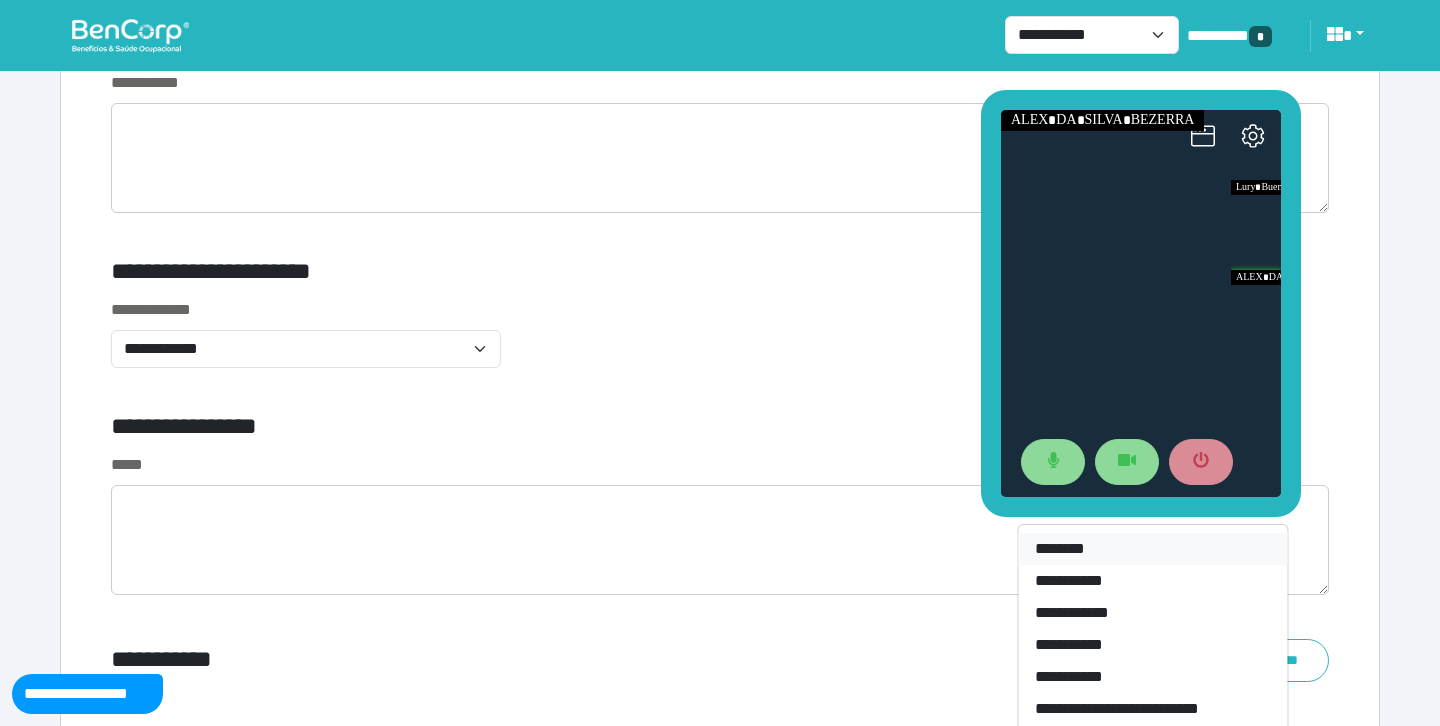 click on "********" at bounding box center [1153, 549] 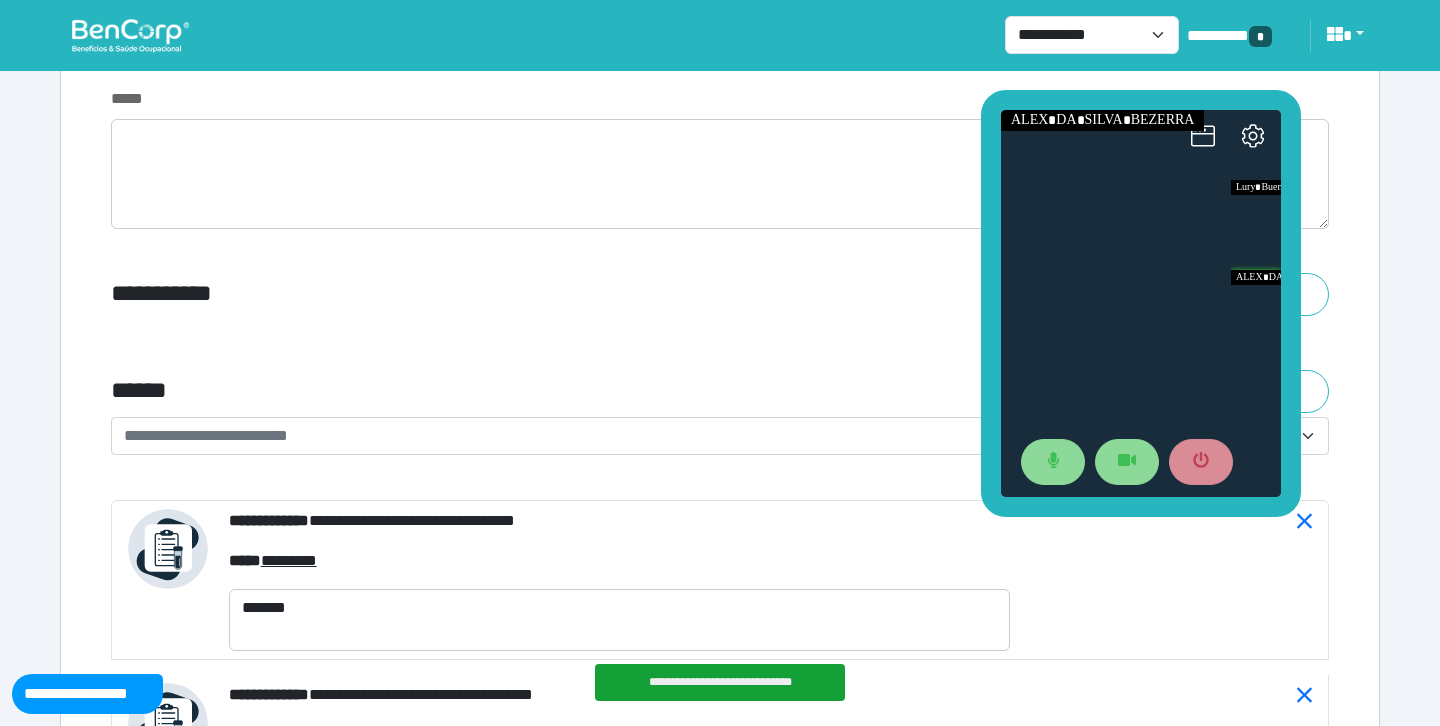 scroll, scrollTop: 7017, scrollLeft: 0, axis: vertical 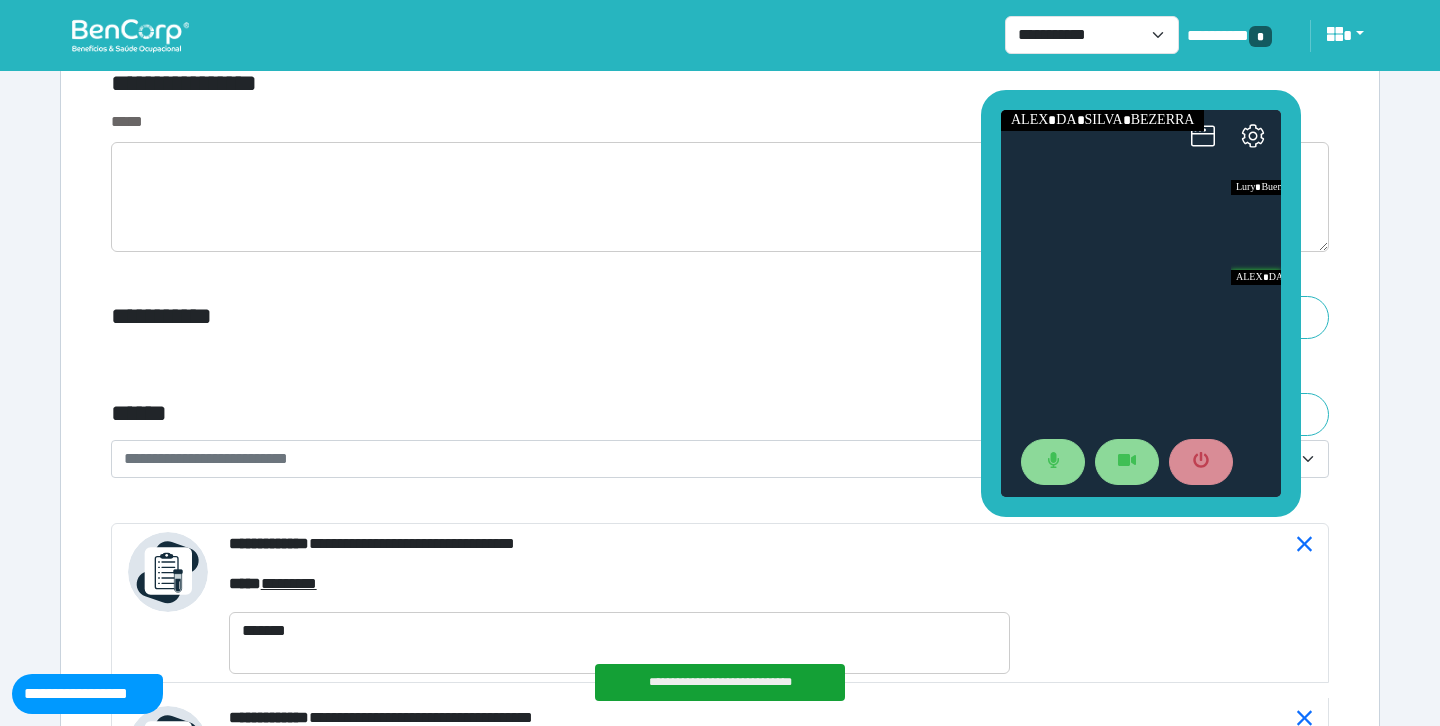 click on "******" at bounding box center [513, 414] 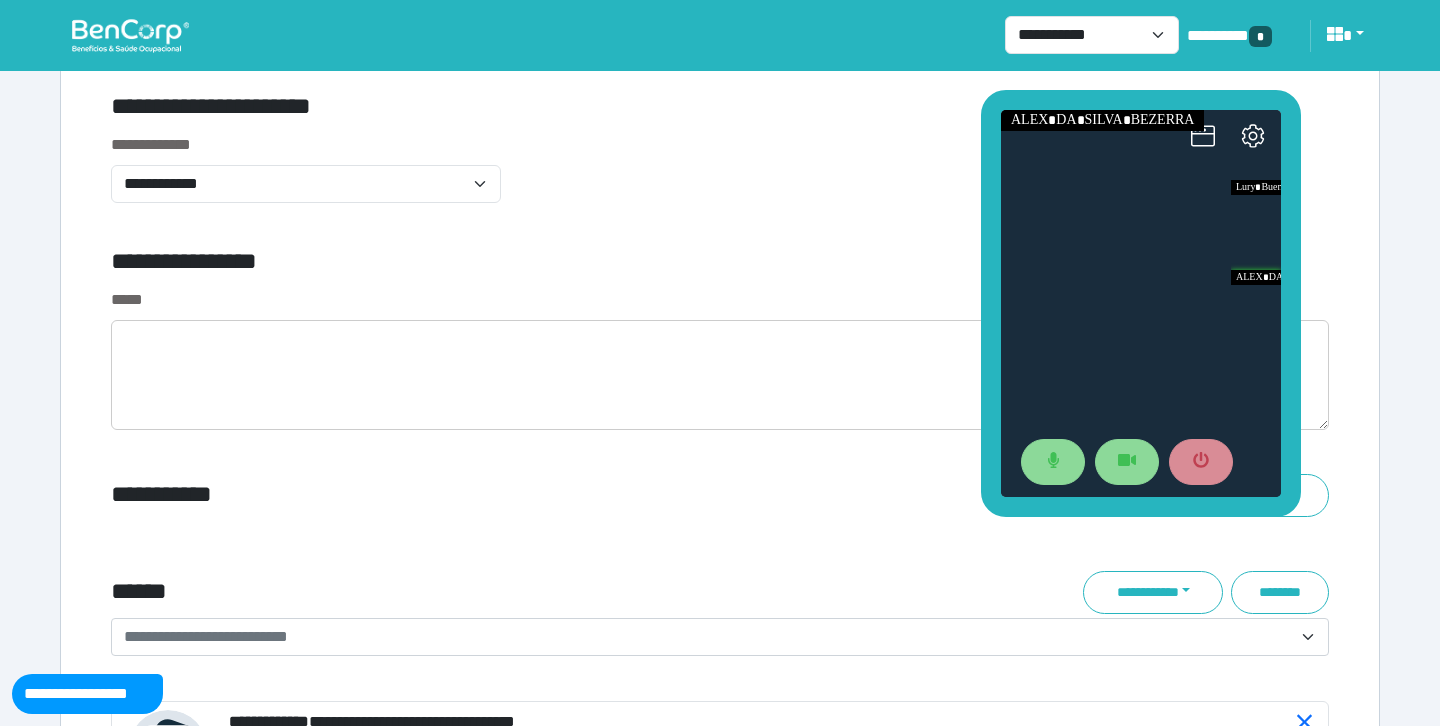 scroll, scrollTop: 6829, scrollLeft: 0, axis: vertical 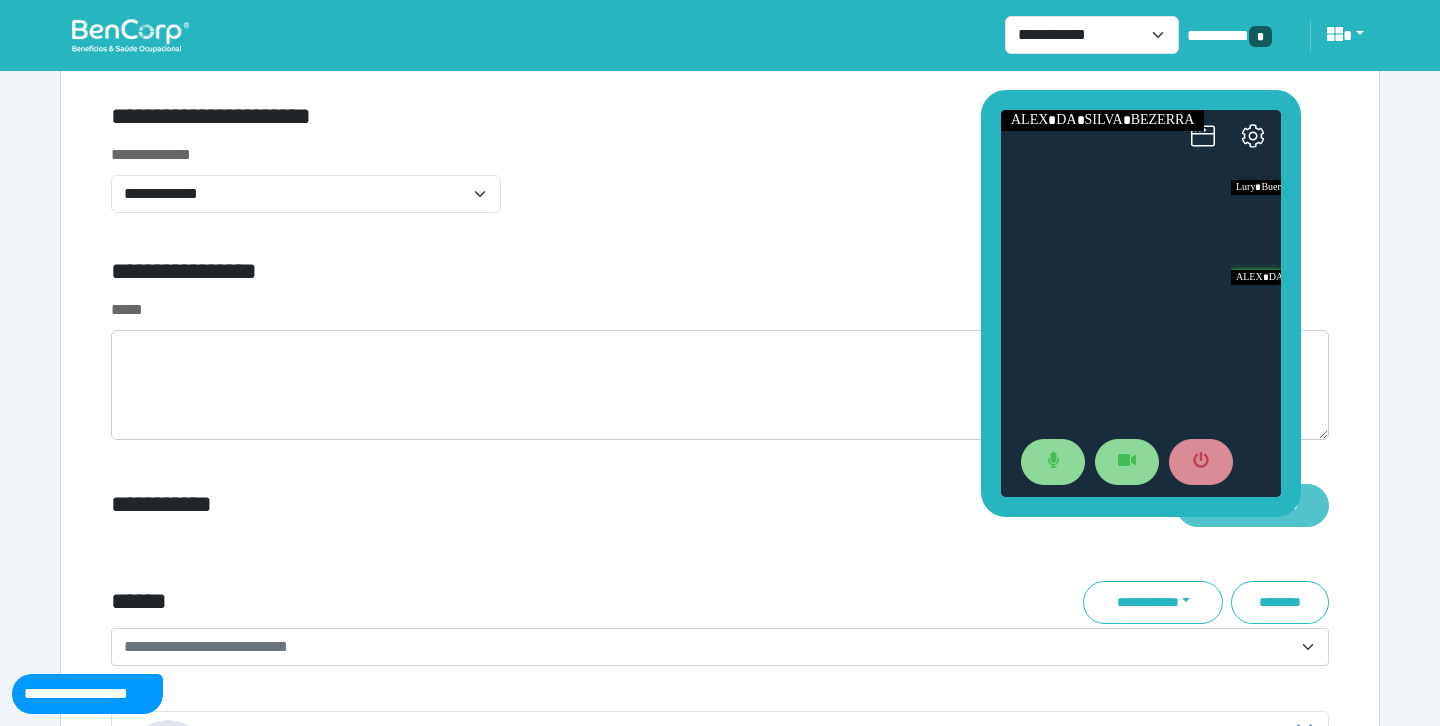 click on "**********" at bounding box center (1252, 505) 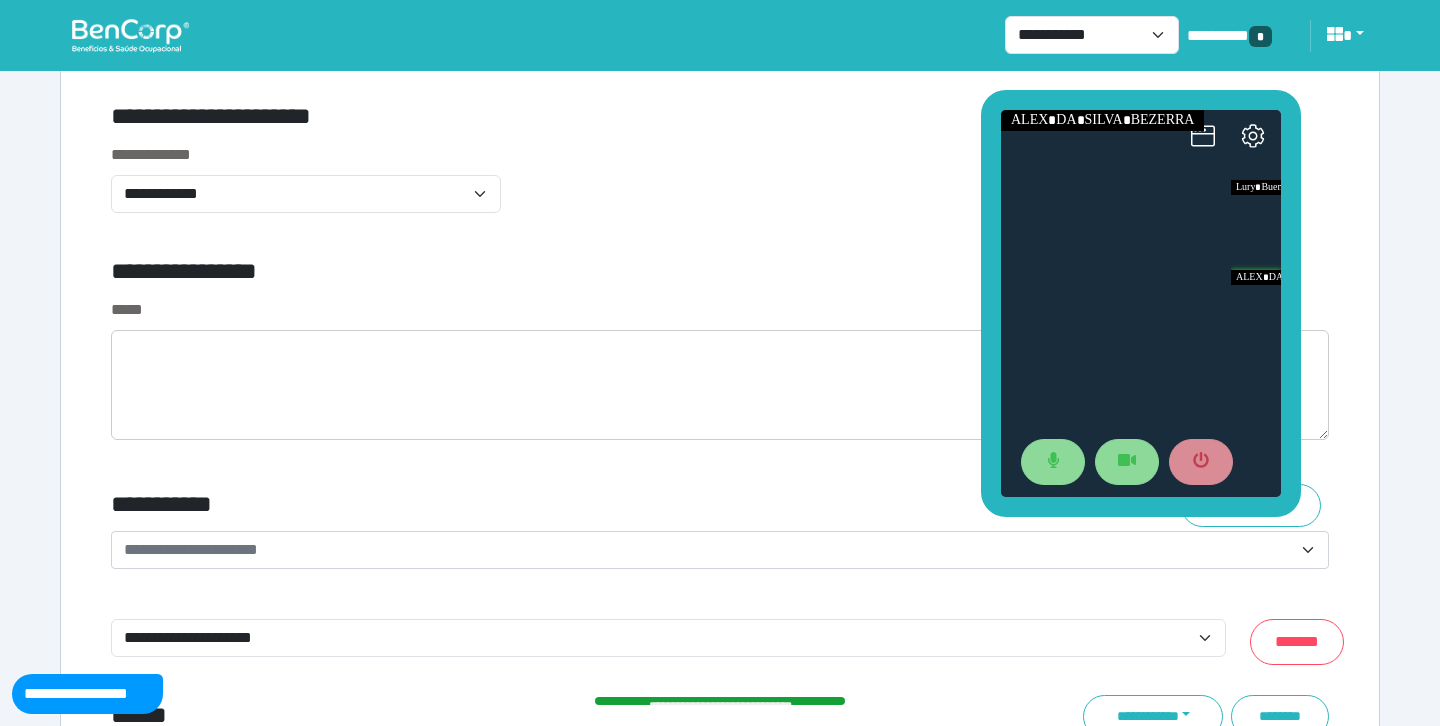 click on "**********" at bounding box center (708, 550) 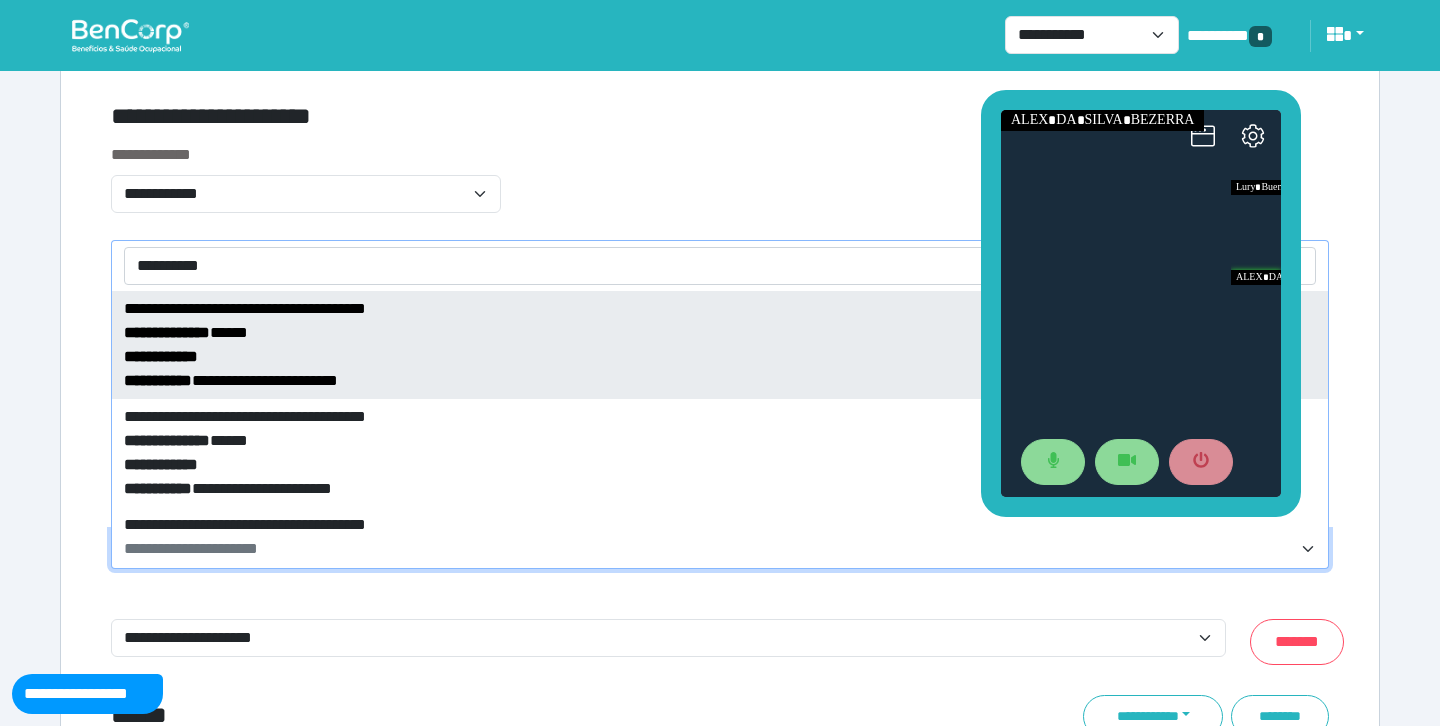 type on "**********" 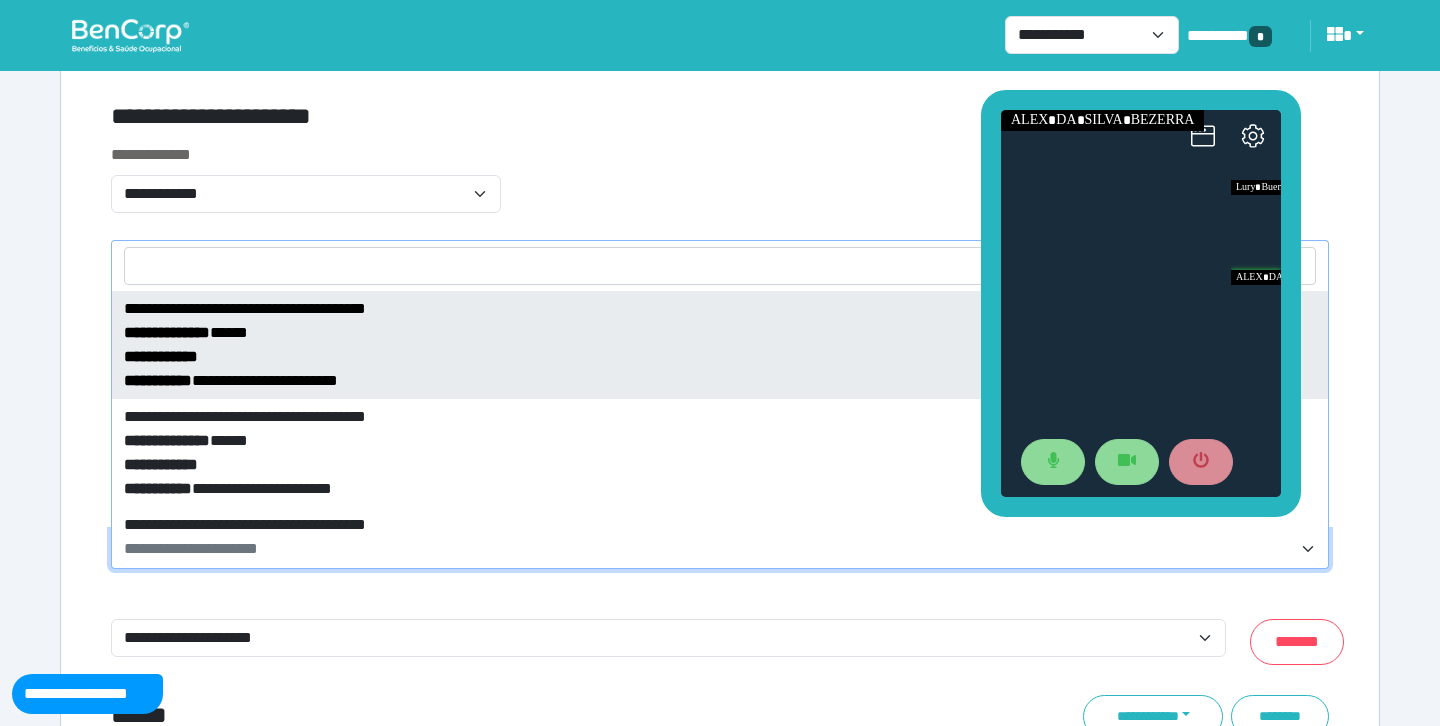select on "*****" 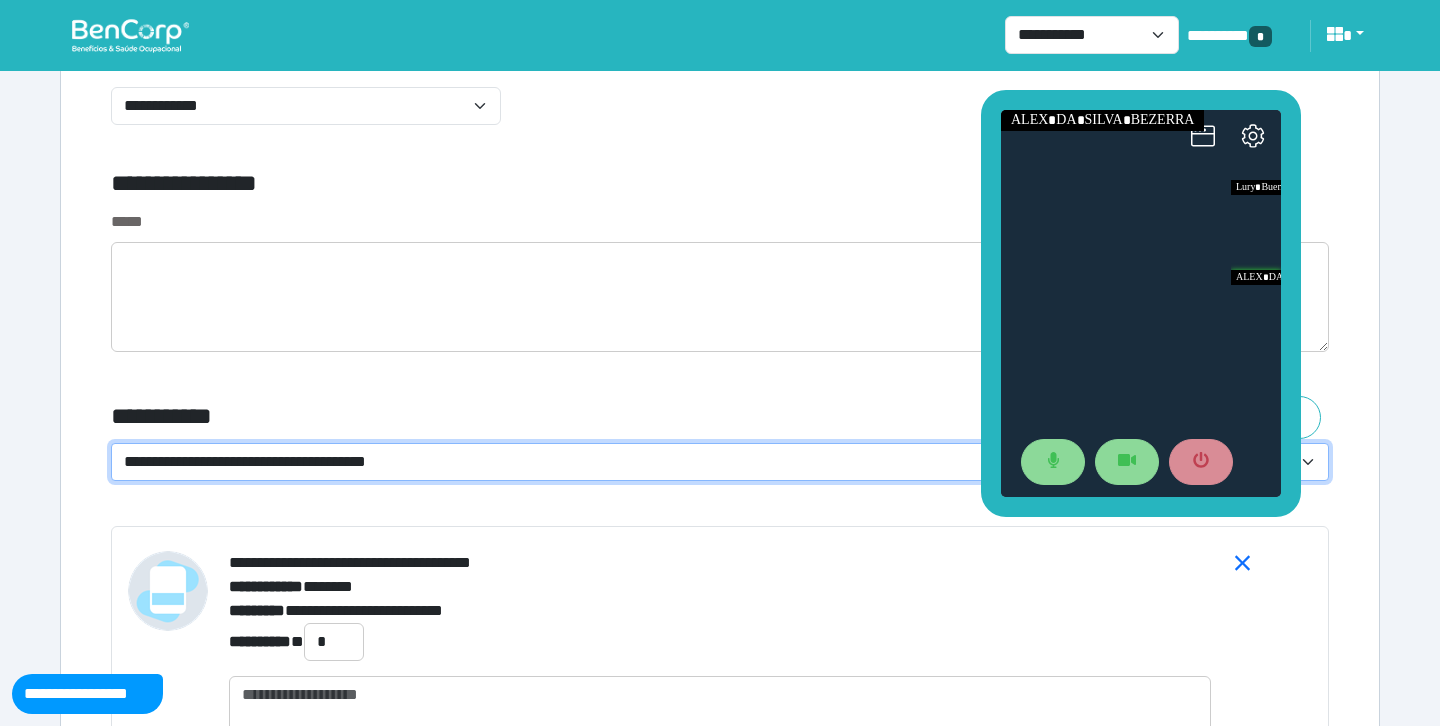 scroll, scrollTop: 6900, scrollLeft: 0, axis: vertical 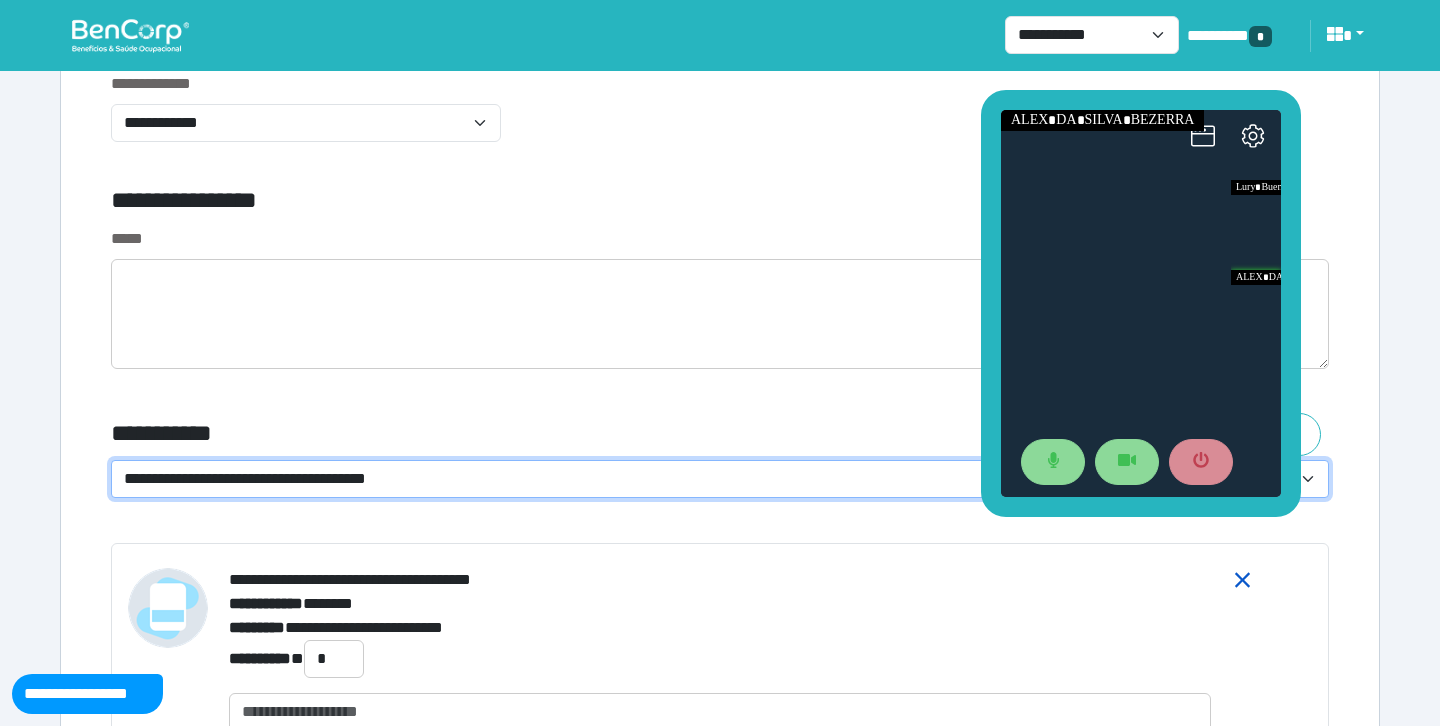 click 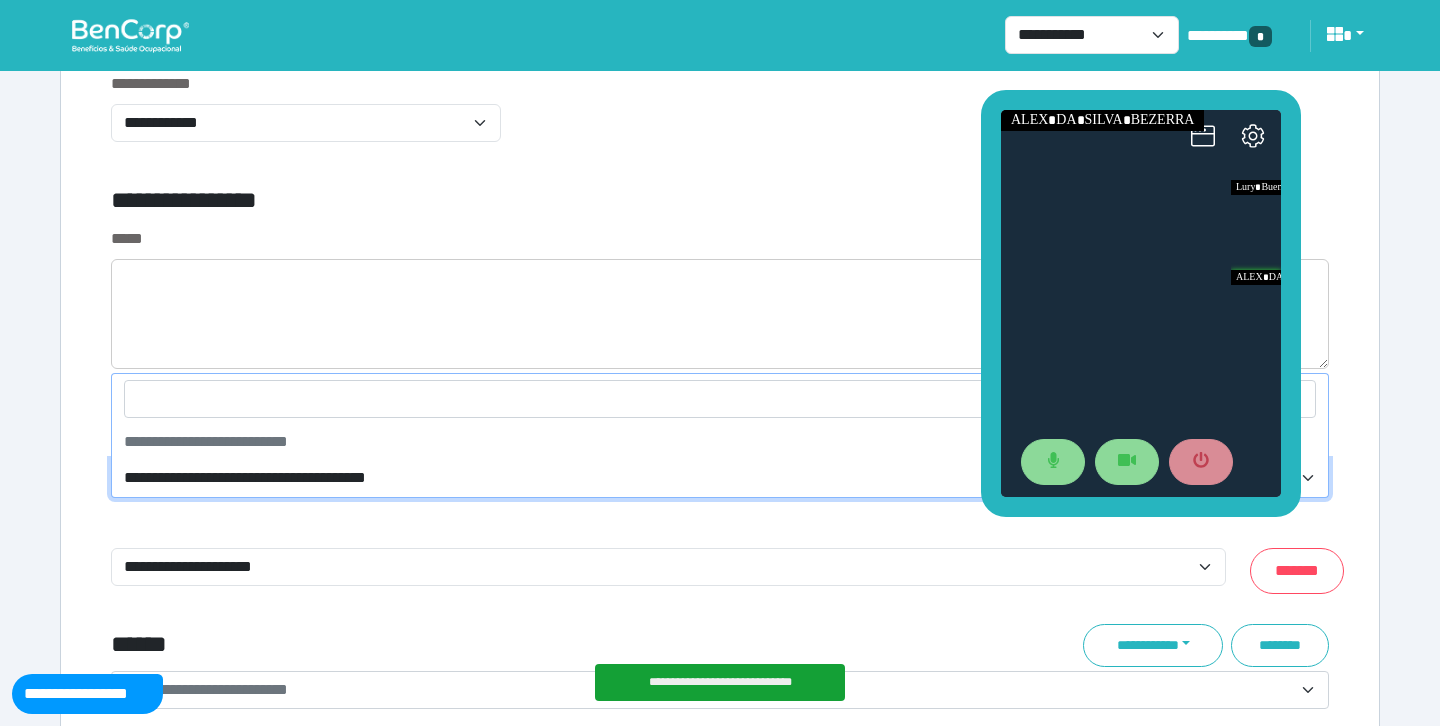 click on "**********" at bounding box center [708, 478] 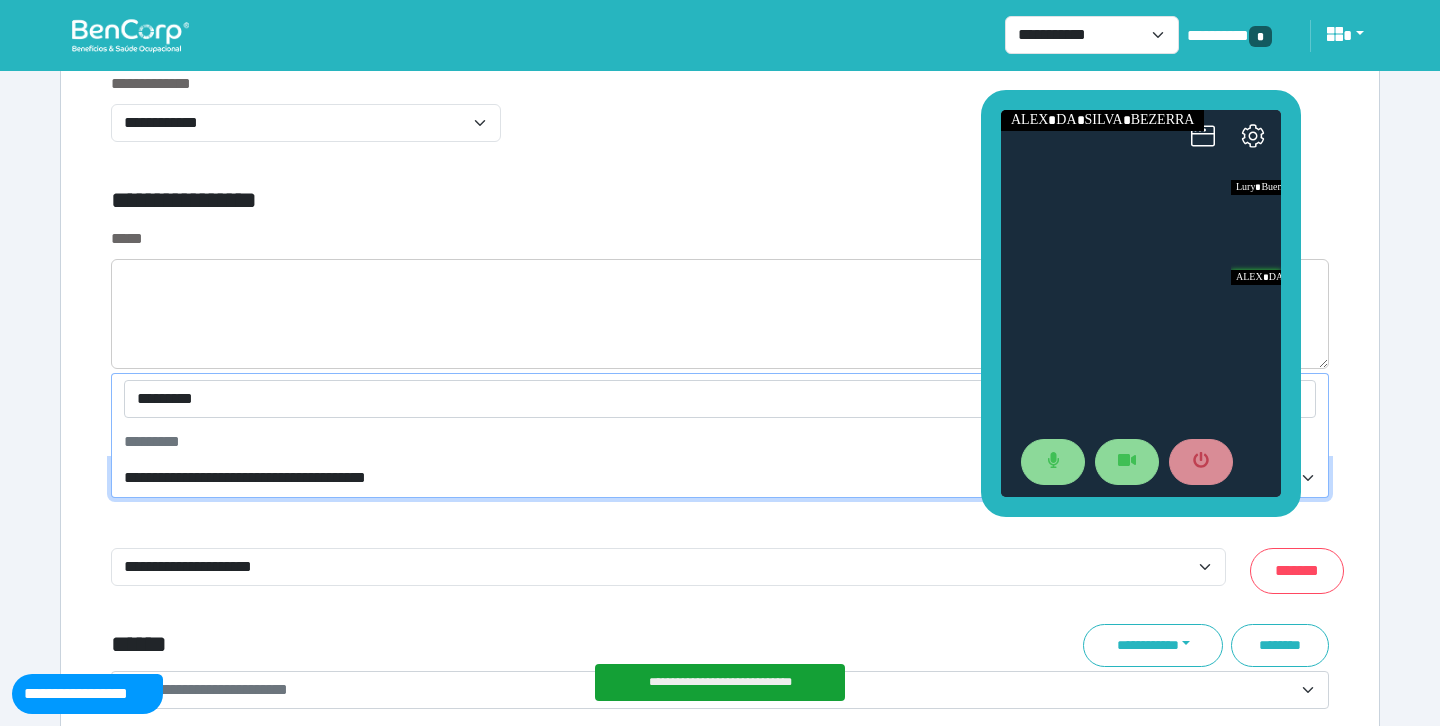 type on "**********" 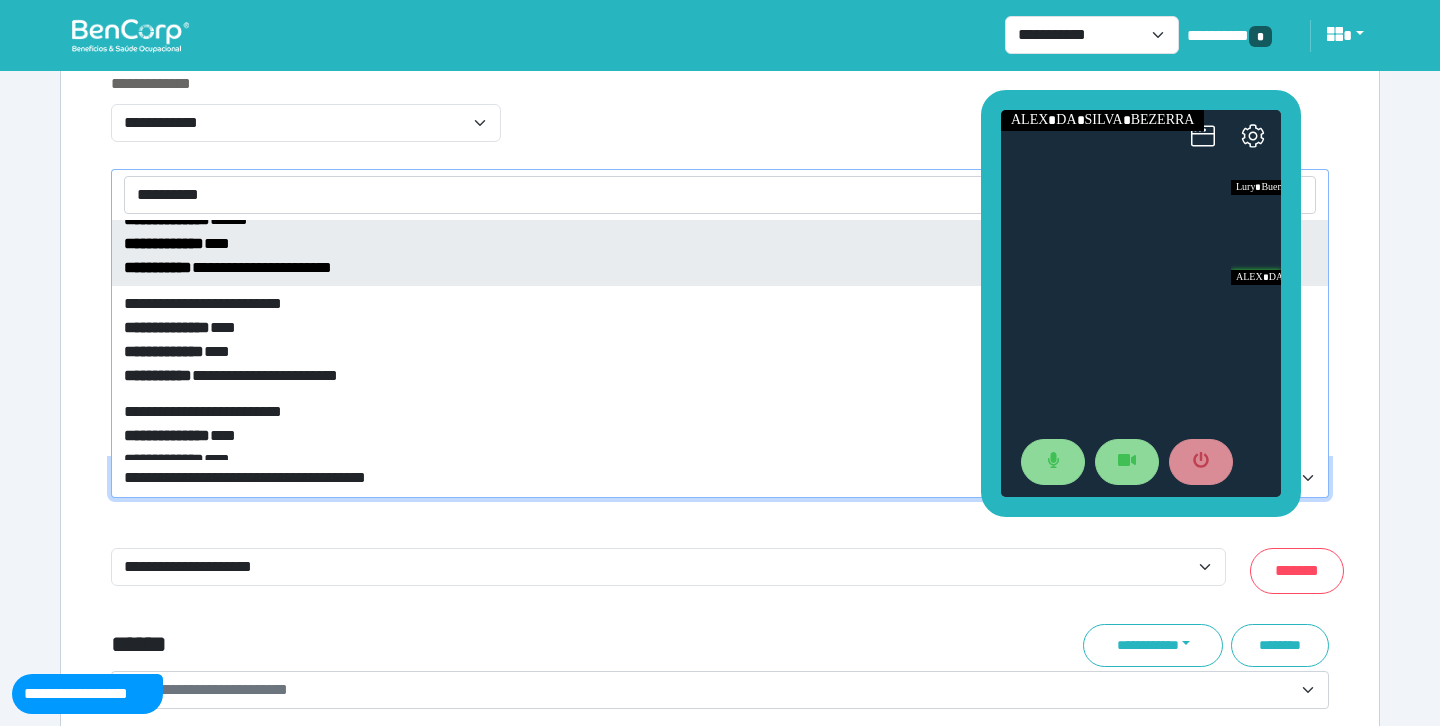 scroll, scrollTop: 3936, scrollLeft: 0, axis: vertical 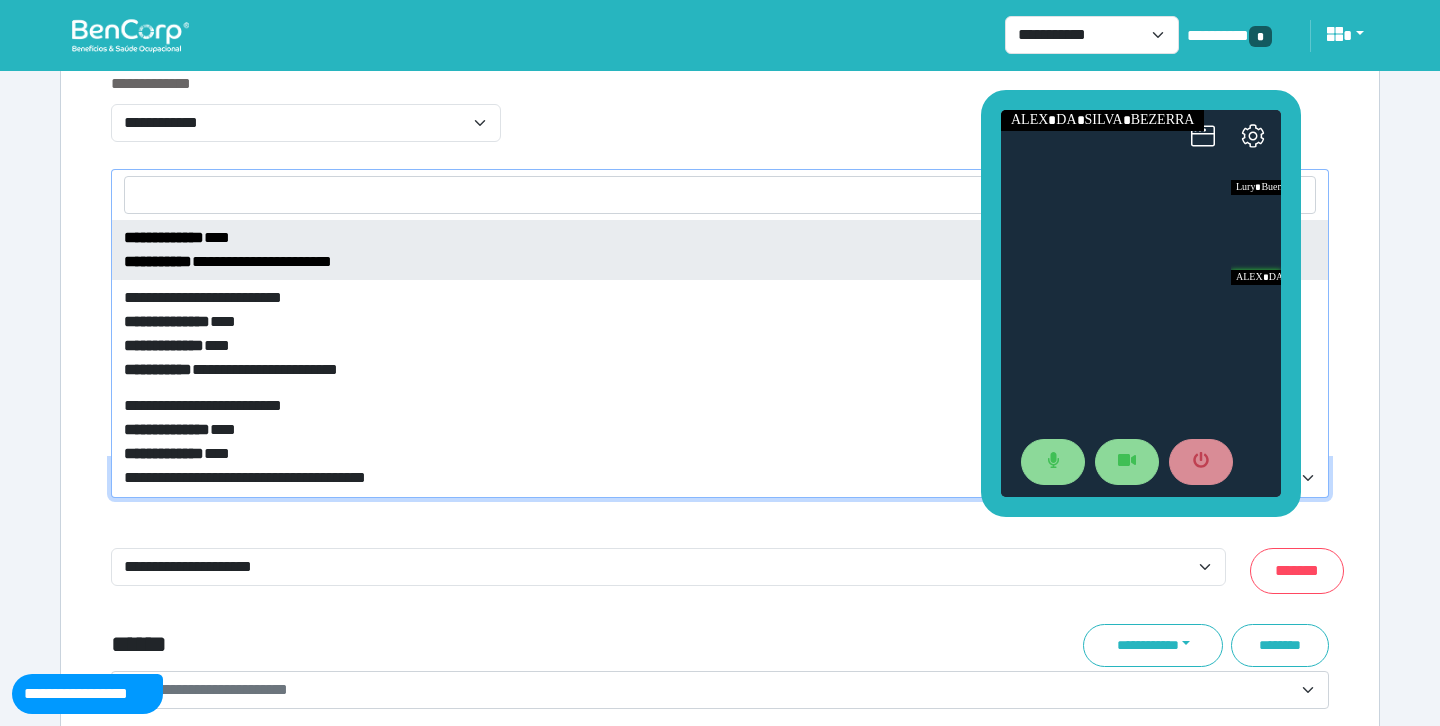 click on "**********" at bounding box center (720, 119) 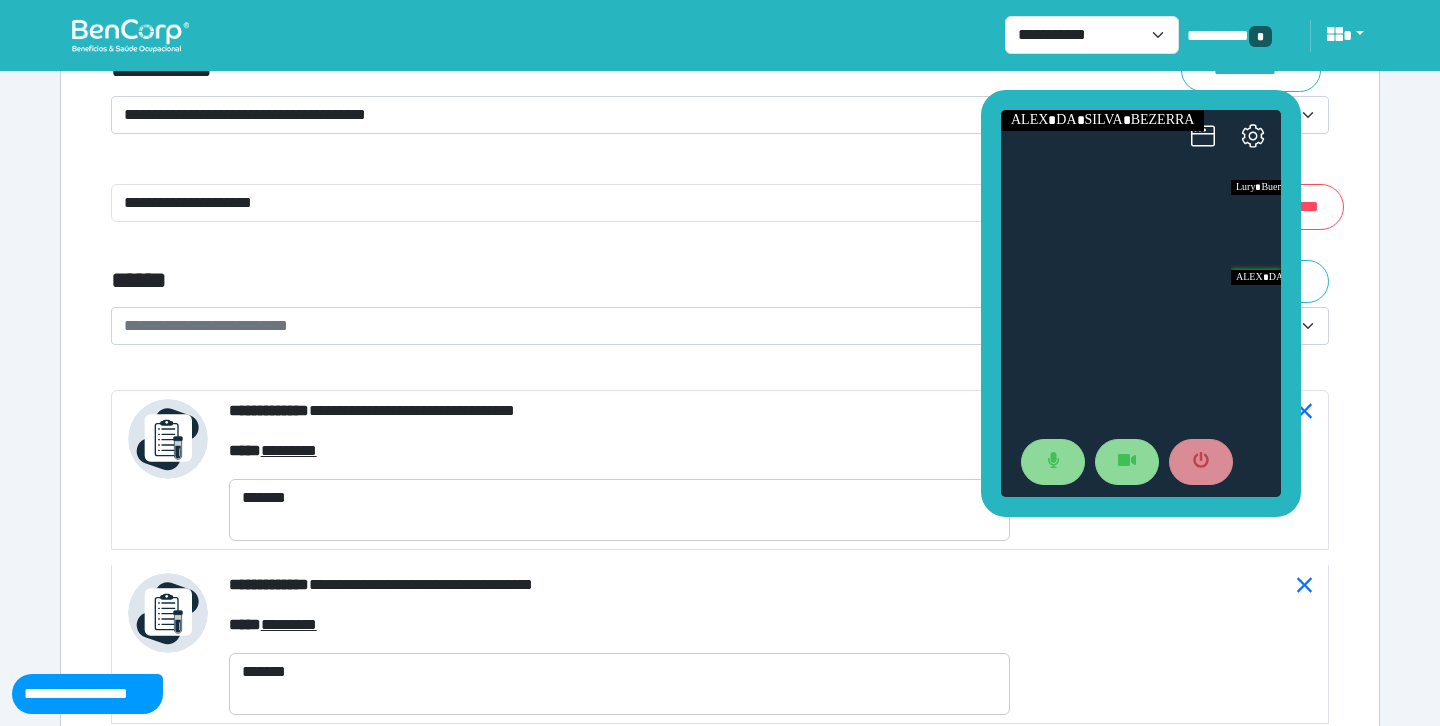 scroll, scrollTop: 7283, scrollLeft: 0, axis: vertical 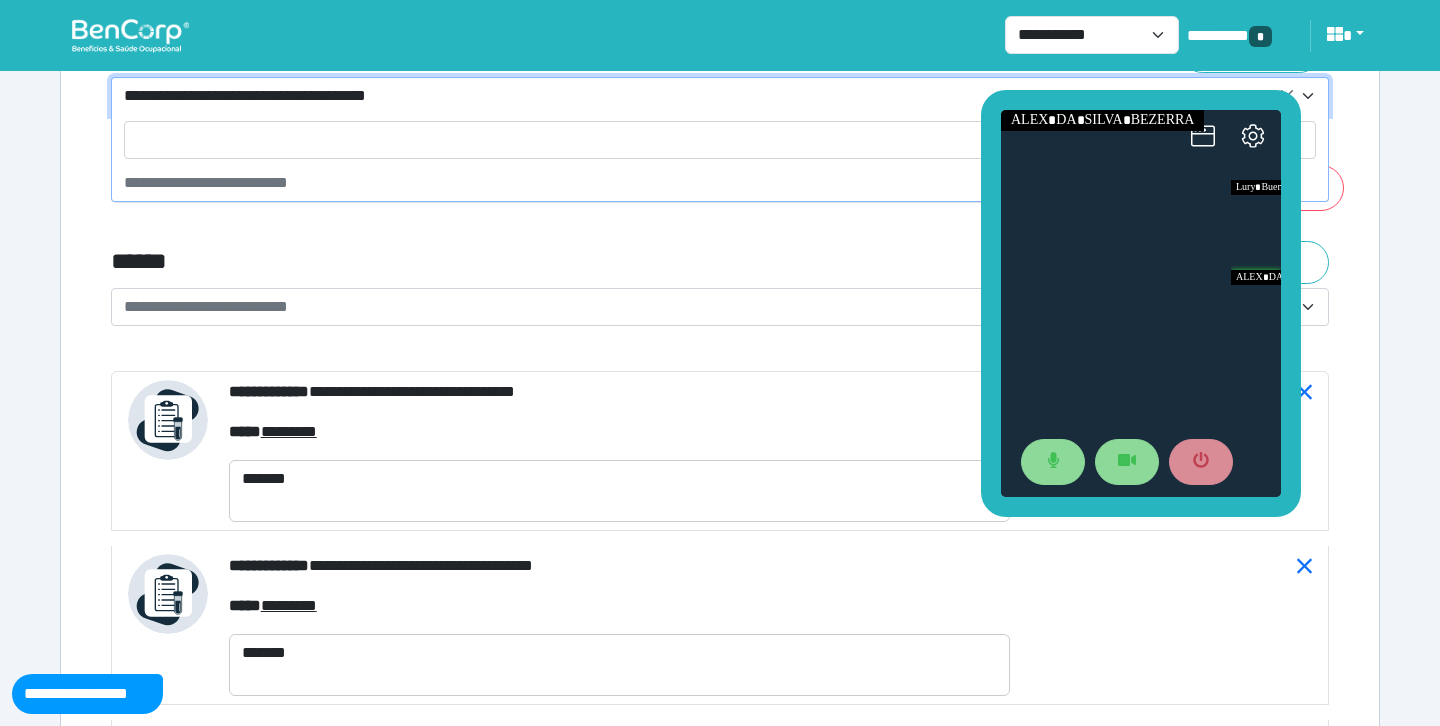 click on "**********" at bounding box center (708, 96) 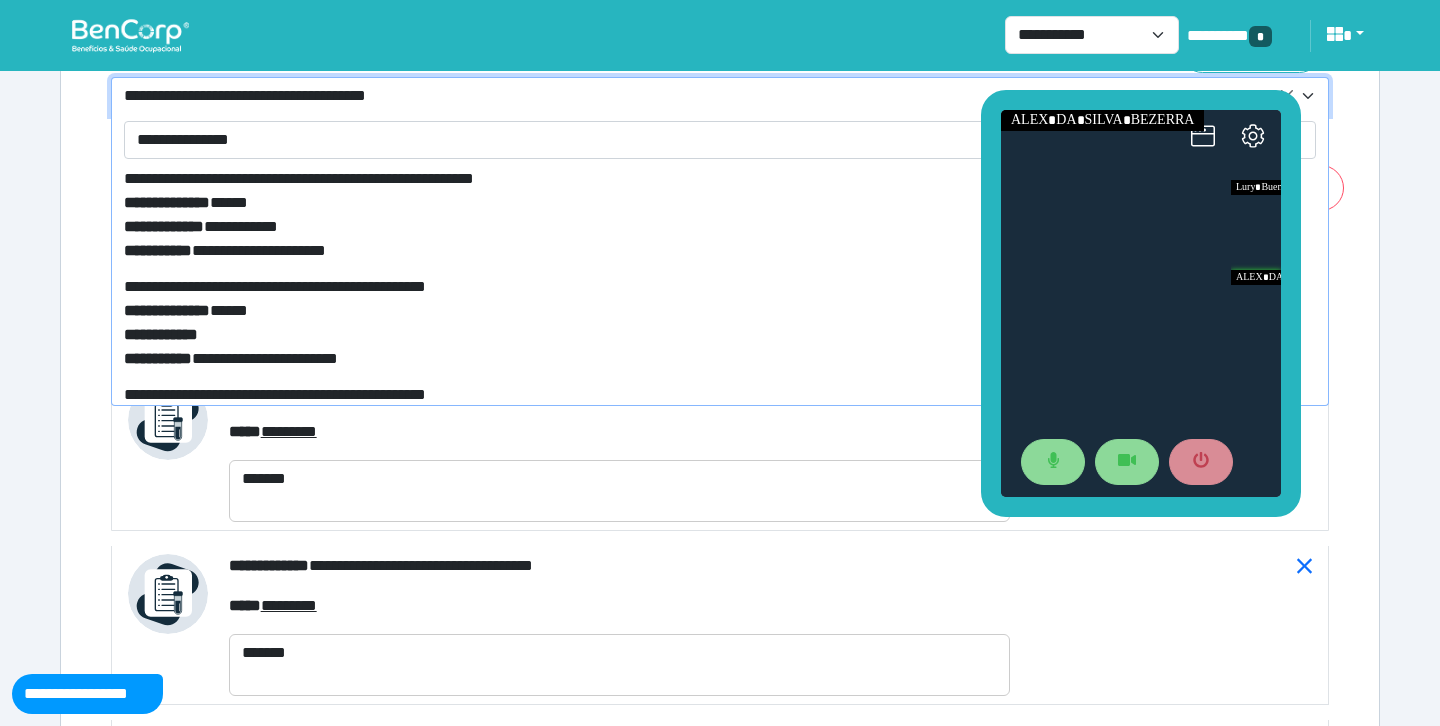 scroll, scrollTop: 223, scrollLeft: 0, axis: vertical 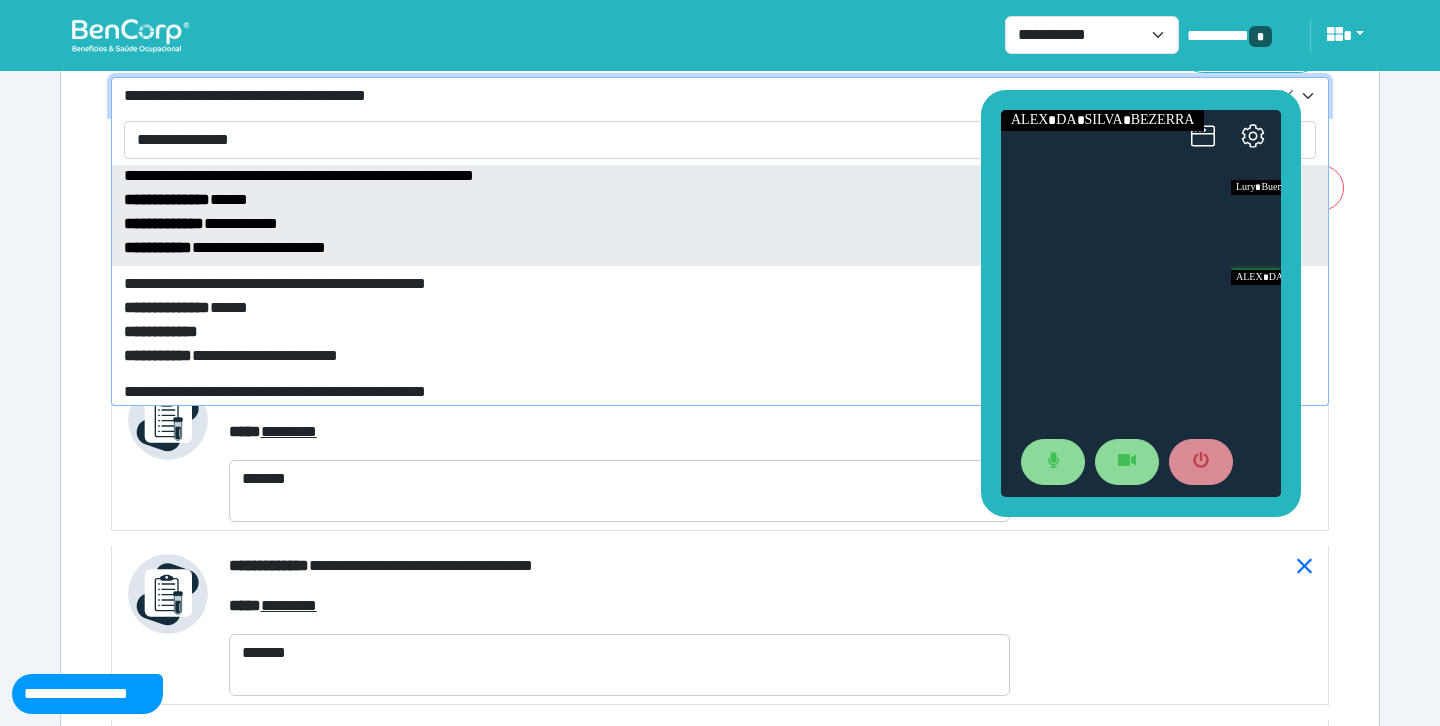 type on "**********" 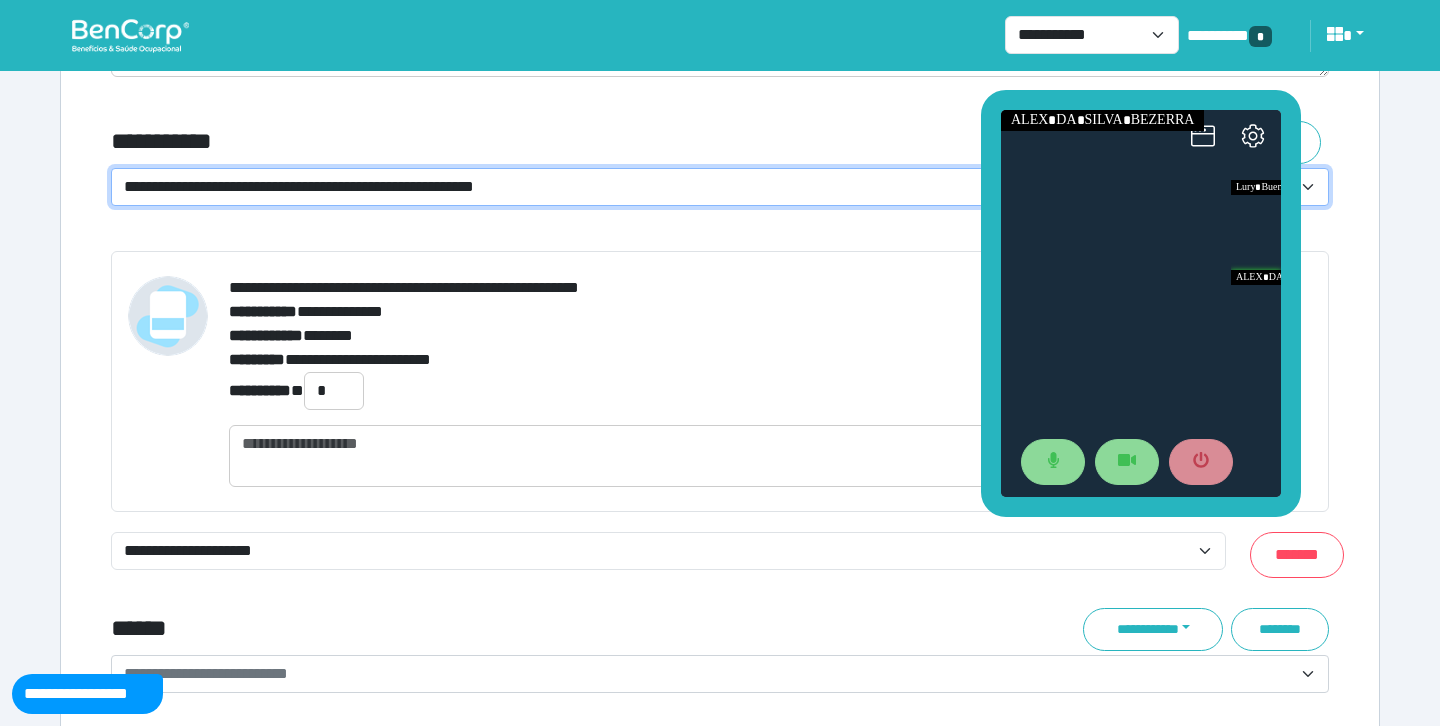 scroll, scrollTop: 7216, scrollLeft: 0, axis: vertical 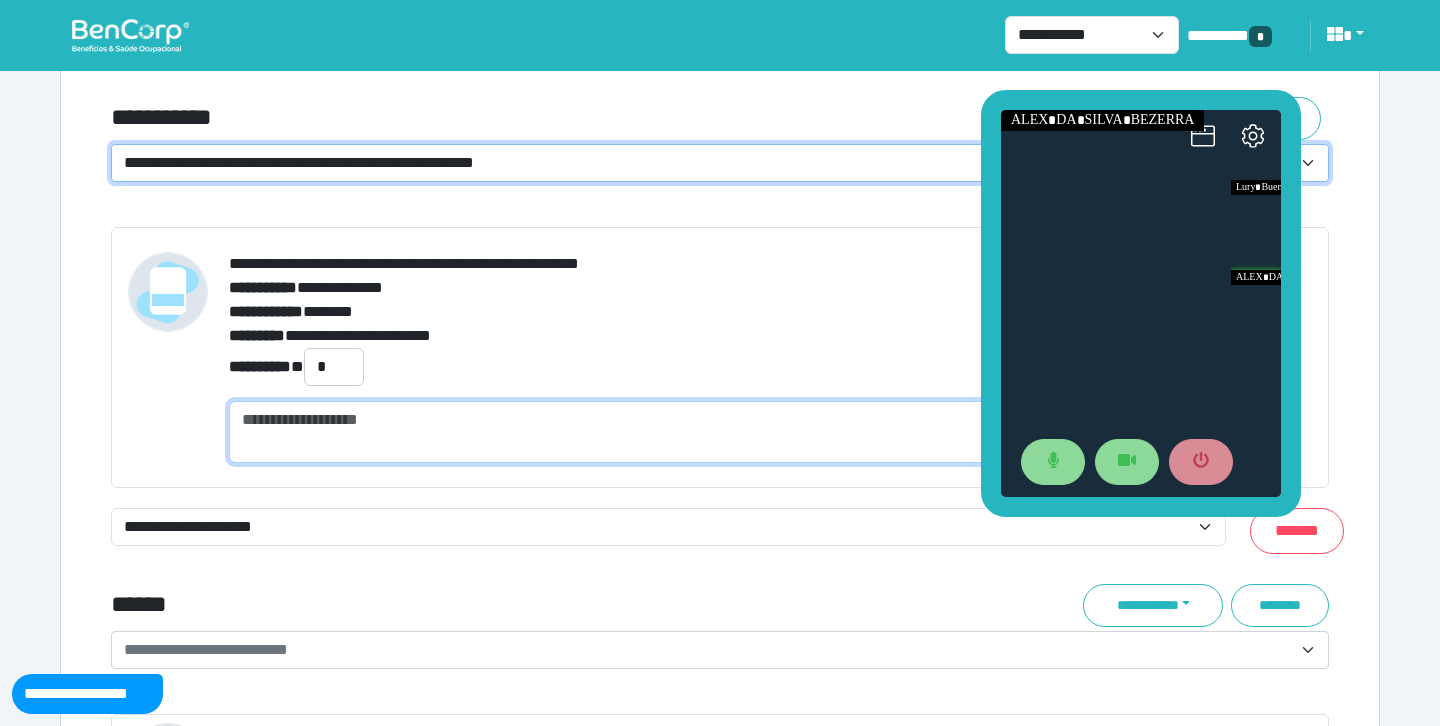 click at bounding box center (720, 432) 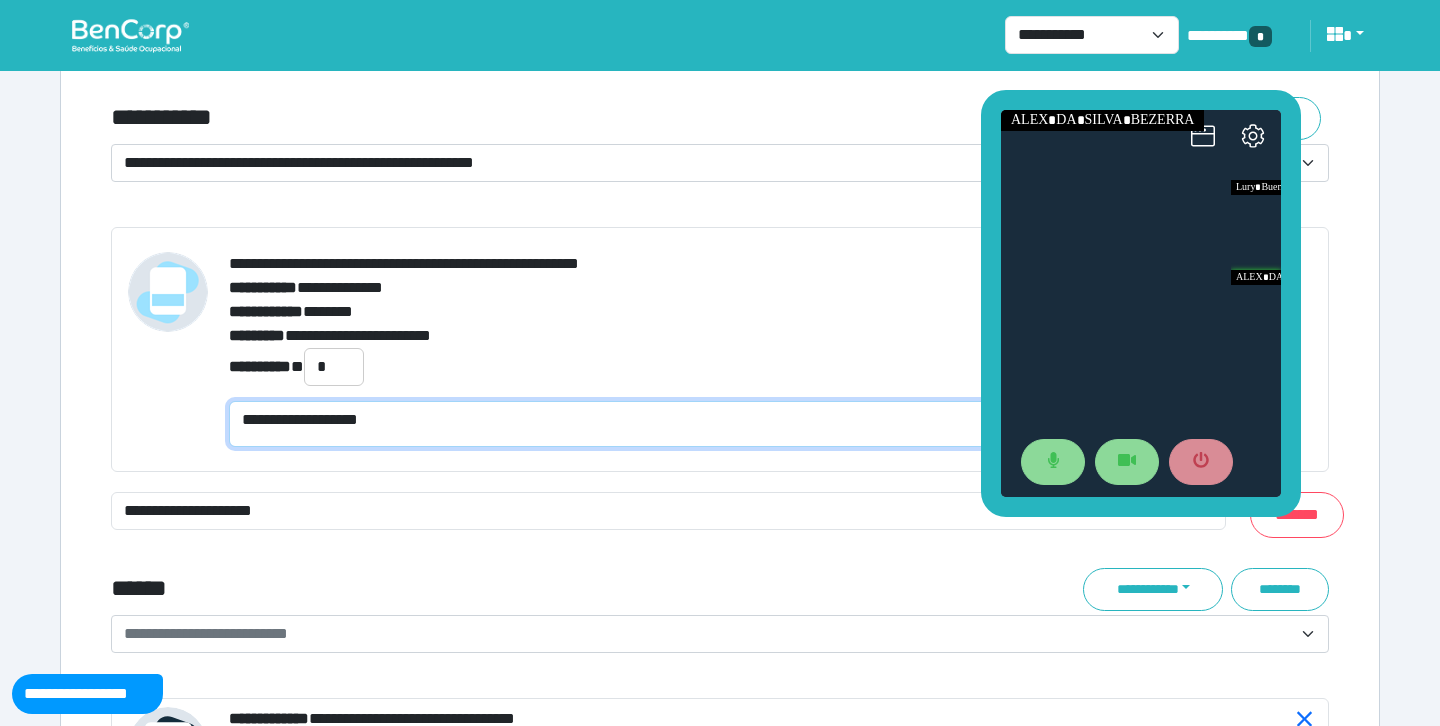 scroll, scrollTop: 0, scrollLeft: 0, axis: both 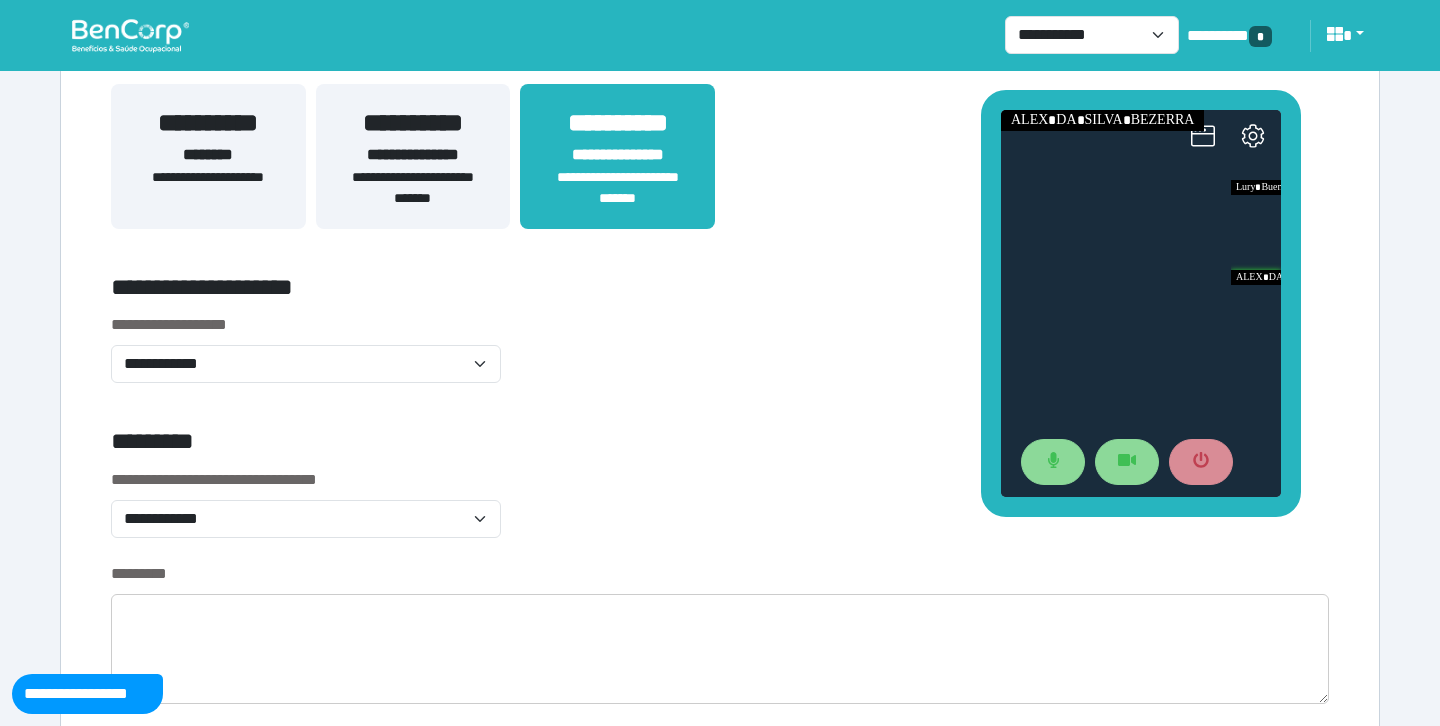 type on "**********" 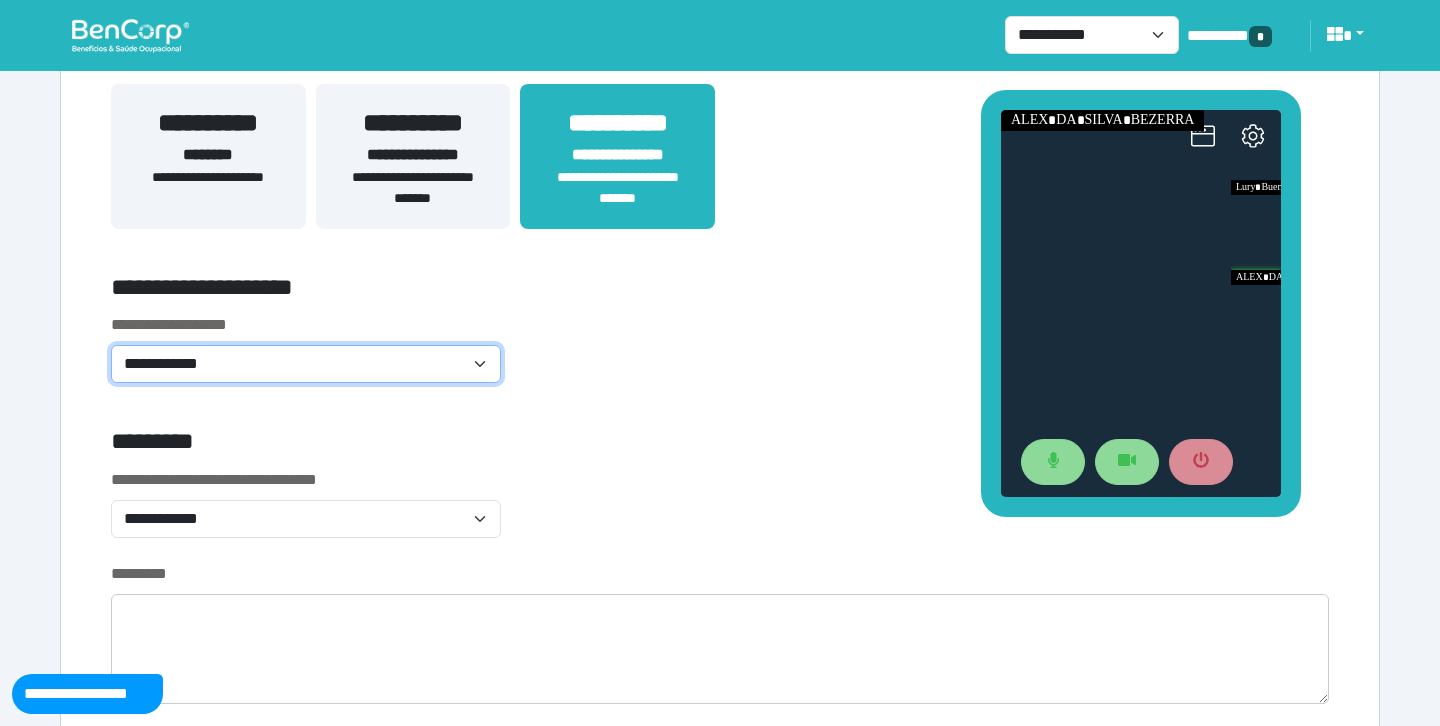 click on "**********" at bounding box center [306, 364] 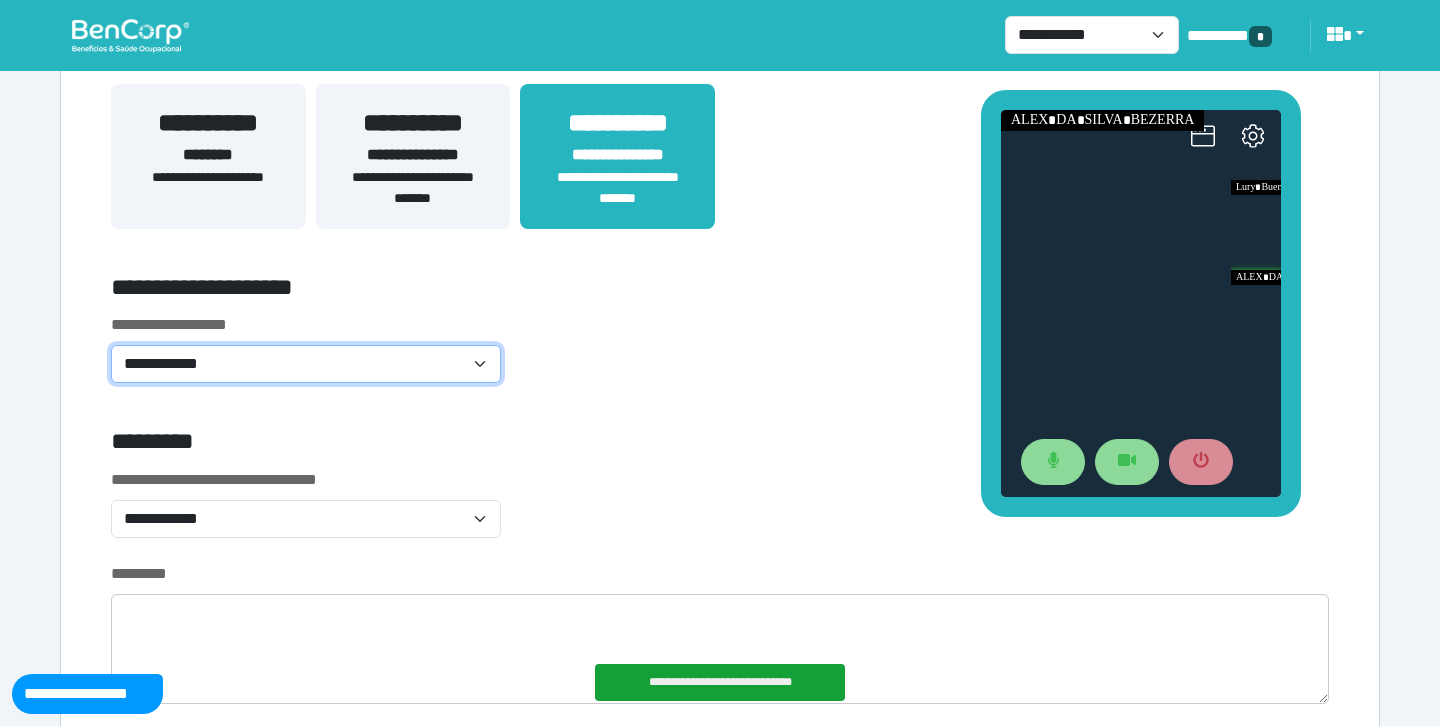 select on "**********" 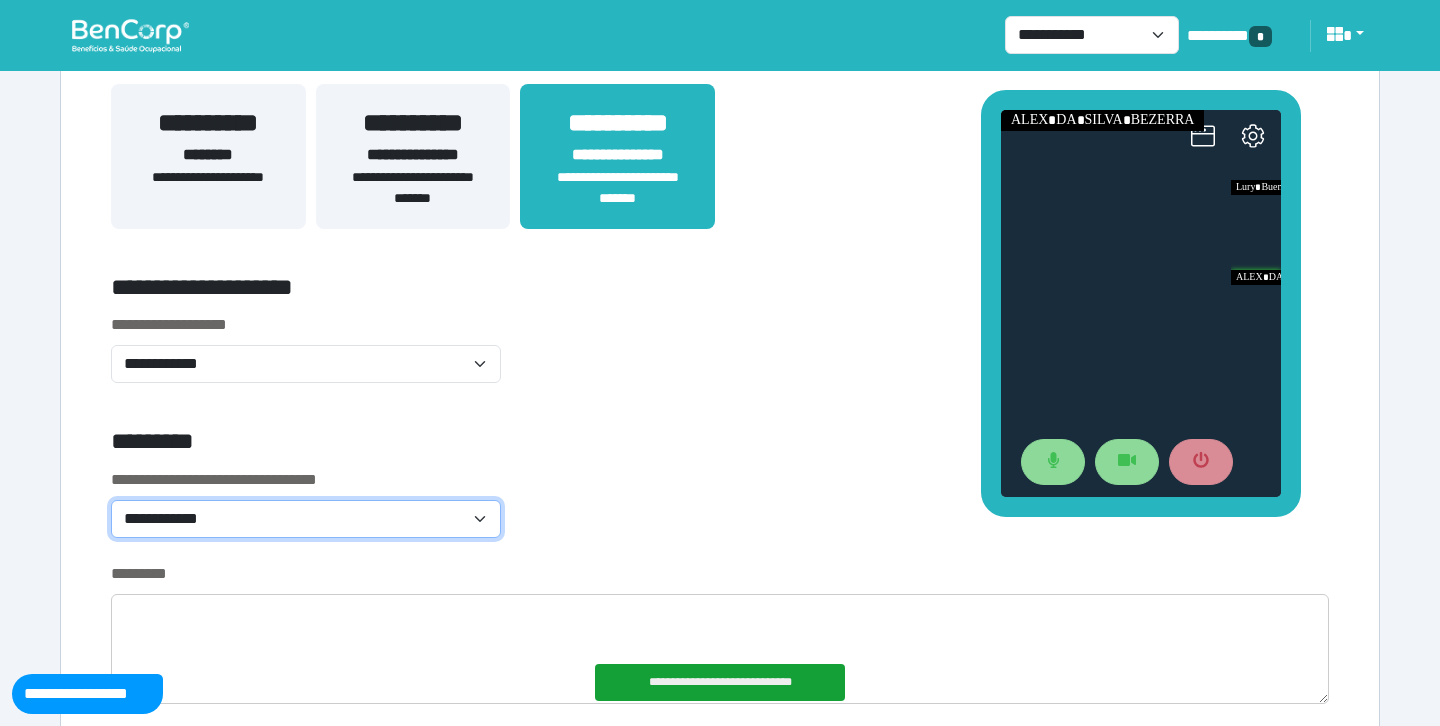 click on "**********" at bounding box center (306, 519) 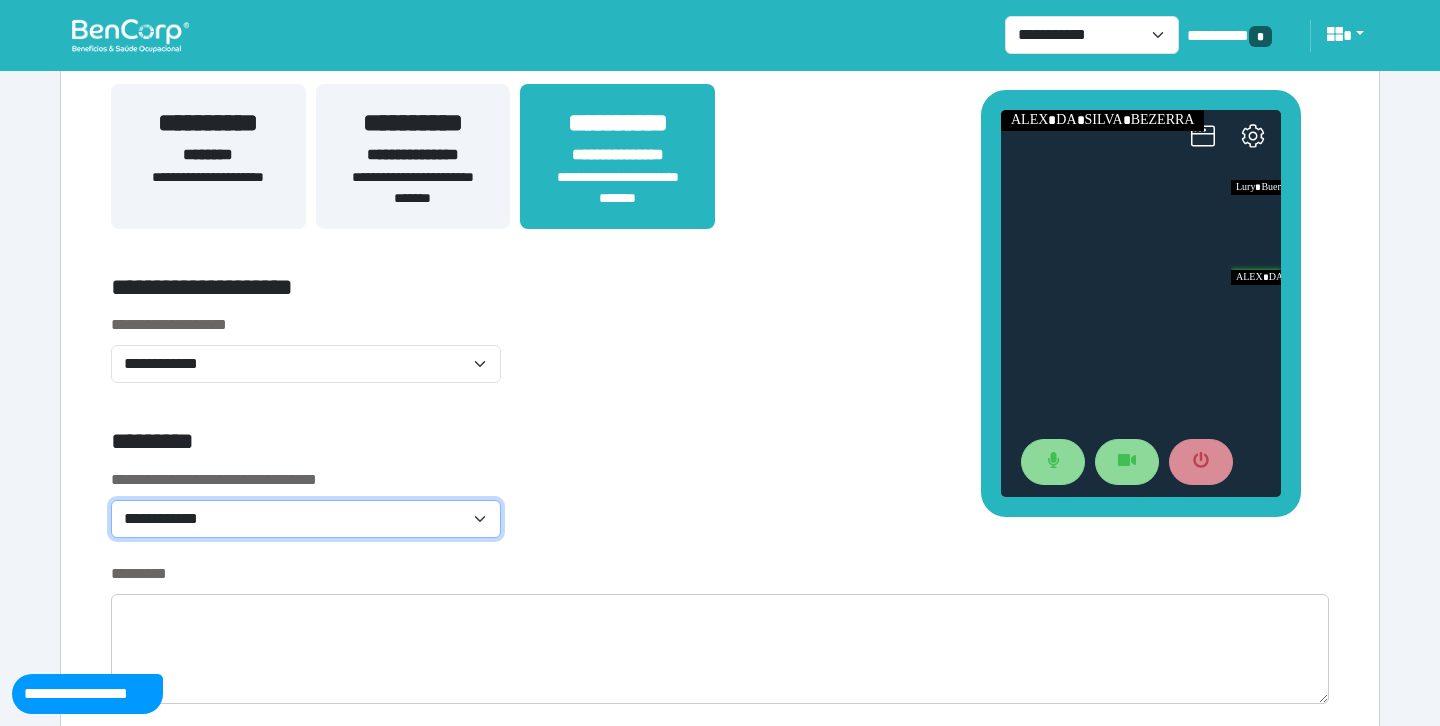 select on "****" 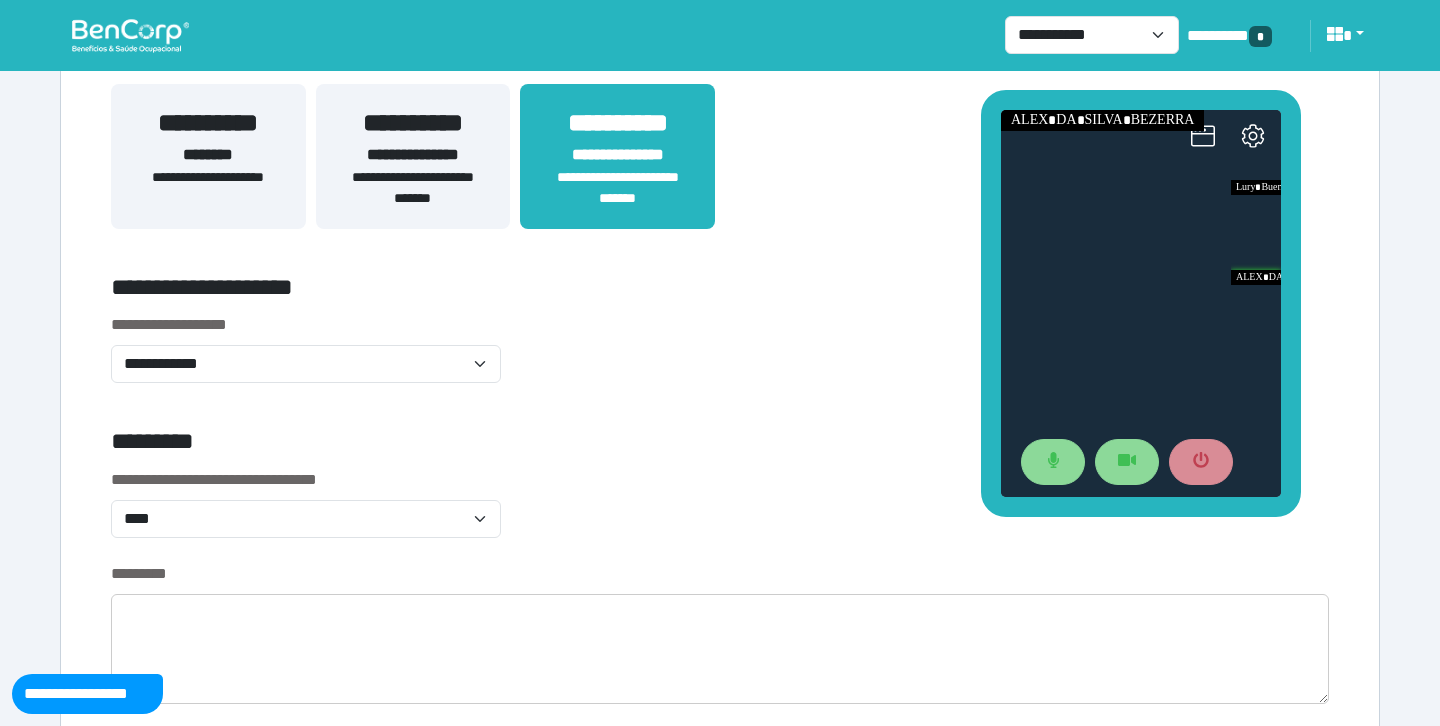 click on "**********" at bounding box center [720, 515] 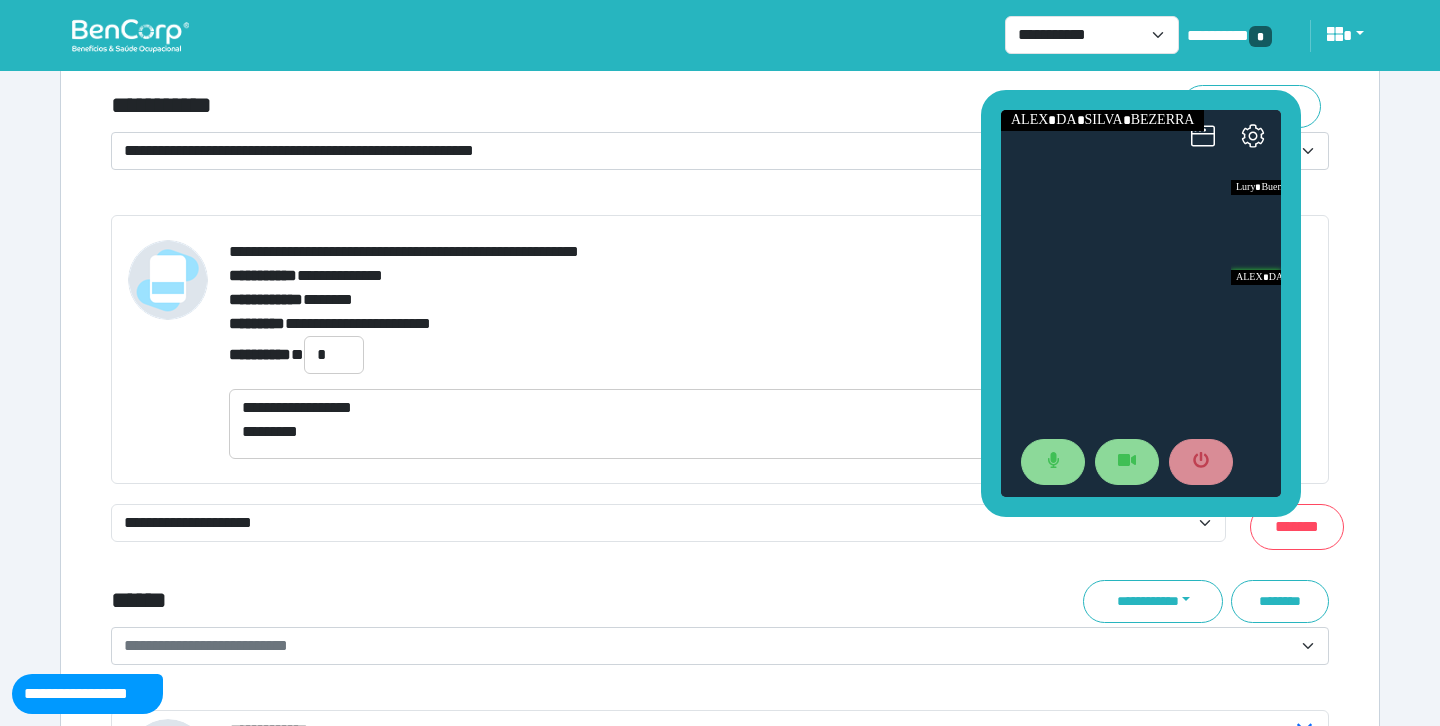 scroll, scrollTop: 7232, scrollLeft: 0, axis: vertical 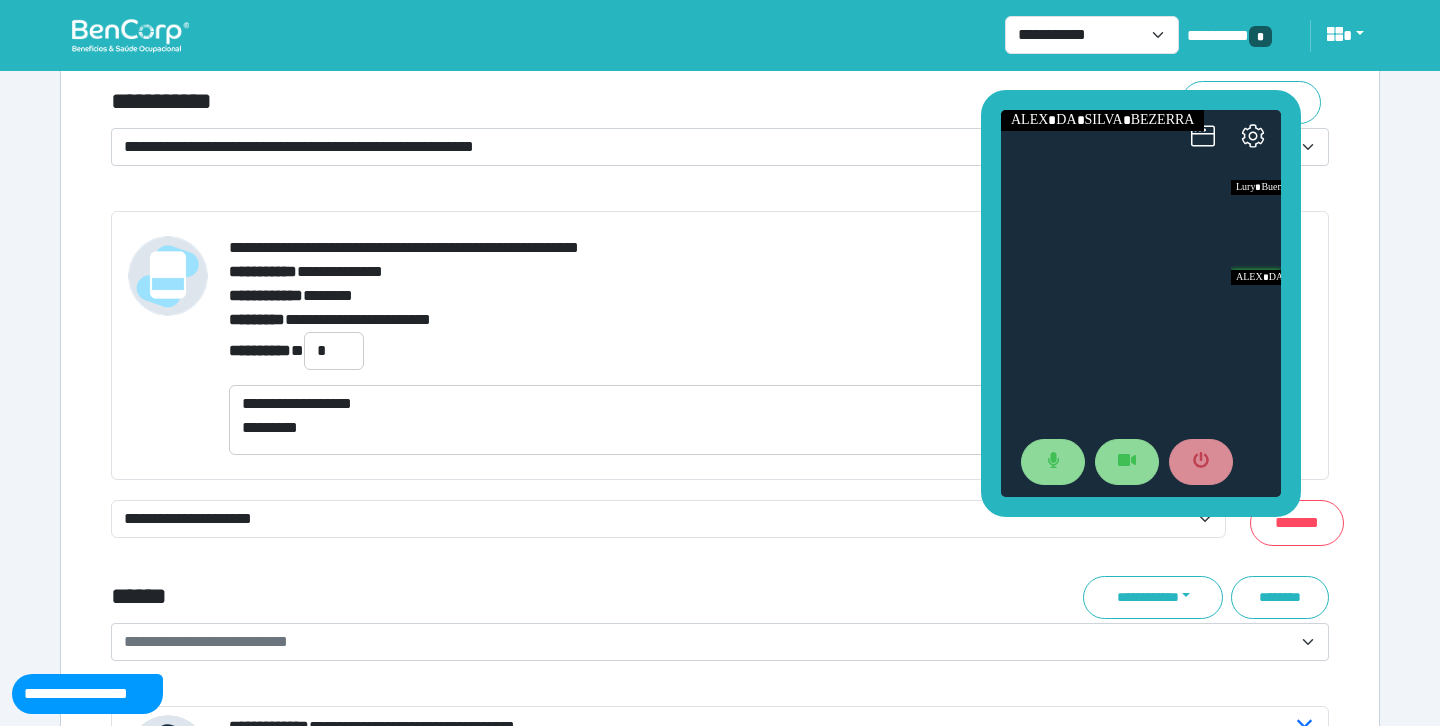 click on "**********" at bounding box center (720, 351) 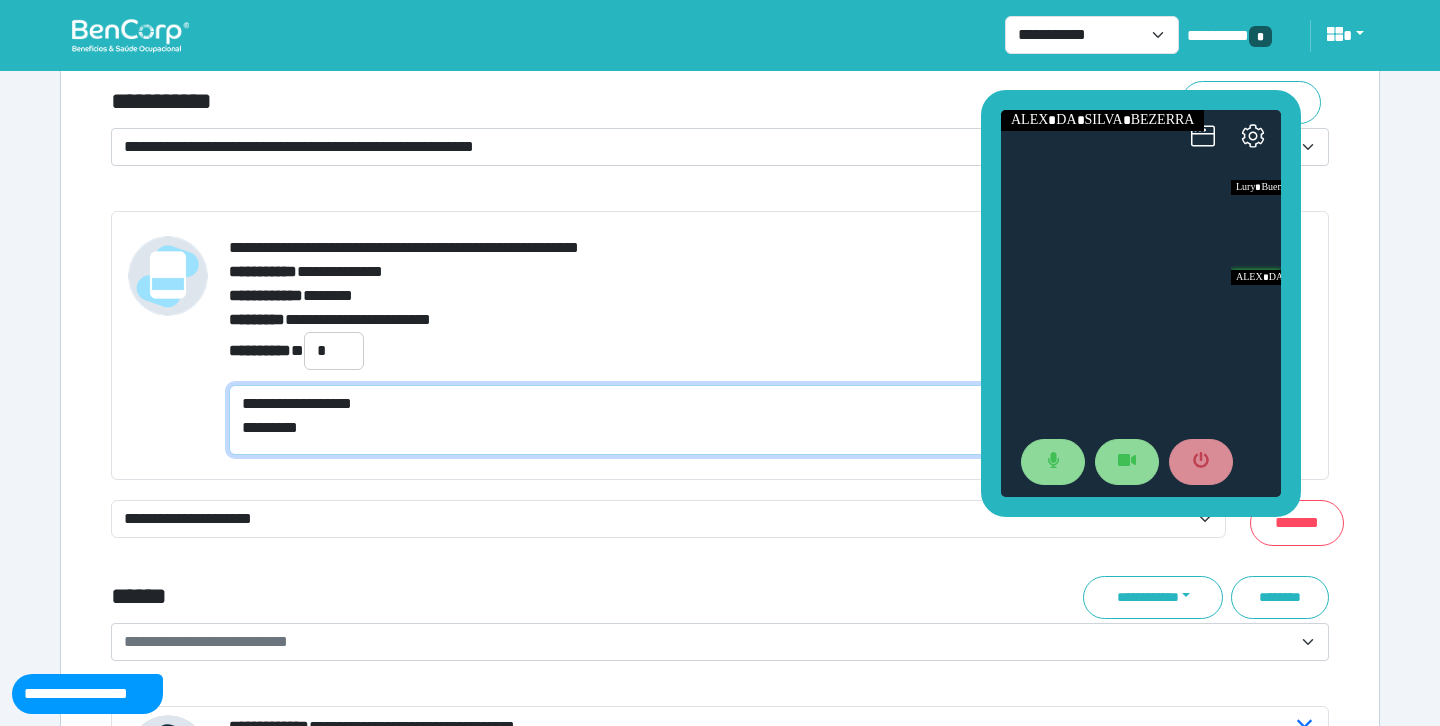 click on "**********" at bounding box center (720, 420) 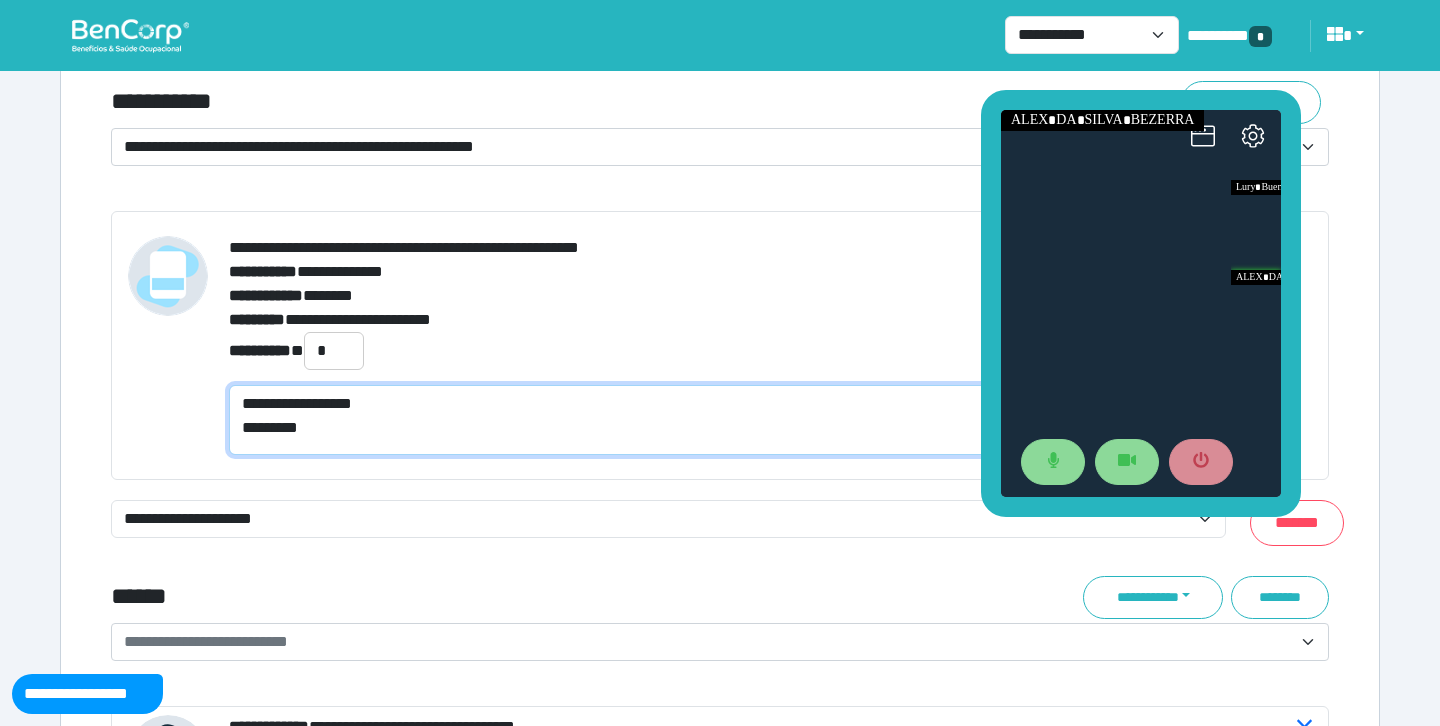 click on "**********" at bounding box center [720, 420] 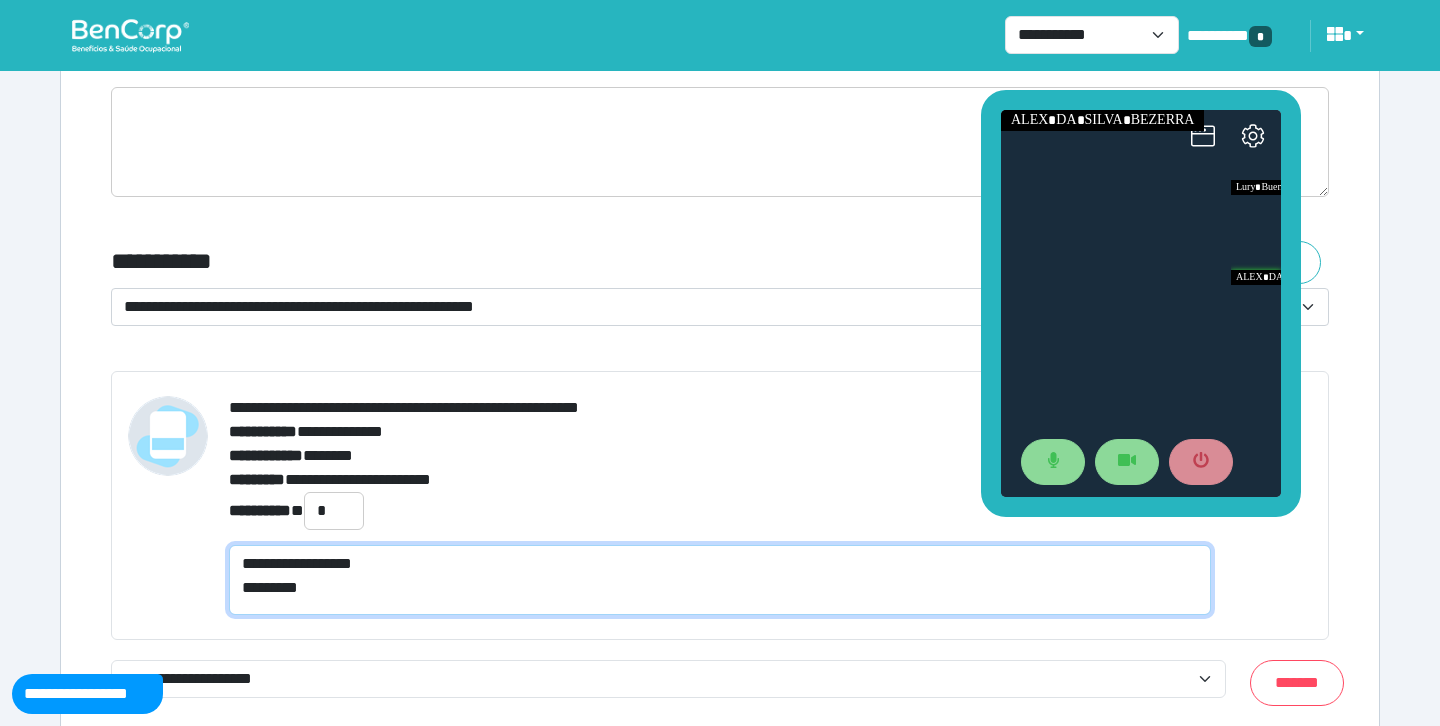 scroll, scrollTop: 7076, scrollLeft: 0, axis: vertical 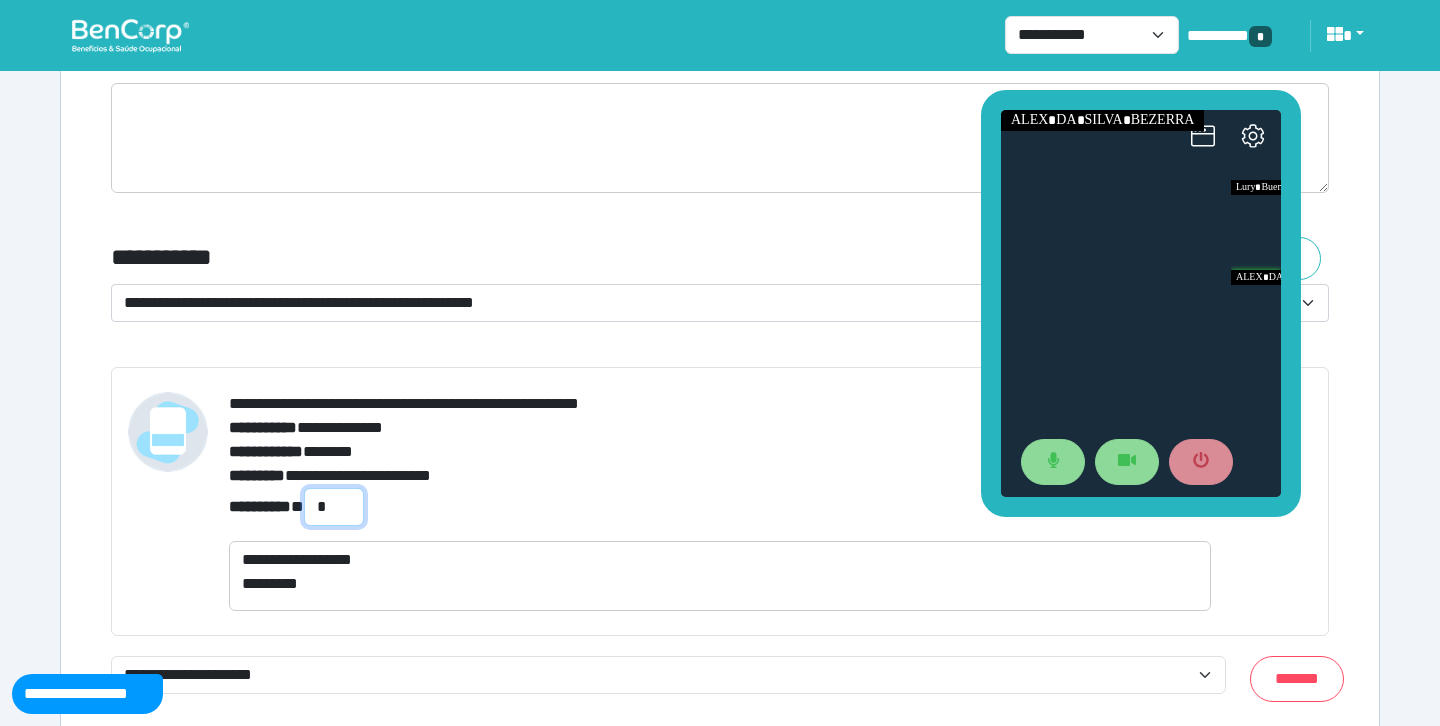 click on "*" at bounding box center (334, 507) 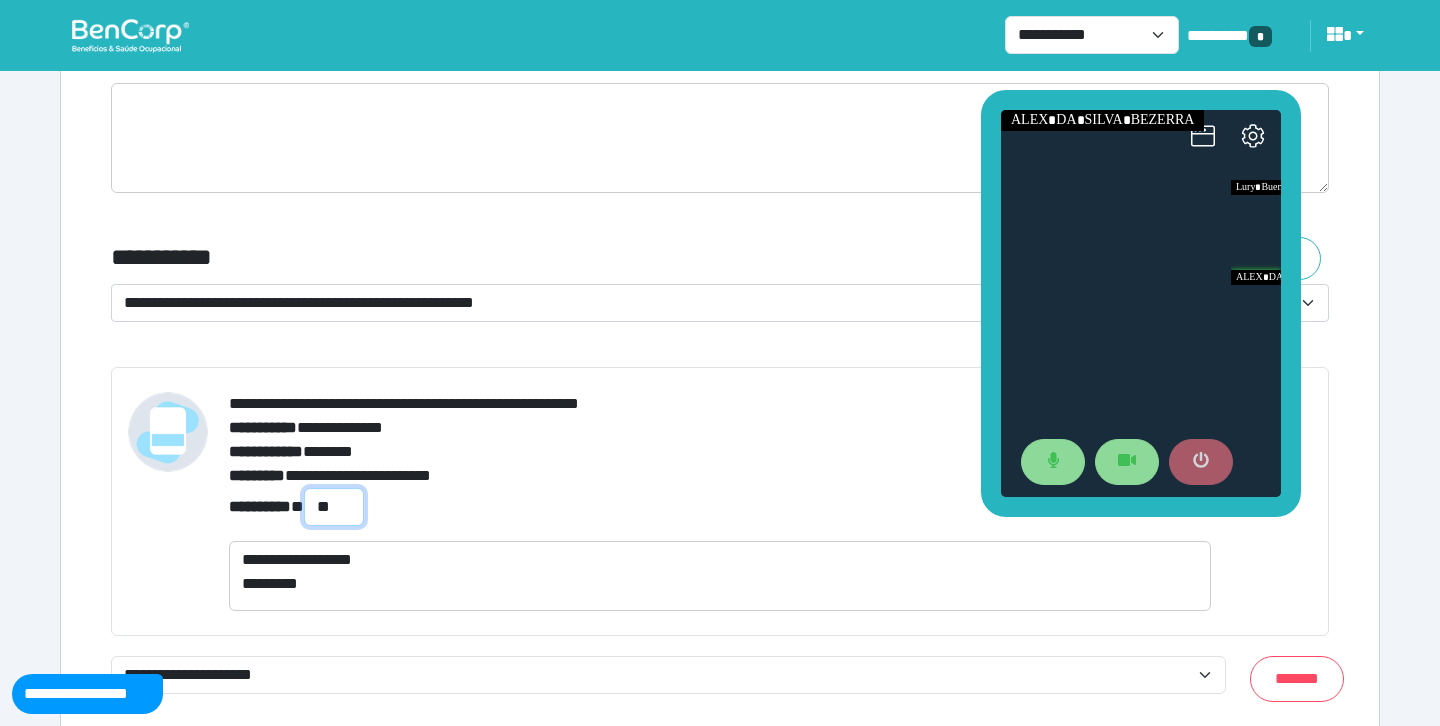 type on "*" 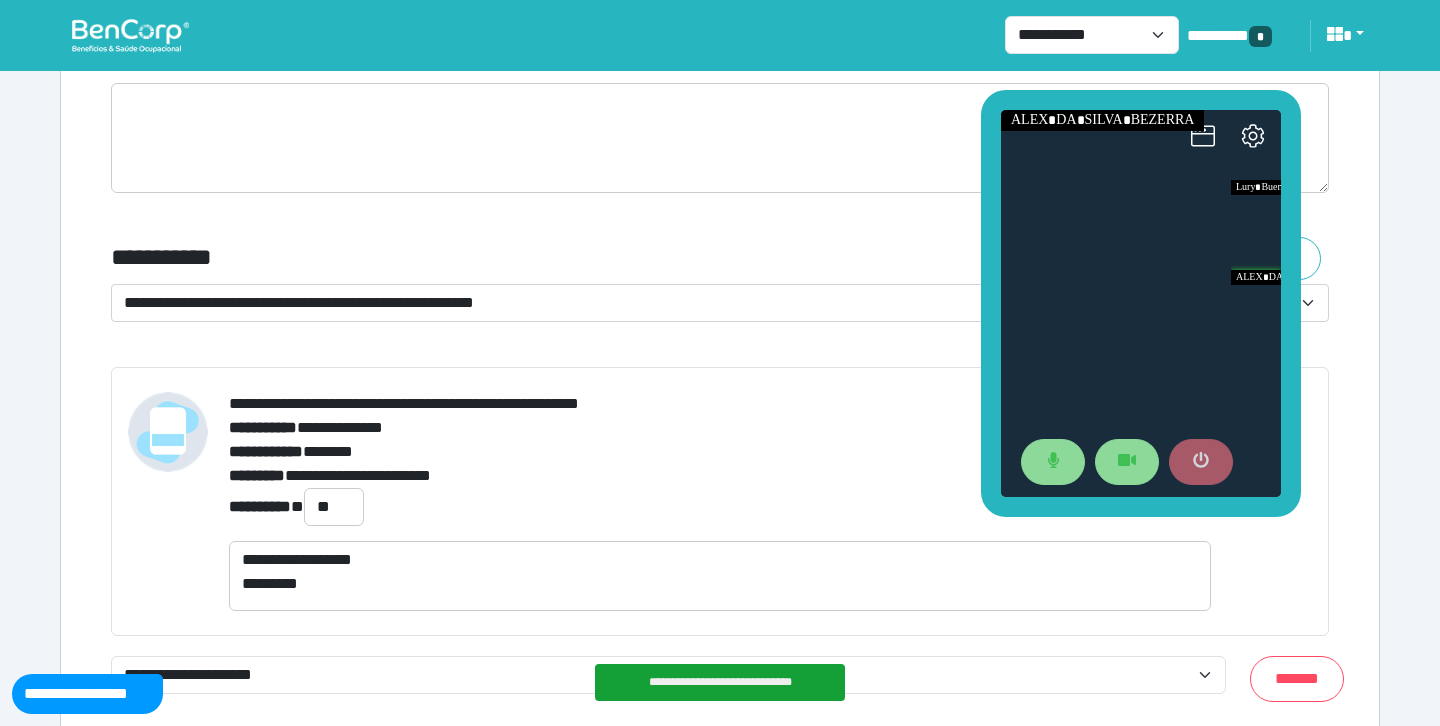 click 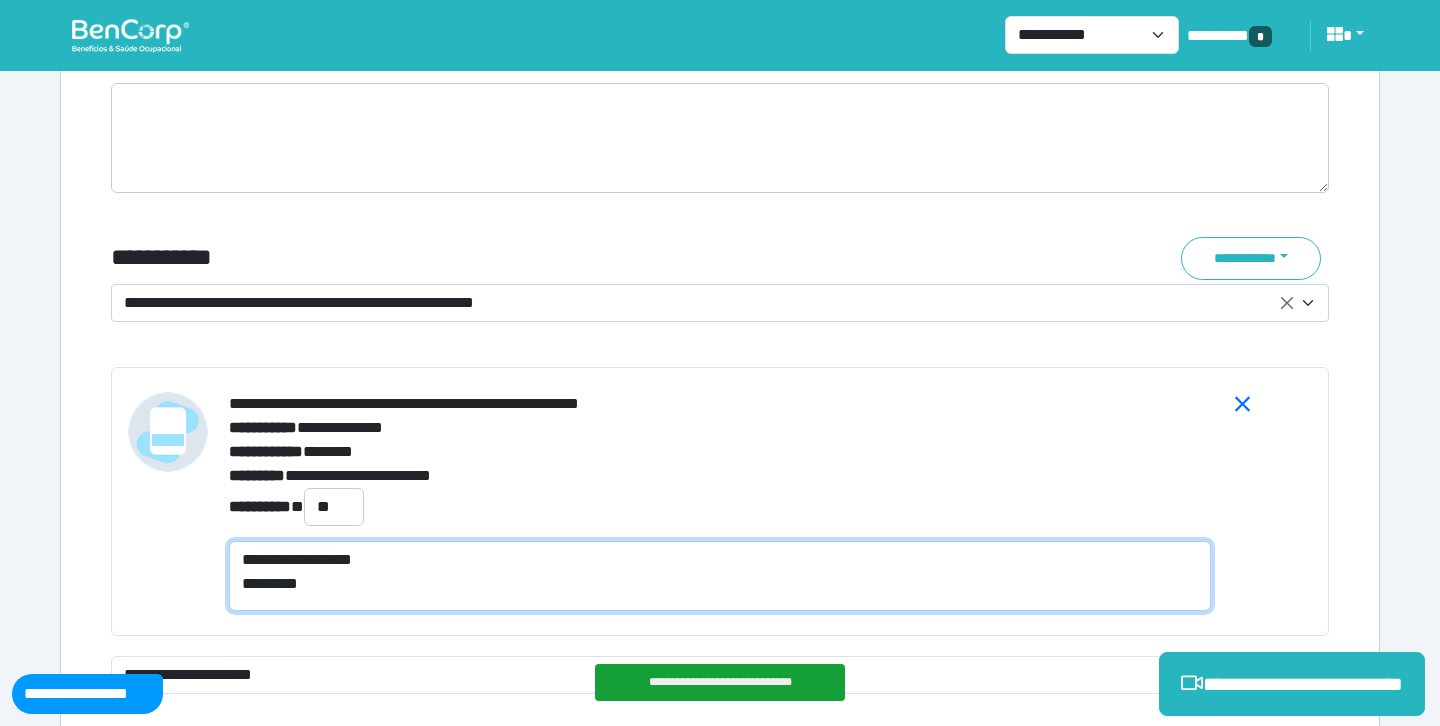 click on "**********" at bounding box center [720, 576] 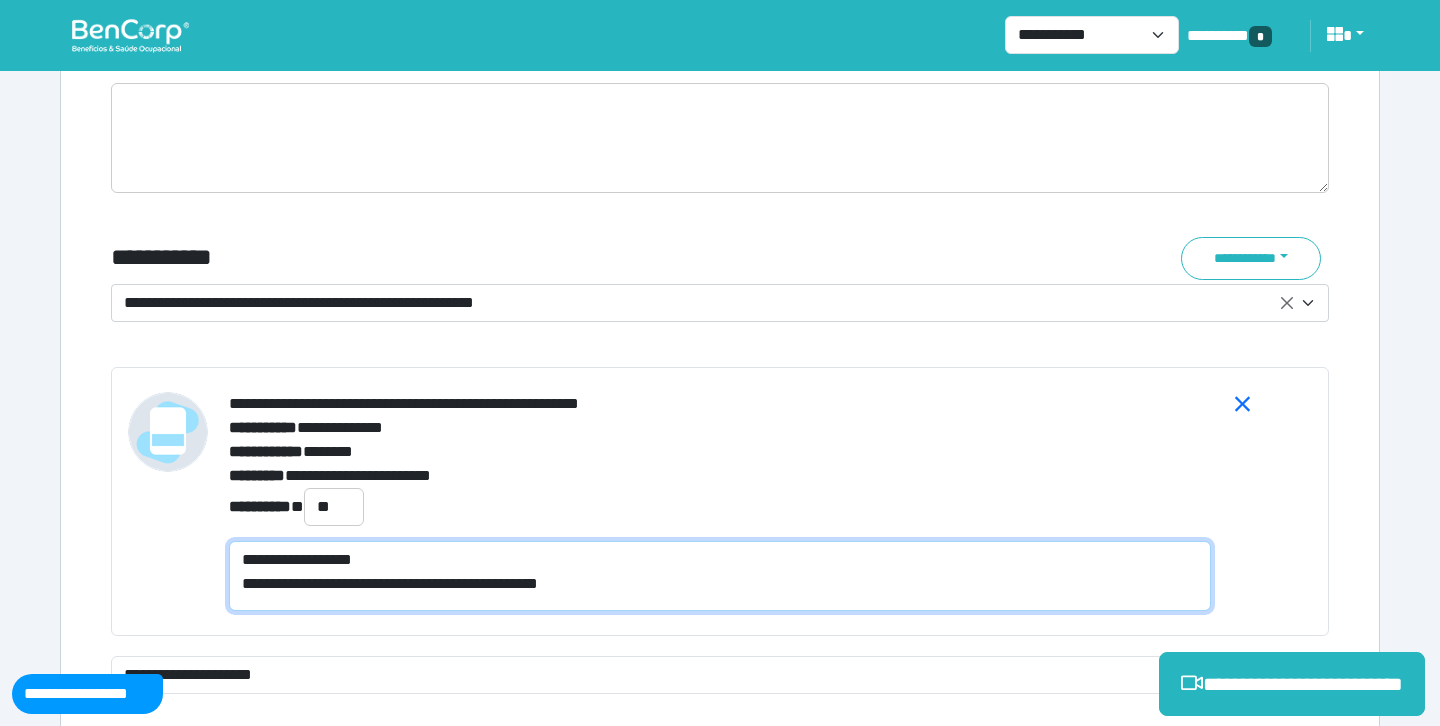 type on "**********" 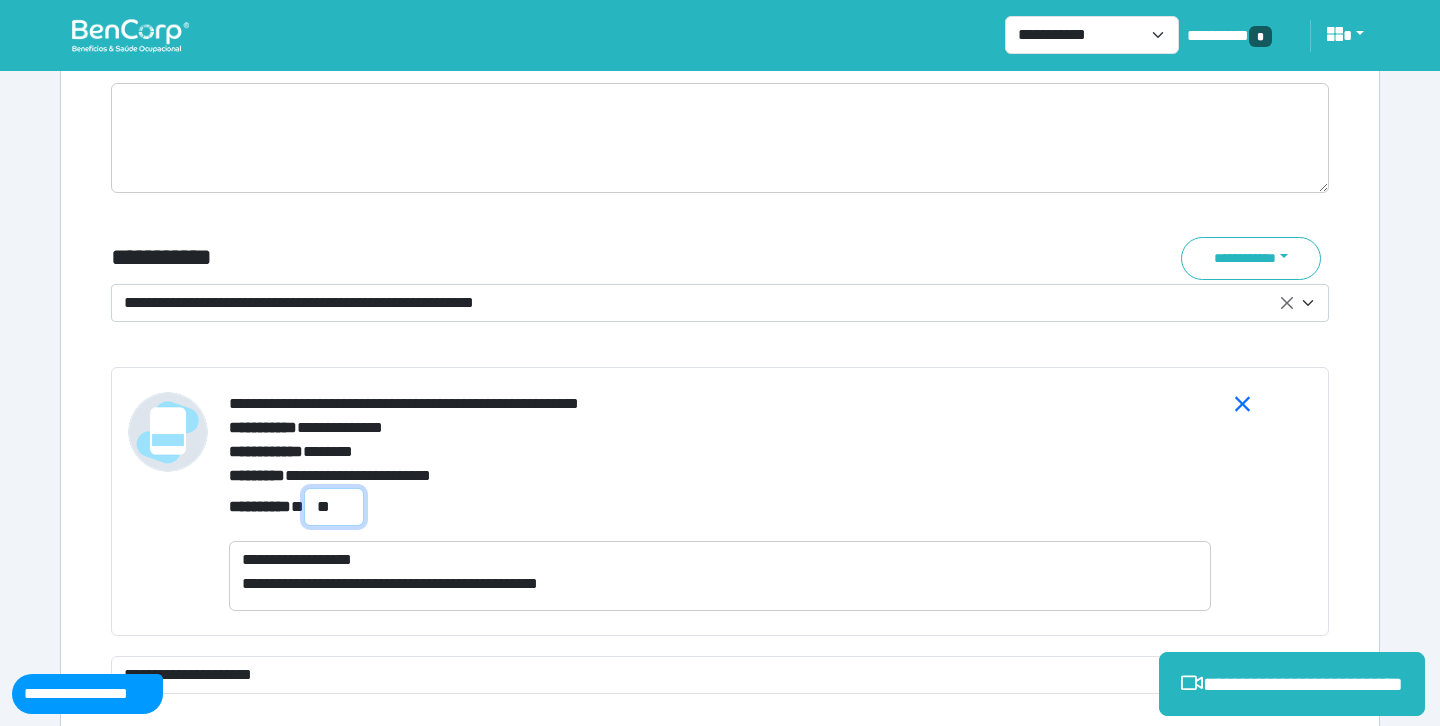 click on "*" at bounding box center [334, 507] 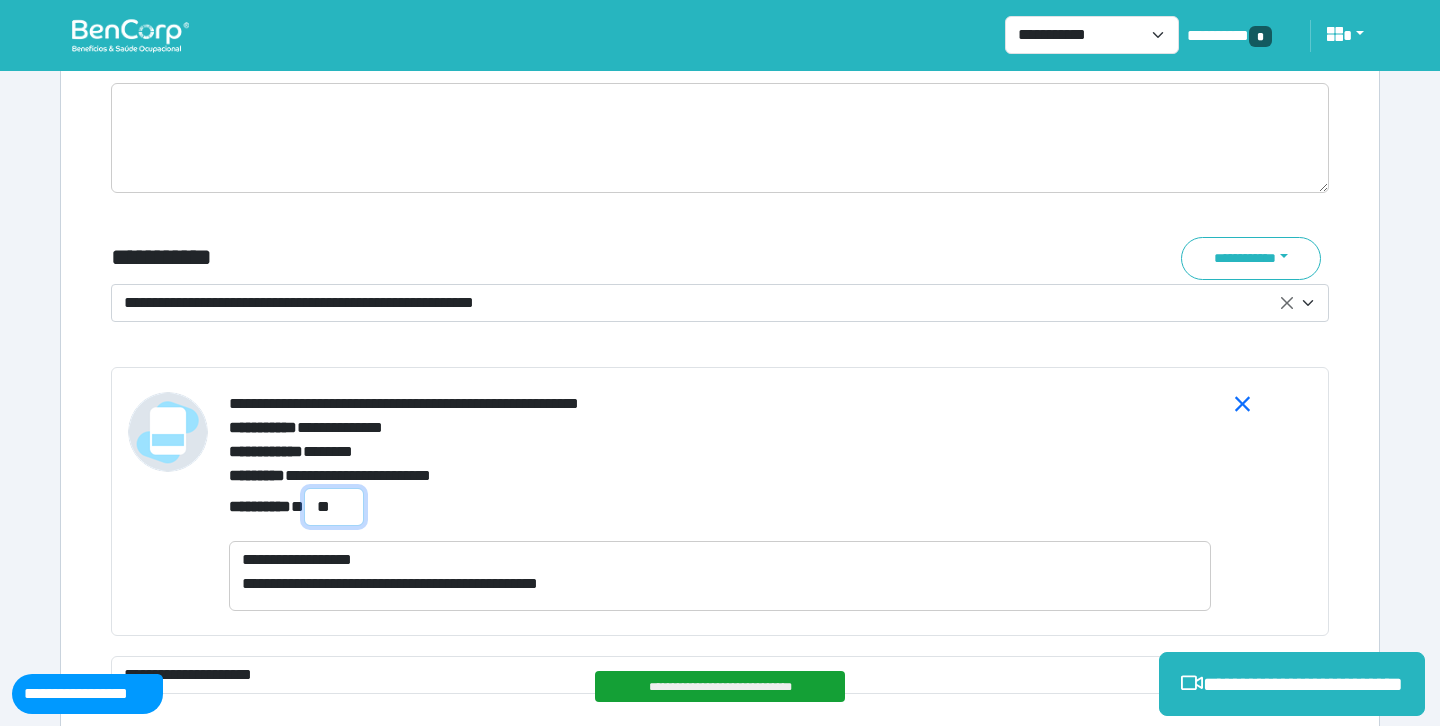type on "*" 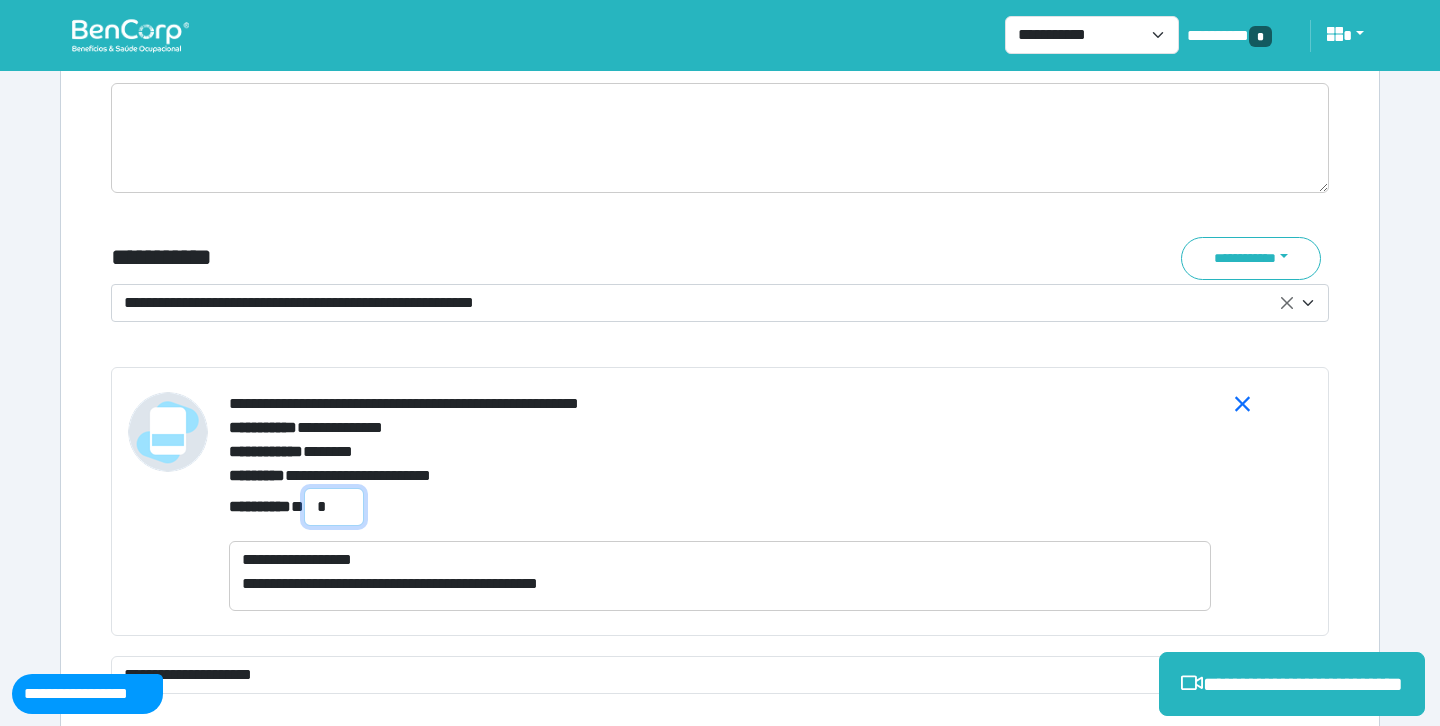 type on "*" 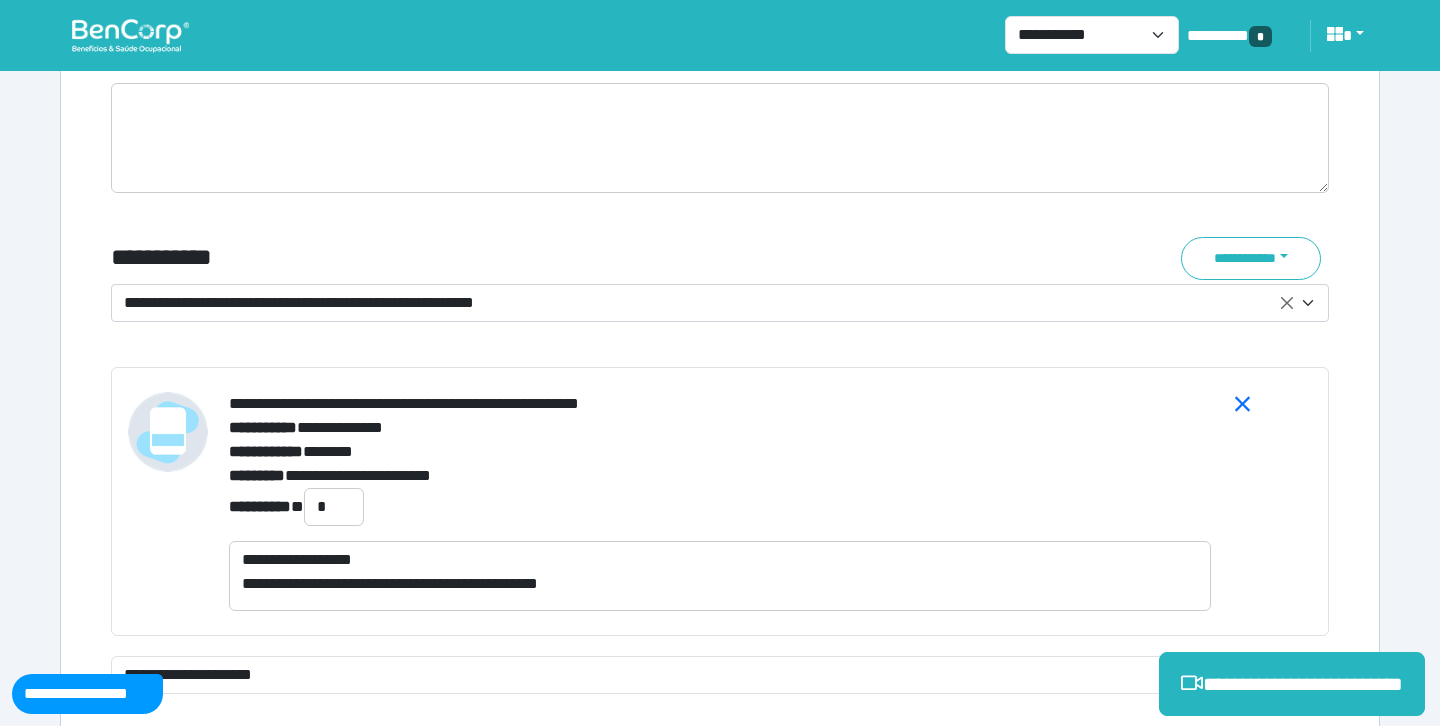 click on "**********" at bounding box center (720, 501) 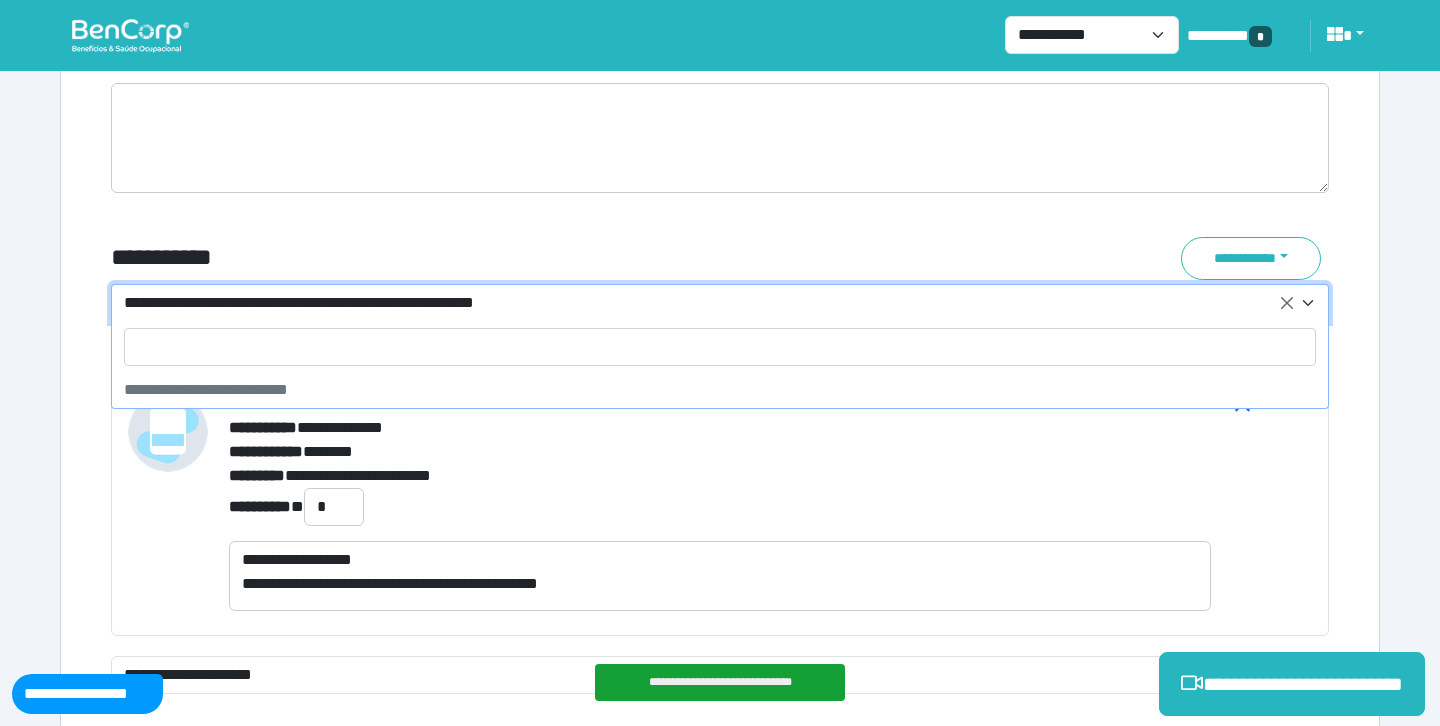 click on "**********" at bounding box center (708, 303) 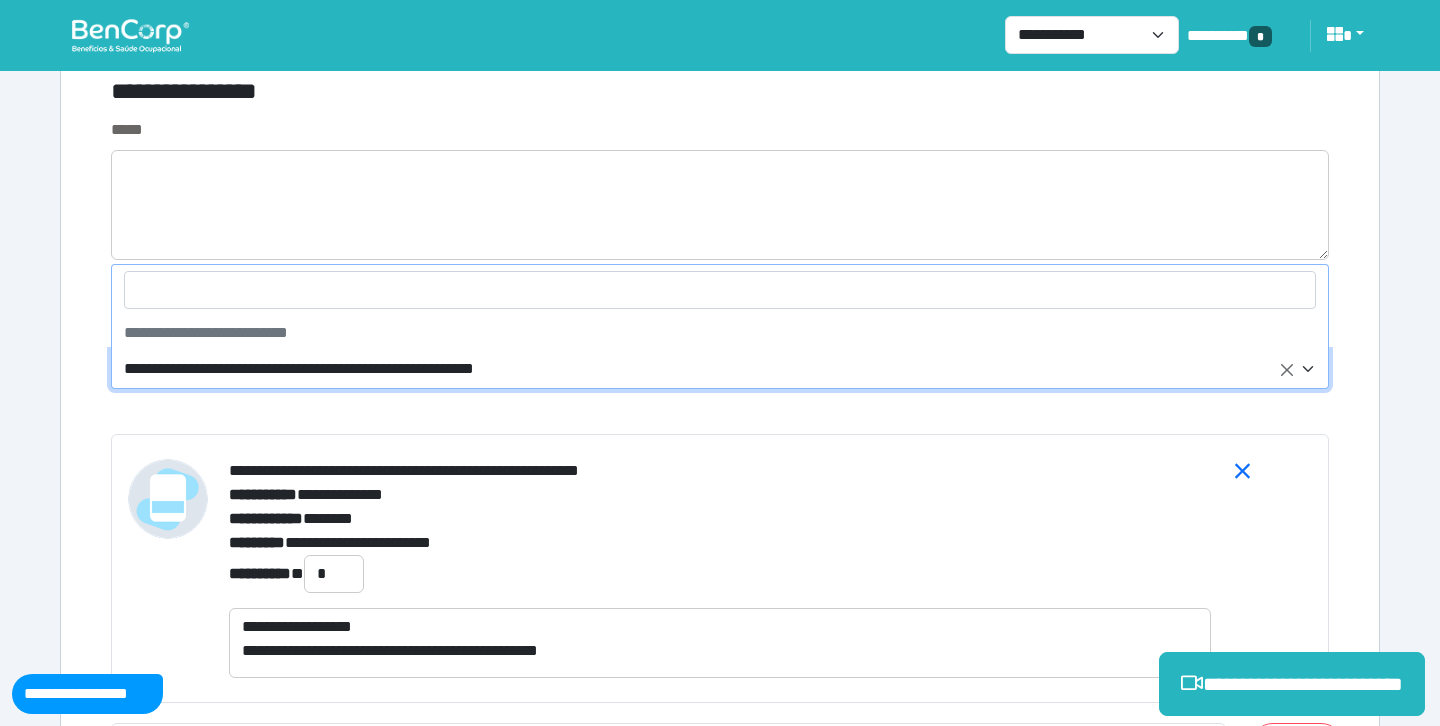 scroll, scrollTop: 7076, scrollLeft: 0, axis: vertical 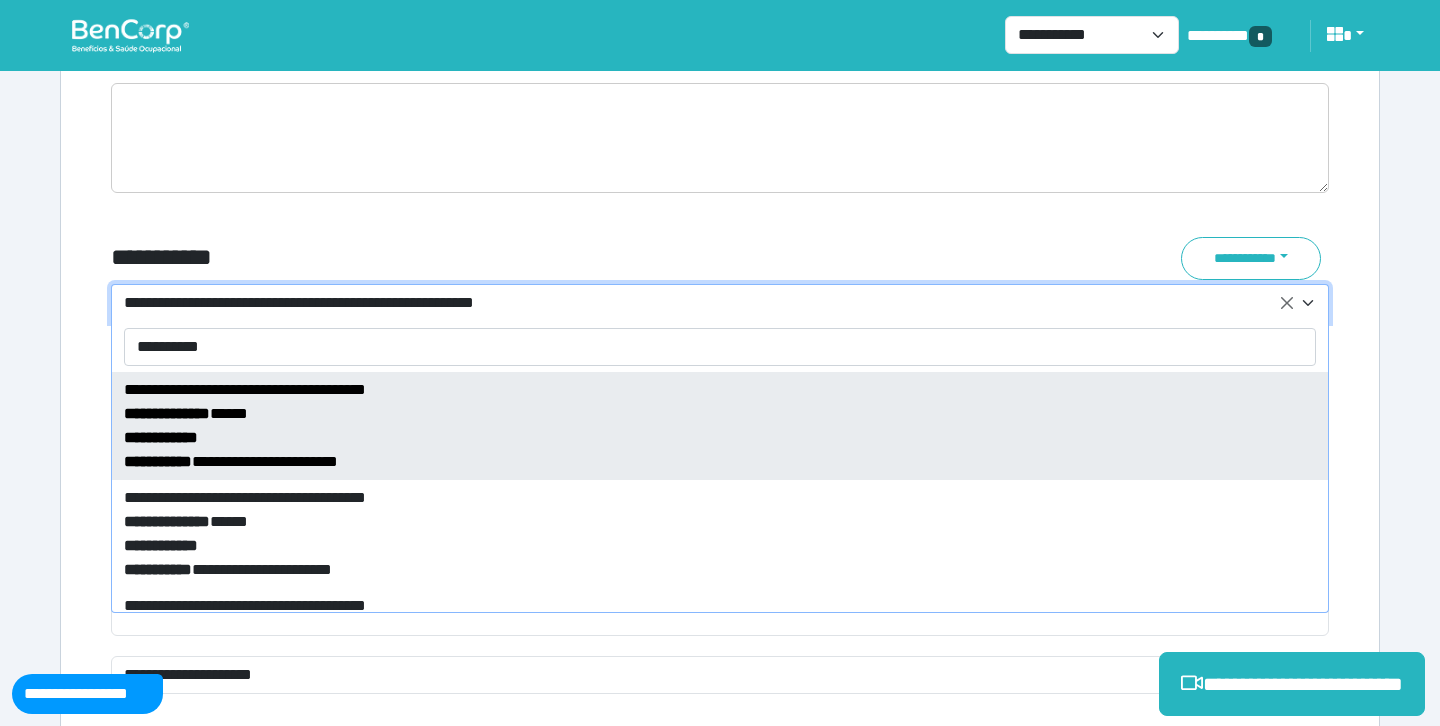 type on "**********" 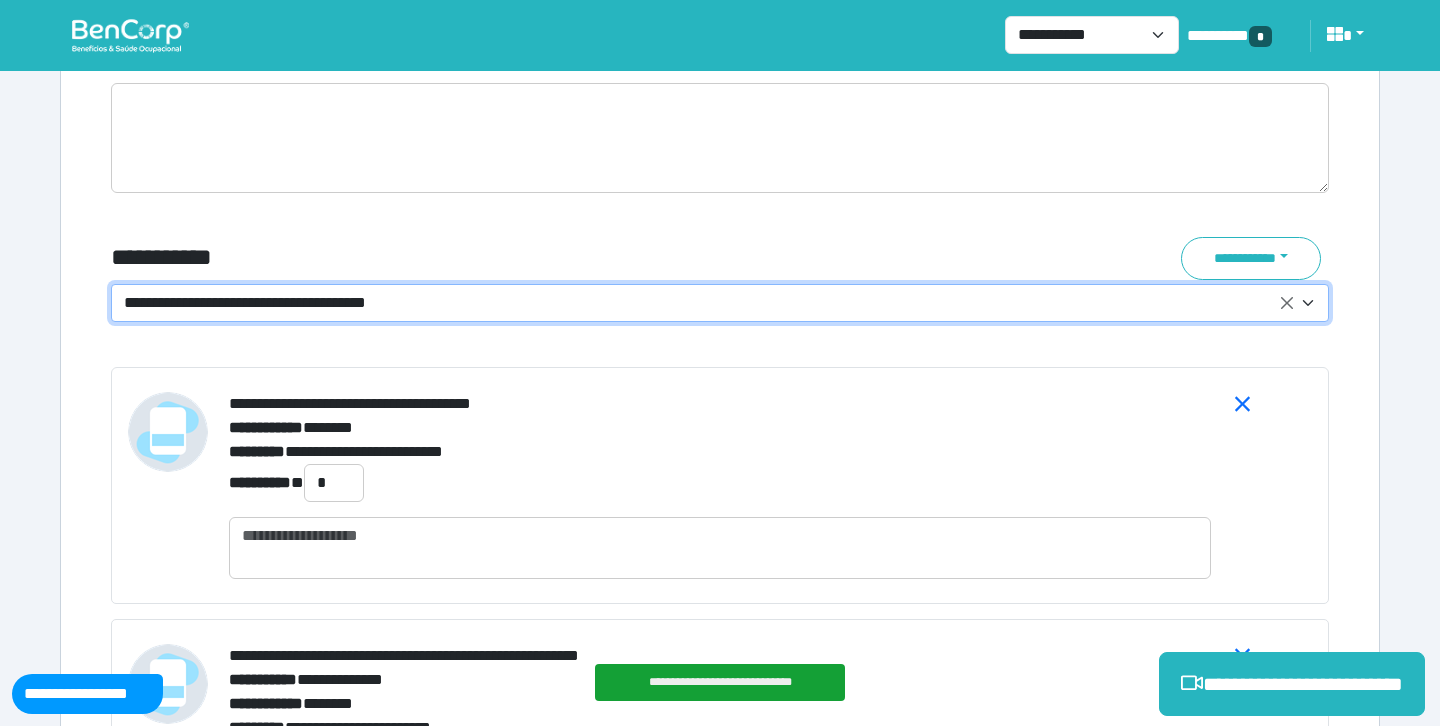 scroll, scrollTop: 7141, scrollLeft: 0, axis: vertical 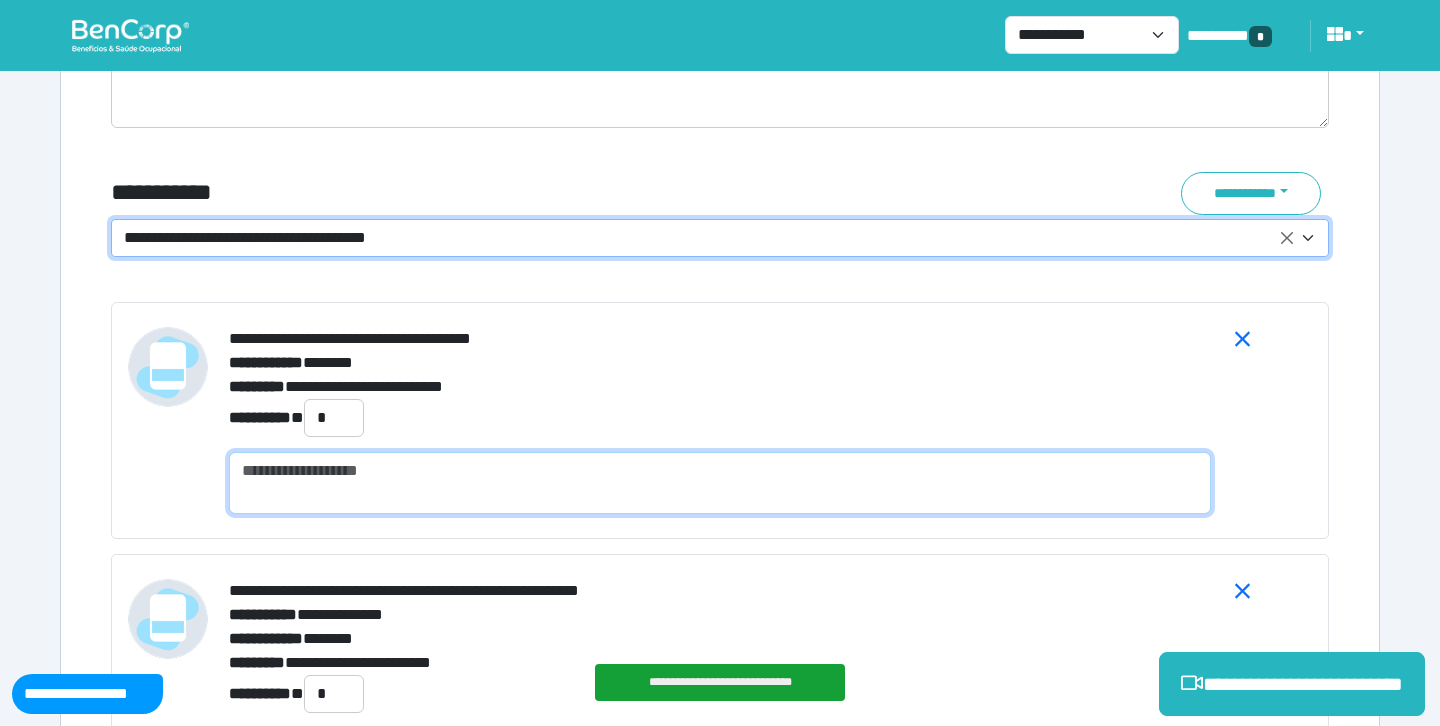 click at bounding box center (720, 483) 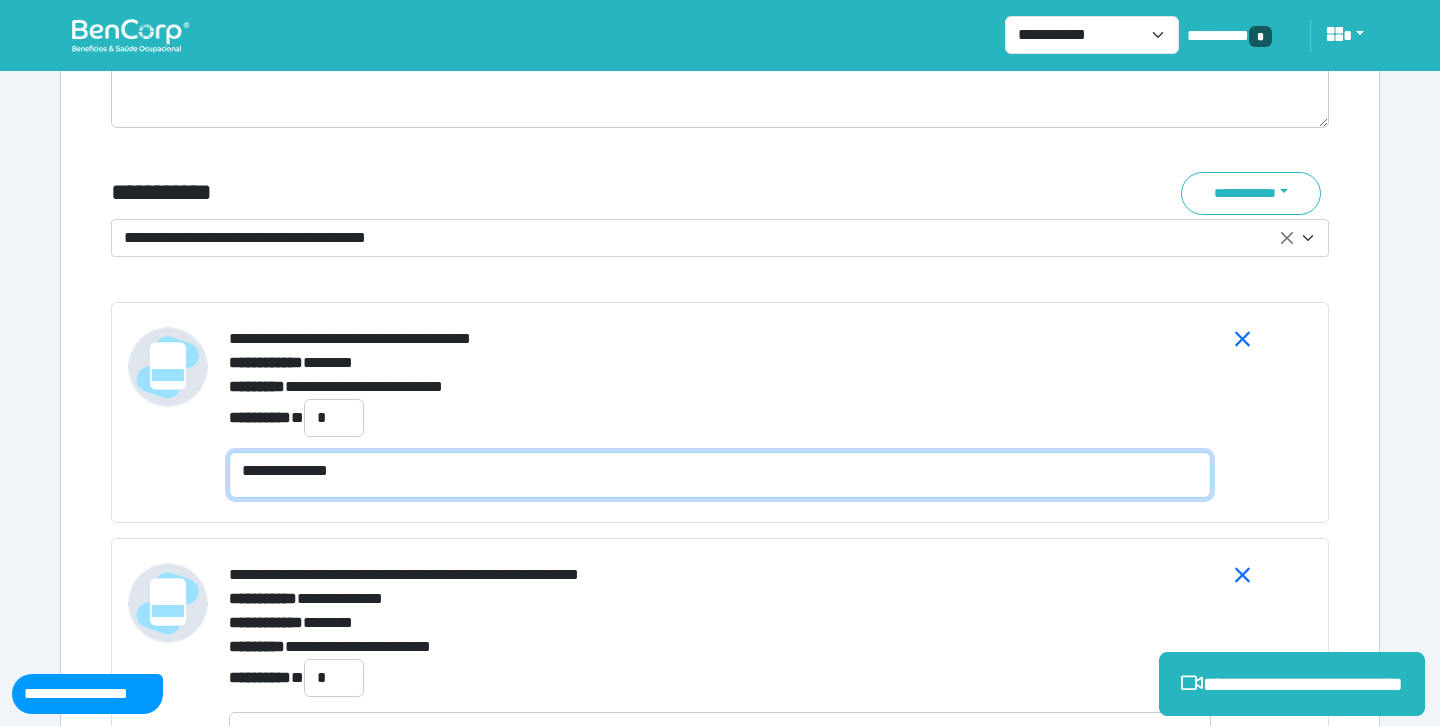 click on "**********" at bounding box center [720, 475] 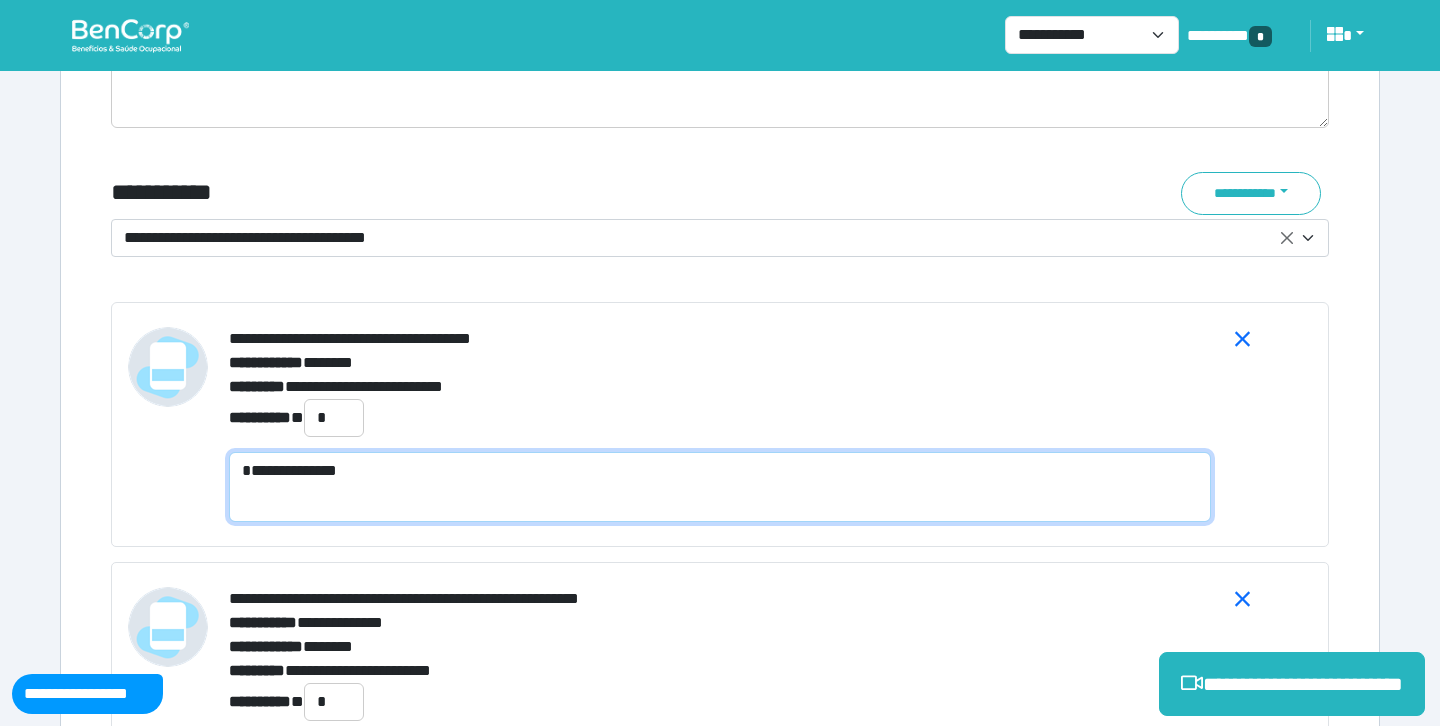 scroll, scrollTop: 0, scrollLeft: 0, axis: both 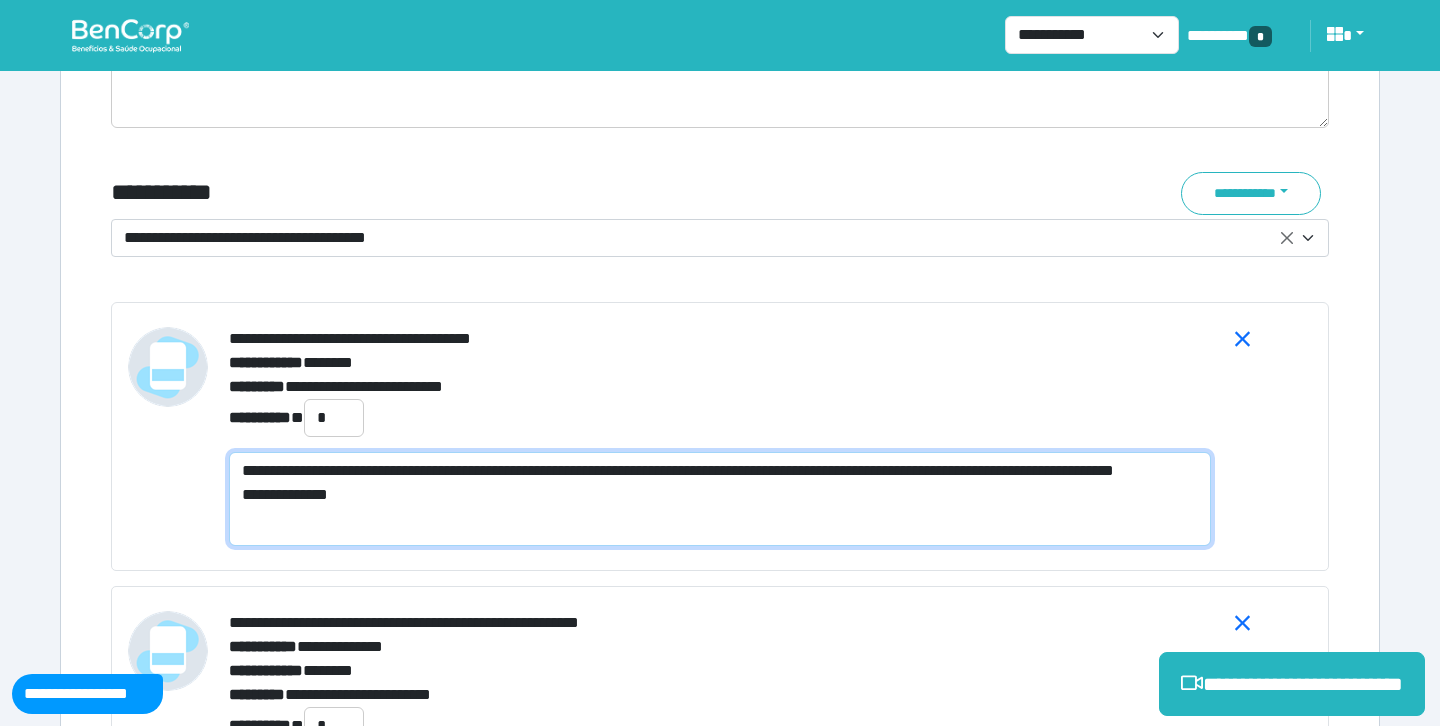 click on "**********" at bounding box center [720, 499] 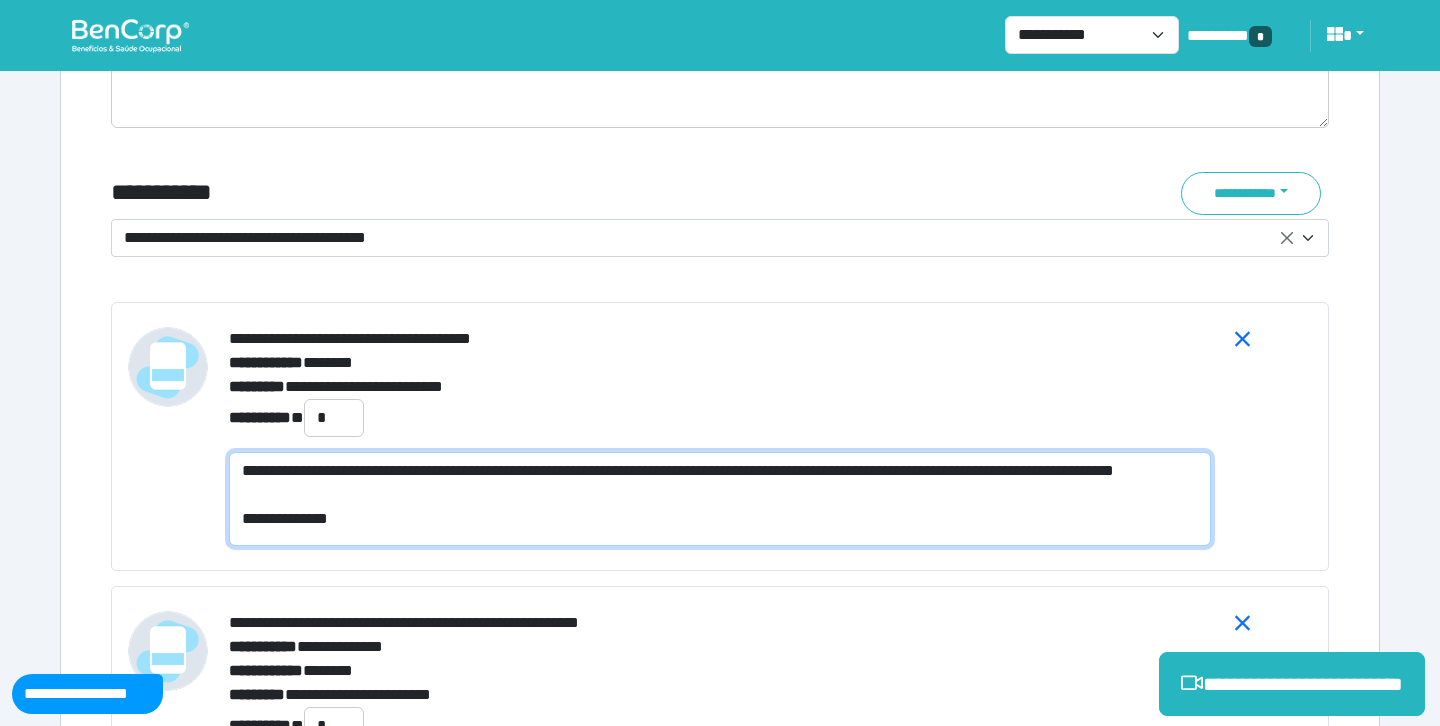 scroll, scrollTop: 0, scrollLeft: 0, axis: both 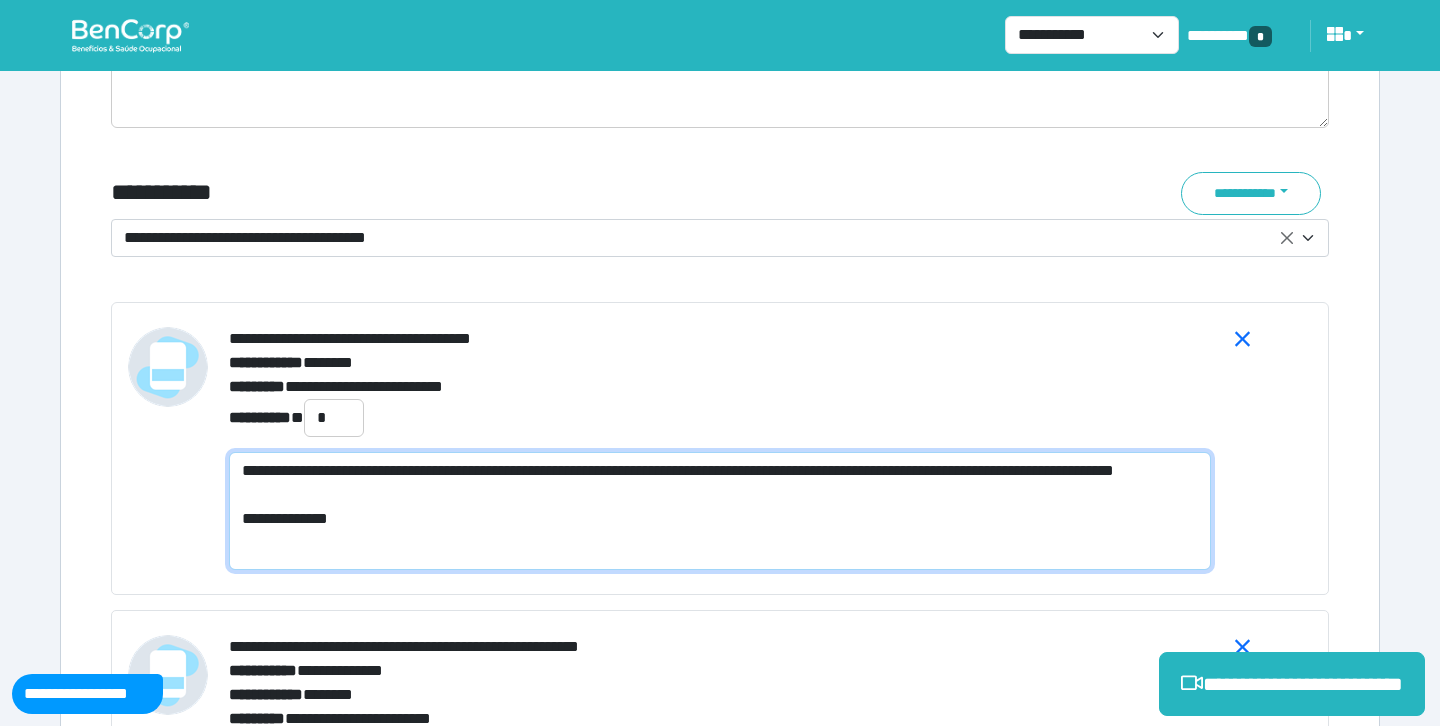 click on "**********" at bounding box center (720, 511) 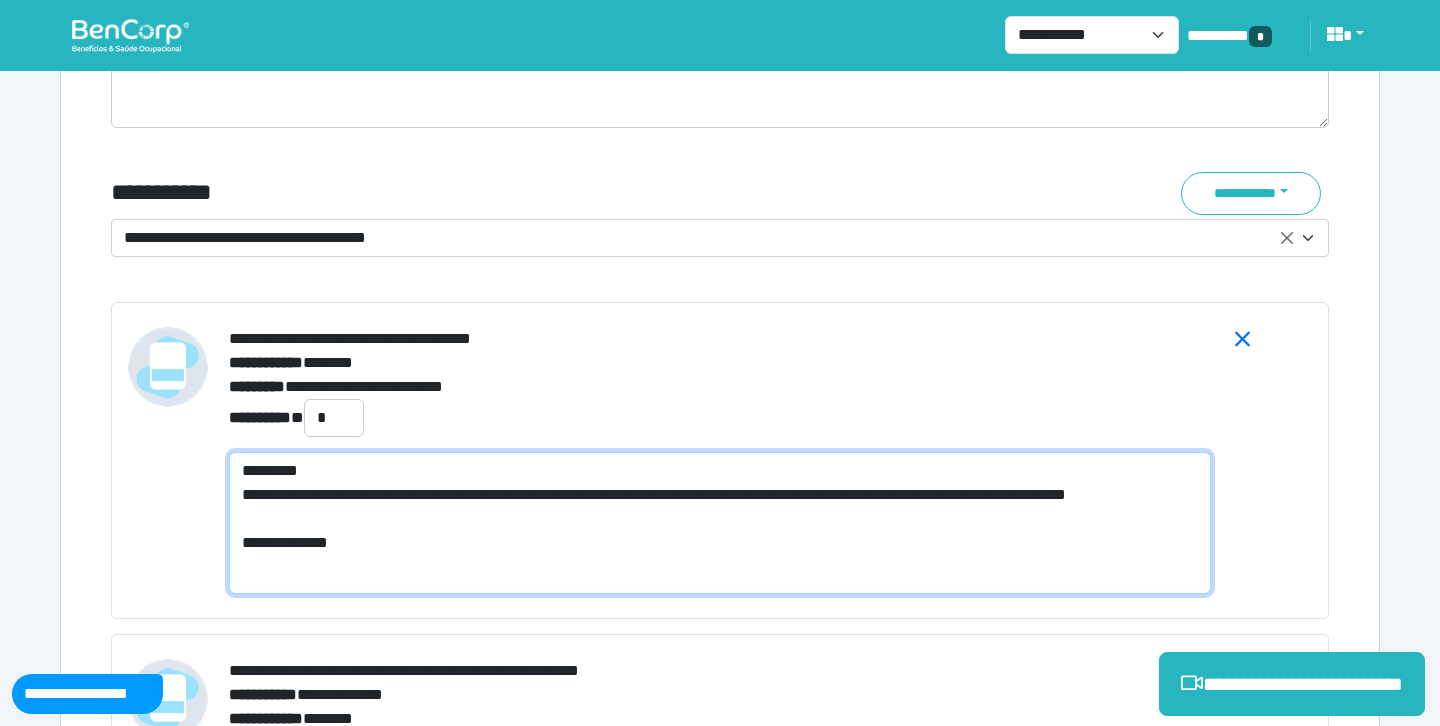 click on "**********" at bounding box center [720, 523] 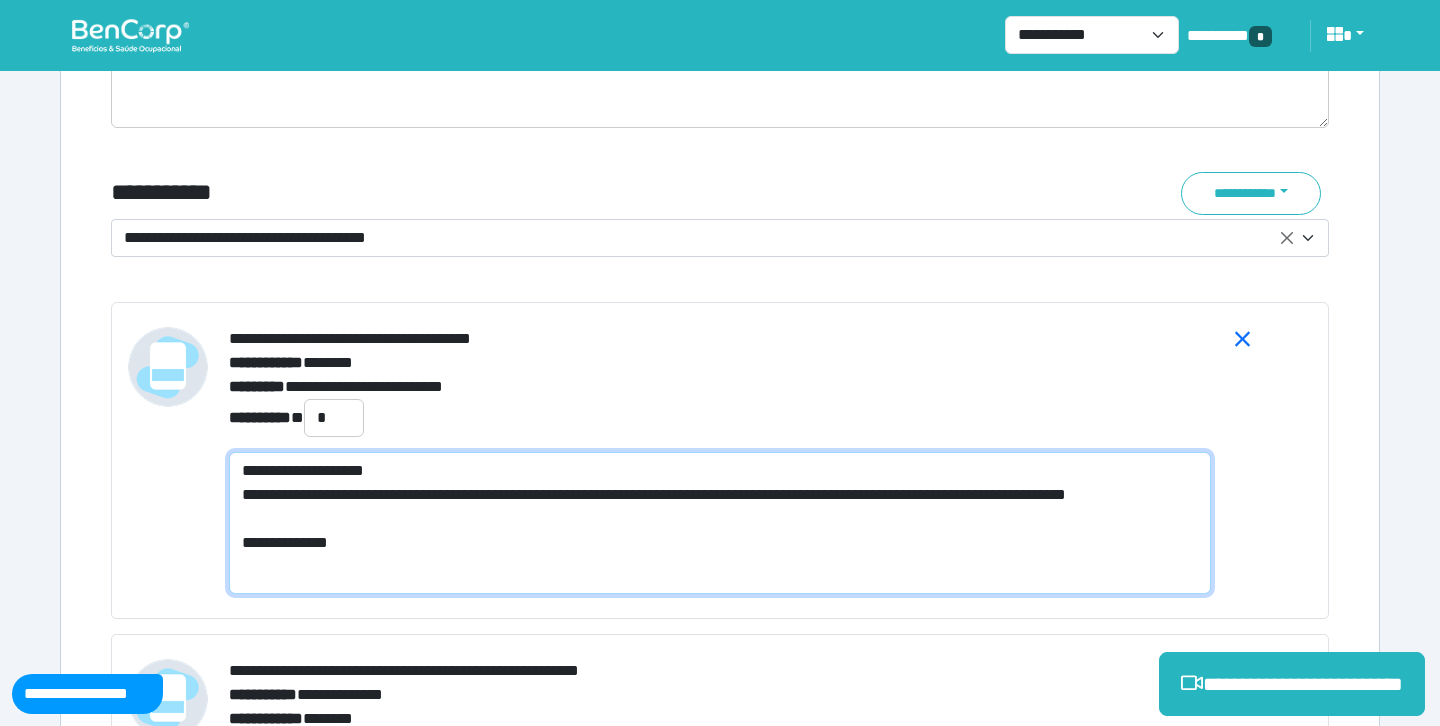 click on "**********" at bounding box center [720, 523] 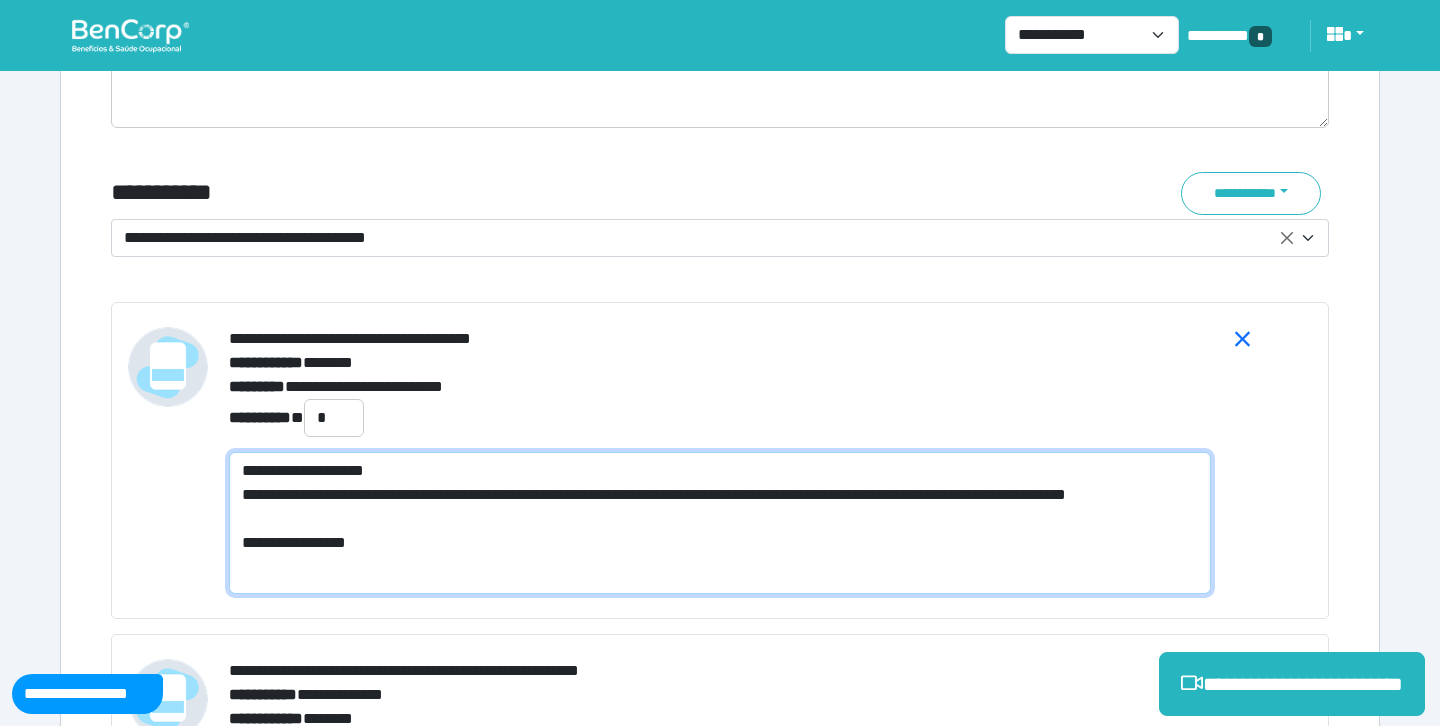 click on "**********" at bounding box center (720, 523) 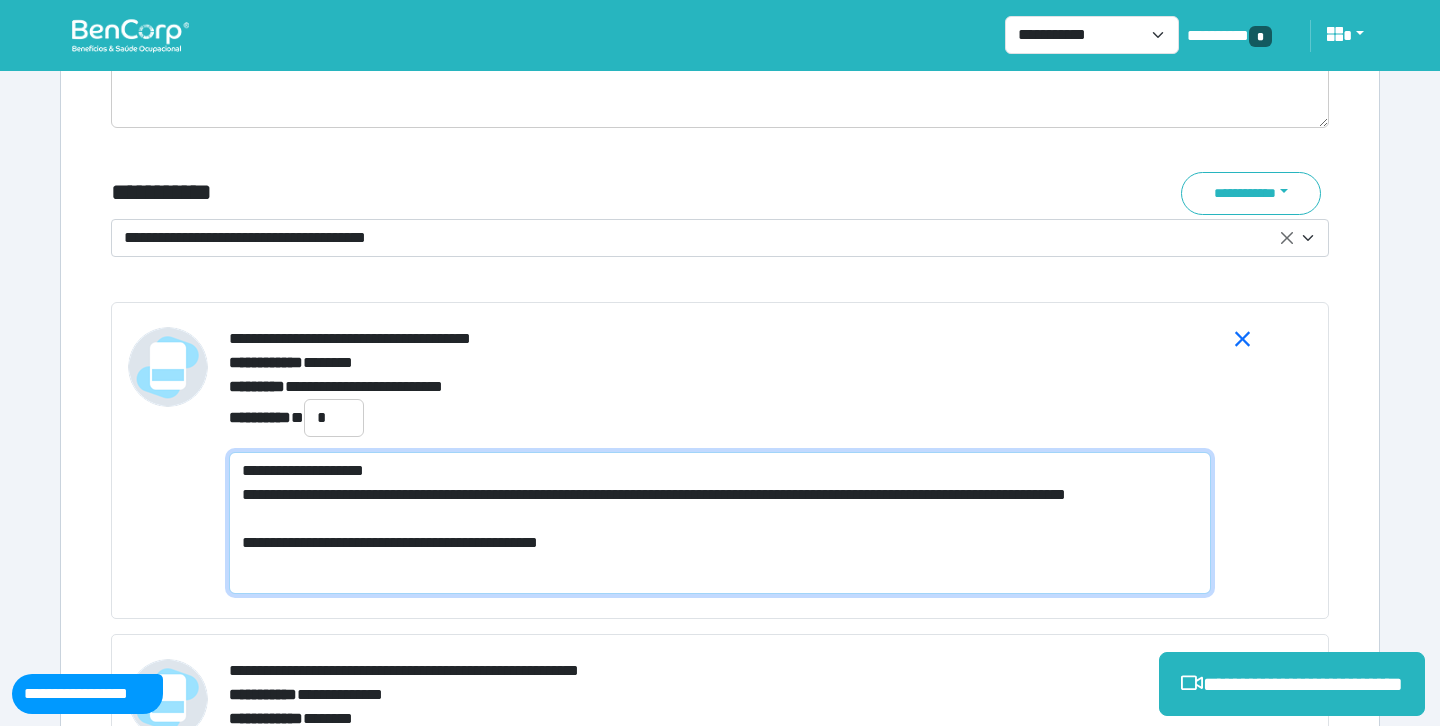 scroll, scrollTop: 0, scrollLeft: 0, axis: both 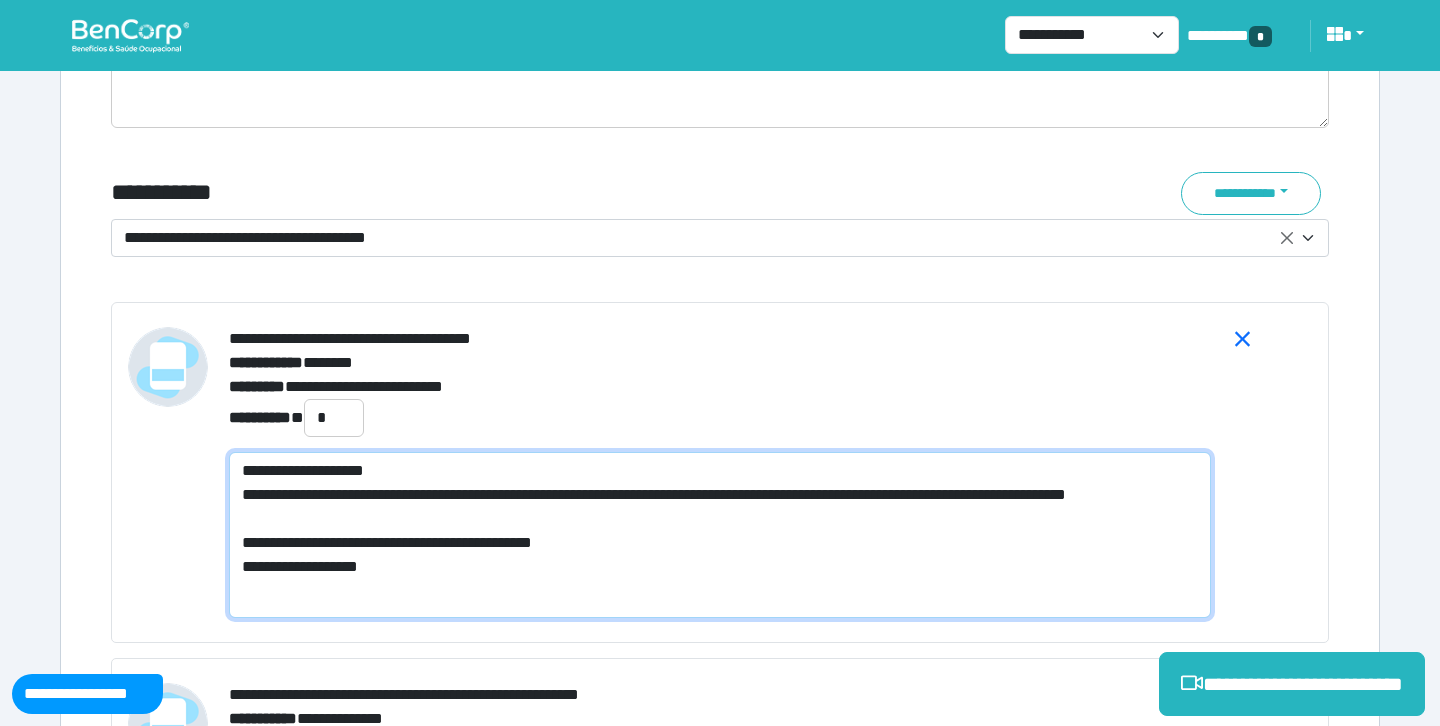 type on "**********" 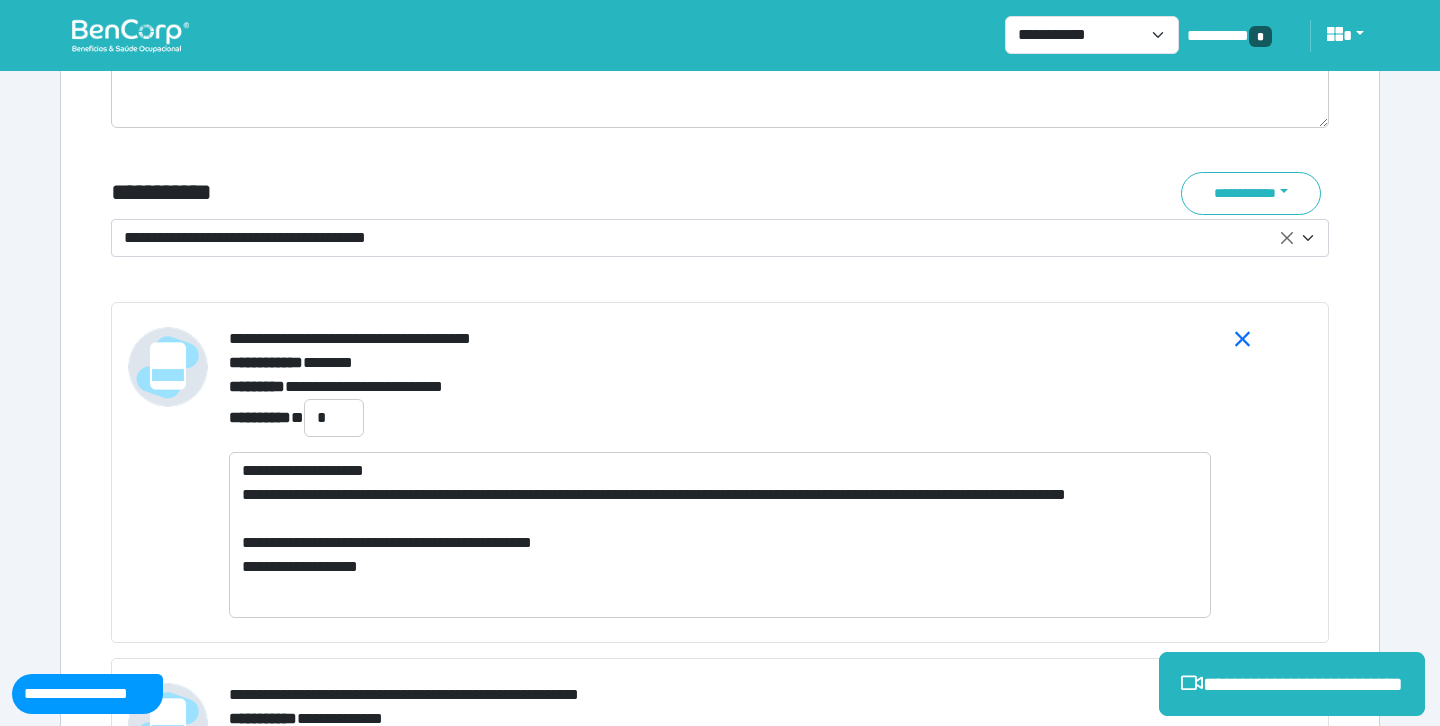 click on "*****" at bounding box center (720, 69) 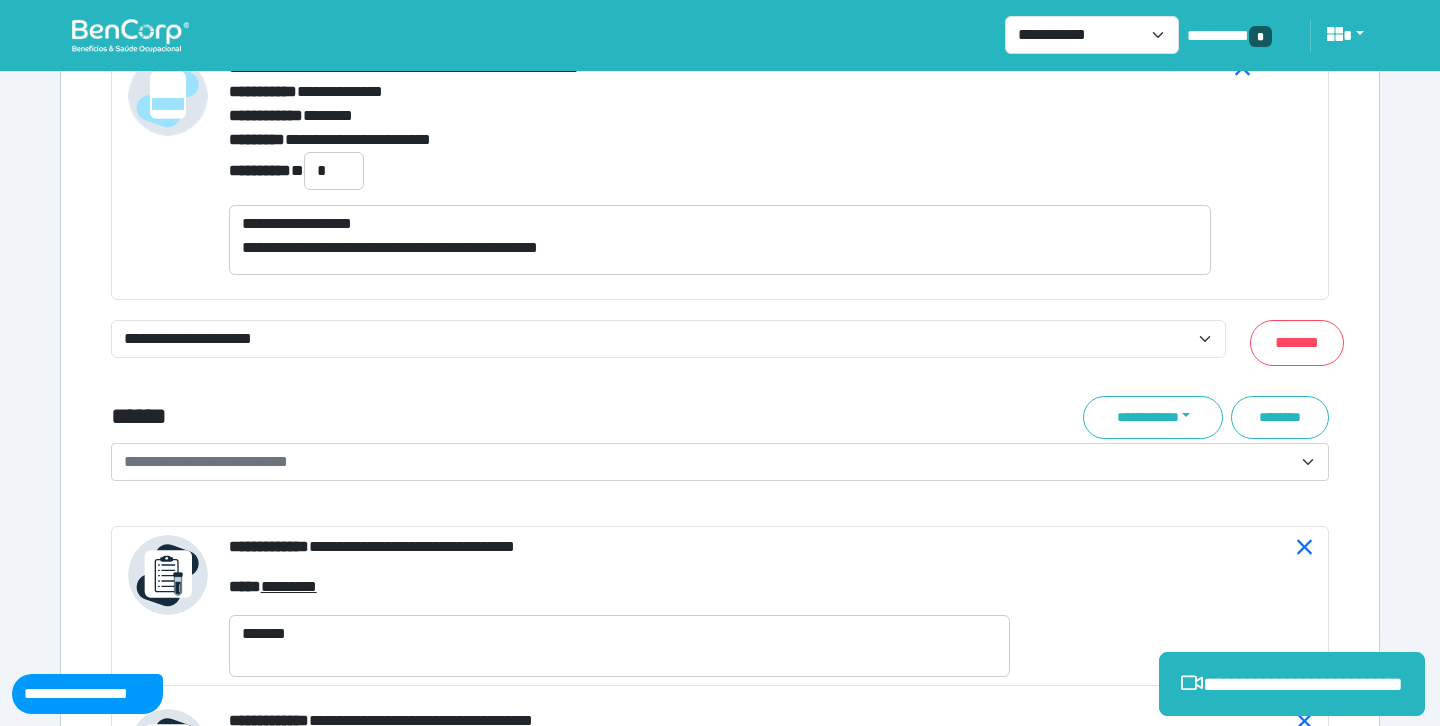 scroll, scrollTop: 7786, scrollLeft: 0, axis: vertical 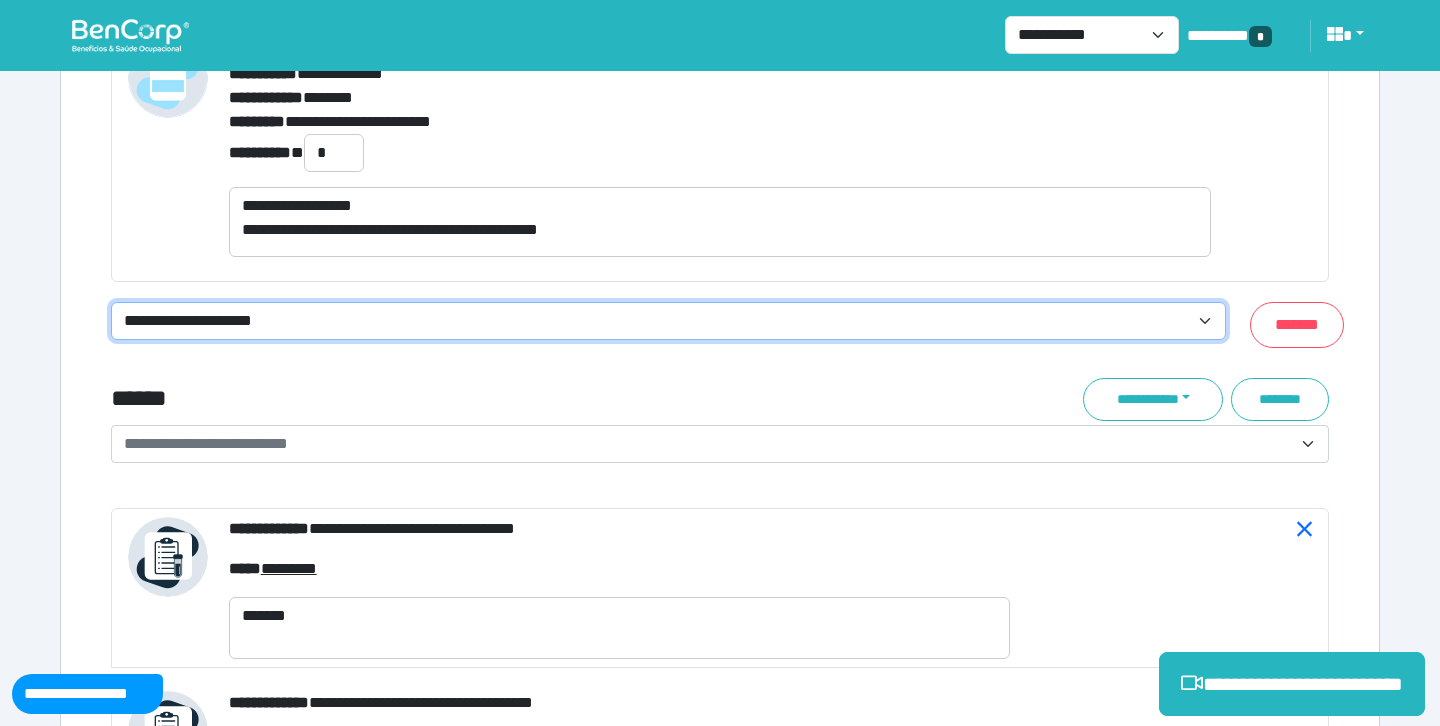 click on "**********" at bounding box center [668, 321] 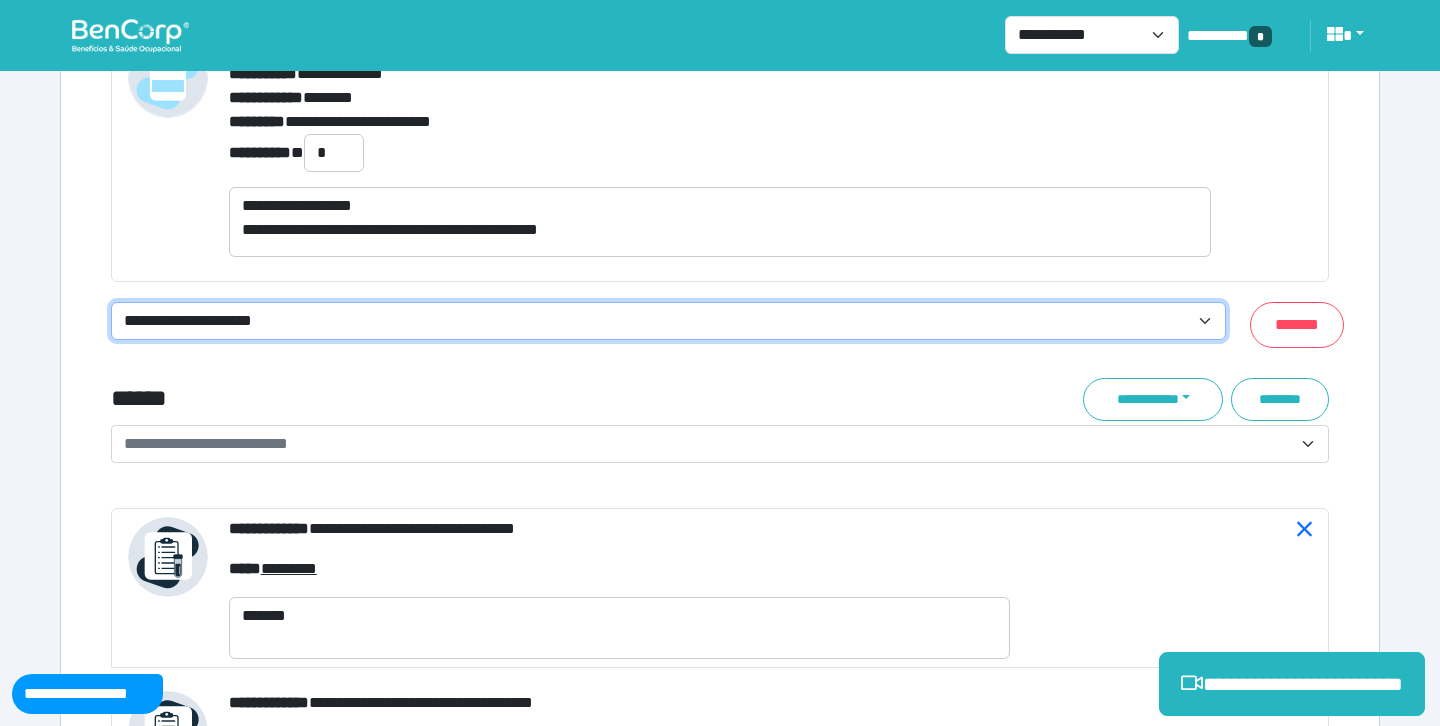 select on "**********" 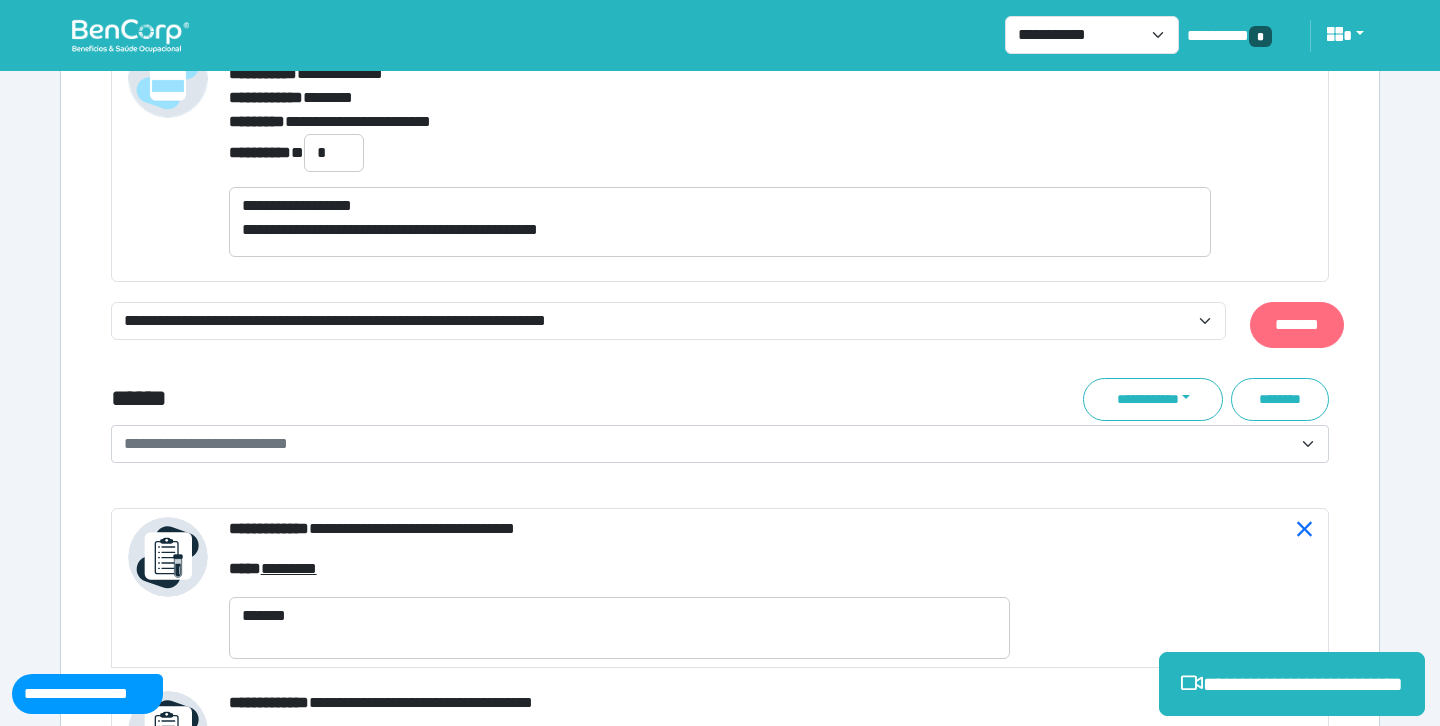 click on "*******" at bounding box center [1297, 325] 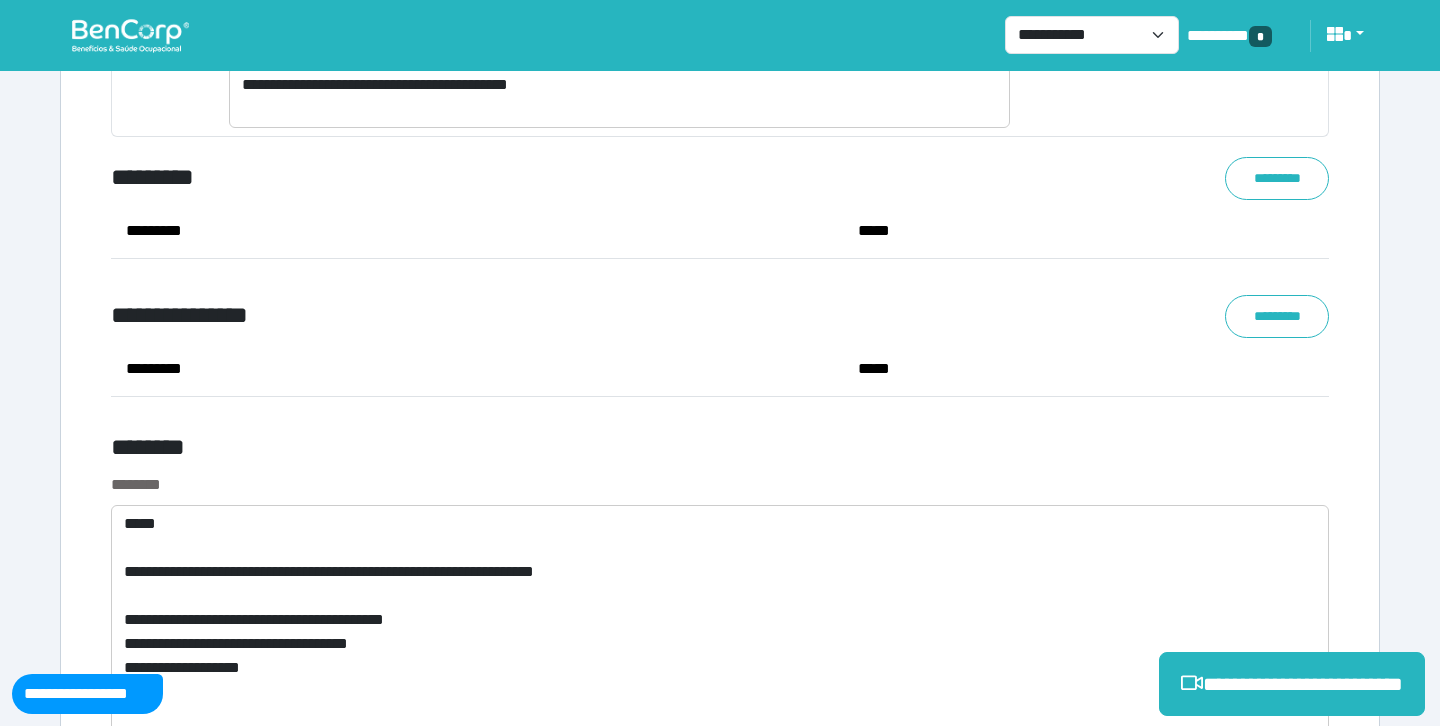 scroll, scrollTop: 10517, scrollLeft: 0, axis: vertical 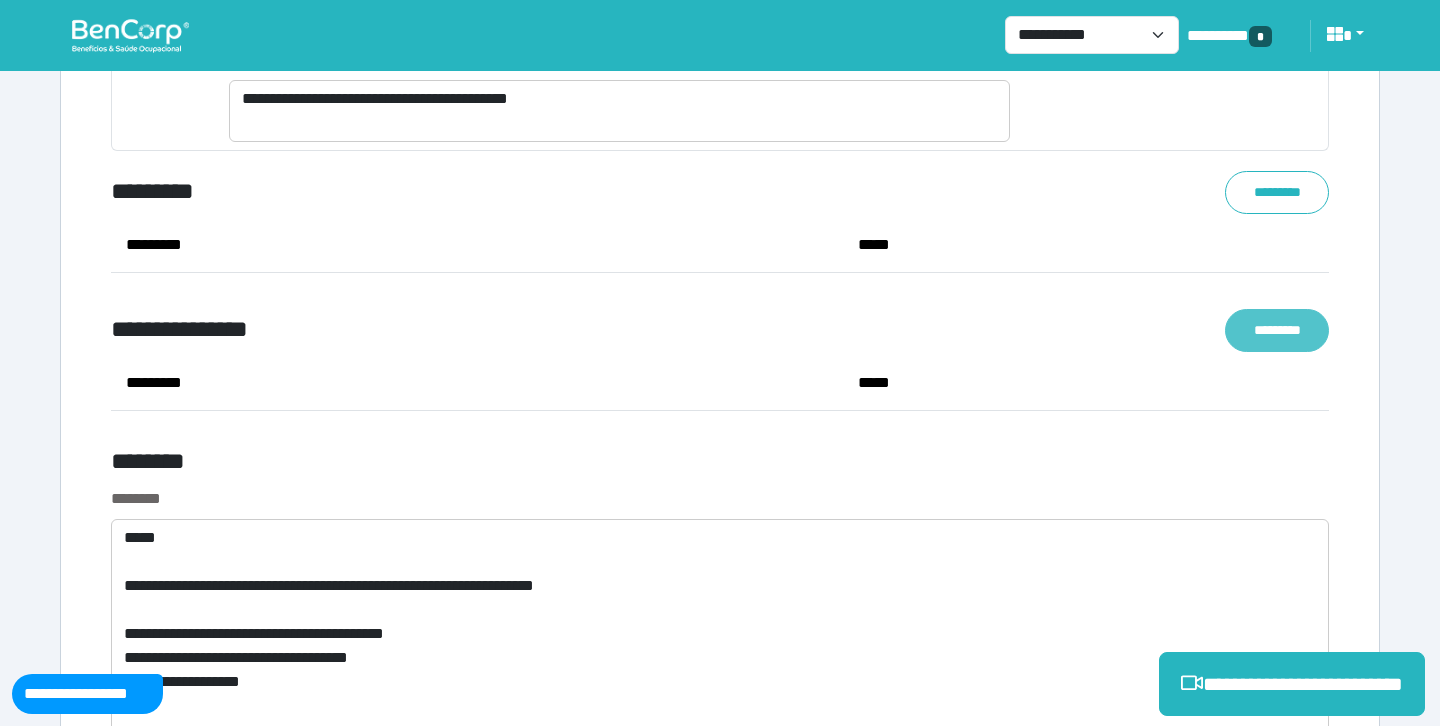 click on "*********" at bounding box center (1277, 330) 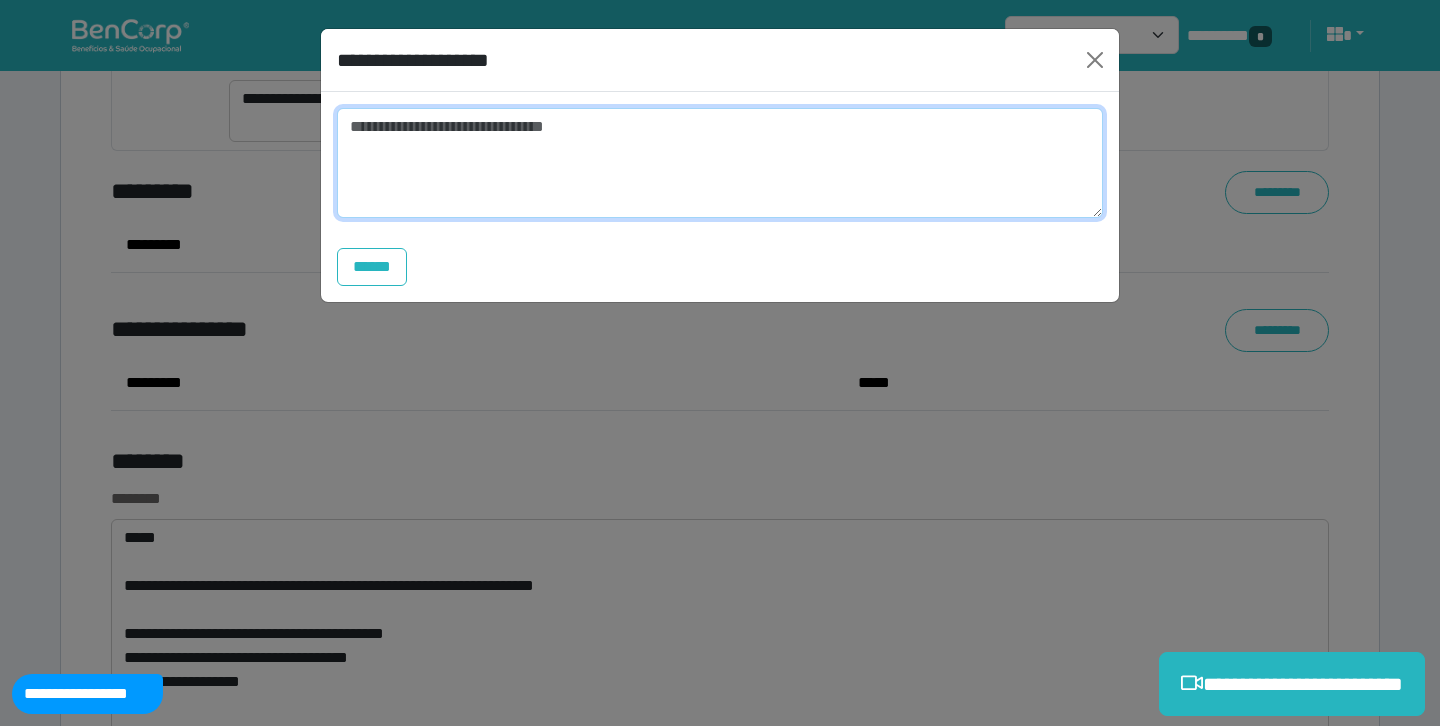 click at bounding box center [720, 163] 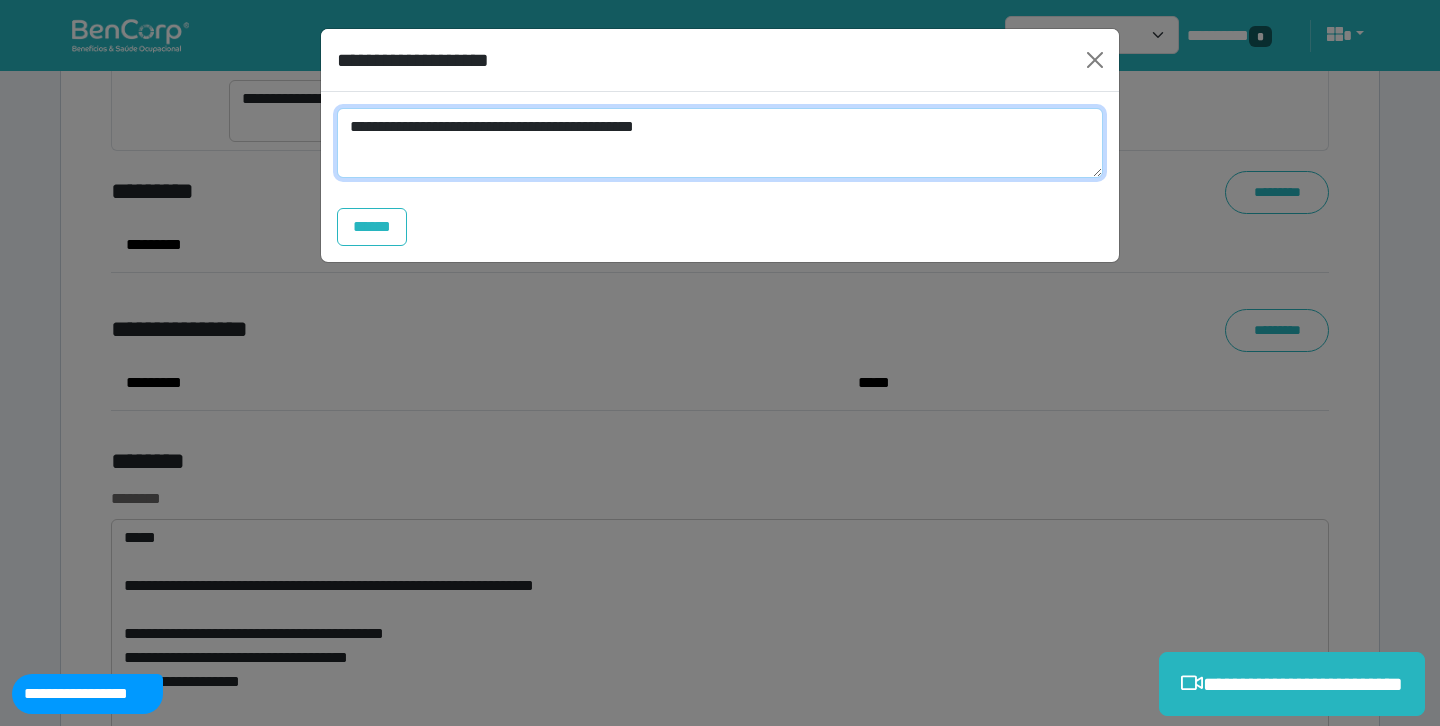 scroll, scrollTop: 0, scrollLeft: 0, axis: both 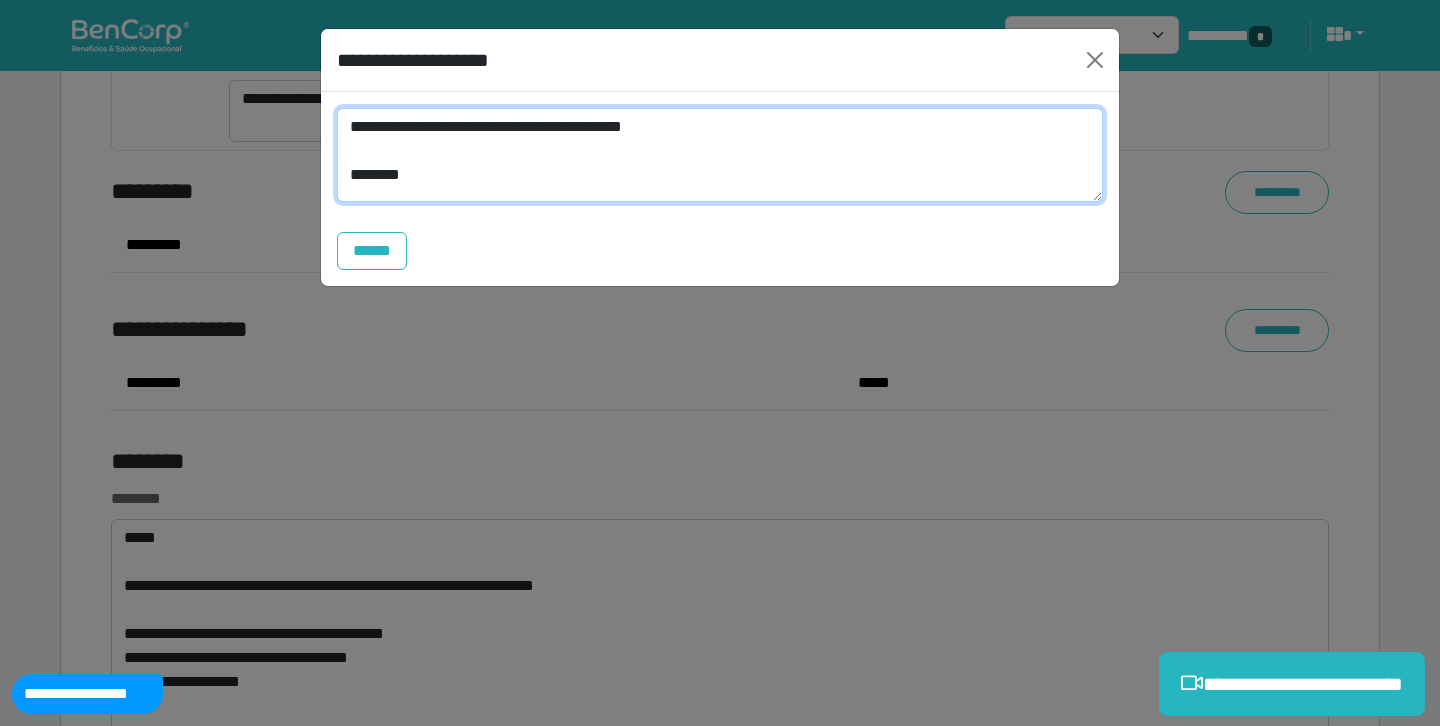 drag, startPoint x: 467, startPoint y: 192, endPoint x: 335, endPoint y: 111, distance: 154.87091 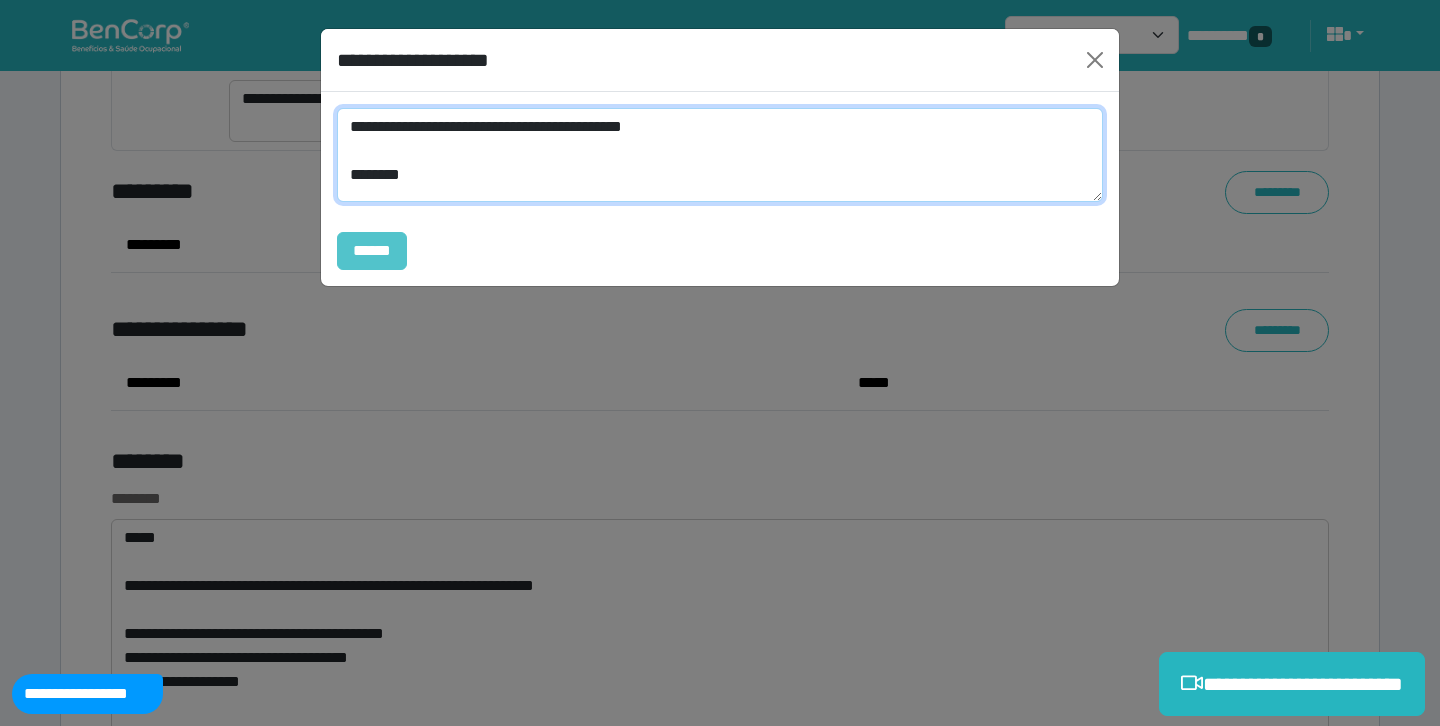 type on "**********" 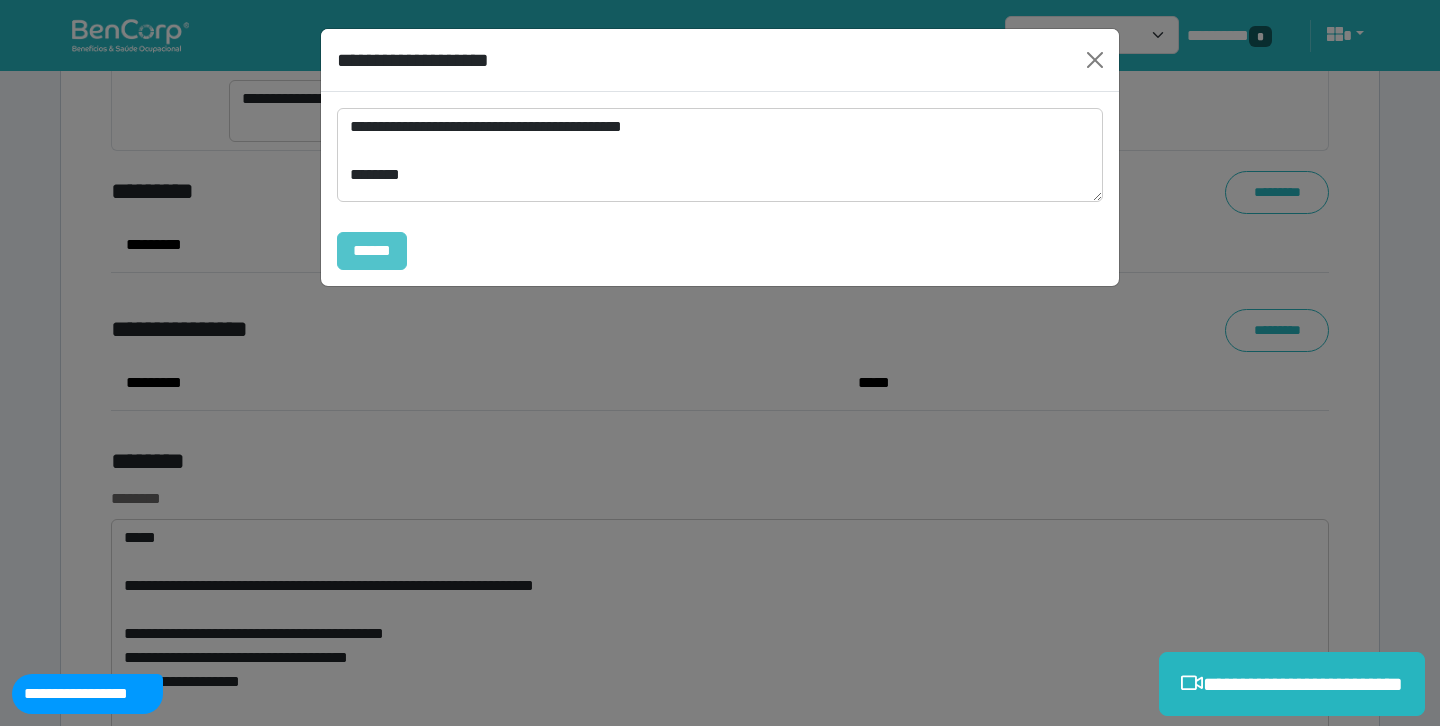click on "******" at bounding box center (372, 251) 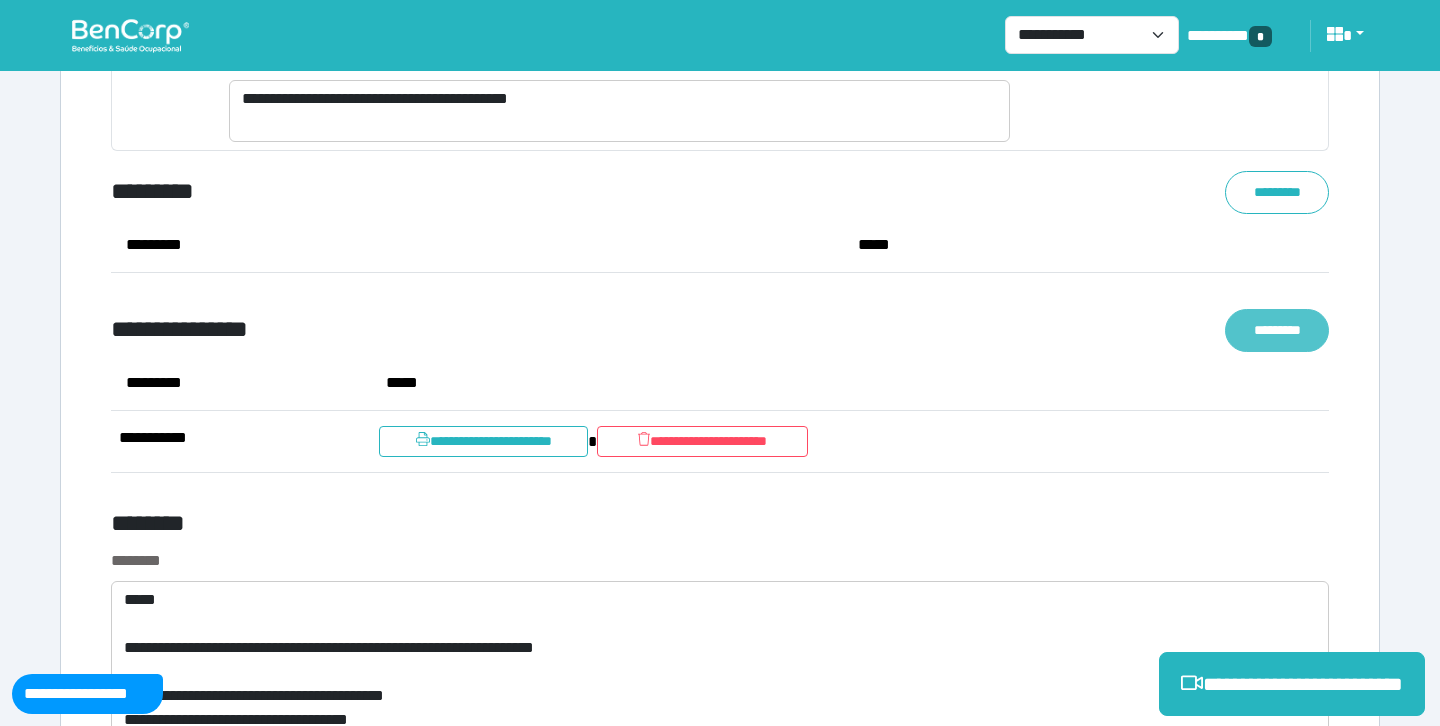 click on "*********" at bounding box center [1277, 330] 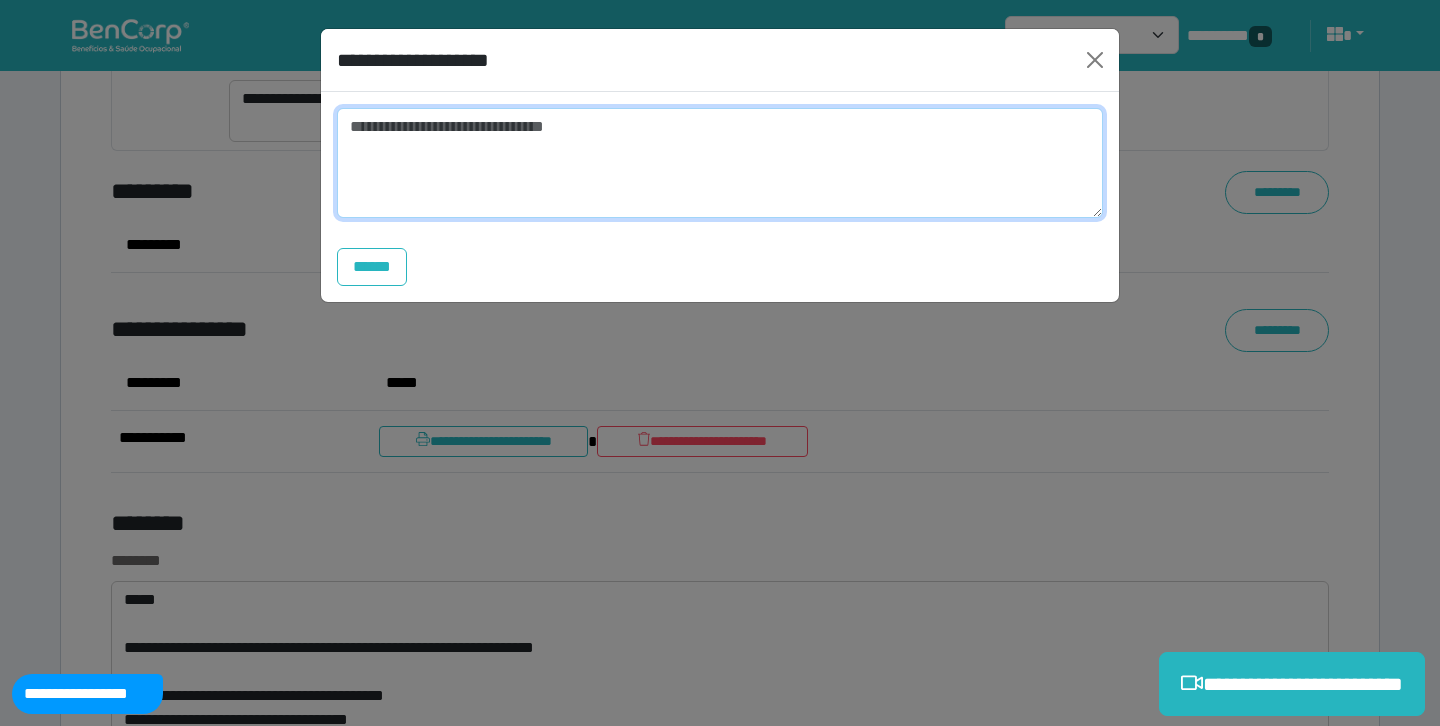 click at bounding box center (720, 163) 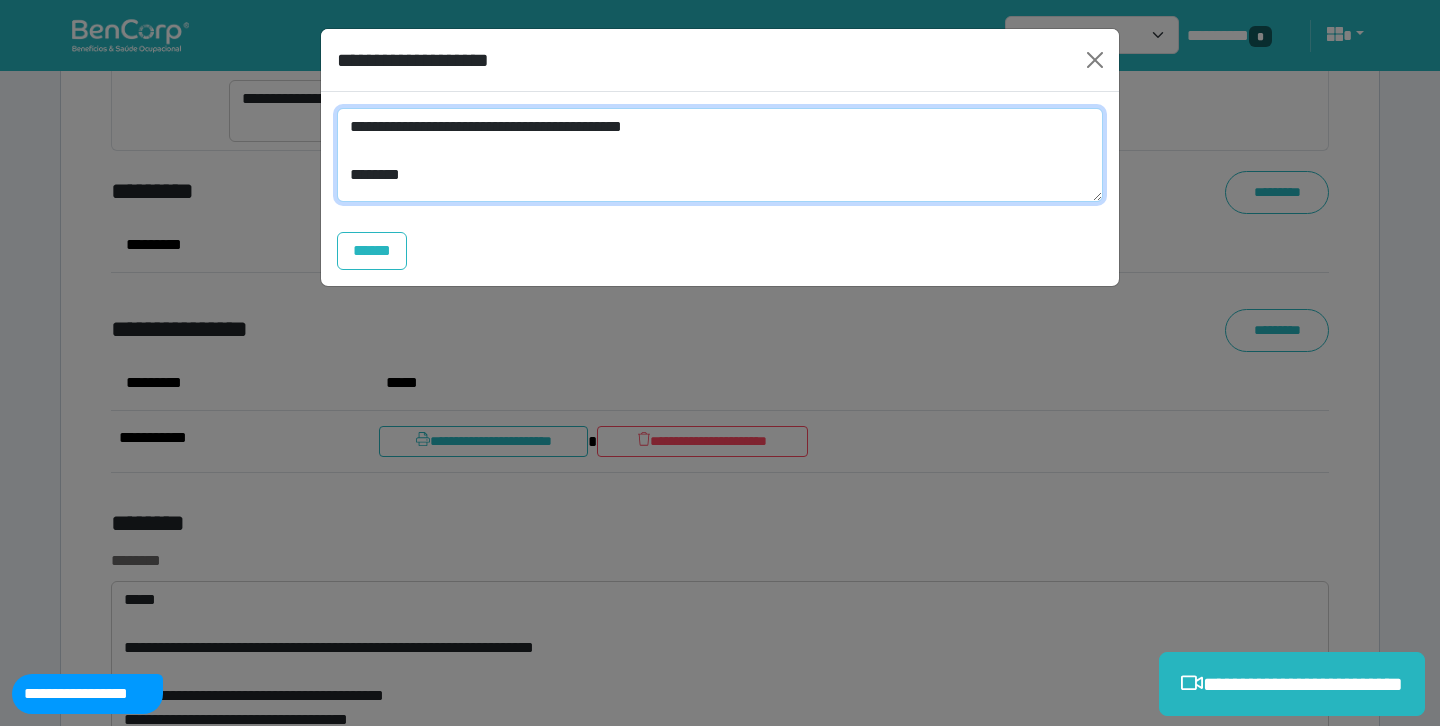 drag, startPoint x: 615, startPoint y: 129, endPoint x: 727, endPoint y: 127, distance: 112.01785 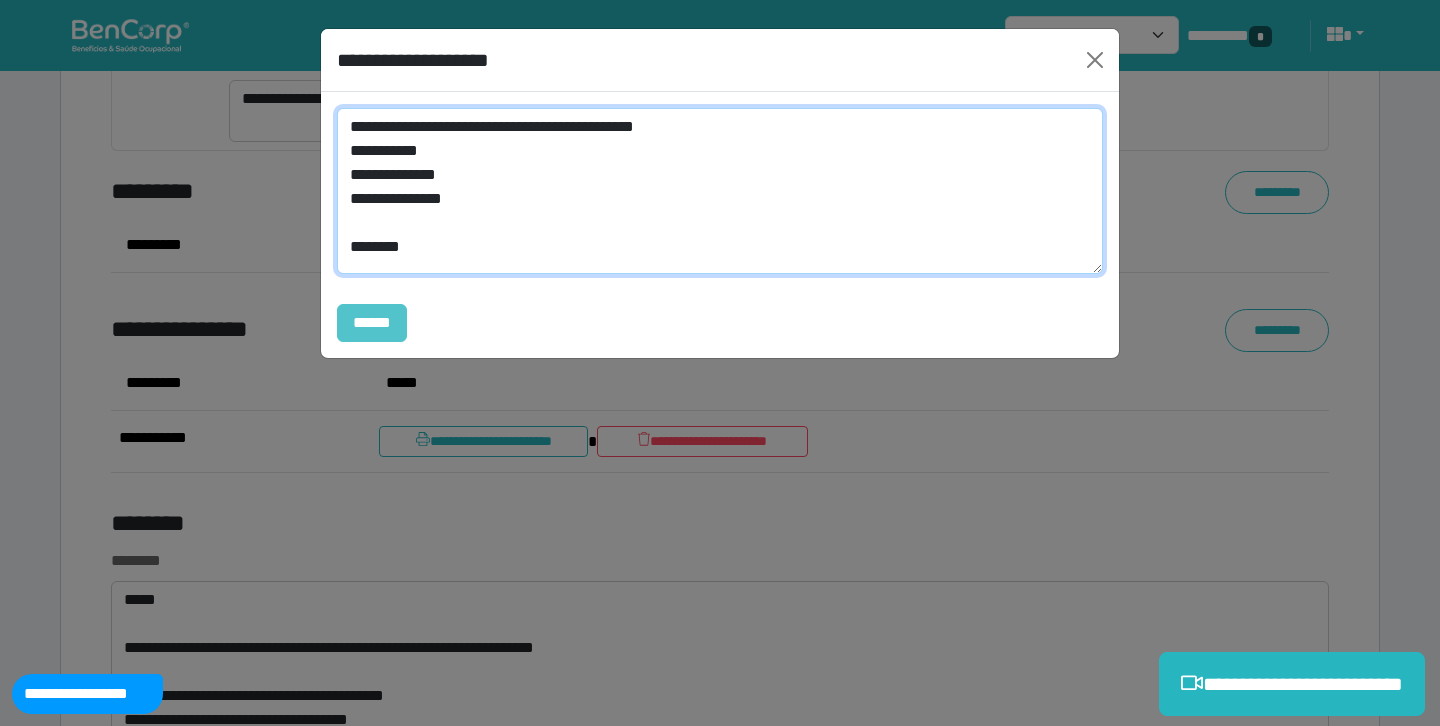 type on "**********" 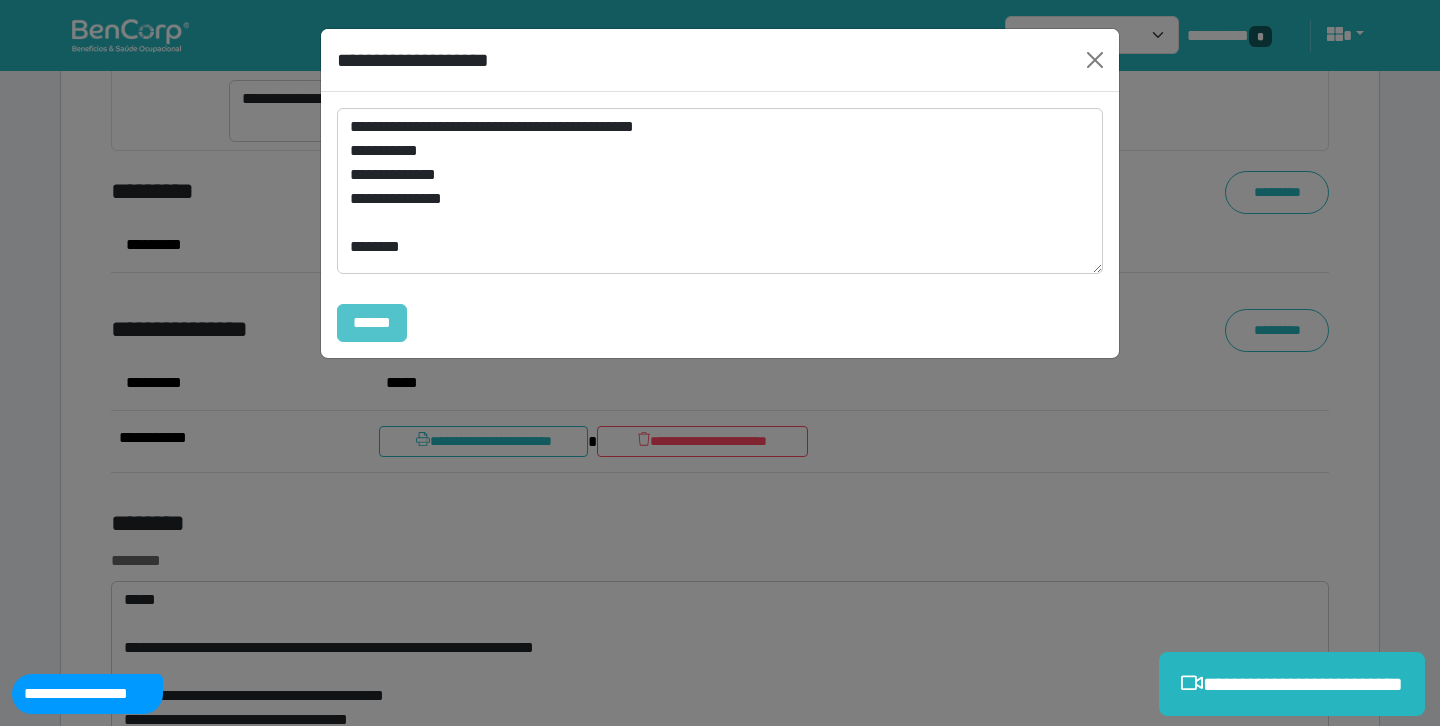 click on "******" at bounding box center (372, 323) 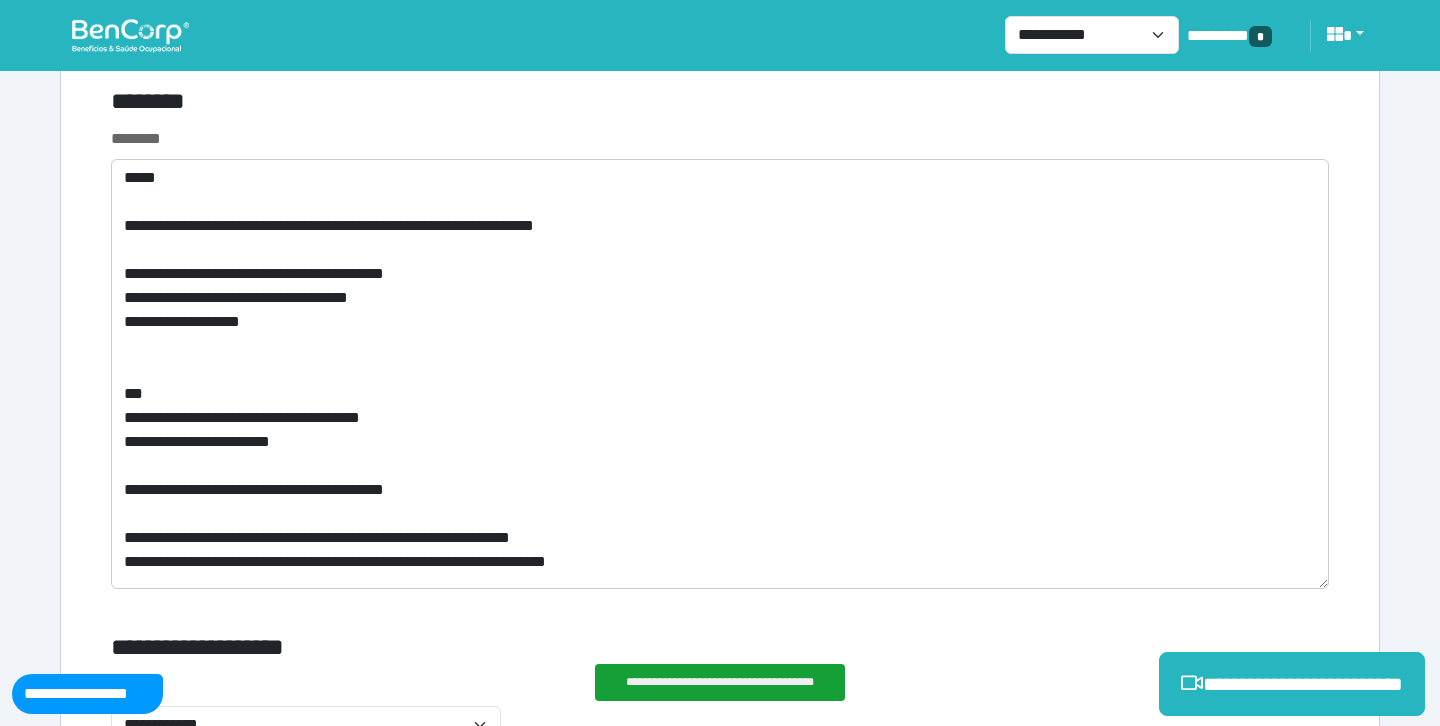 scroll, scrollTop: 11003, scrollLeft: 0, axis: vertical 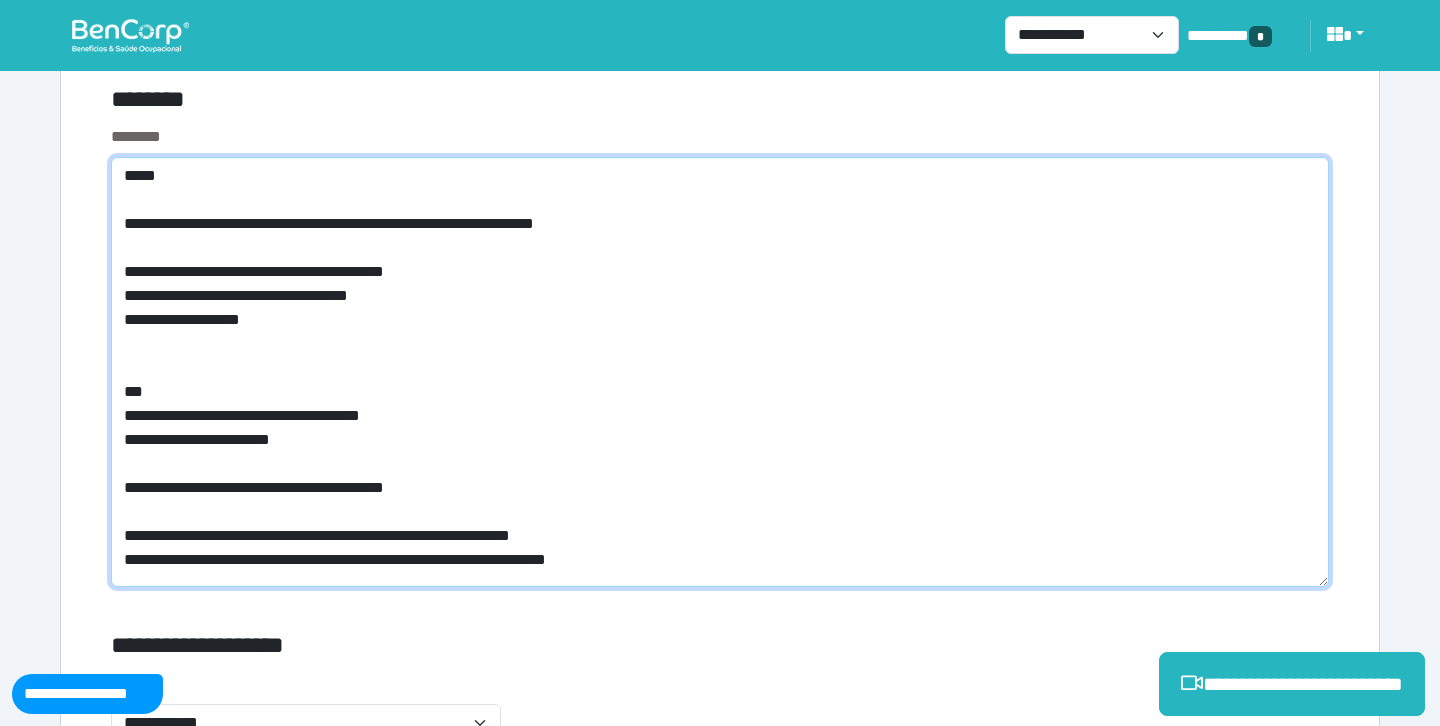 drag, startPoint x: 660, startPoint y: 563, endPoint x: 115, endPoint y: 178, distance: 667.27057 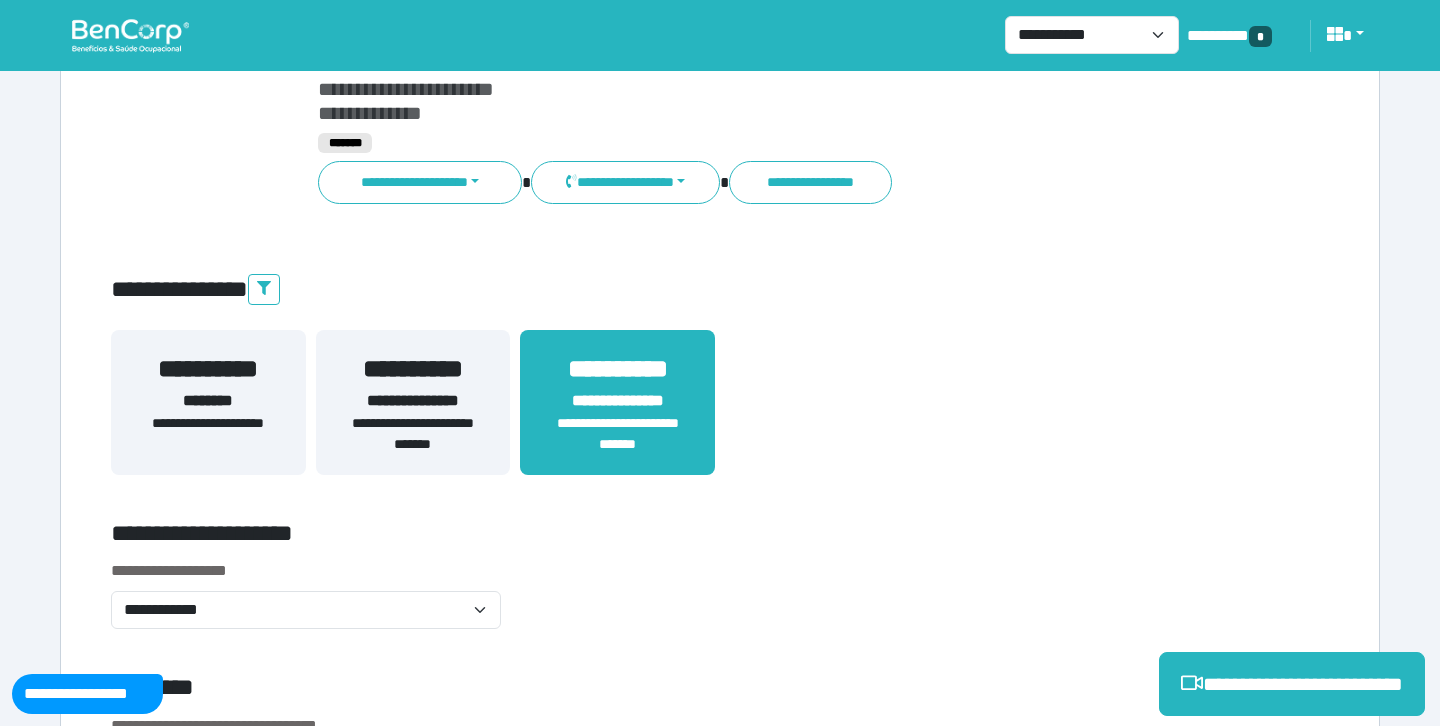 scroll, scrollTop: 0, scrollLeft: 0, axis: both 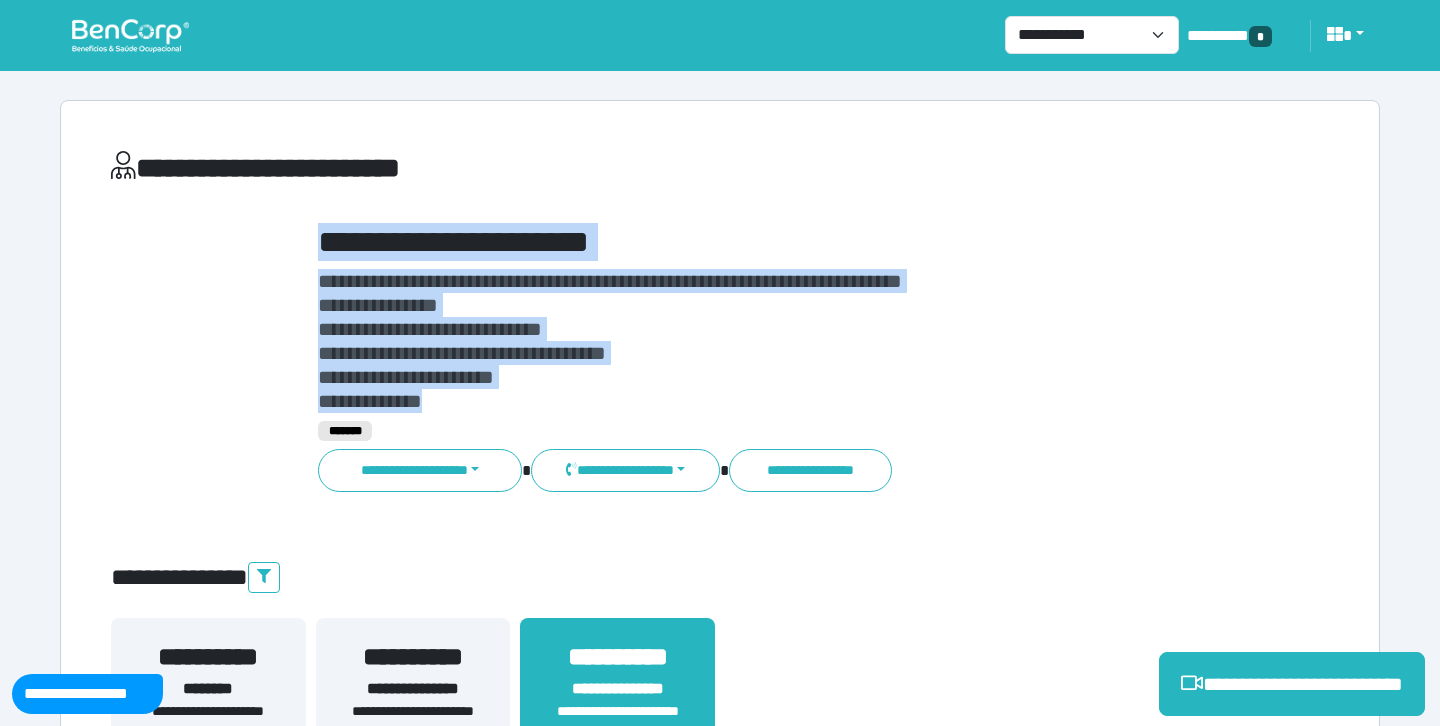 drag, startPoint x: 457, startPoint y: 403, endPoint x: 326, endPoint y: 234, distance: 213.82703 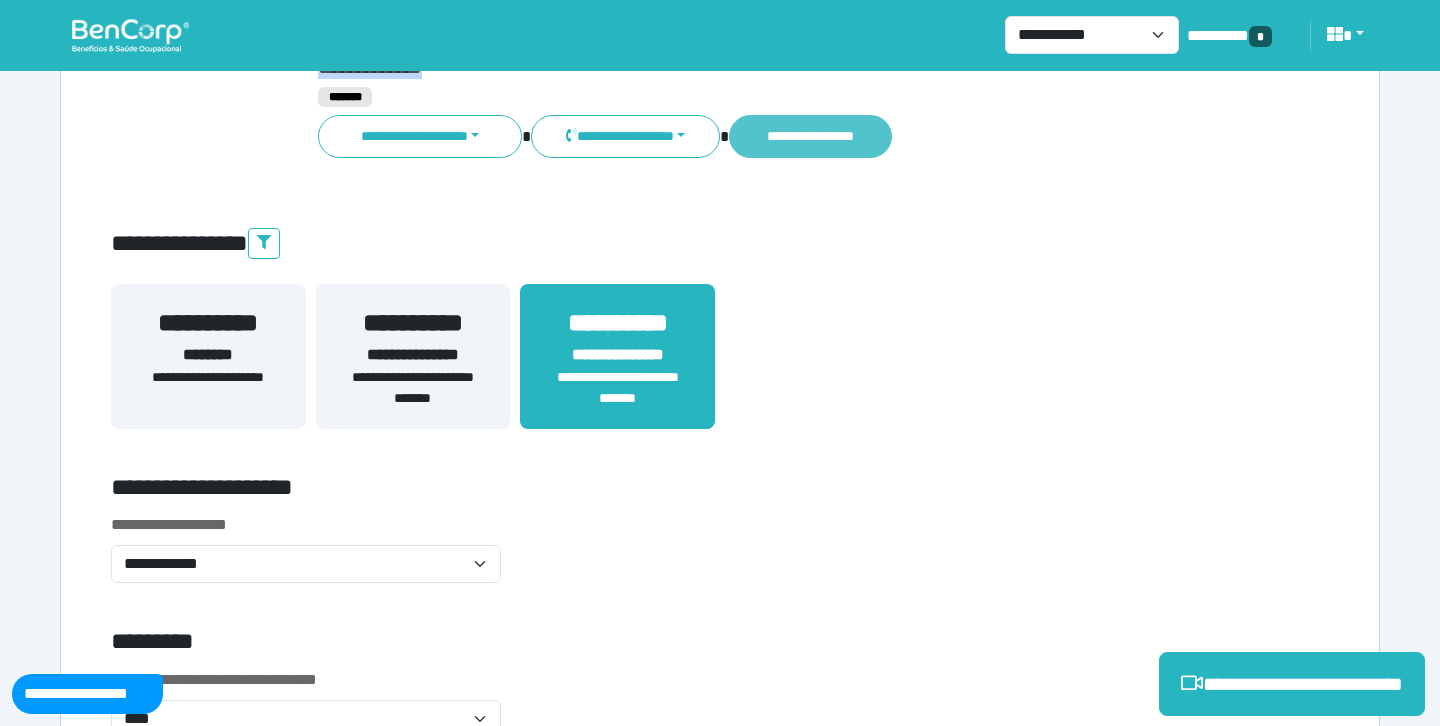 scroll, scrollTop: 369, scrollLeft: 0, axis: vertical 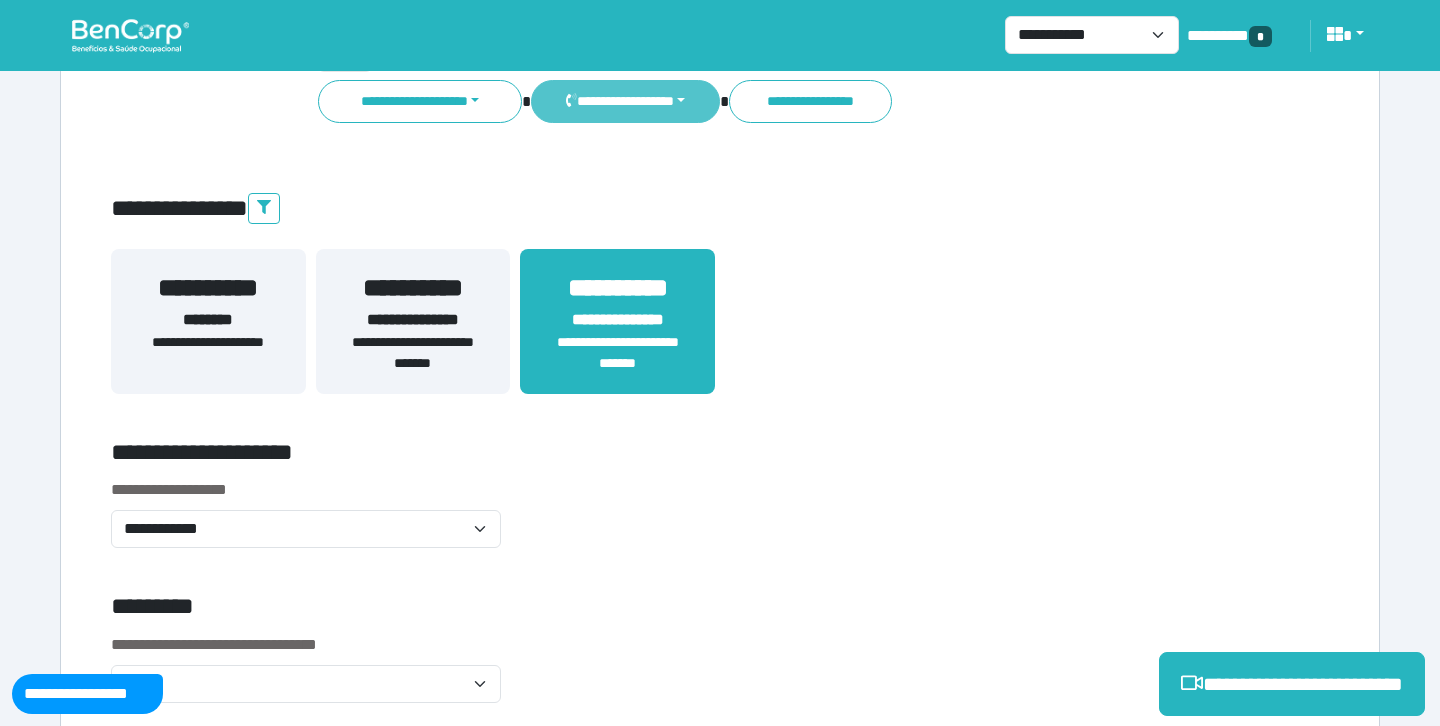 click on "**********" at bounding box center (625, 101) 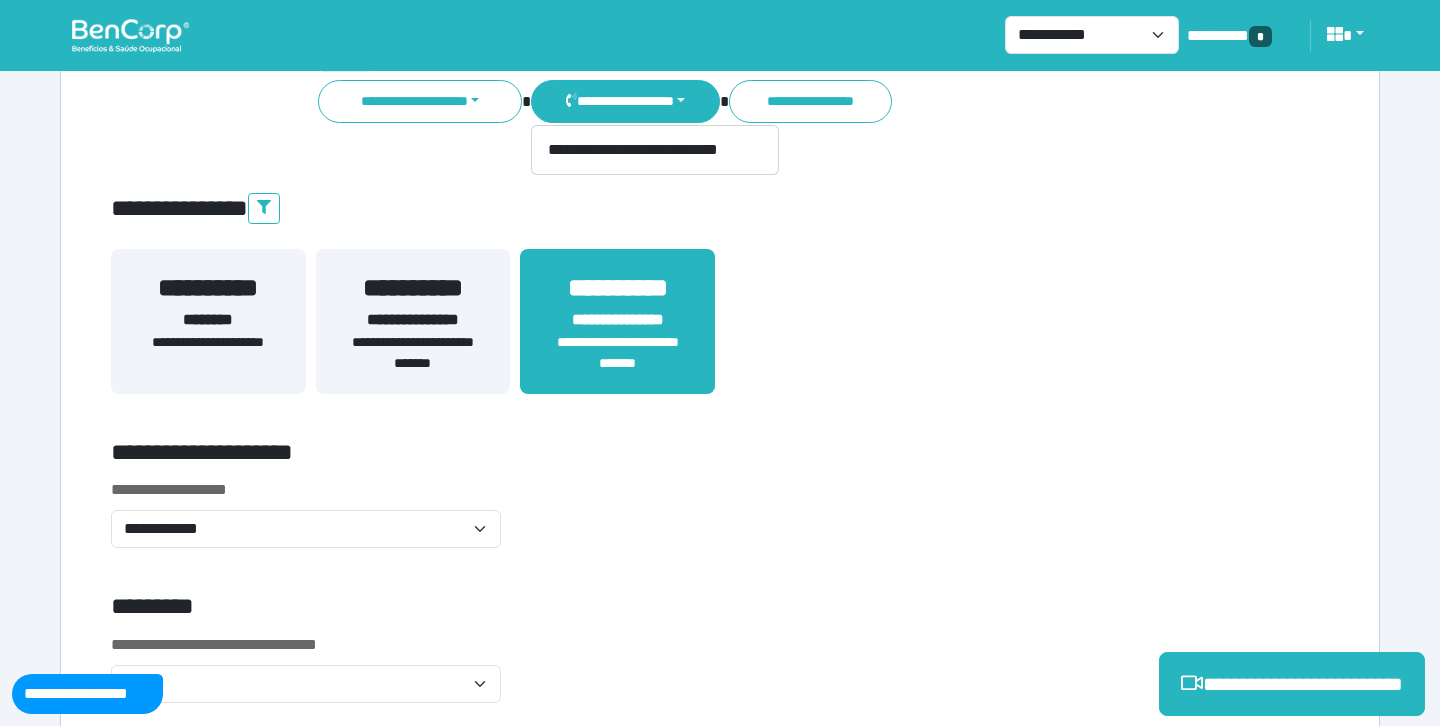 click on "**********" at bounding box center [720, 333] 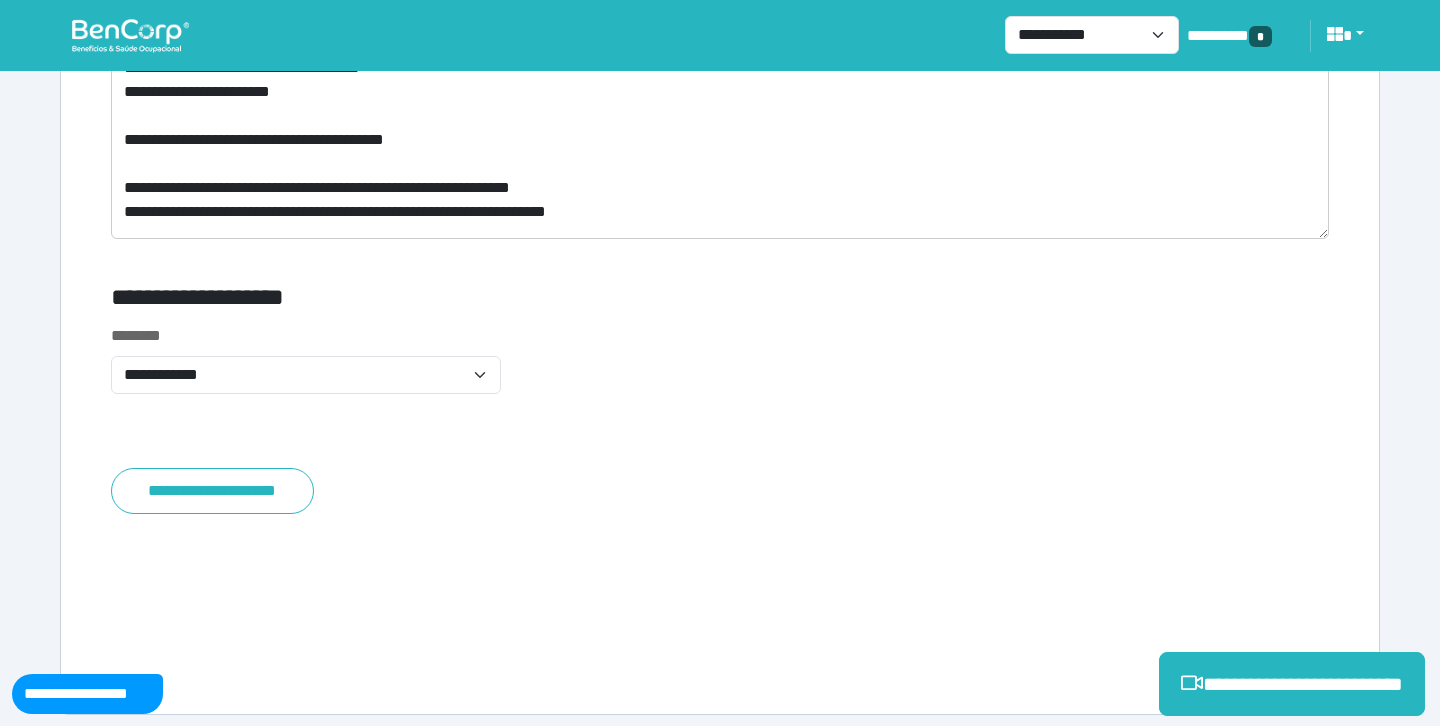 scroll, scrollTop: 11360, scrollLeft: 0, axis: vertical 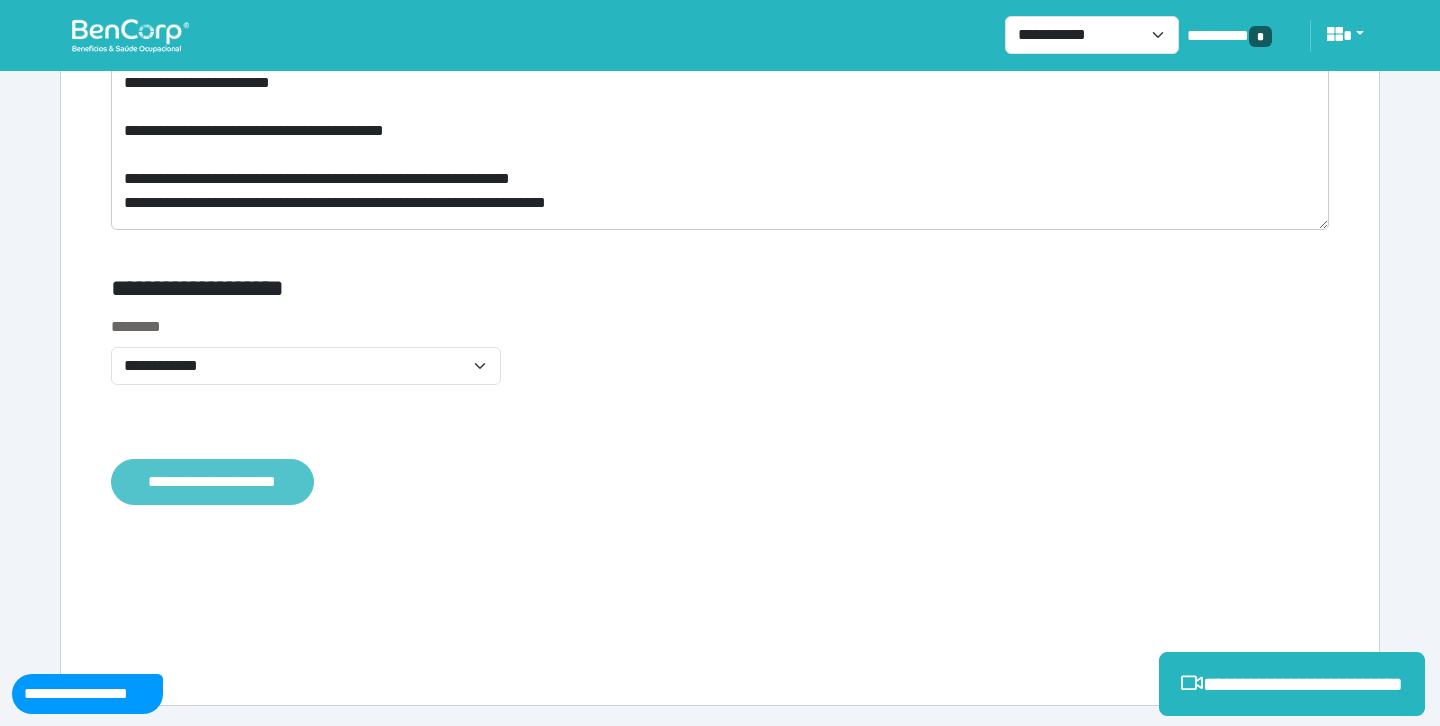 click on "**********" at bounding box center (212, 482) 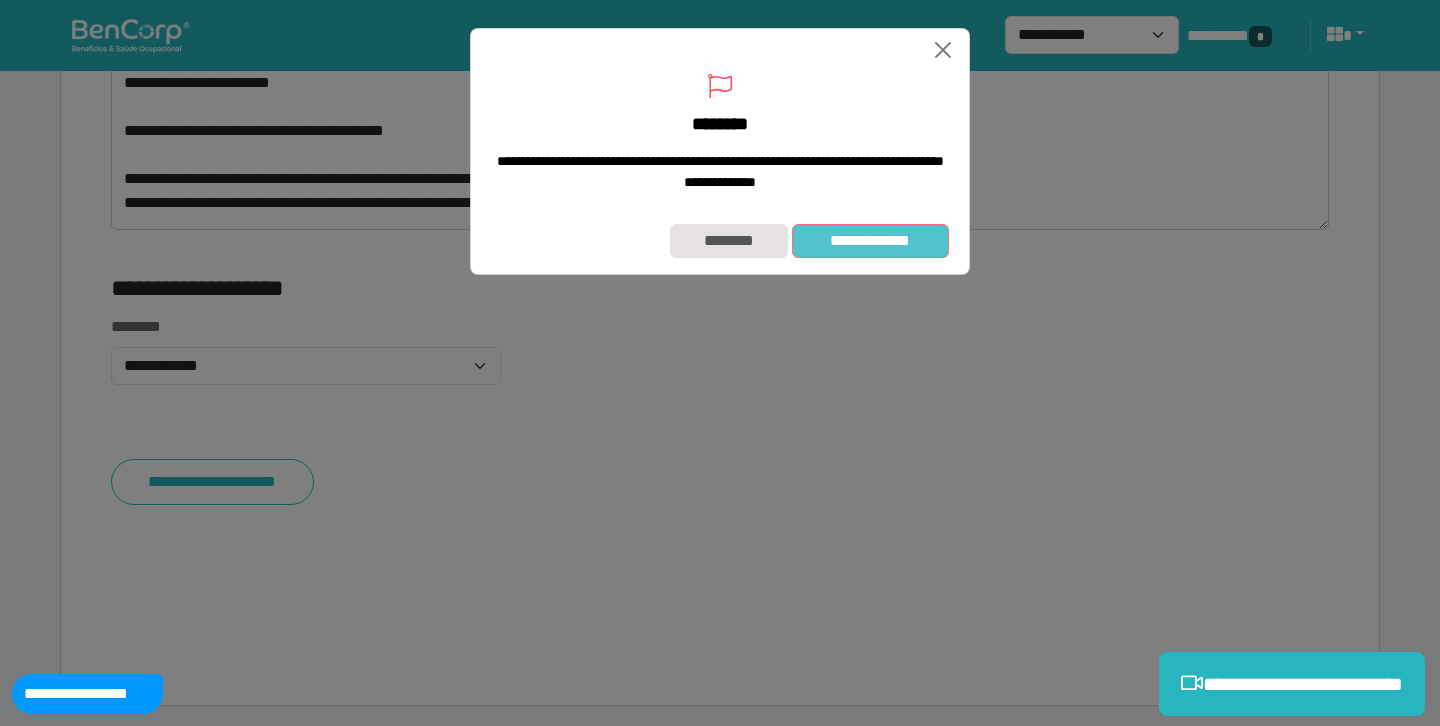 click on "**********" at bounding box center (870, 241) 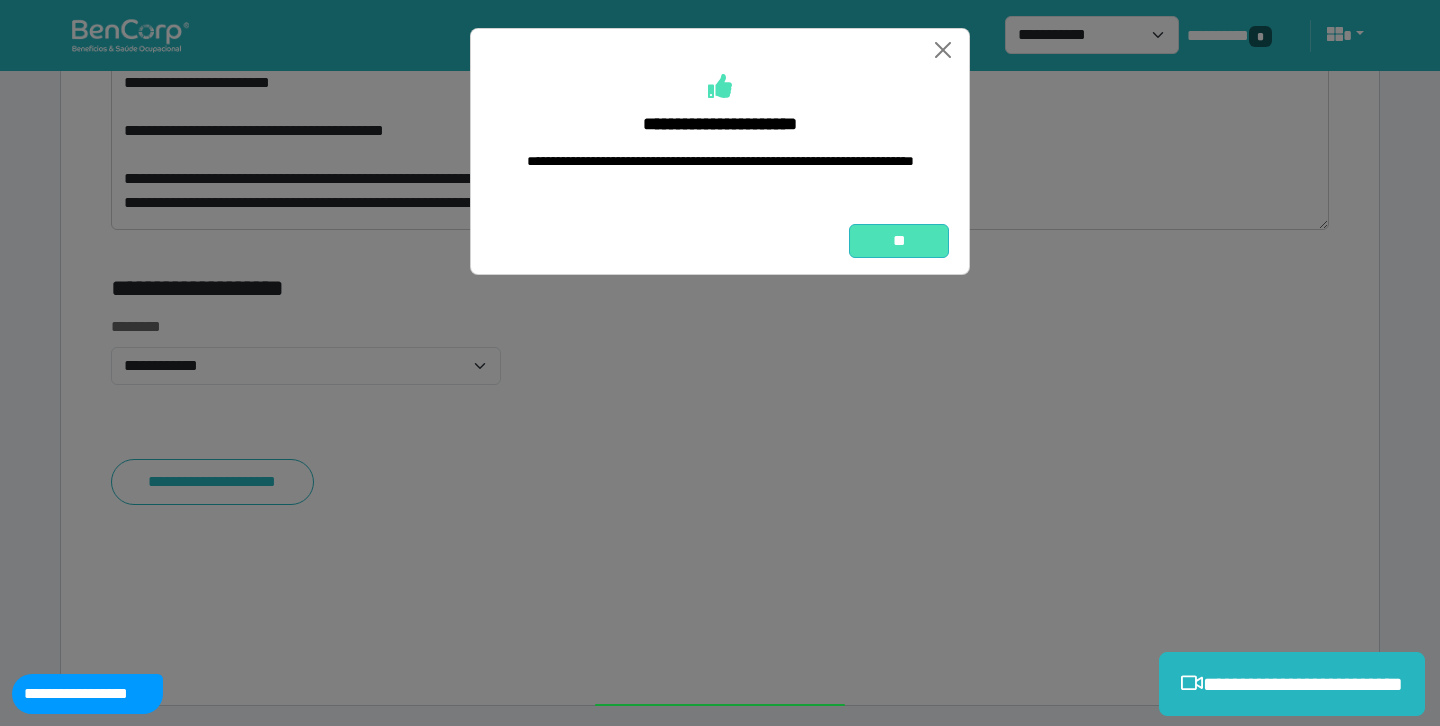 click on "**" at bounding box center [899, 241] 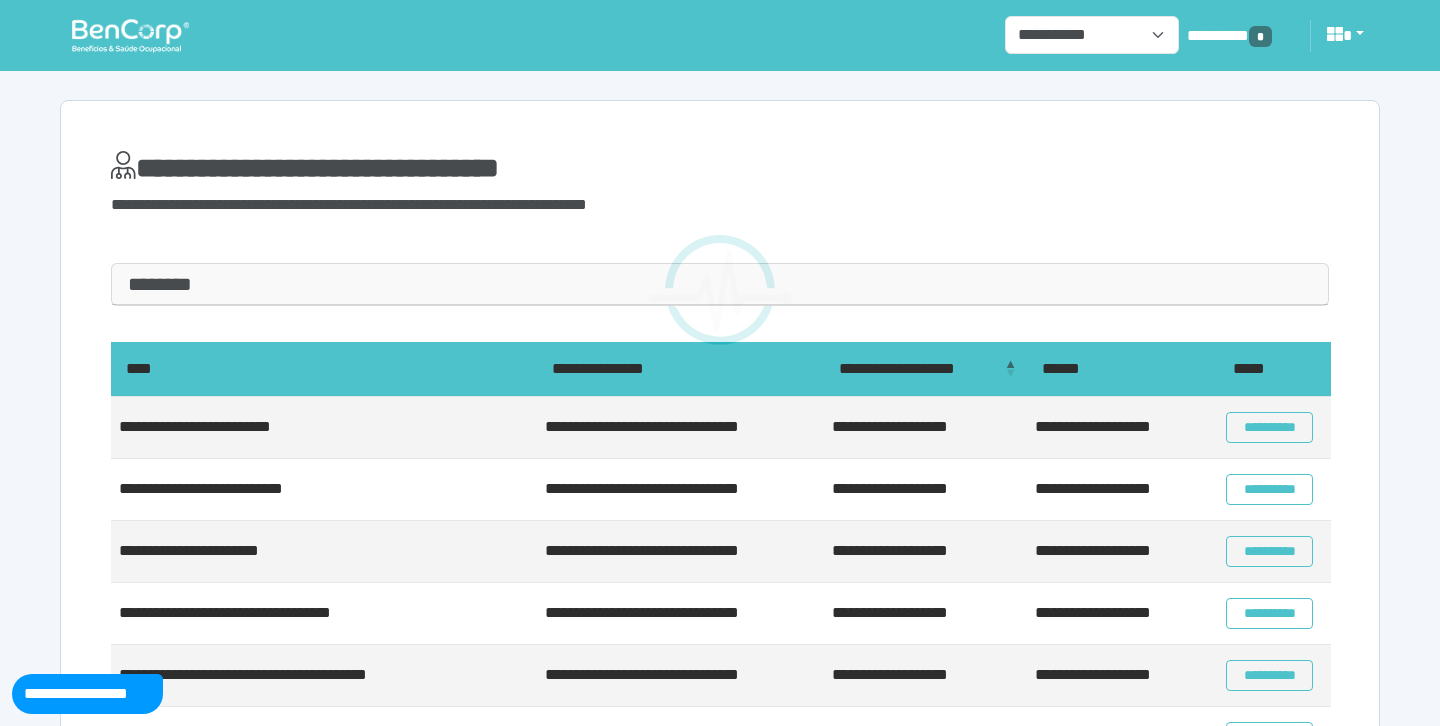 scroll, scrollTop: 0, scrollLeft: 0, axis: both 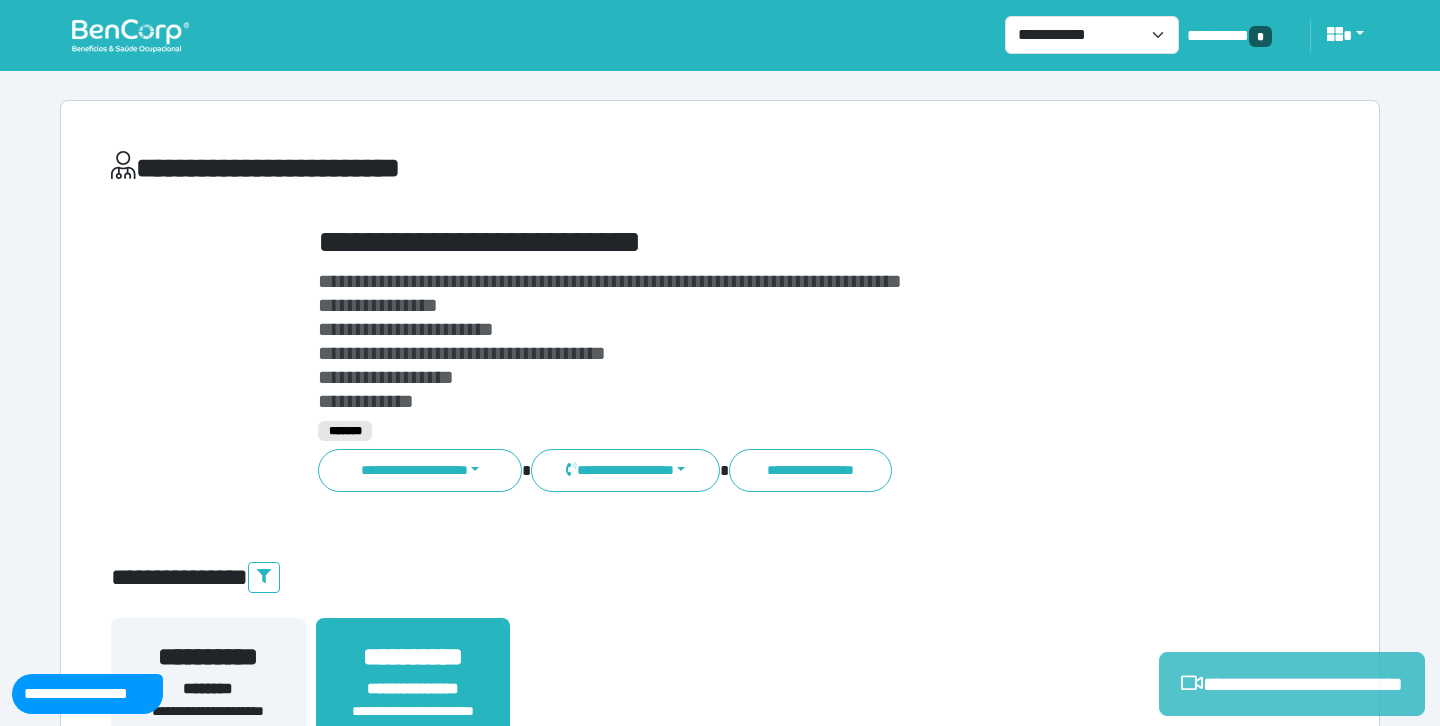 click on "**********" at bounding box center [1292, 684] 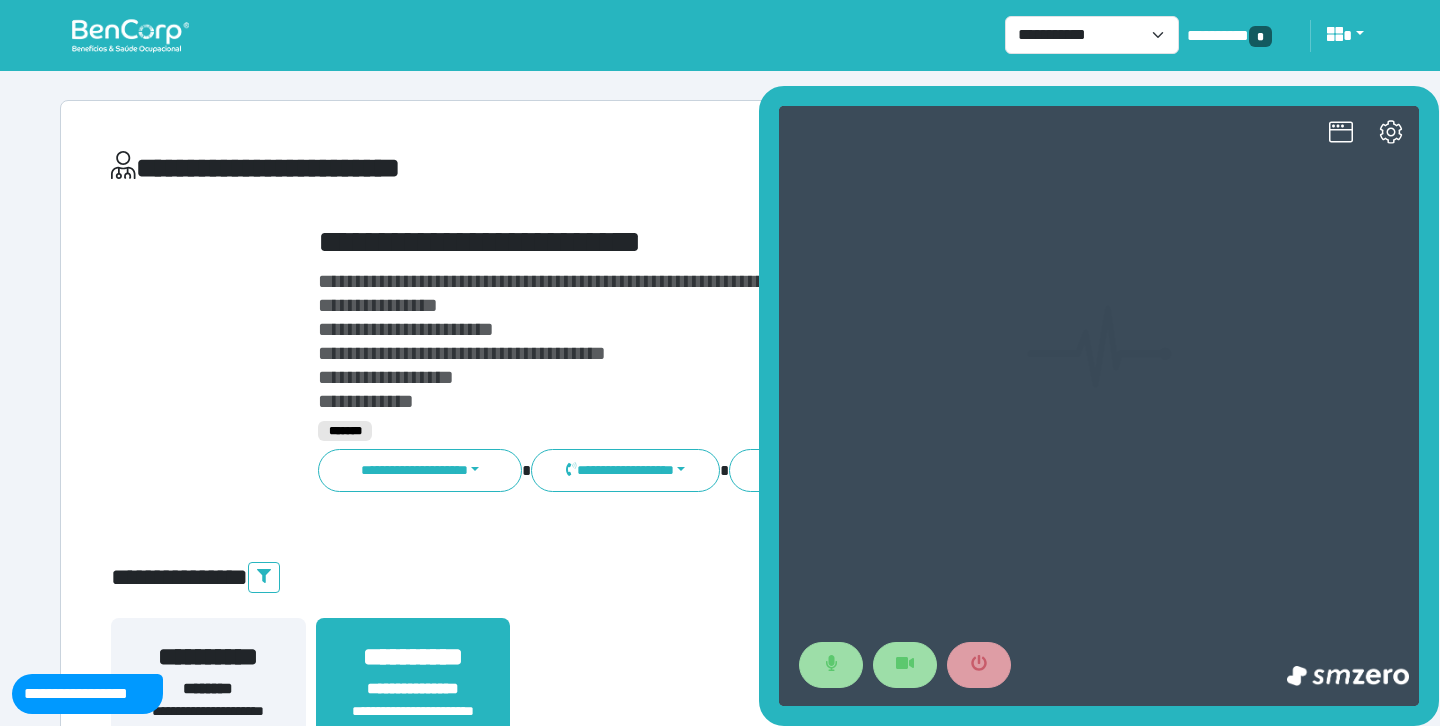 scroll, scrollTop: 0, scrollLeft: 0, axis: both 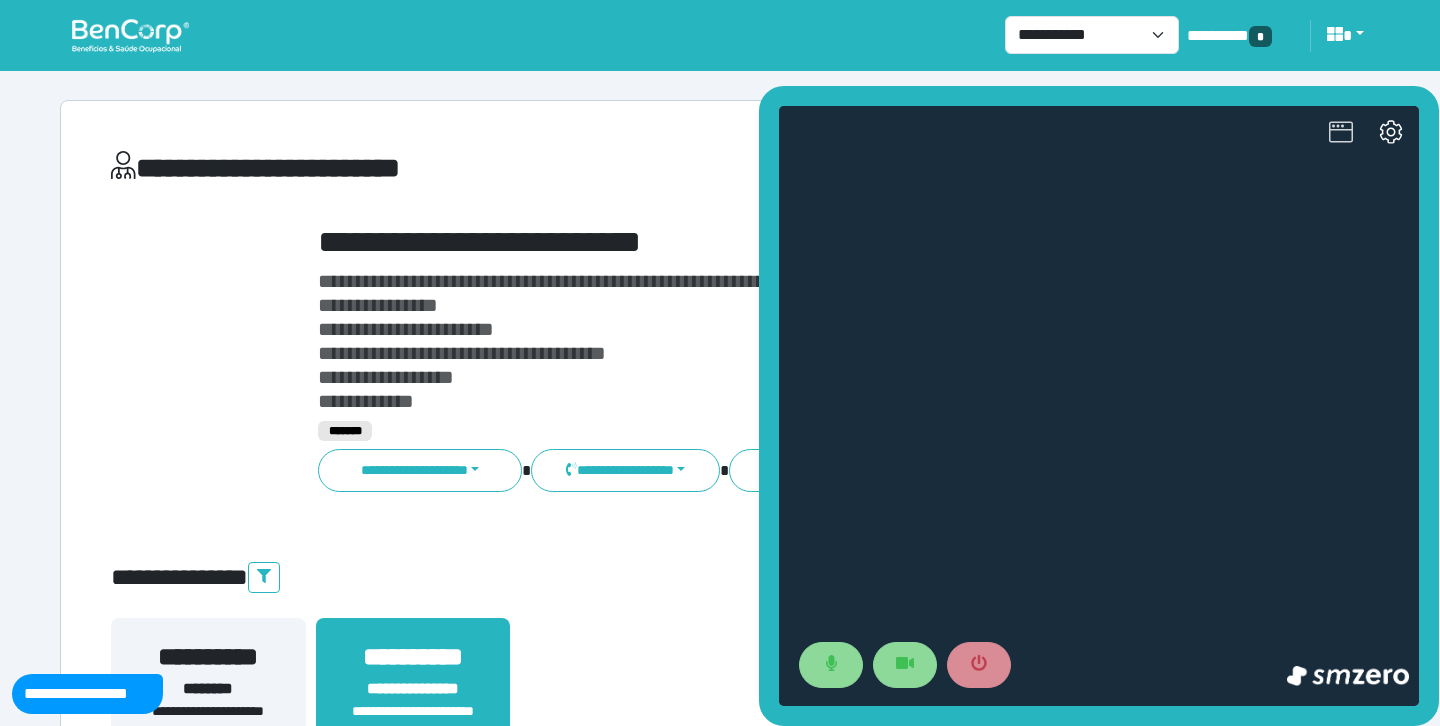click at bounding box center (1341, 134) 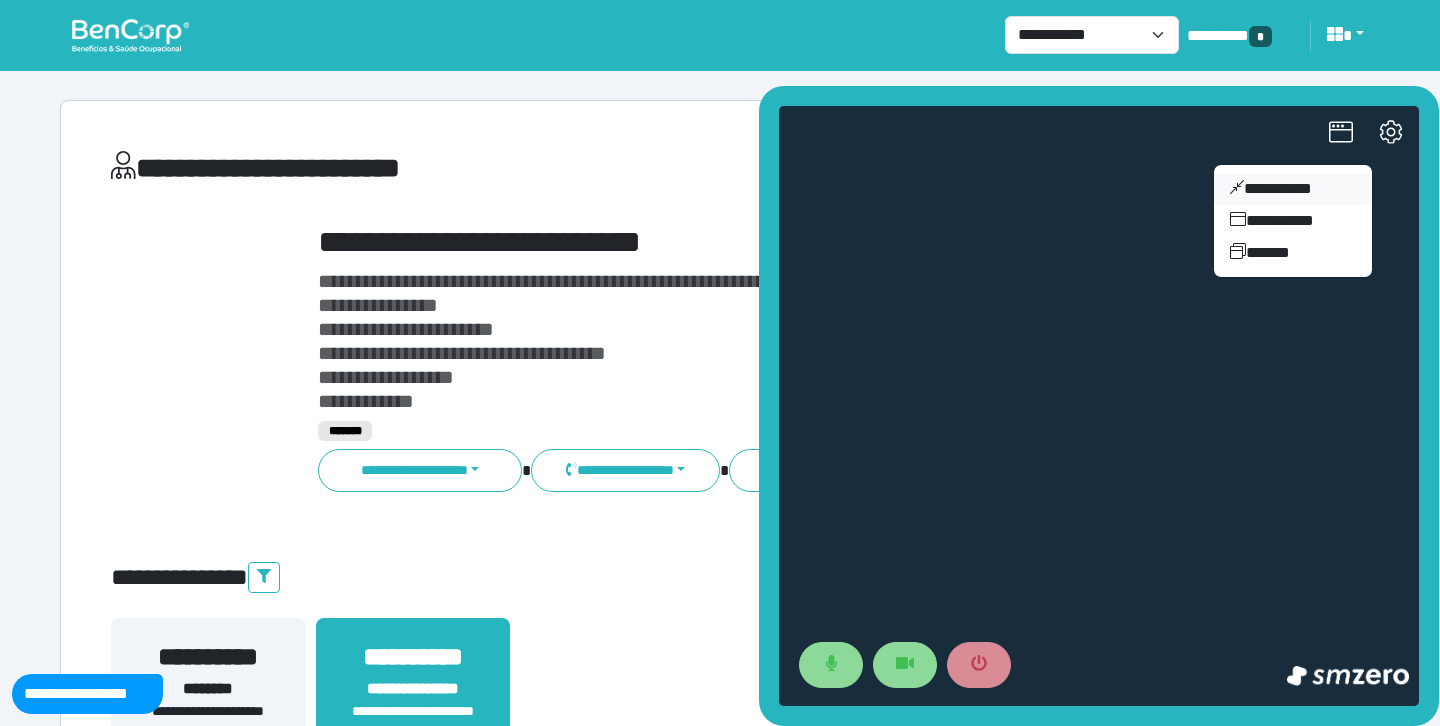 click on "**********" at bounding box center [1293, 189] 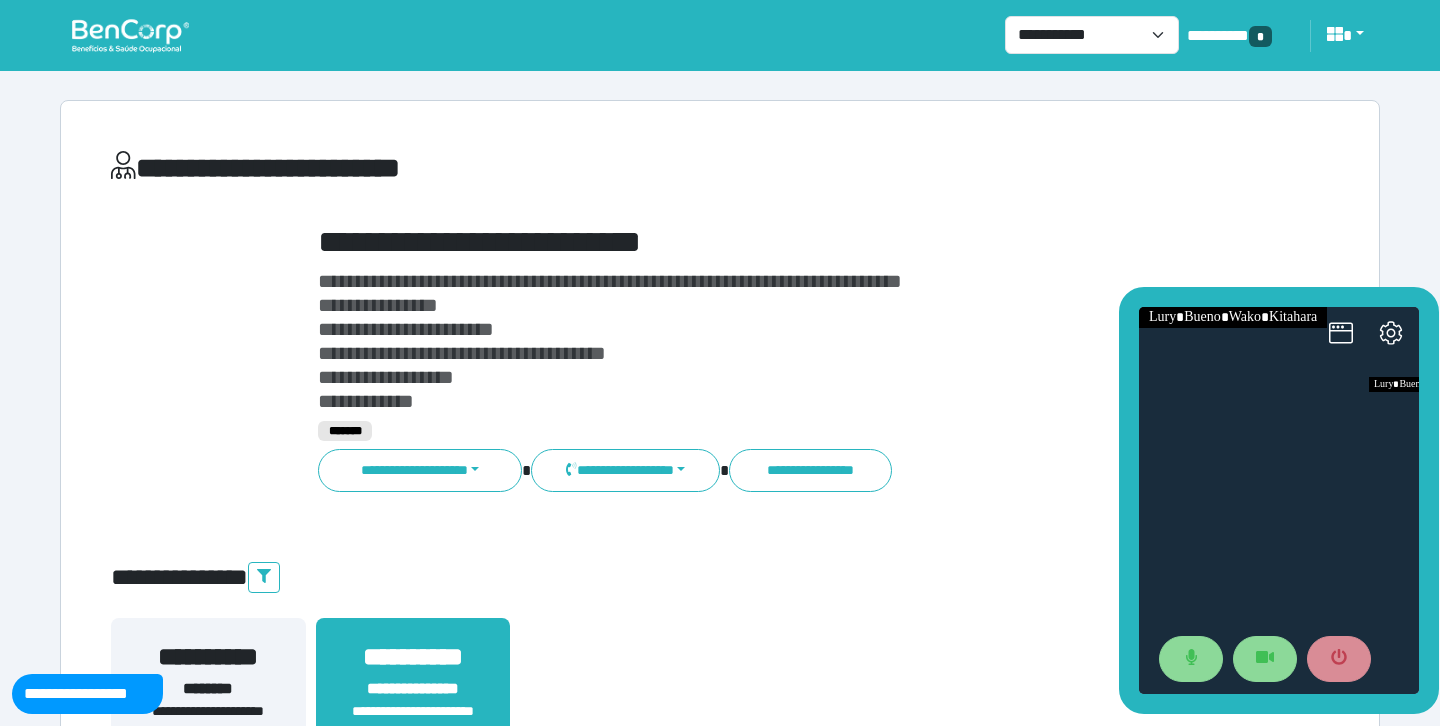 drag, startPoint x: 1262, startPoint y: 314, endPoint x: 1220, endPoint y: 137, distance: 181.91481 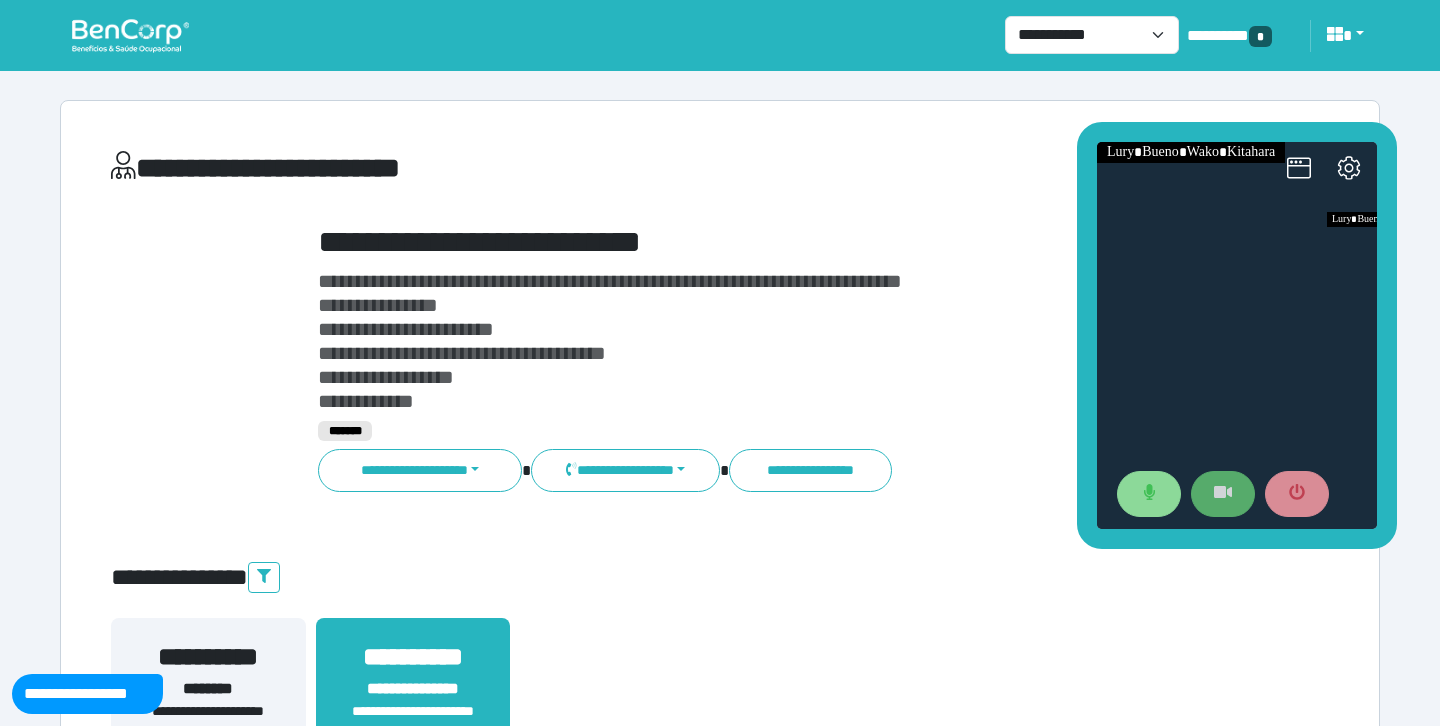 click at bounding box center (1223, 494) 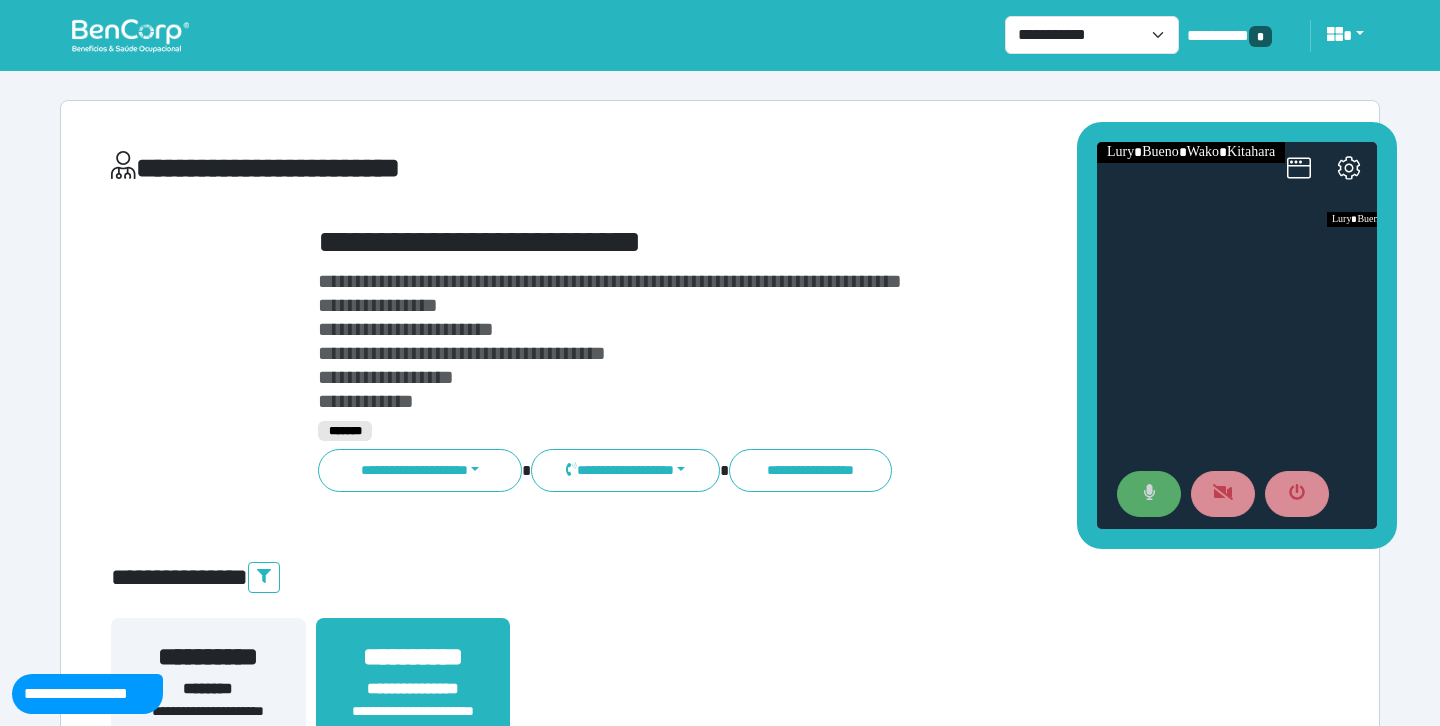 click at bounding box center (1149, 494) 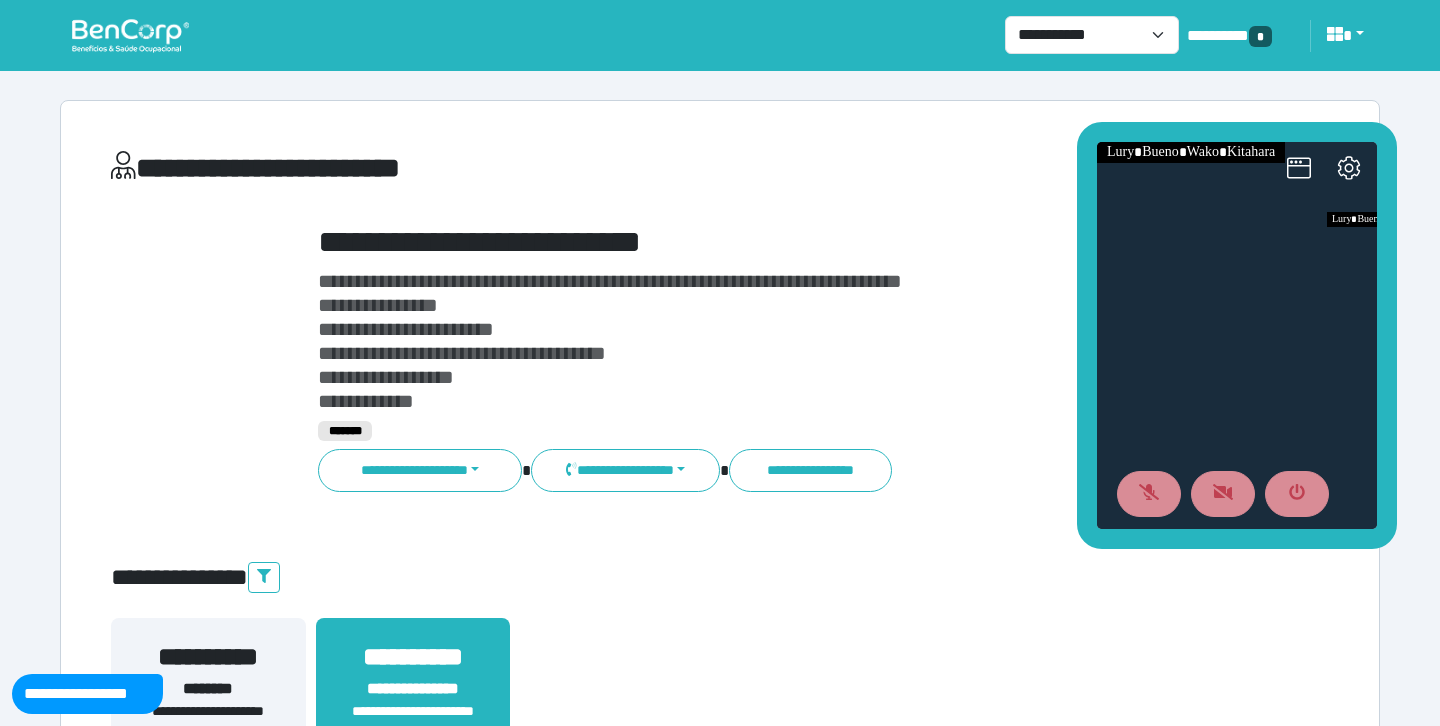 click on "**********" at bounding box center (772, 242) 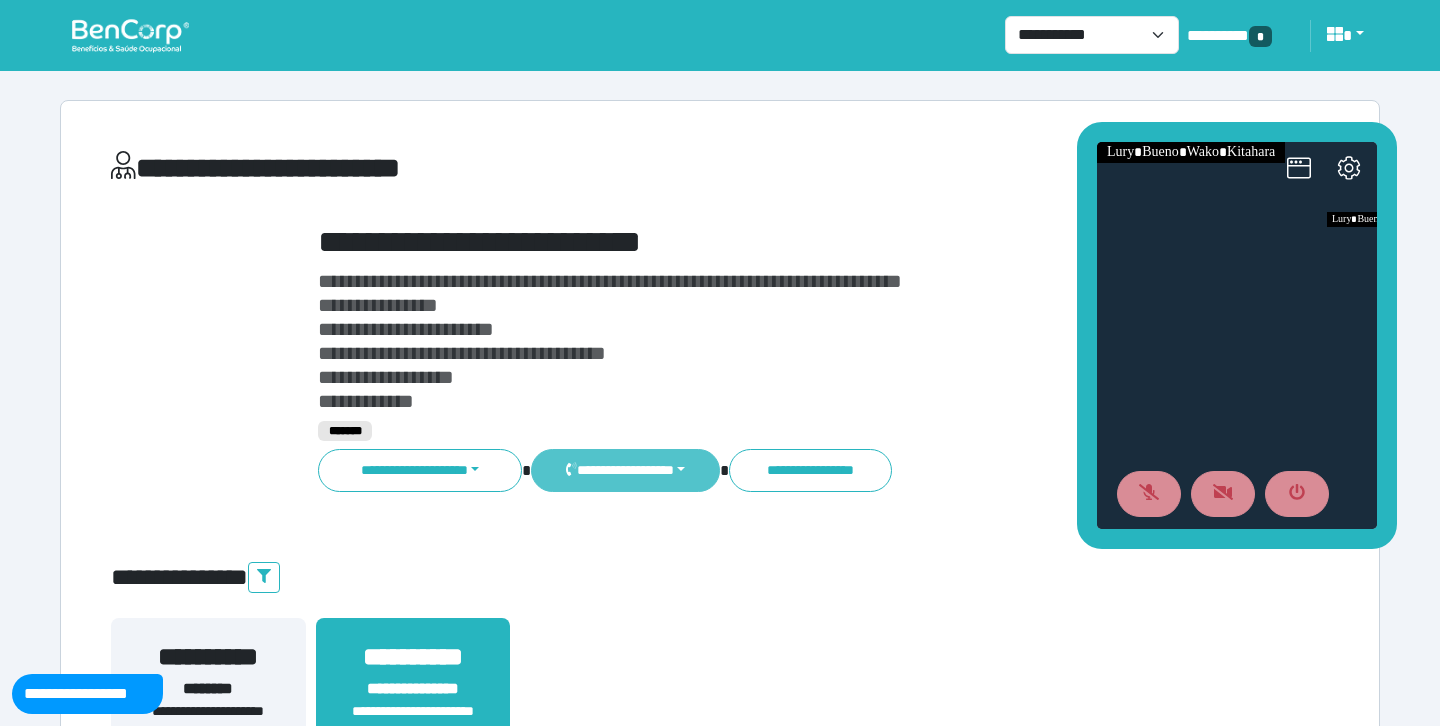click on "**********" at bounding box center [625, 470] 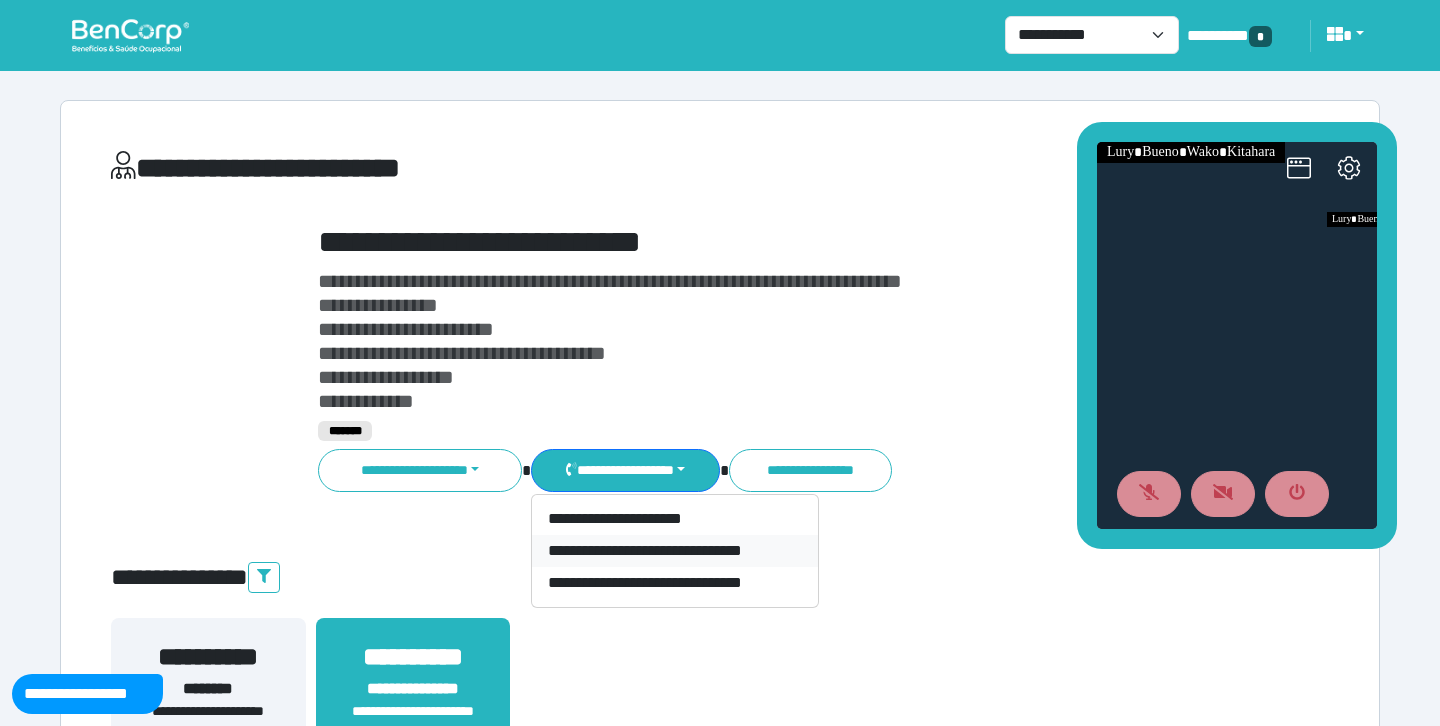 click on "**********" at bounding box center (675, 551) 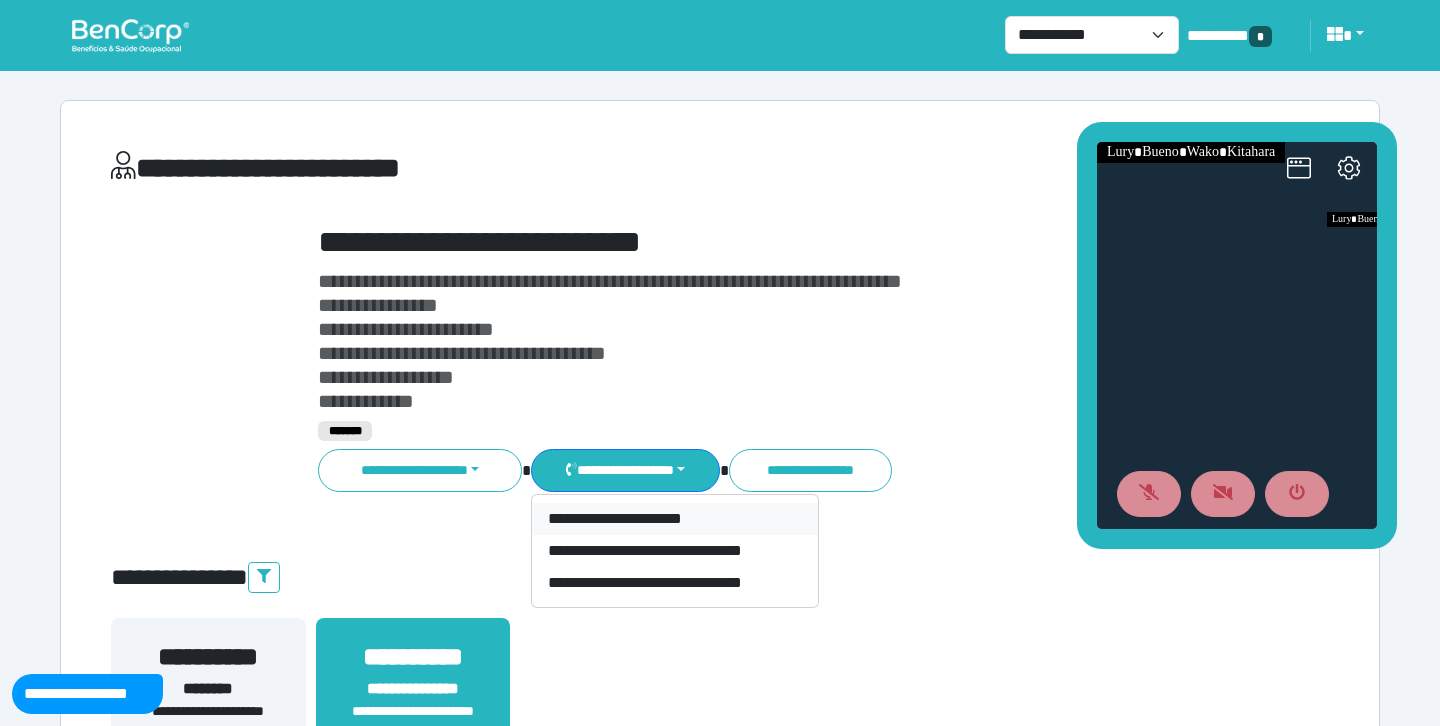 click on "**********" at bounding box center (675, 519) 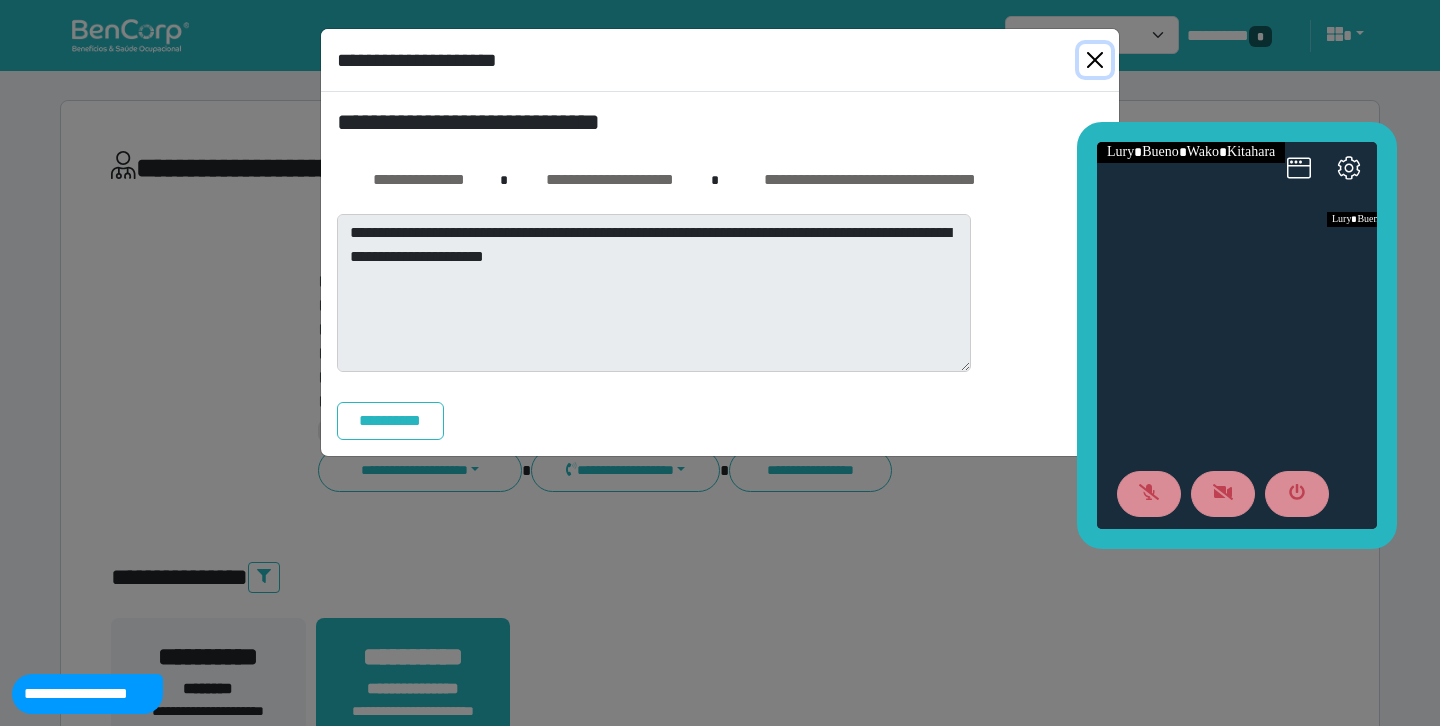 click at bounding box center [1095, 60] 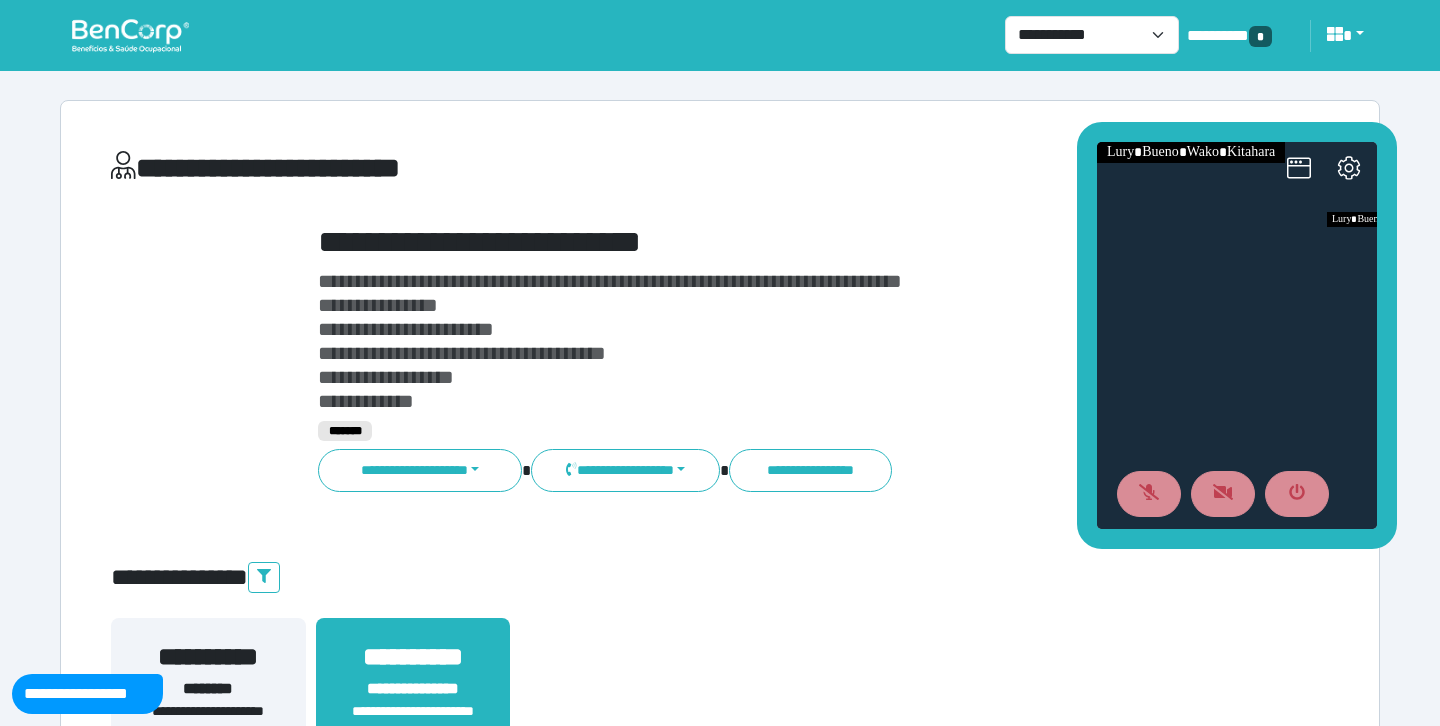 click on "**********" at bounding box center (720, 172) 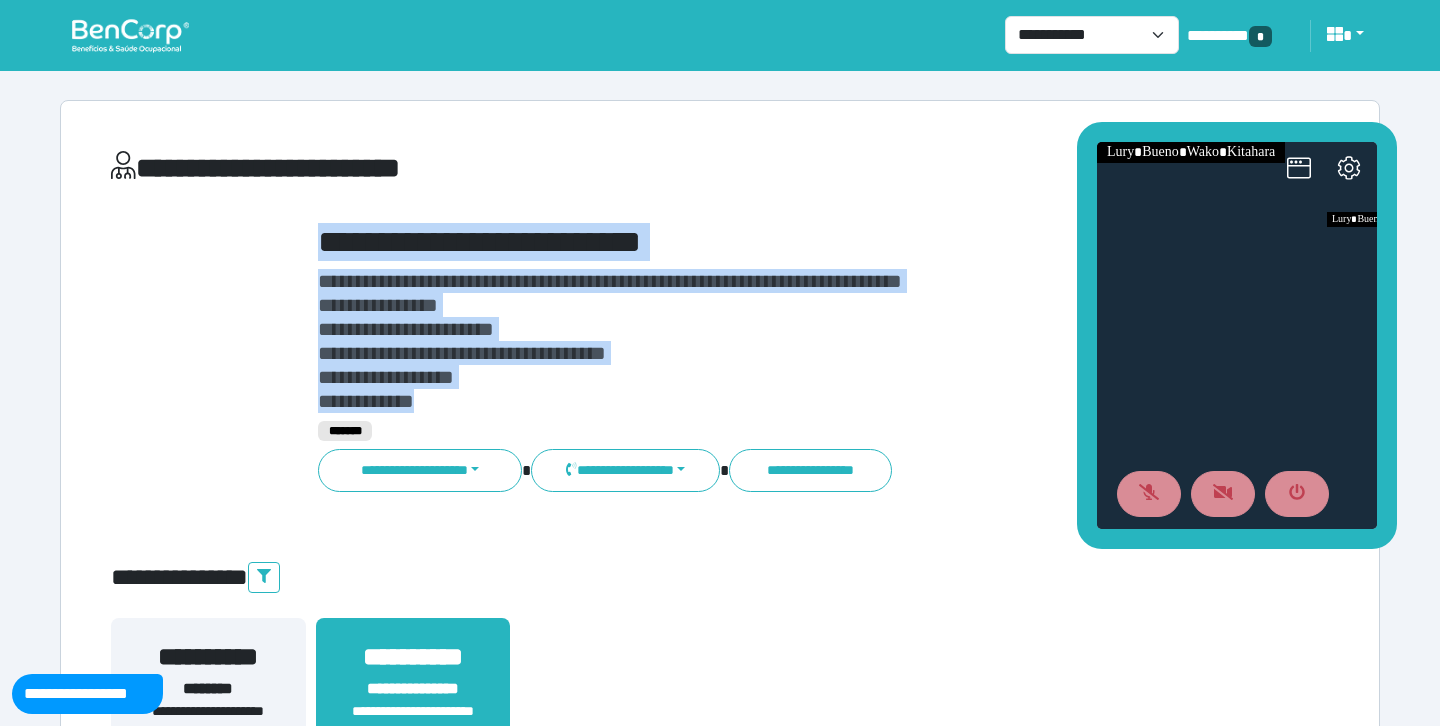drag, startPoint x: 452, startPoint y: 402, endPoint x: 318, endPoint y: 232, distance: 216.46246 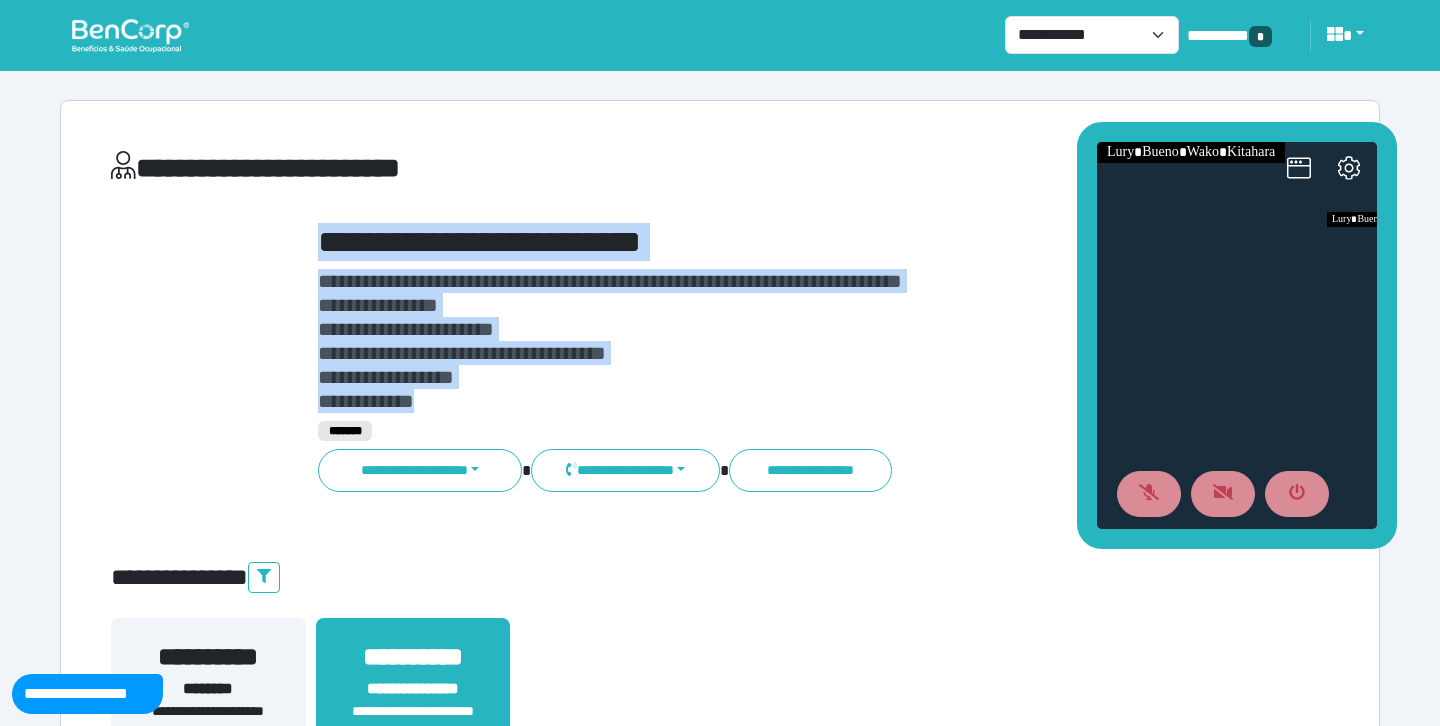 copy on "**********" 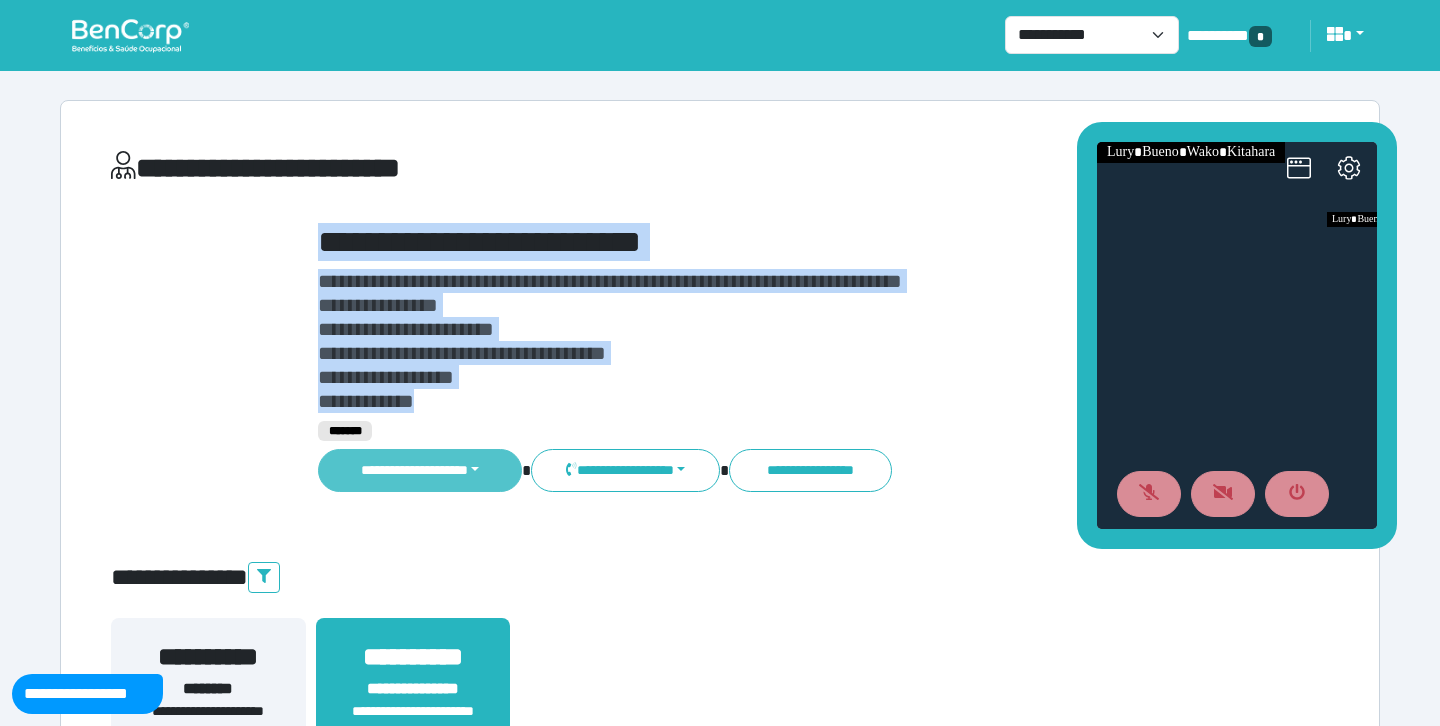 click on "**********" at bounding box center (420, 470) 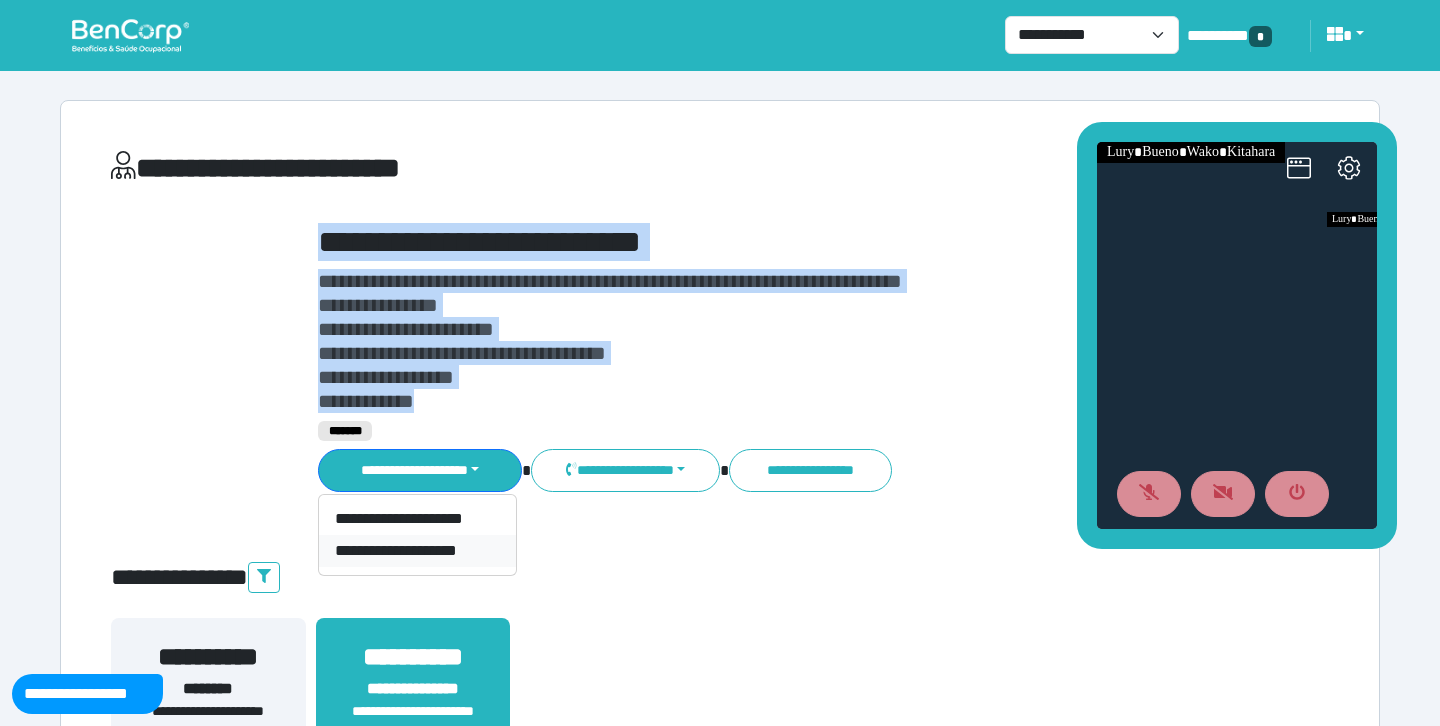 click on "**********" at bounding box center [417, 551] 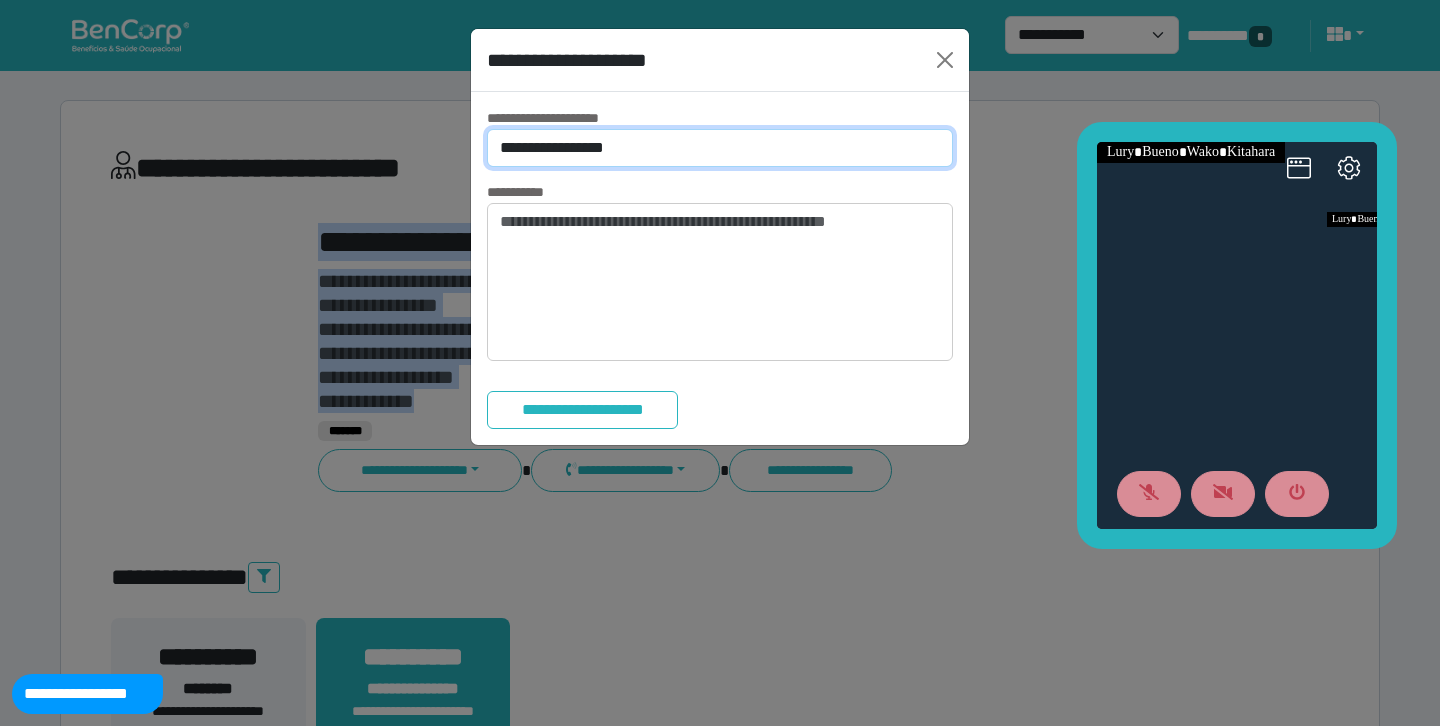 click on "**********" at bounding box center [720, 148] 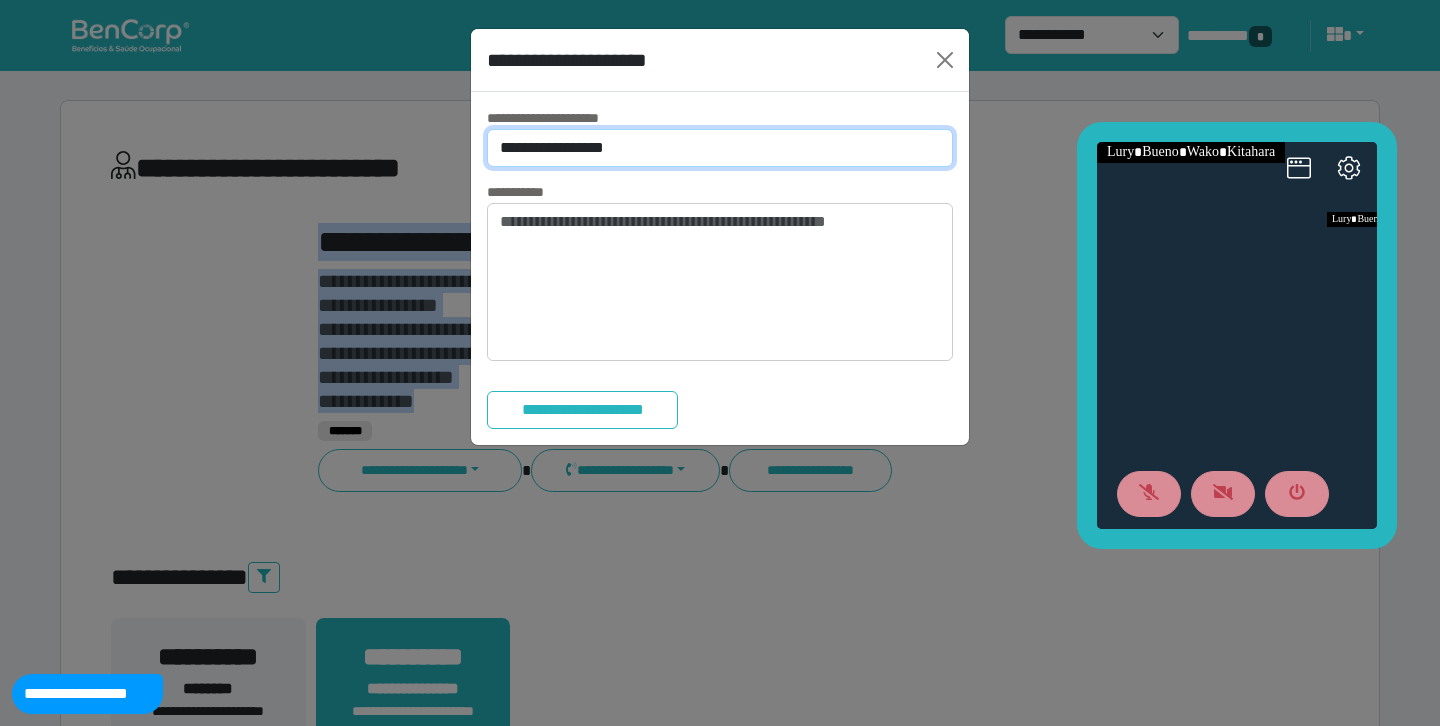 select on "*" 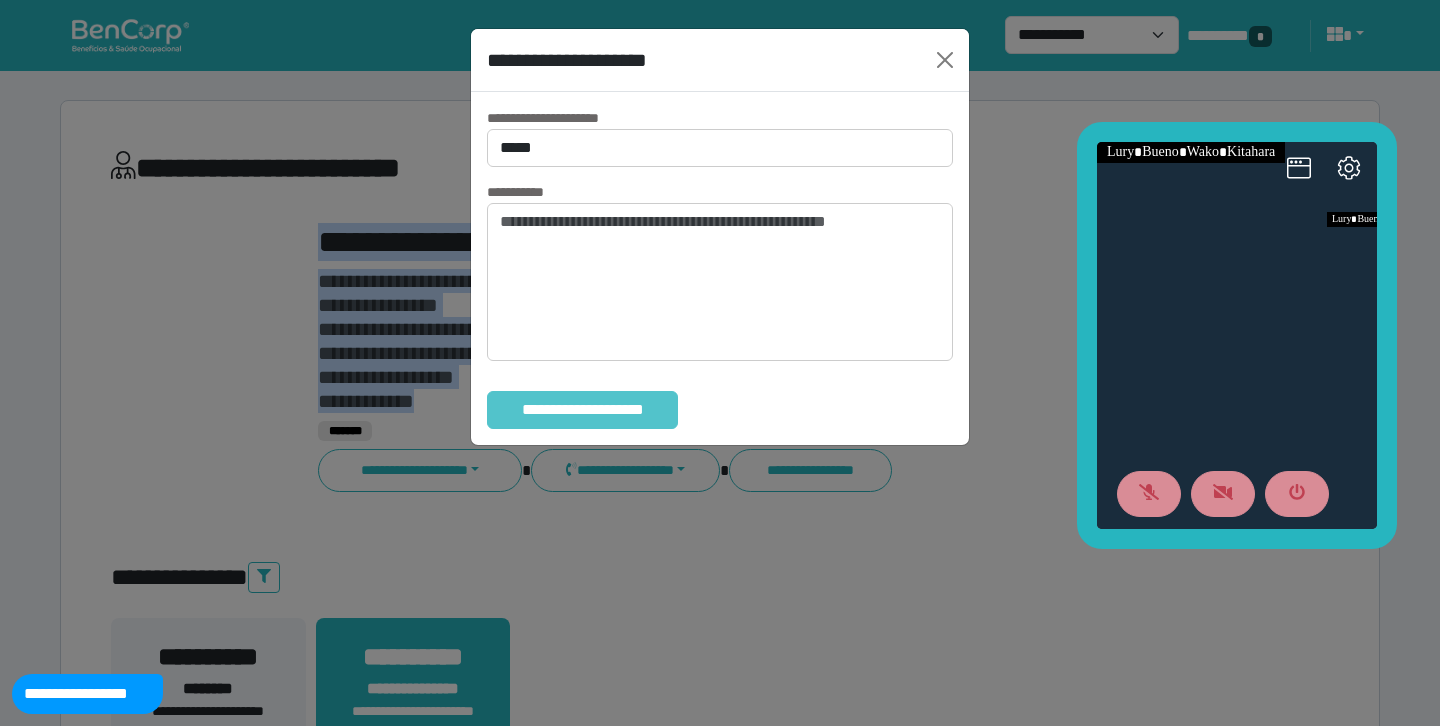 click on "**********" at bounding box center (582, 410) 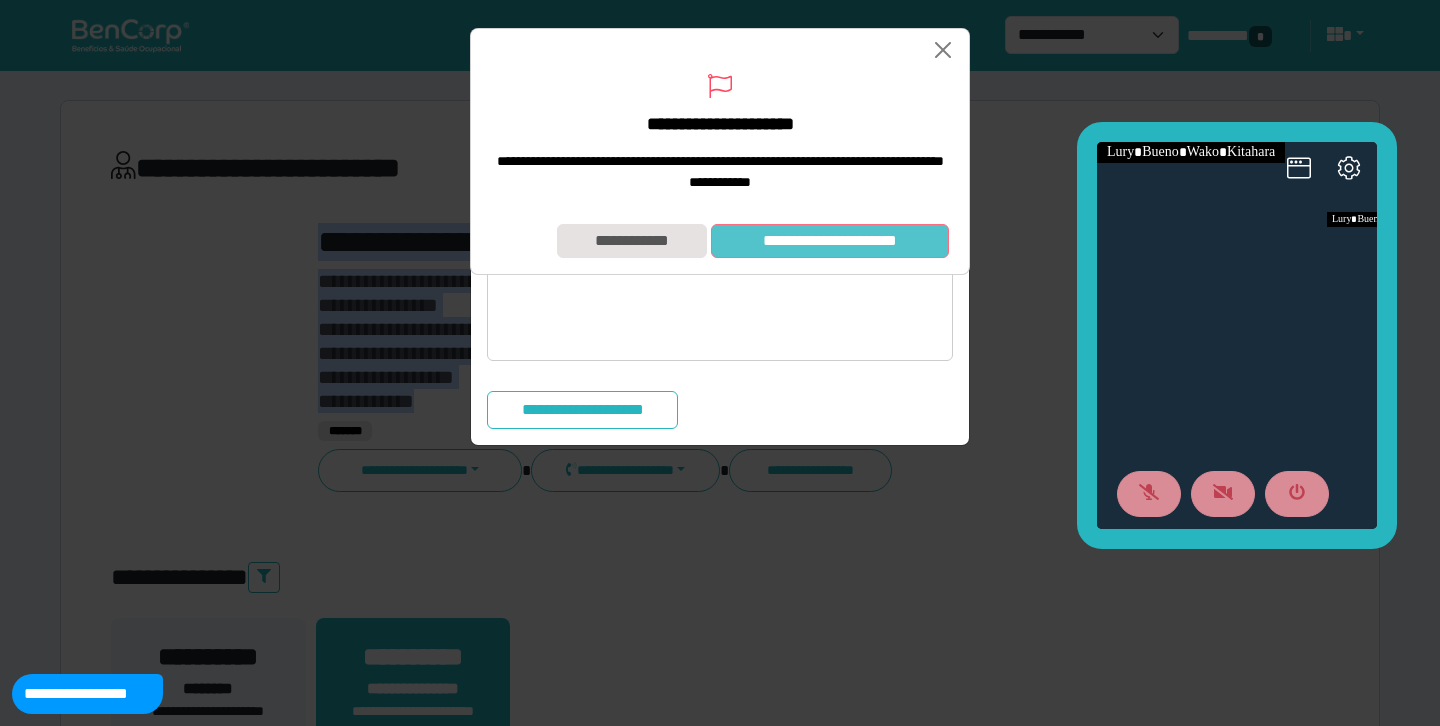 click on "**********" at bounding box center [830, 241] 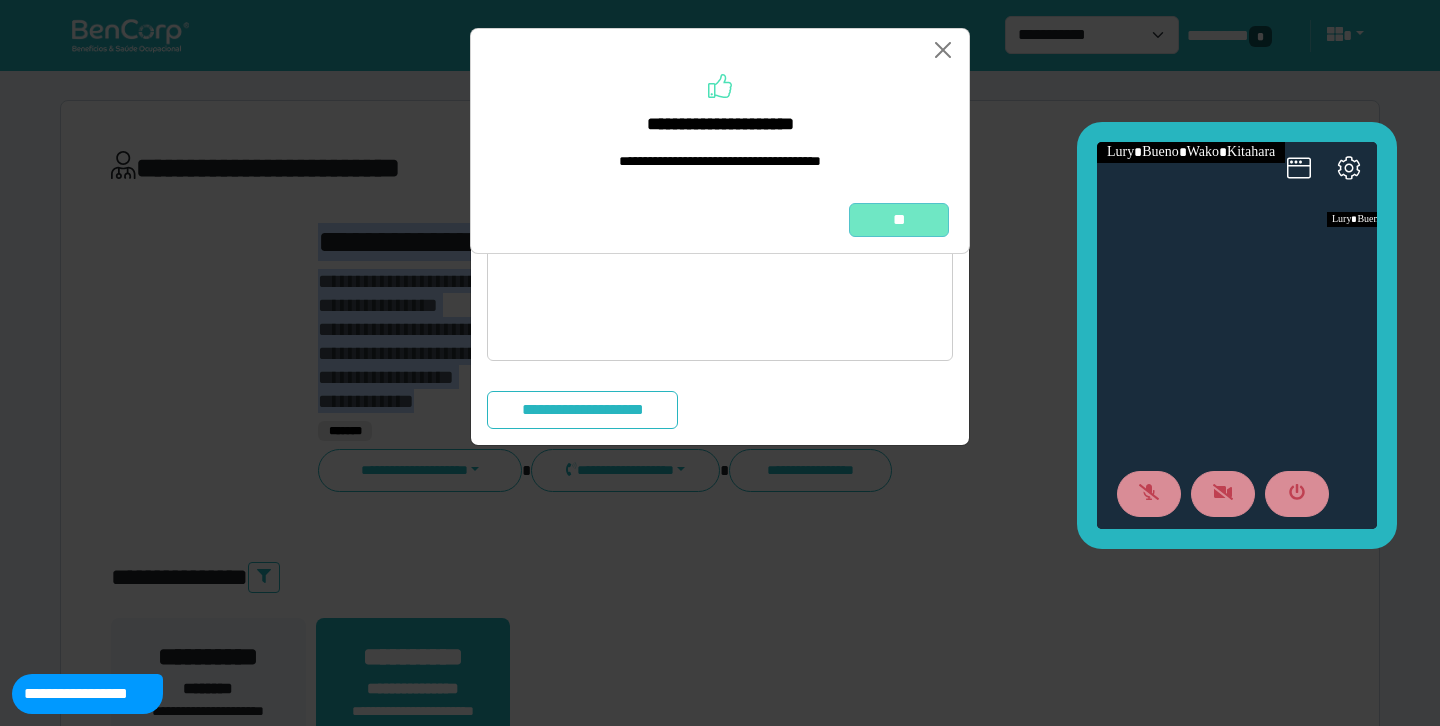 click on "**" at bounding box center (899, 220) 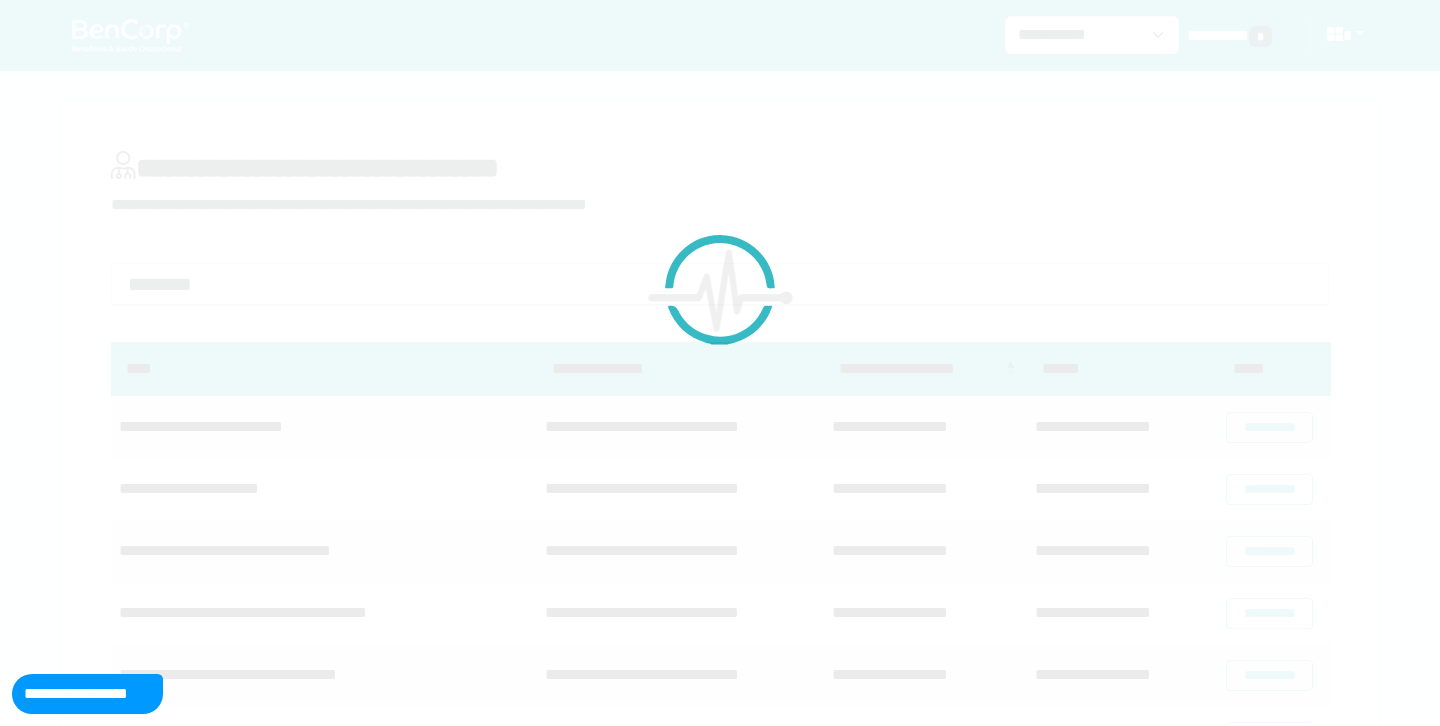 scroll, scrollTop: 0, scrollLeft: 0, axis: both 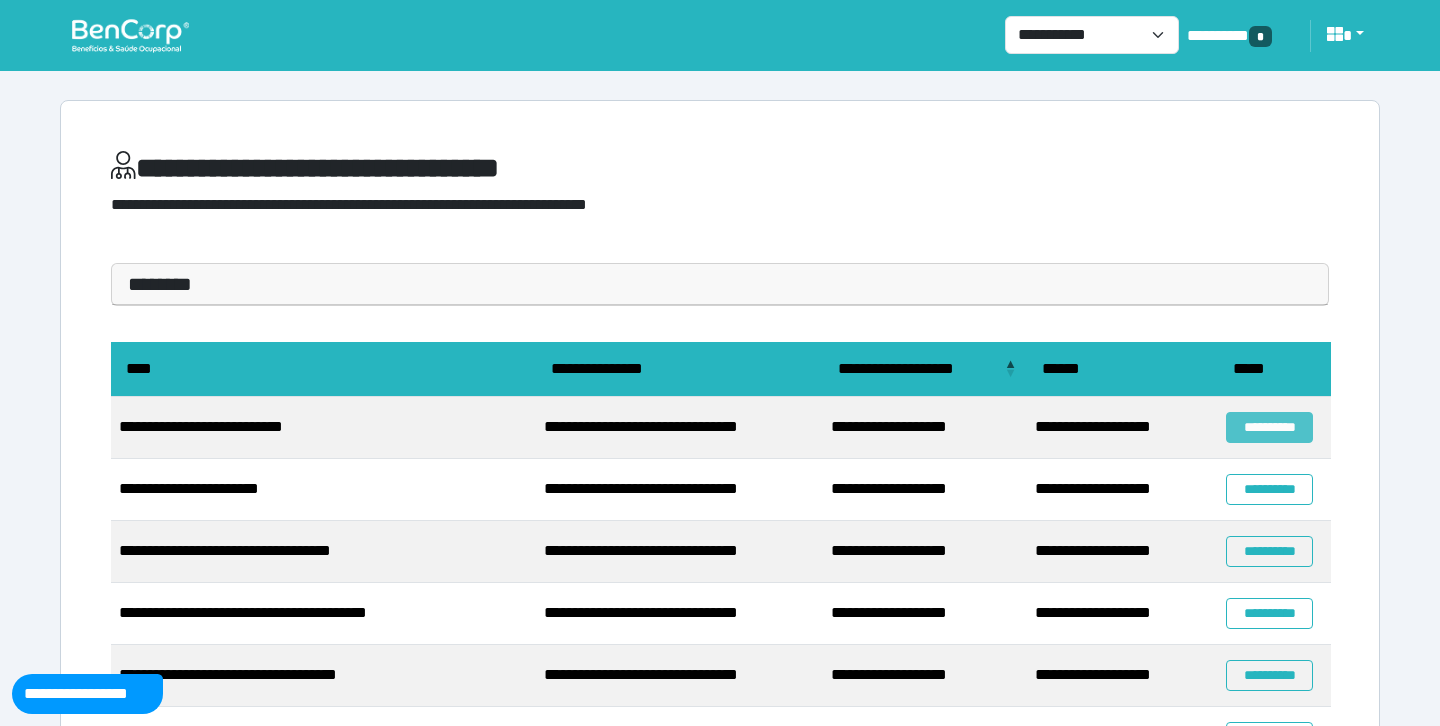 click on "**********" at bounding box center (1269, 427) 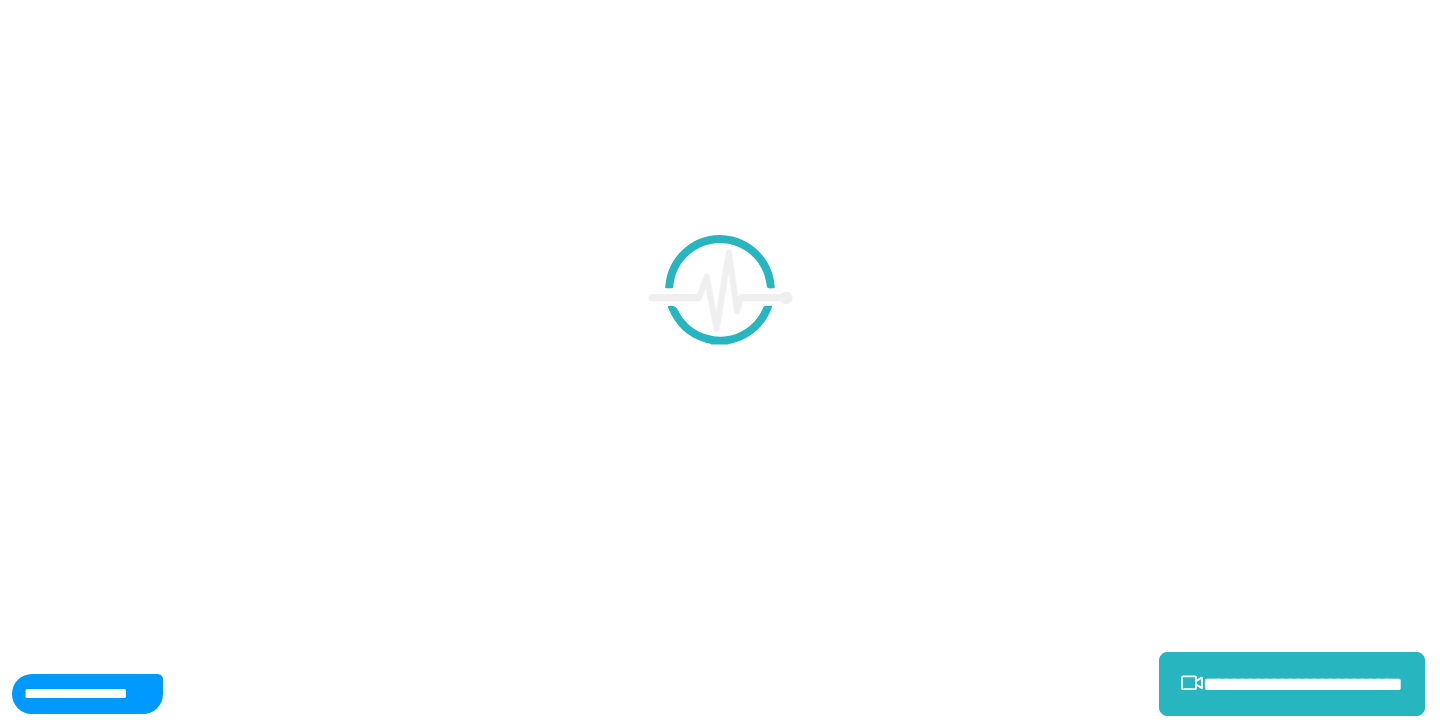 scroll, scrollTop: 0, scrollLeft: 0, axis: both 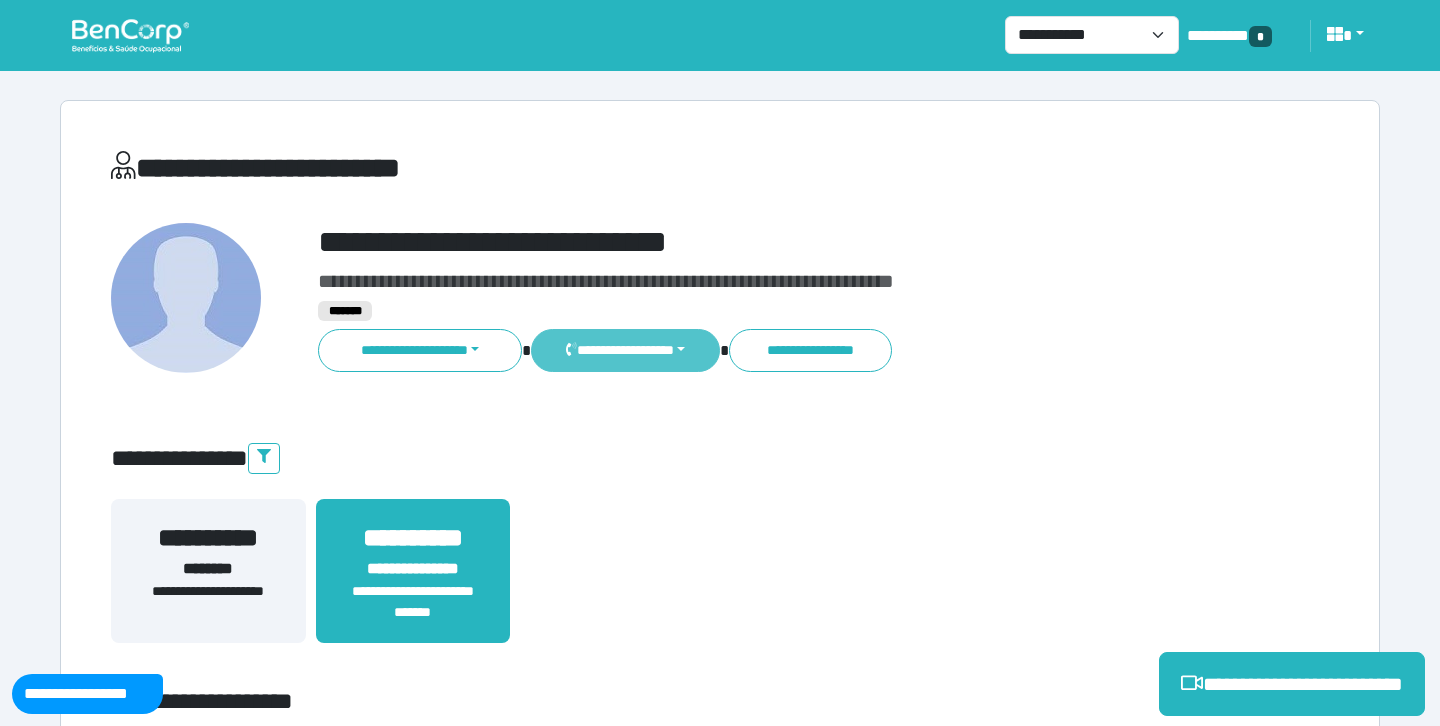 click on "**********" at bounding box center [625, 350] 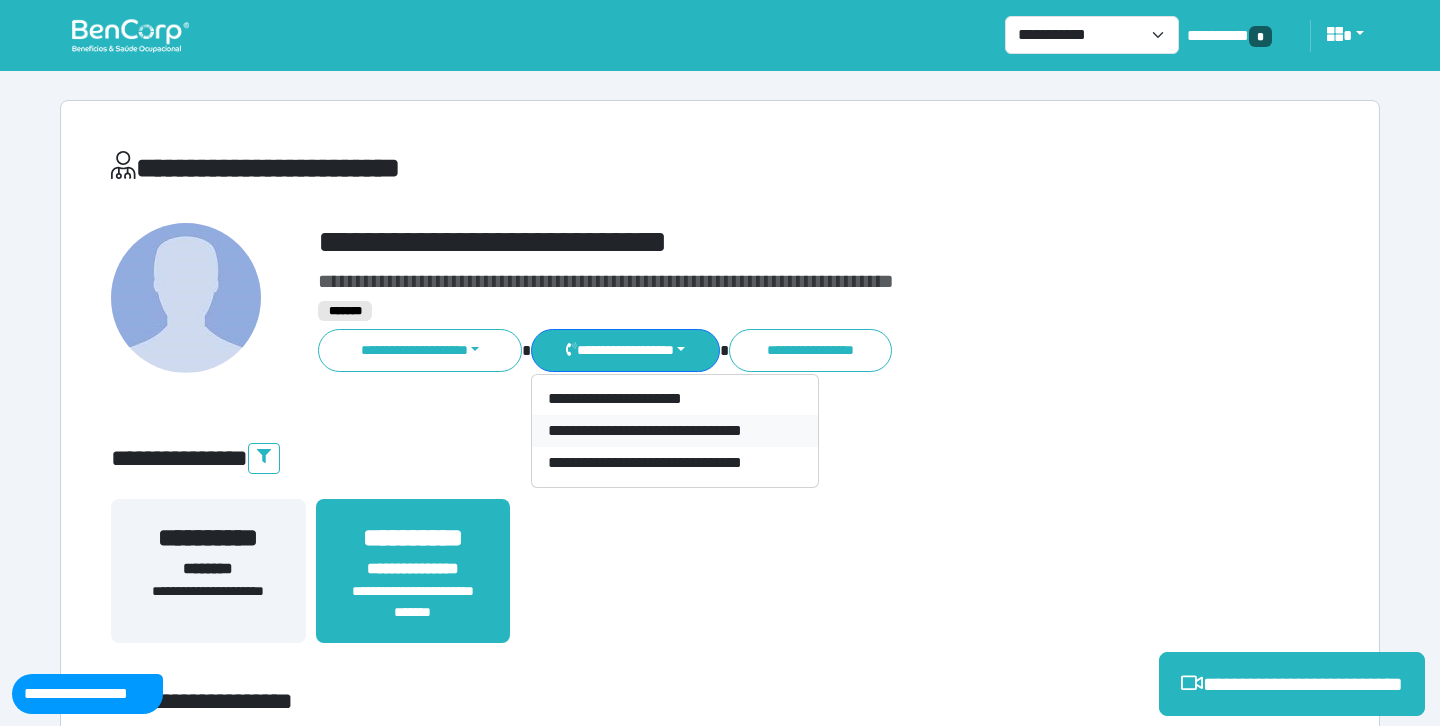 click on "**********" at bounding box center (675, 431) 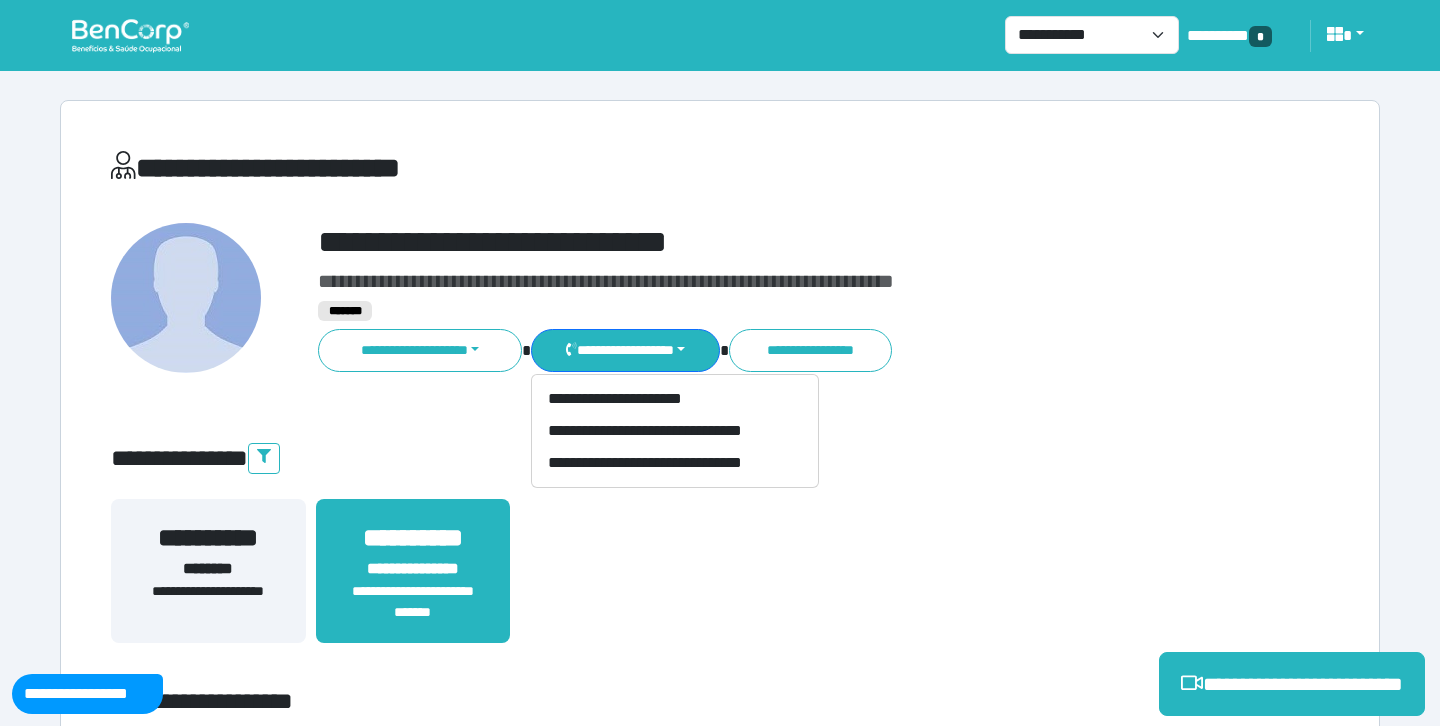 click on "**********" at bounding box center [720, 459] 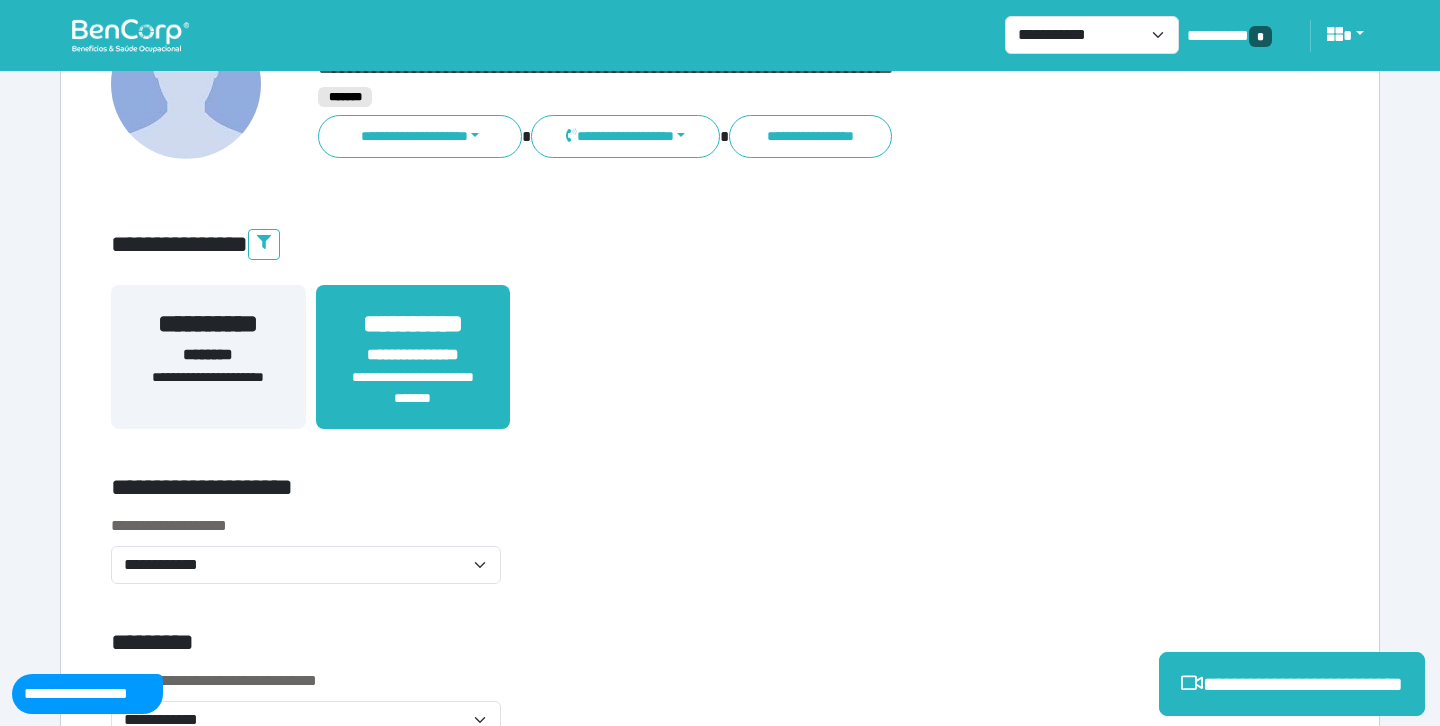 scroll, scrollTop: 217, scrollLeft: 0, axis: vertical 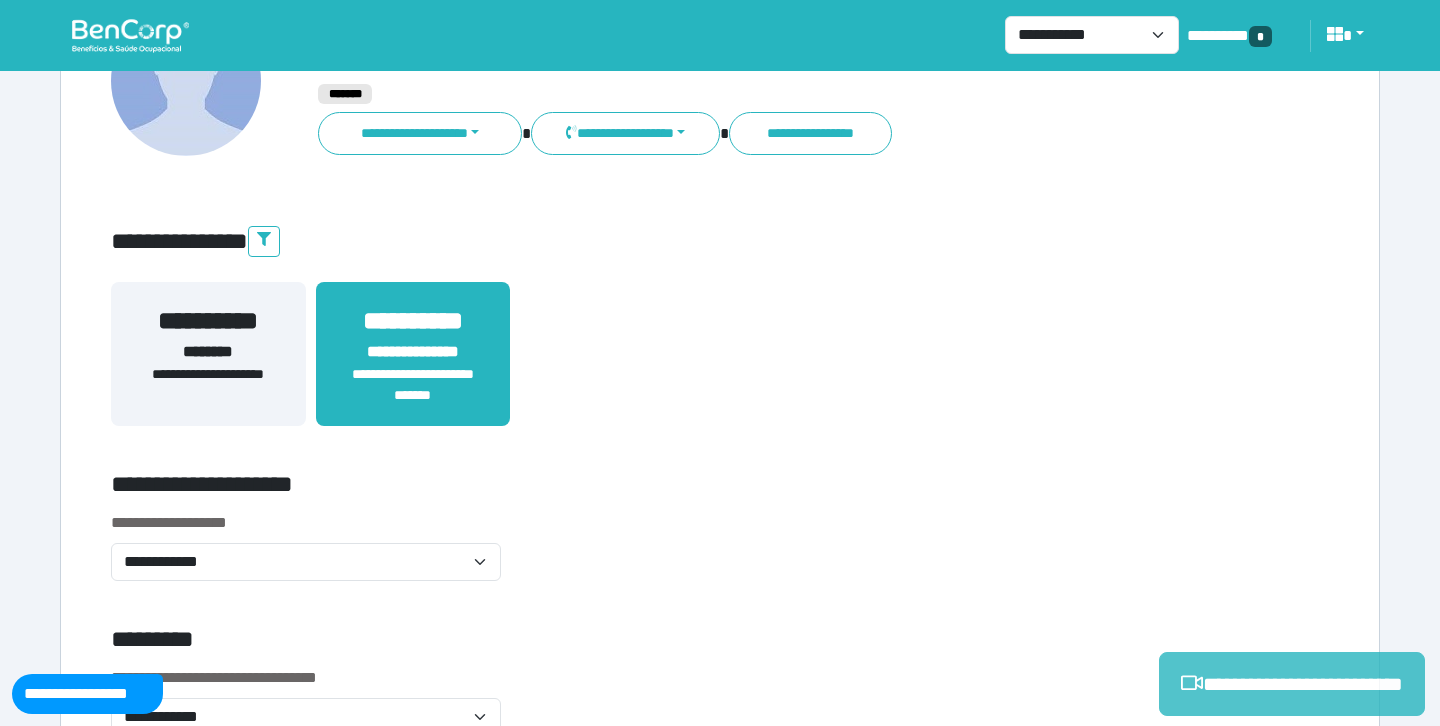 click on "**********" at bounding box center (1292, 684) 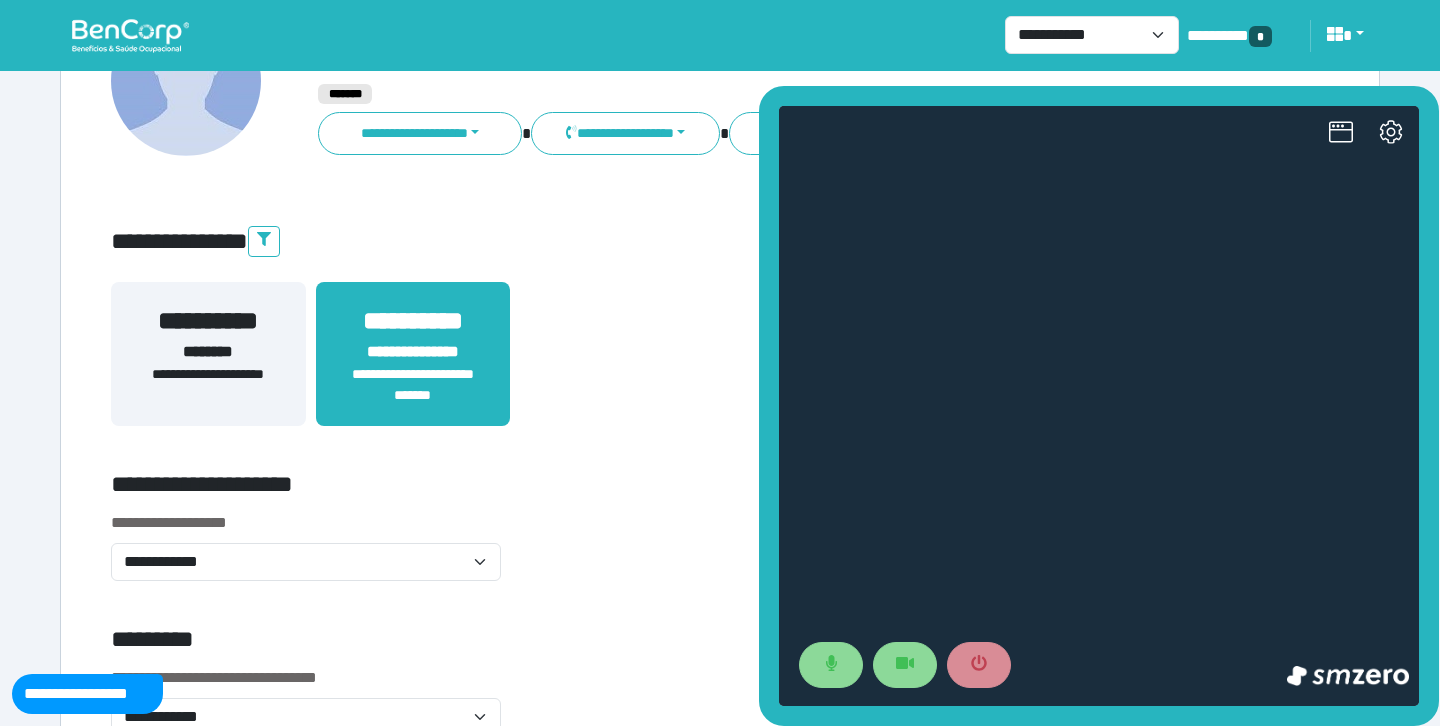 scroll, scrollTop: 0, scrollLeft: 0, axis: both 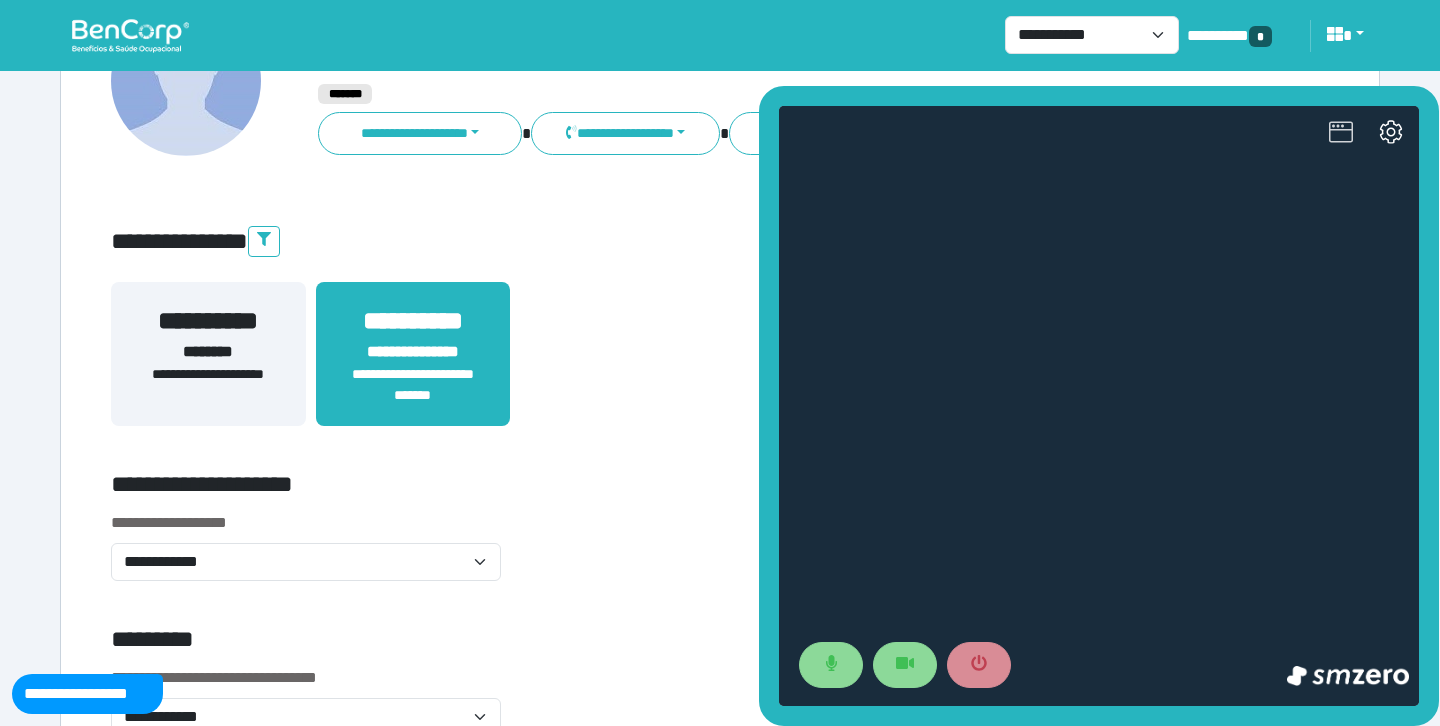 click at bounding box center (1341, 134) 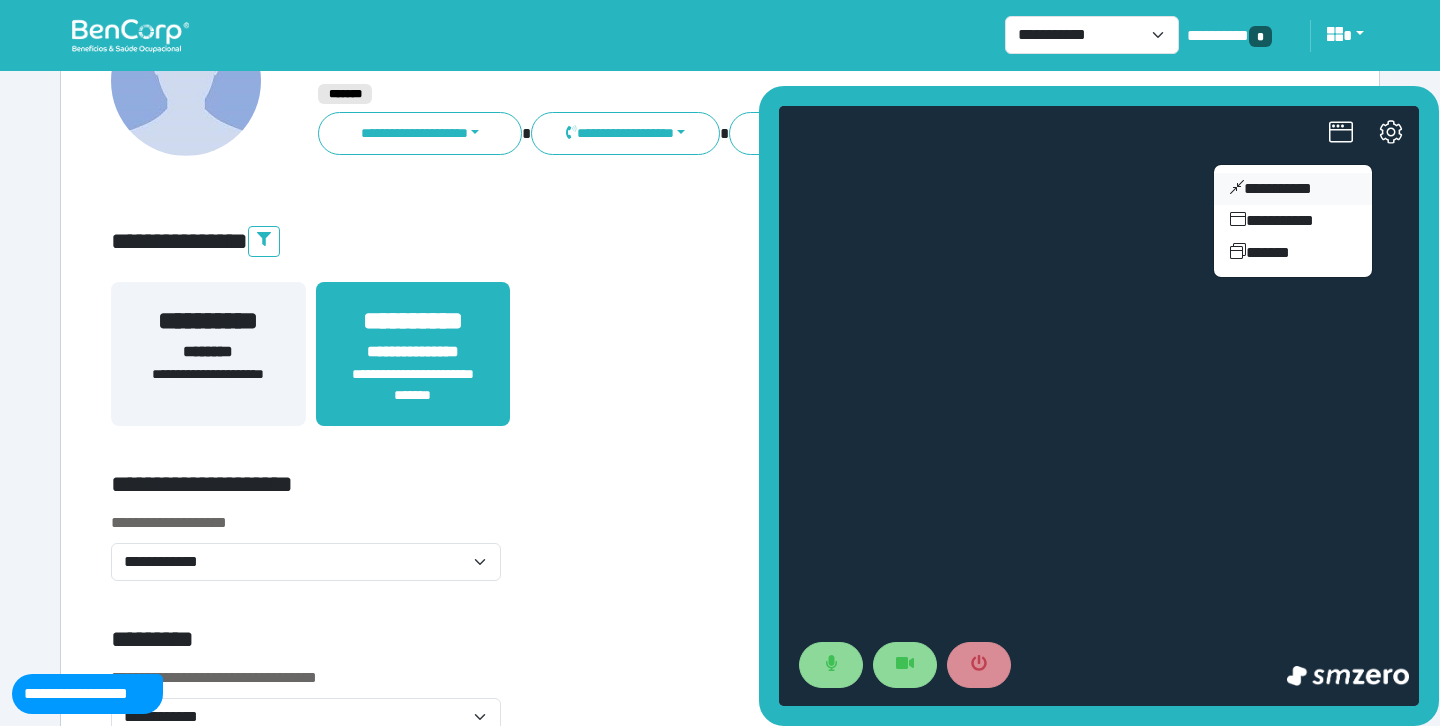 click on "**********" at bounding box center (1293, 189) 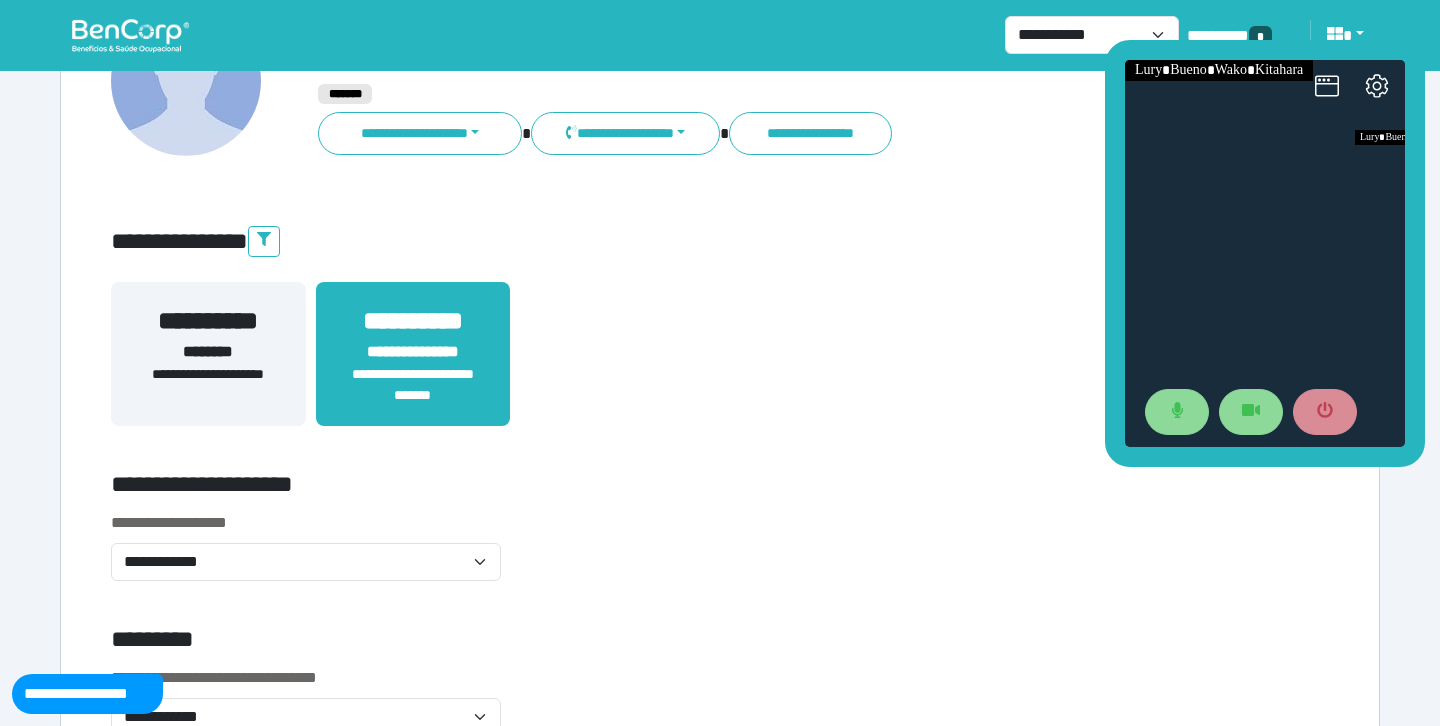 drag, startPoint x: 1278, startPoint y: 310, endPoint x: 1262, endPoint y: 44, distance: 266.48077 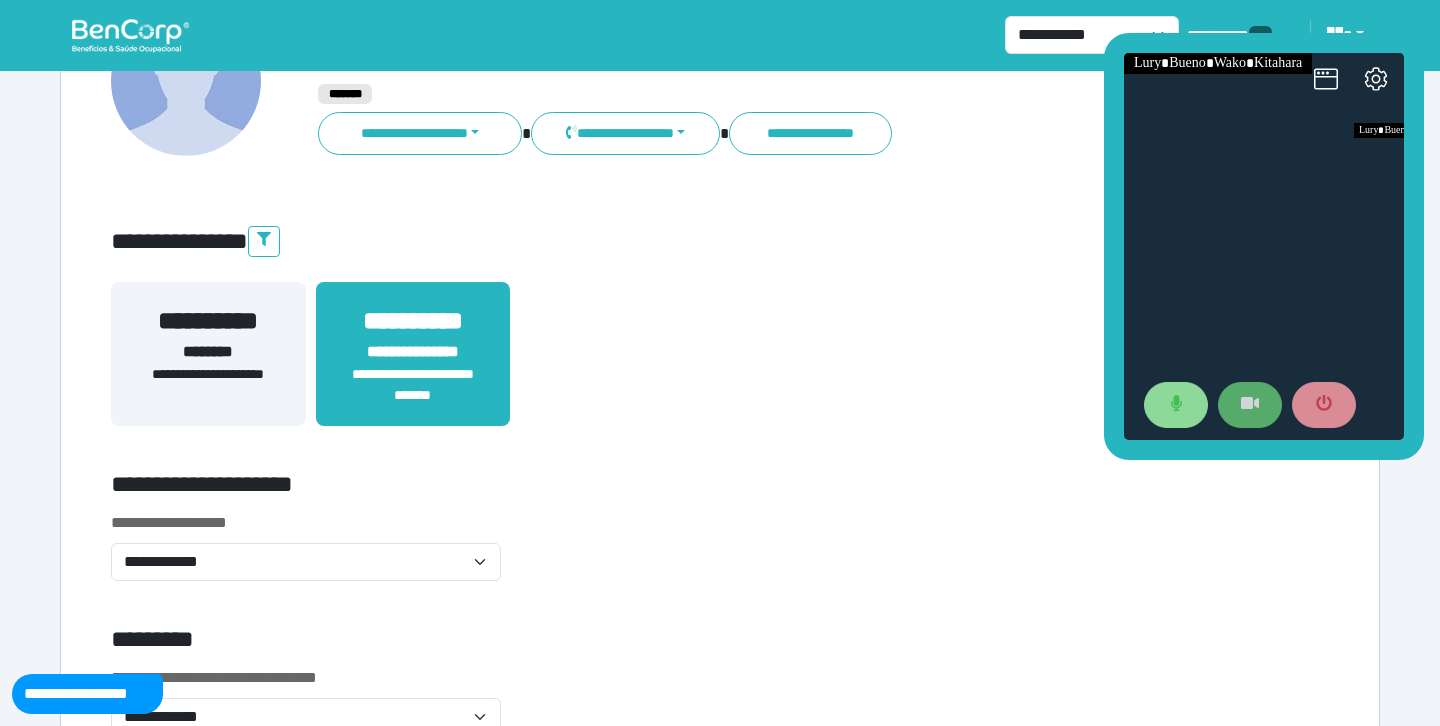 click at bounding box center [1250, 405] 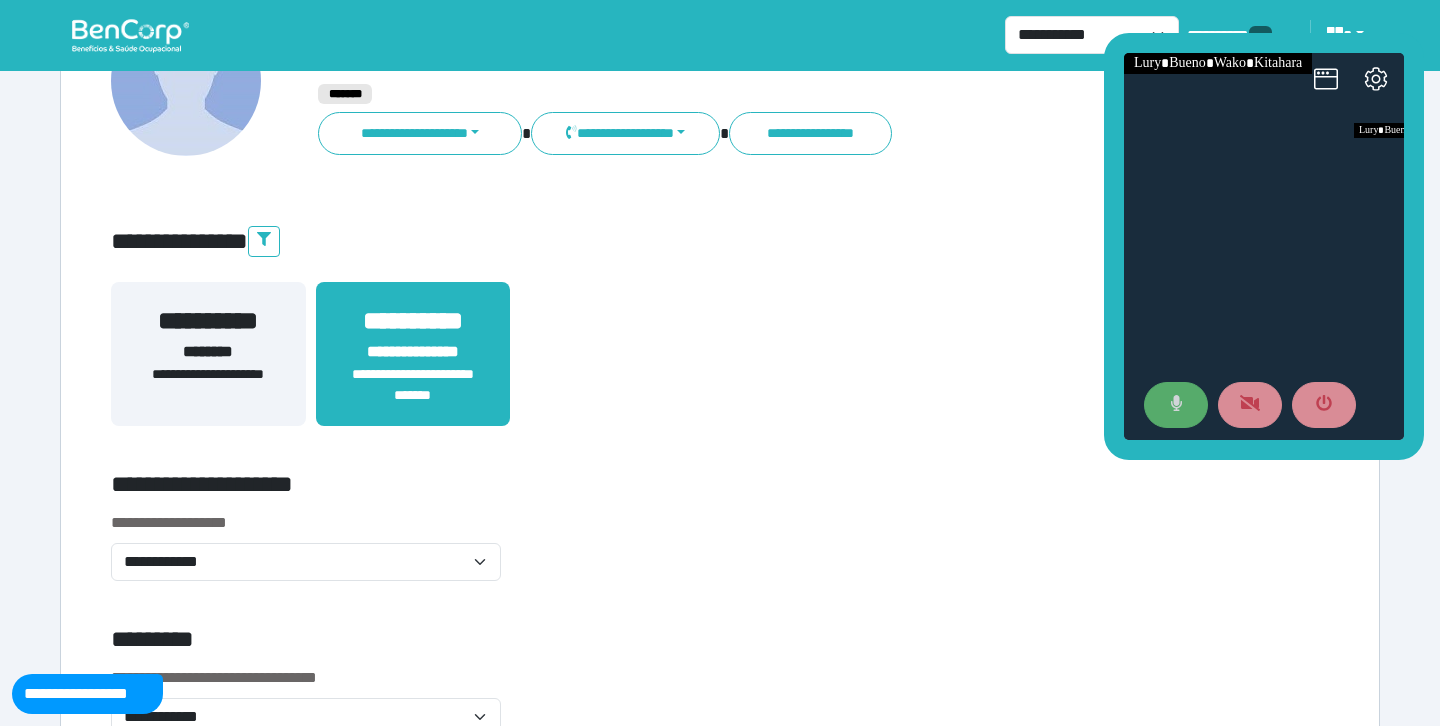 click at bounding box center [1176, 405] 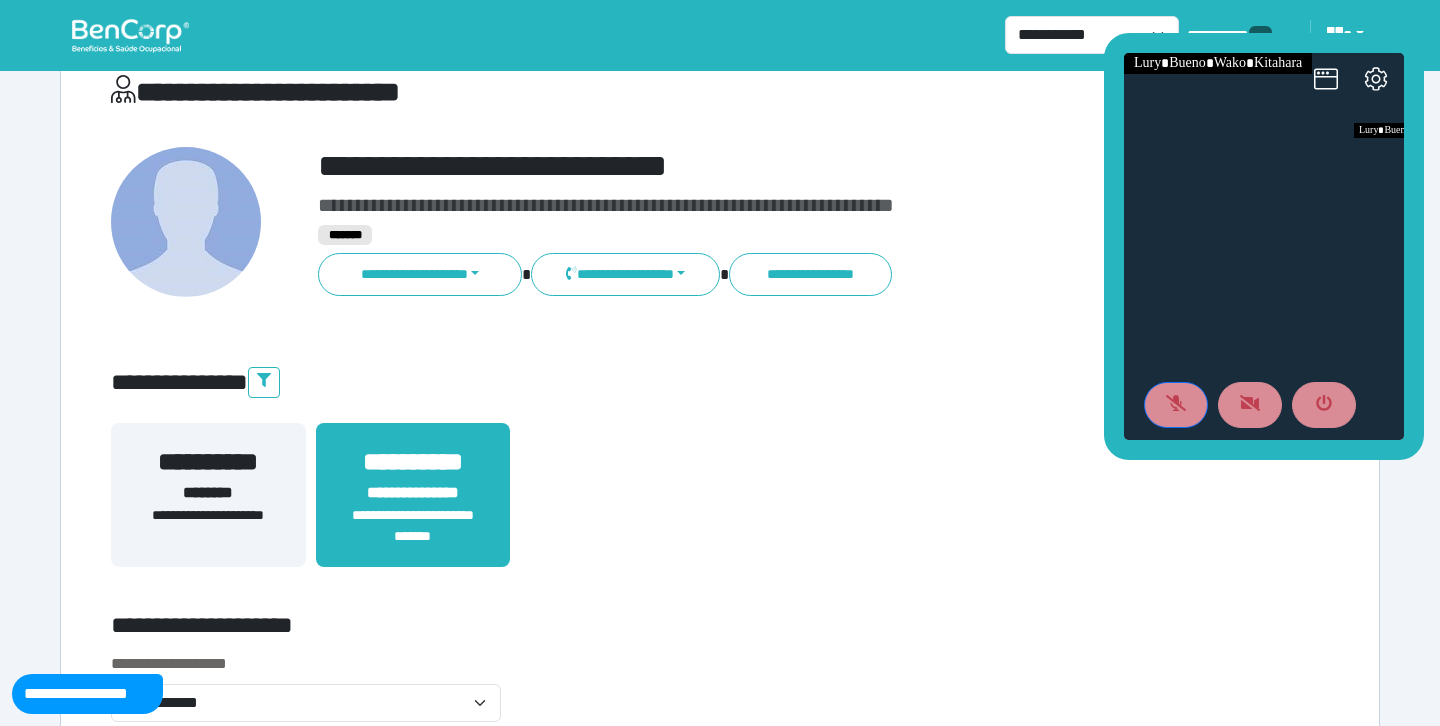 scroll, scrollTop: 0, scrollLeft: 0, axis: both 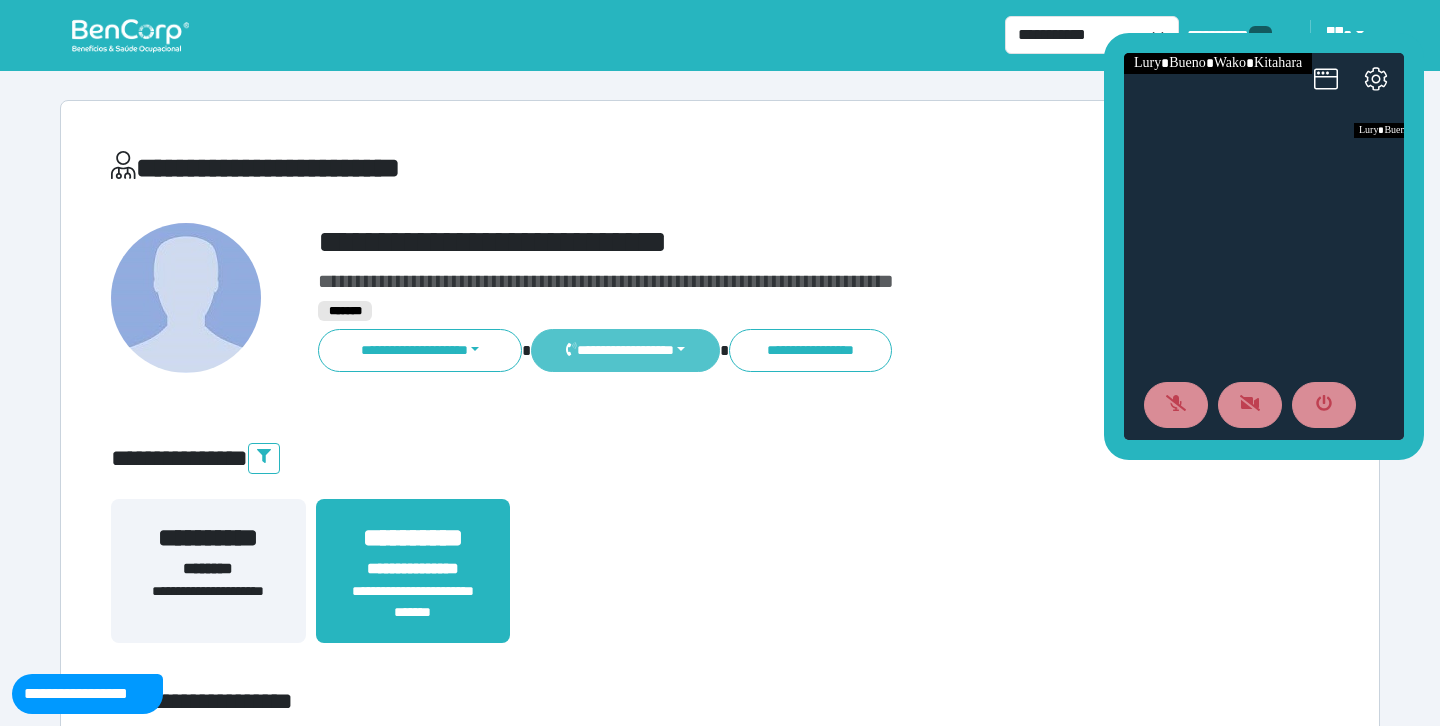 click on "**********" at bounding box center (625, 350) 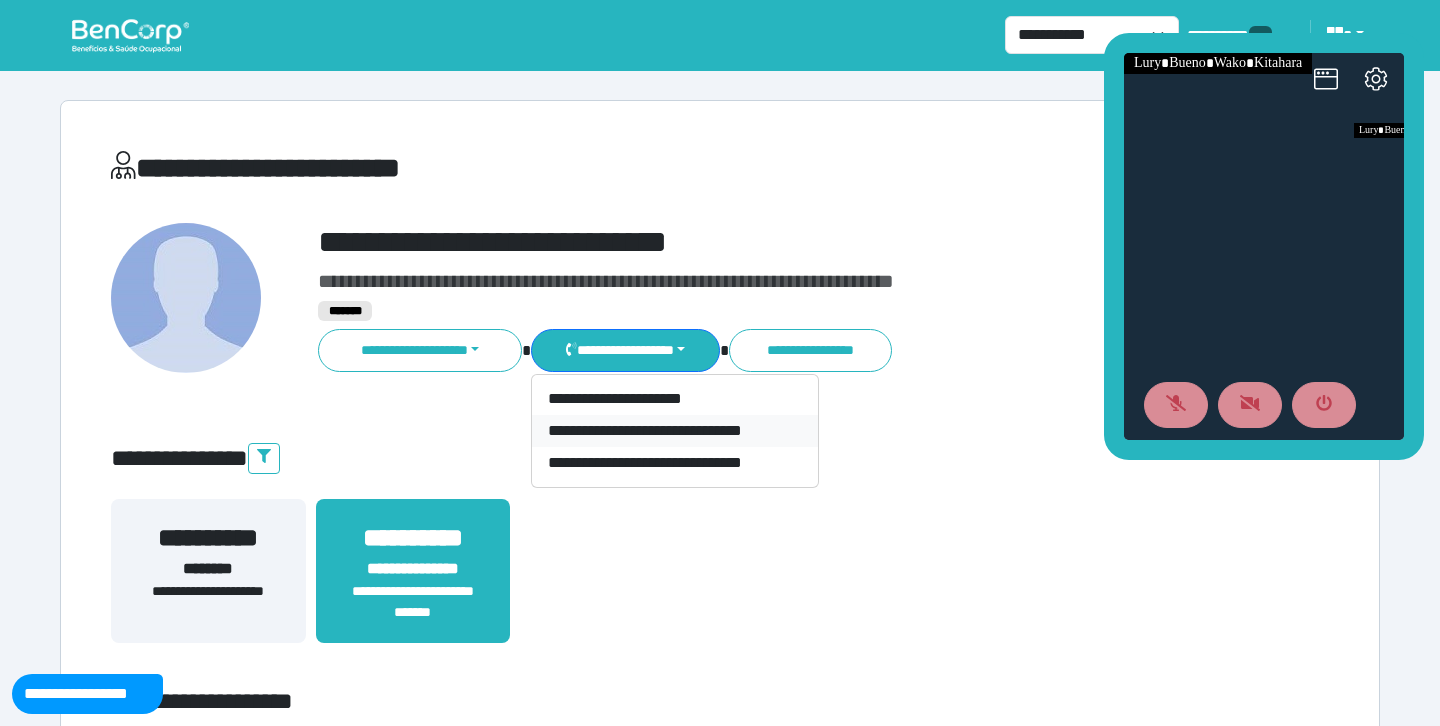 click on "**********" at bounding box center (675, 431) 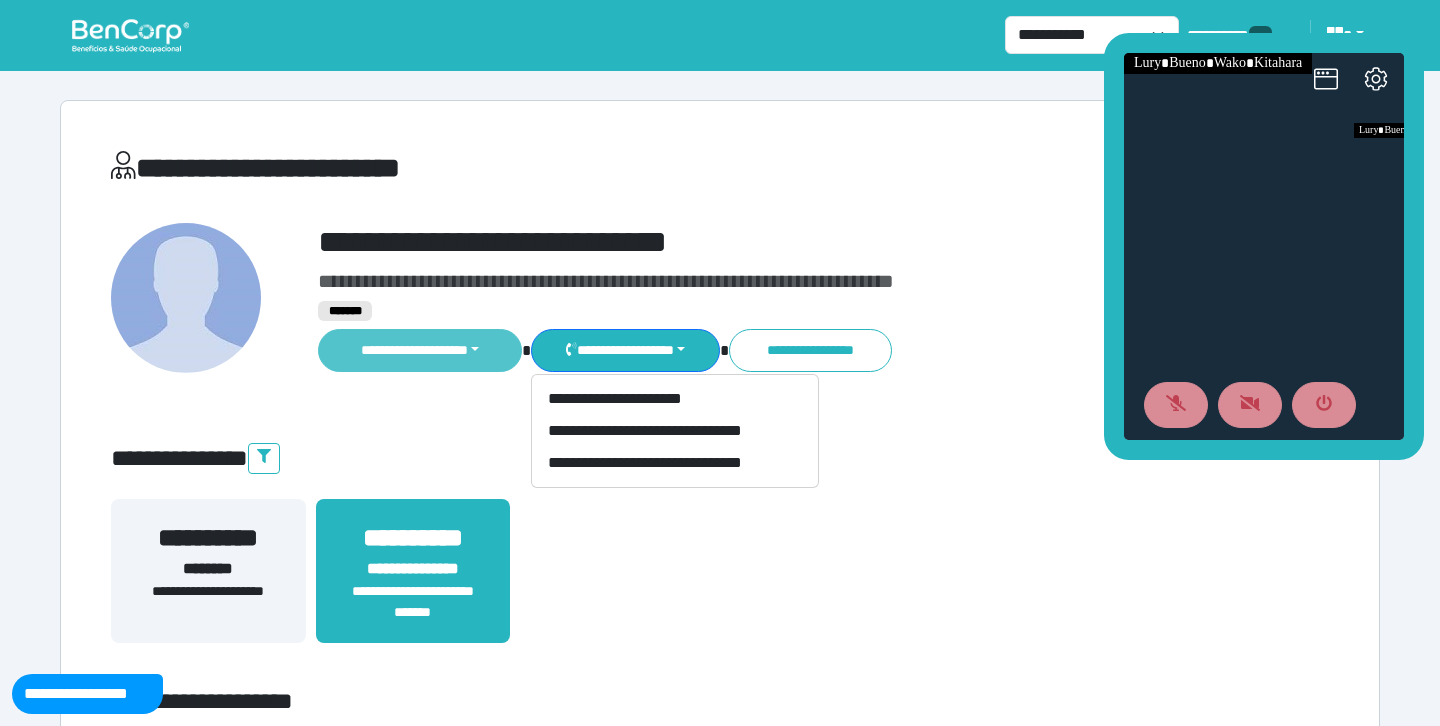 click on "**********" at bounding box center [420, 350] 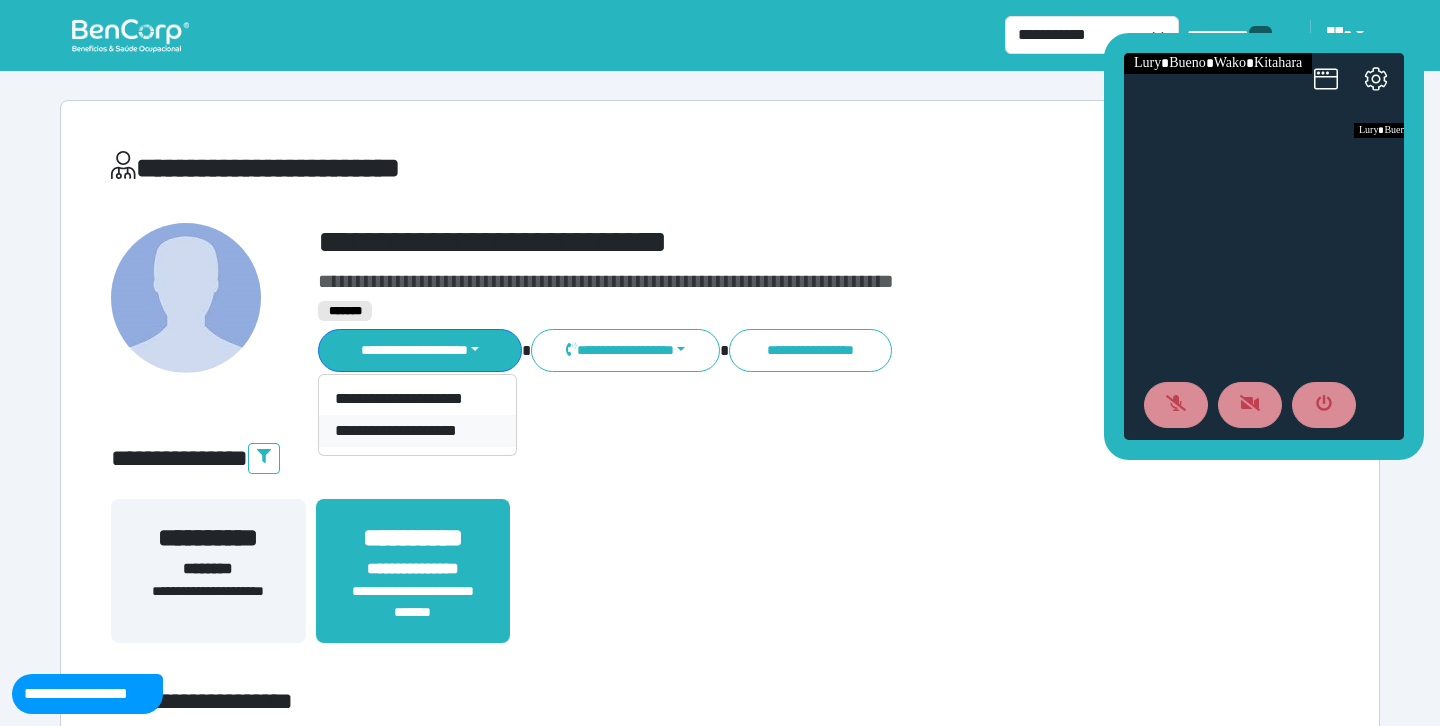 click on "**********" at bounding box center (417, 431) 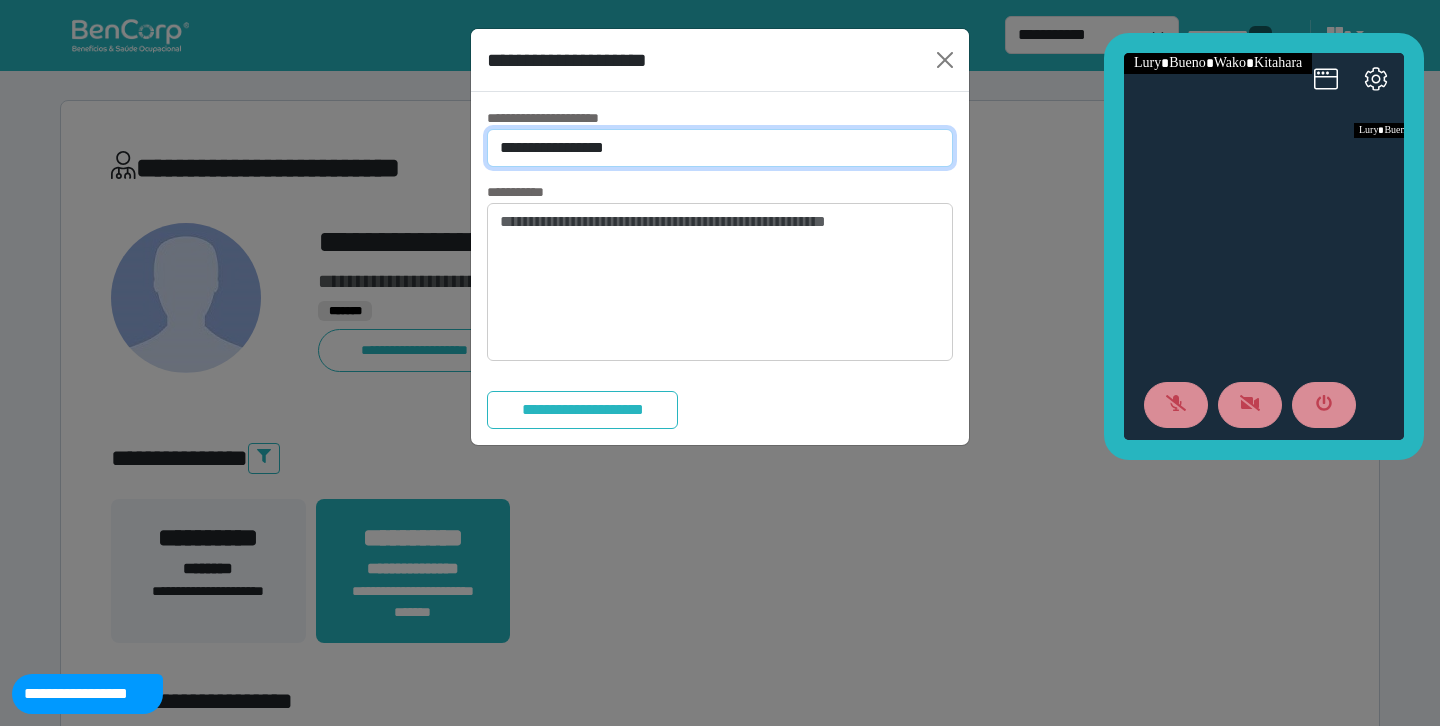 click on "**********" at bounding box center [720, 148] 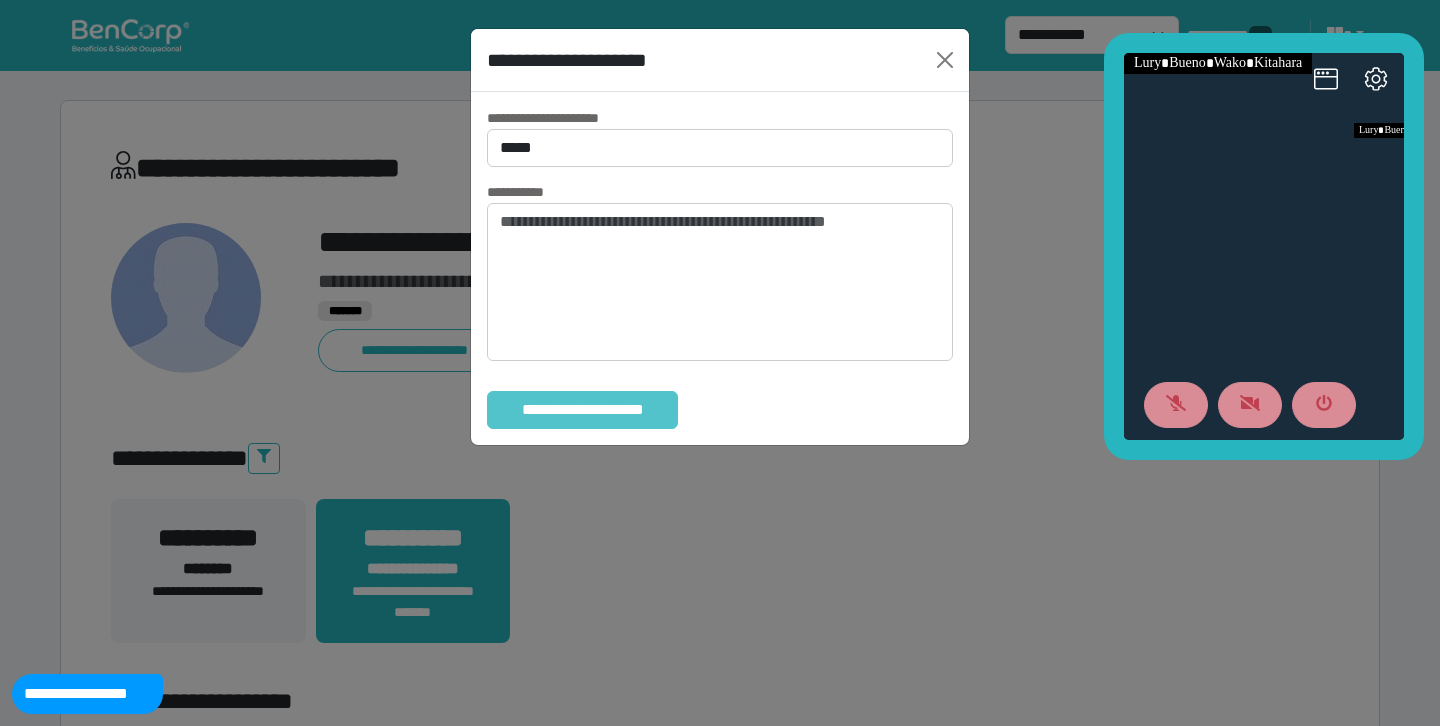 click on "**********" at bounding box center (582, 410) 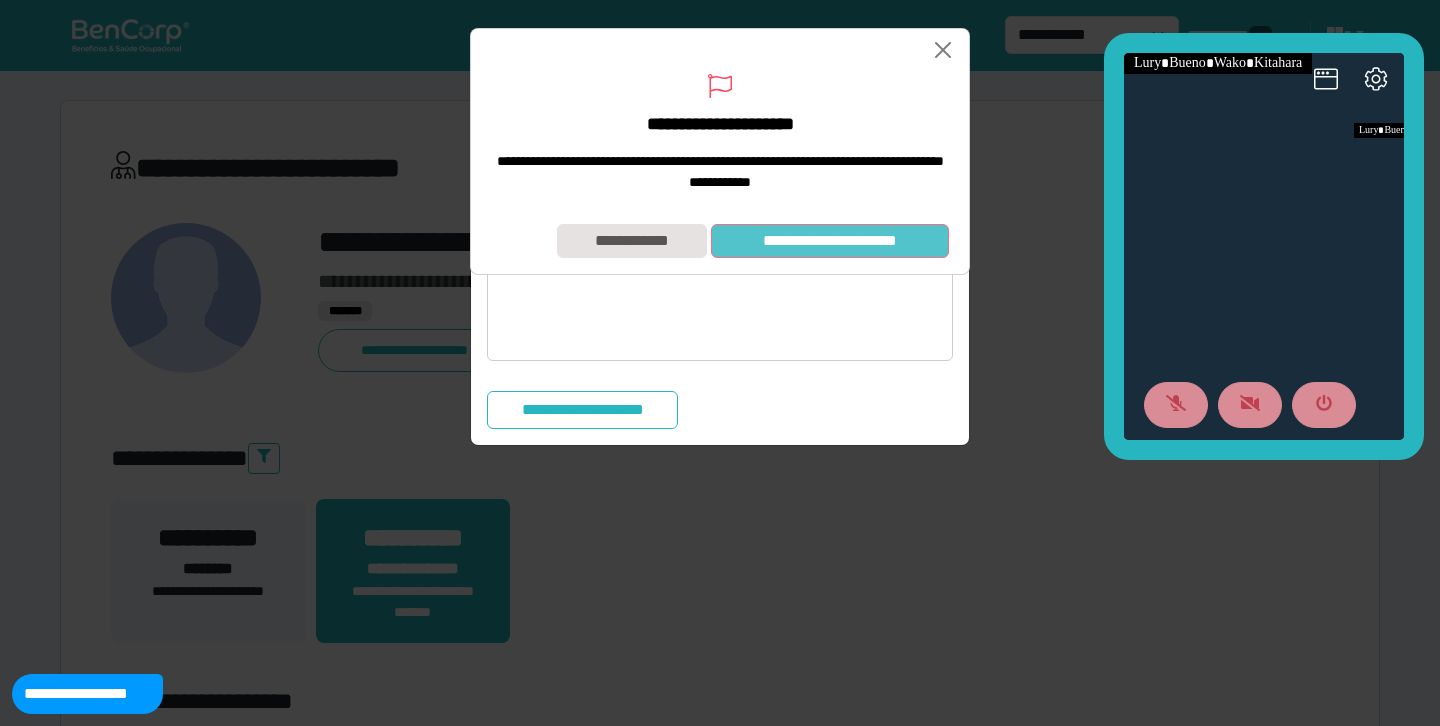 click on "**********" at bounding box center (830, 241) 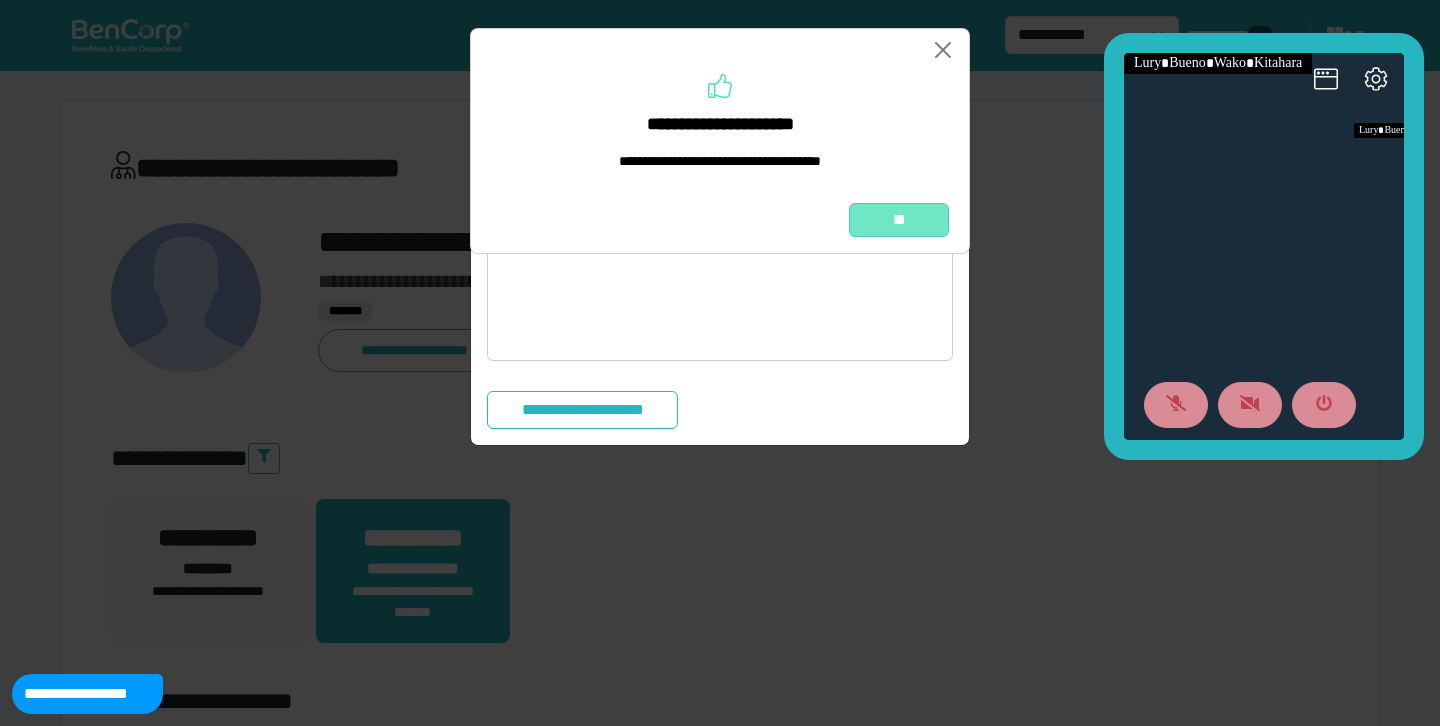click on "**" at bounding box center [899, 220] 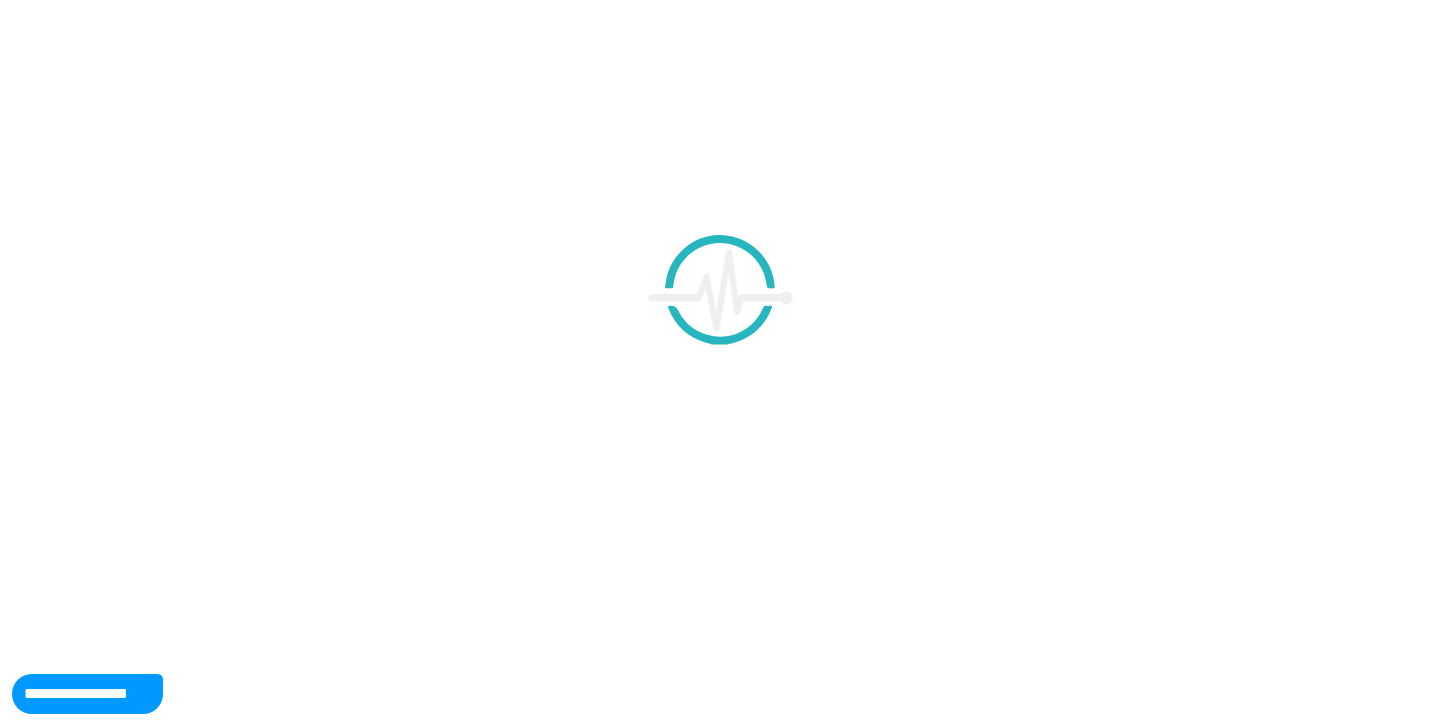 scroll, scrollTop: 0, scrollLeft: 0, axis: both 